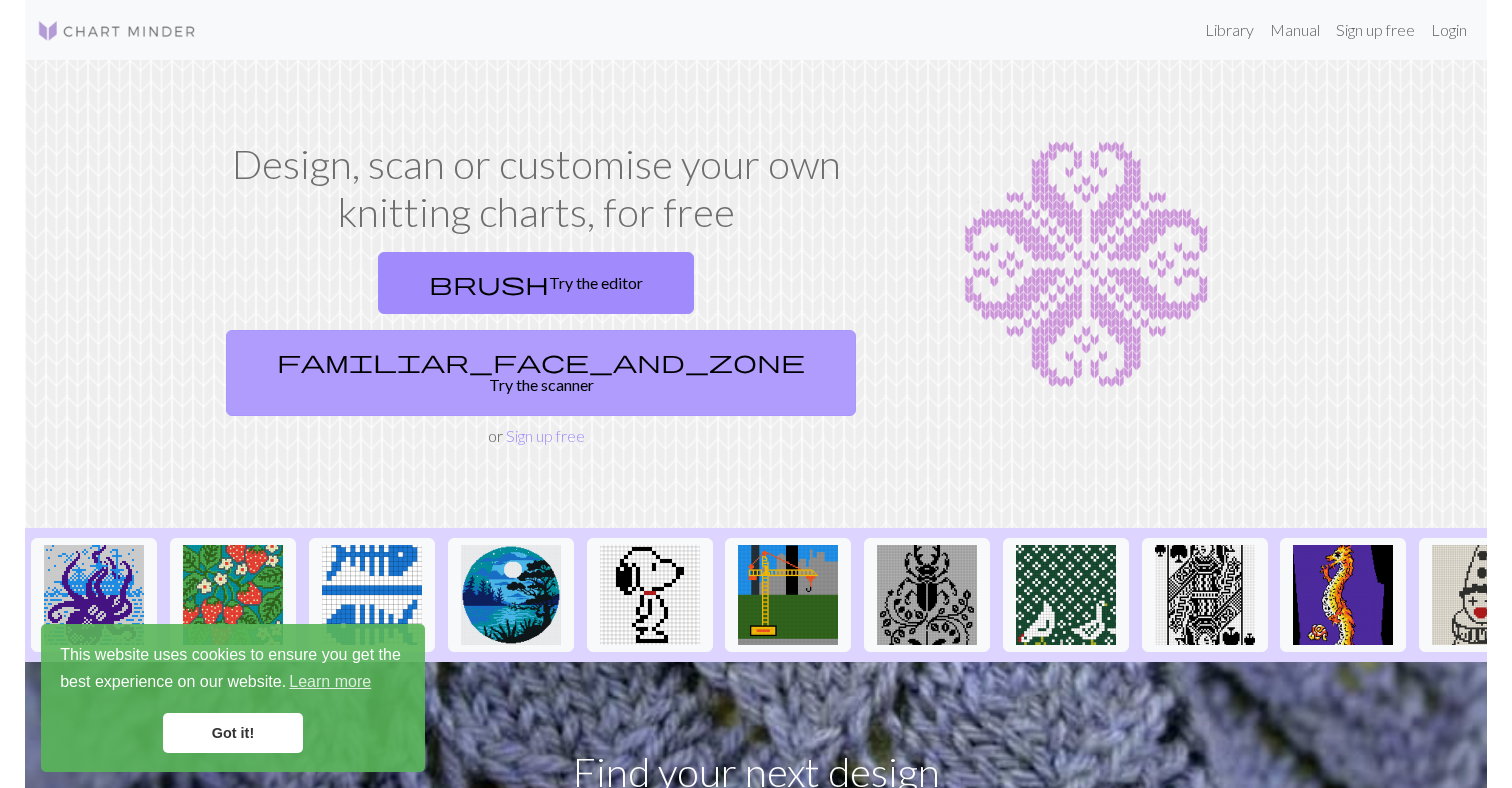 scroll, scrollTop: 0, scrollLeft: 0, axis: both 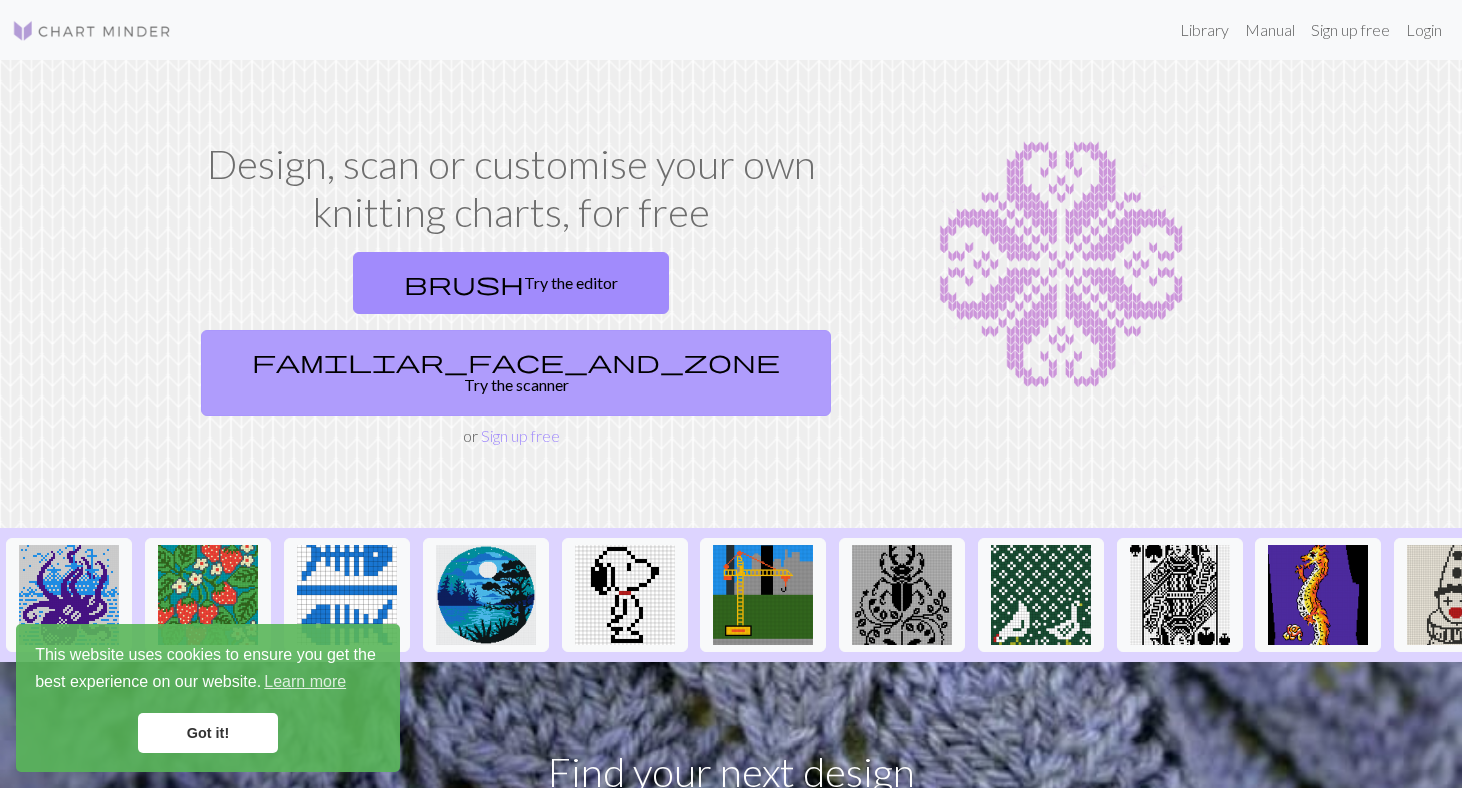 click on "familiar_face_and_zone  Try the scanner" at bounding box center [516, 373] 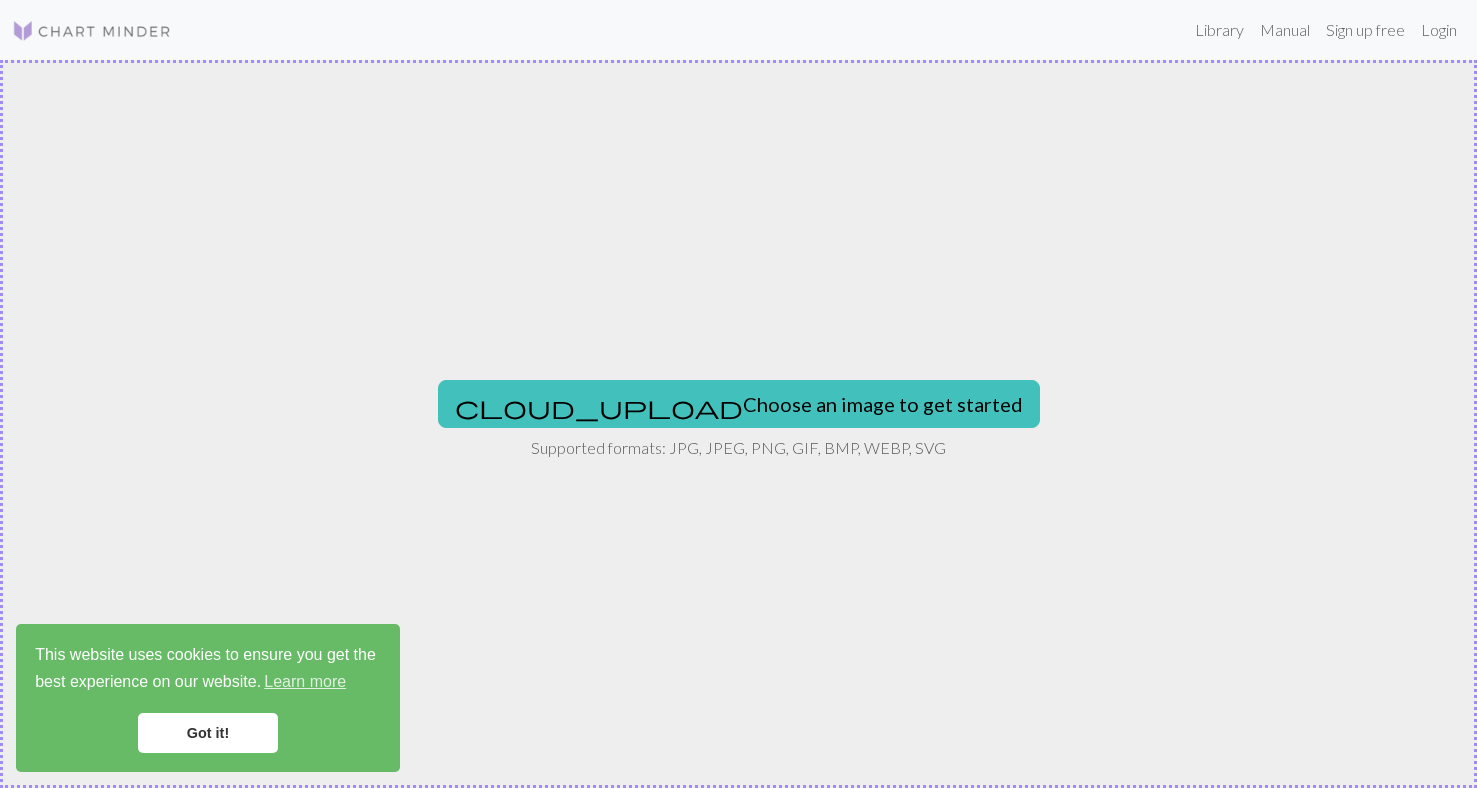 click on "cloud_upload  Choose an image to get started Supported formats: JPG, JPEG, PNG, GIF, BMP, WEBP, SVG" at bounding box center [738, 424] 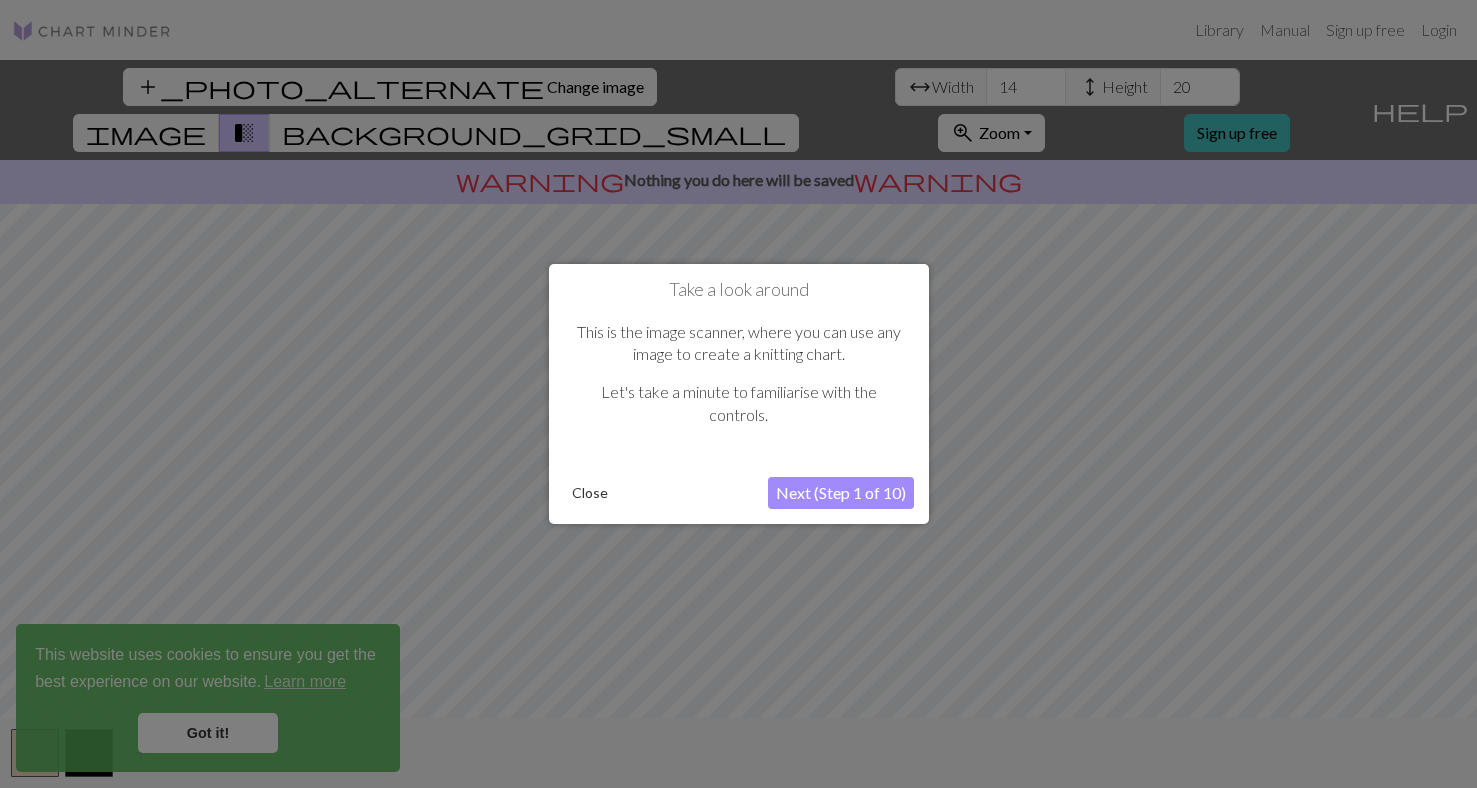 click on "Next (Step 1 of 10)" at bounding box center (841, 493) 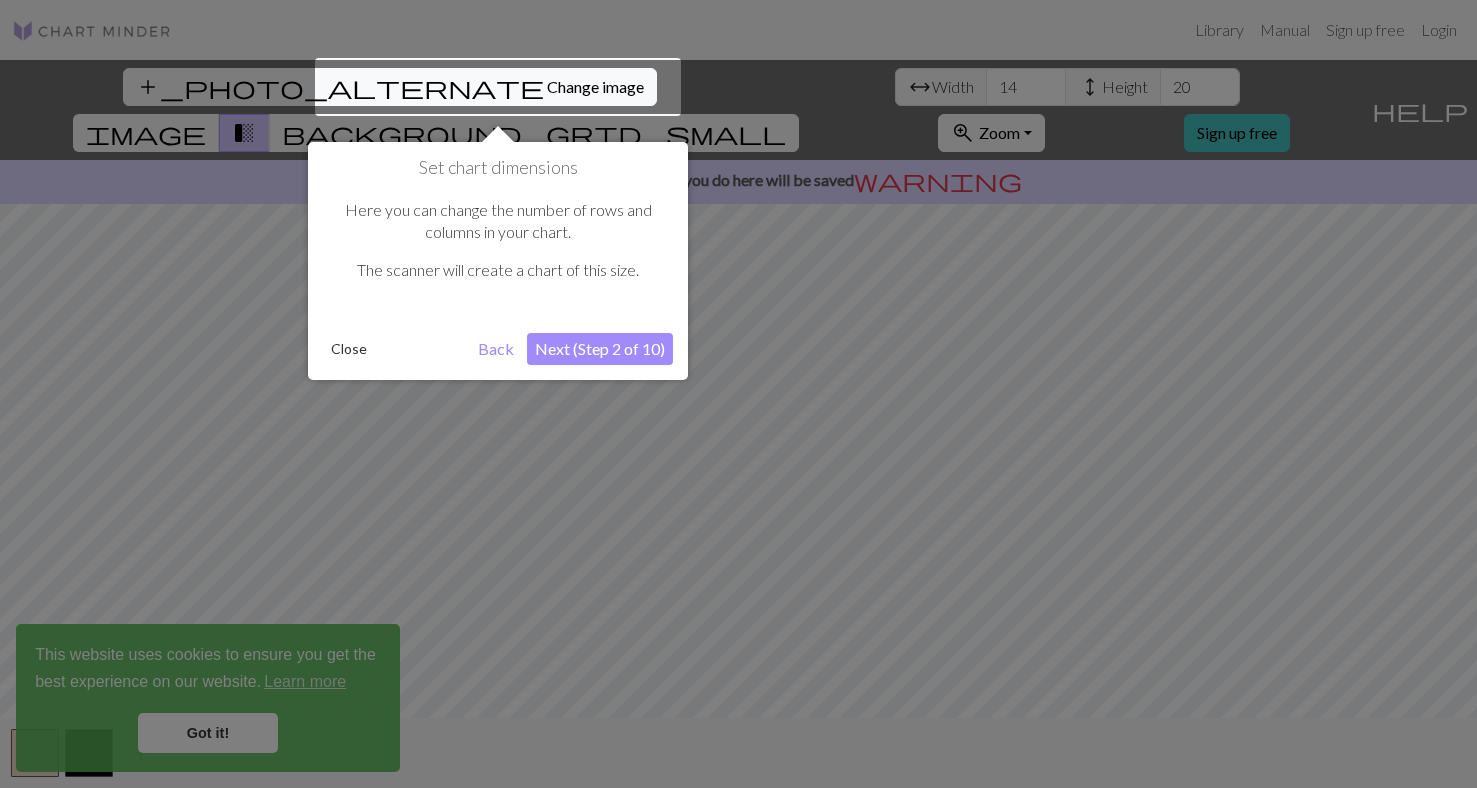 click on "Next (Step 2 of 10)" at bounding box center (600, 349) 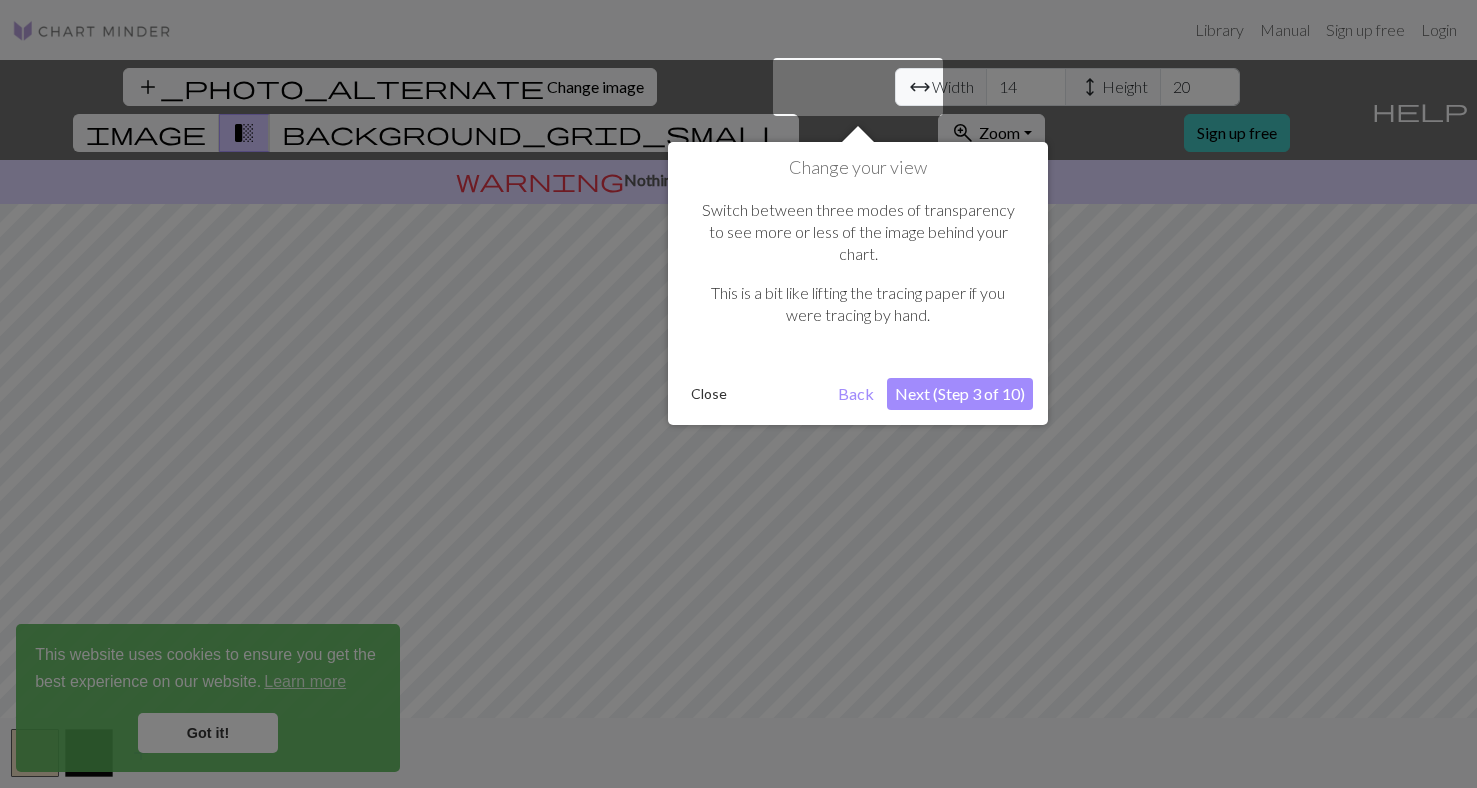 click on "Next (Step 3 of 10)" at bounding box center [960, 394] 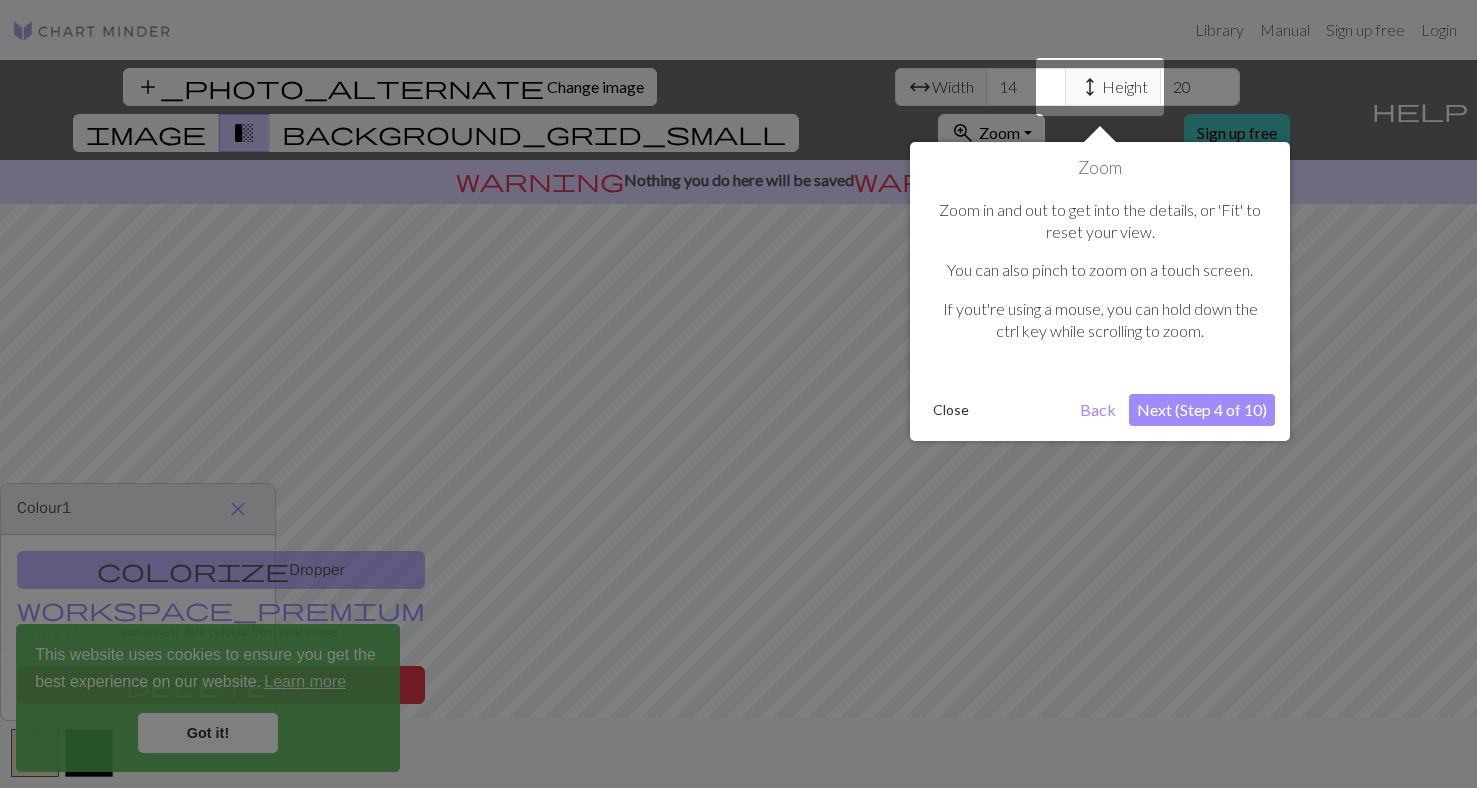 click on "Close" at bounding box center [951, 410] 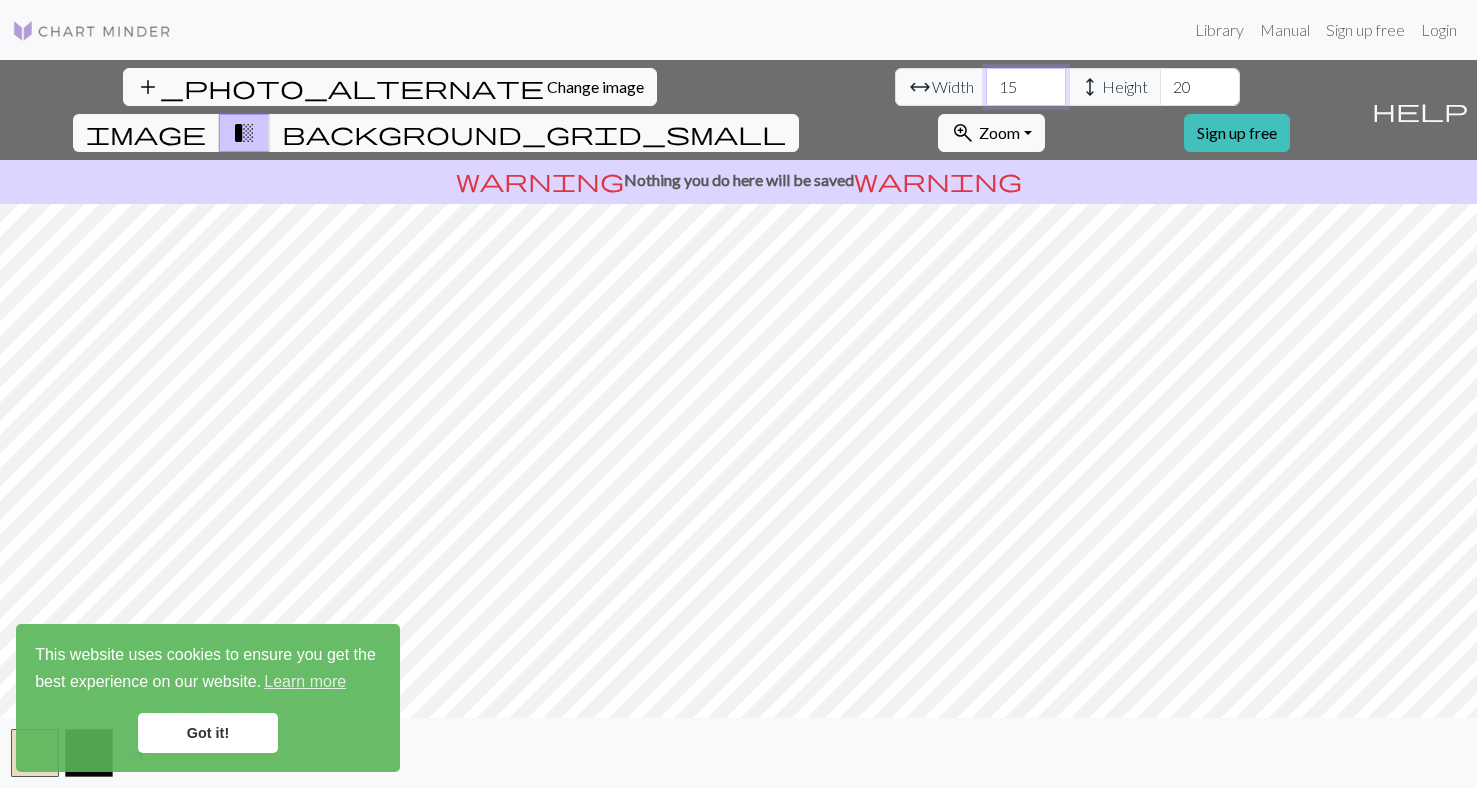 click on "15" at bounding box center [1026, 87] 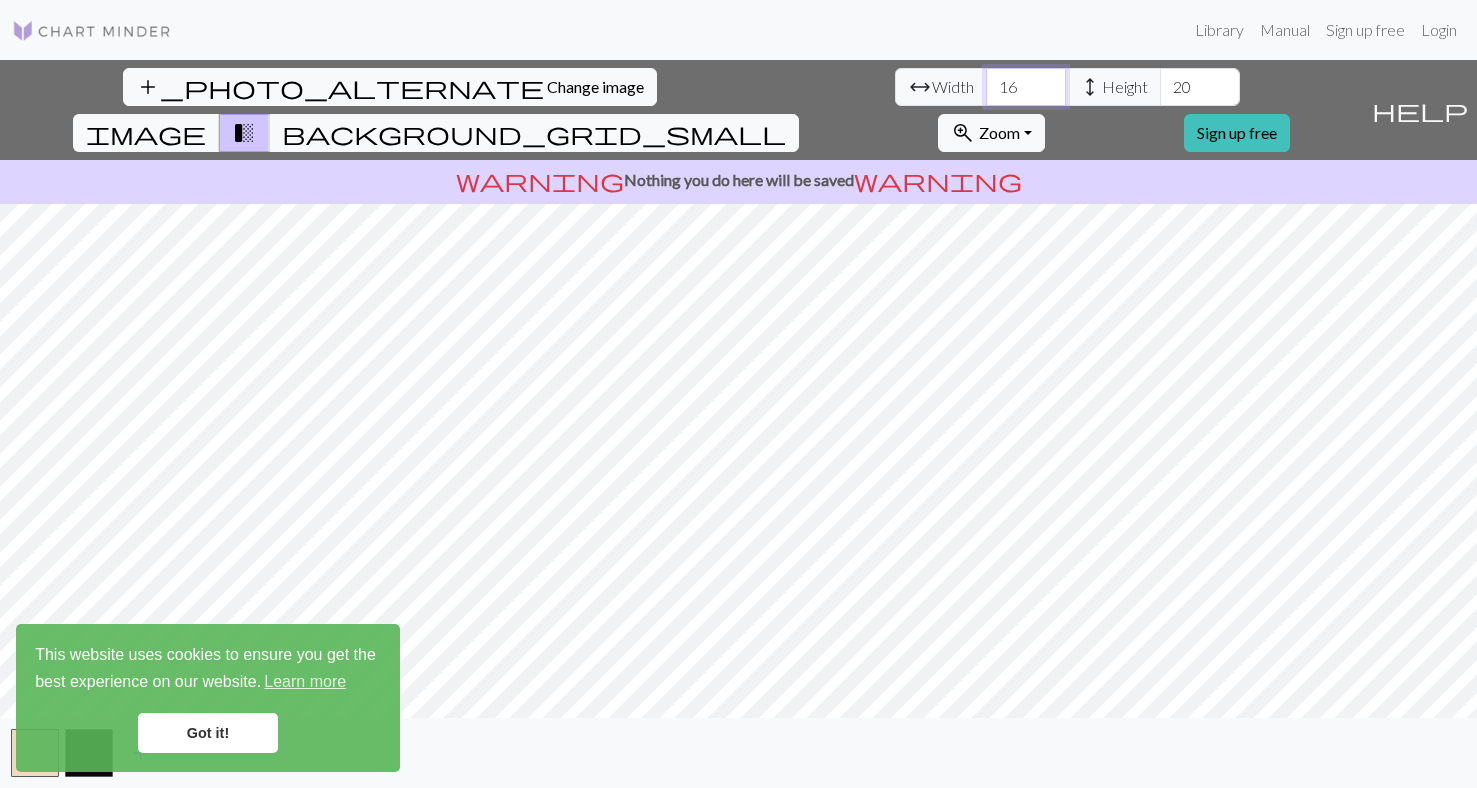 click on "16" at bounding box center (1026, 87) 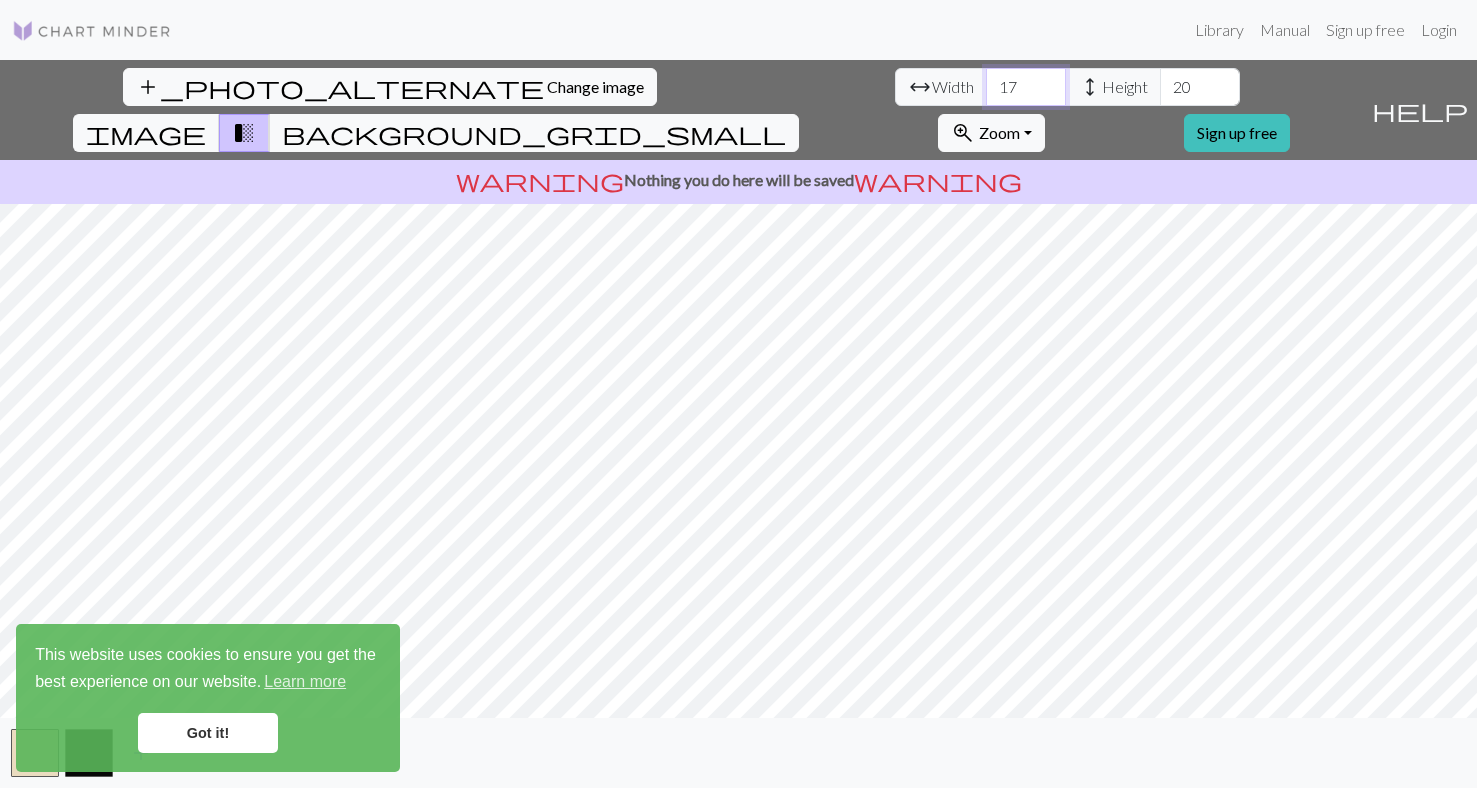 click on "17" at bounding box center (1026, 87) 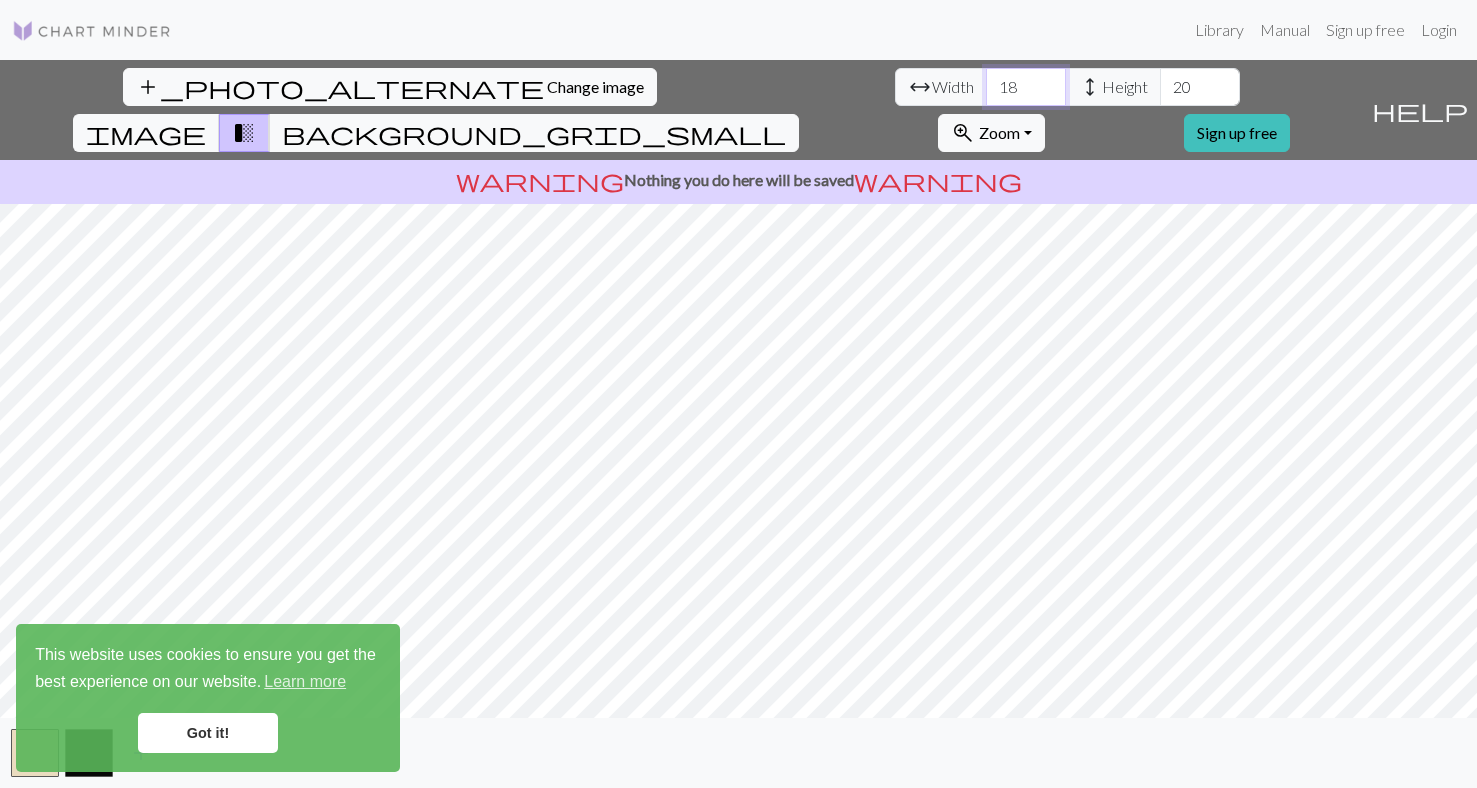 click on "18" at bounding box center [1026, 87] 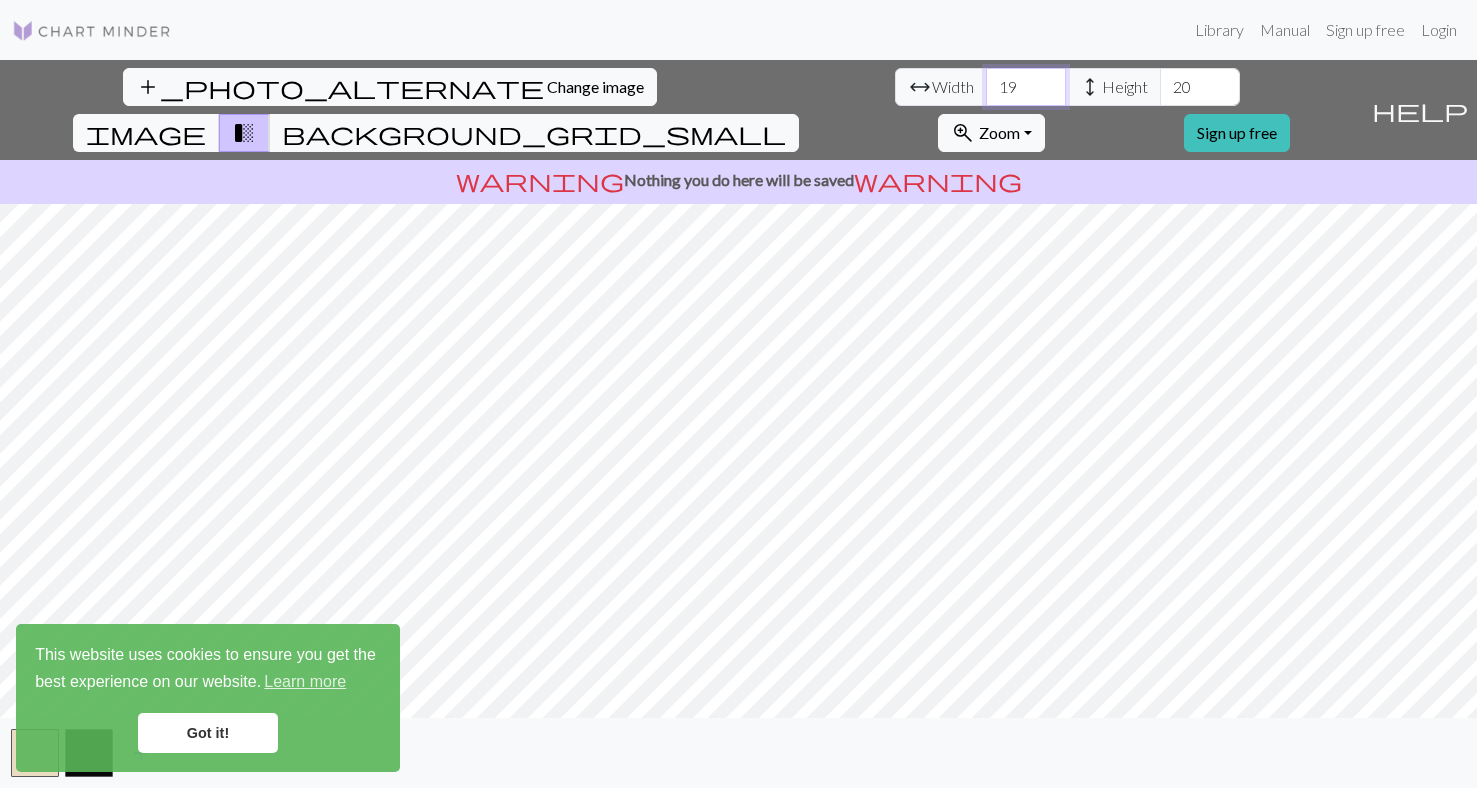 click on "19" at bounding box center (1026, 87) 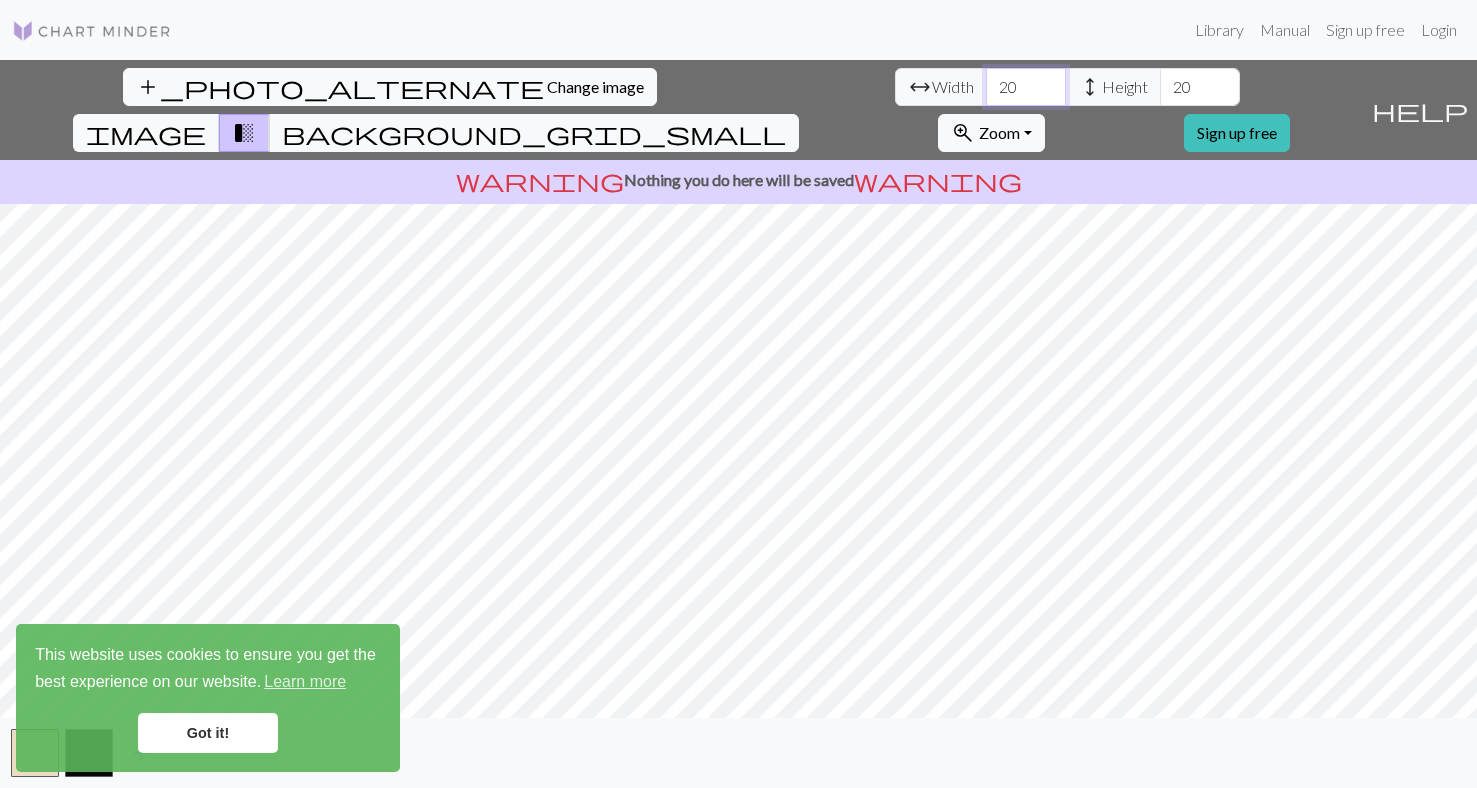 click on "20" at bounding box center [1026, 87] 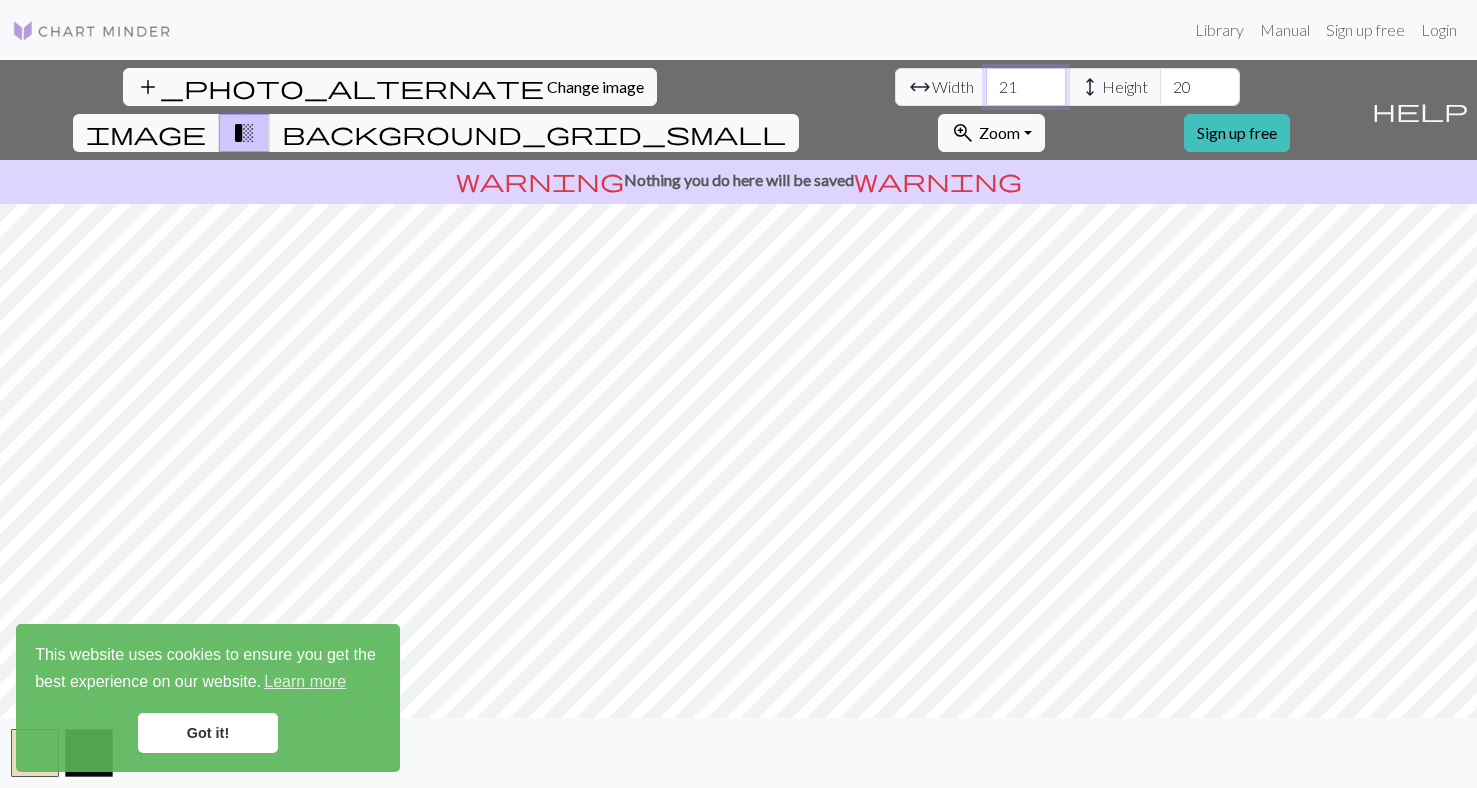 click on "21" at bounding box center [1026, 87] 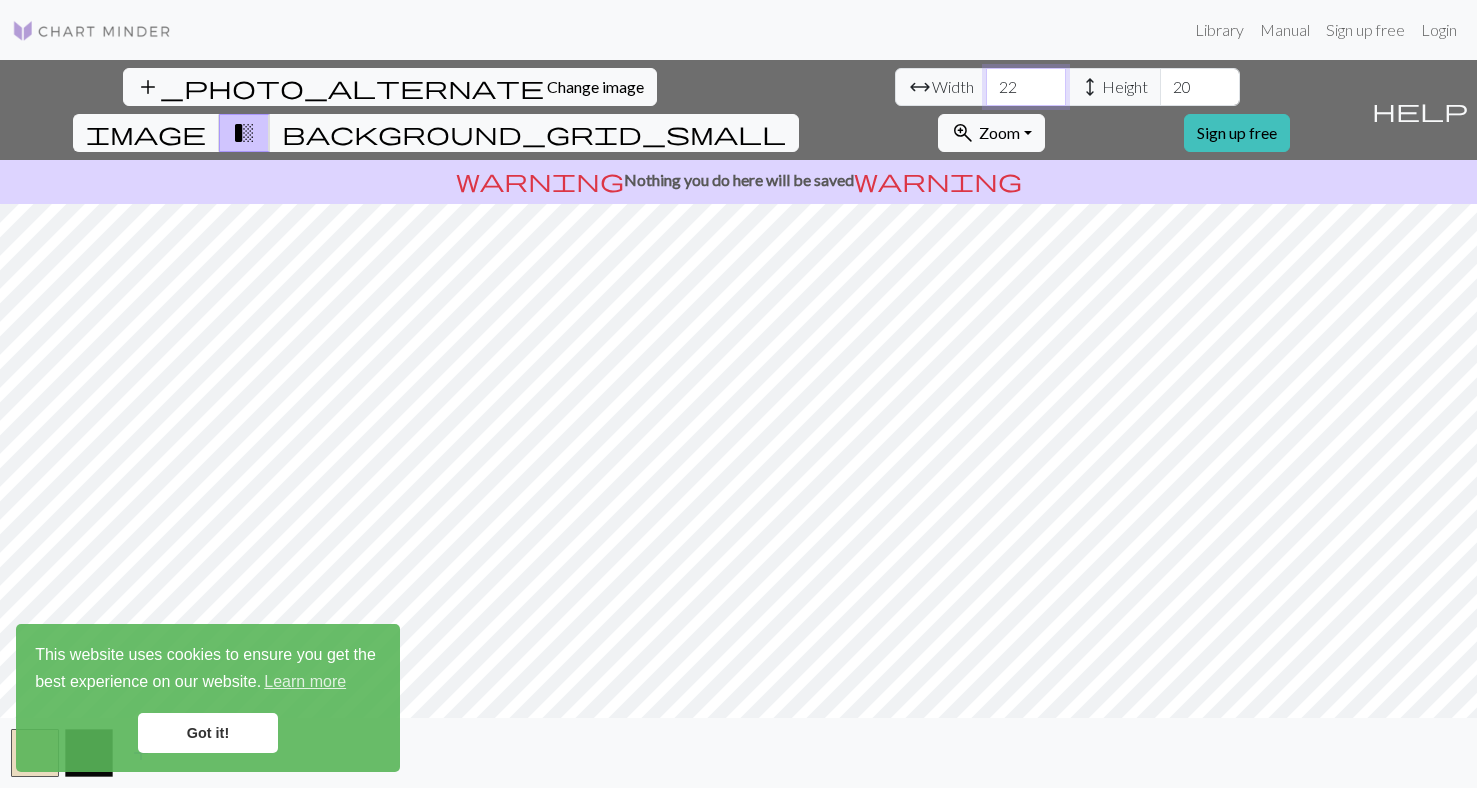 click on "22" at bounding box center (1026, 87) 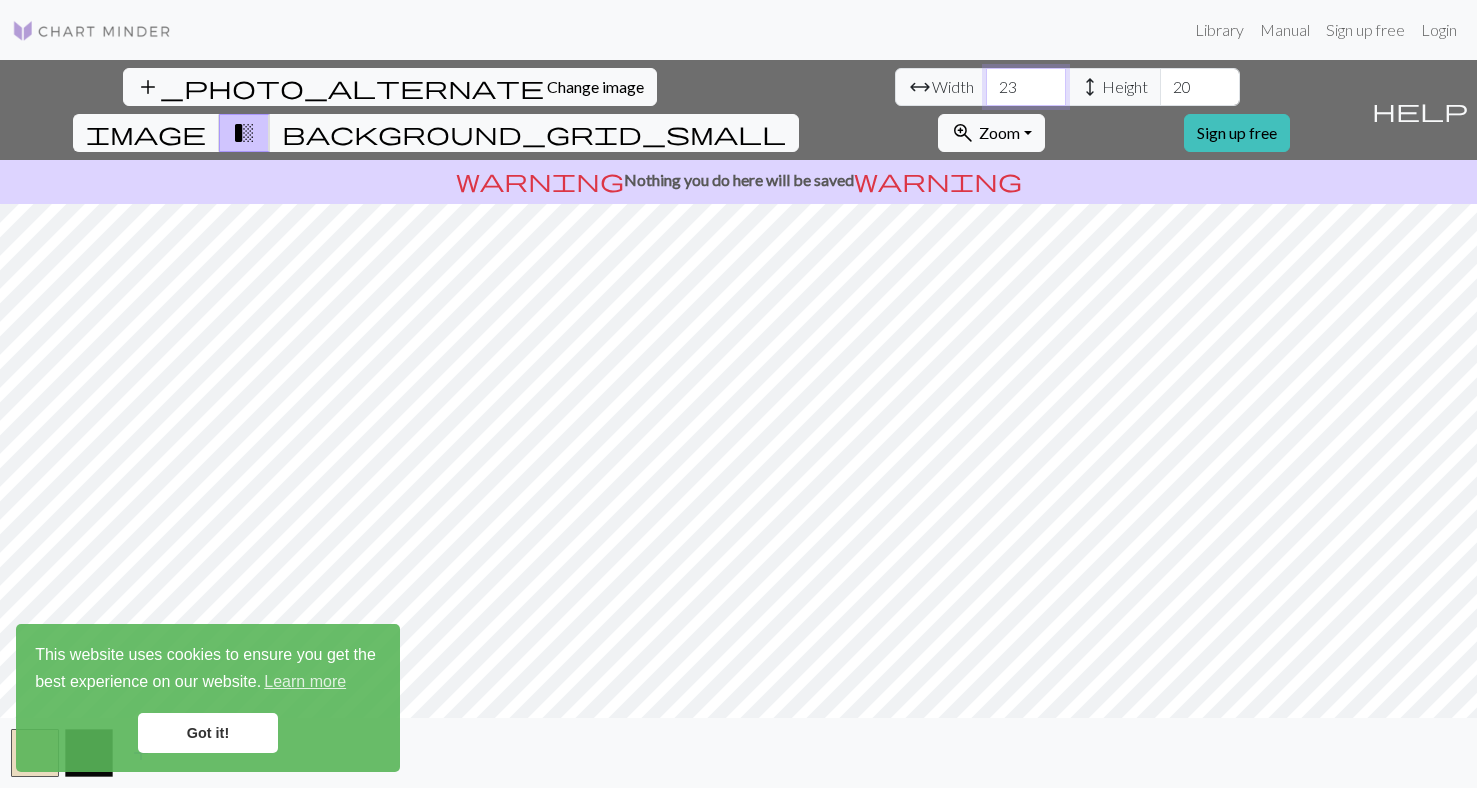 click on "23" at bounding box center [1026, 87] 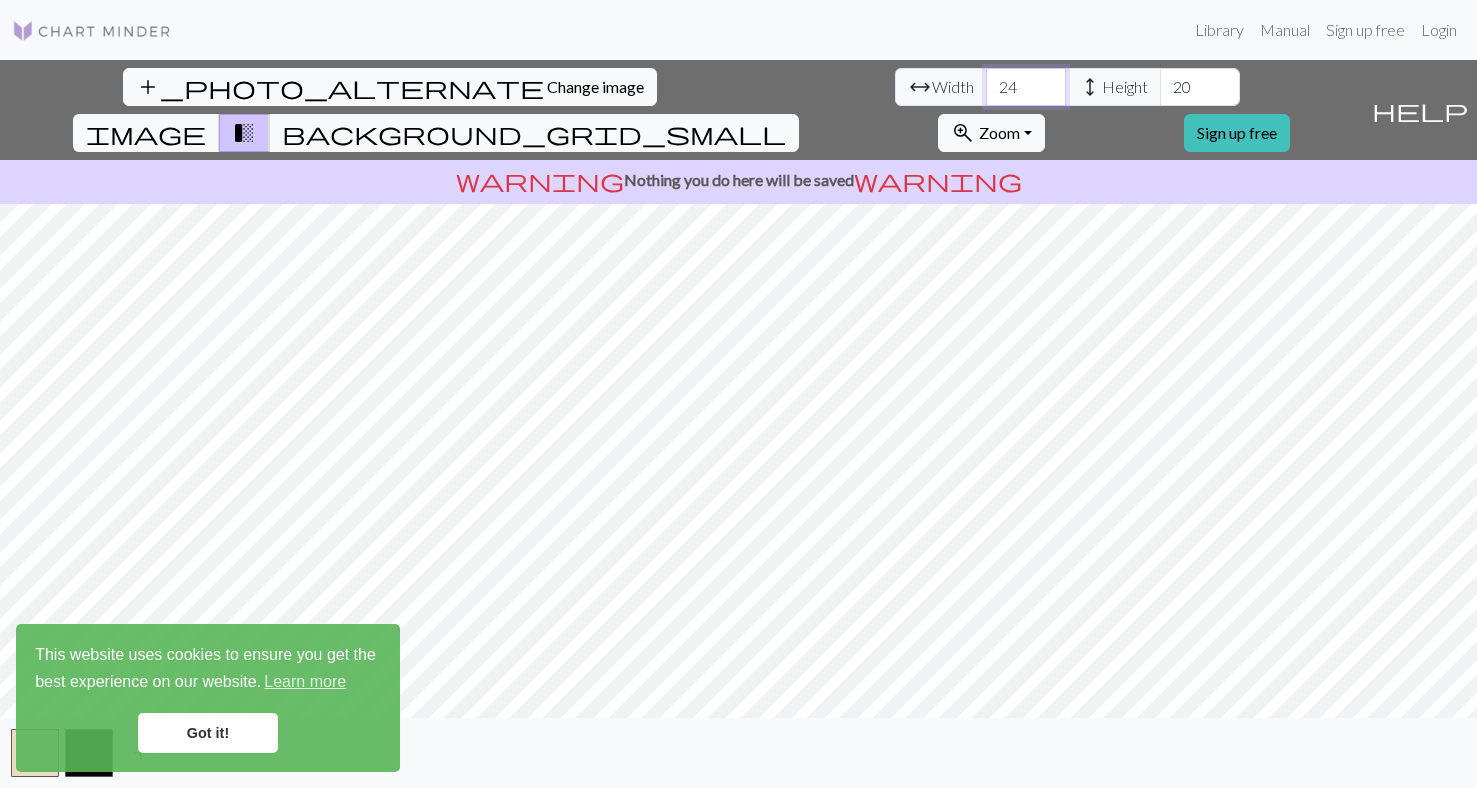 click on "24" at bounding box center [1026, 87] 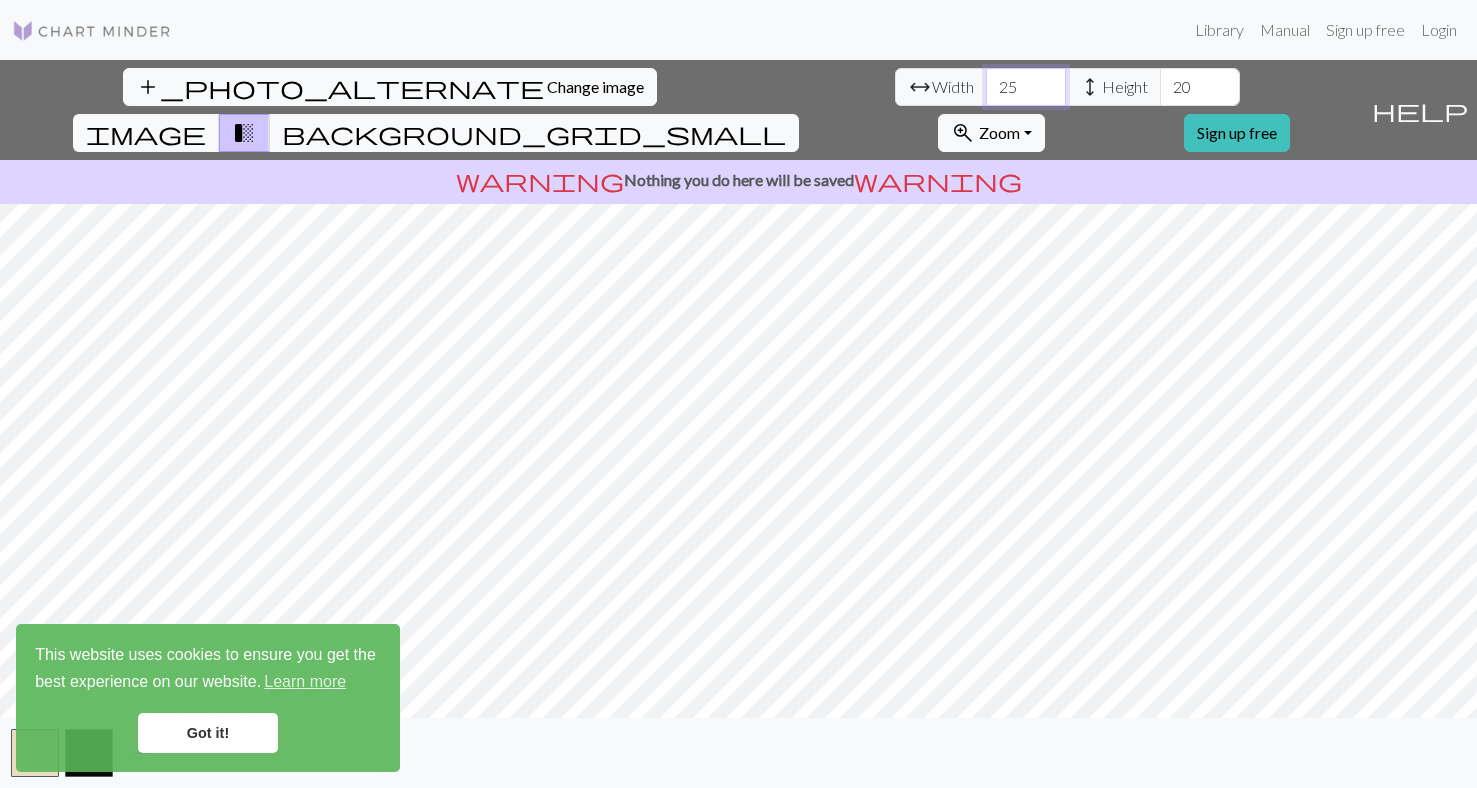 click on "25" at bounding box center [1026, 87] 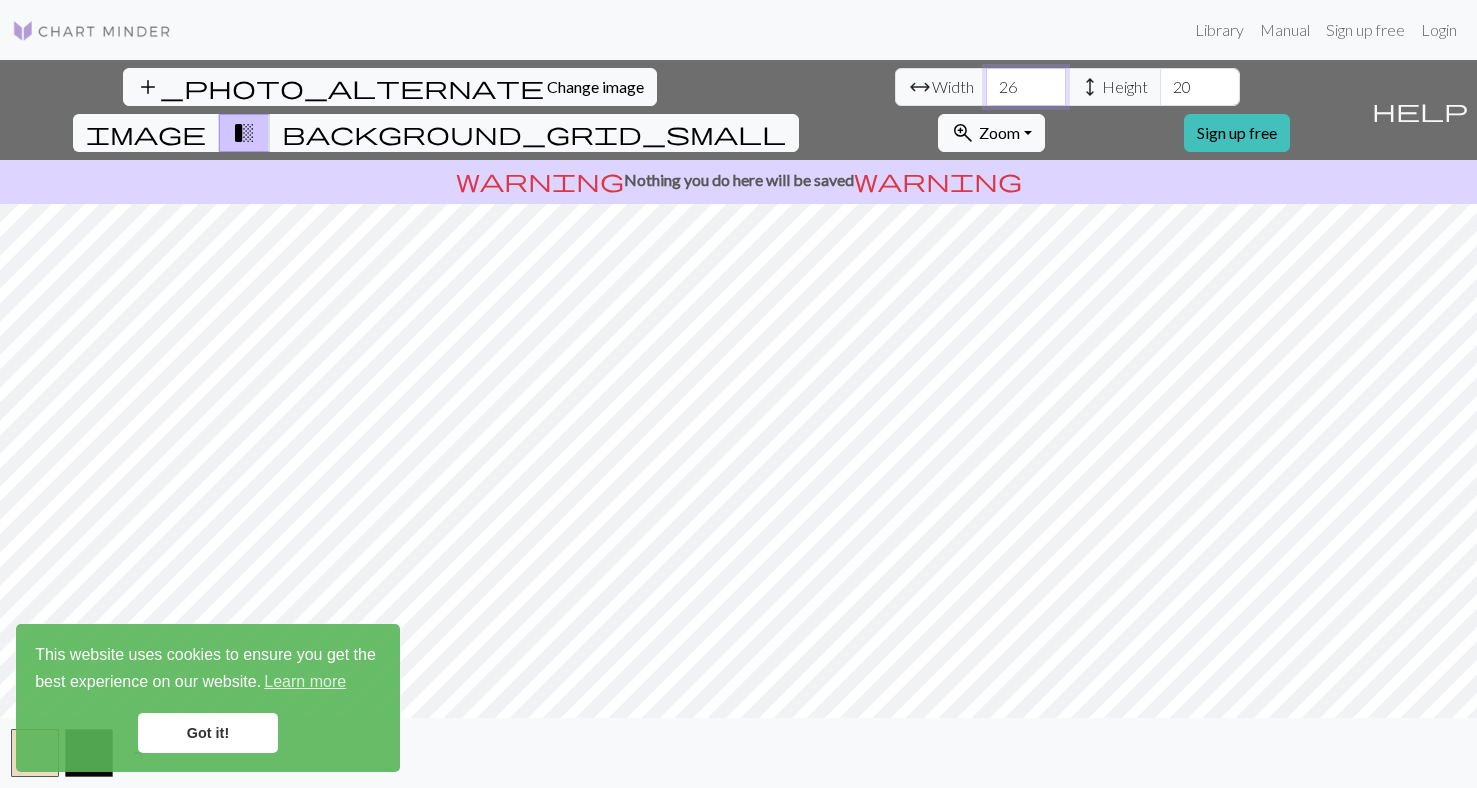 click on "26" at bounding box center [1026, 87] 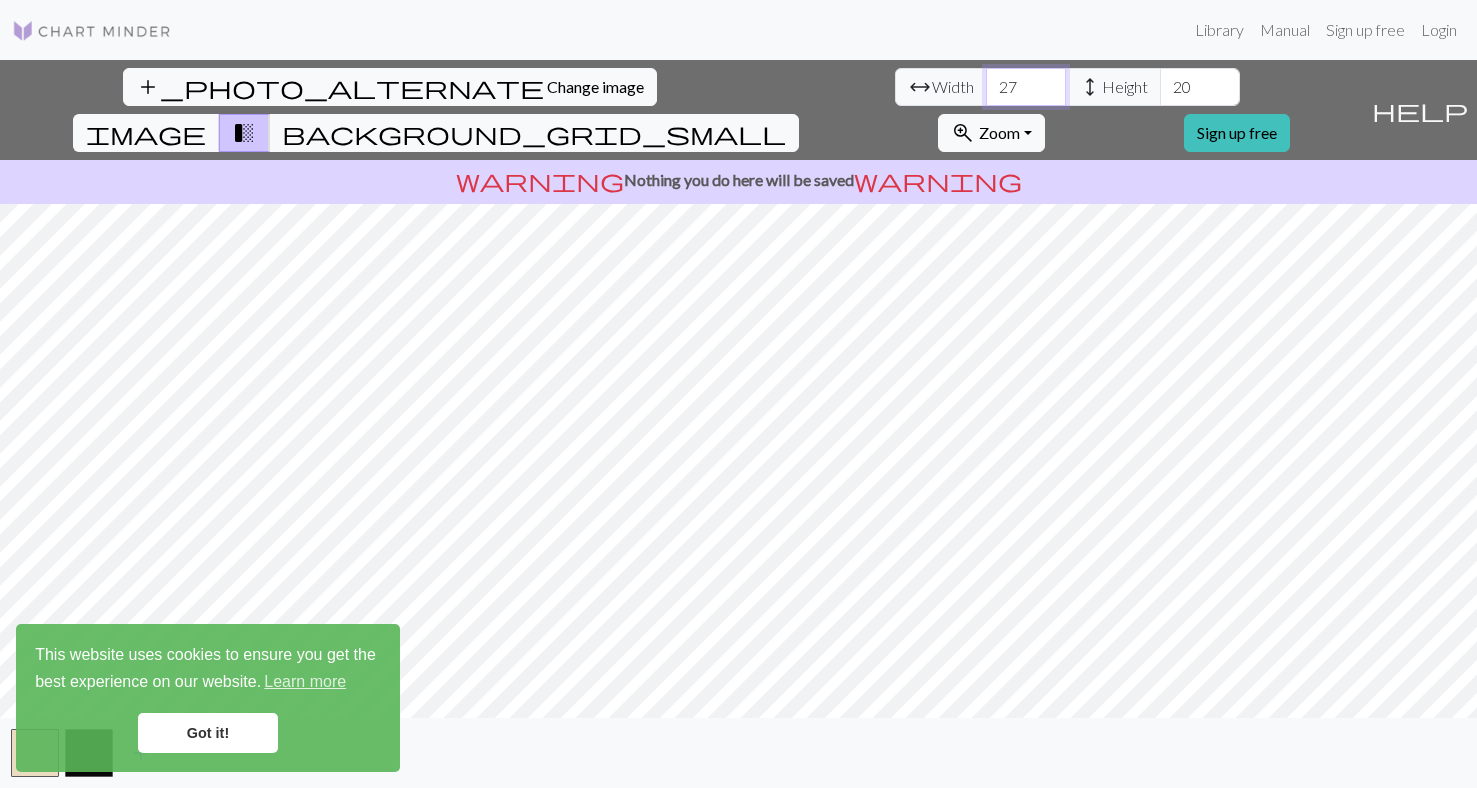 click on "27" at bounding box center [1026, 87] 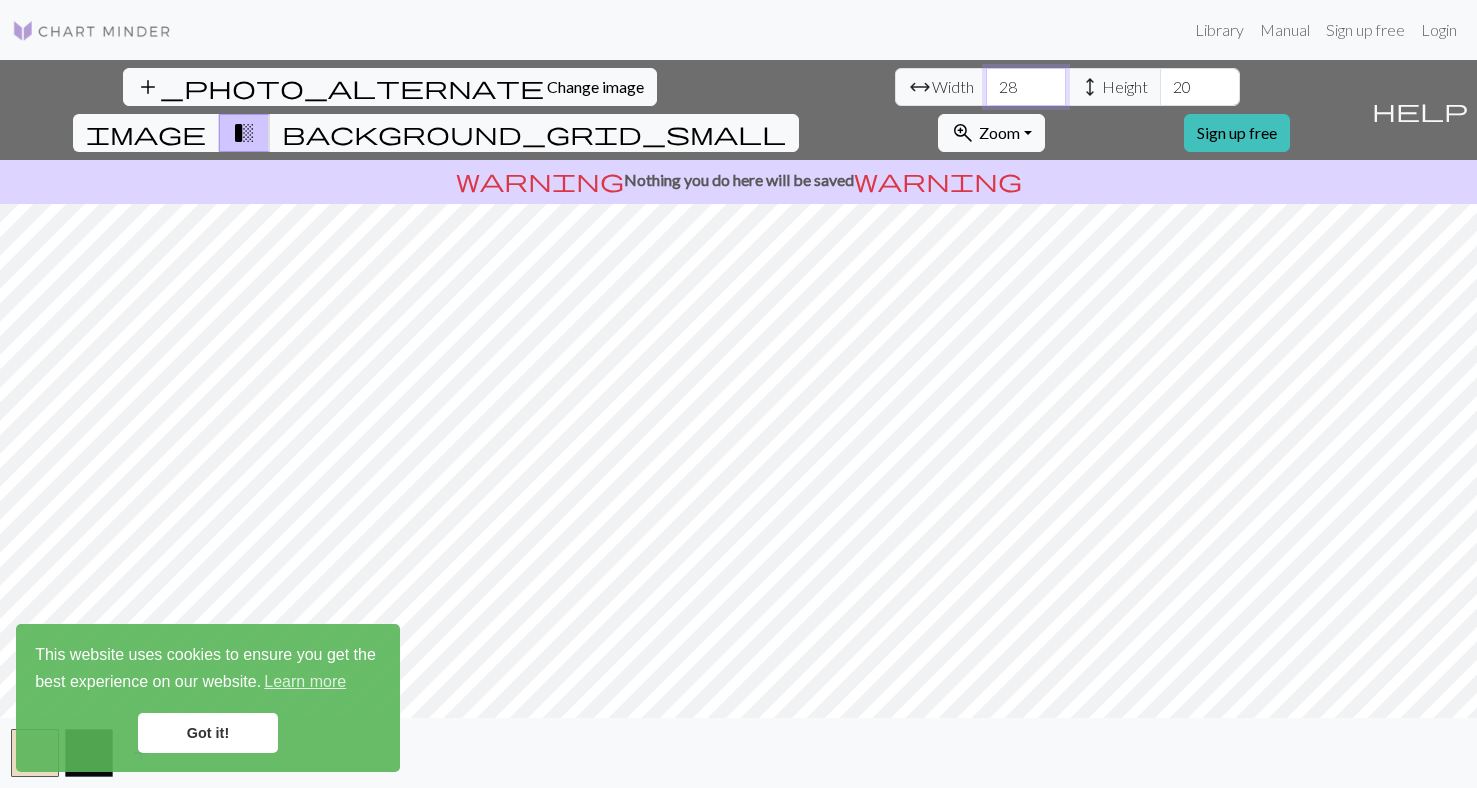 click on "28" at bounding box center (1026, 87) 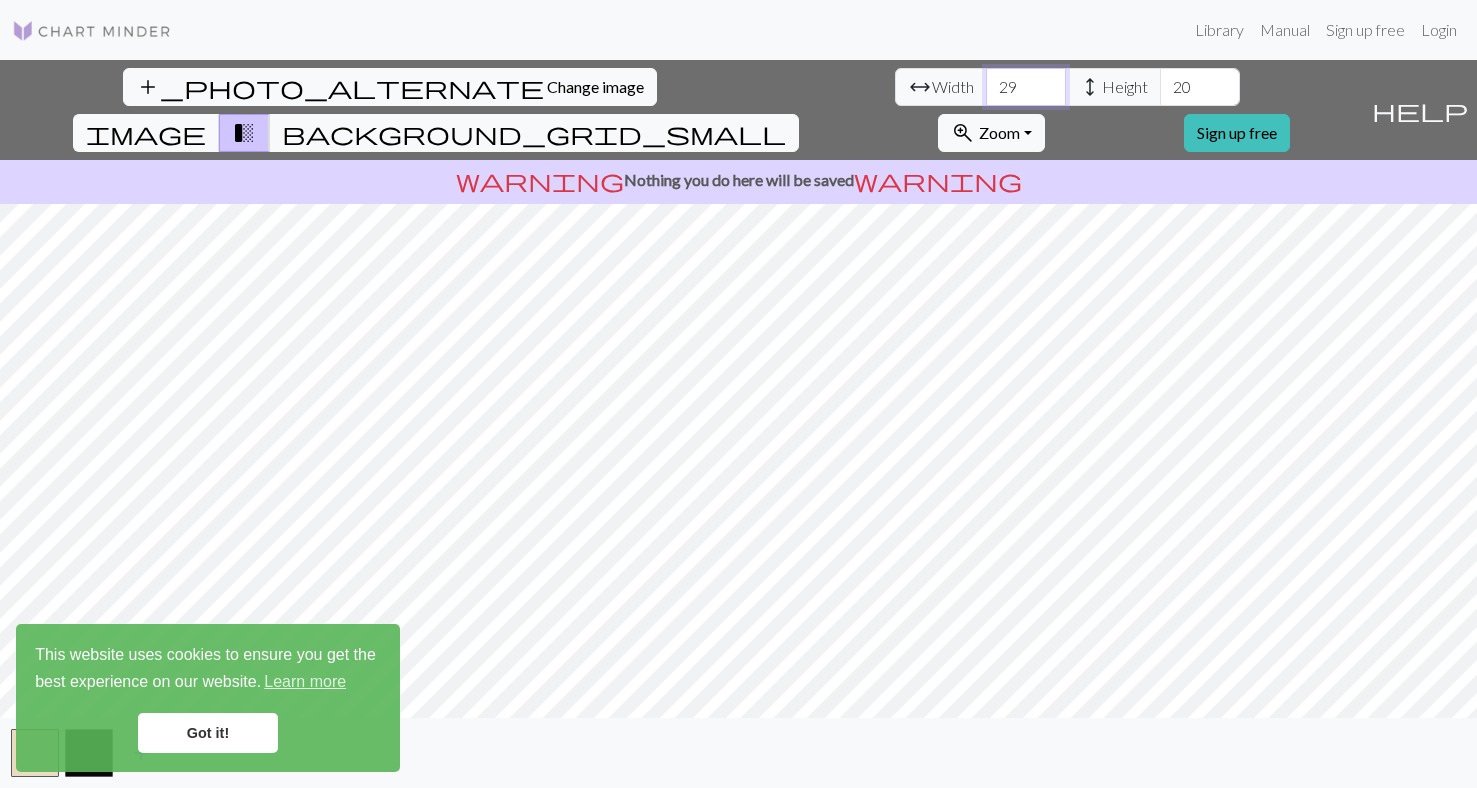 click on "29" at bounding box center [1026, 87] 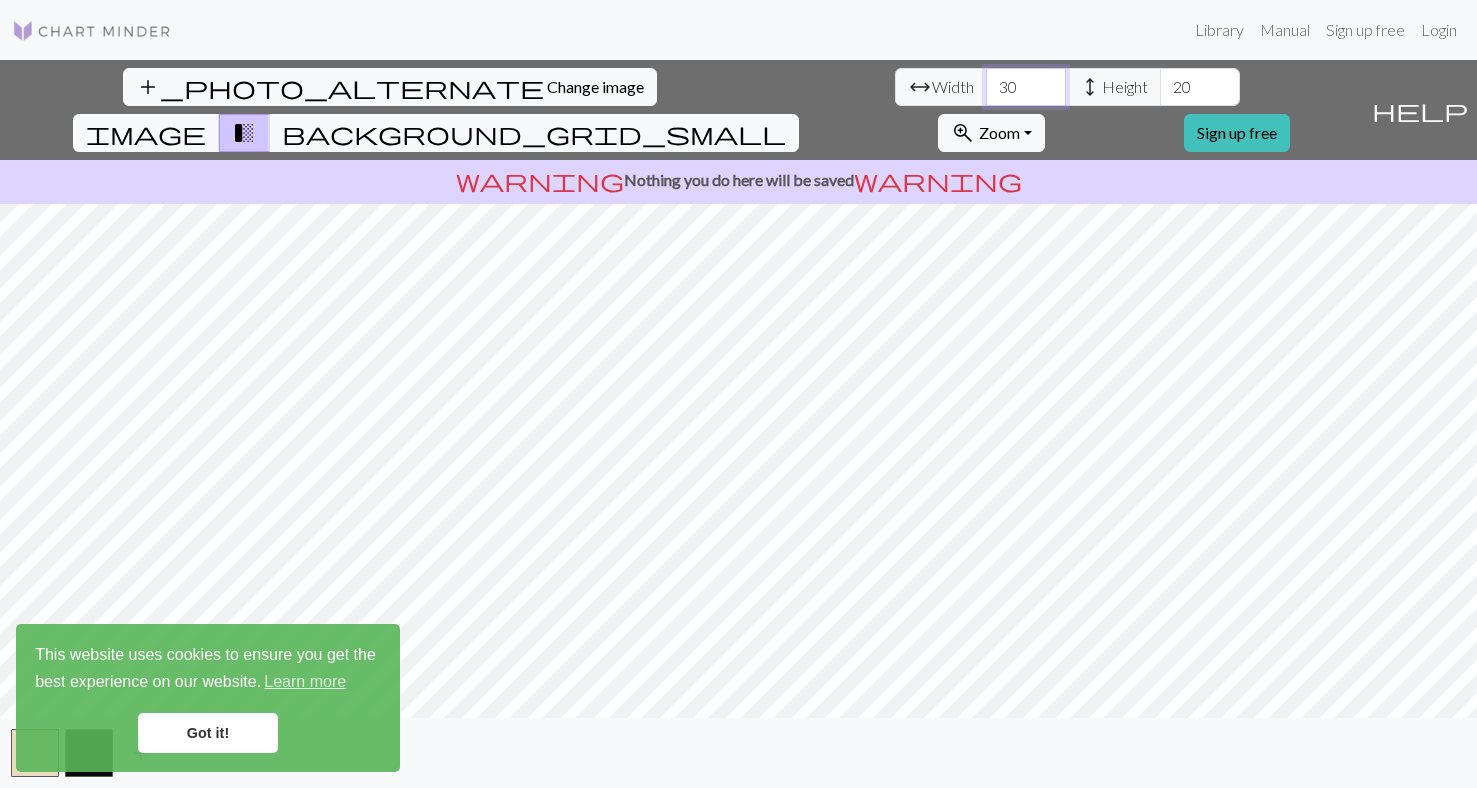 click on "30" at bounding box center [1026, 87] 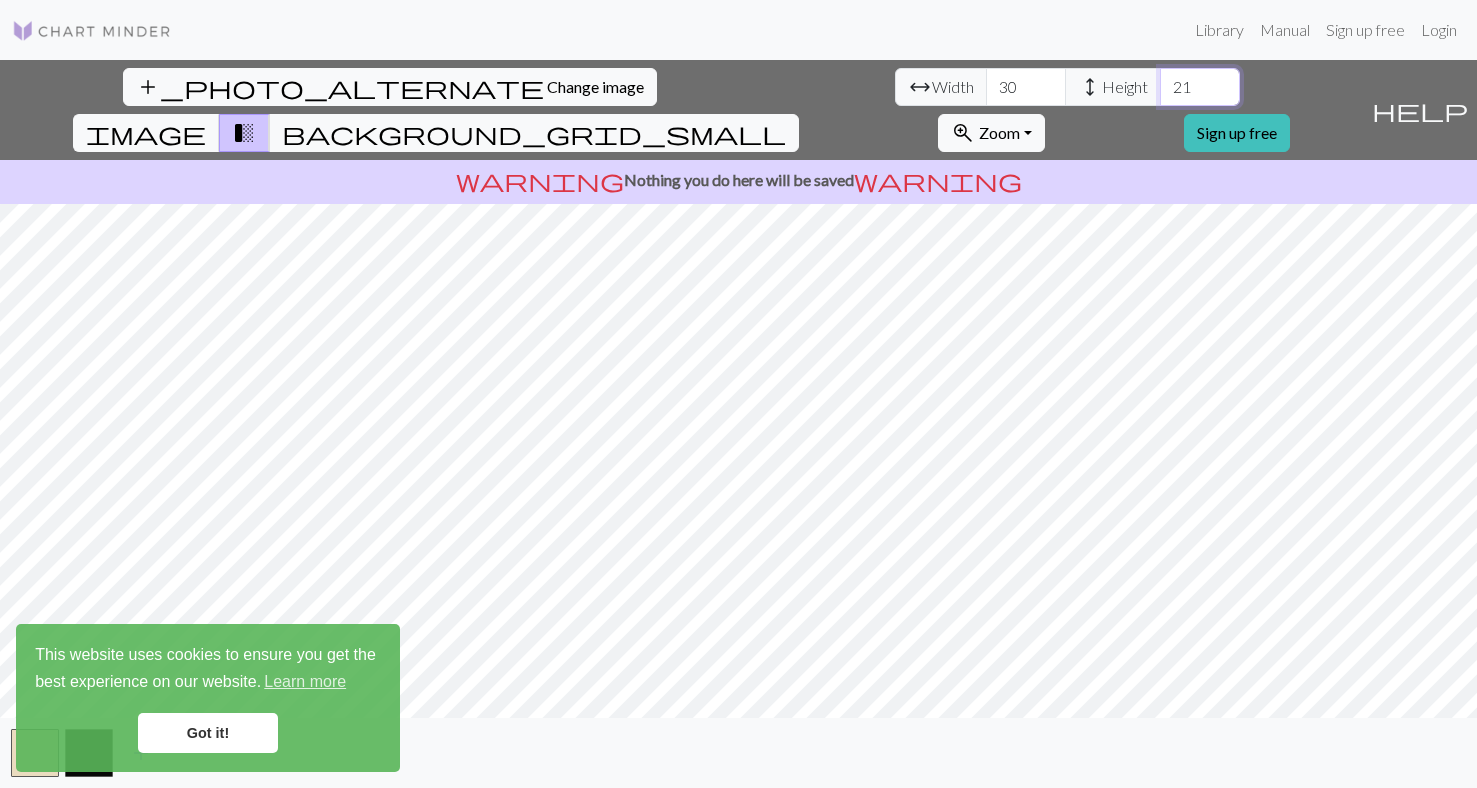 click on "21" at bounding box center [1200, 87] 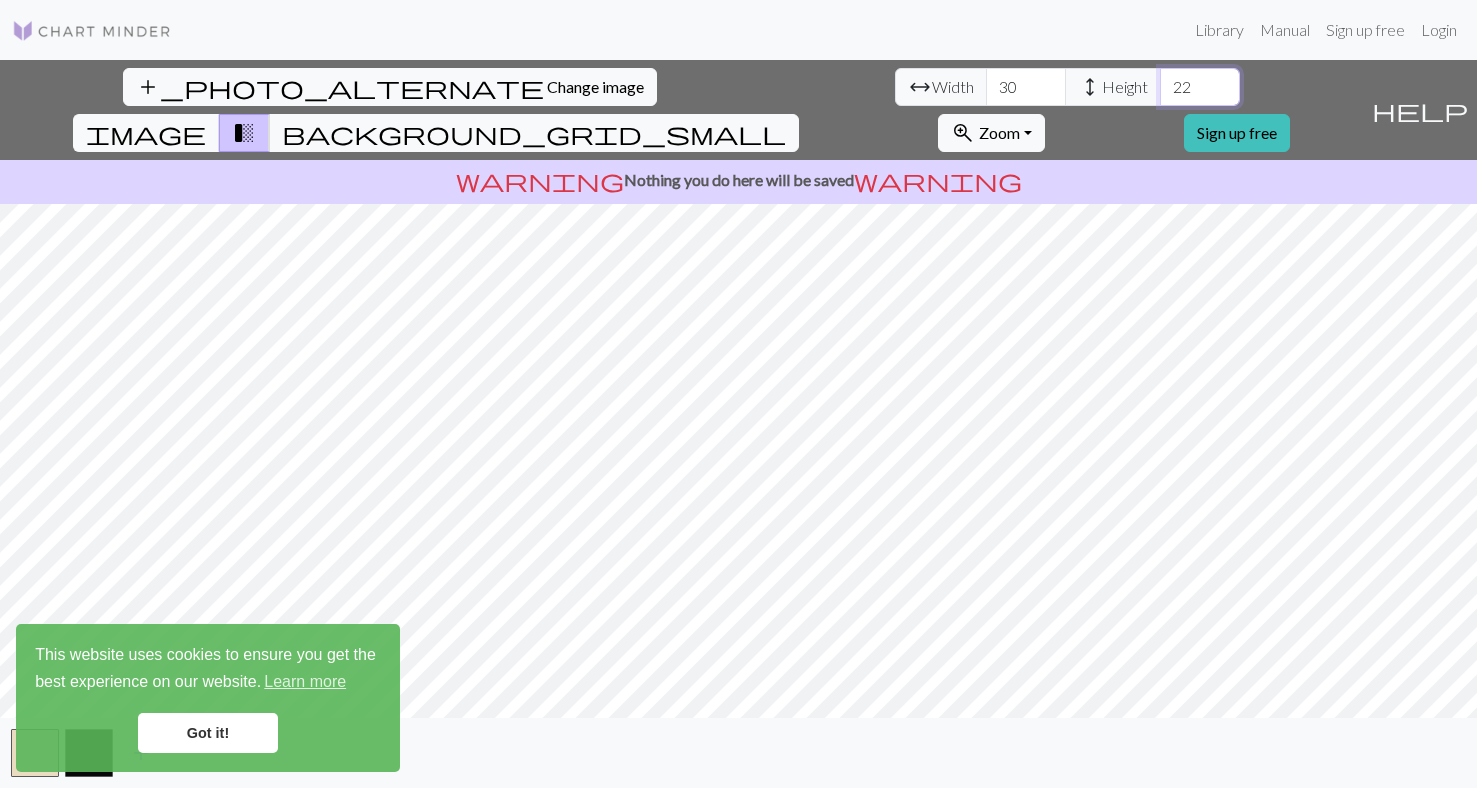 click on "22" at bounding box center [1200, 87] 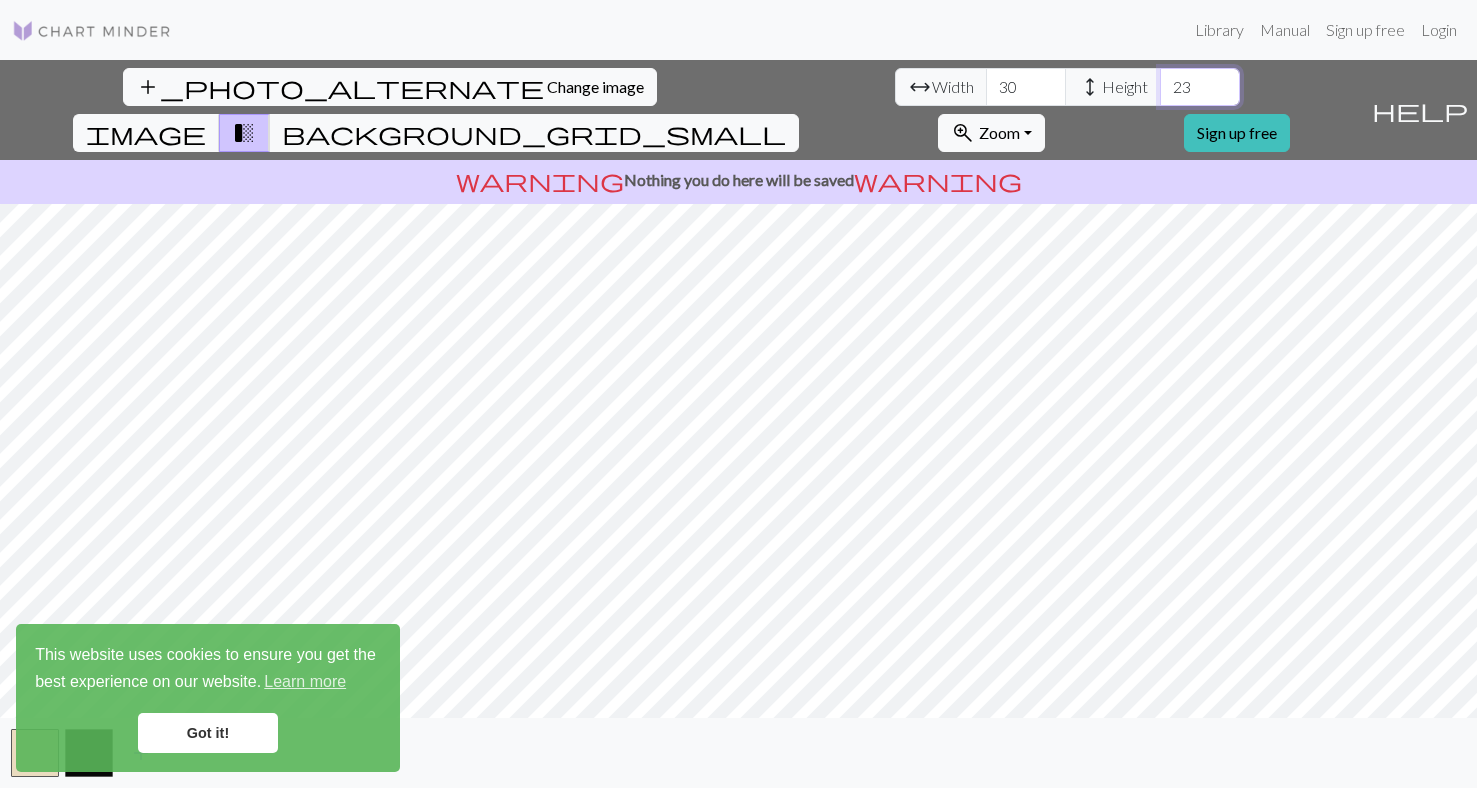 click on "23" at bounding box center [1200, 87] 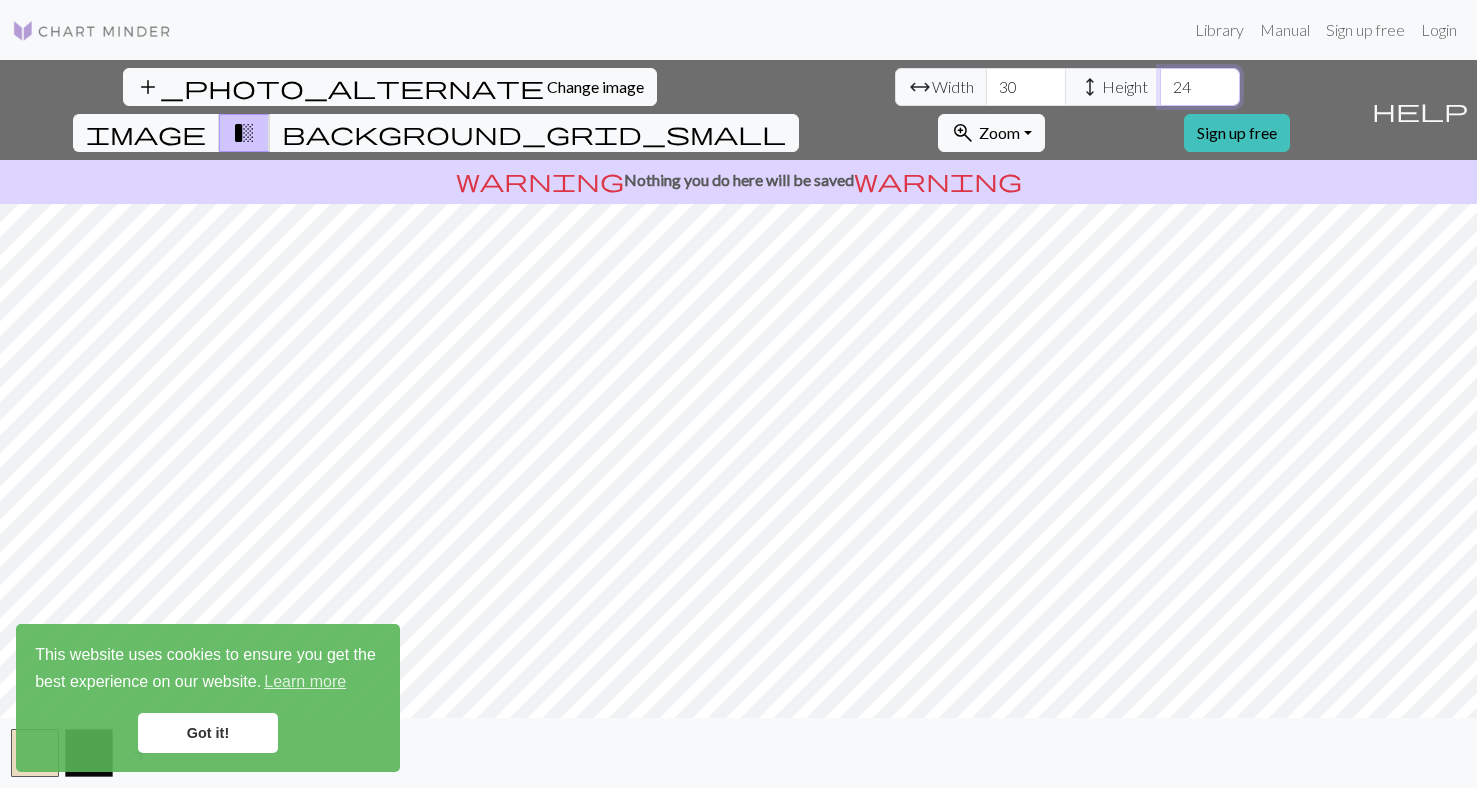 click on "24" at bounding box center (1200, 87) 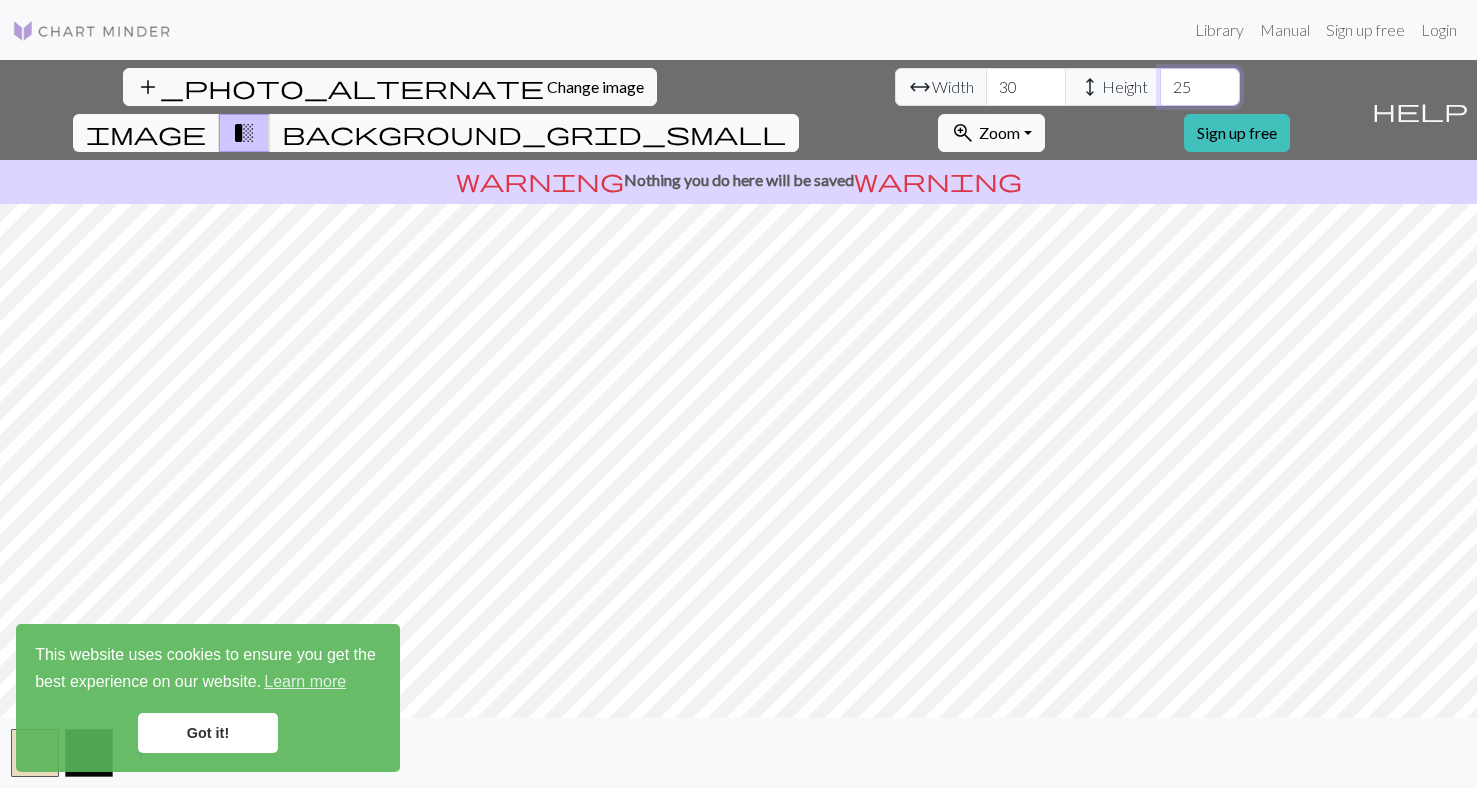 click on "25" at bounding box center [1200, 87] 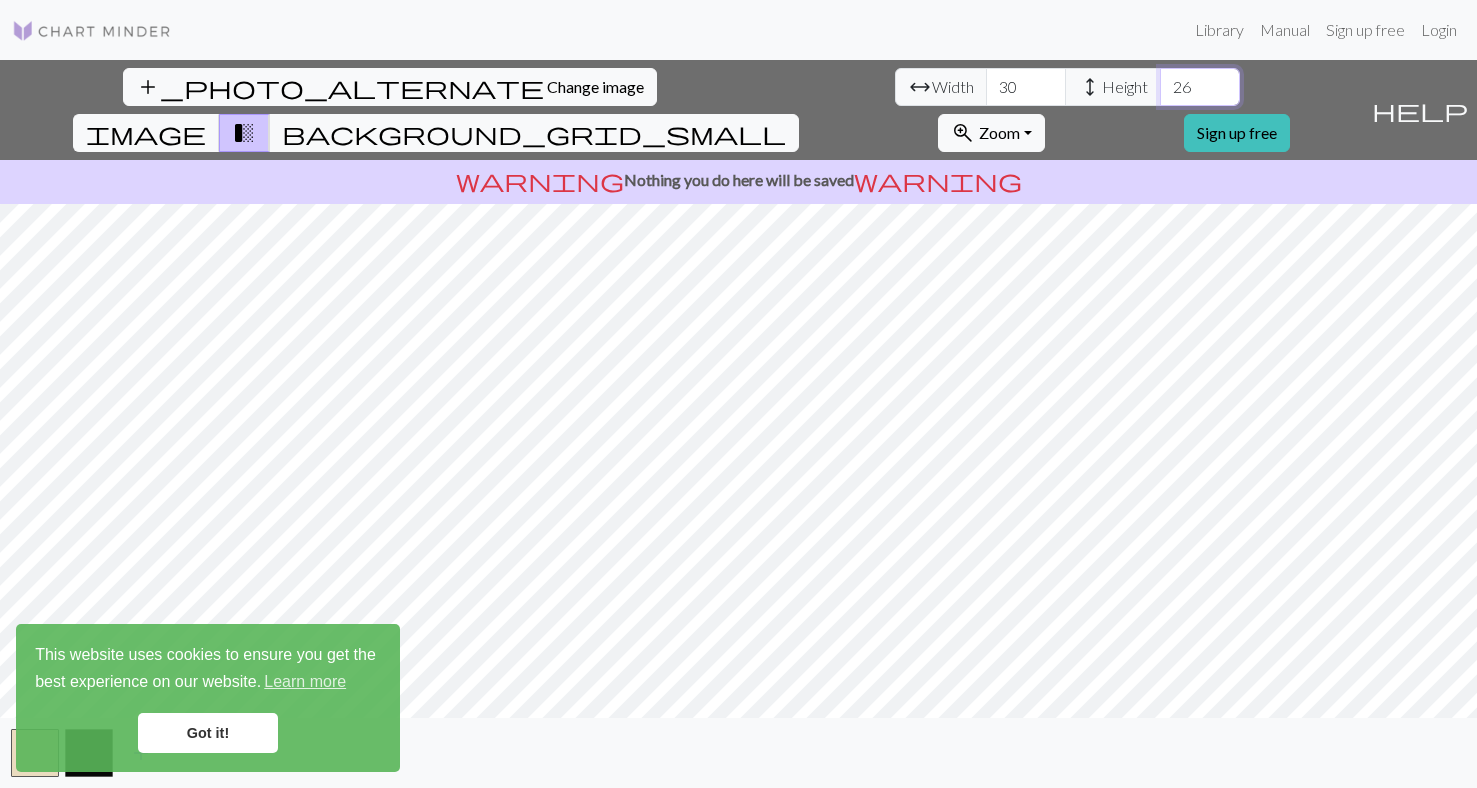 click on "26" at bounding box center (1200, 87) 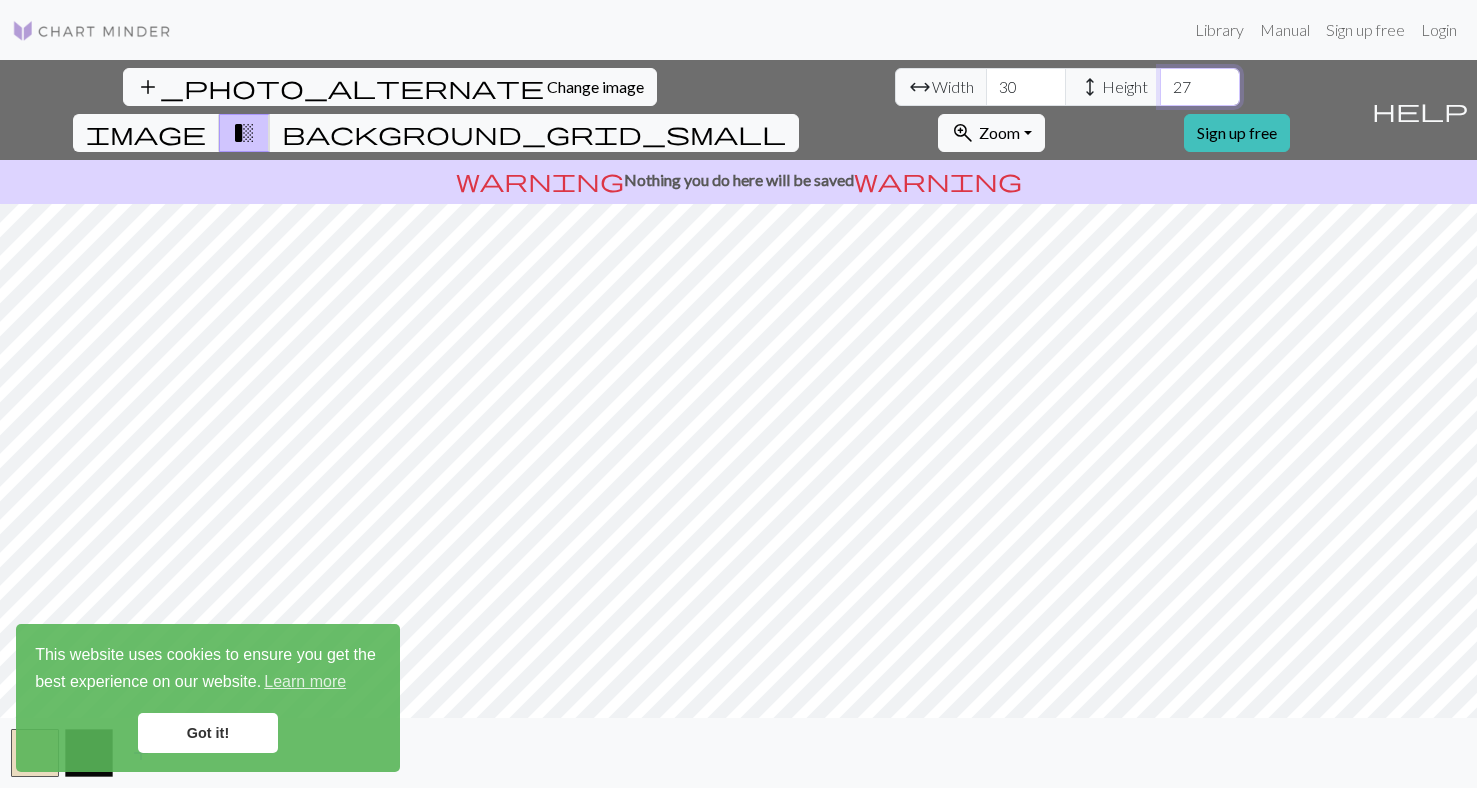click on "27" at bounding box center (1200, 87) 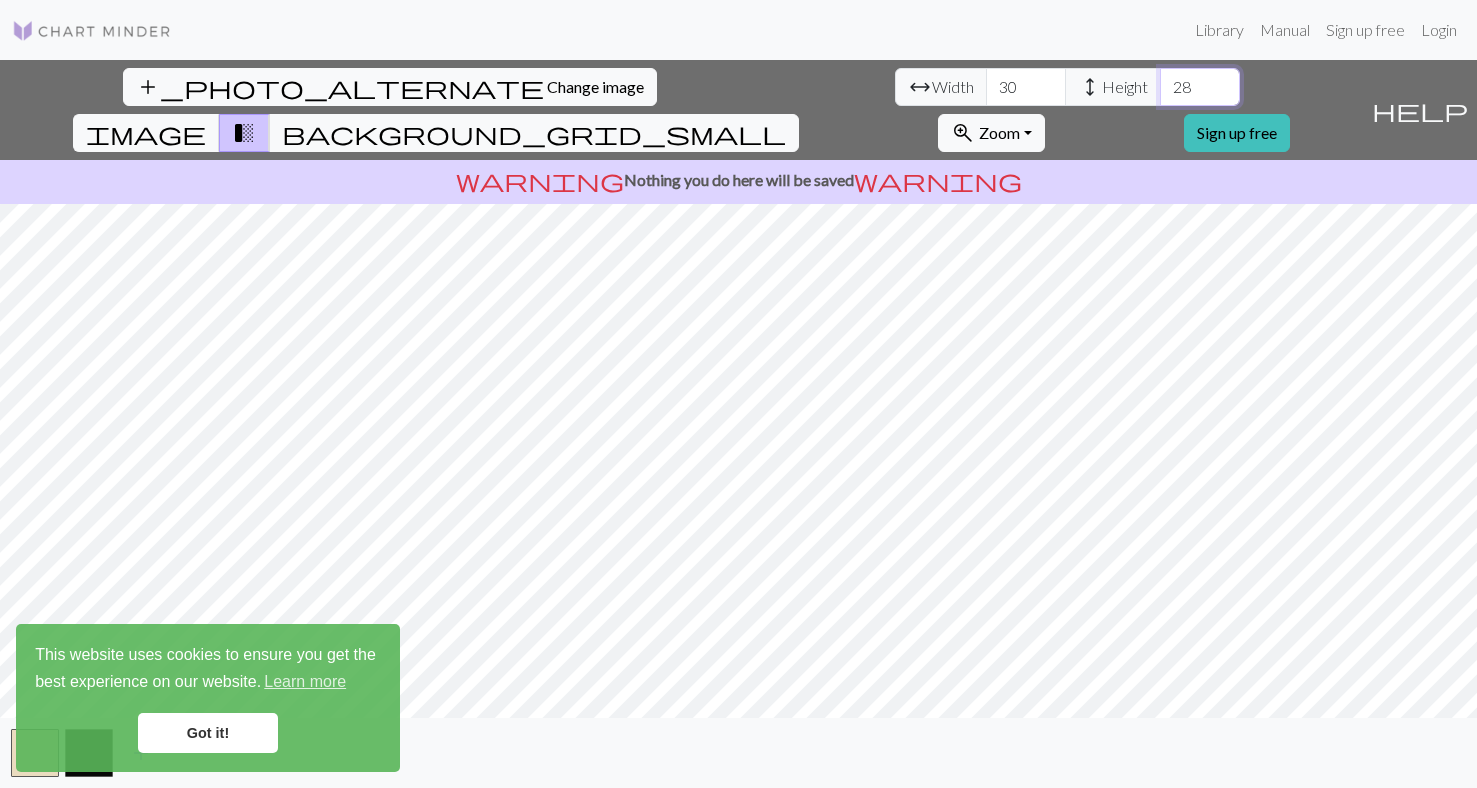 click on "28" at bounding box center [1200, 87] 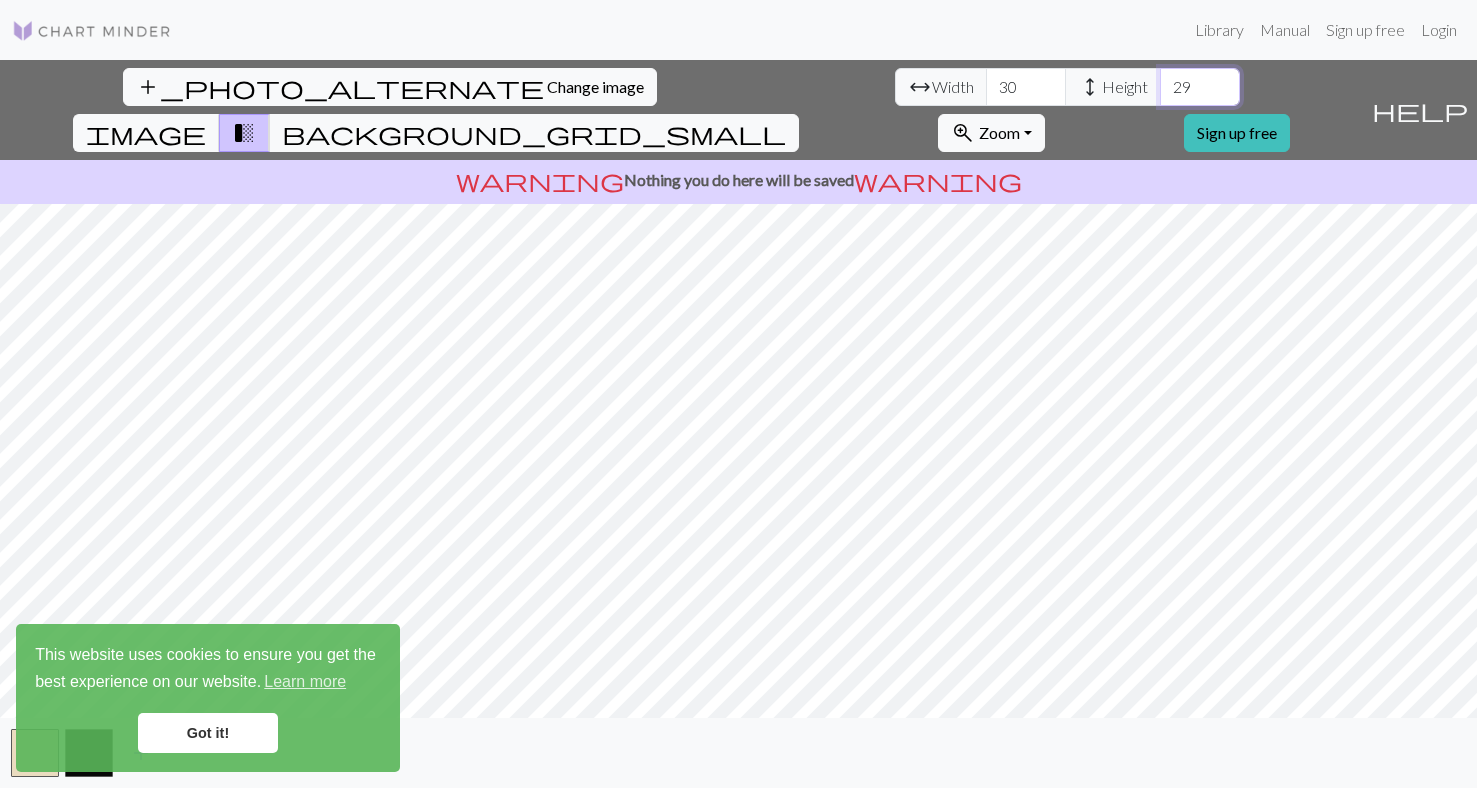 click on "29" at bounding box center [1200, 87] 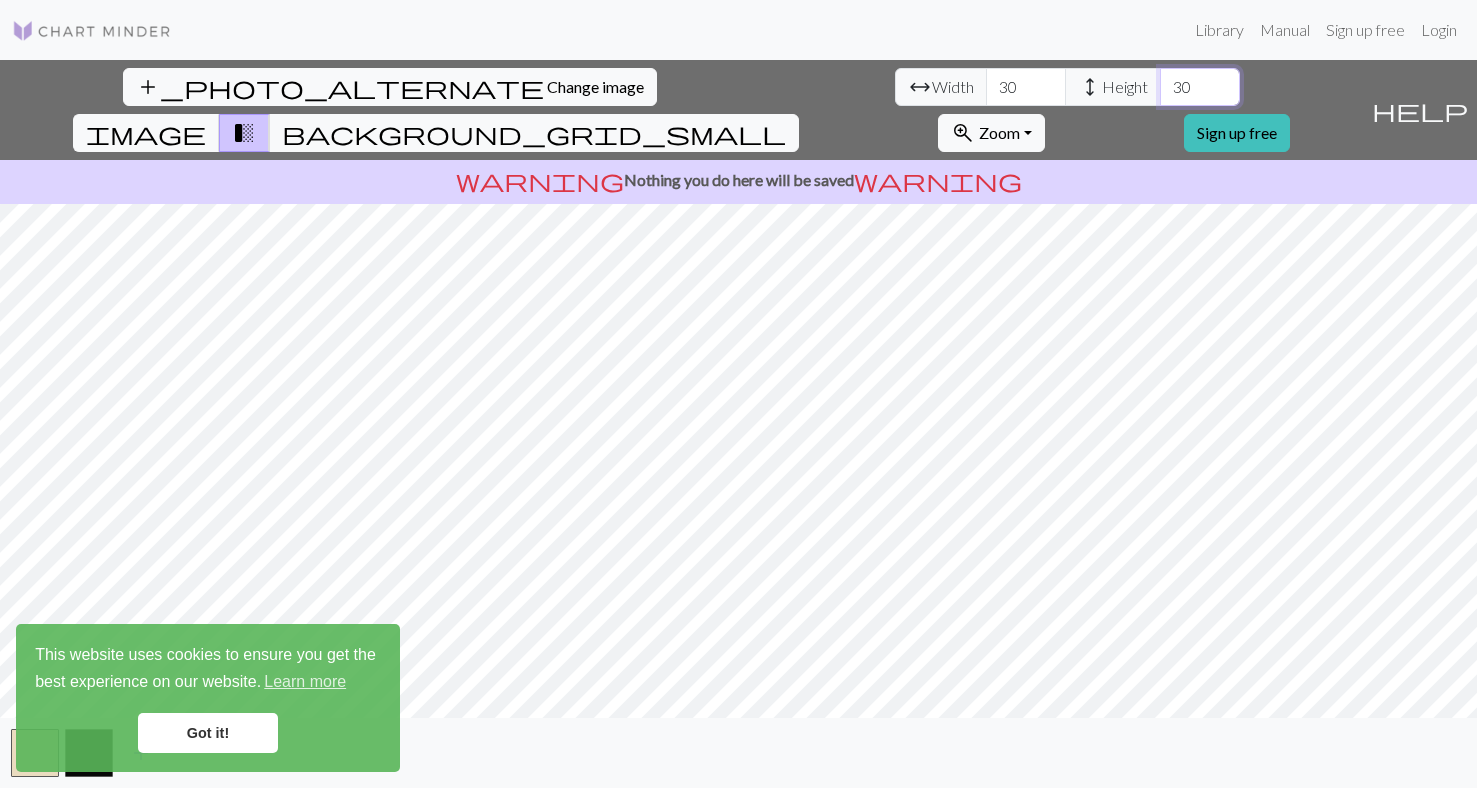 click on "30" at bounding box center [1200, 87] 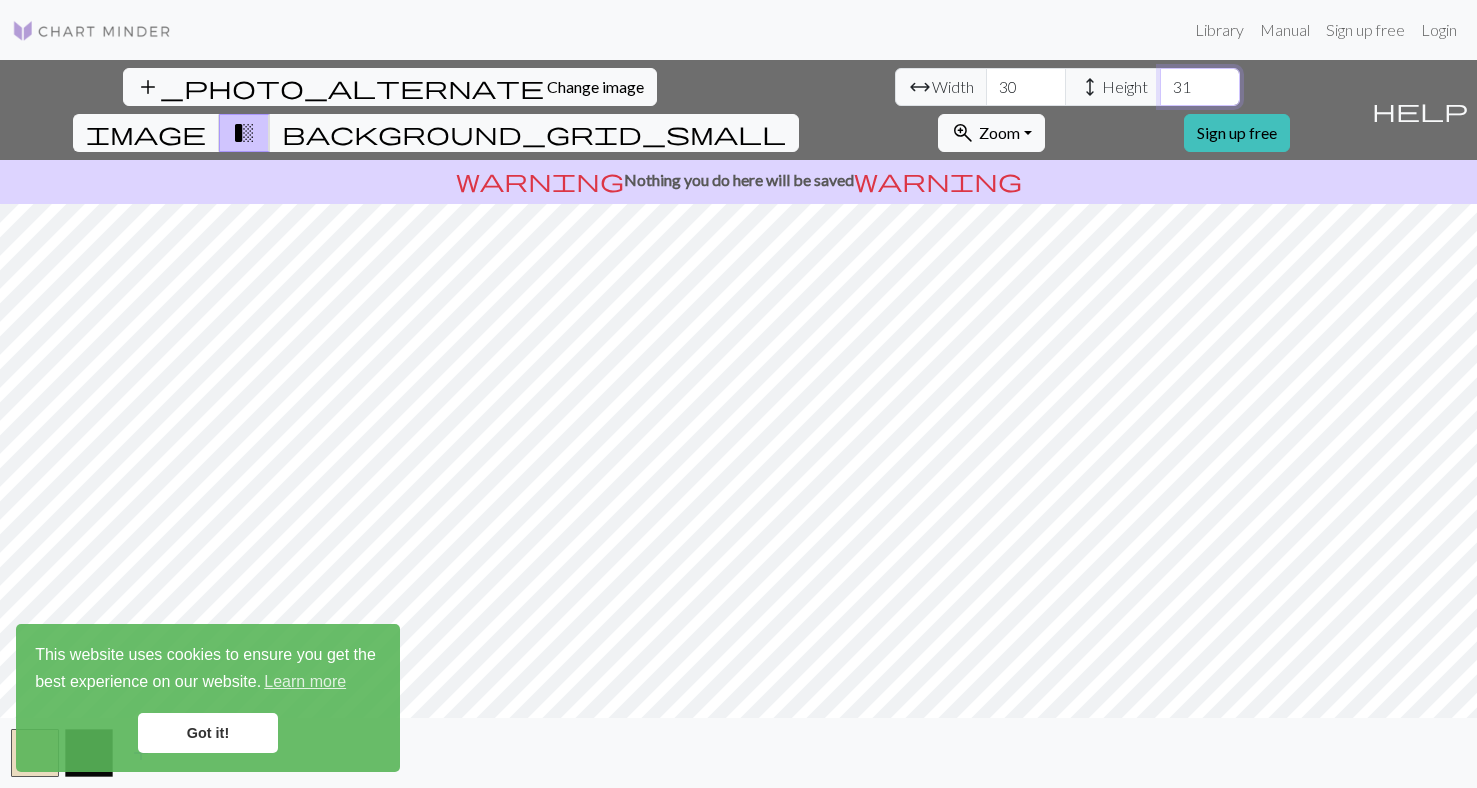 click on "31" at bounding box center [1200, 87] 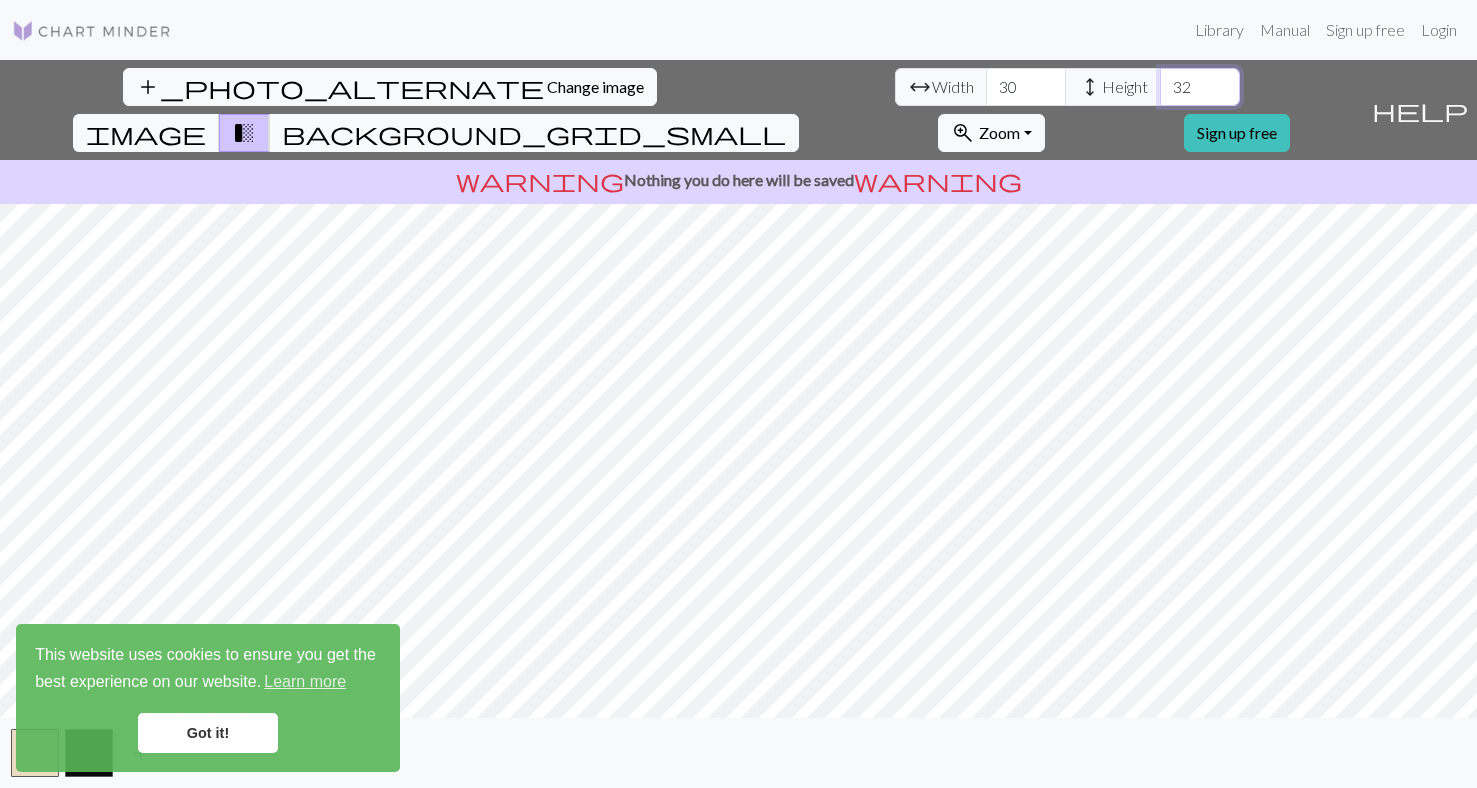 click on "32" at bounding box center (1200, 87) 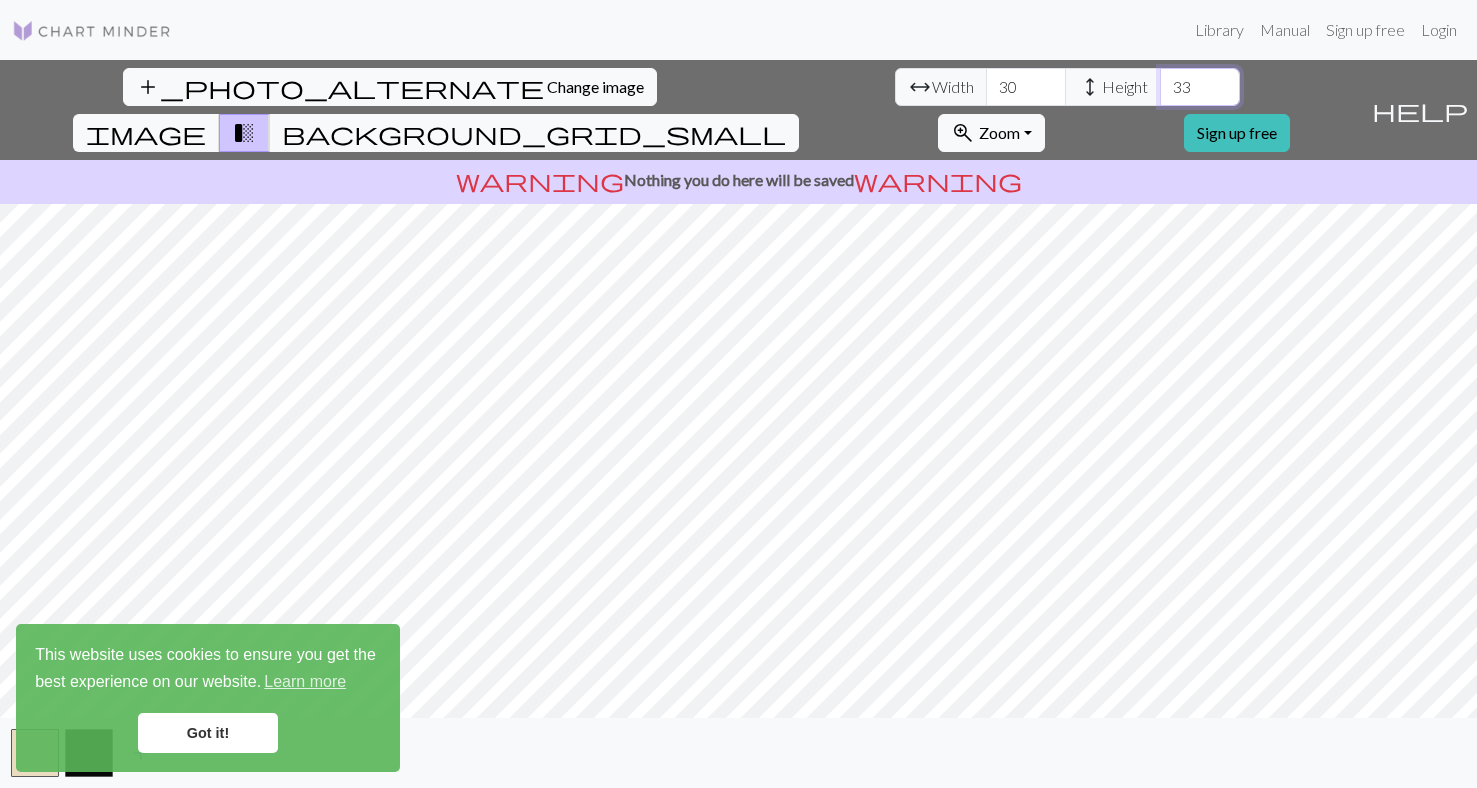 click on "33" at bounding box center [1200, 87] 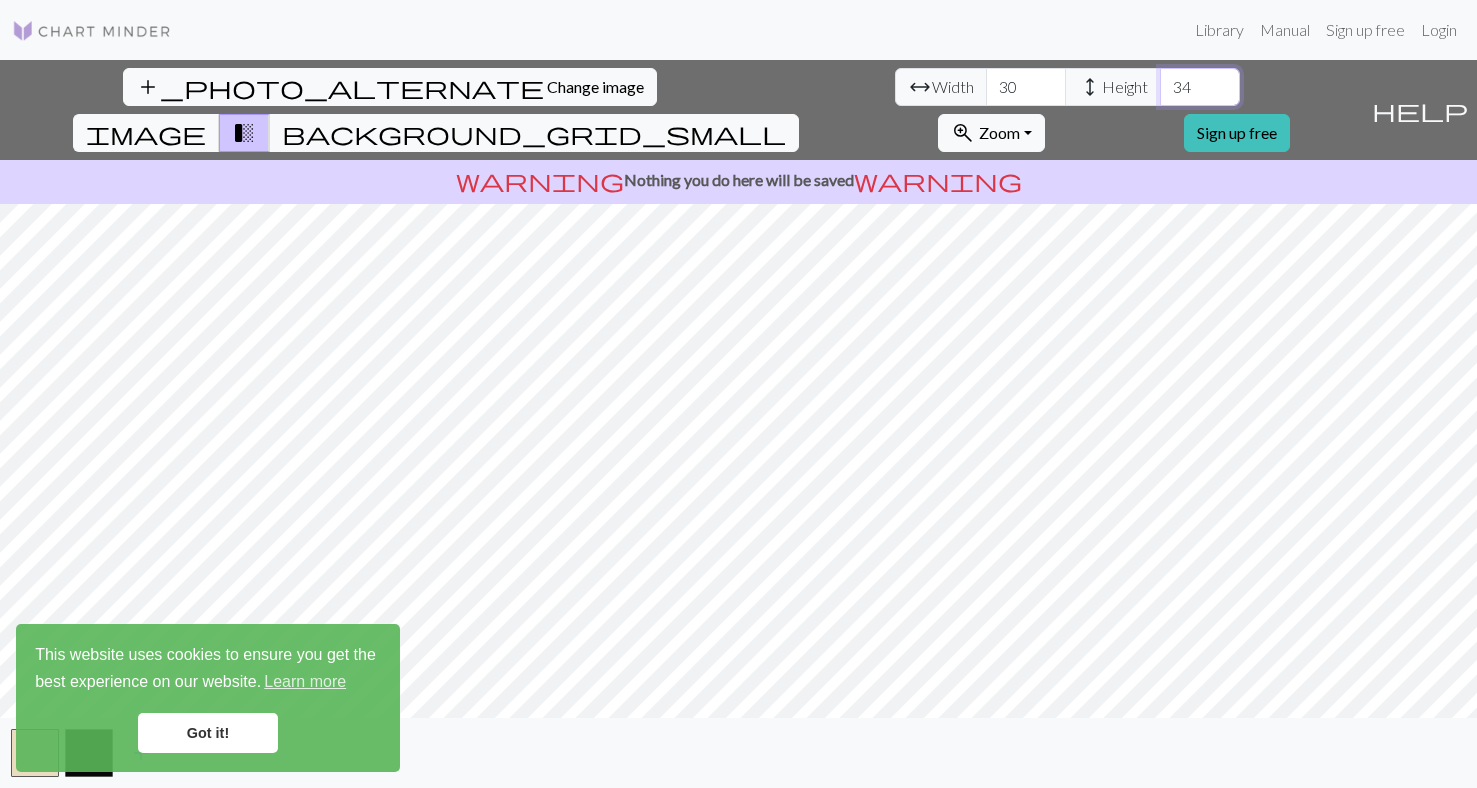 click on "34" at bounding box center [1200, 87] 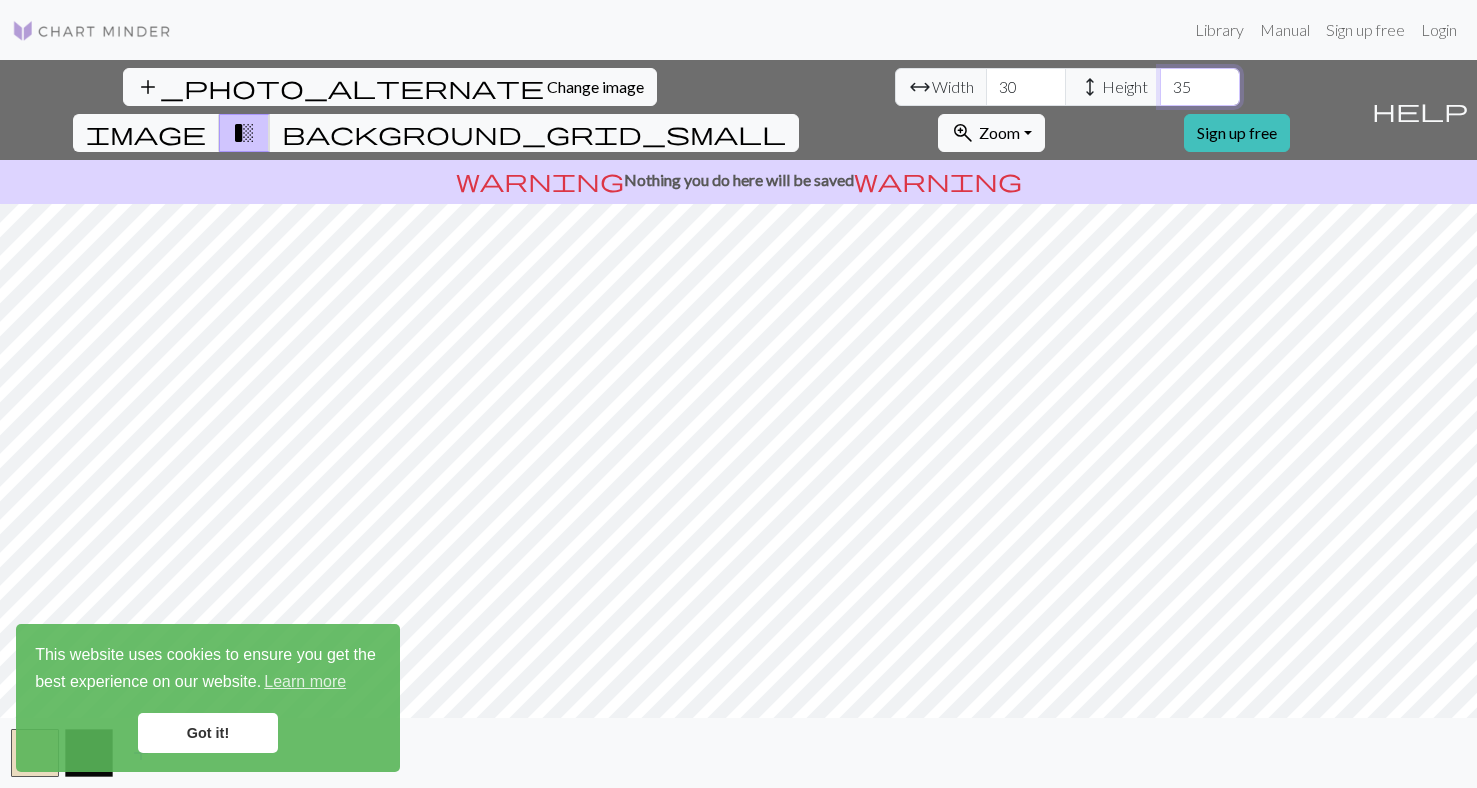 click on "35" at bounding box center [1200, 87] 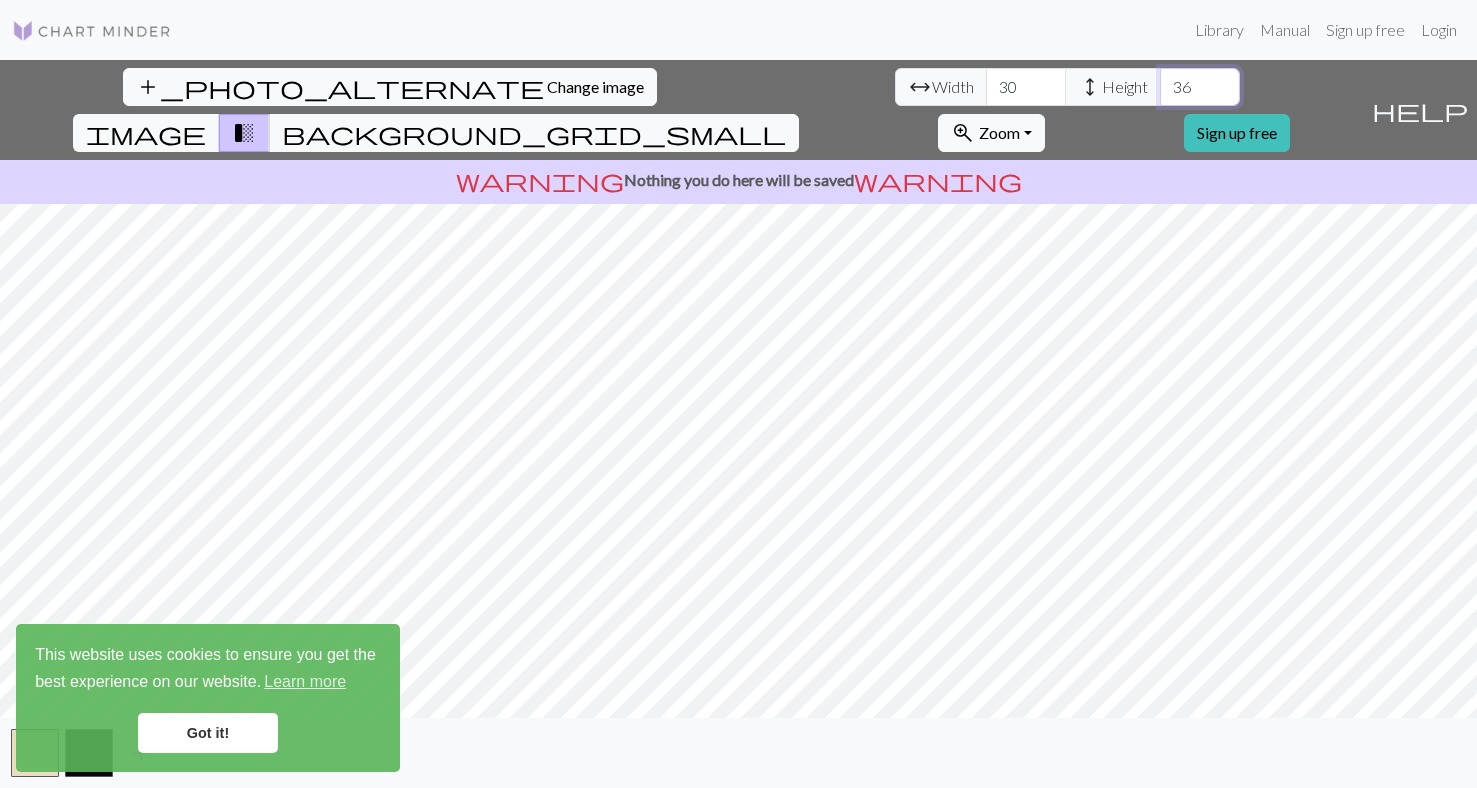 click on "36" at bounding box center (1200, 87) 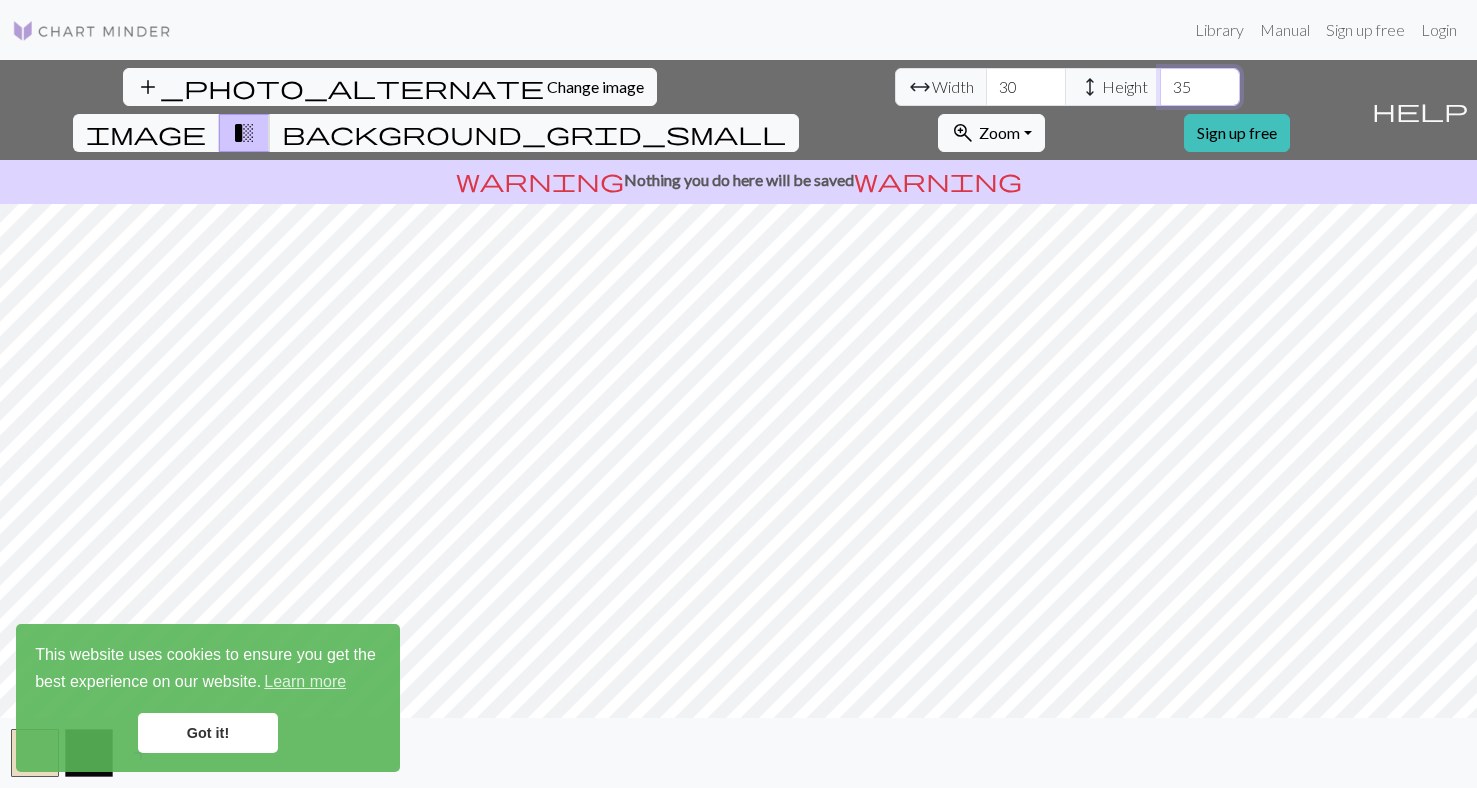 click on "35" at bounding box center [1200, 87] 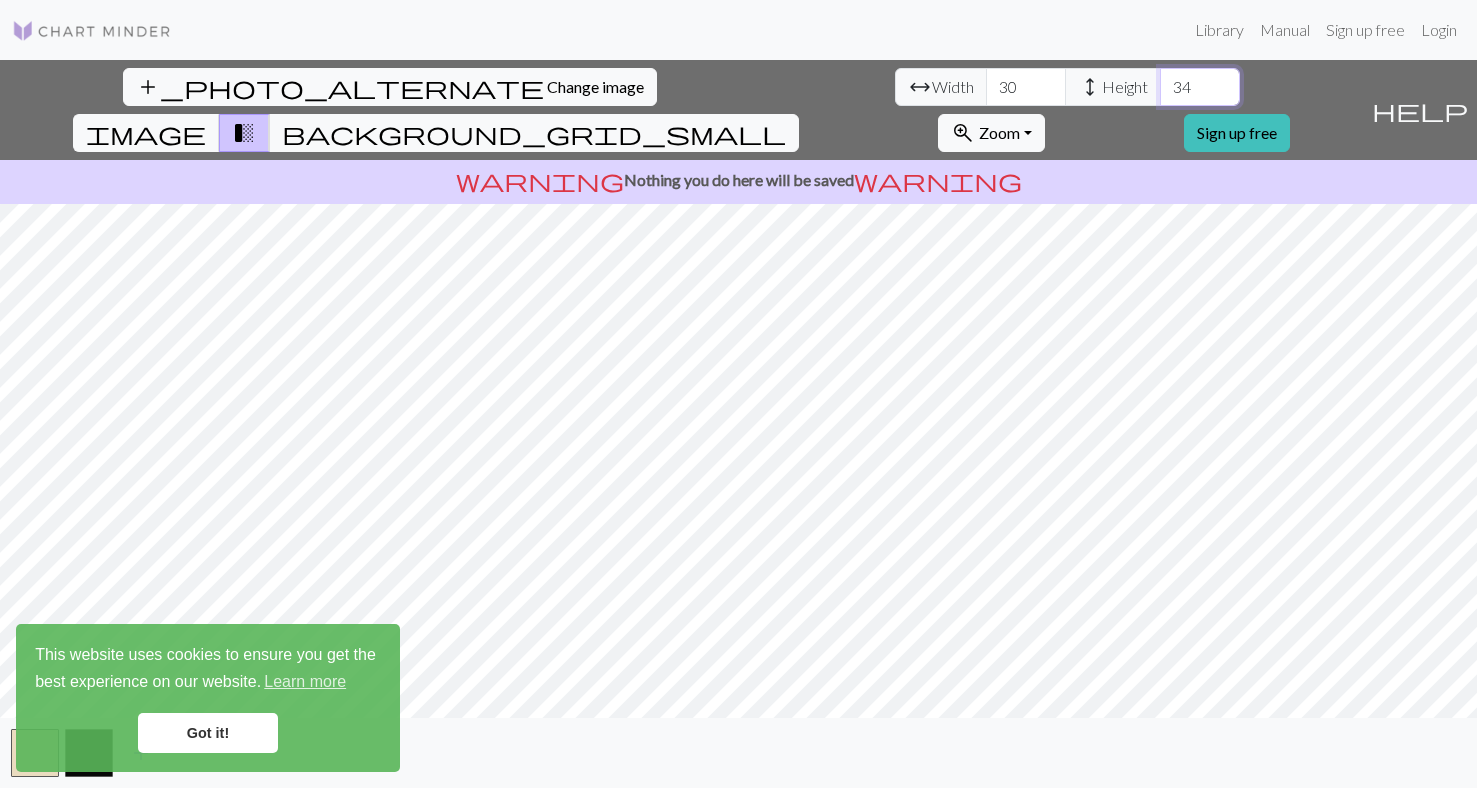click on "34" at bounding box center [1200, 87] 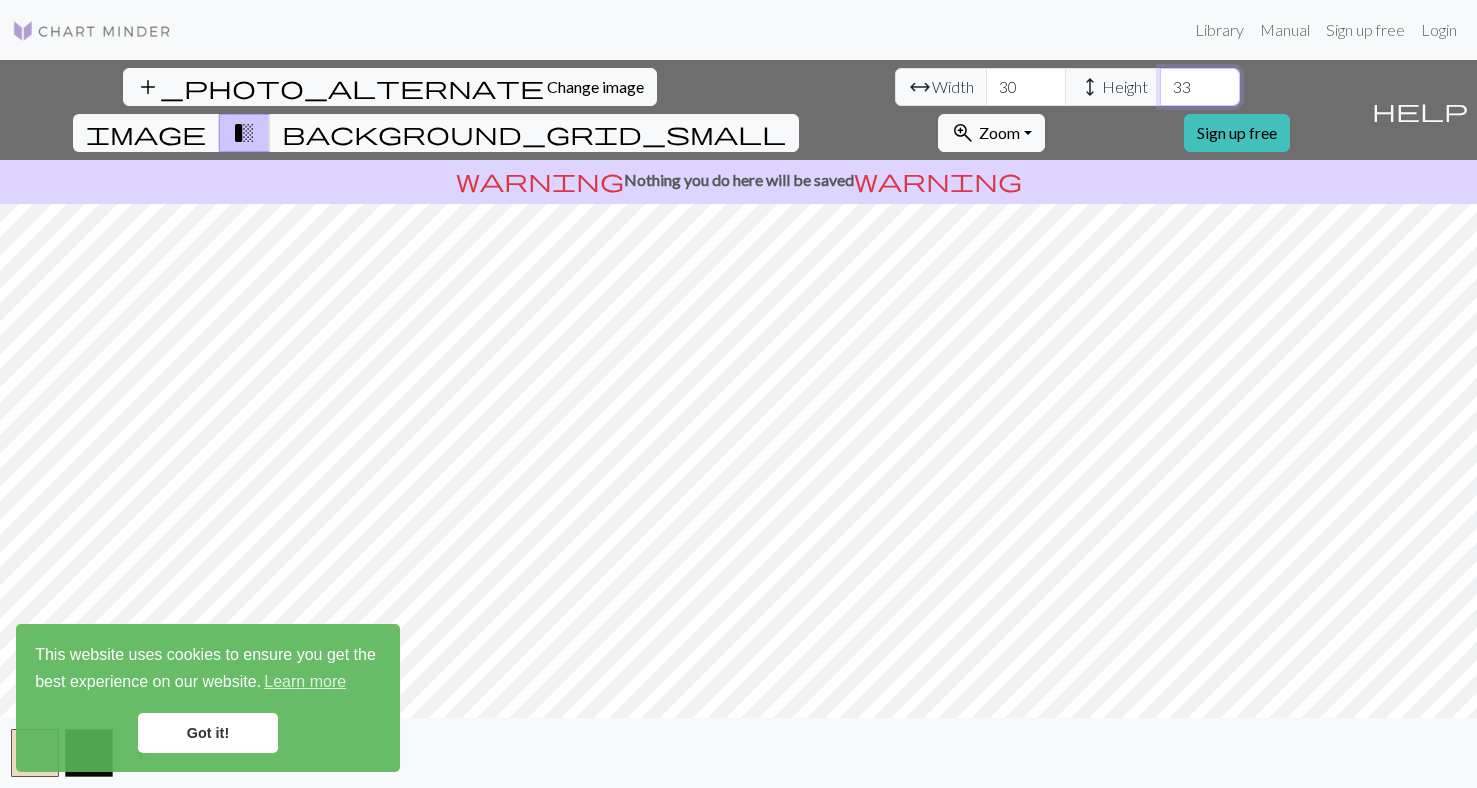 click on "33" at bounding box center [1200, 87] 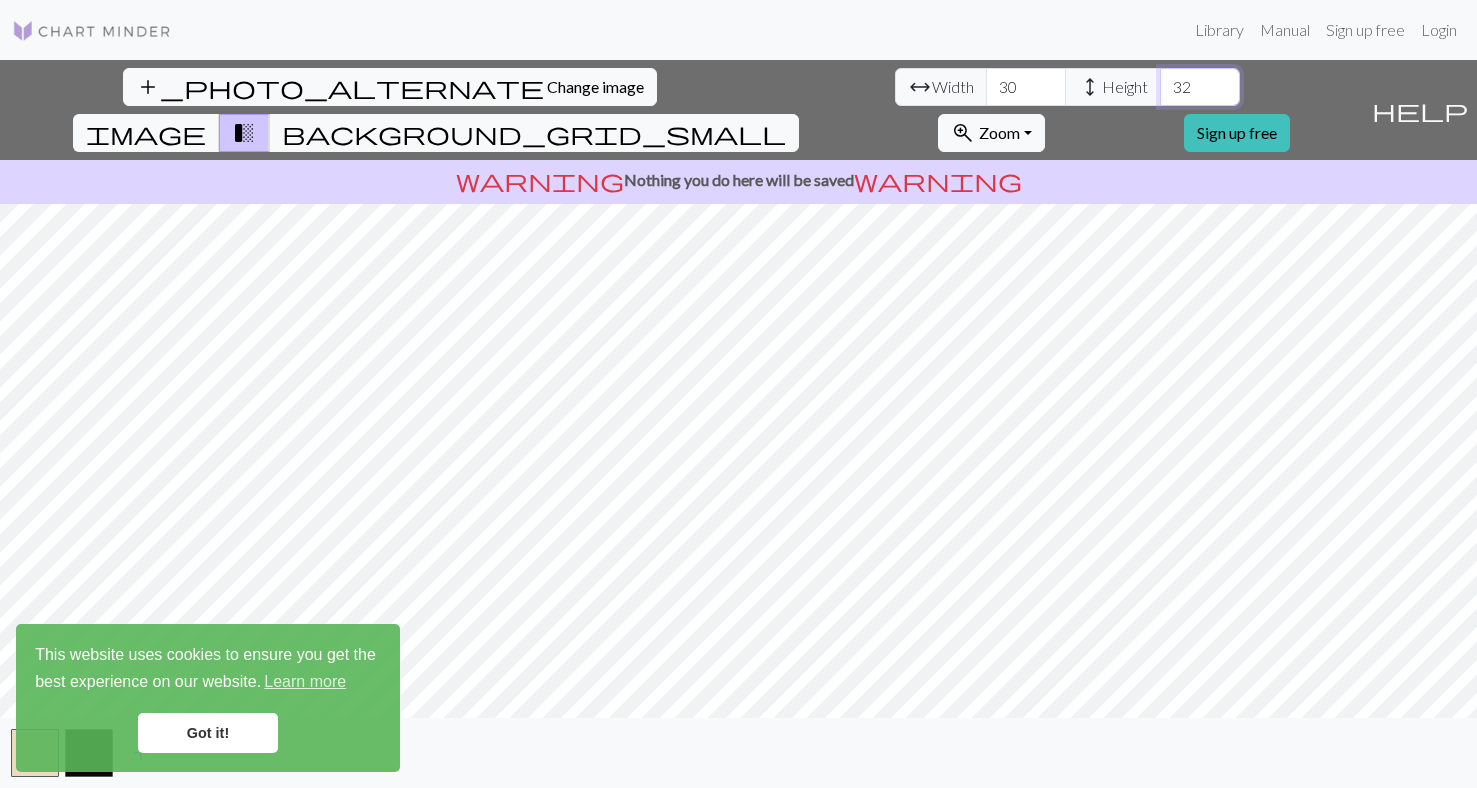 click on "32" at bounding box center [1200, 87] 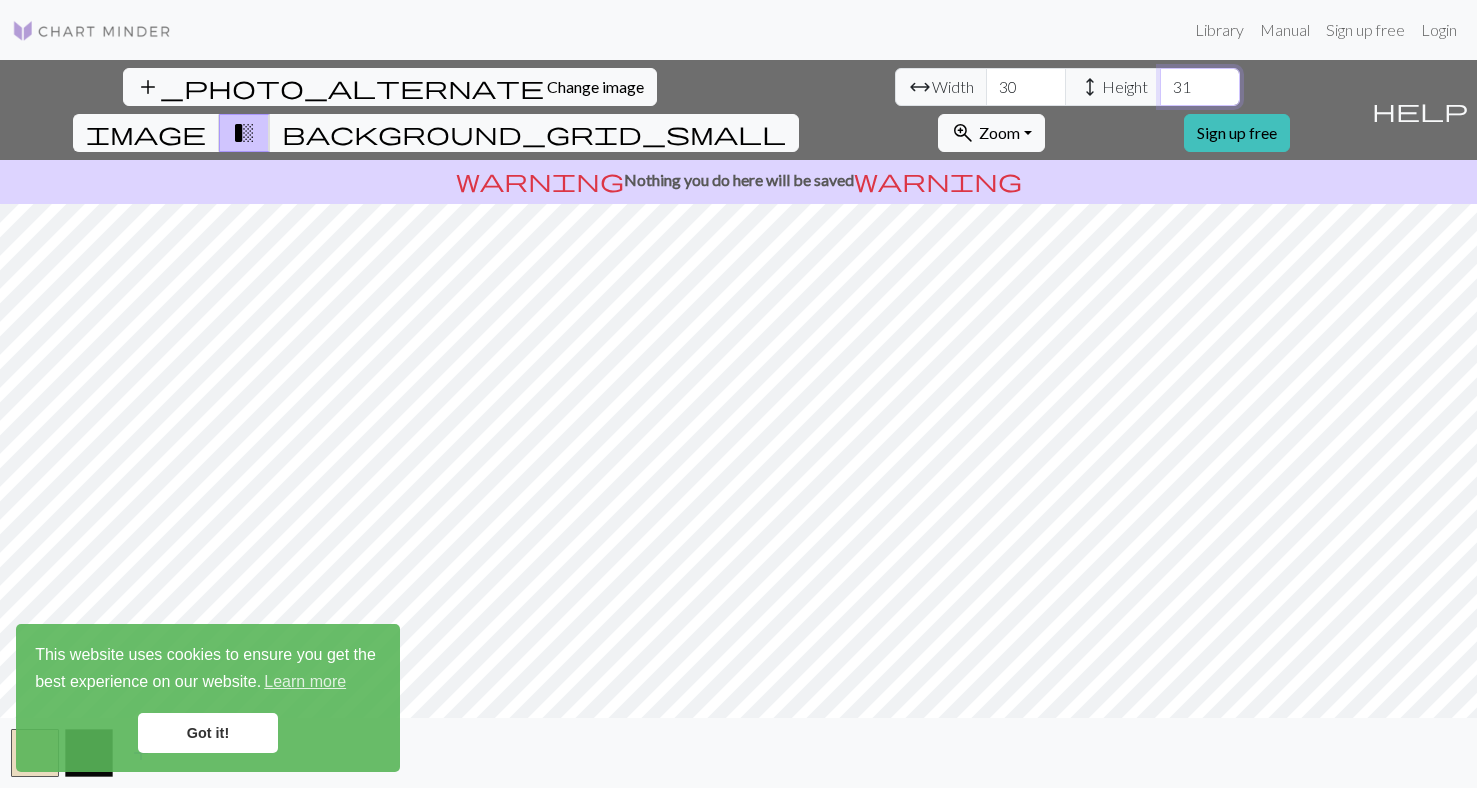 click on "31" at bounding box center (1200, 87) 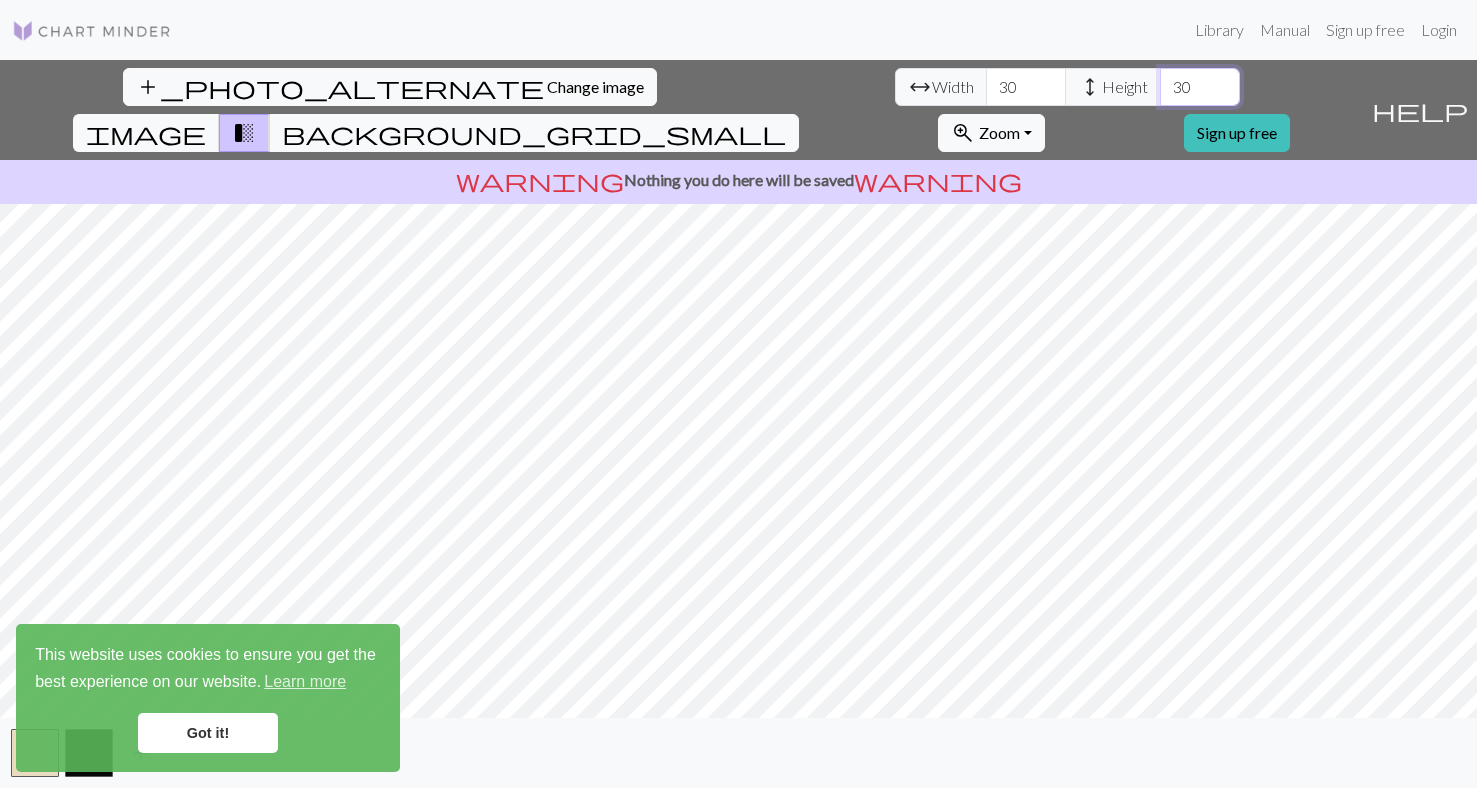 click on "30" at bounding box center (1200, 87) 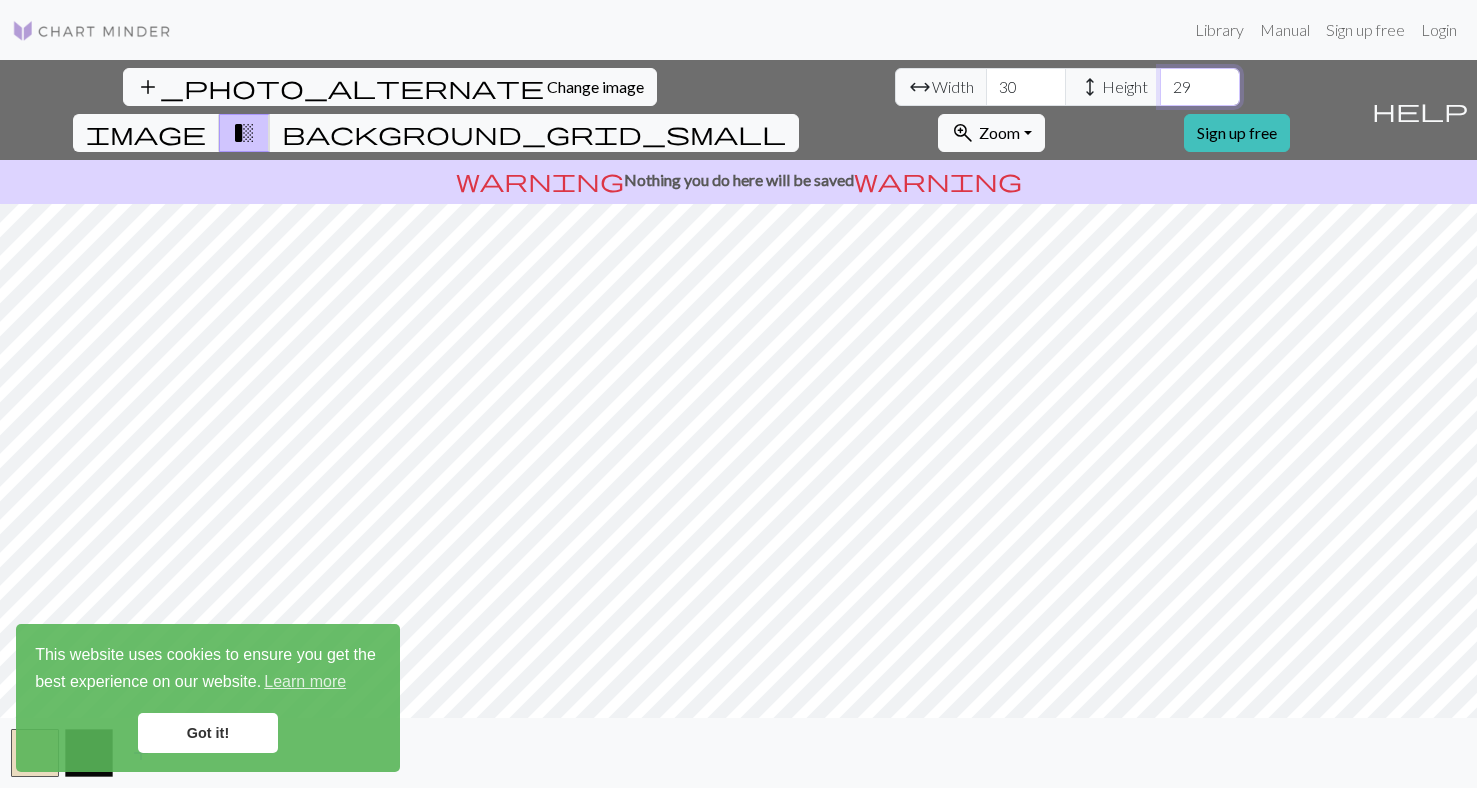 click on "29" at bounding box center (1200, 87) 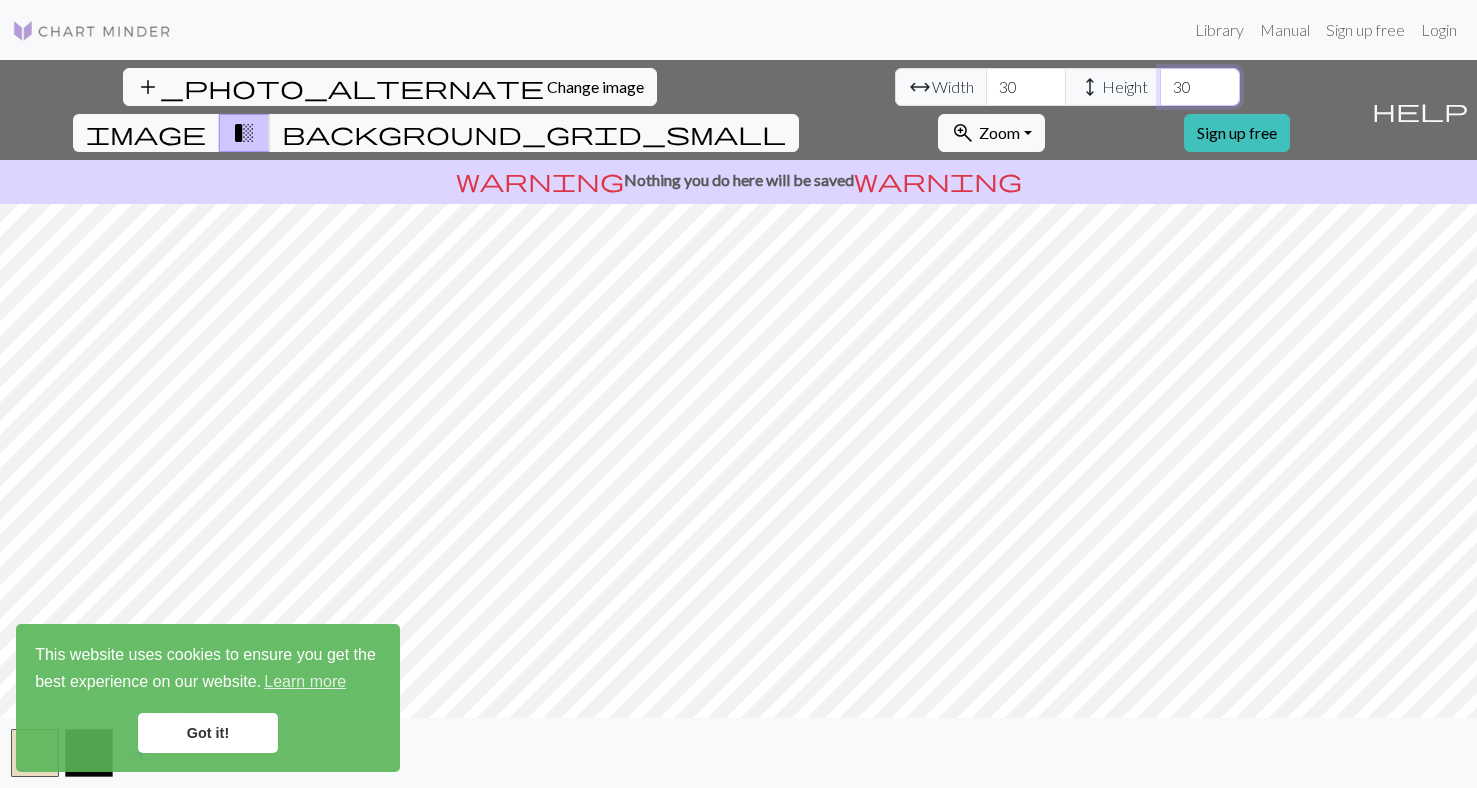 click on "30" at bounding box center [1200, 87] 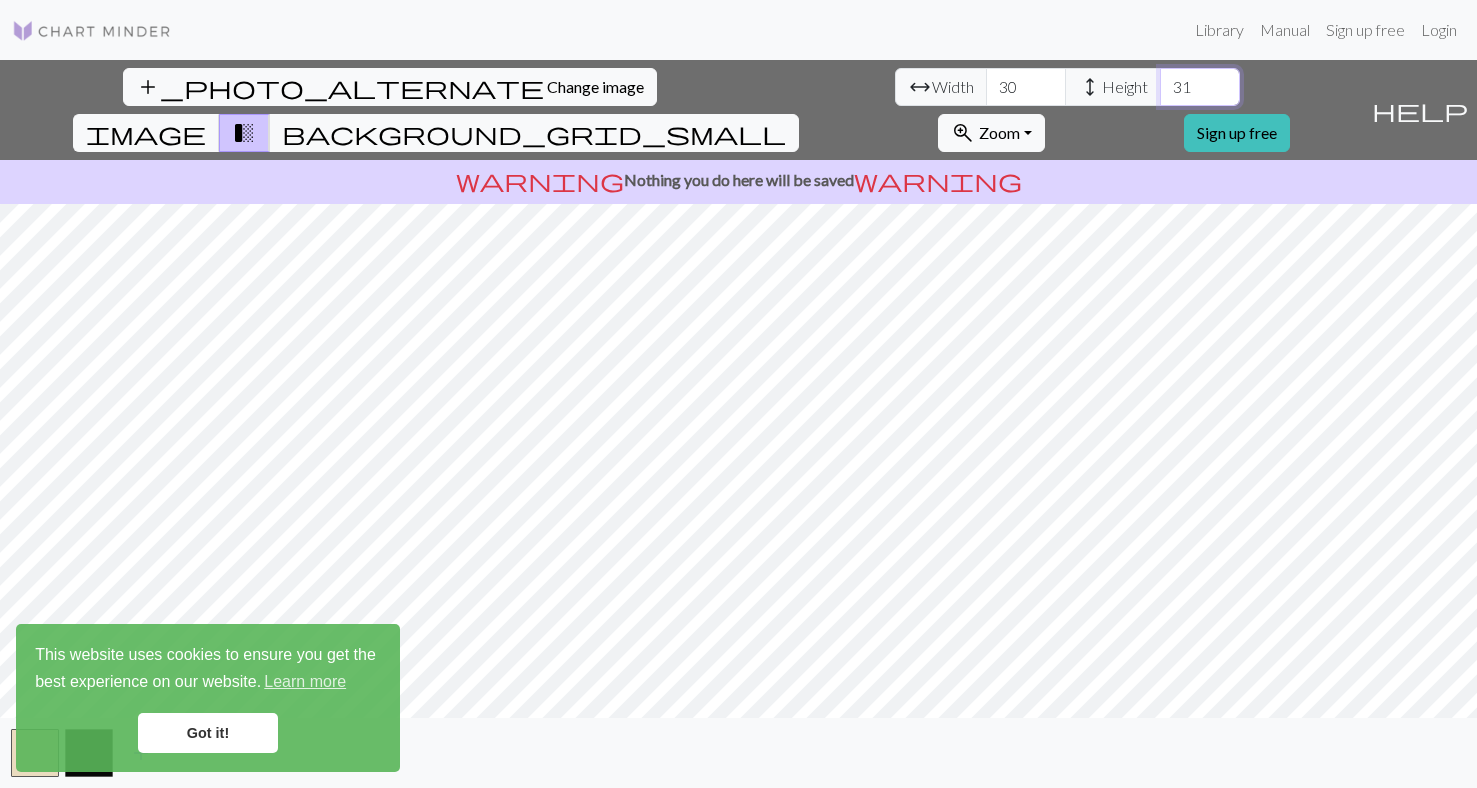 click on "31" at bounding box center (1200, 87) 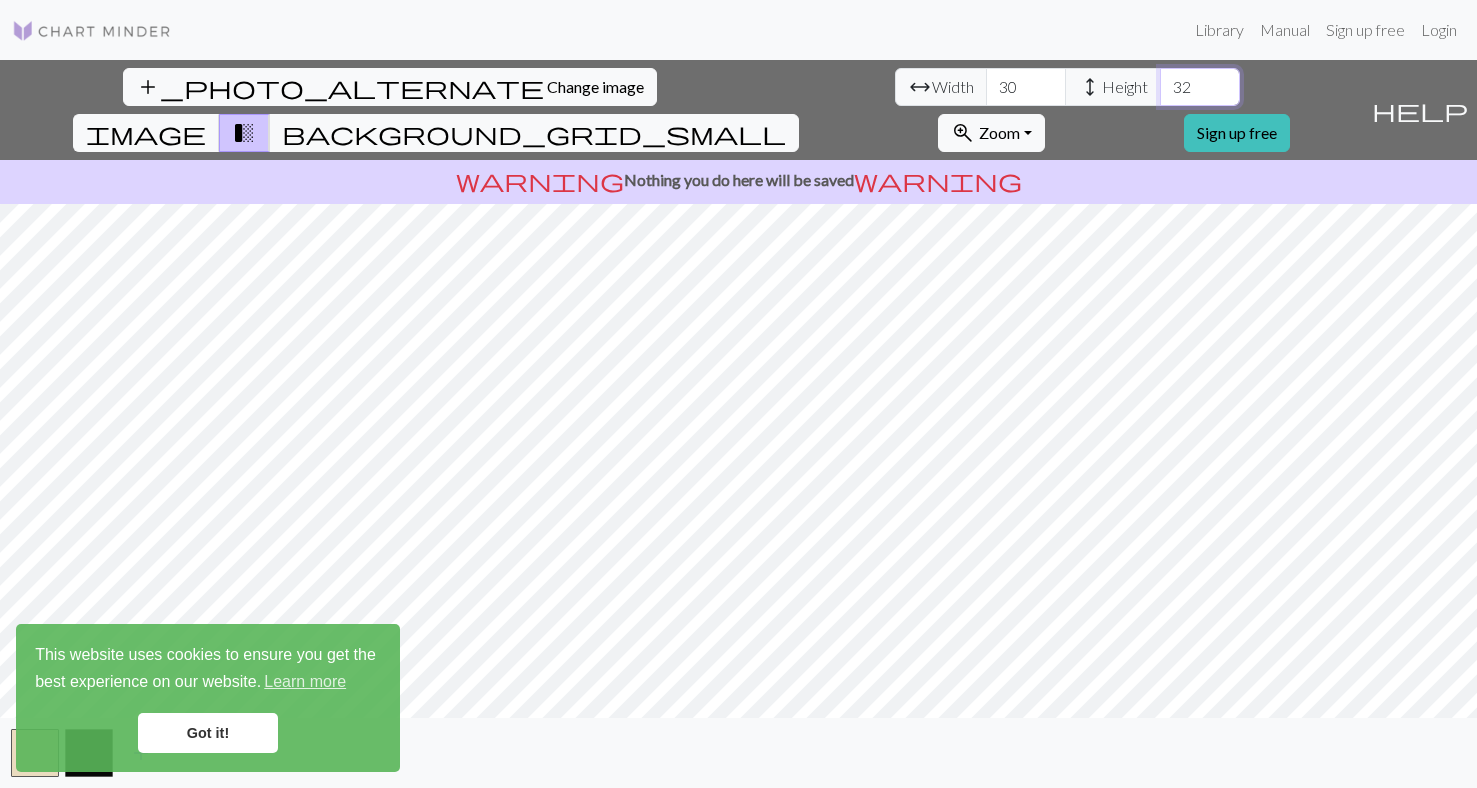 click on "32" at bounding box center (1200, 87) 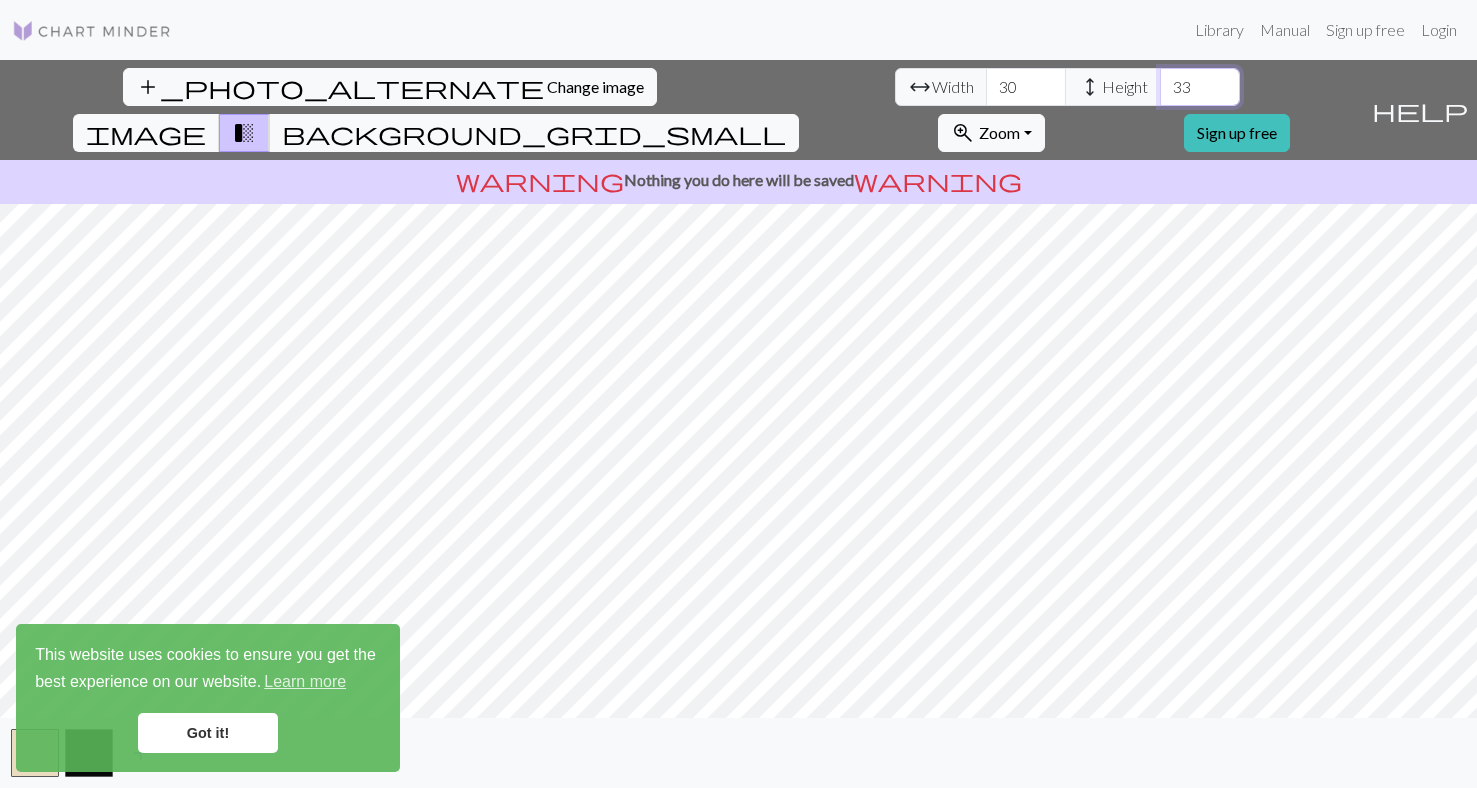 click on "33" at bounding box center [1200, 87] 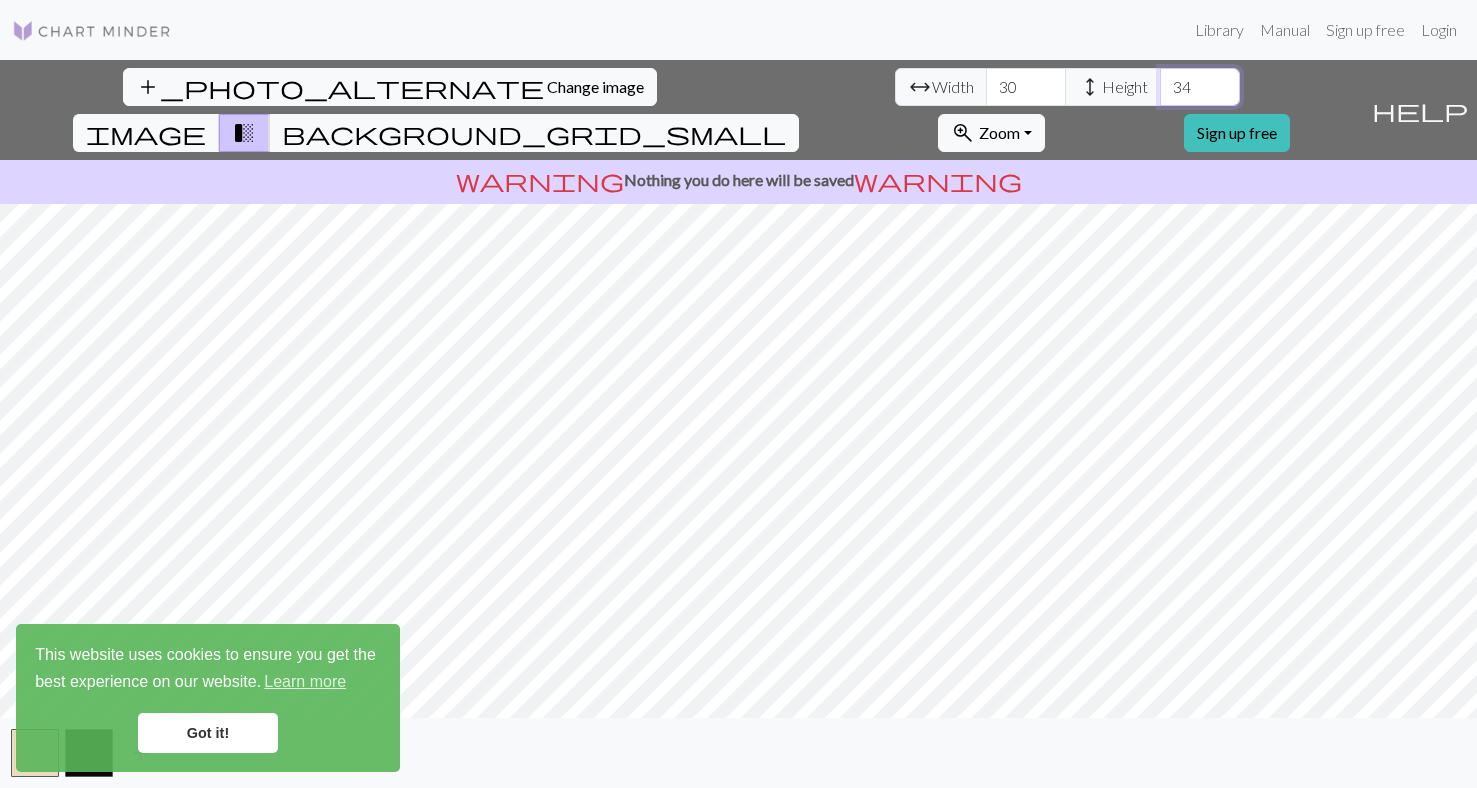click on "34" at bounding box center (1200, 87) 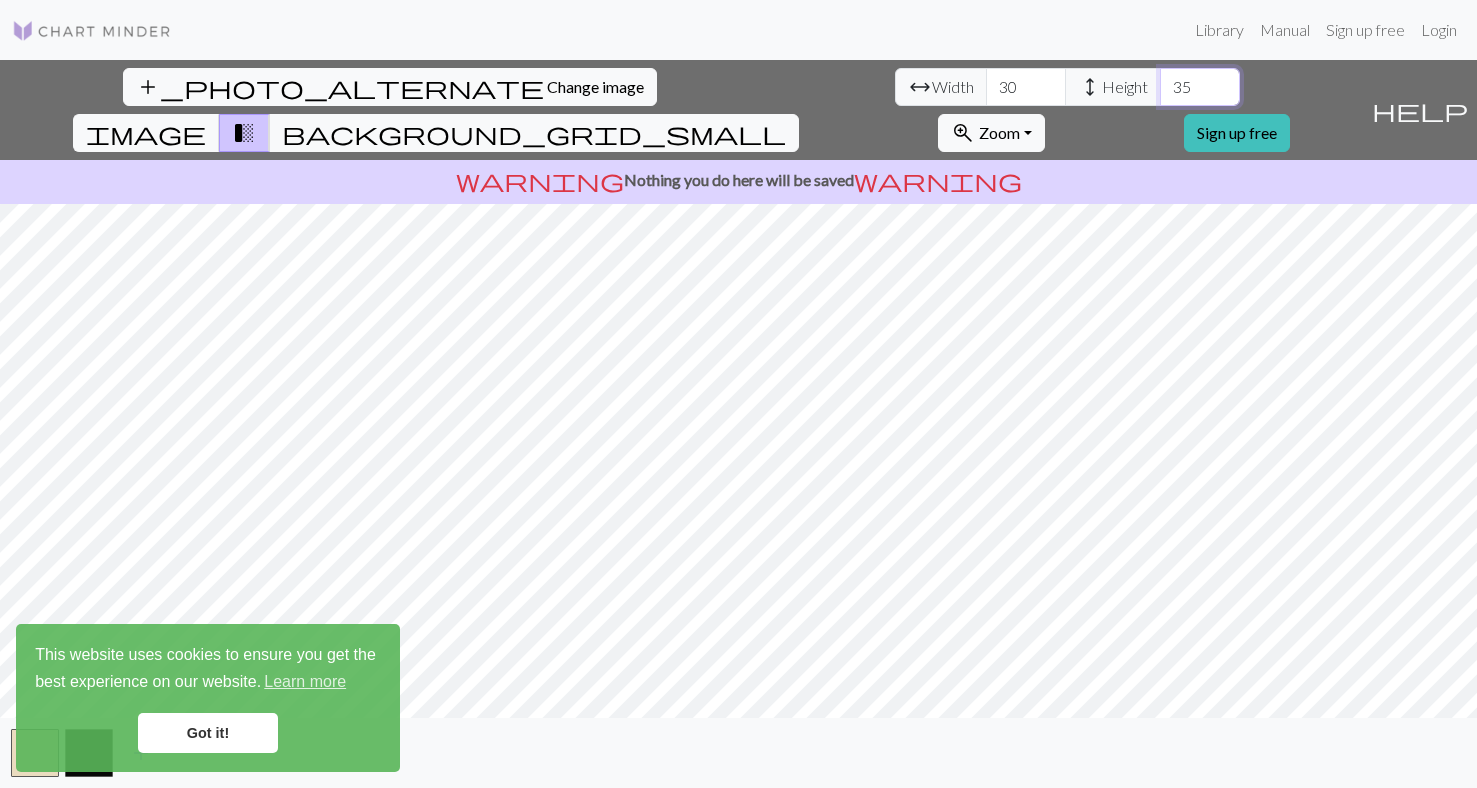 click on "35" at bounding box center [1200, 87] 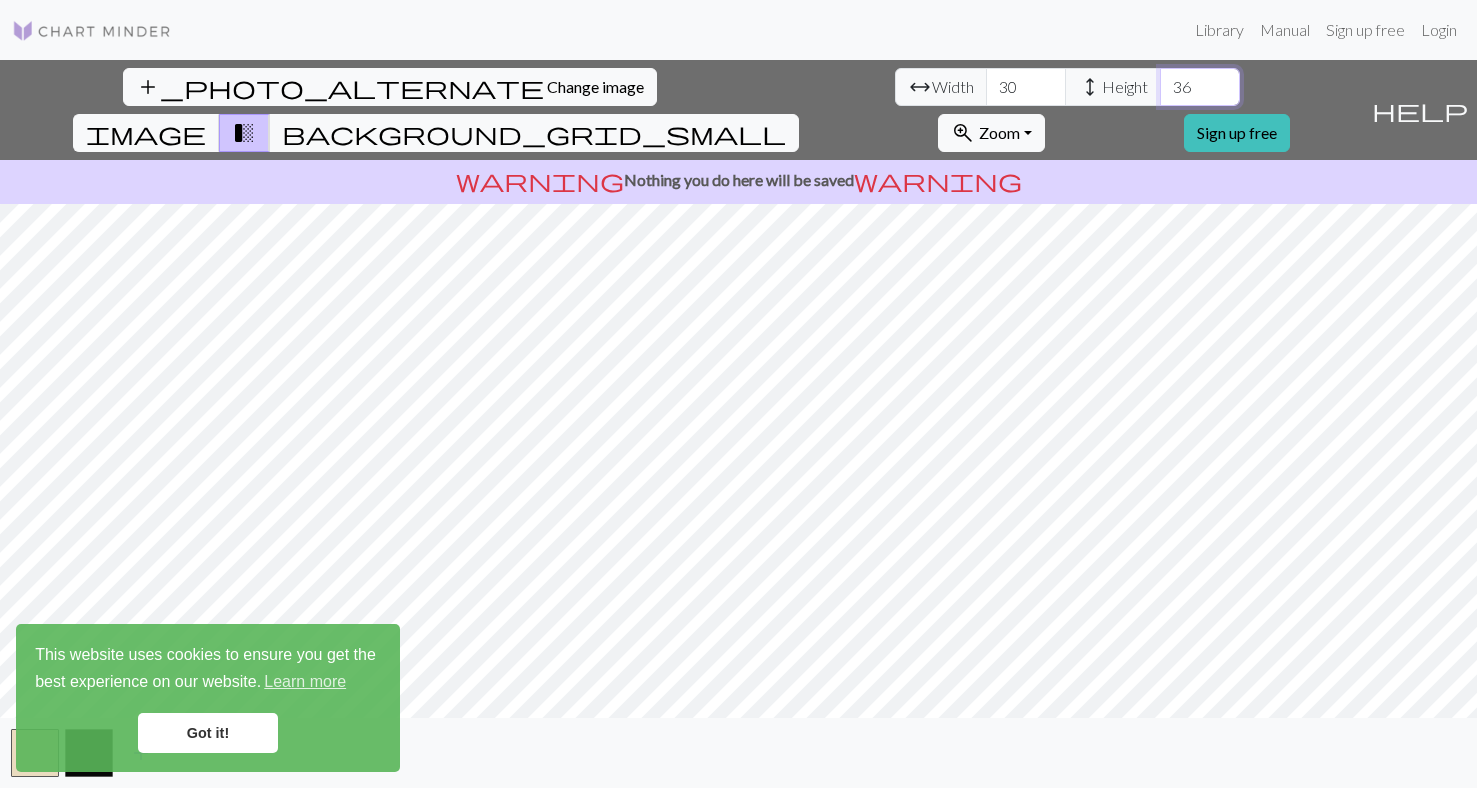 click on "36" at bounding box center [1200, 87] 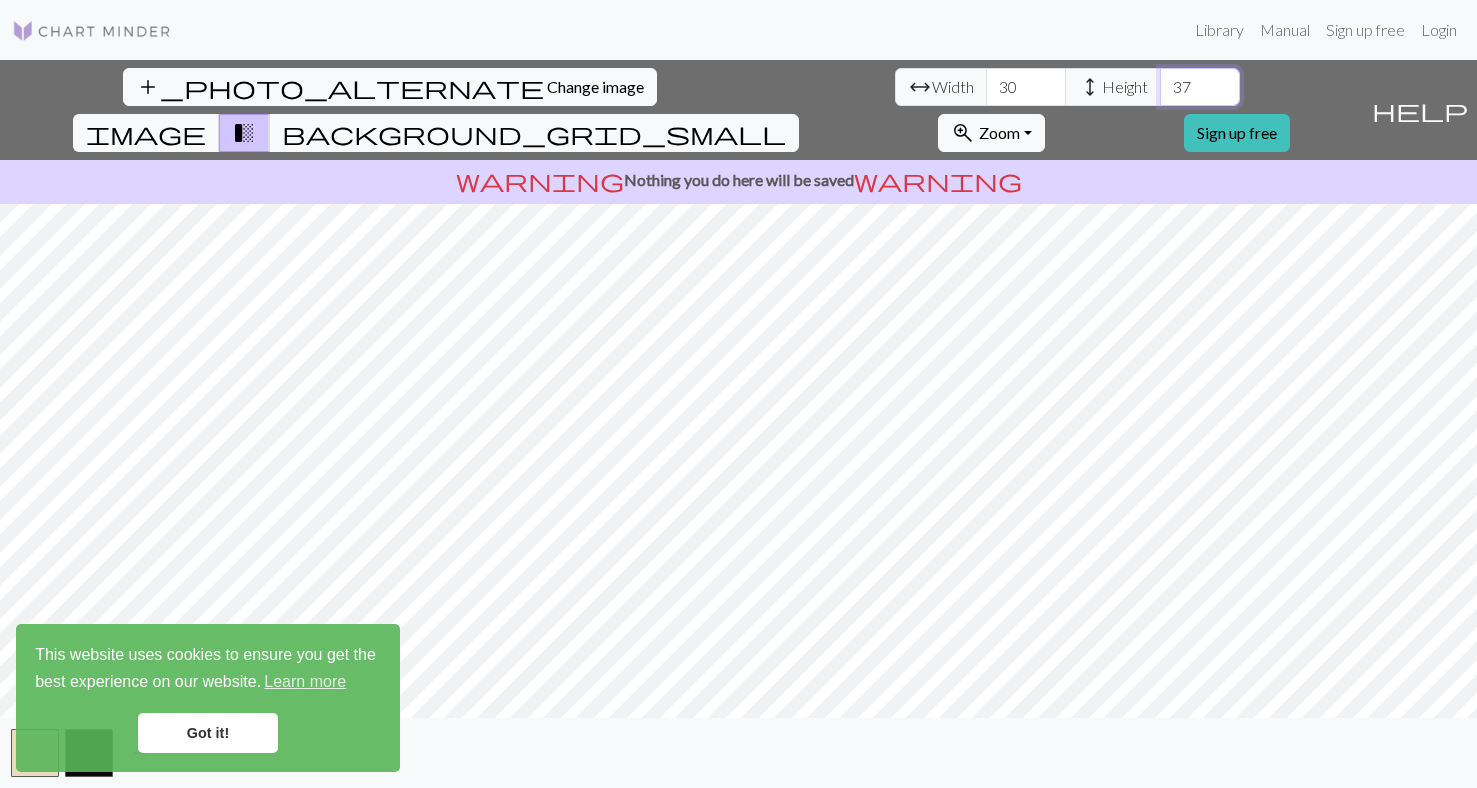 click on "37" at bounding box center [1200, 87] 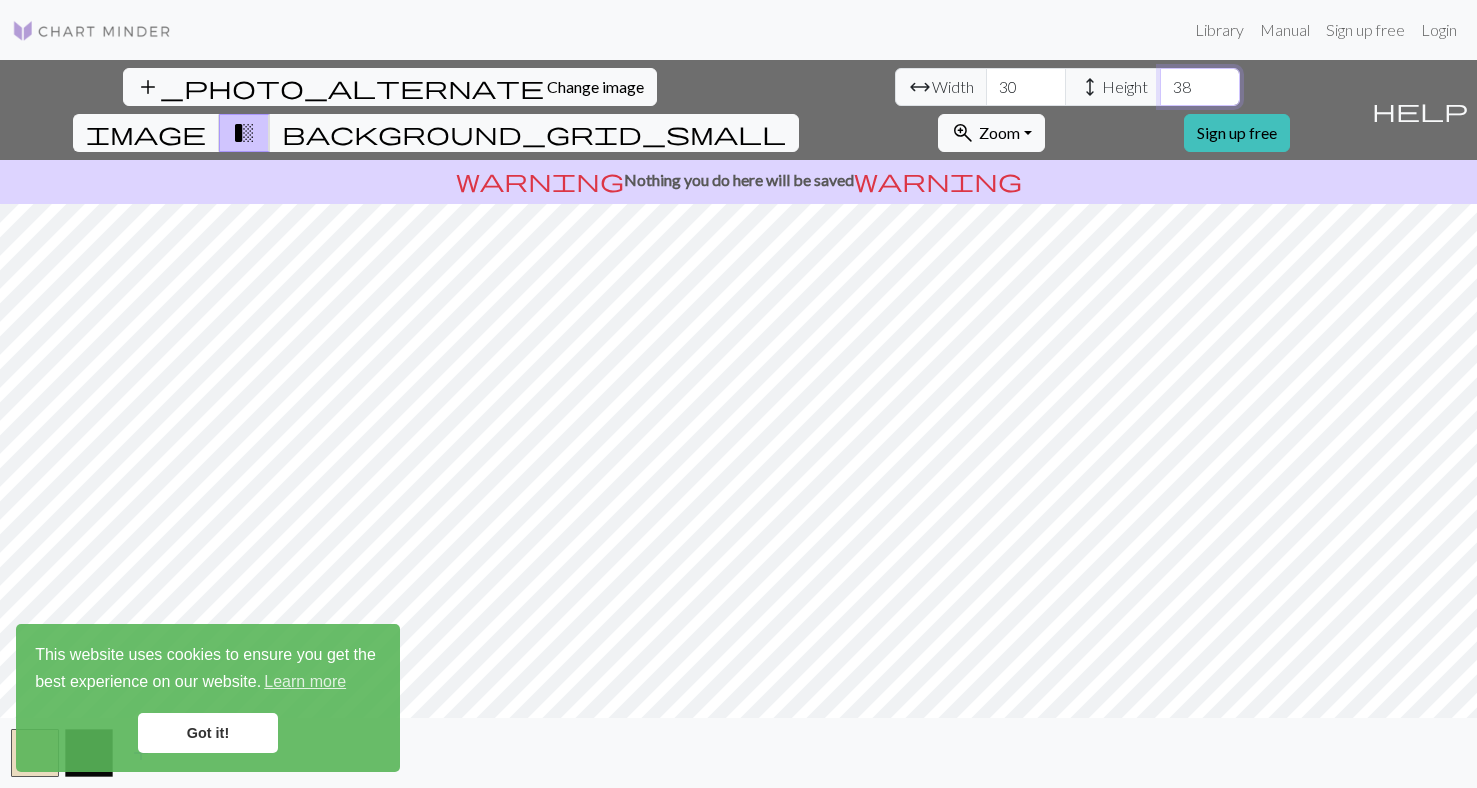 click on "38" at bounding box center (1200, 87) 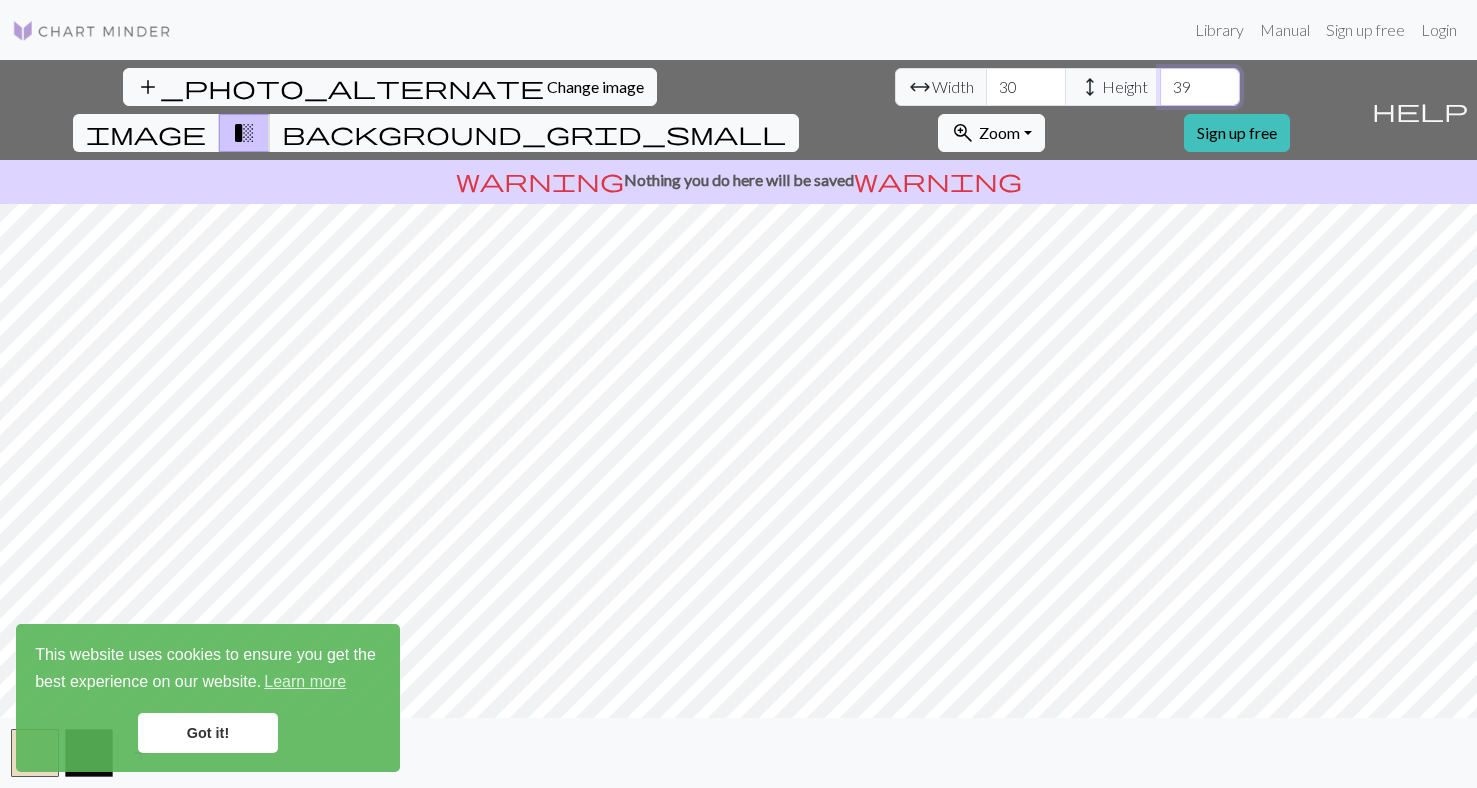 click on "39" at bounding box center [1200, 87] 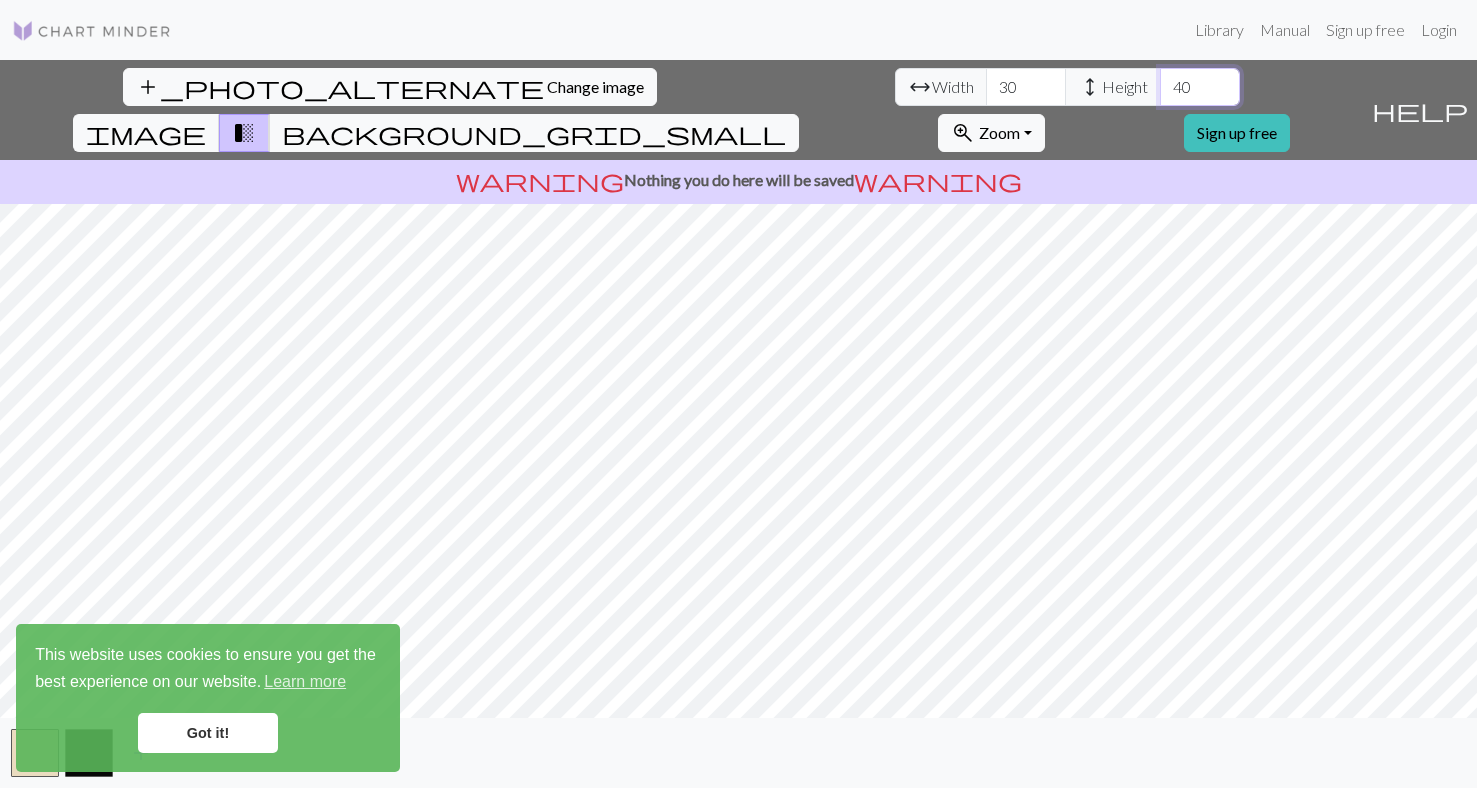 click on "40" at bounding box center [1200, 87] 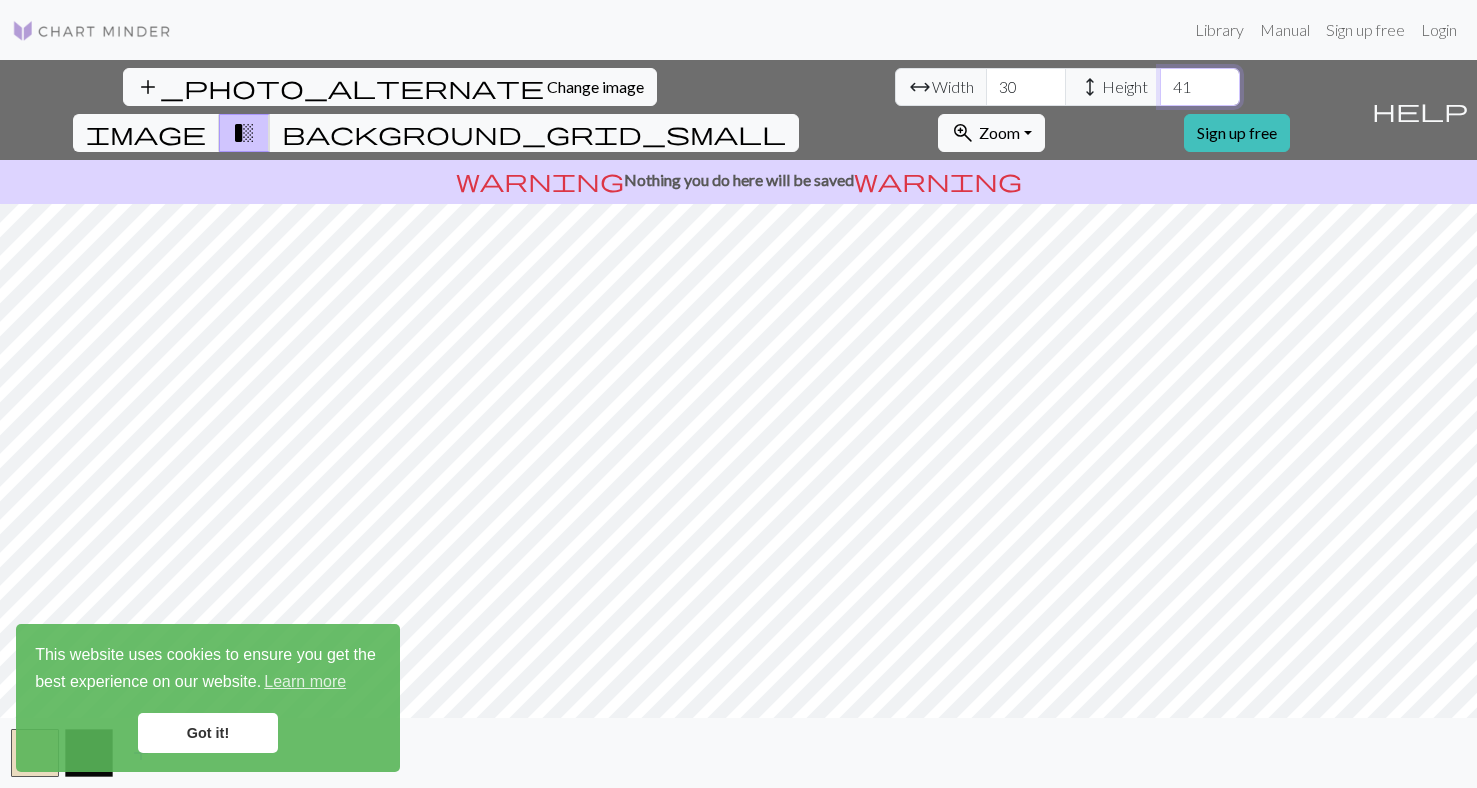 click on "41" at bounding box center [1200, 87] 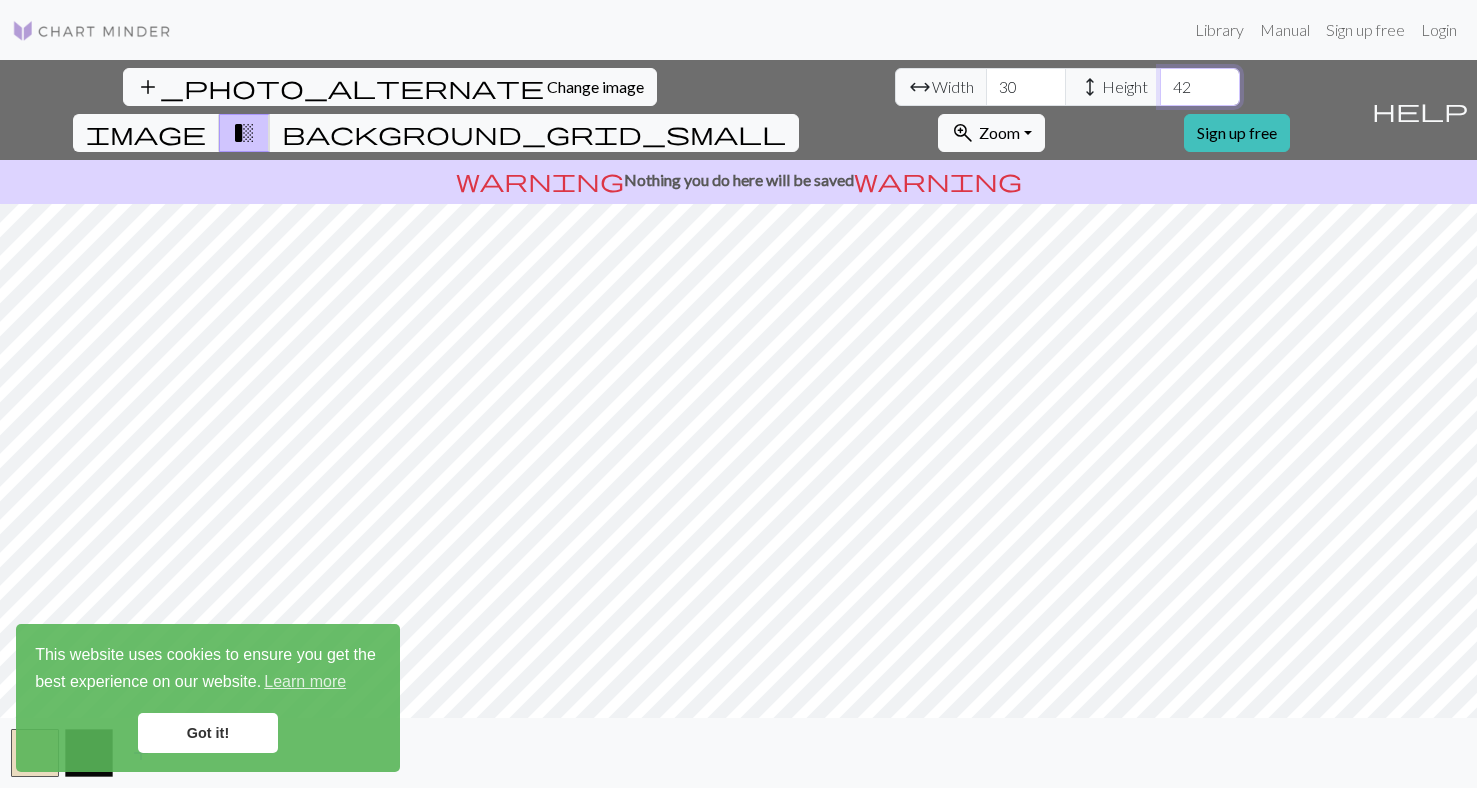click on "42" at bounding box center [1200, 87] 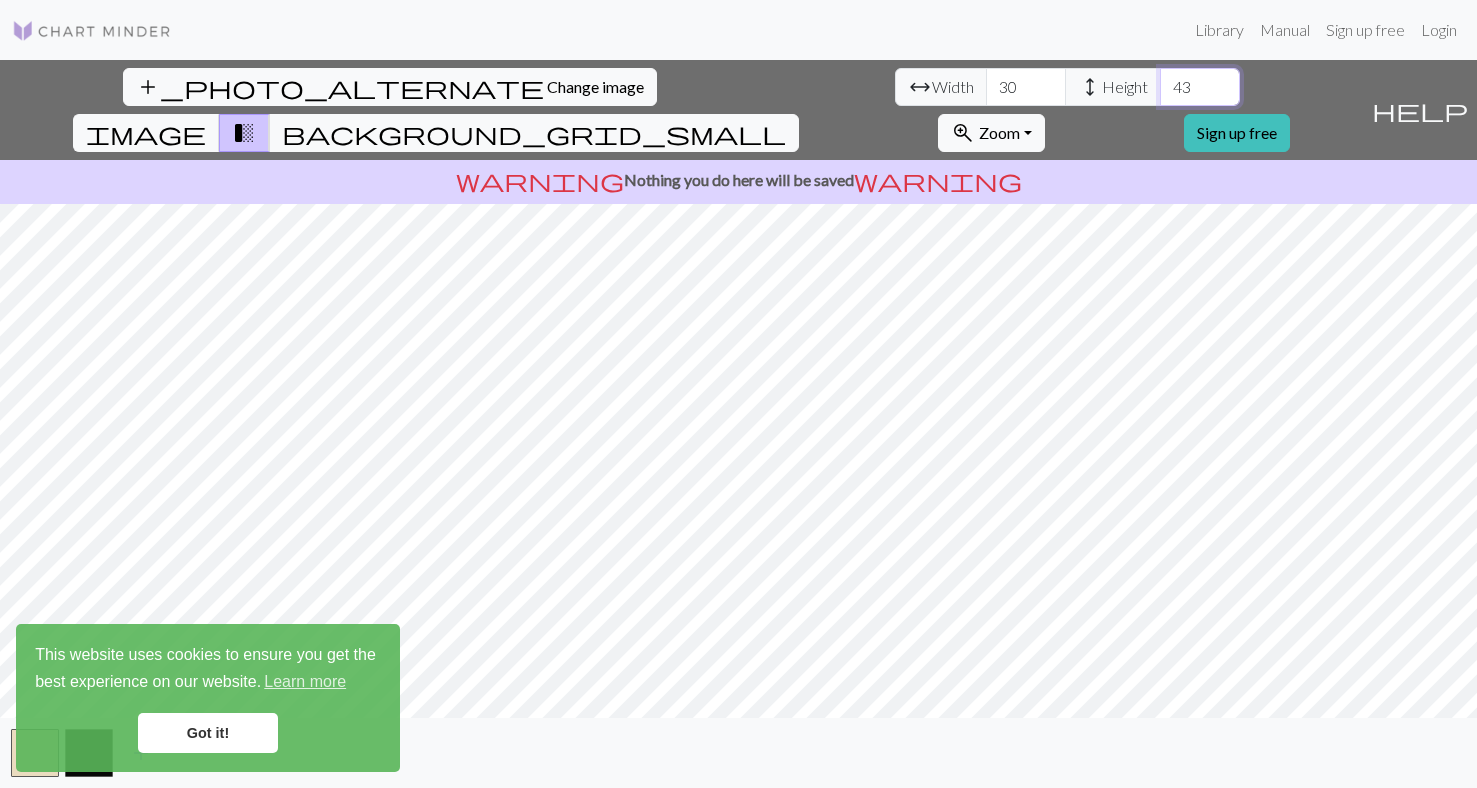 click on "43" at bounding box center [1200, 87] 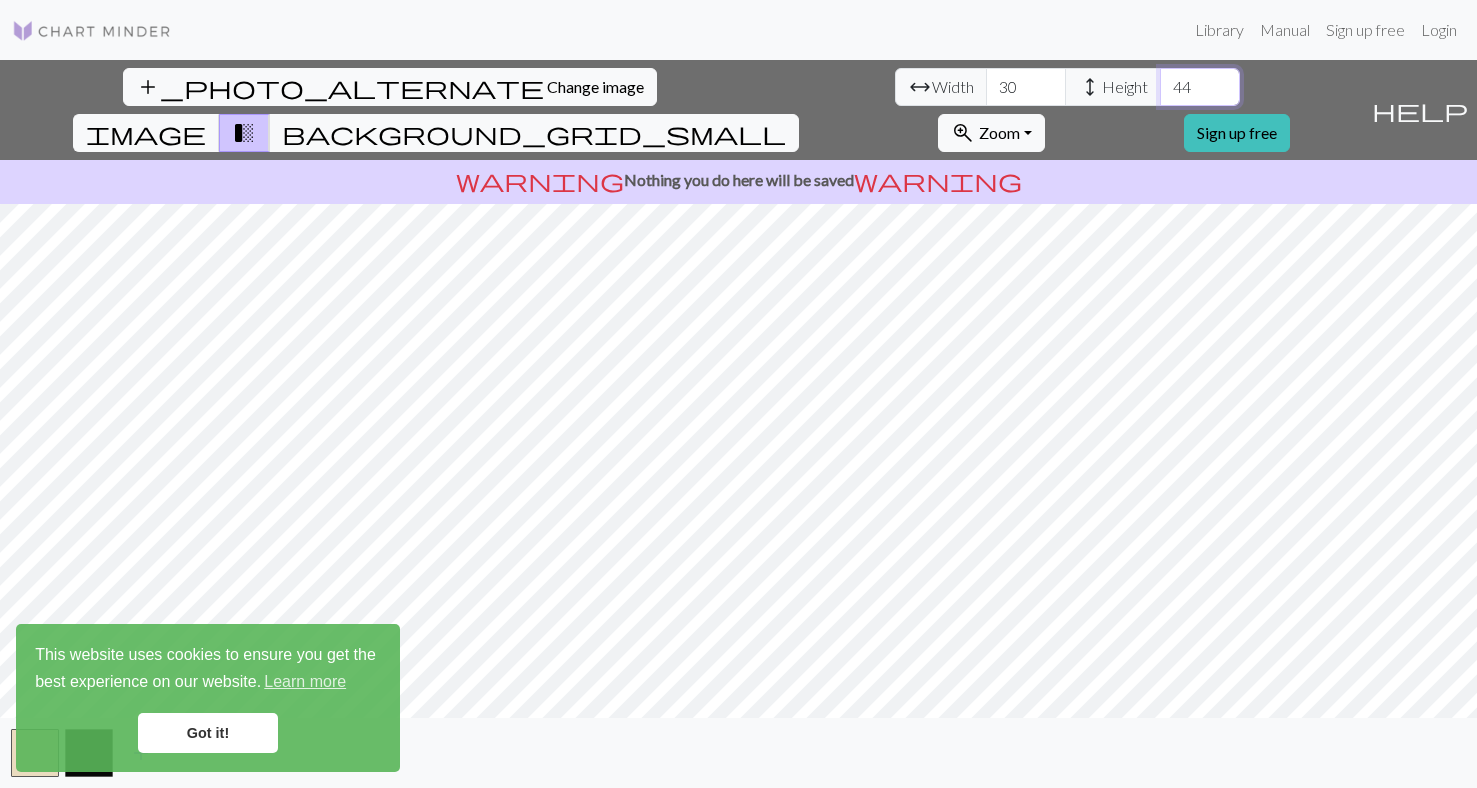 click on "44" at bounding box center (1200, 87) 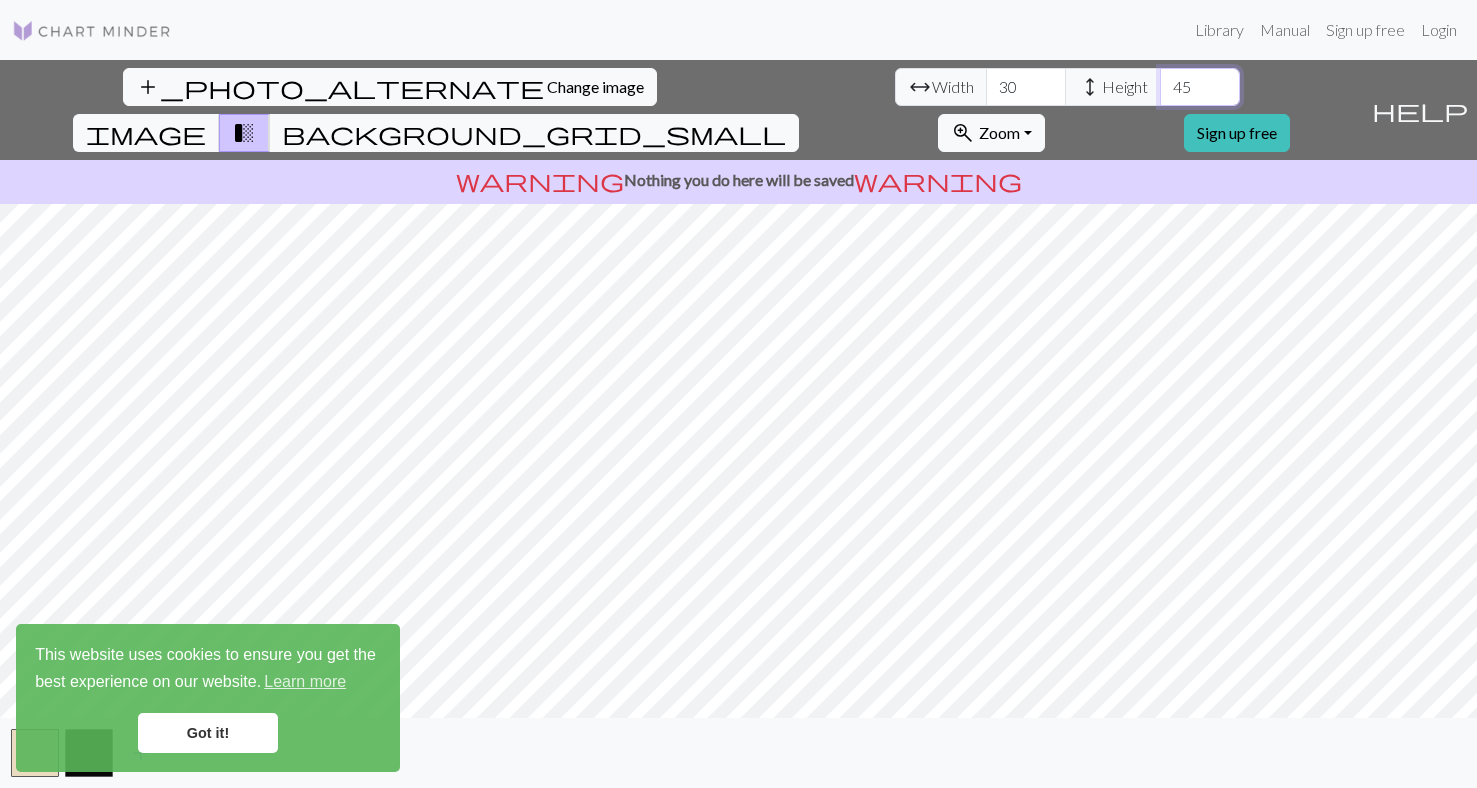 click on "45" at bounding box center (1200, 87) 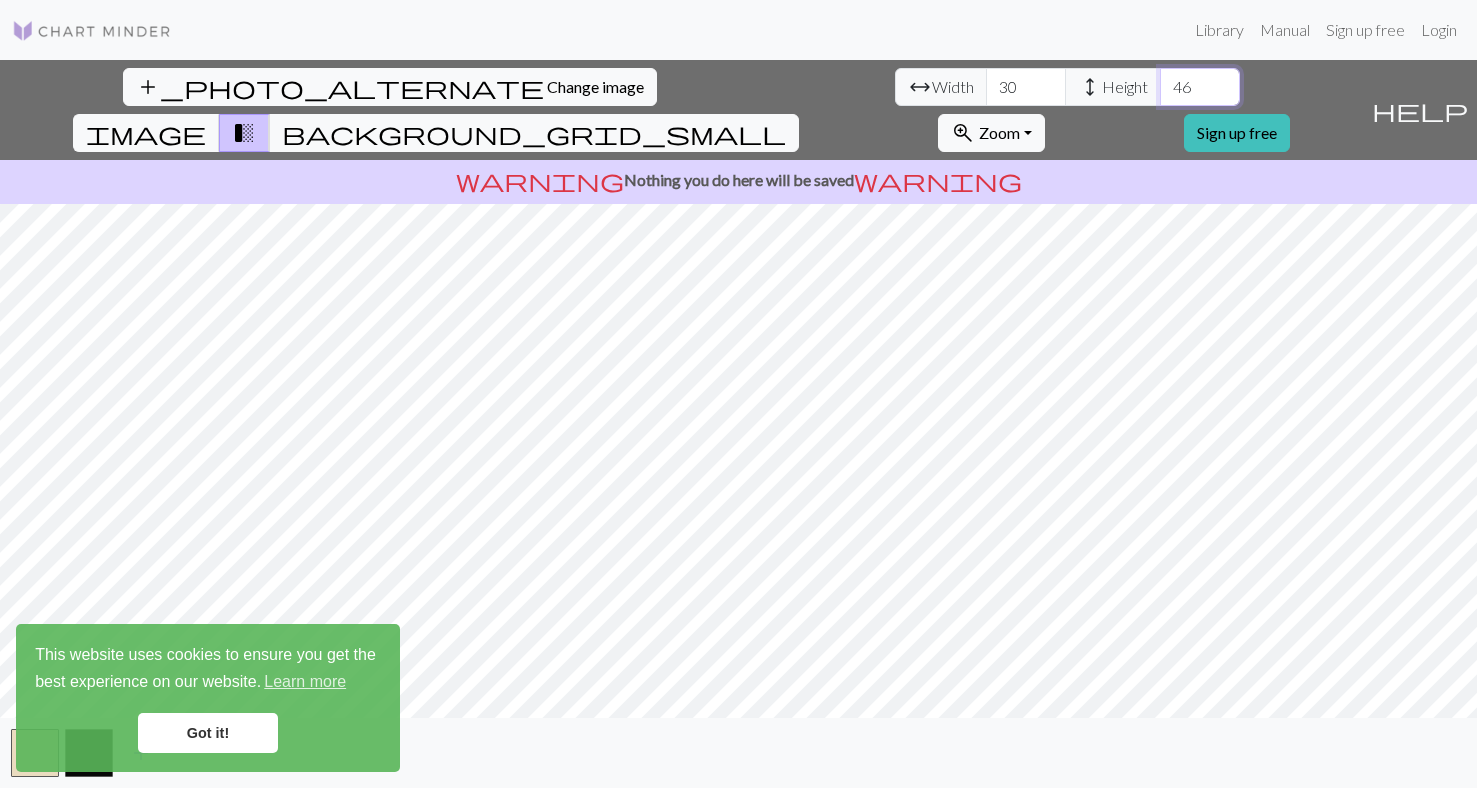 click on "46" at bounding box center (1200, 87) 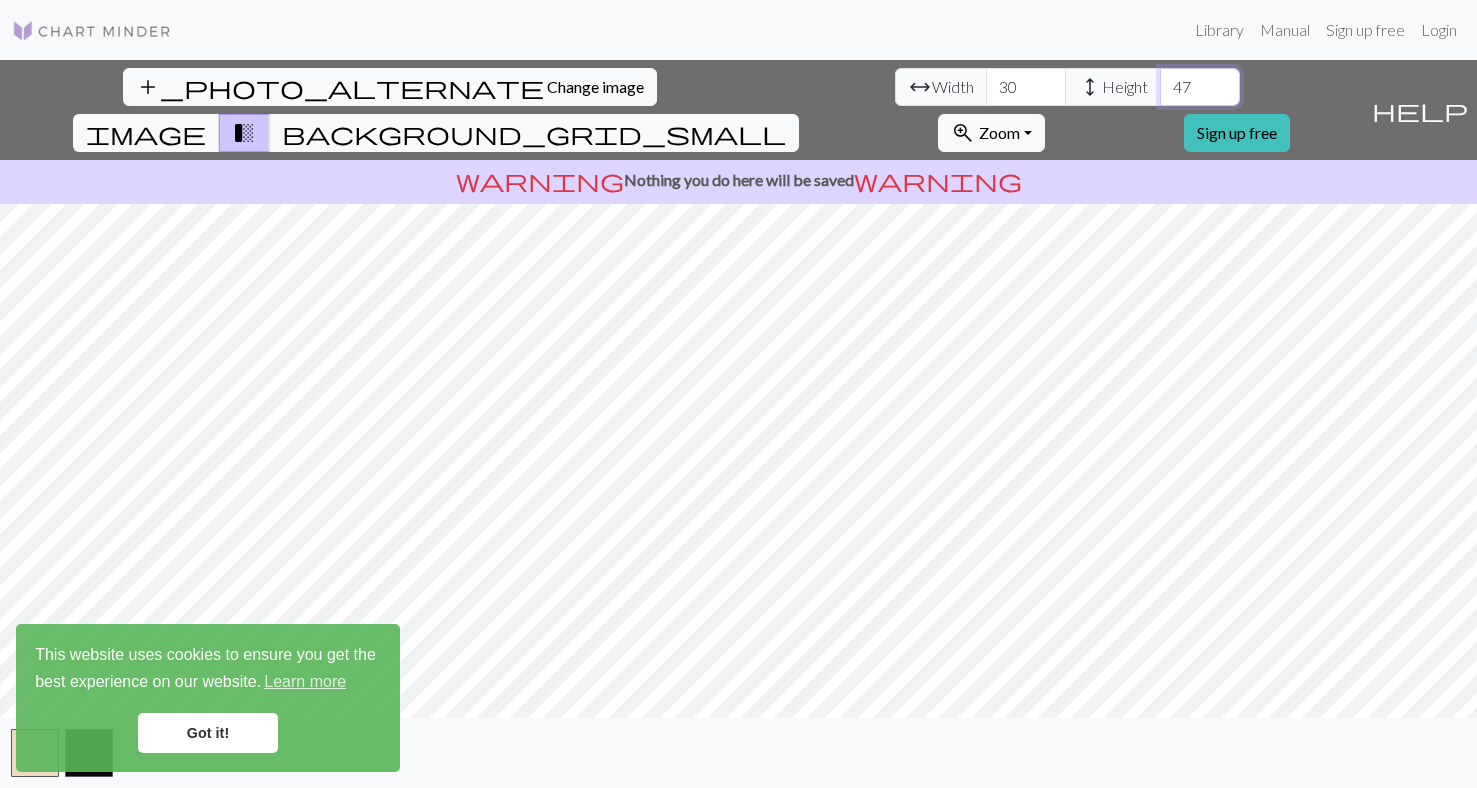 click on "47" at bounding box center (1200, 87) 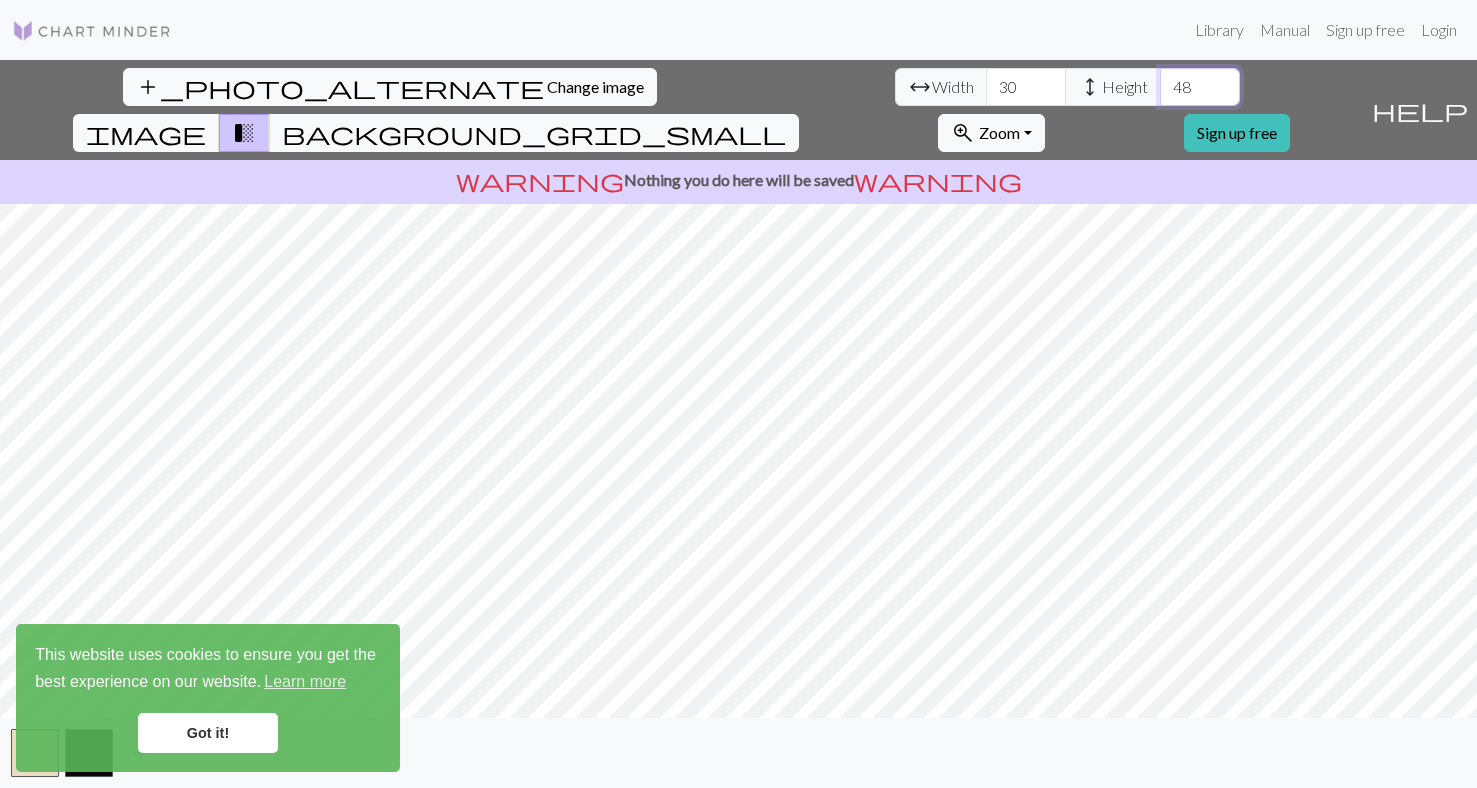 click on "48" at bounding box center (1200, 87) 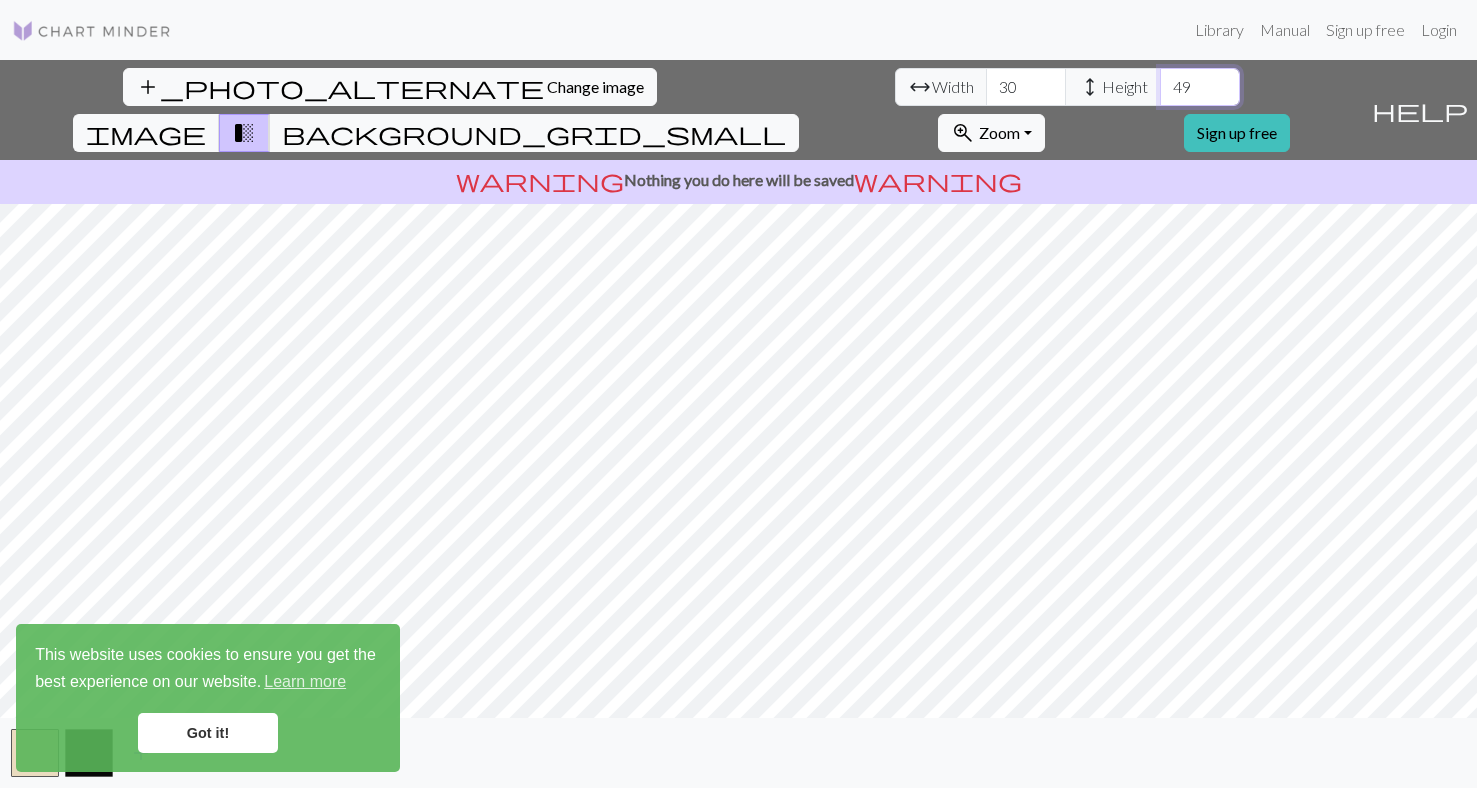 click on "49" at bounding box center (1200, 87) 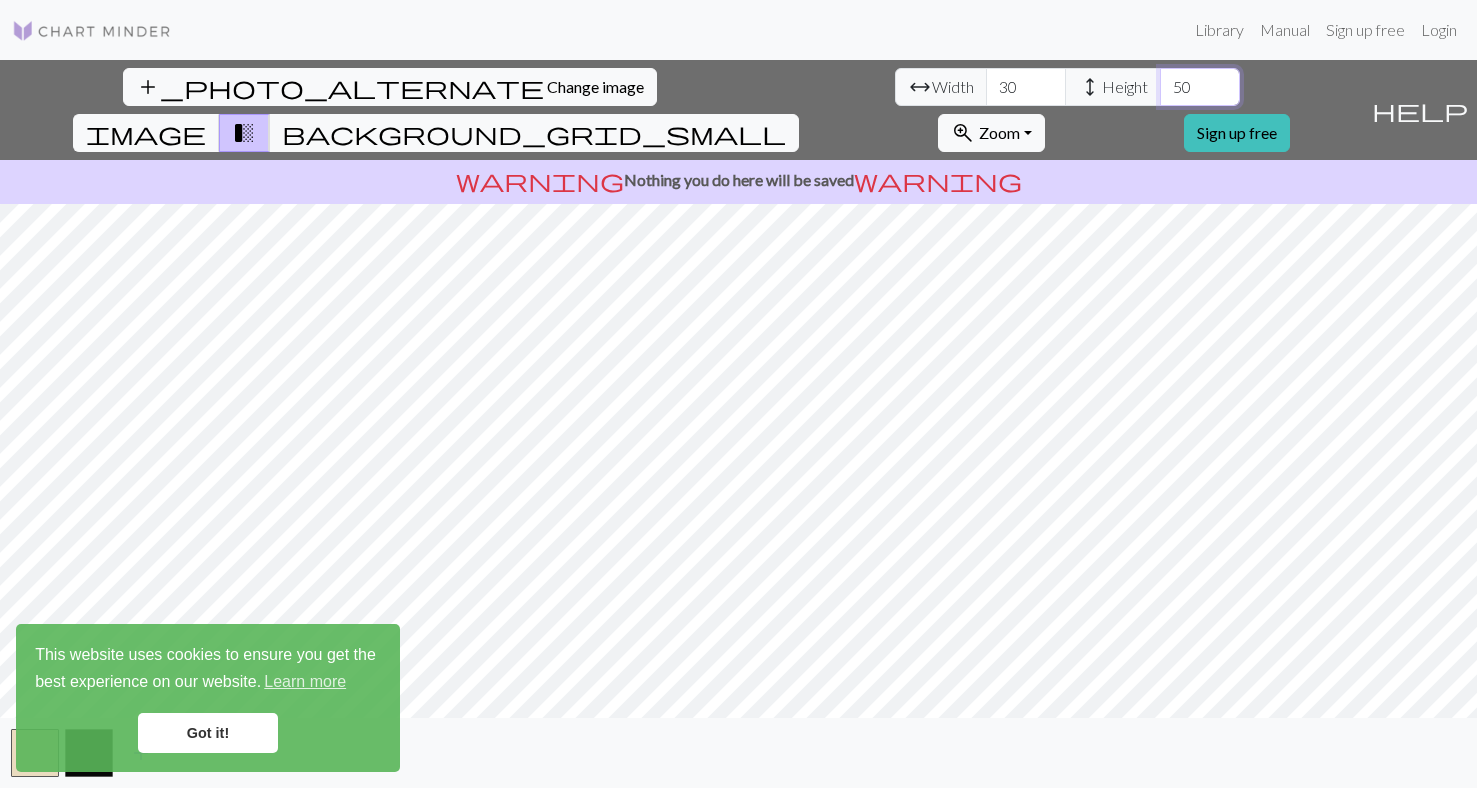 click on "50" at bounding box center [1200, 87] 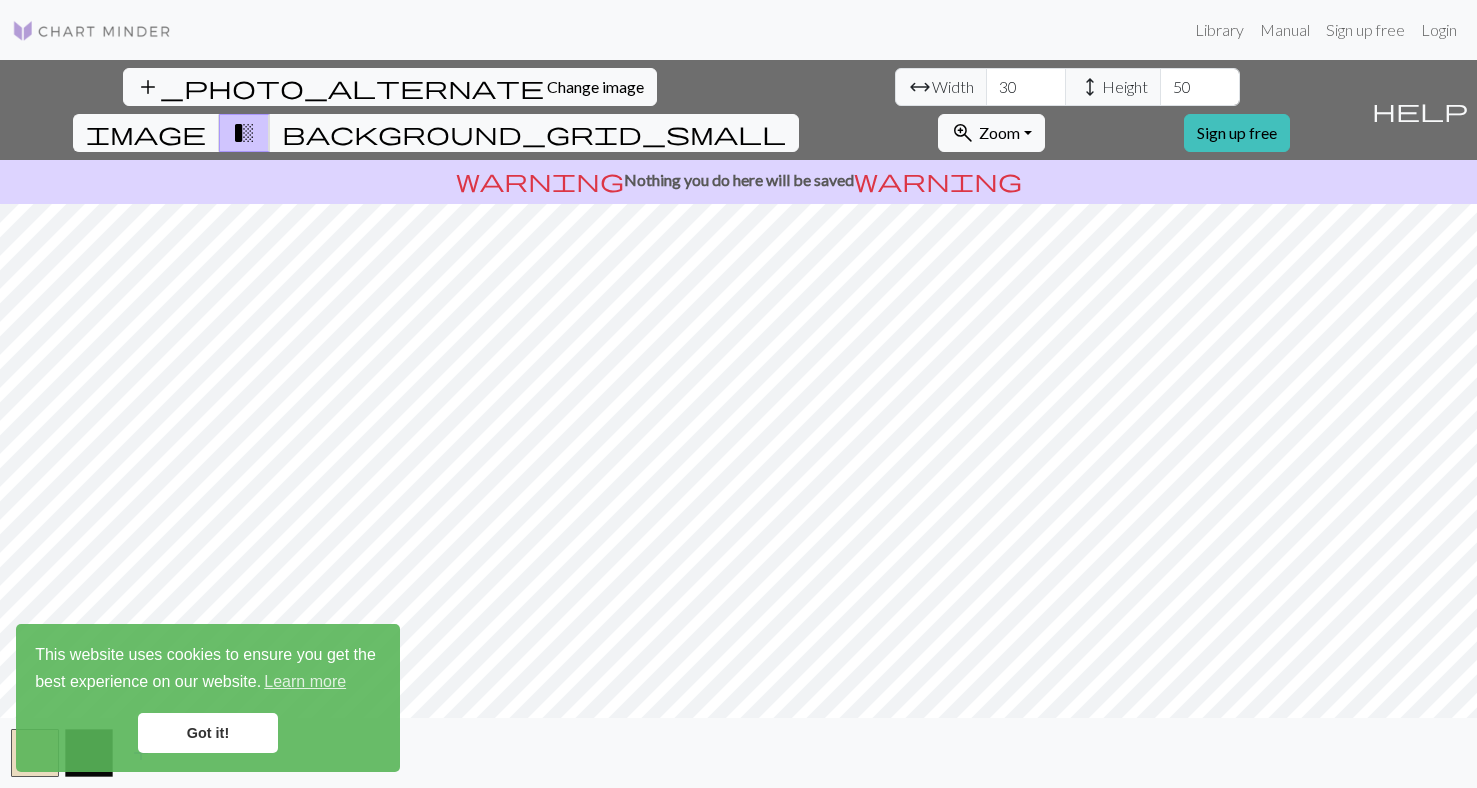click on "add_photo_alternate   Change image arrow_range   Width 30 height   Height 50 image transition_fade background_grid_small zoom_in Zoom Zoom Fit all Fit width Fit height 50% 100% 150% 200% Sign up free help Show me around warning  Nothing you do here will be saved  warning add" at bounding box center (738, 424) 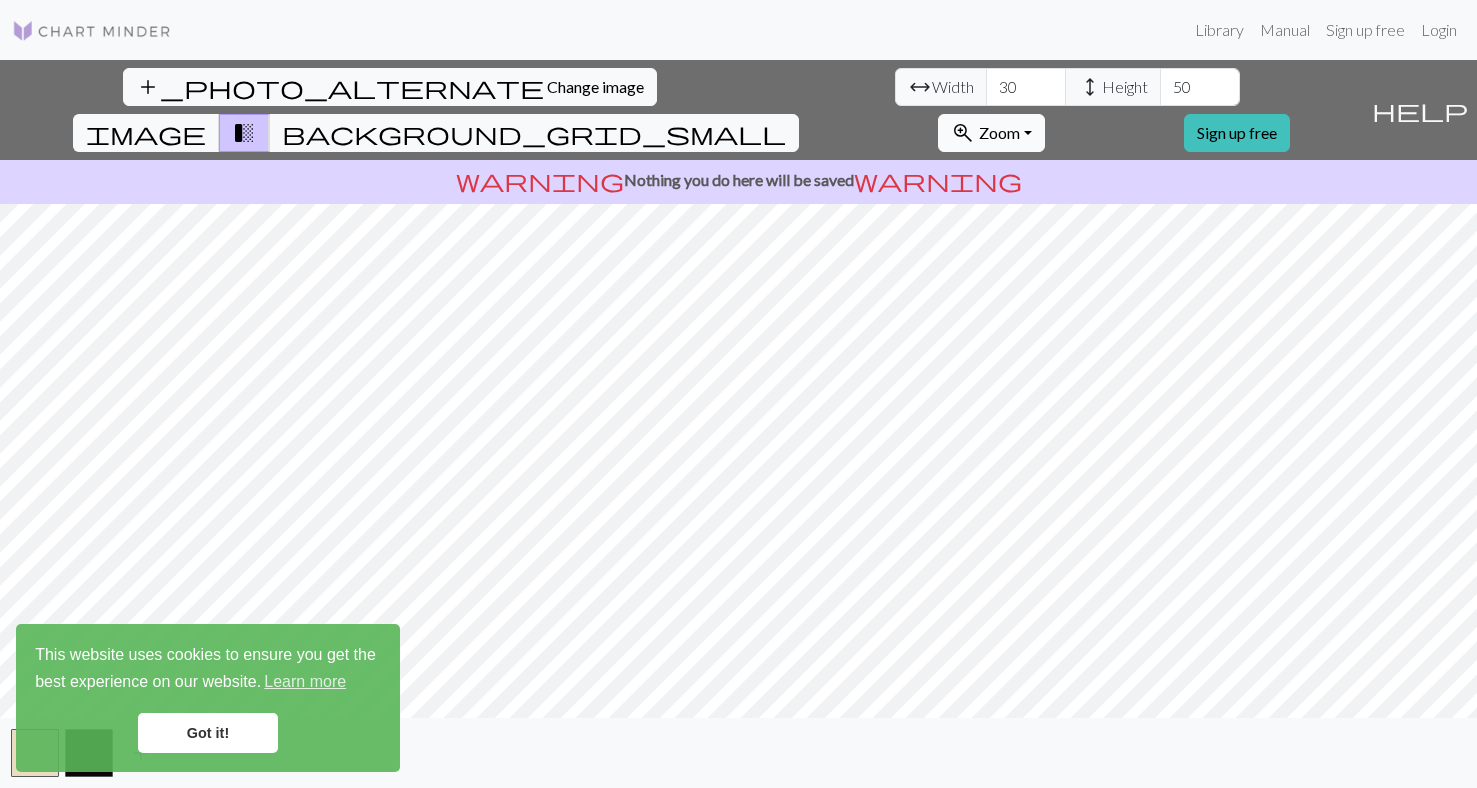 click on "zoom_in Zoom Zoom" at bounding box center [991, 133] 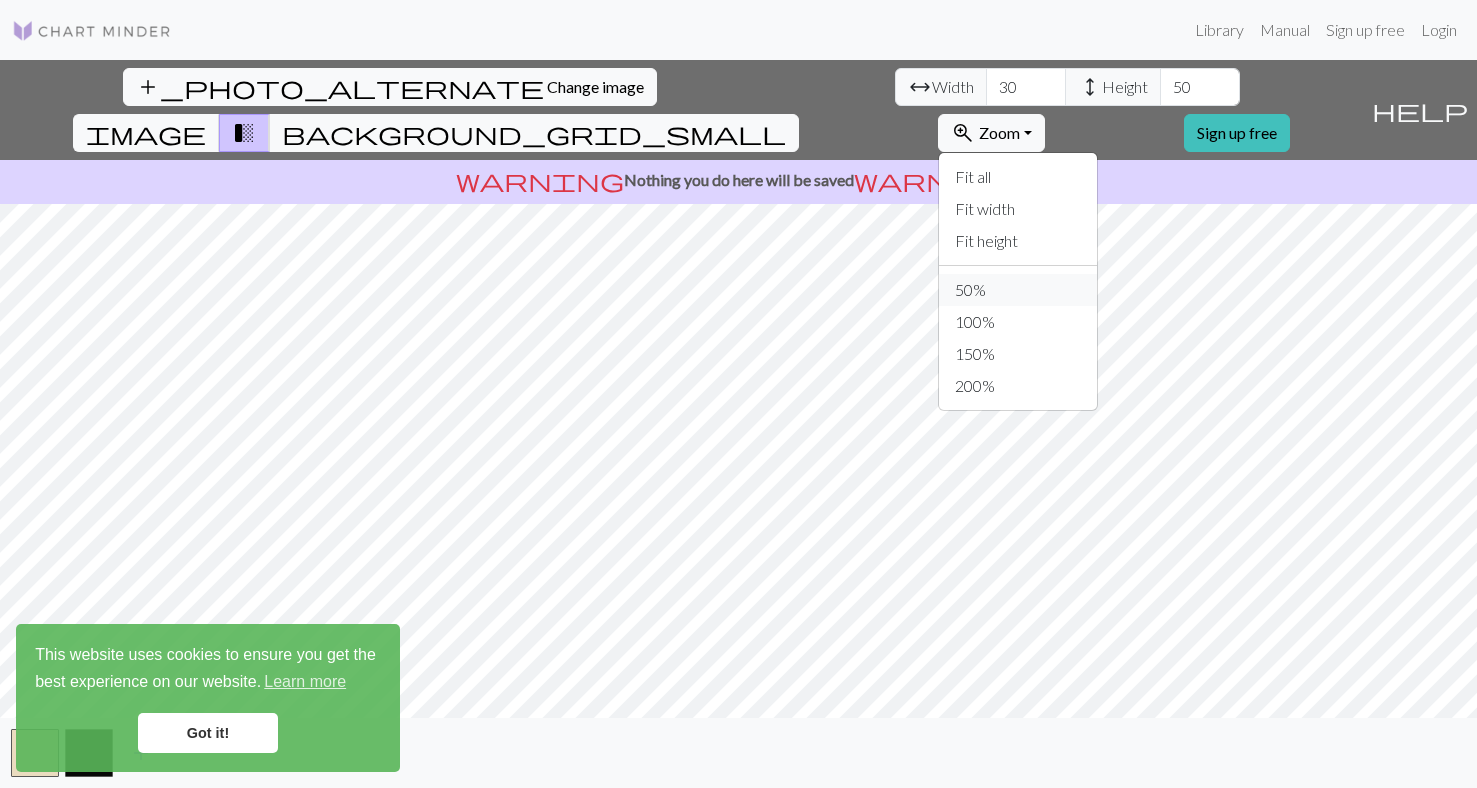 click on "50%" at bounding box center [1018, 290] 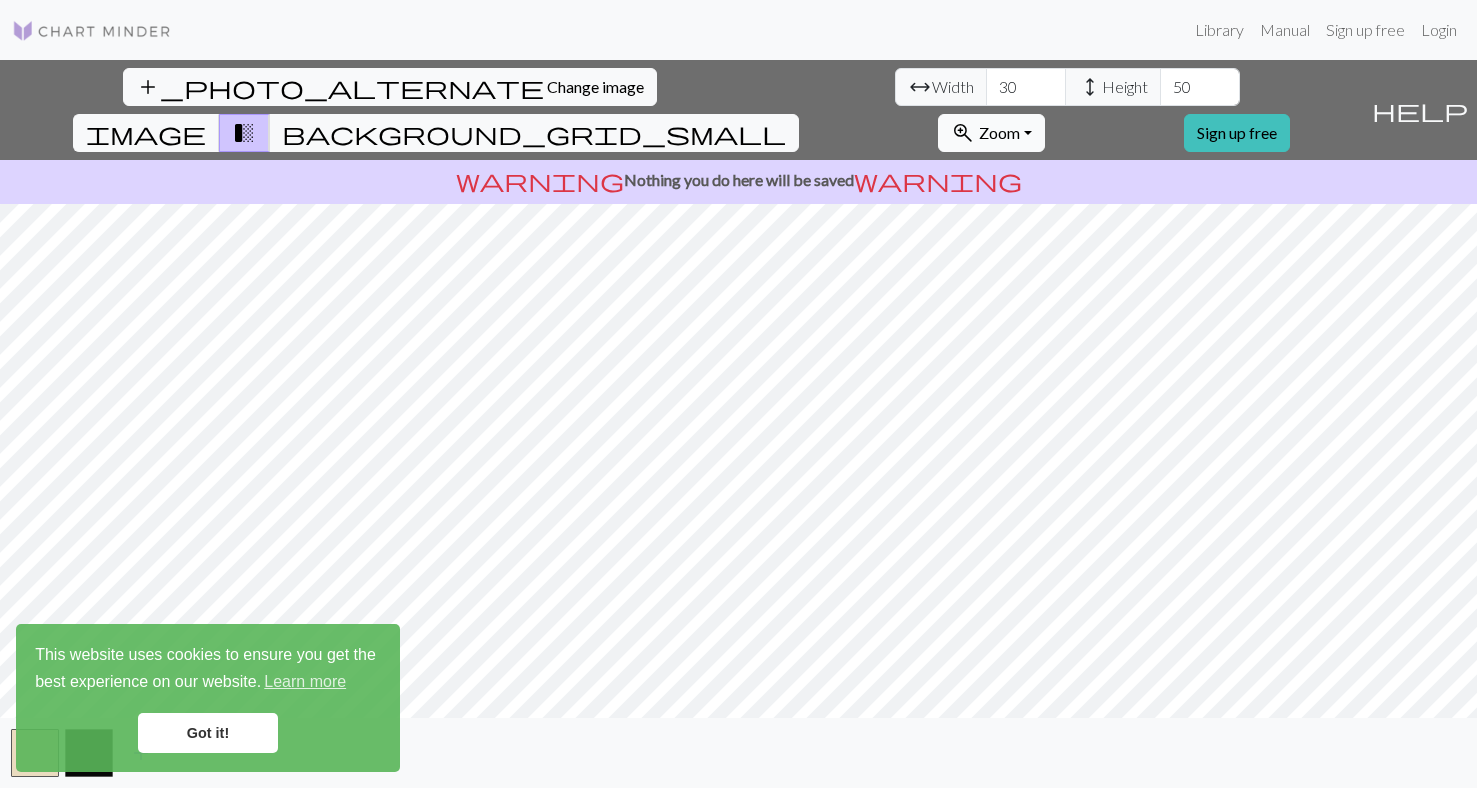 click on "Zoom" at bounding box center [999, 132] 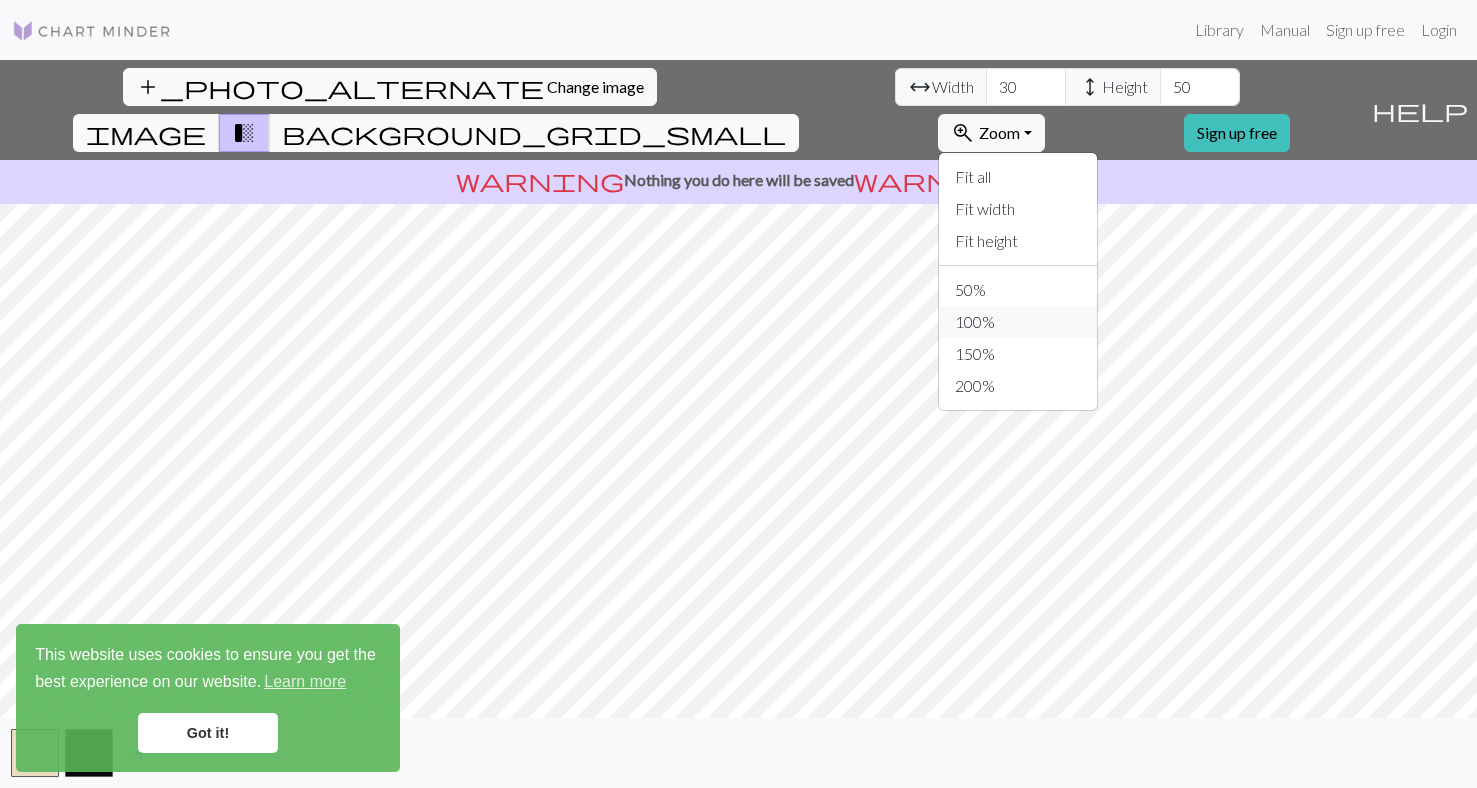 click on "100%" at bounding box center (1018, 322) 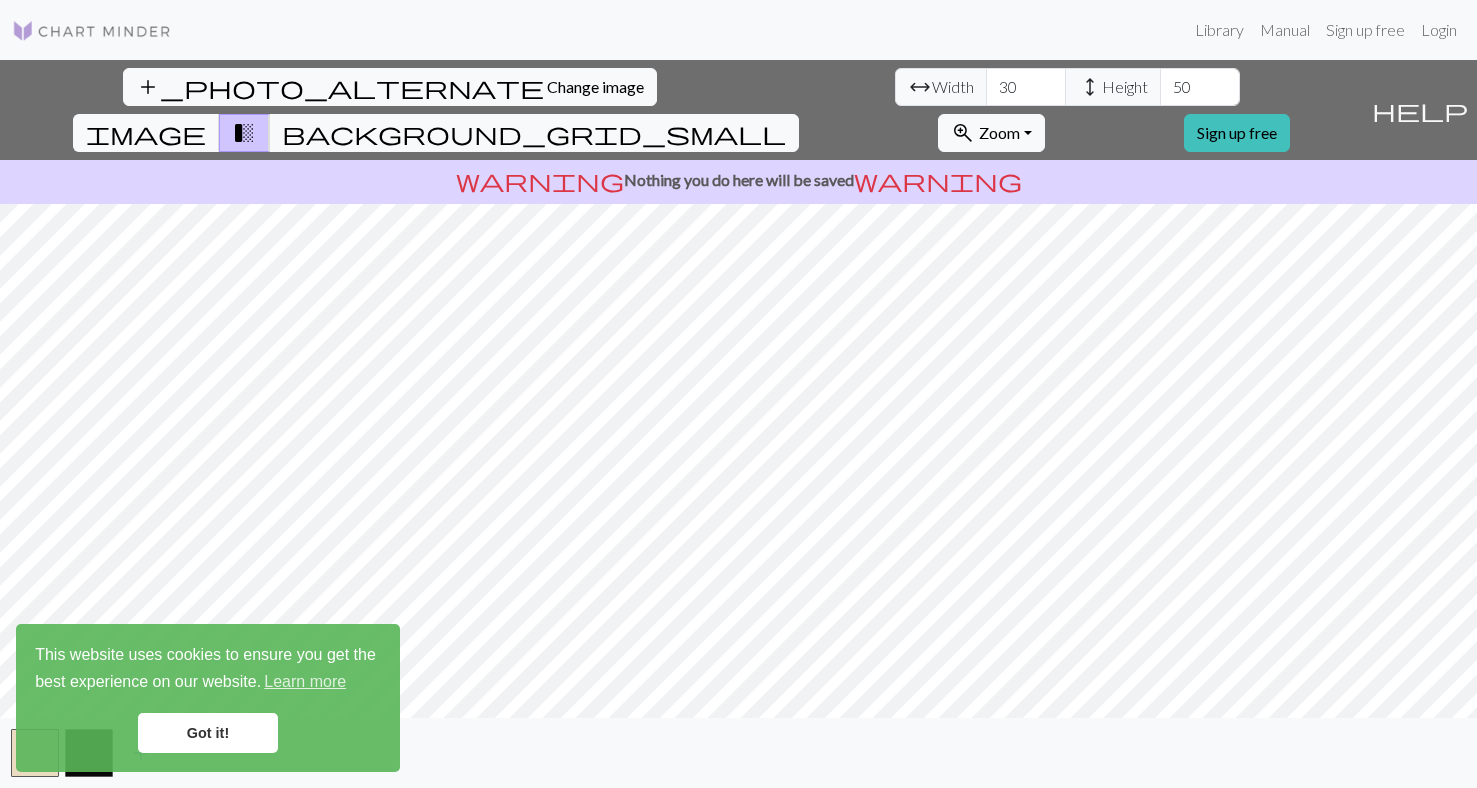 click on "add" at bounding box center [738, 753] 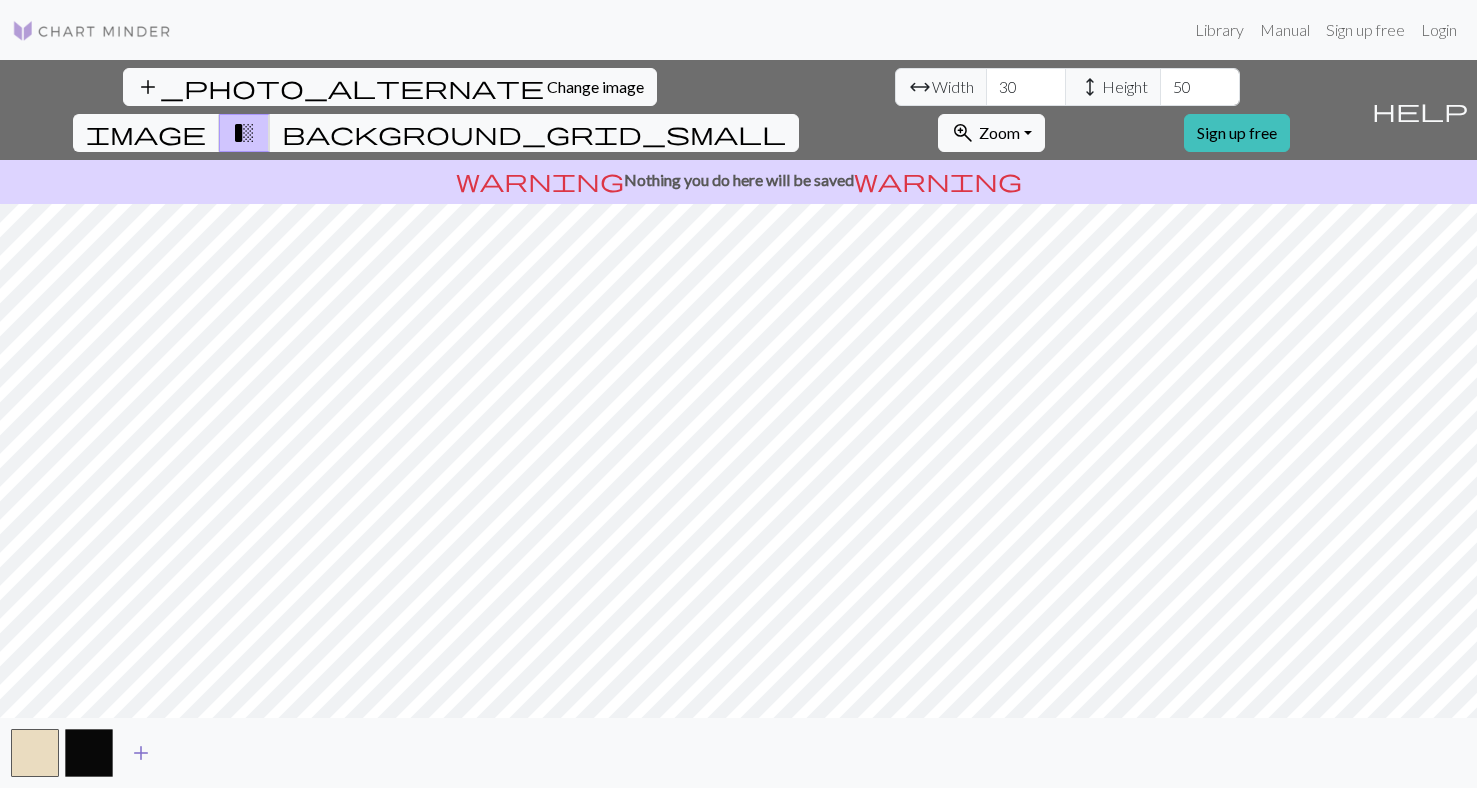 click on "add" at bounding box center [141, 753] 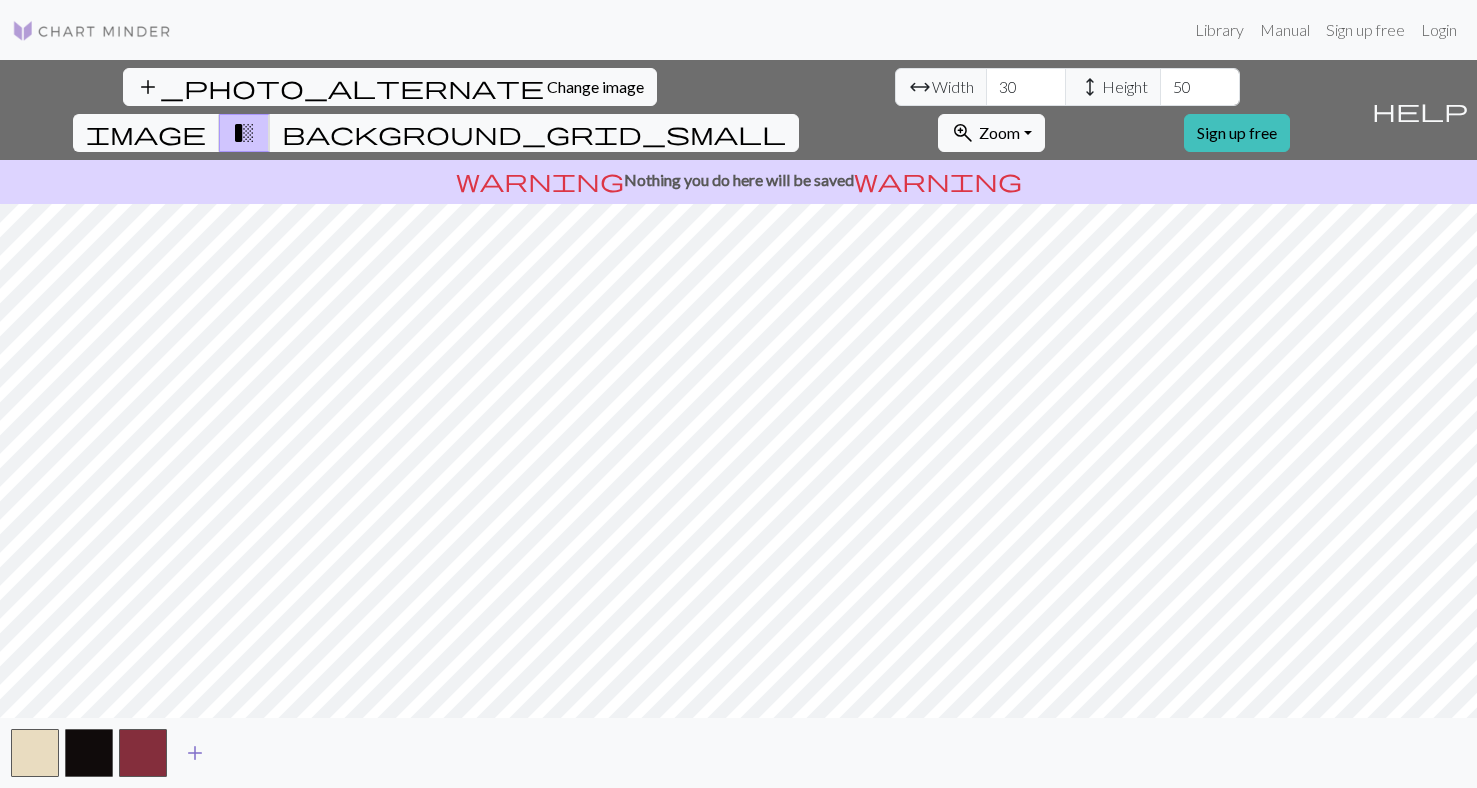 click on "add" at bounding box center [195, 753] 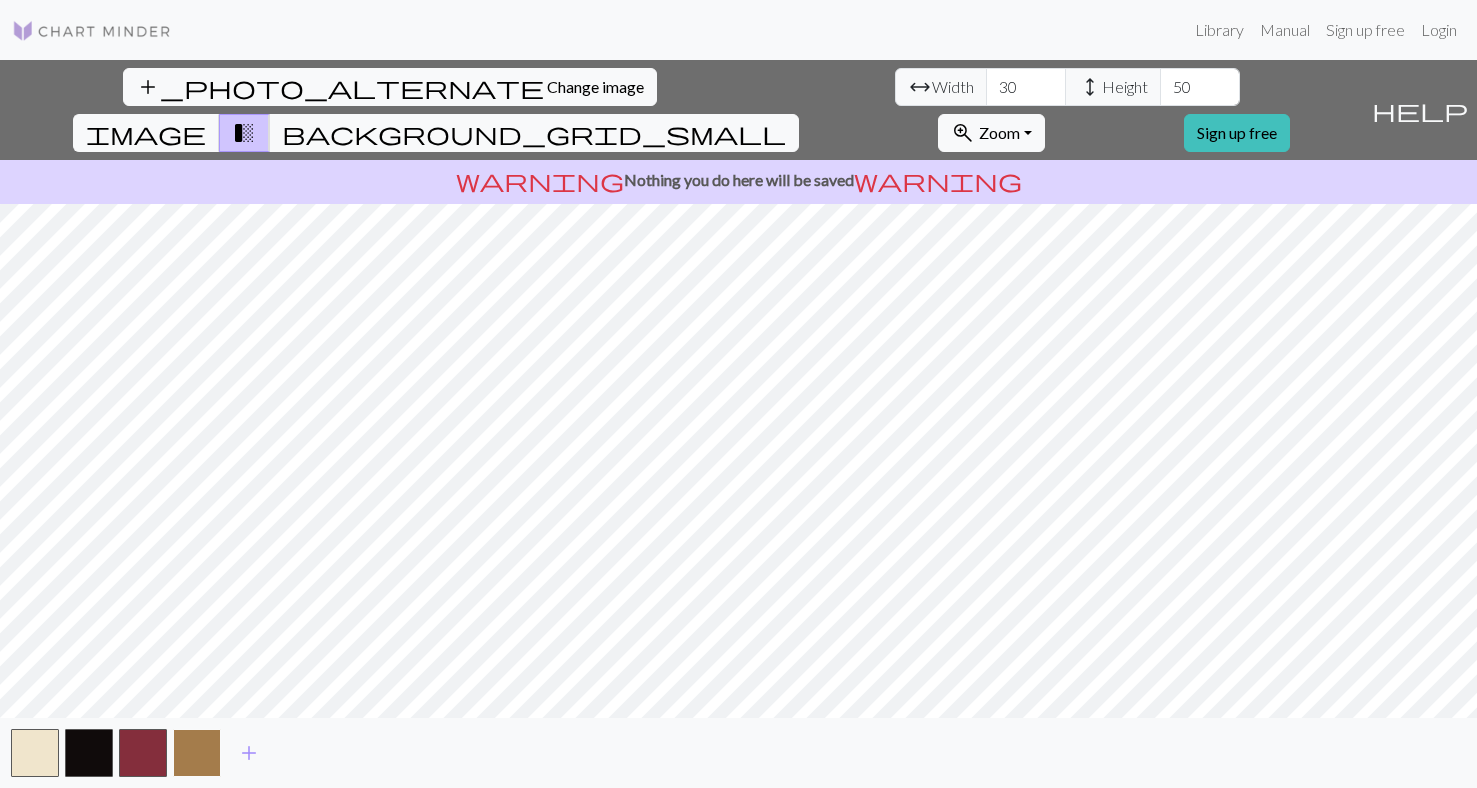 click at bounding box center (197, 753) 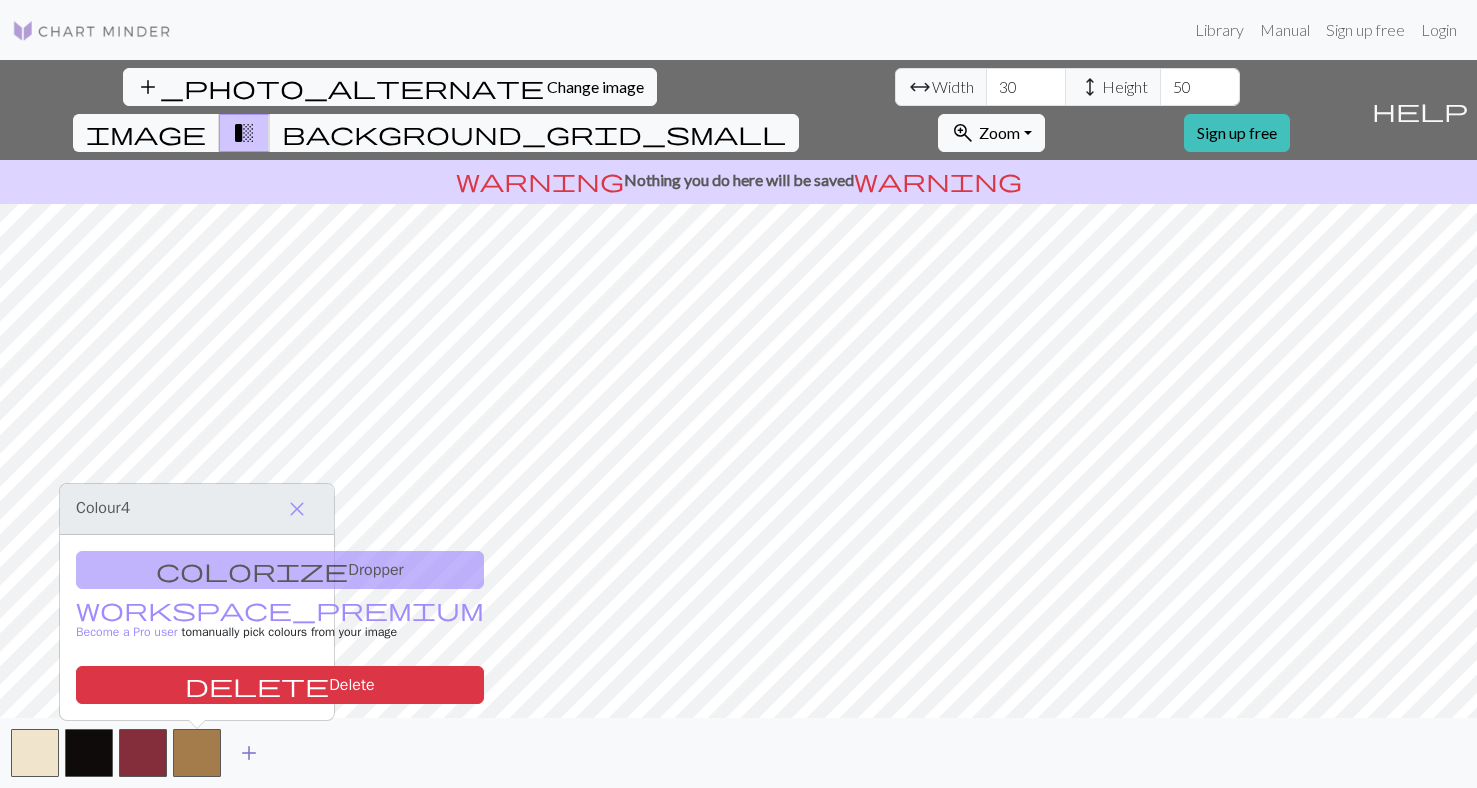 click on "add" at bounding box center [249, 753] 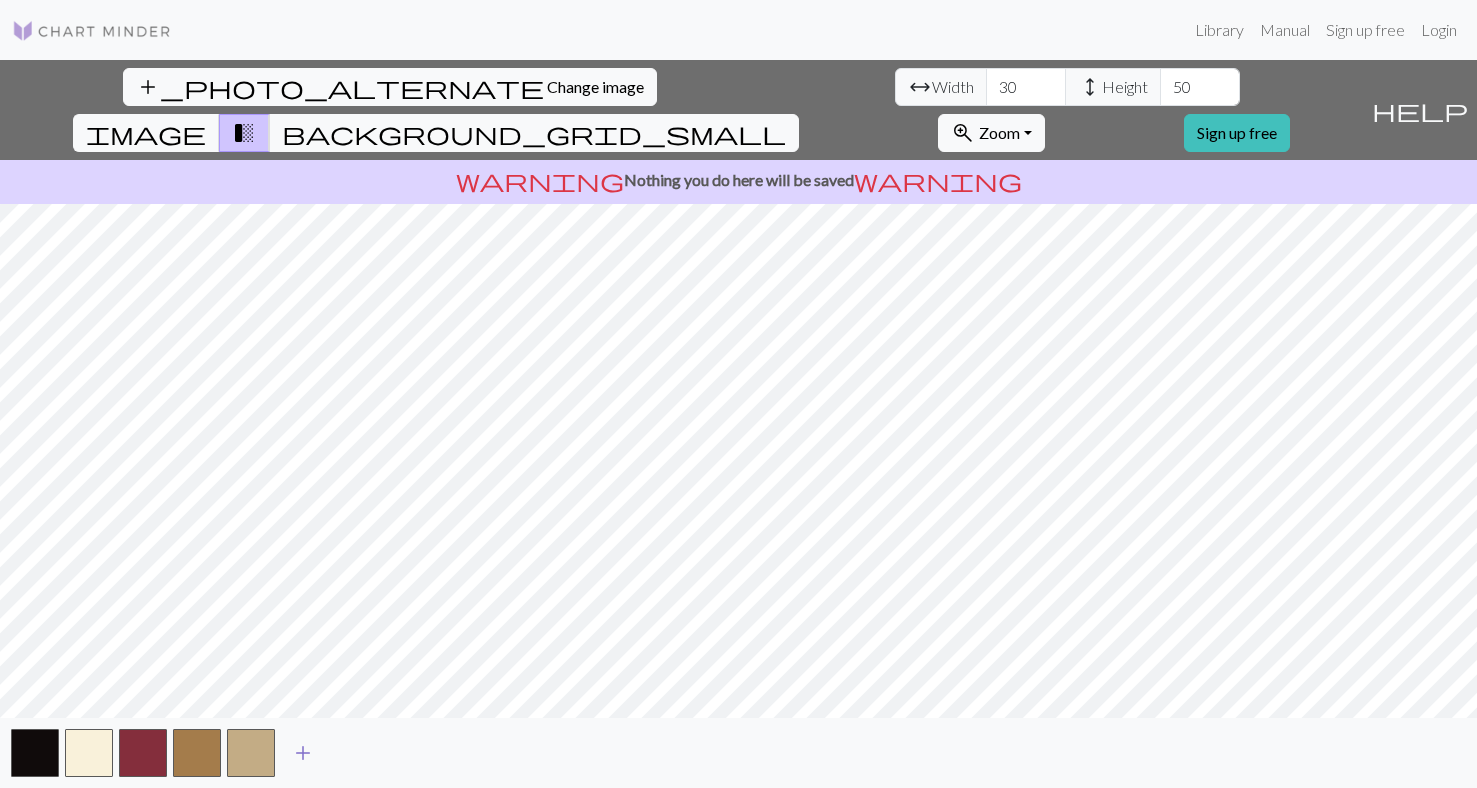 click on "add" at bounding box center (303, 753) 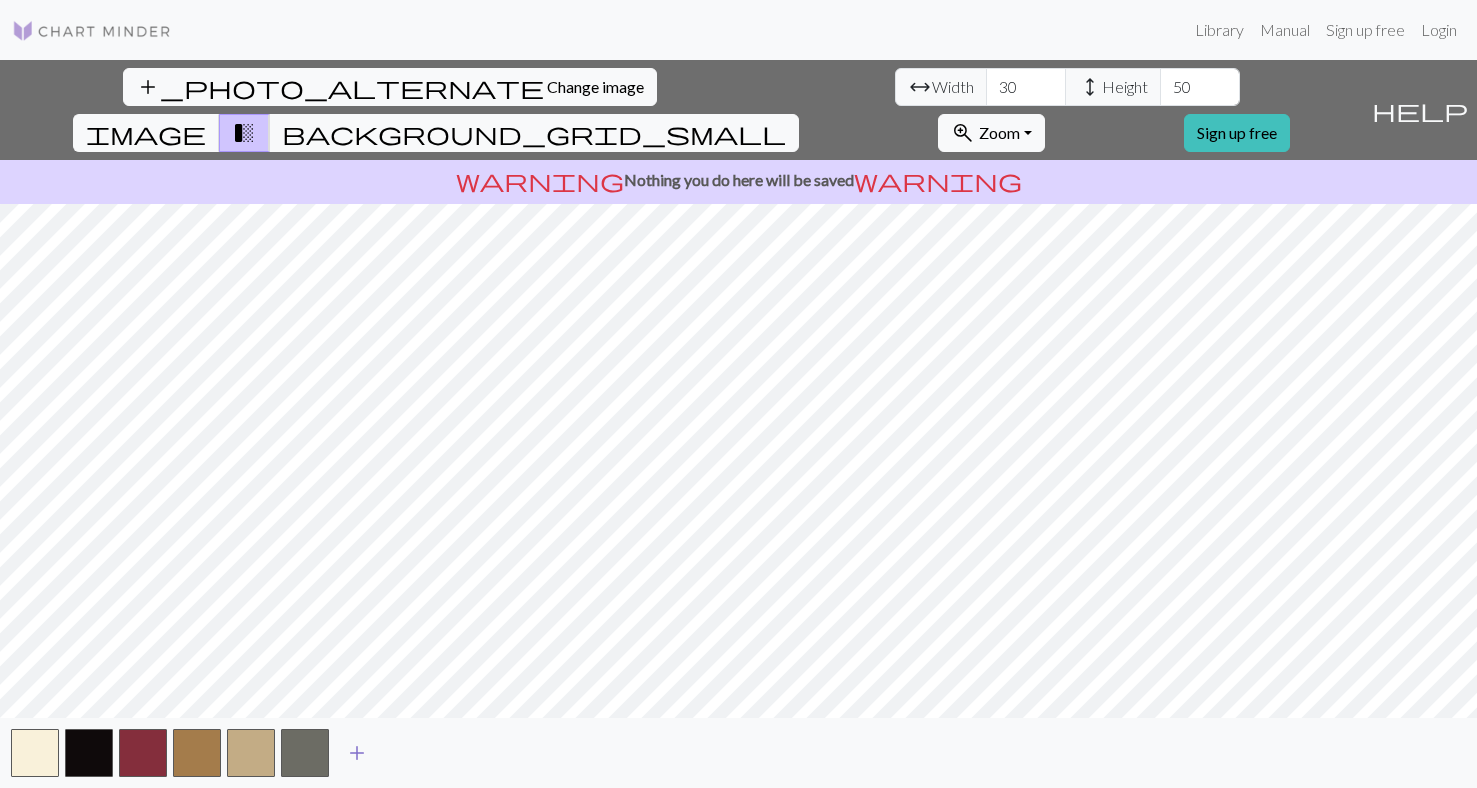 click on "add" at bounding box center (357, 753) 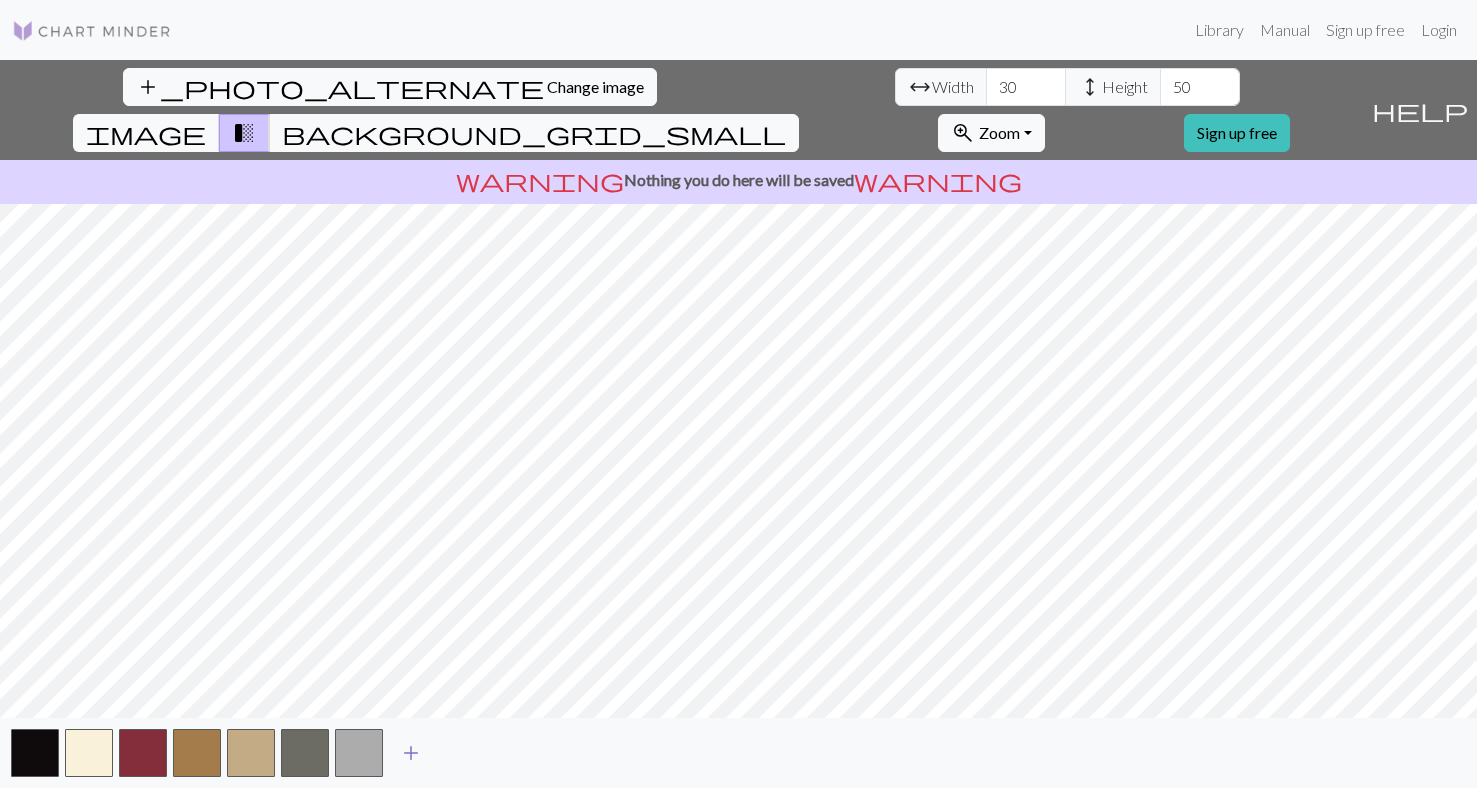 click on "add" at bounding box center (411, 753) 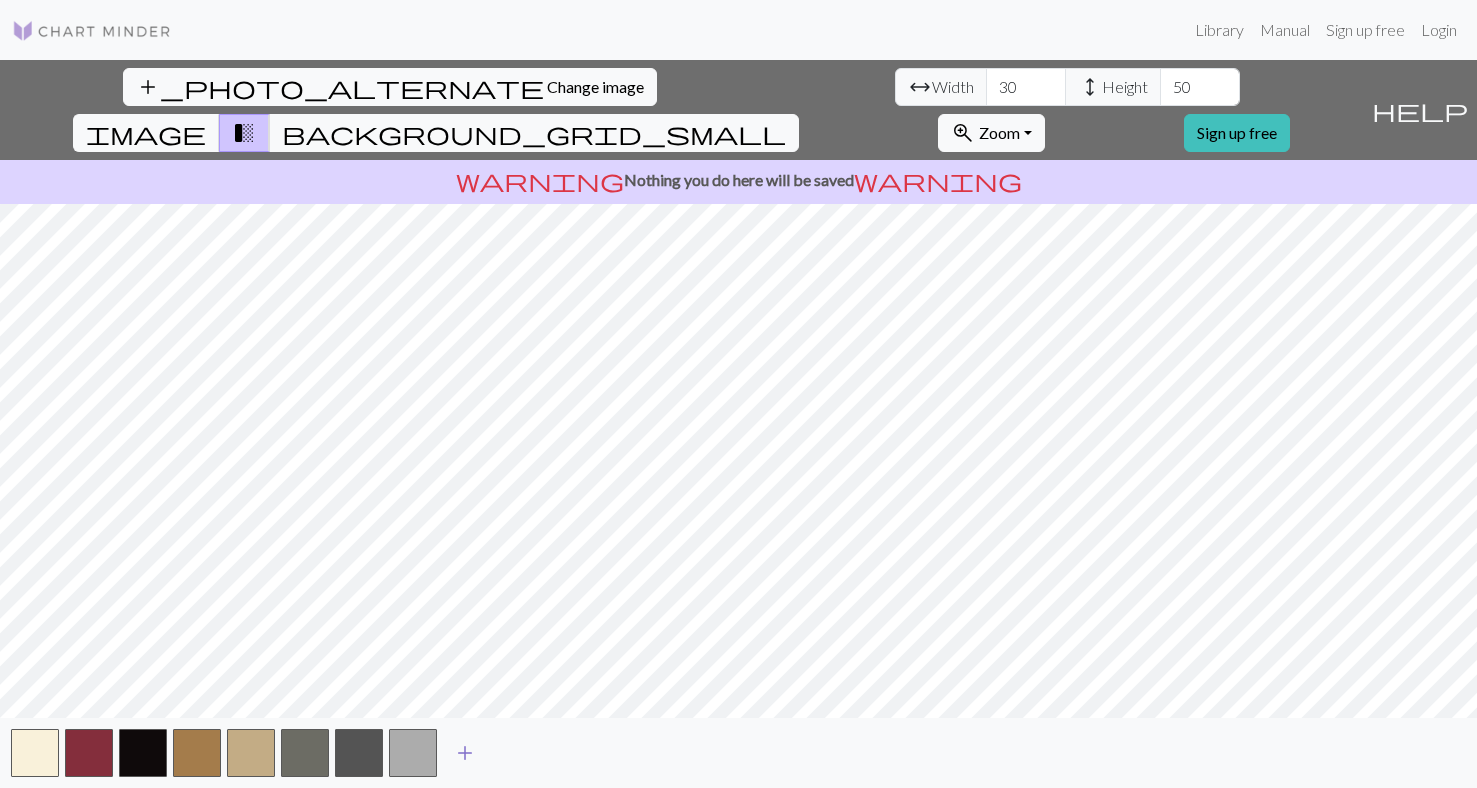 click on "add" at bounding box center (465, 753) 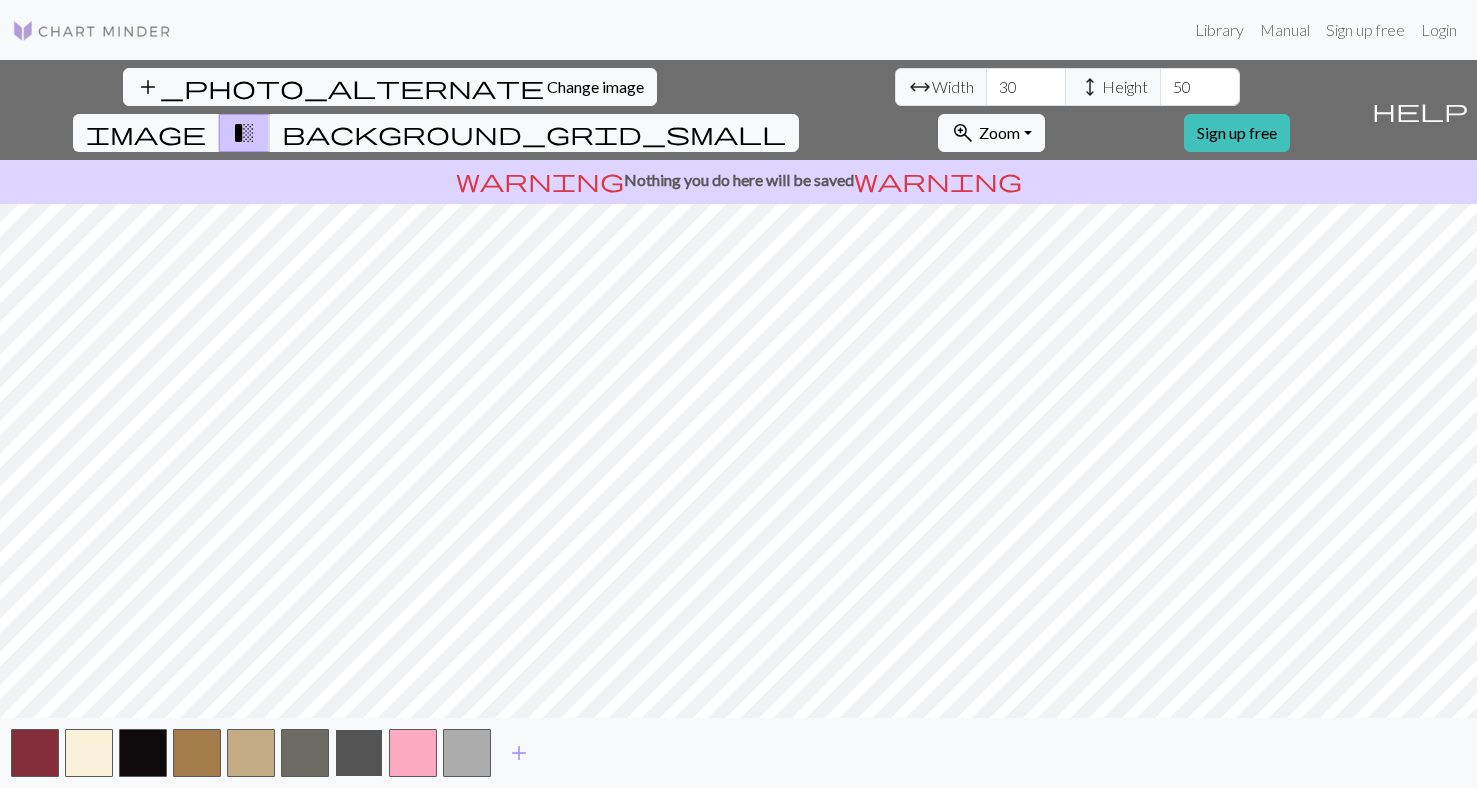 click at bounding box center (359, 753) 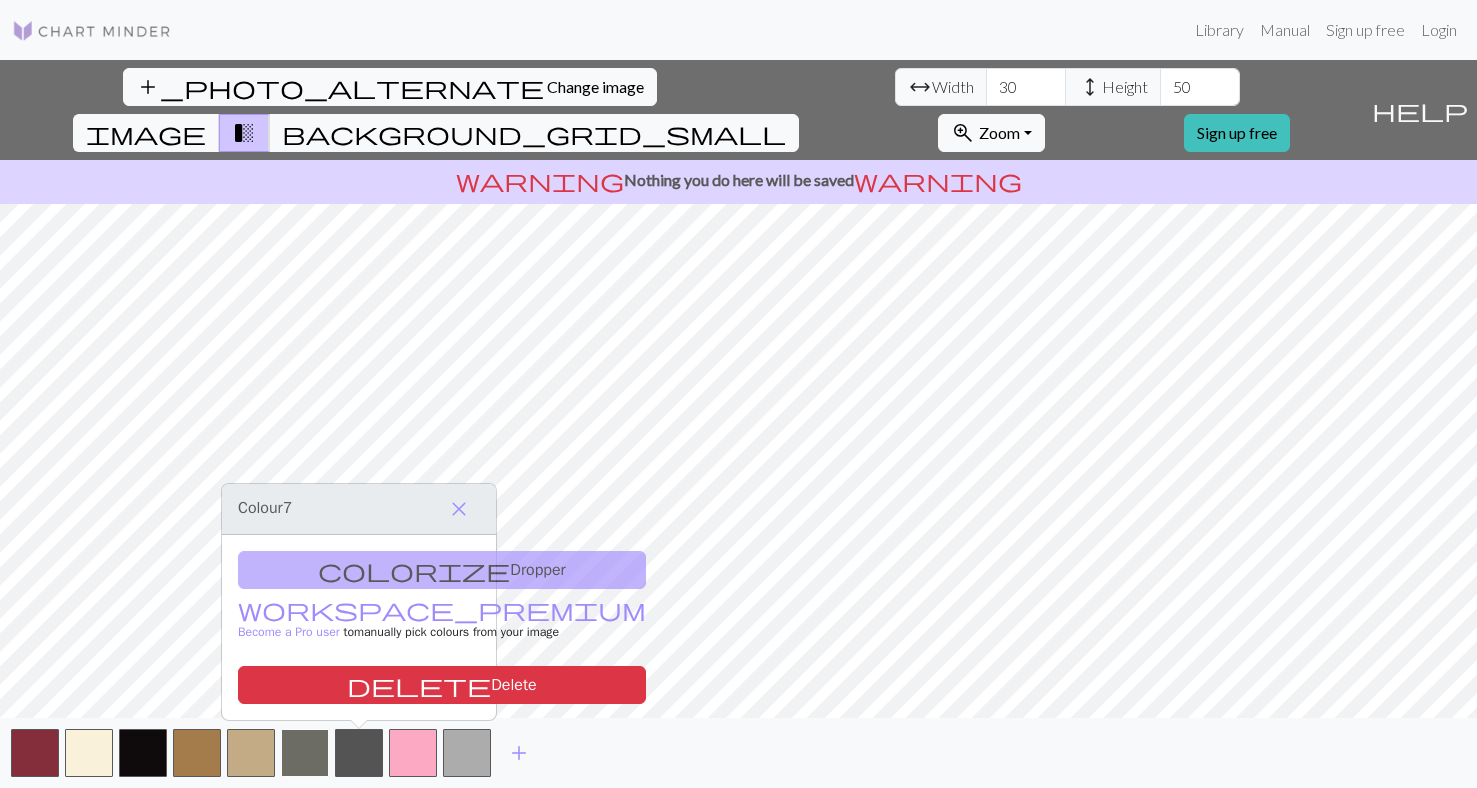click at bounding box center [305, 753] 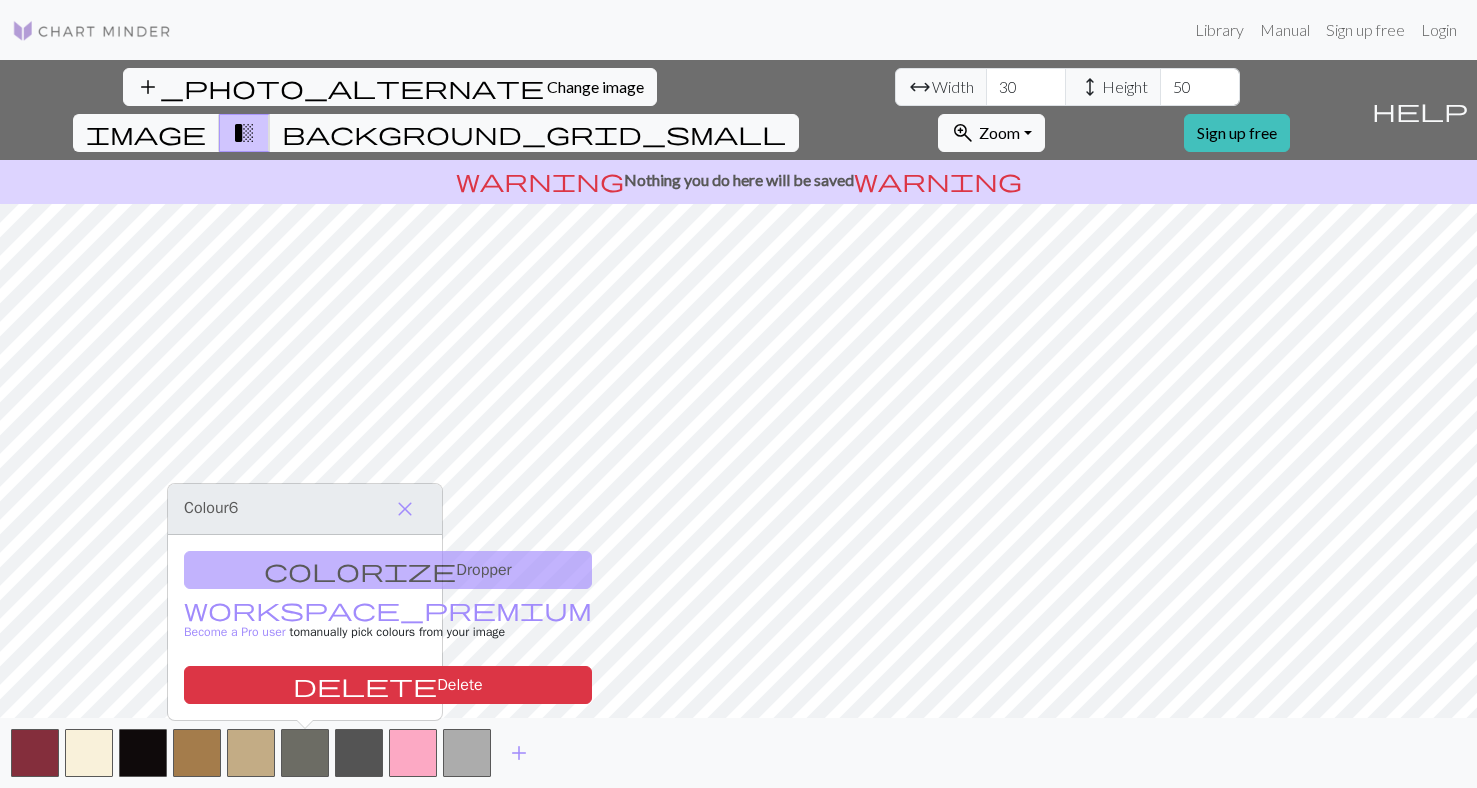 click on "colorize Dropper workspace_premium Become a Pro user   to  manually pick colours from your image delete Delete" at bounding box center [305, 627] 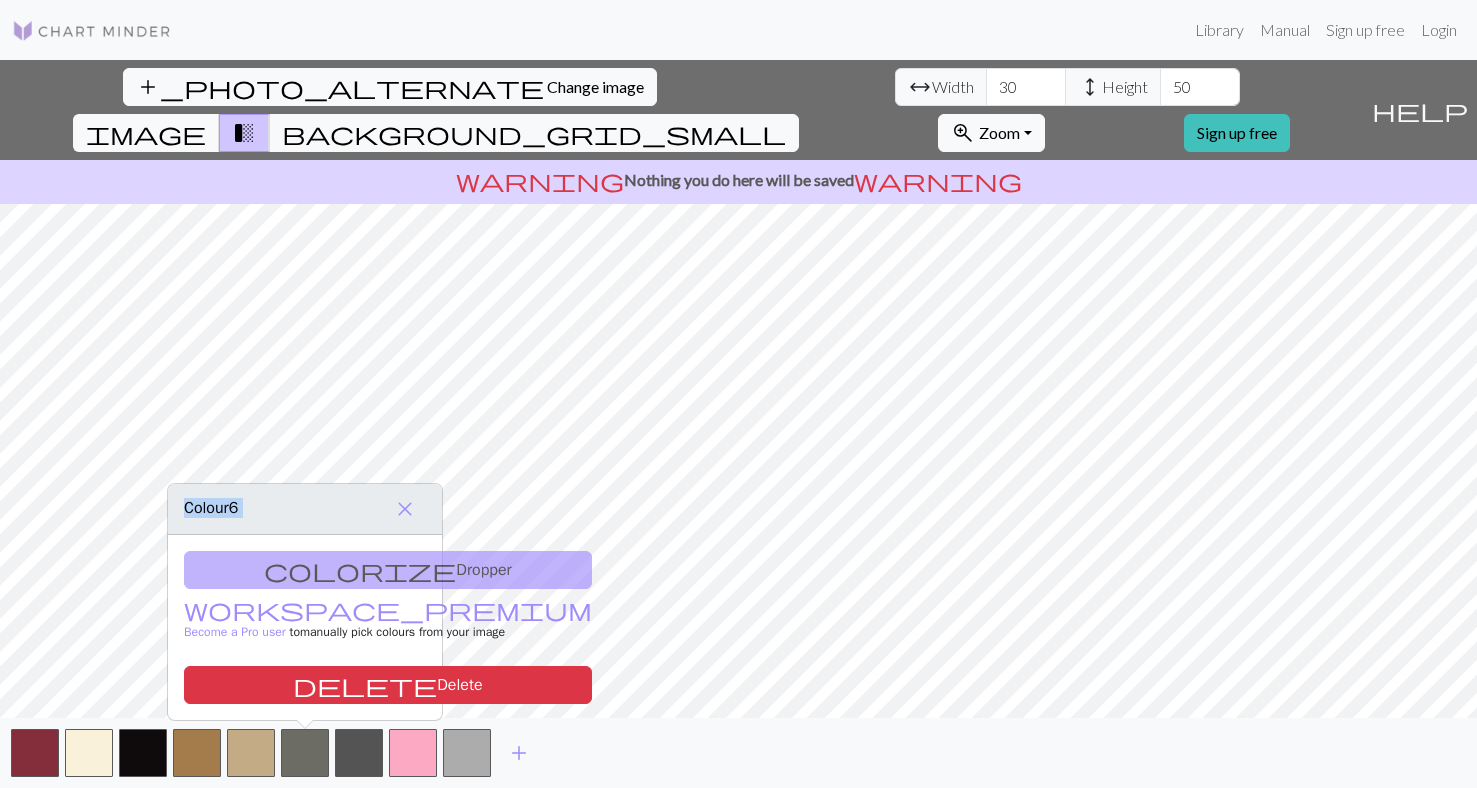 click on "This website uses cookies to ensure you get the best experience on our website.  Learn more Got it! Library Manual Sign up free Login add_photo_alternate   Change image arrow_range   Width 30 height   Height 50 image transition_fade background_grid_small zoom_in Zoom Zoom Fit all Fit width Fit height 50% 100% 150% 200% Sign up free help Show me around warning  Nothing you do here will be saved  warning add Make knitting charts for free | Chart Minder Colour  6 close colorize Dropper workspace_premium Become a Pro user   to  manually pick colours from your image delete Delete" at bounding box center [738, 394] 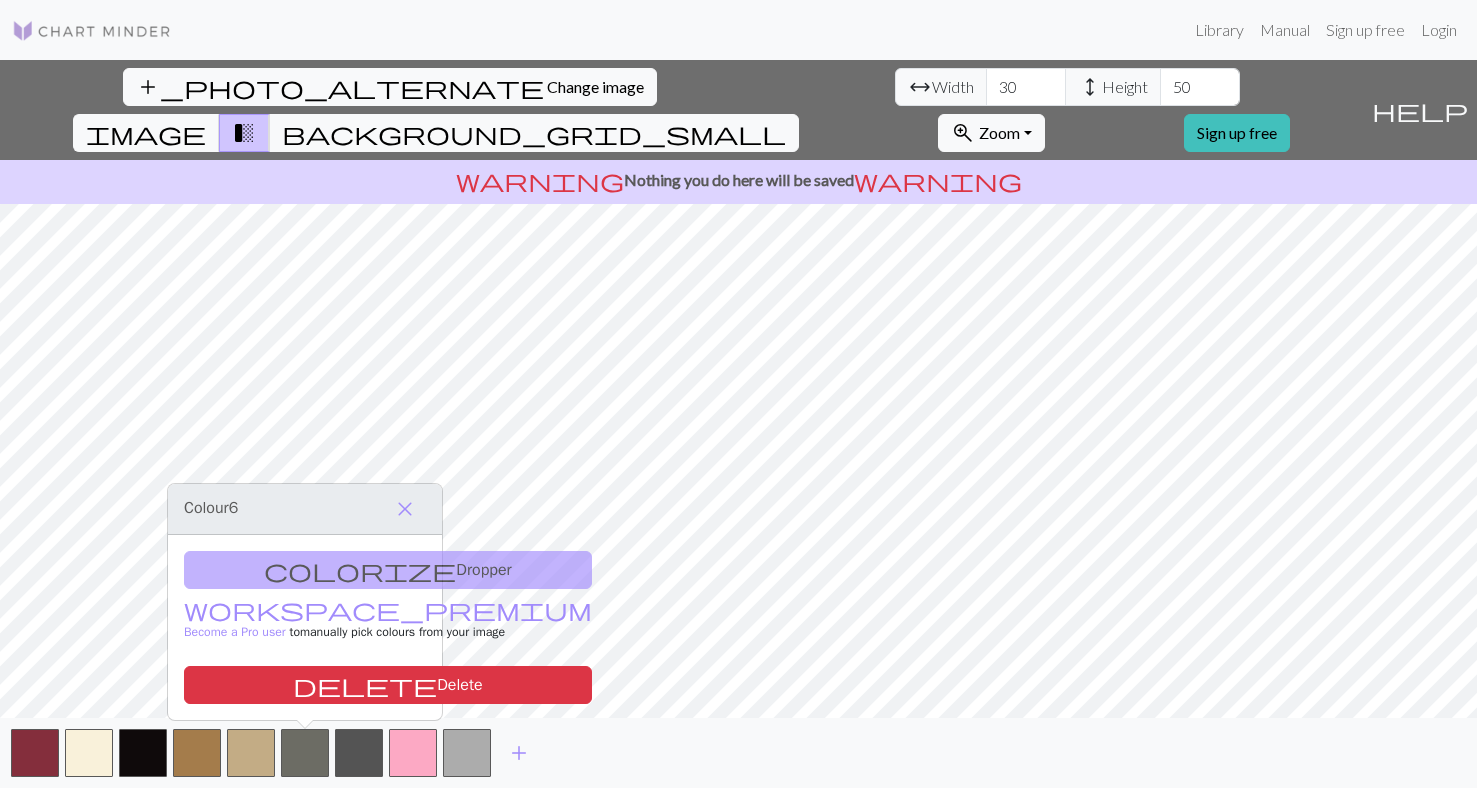click on "colorize Dropper workspace_premium Become a Pro user   to  manually pick colours from your image delete Delete" at bounding box center [305, 627] 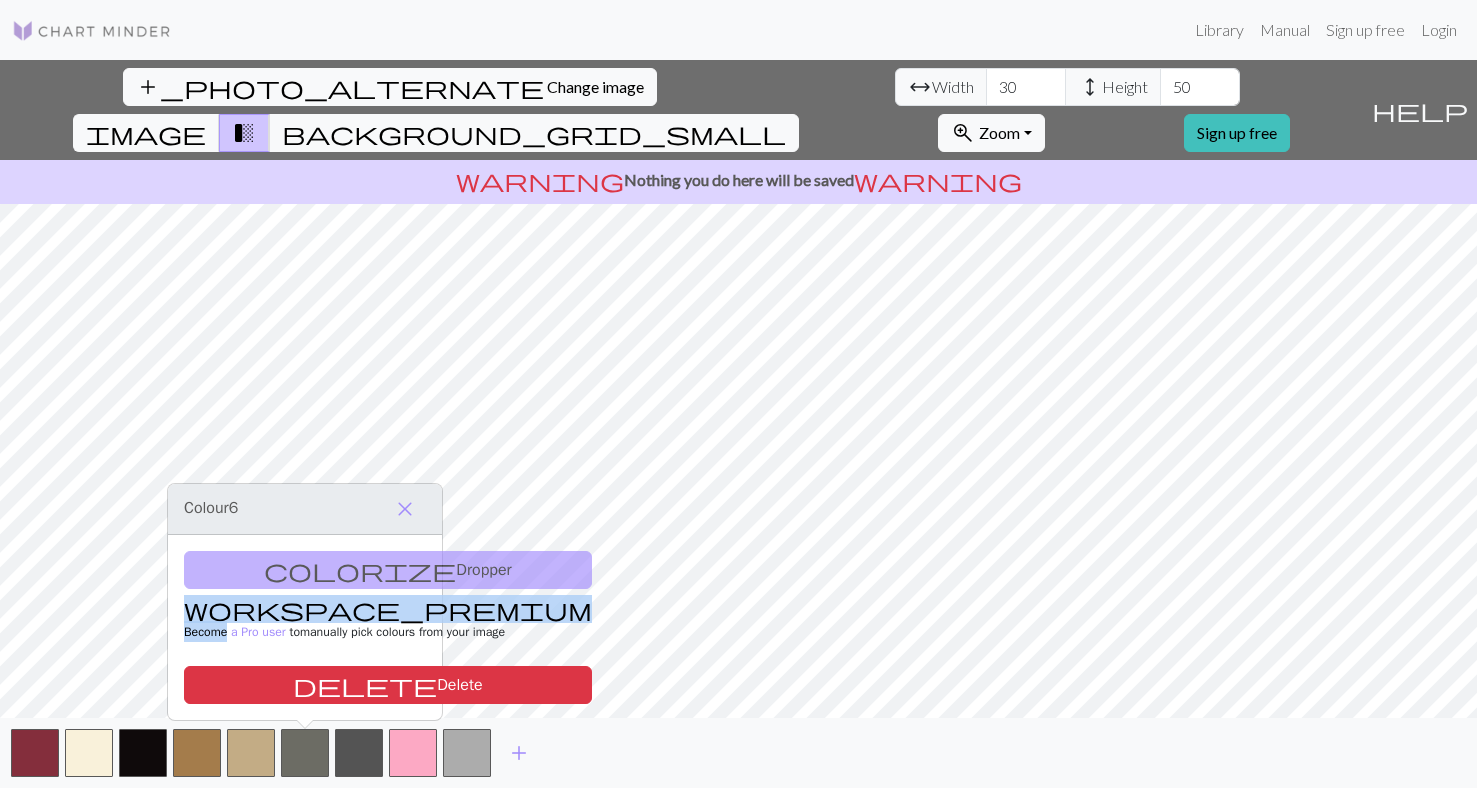 click on "colorize Dropper workspace_premium Become a Pro user   to  manually pick colours from your image delete Delete" at bounding box center [305, 627] 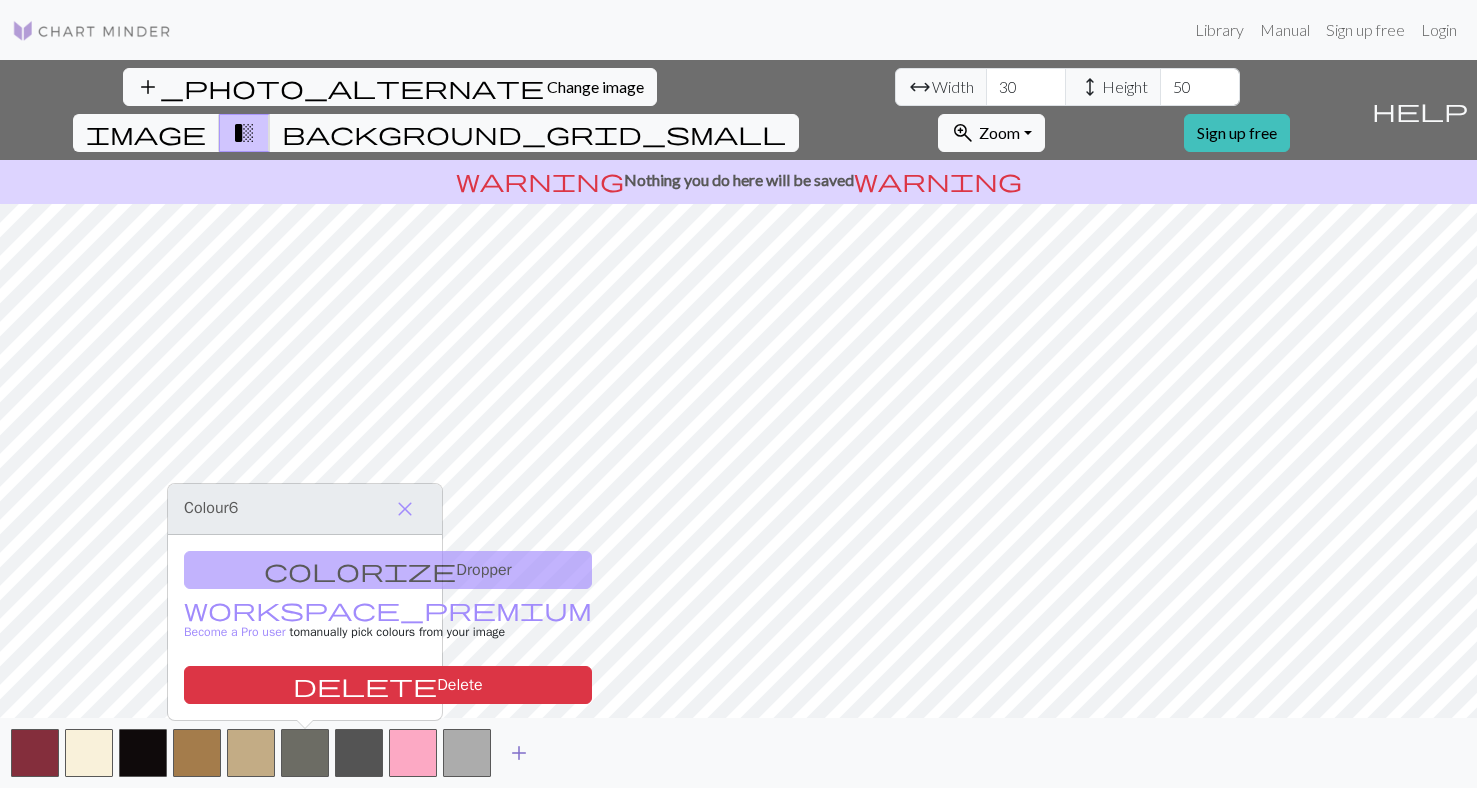 click on "add" at bounding box center (519, 753) 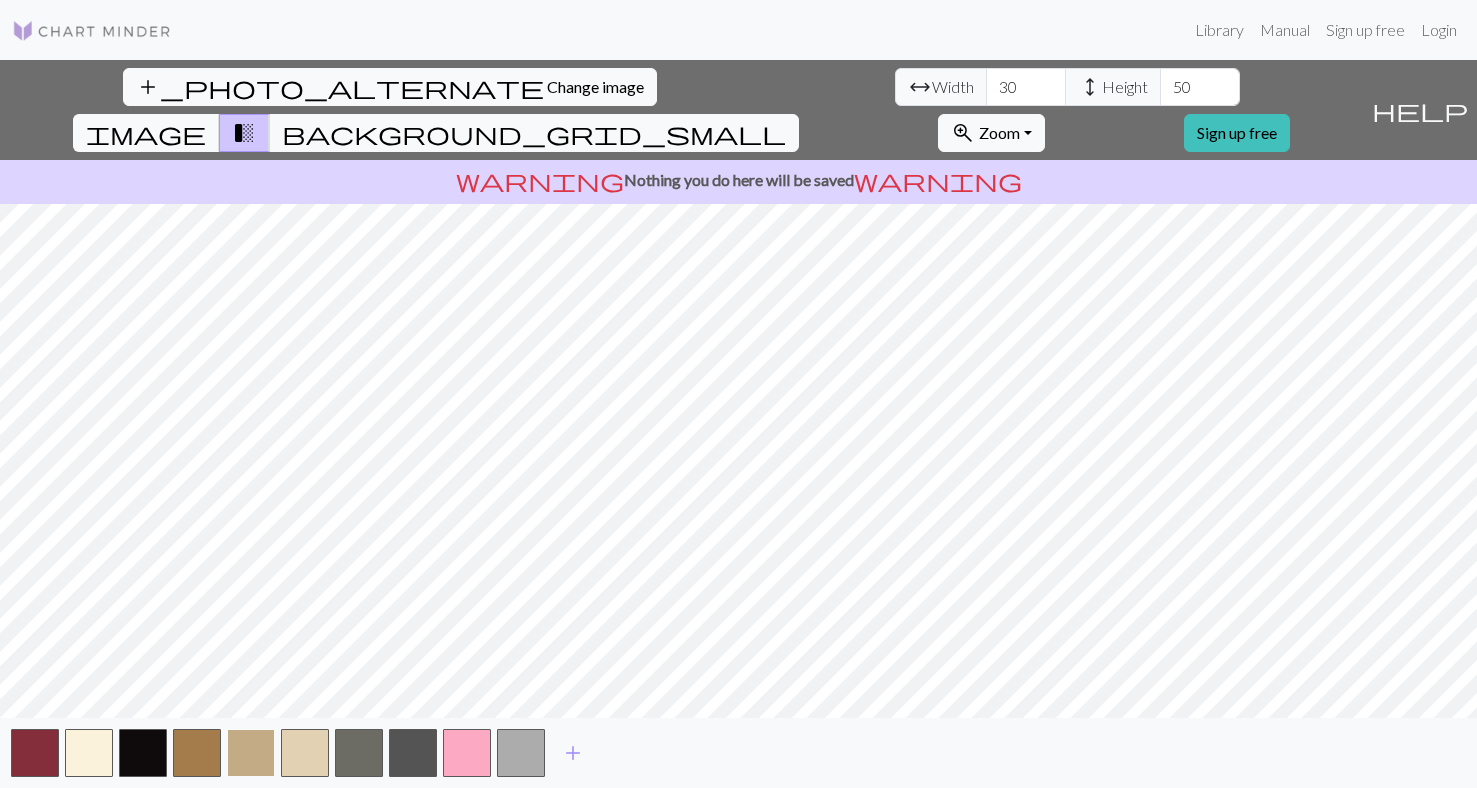 click at bounding box center (251, 753) 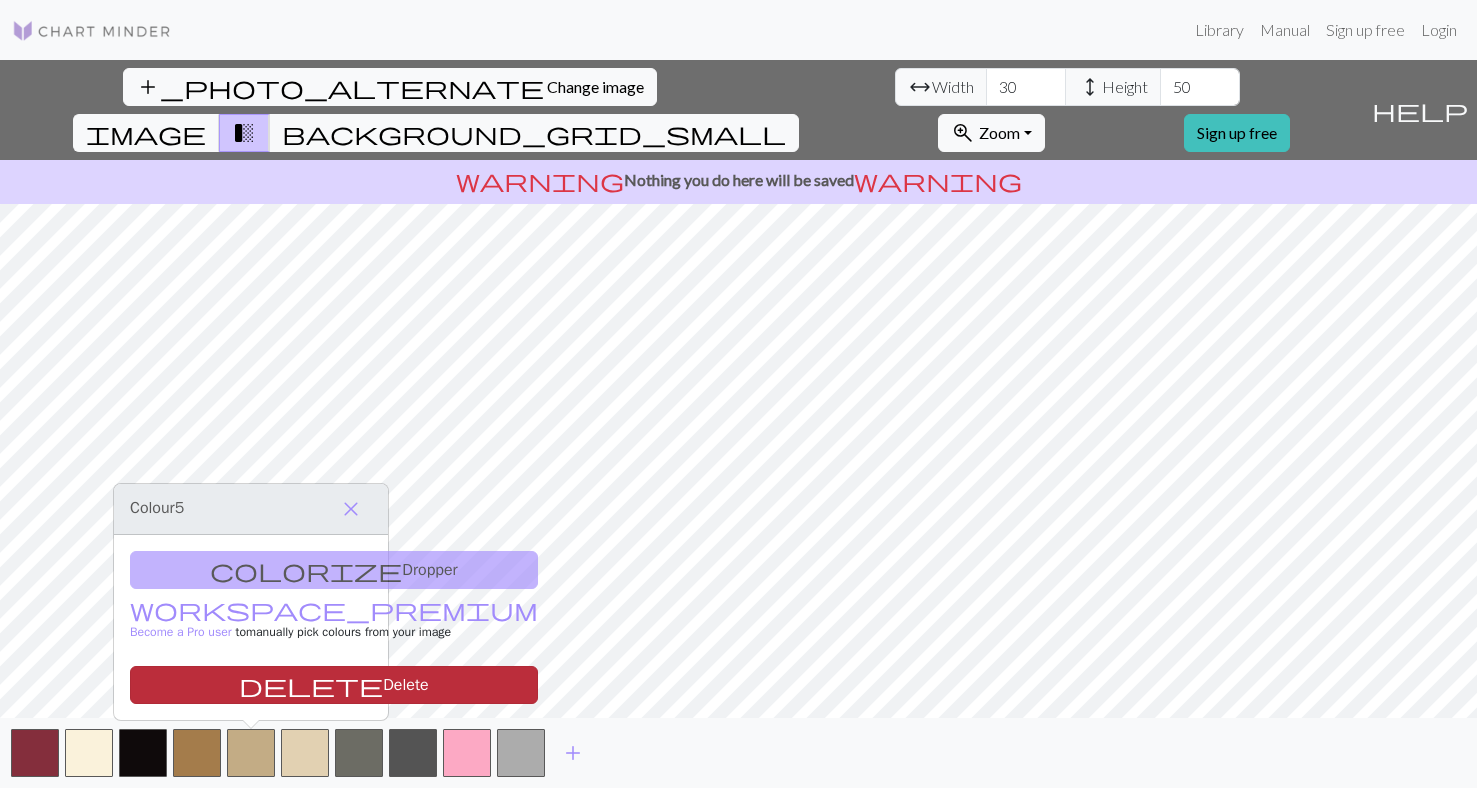 click on "delete Delete" at bounding box center [334, 685] 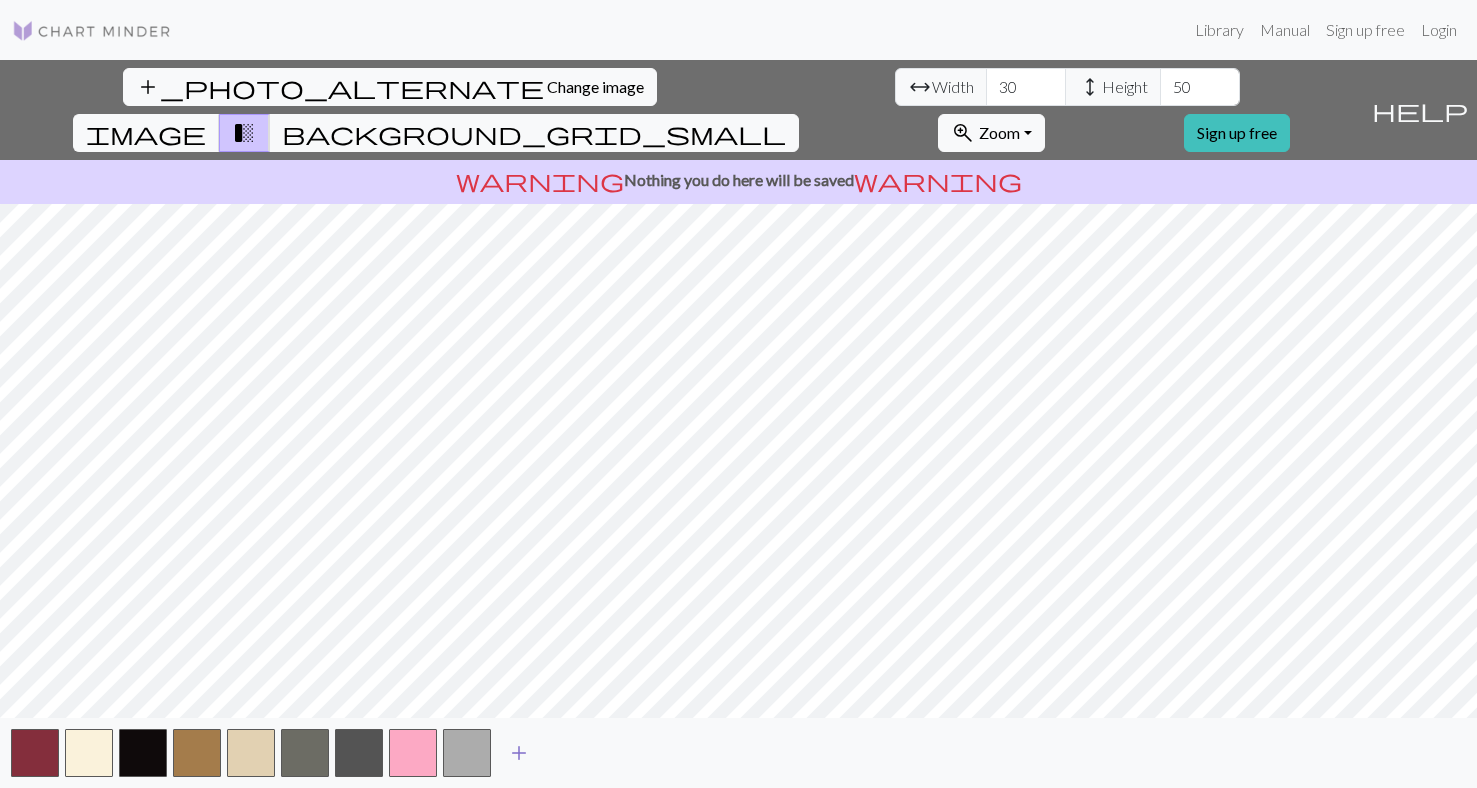 click on "add" at bounding box center (519, 753) 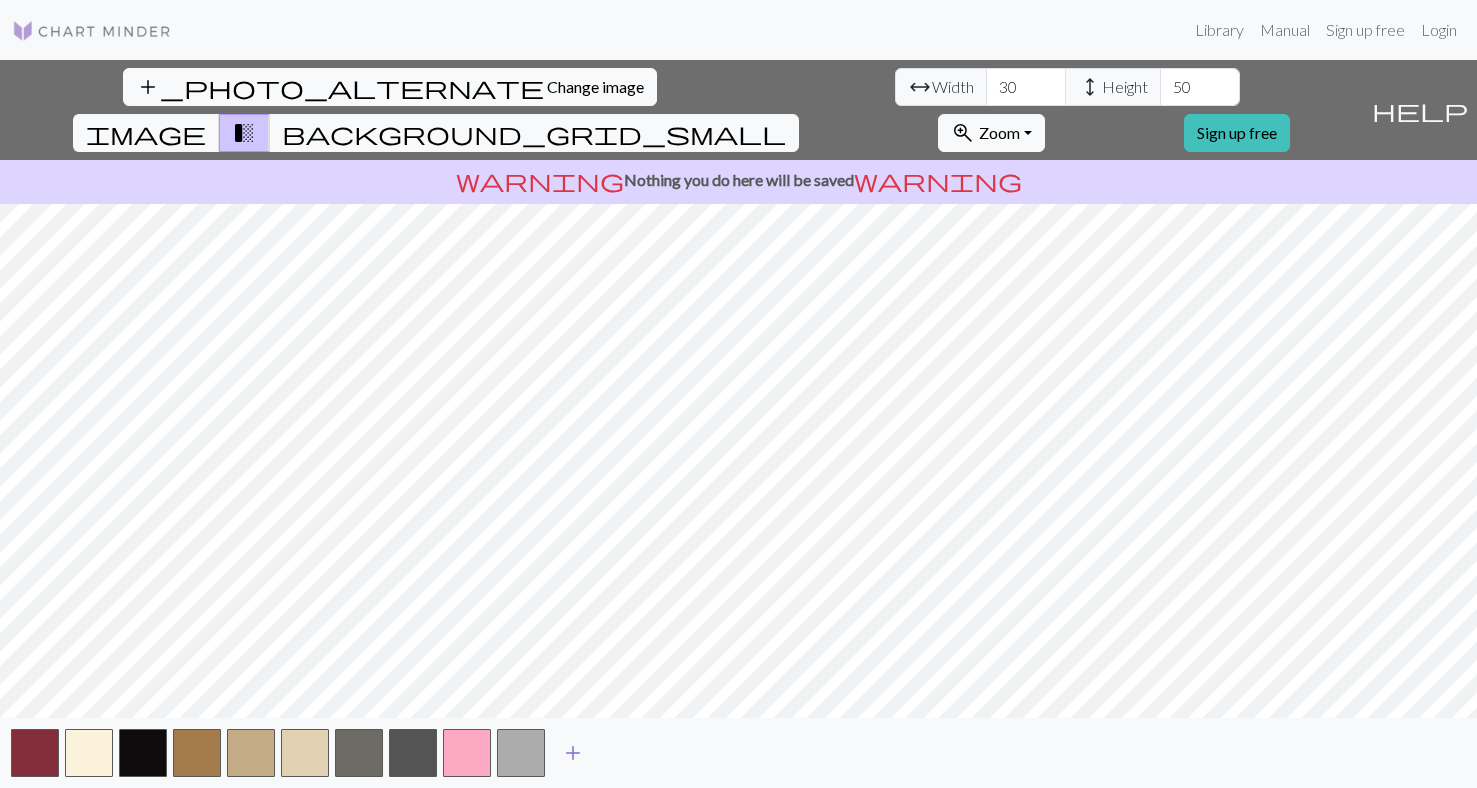 click on "add" at bounding box center [573, 753] 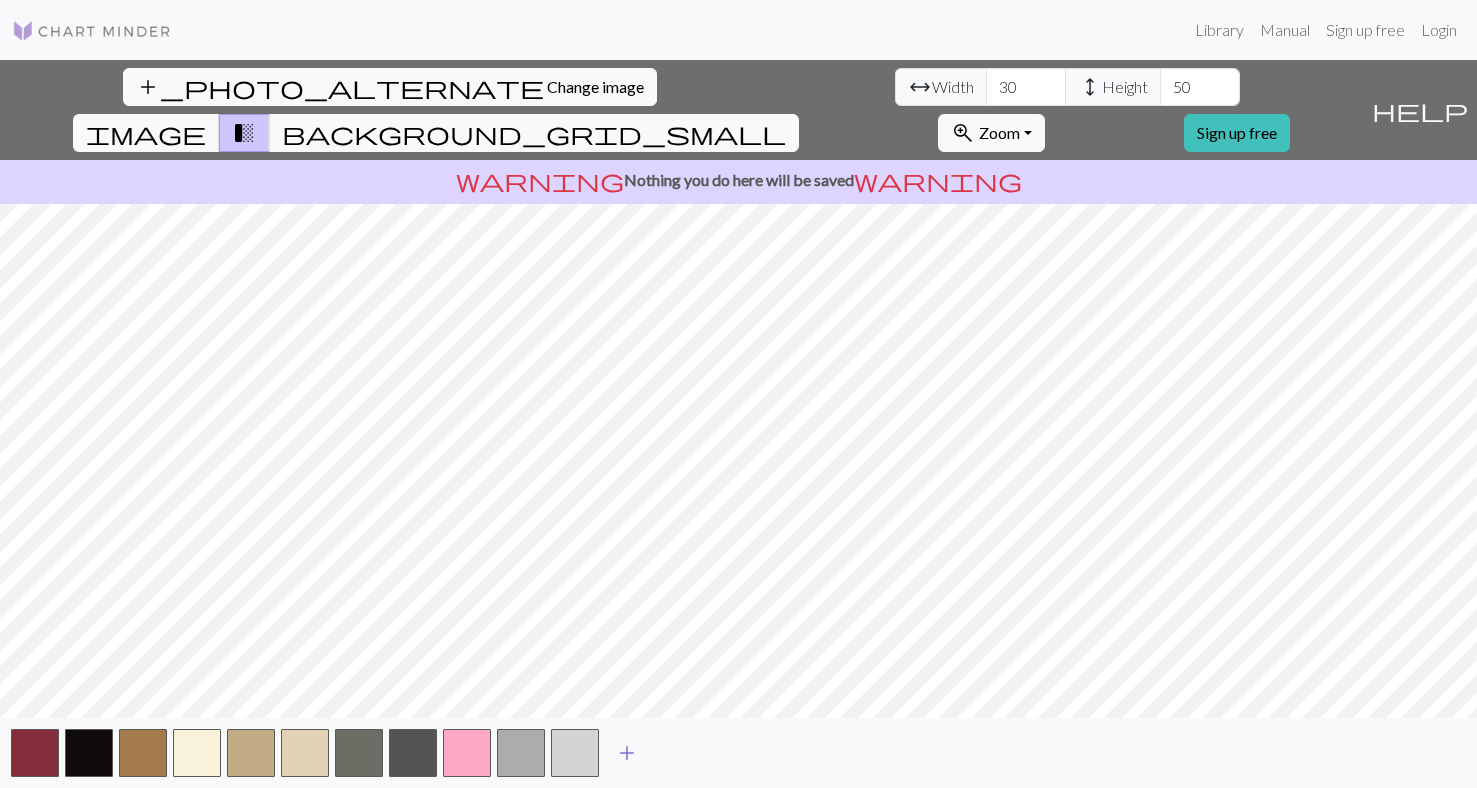 click on "add" at bounding box center (627, 753) 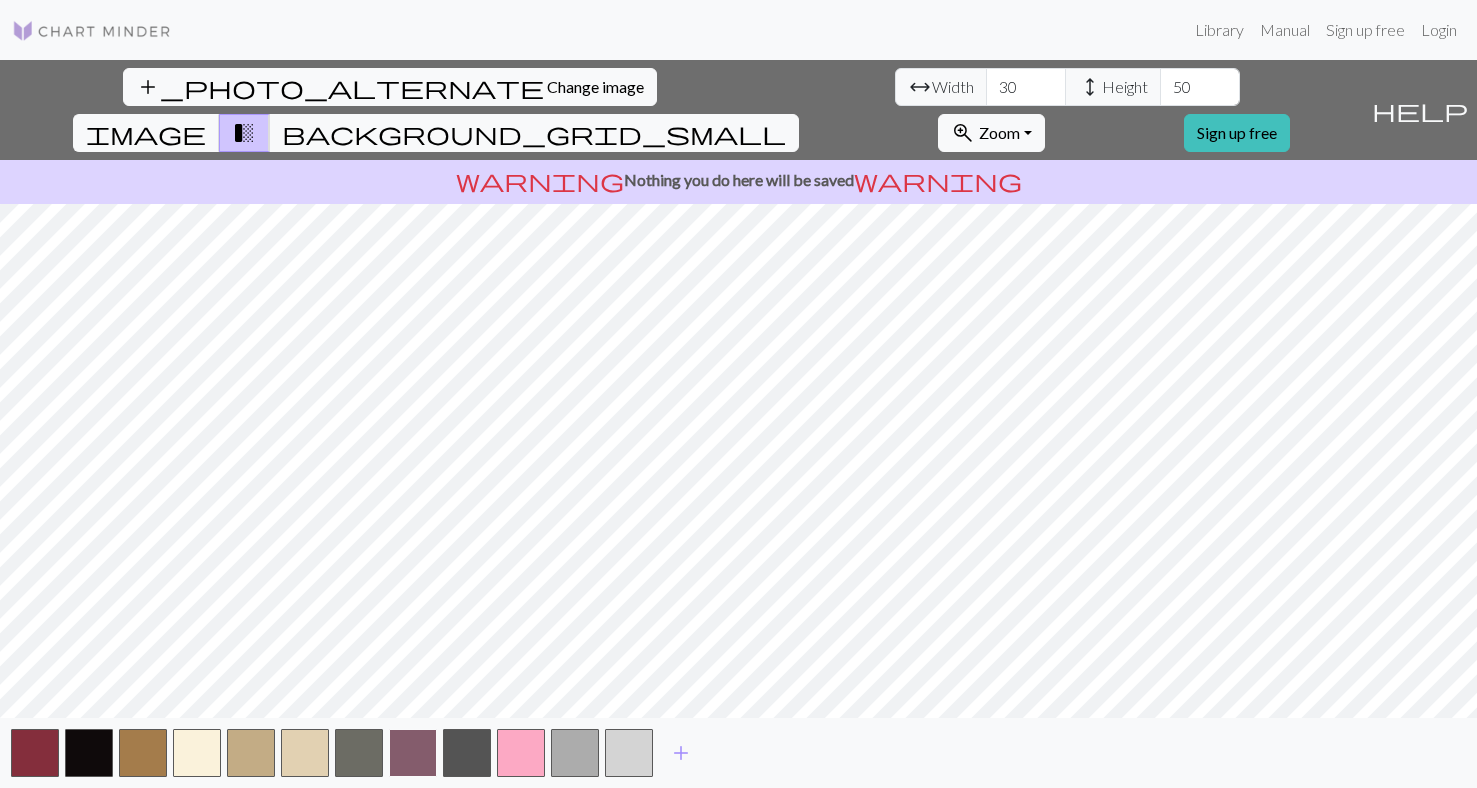 click at bounding box center [413, 753] 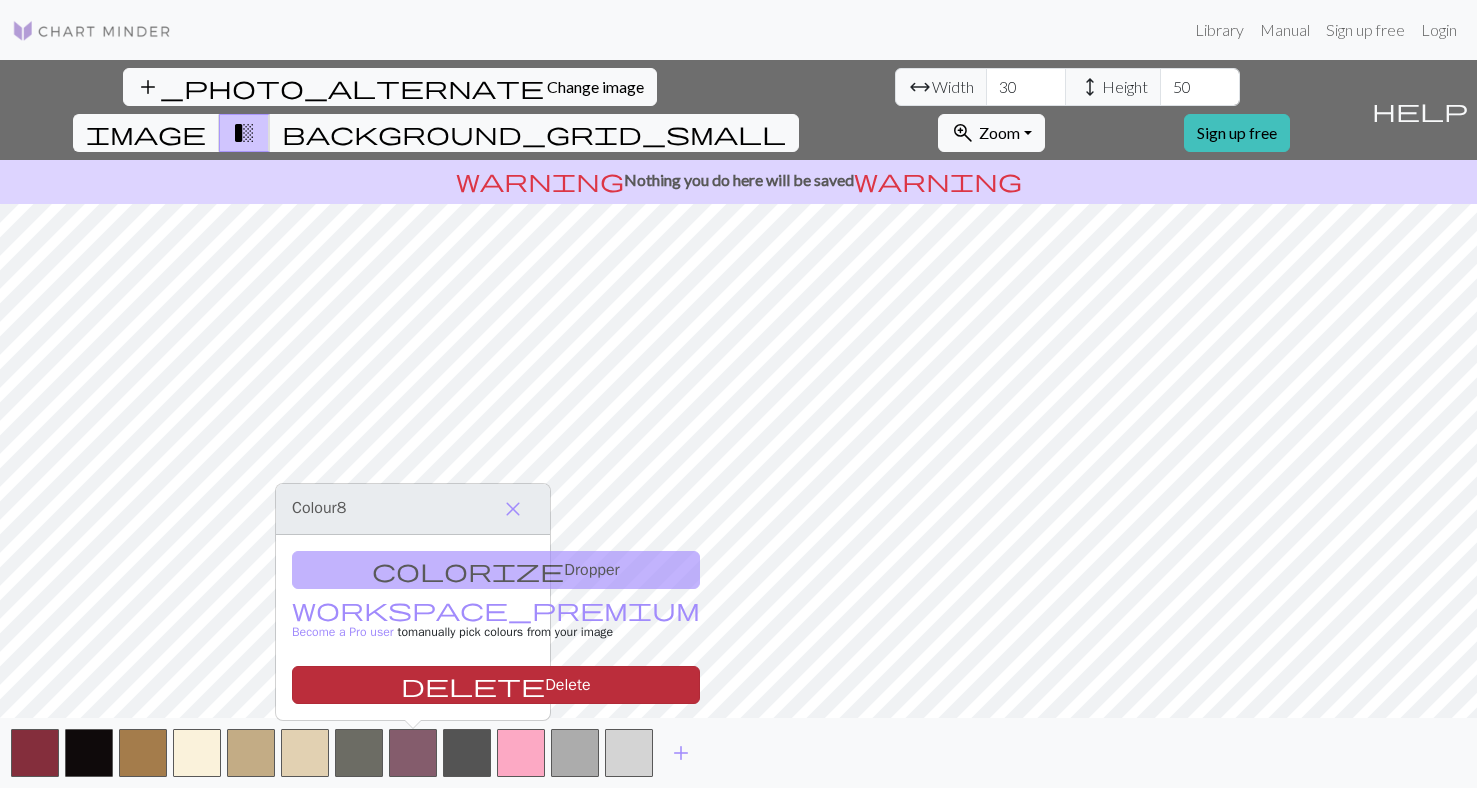 click on "delete Delete" at bounding box center [496, 685] 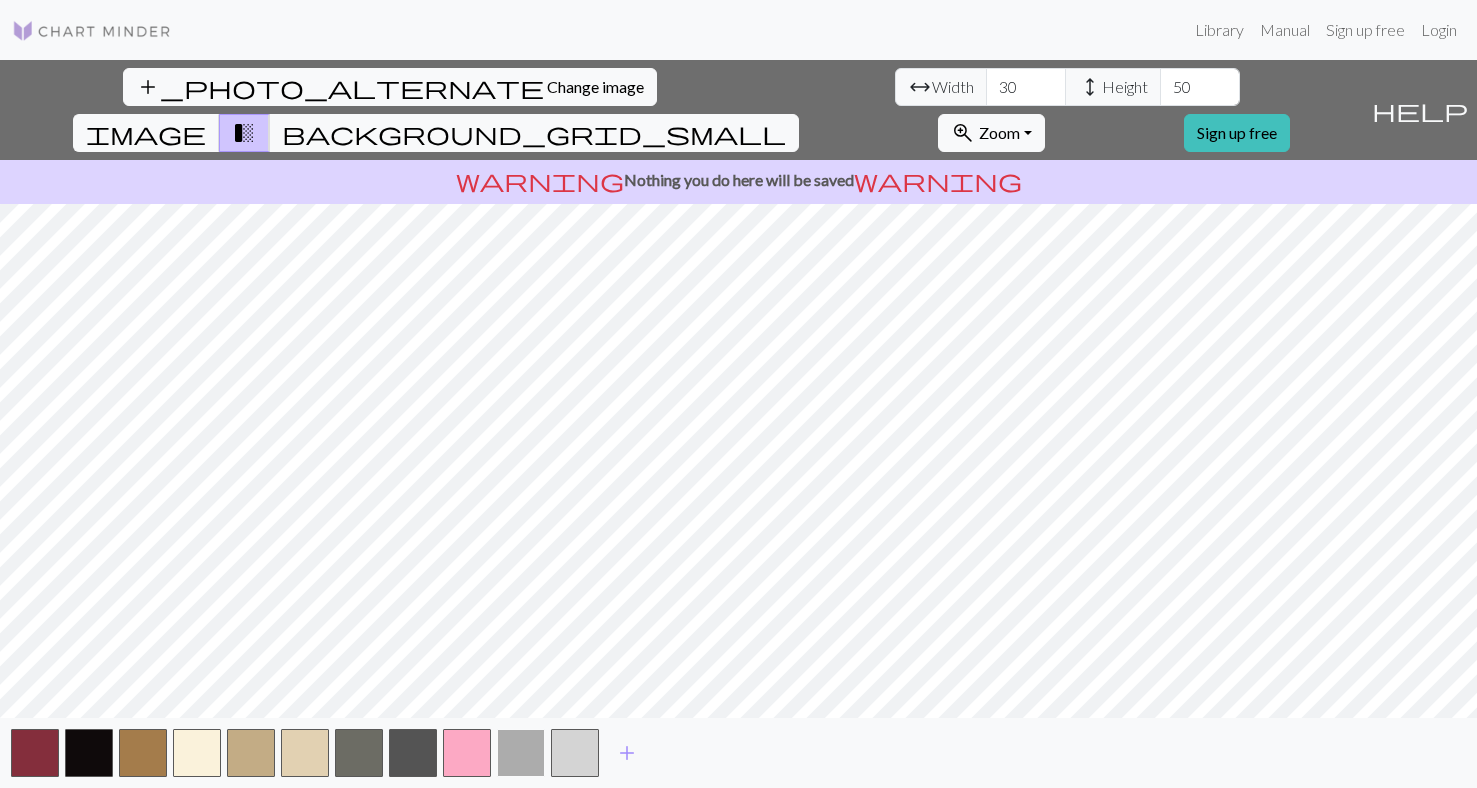 click at bounding box center (521, 753) 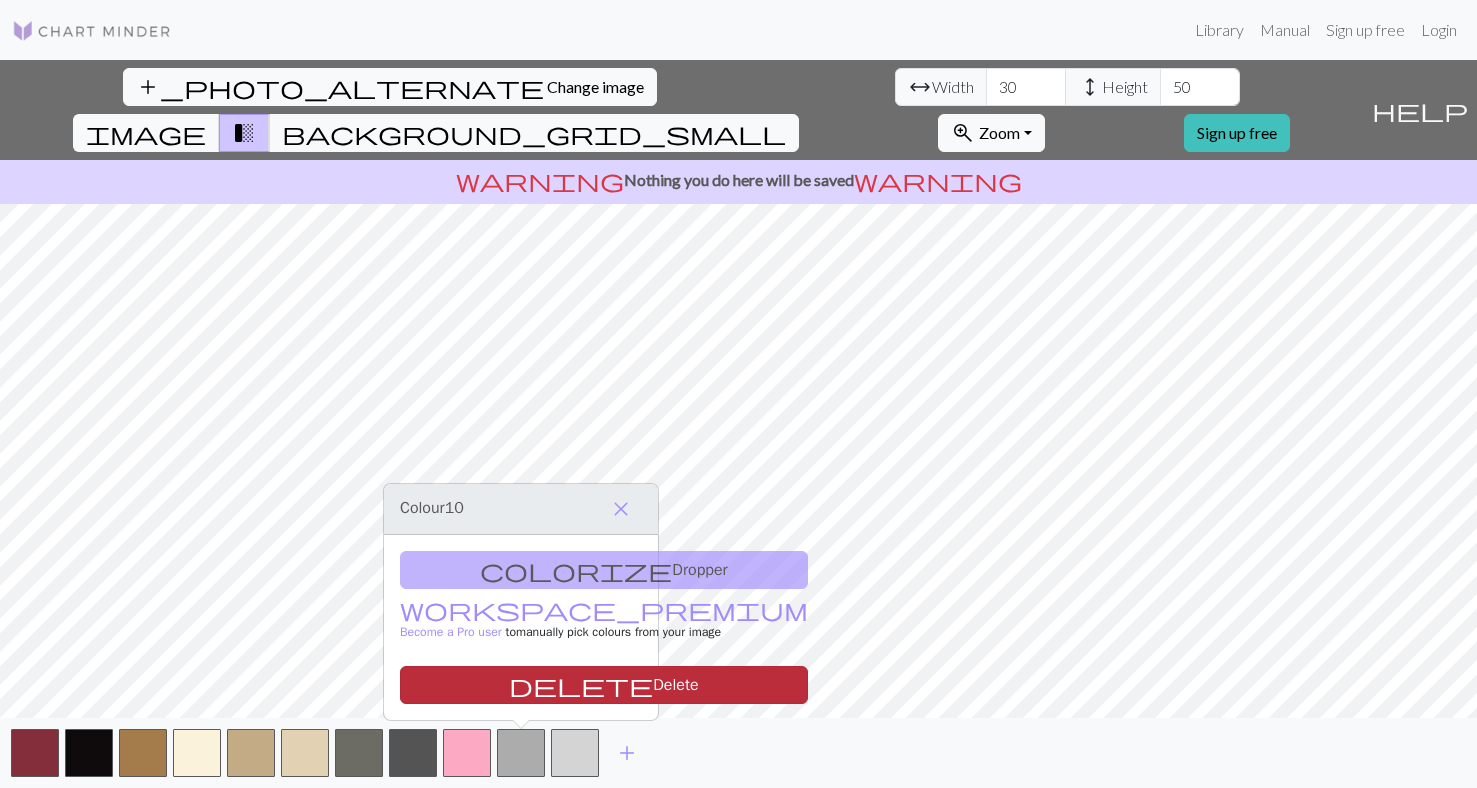 click on "delete" at bounding box center (581, 685) 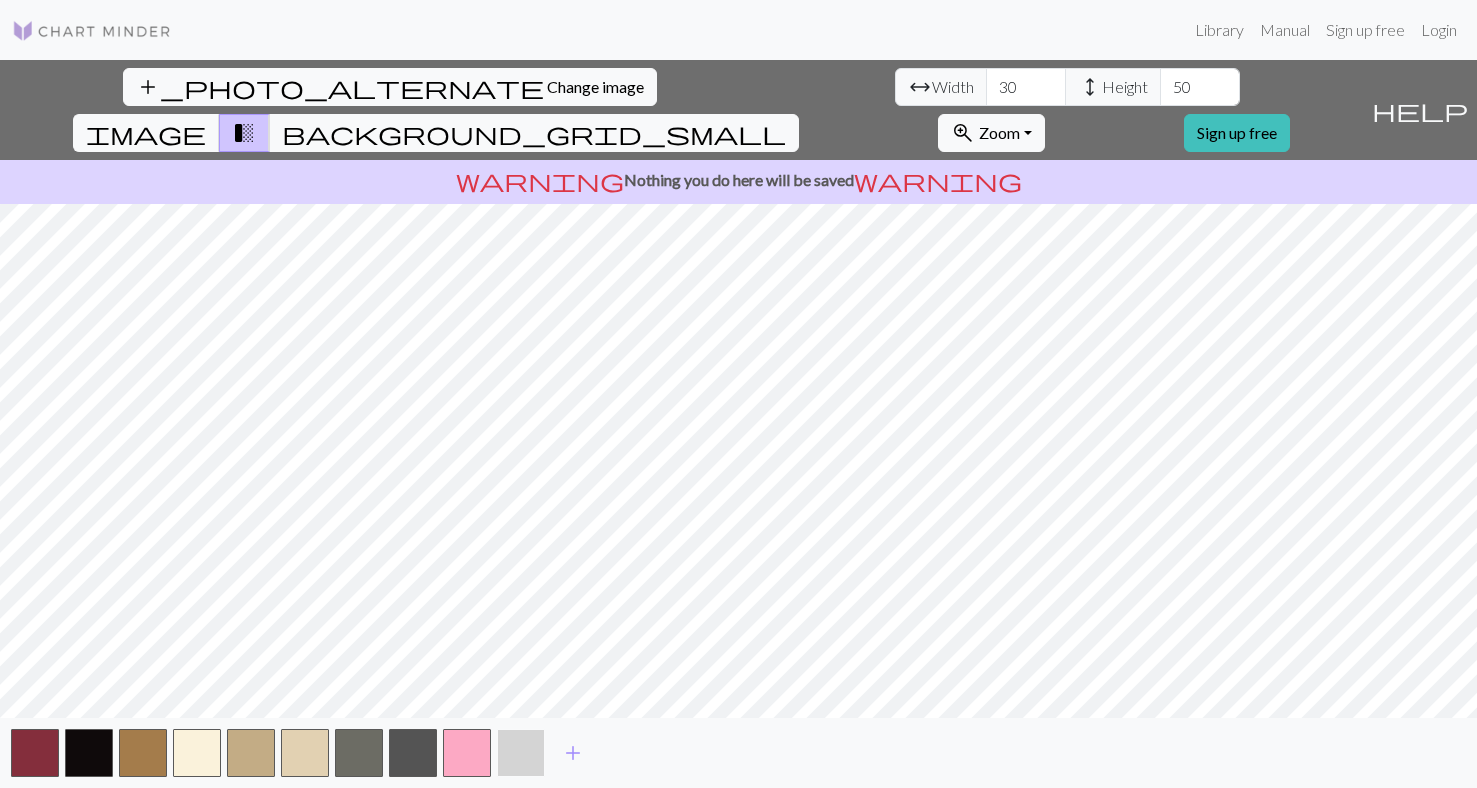 click at bounding box center [521, 753] 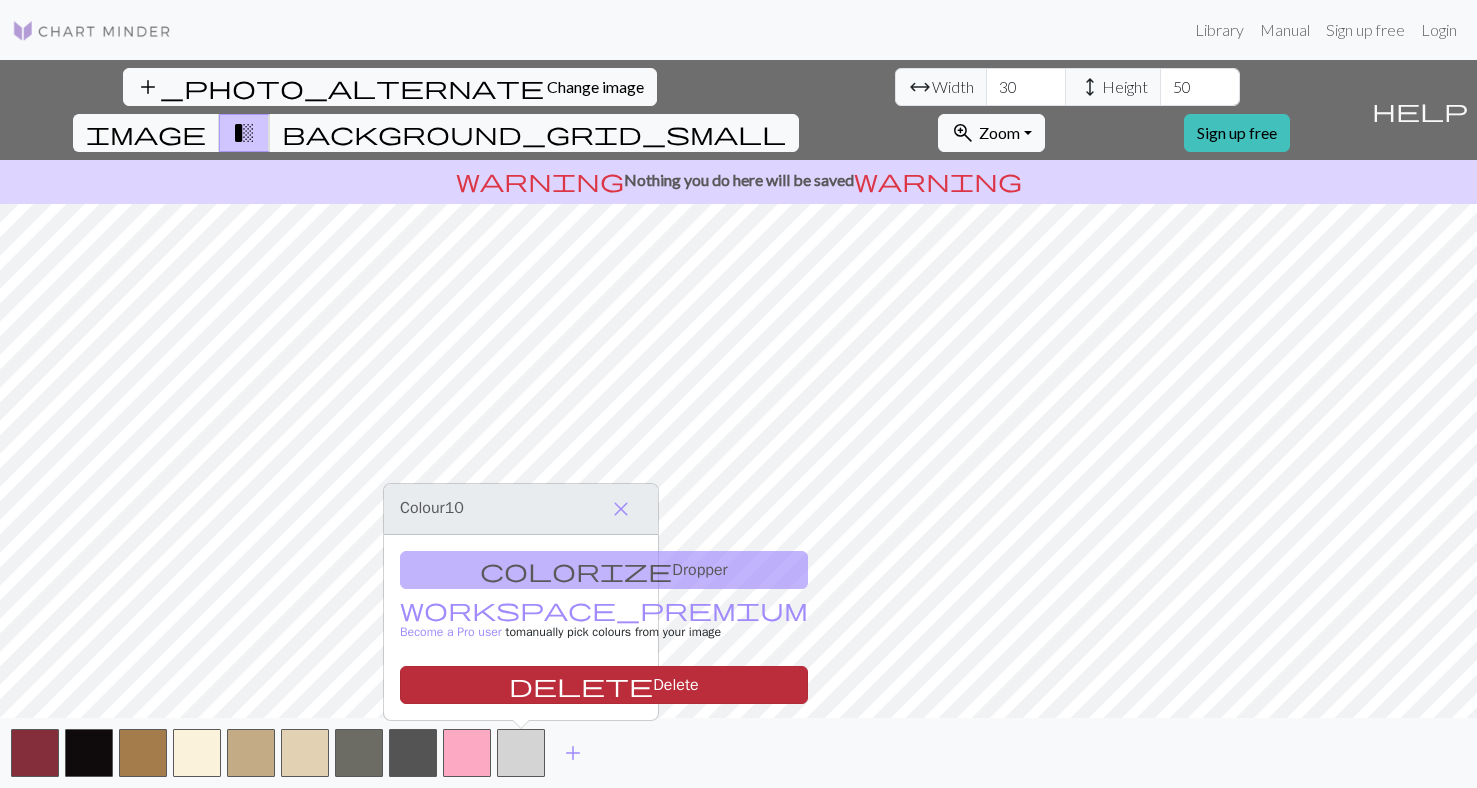 click on "delete Delete" at bounding box center [604, 685] 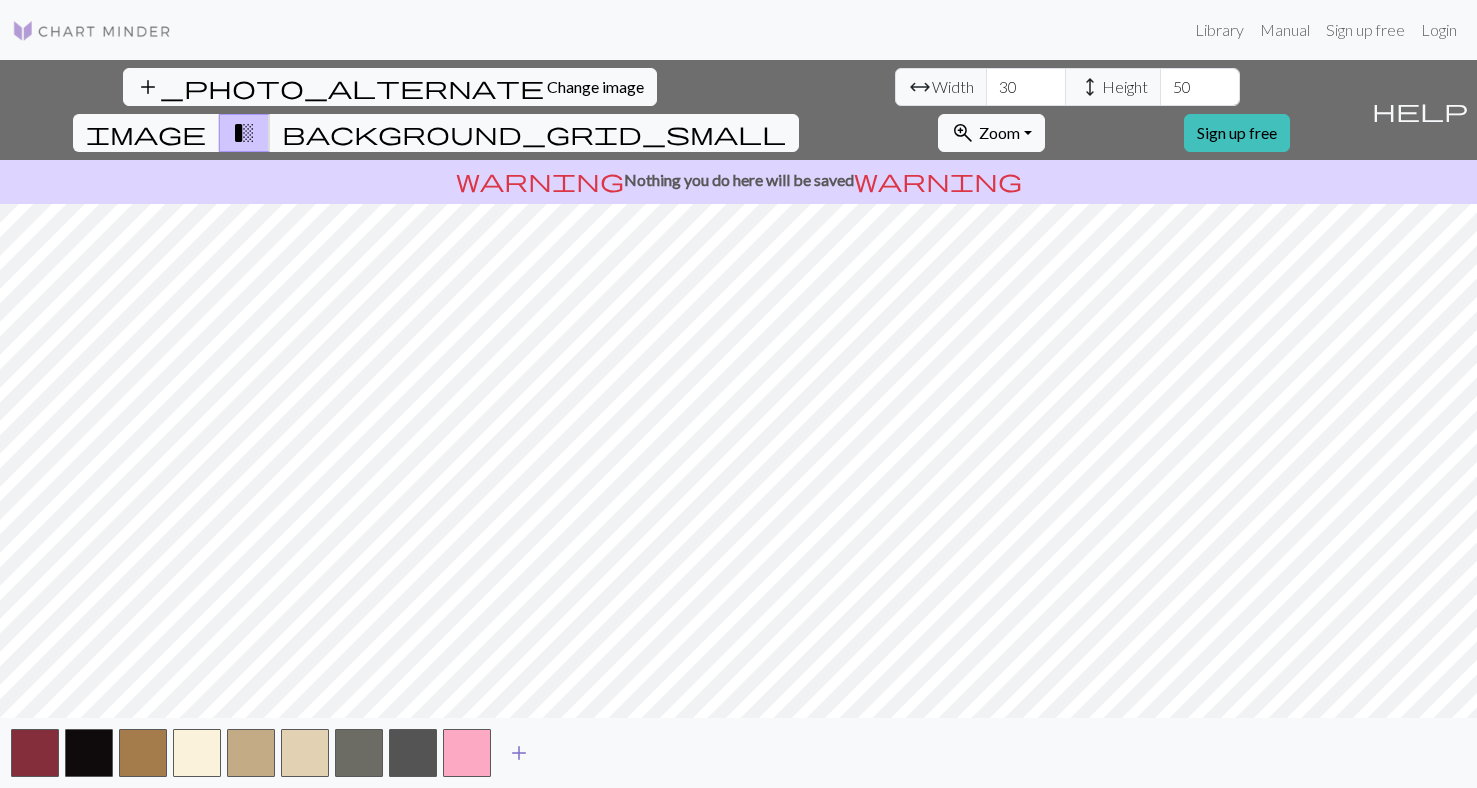 click on "add" at bounding box center [519, 753] 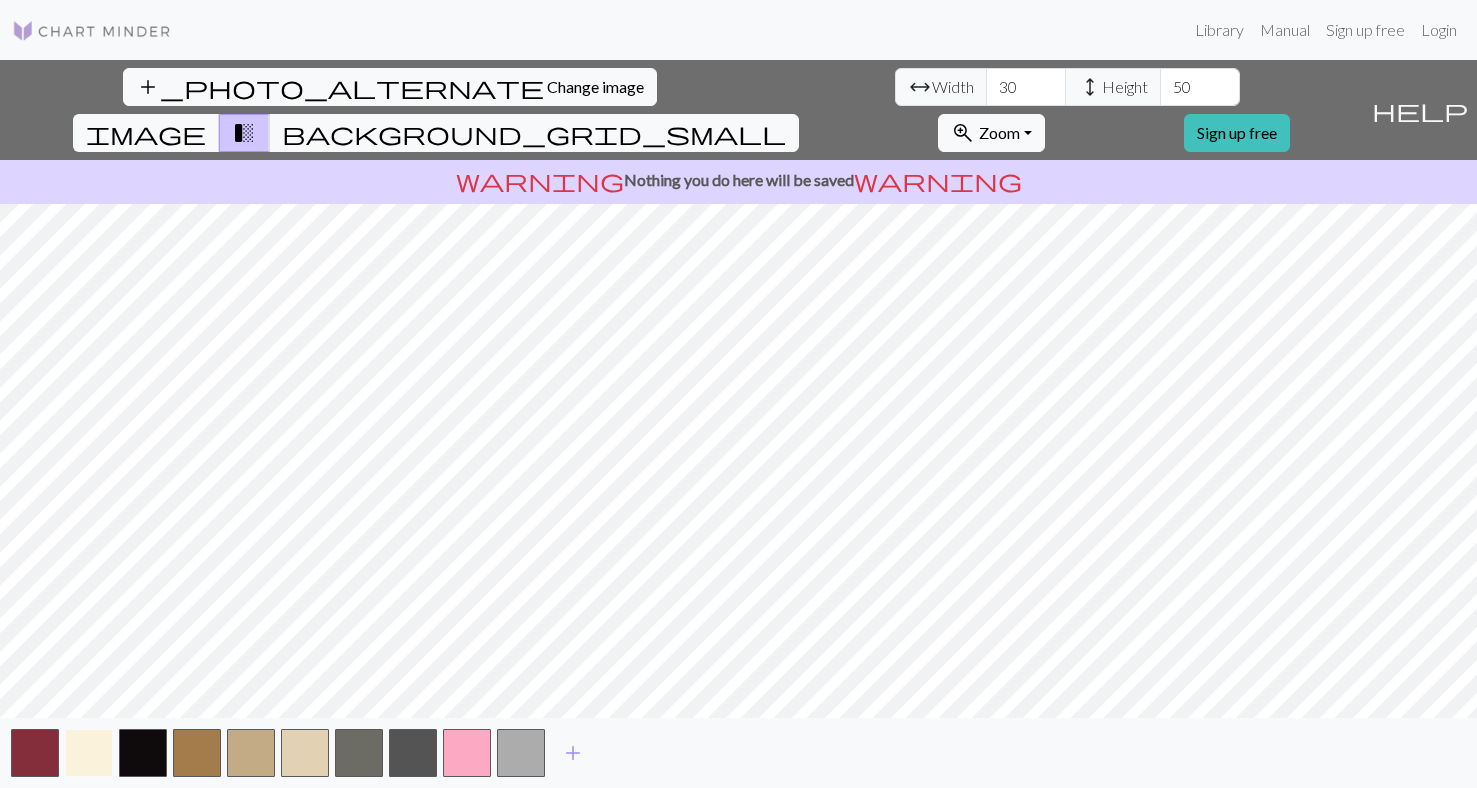 click at bounding box center [89, 753] 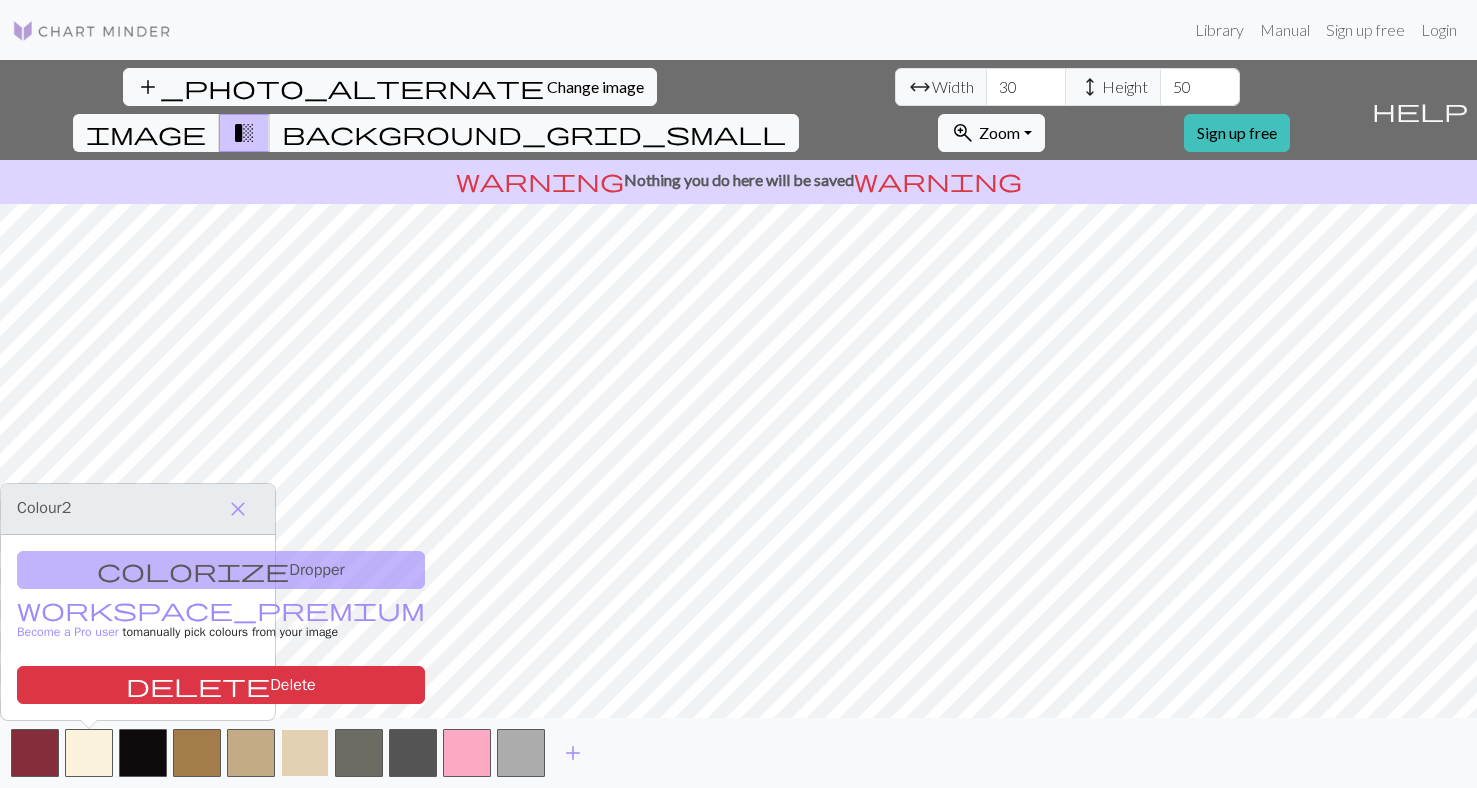 click at bounding box center [305, 753] 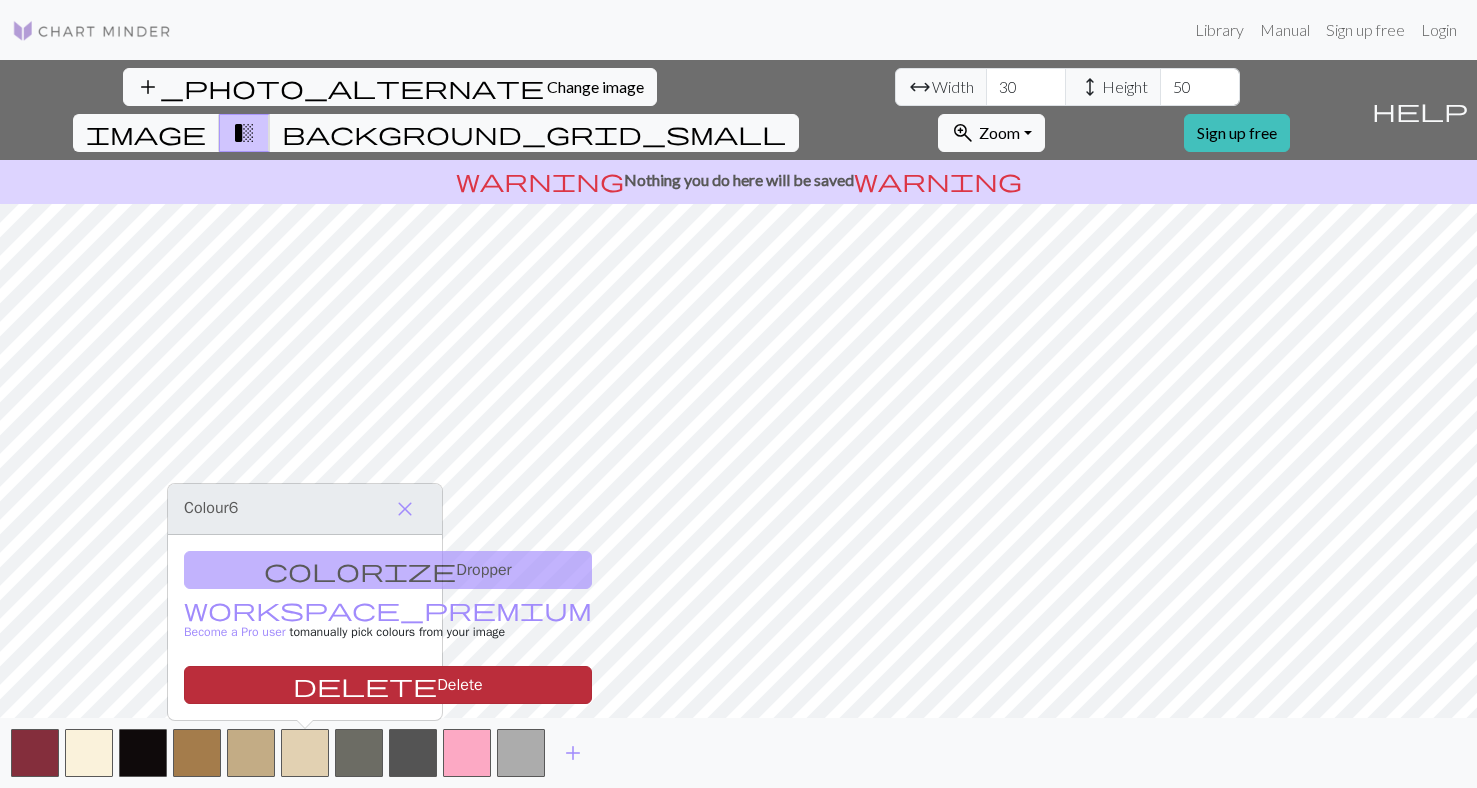 click on "delete Delete" at bounding box center [388, 685] 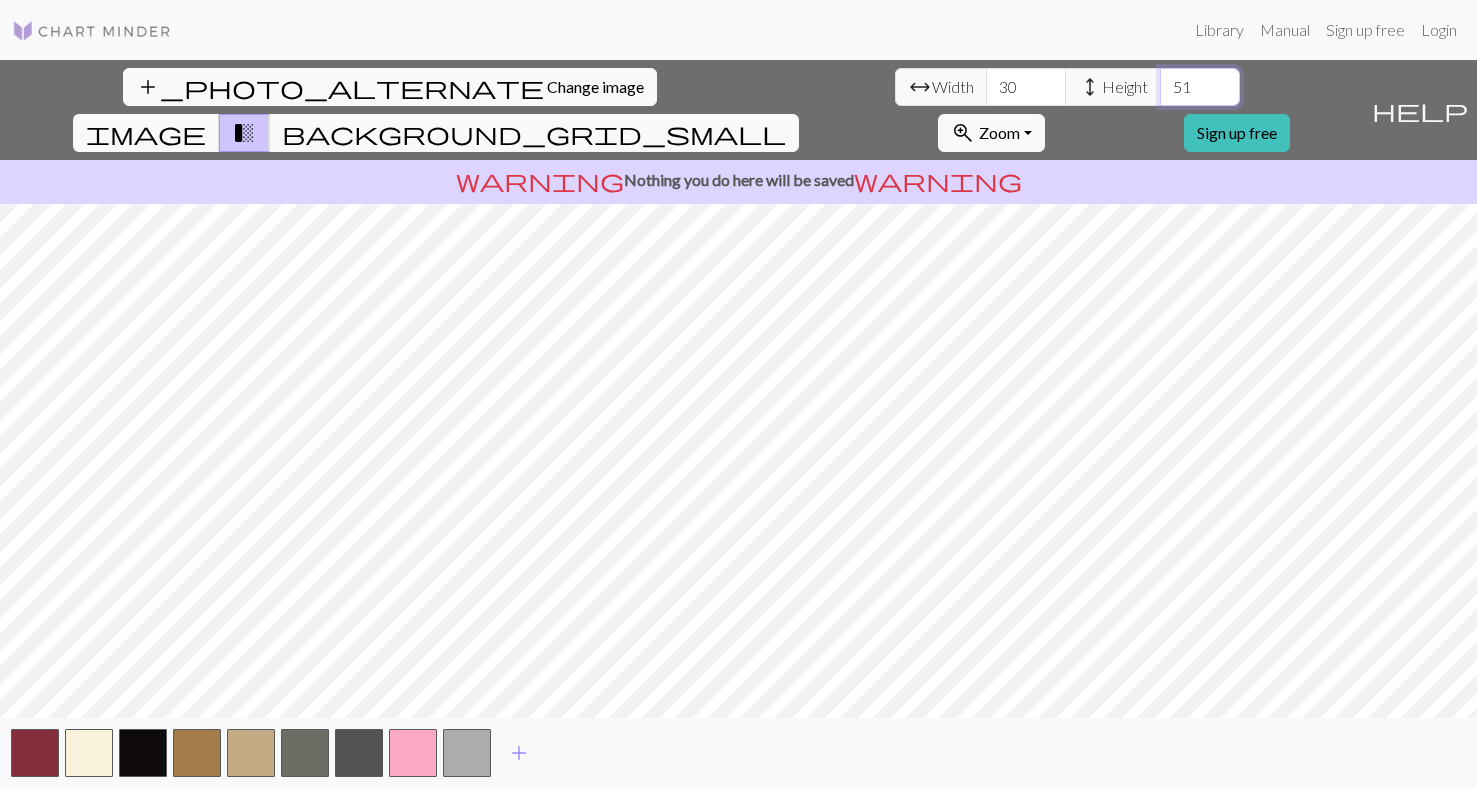 click on "51" at bounding box center (1200, 87) 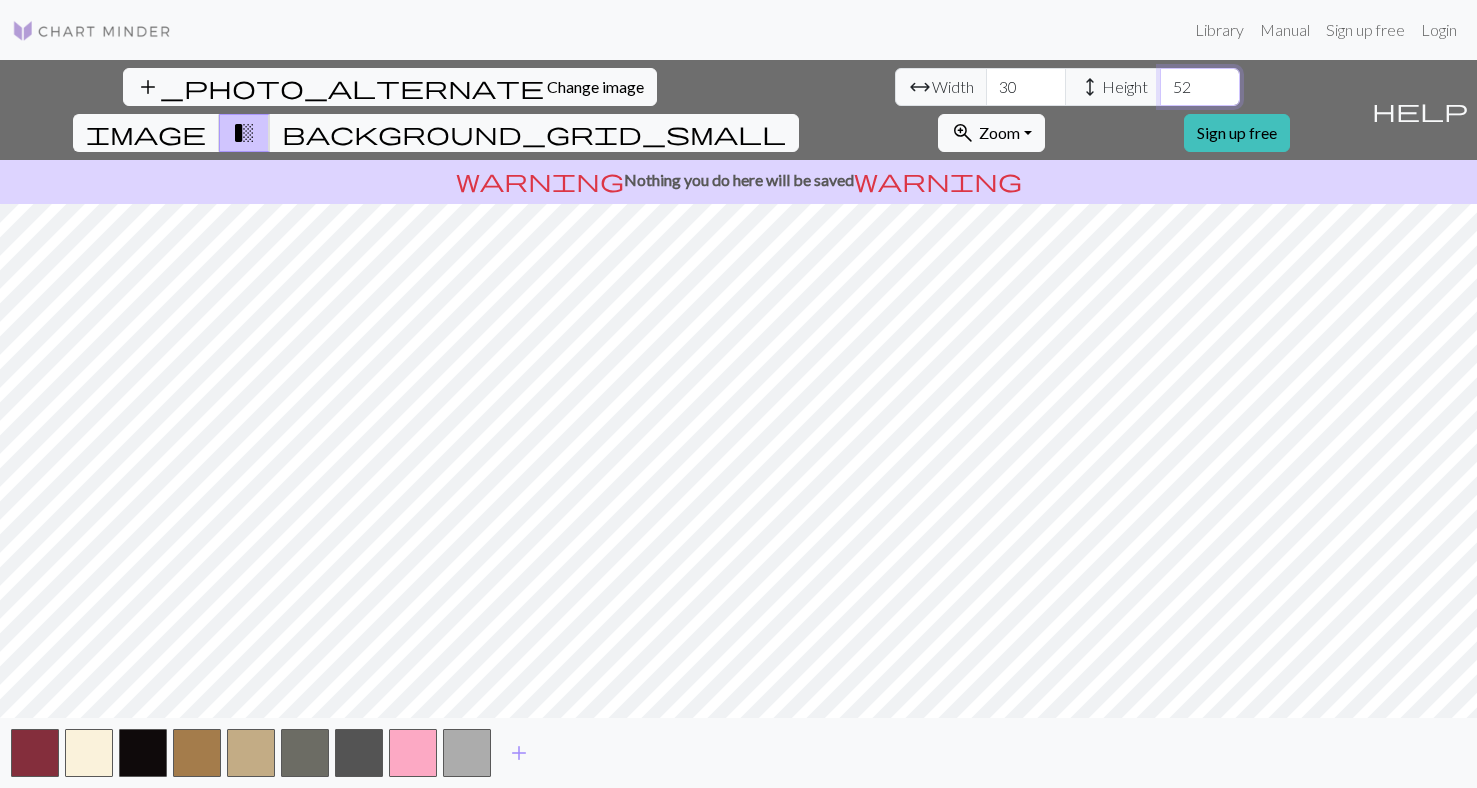 click on "52" at bounding box center (1200, 87) 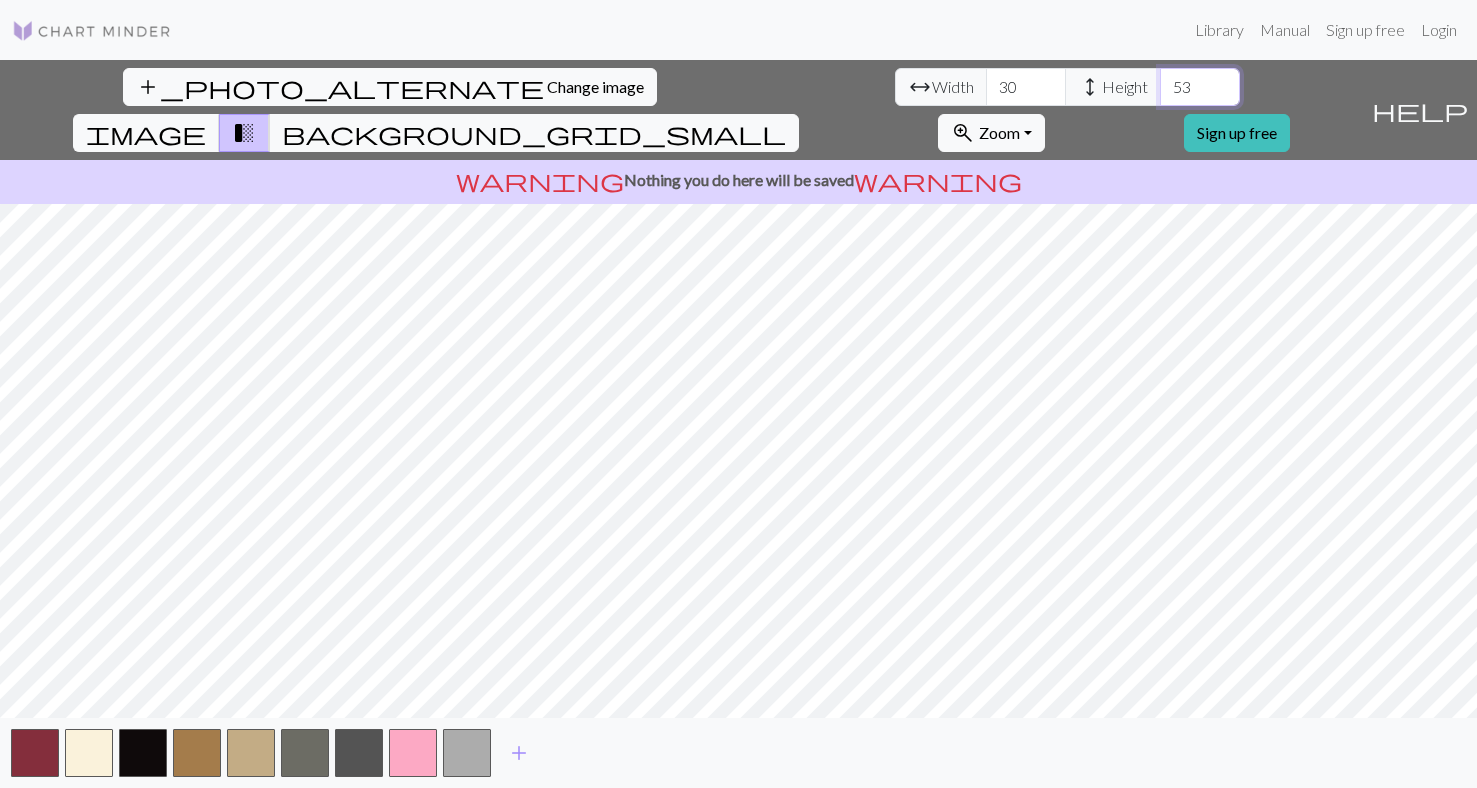click on "53" at bounding box center [1200, 87] 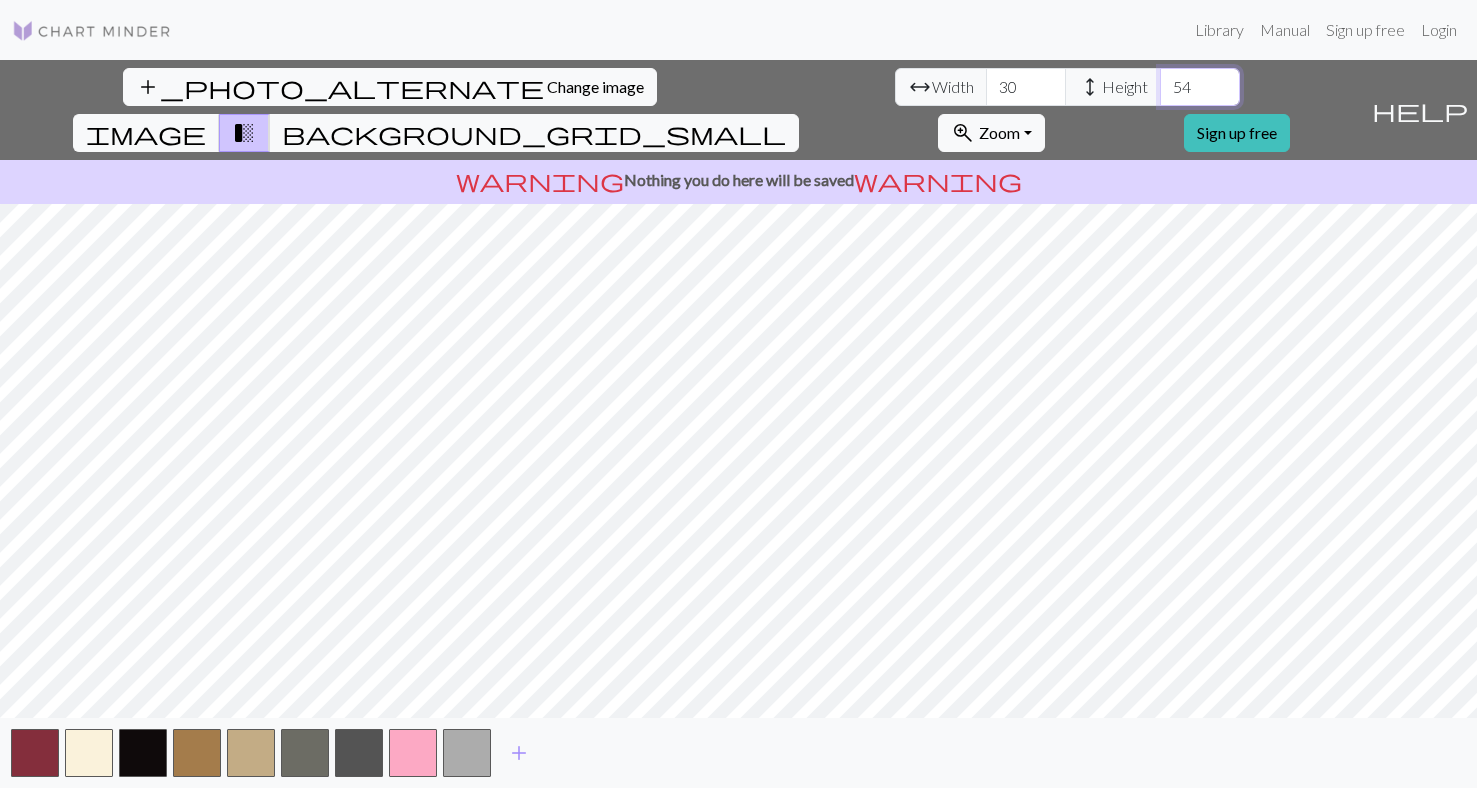 click on "54" at bounding box center [1200, 87] 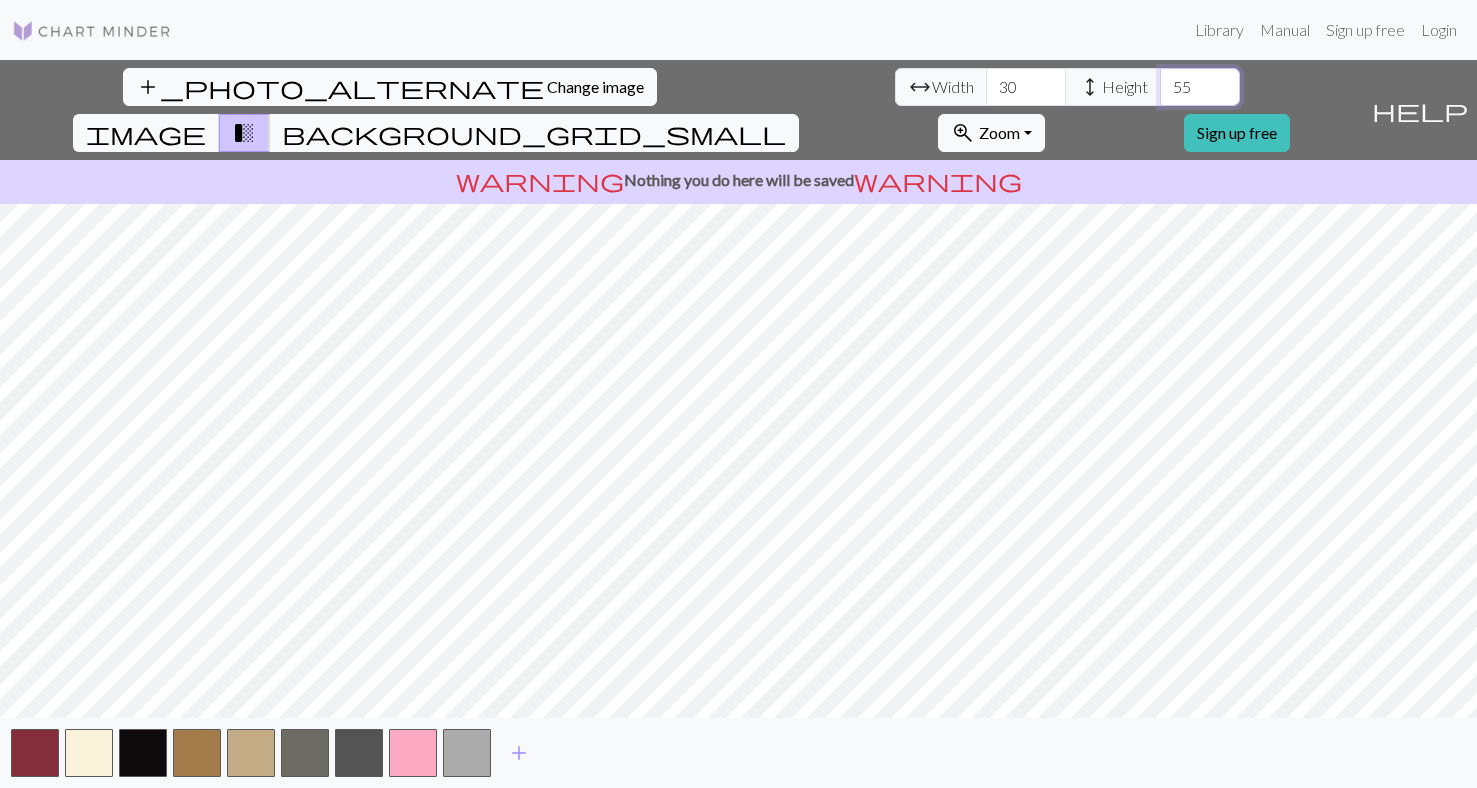click on "55" at bounding box center [1200, 87] 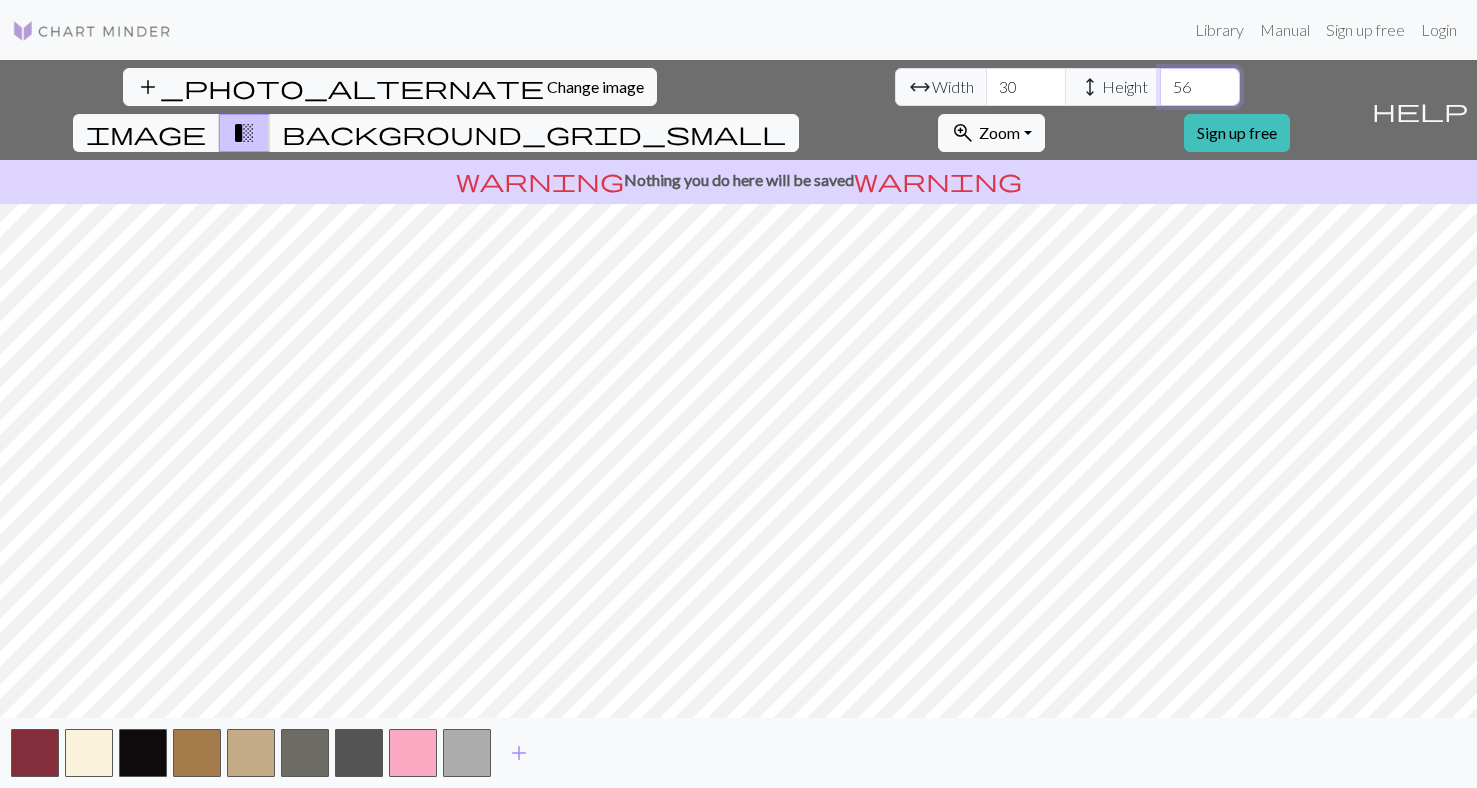 click on "56" at bounding box center (1200, 87) 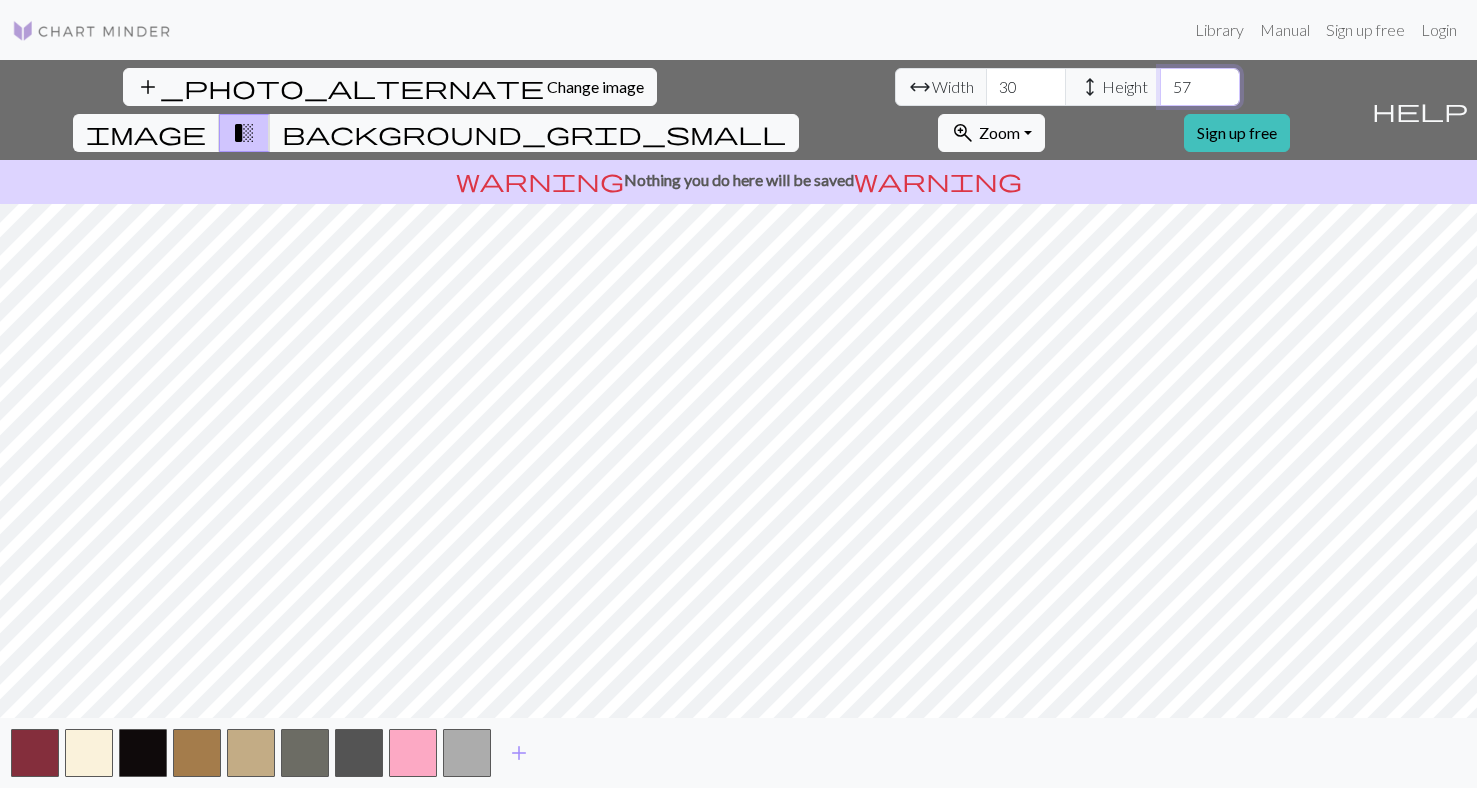 click on "57" at bounding box center (1200, 87) 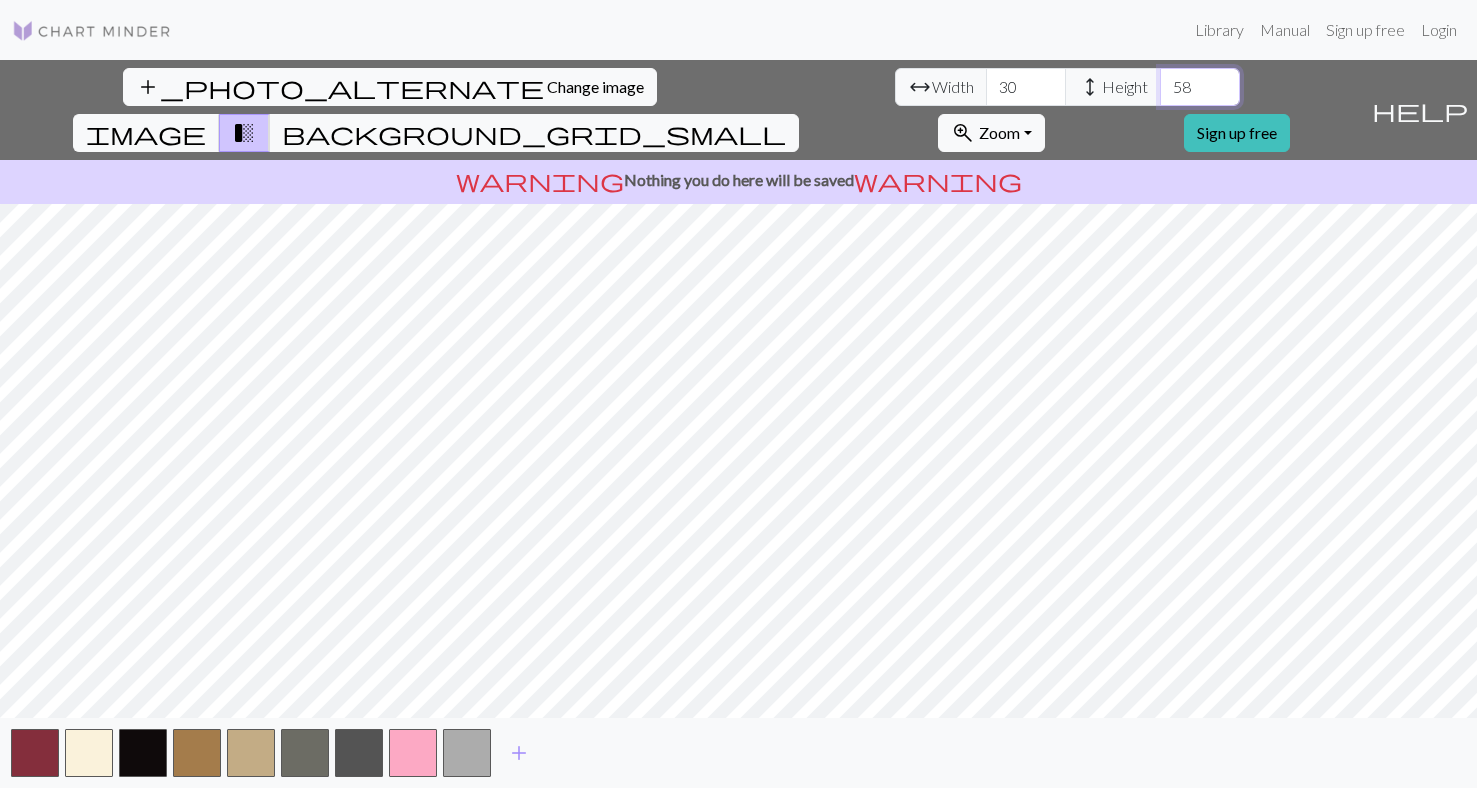 click on "58" at bounding box center [1200, 87] 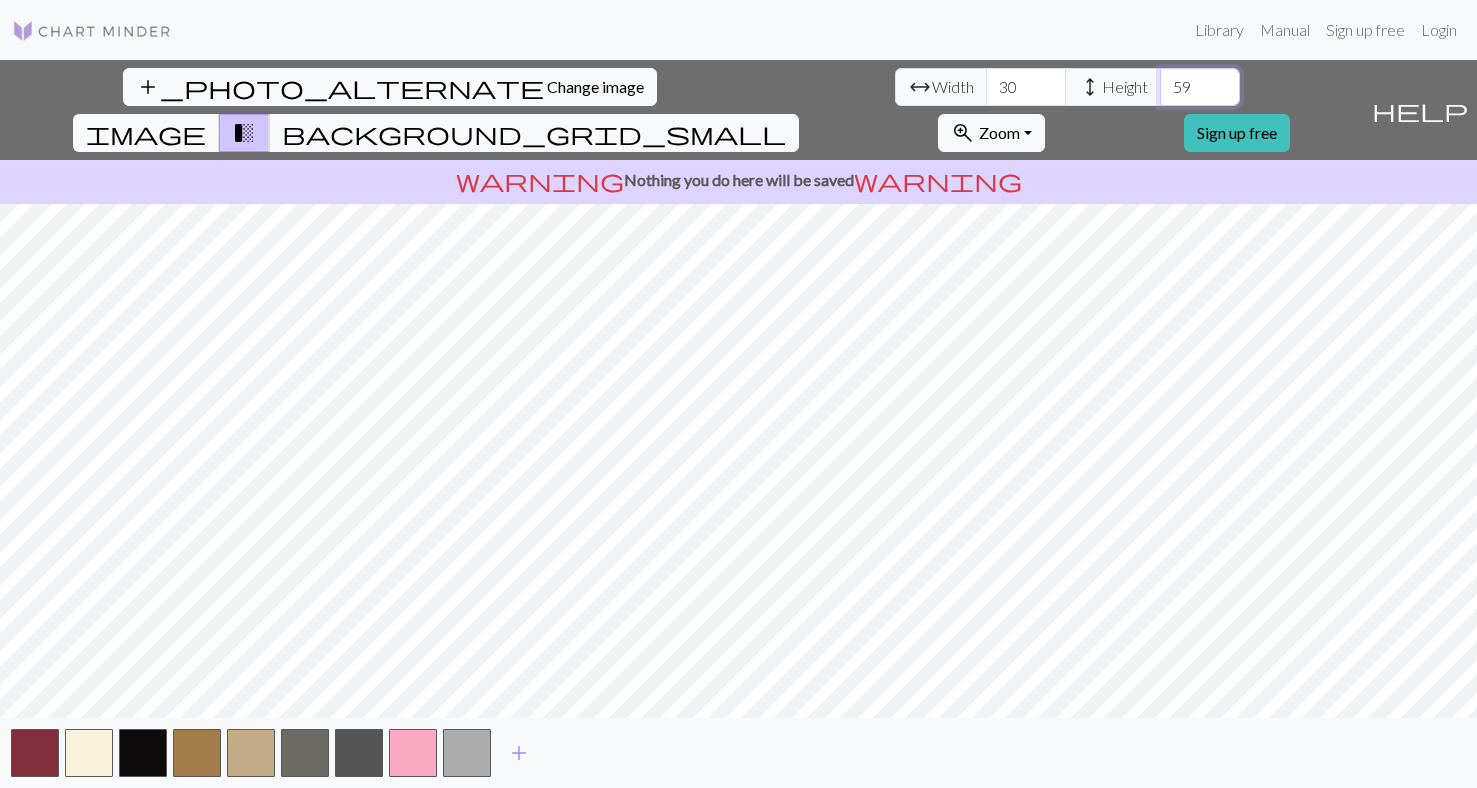 click on "59" at bounding box center [1200, 87] 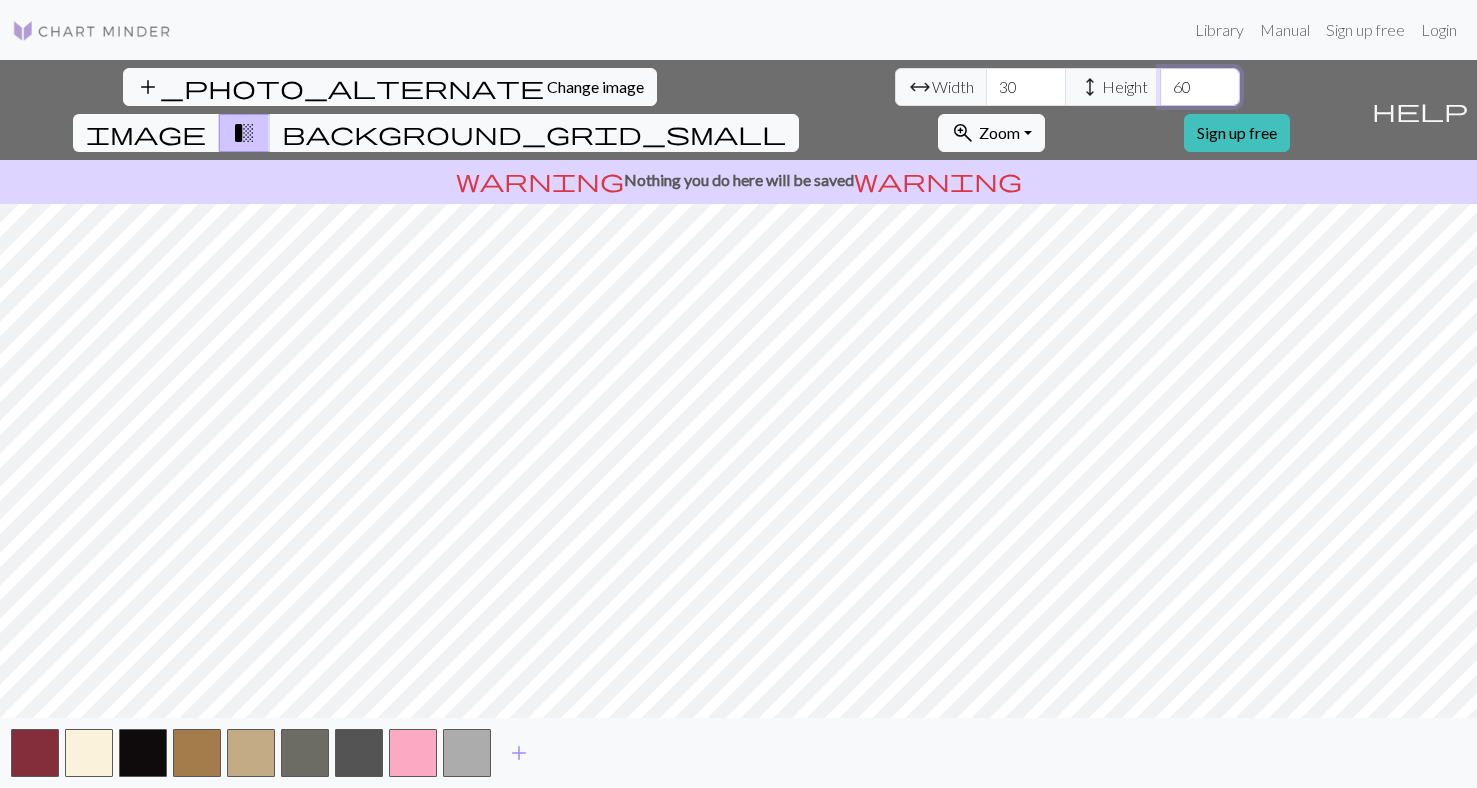 click on "60" at bounding box center [1200, 87] 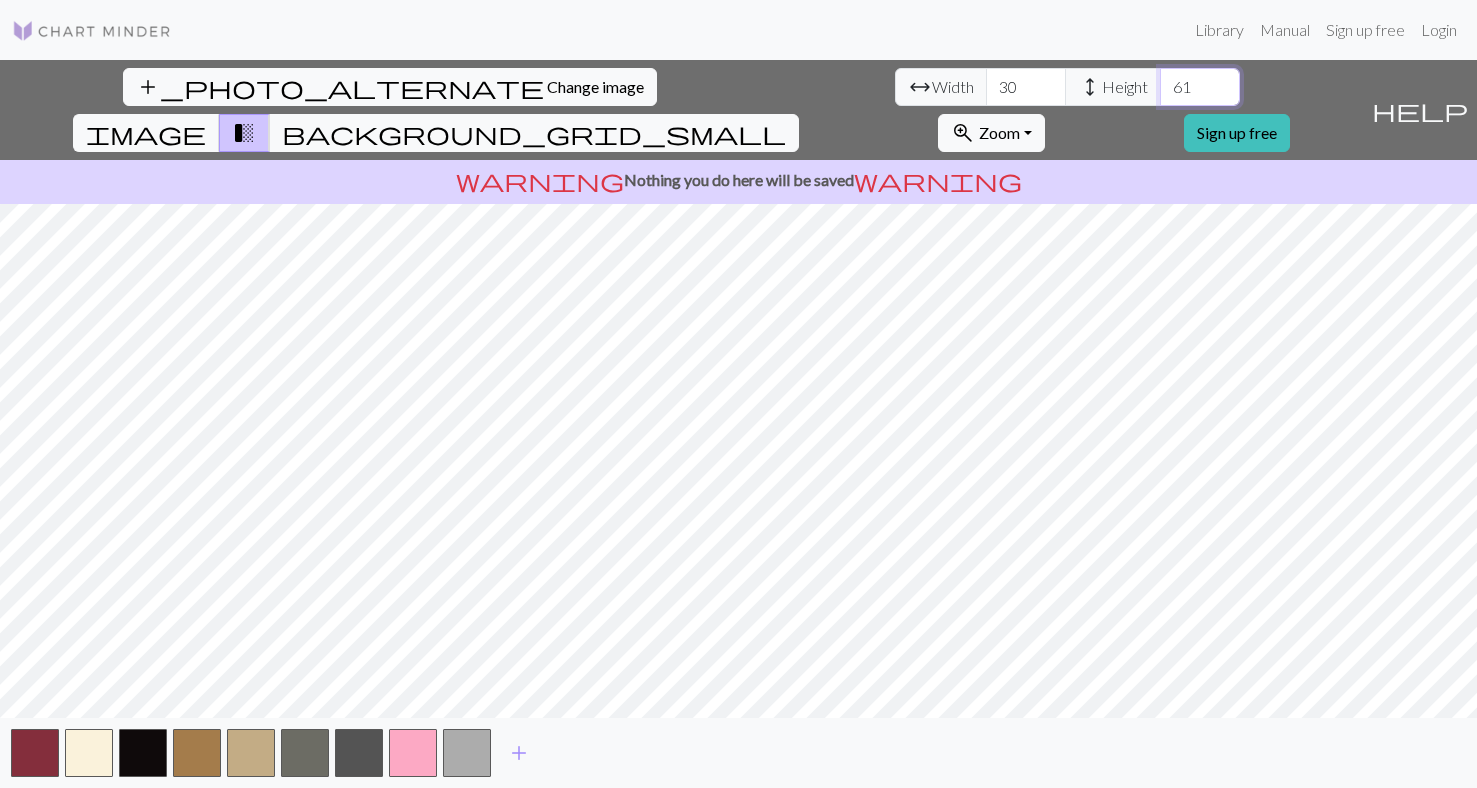 click on "61" at bounding box center (1200, 87) 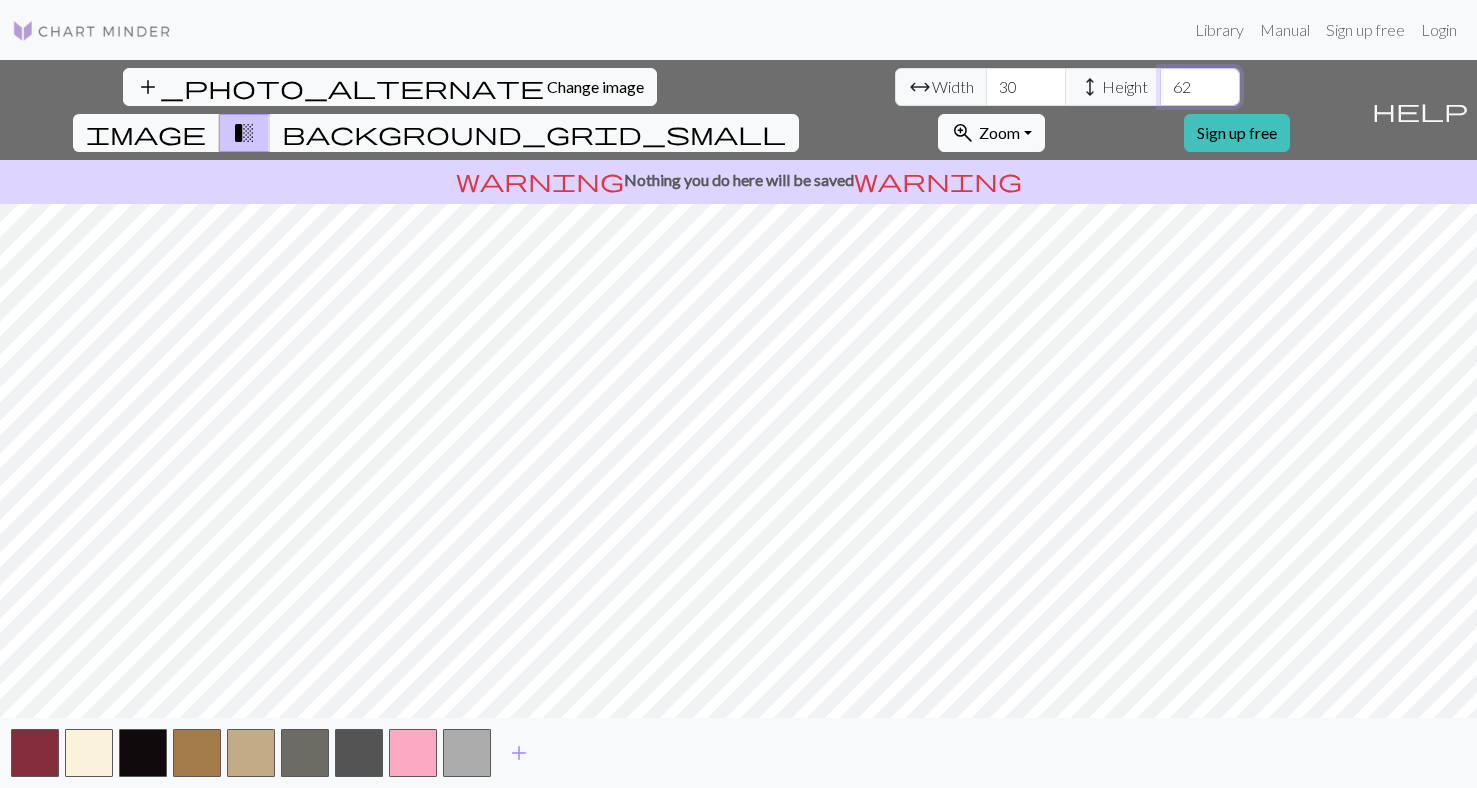 click on "62" at bounding box center (1200, 87) 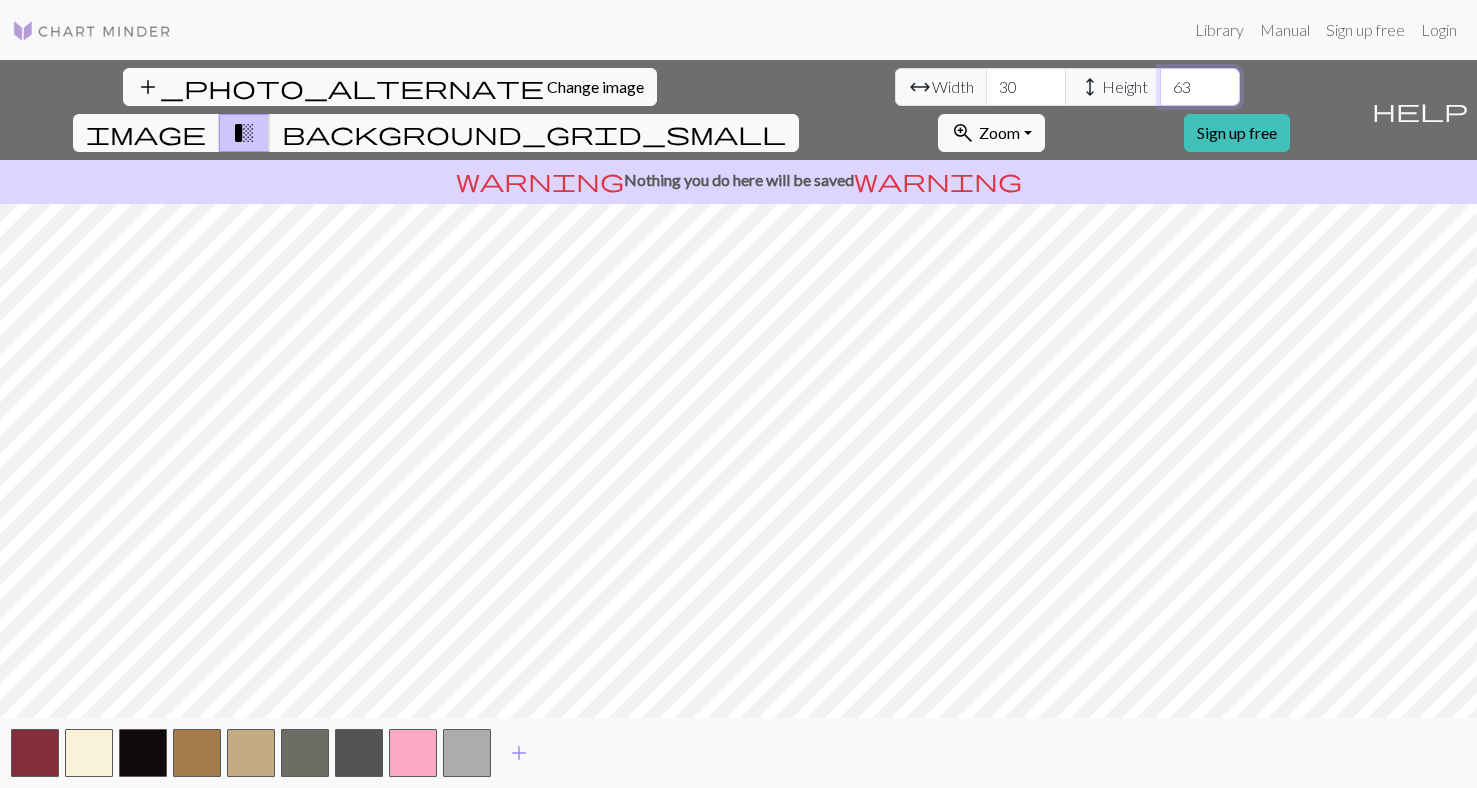 click on "63" at bounding box center [1200, 87] 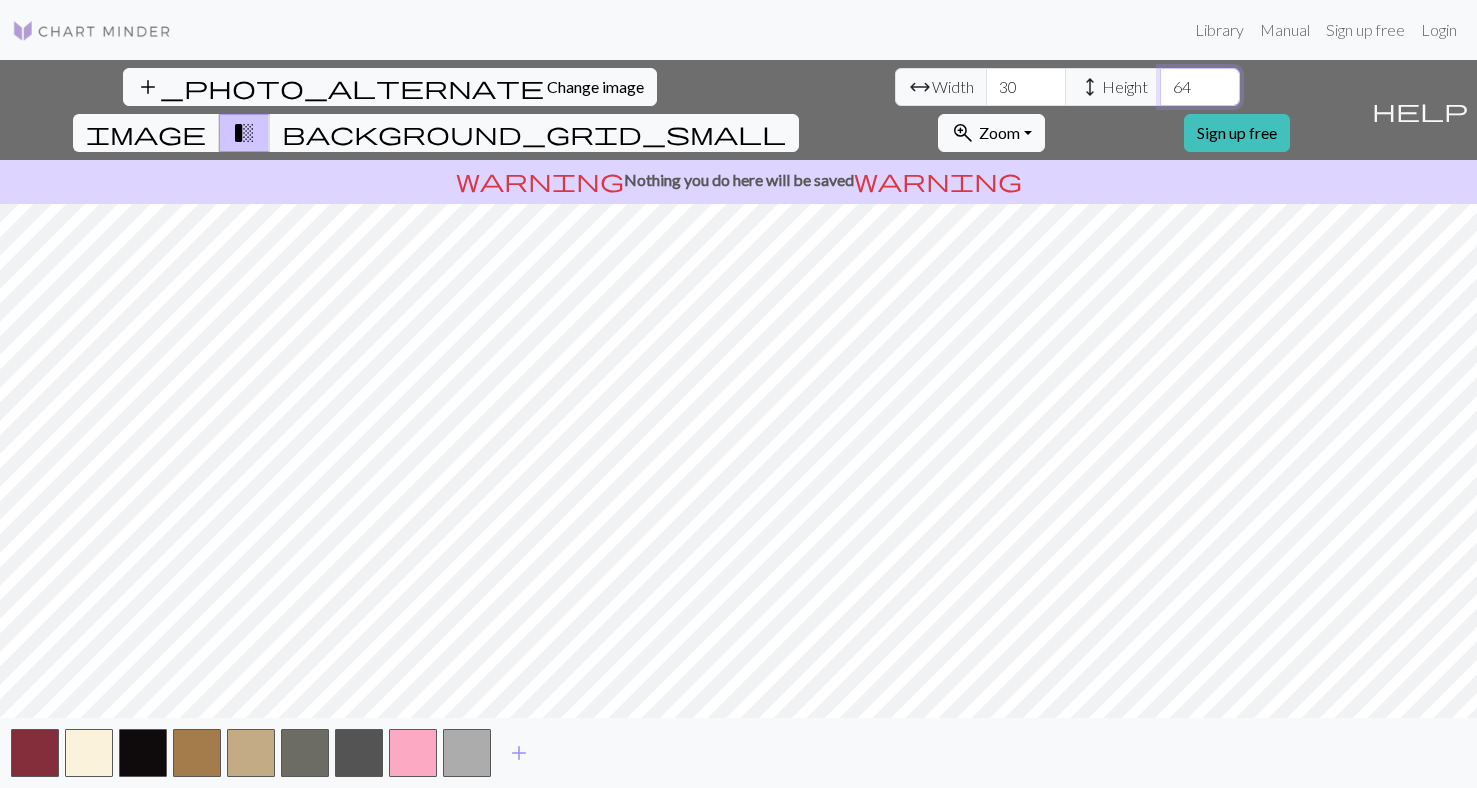click on "64" at bounding box center [1200, 87] 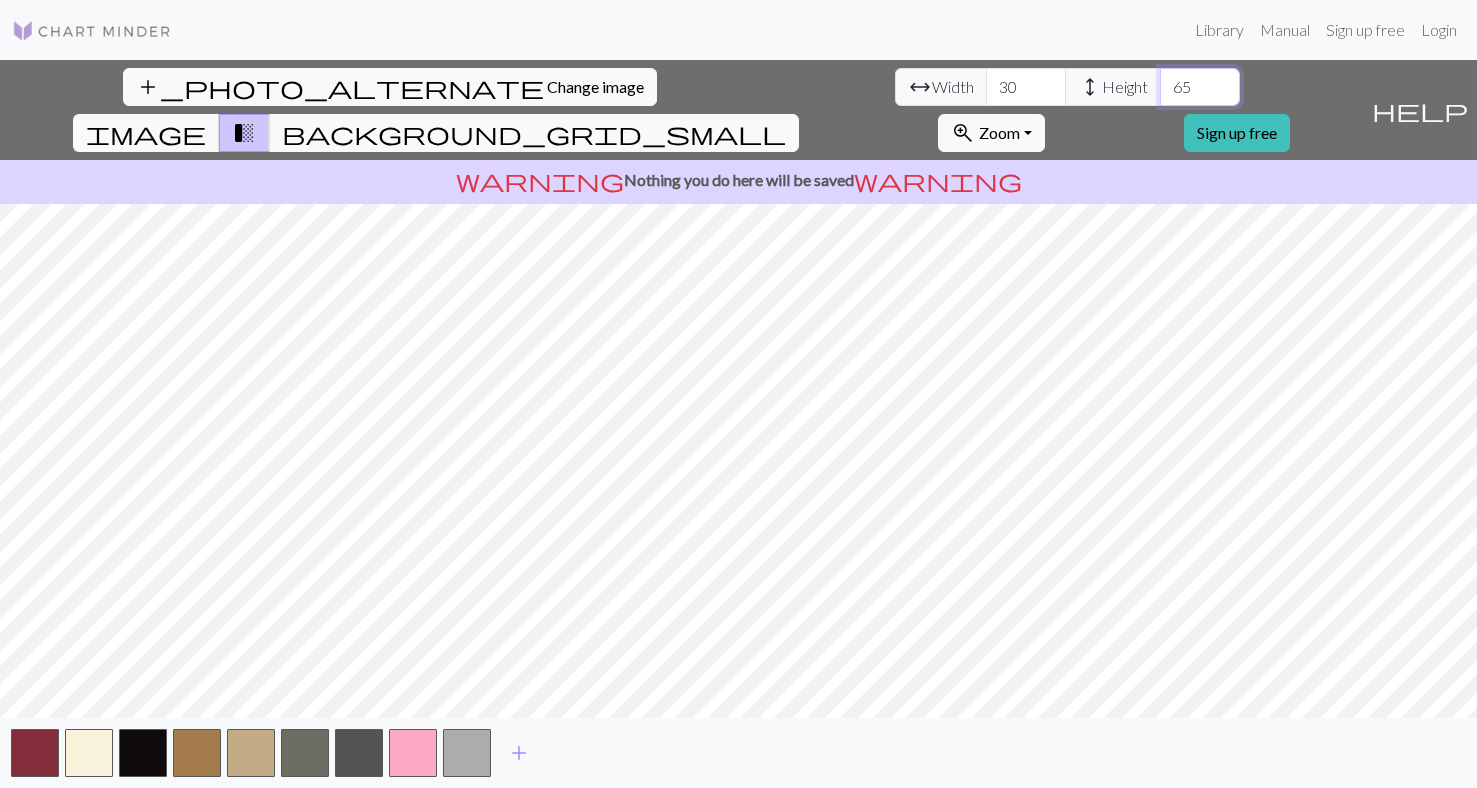 click on "65" at bounding box center [1200, 87] 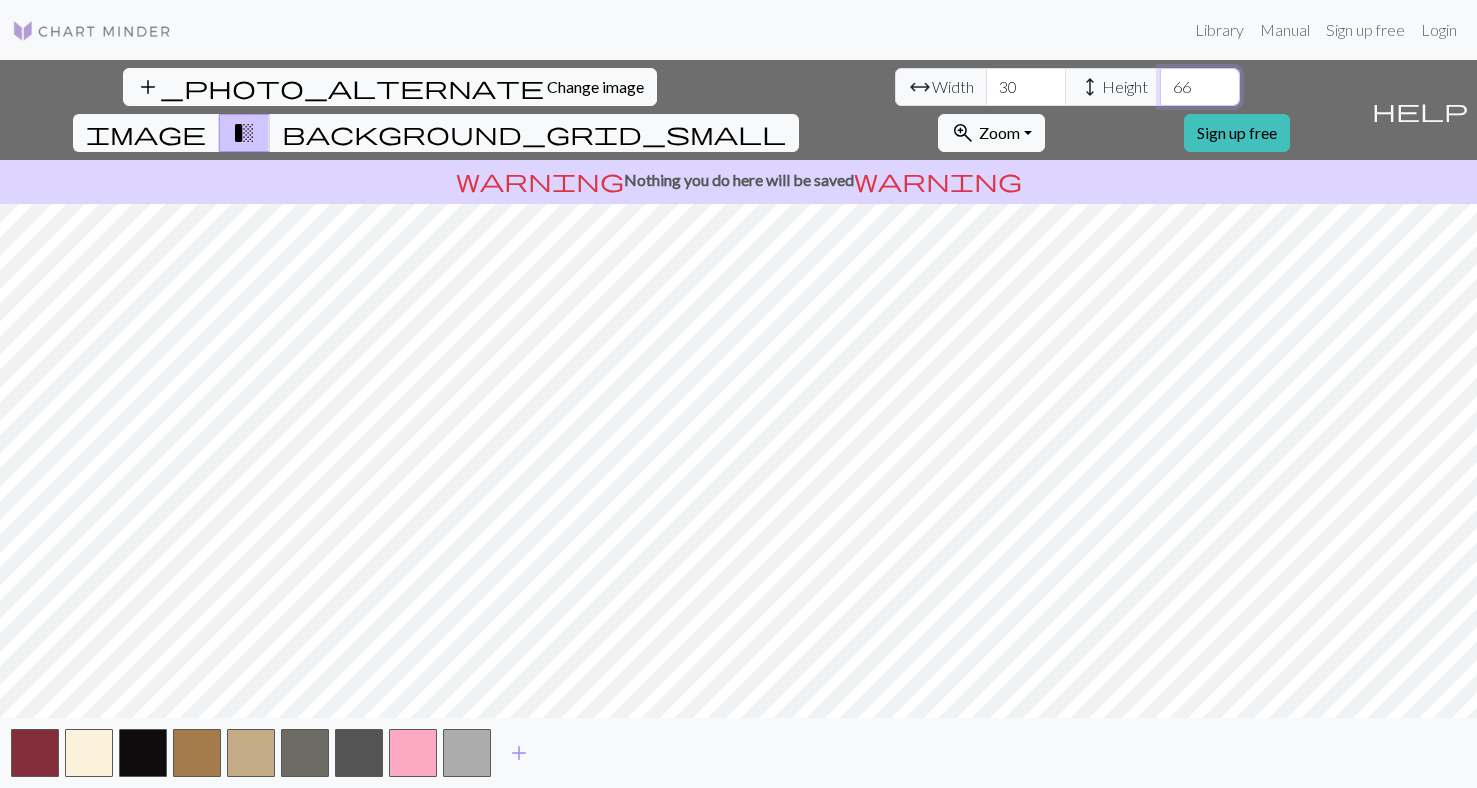 click on "66" at bounding box center [1200, 87] 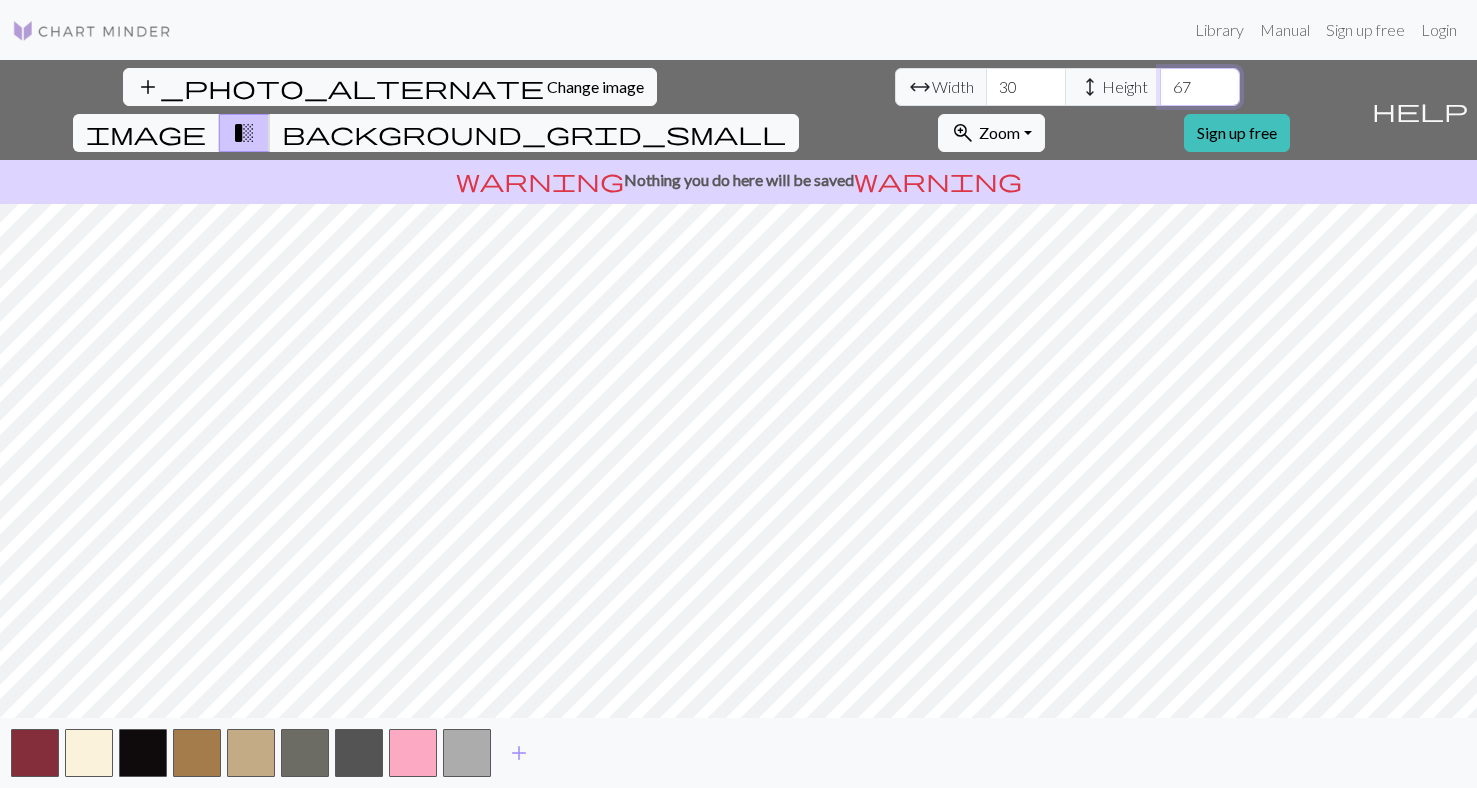 click on "67" at bounding box center (1200, 87) 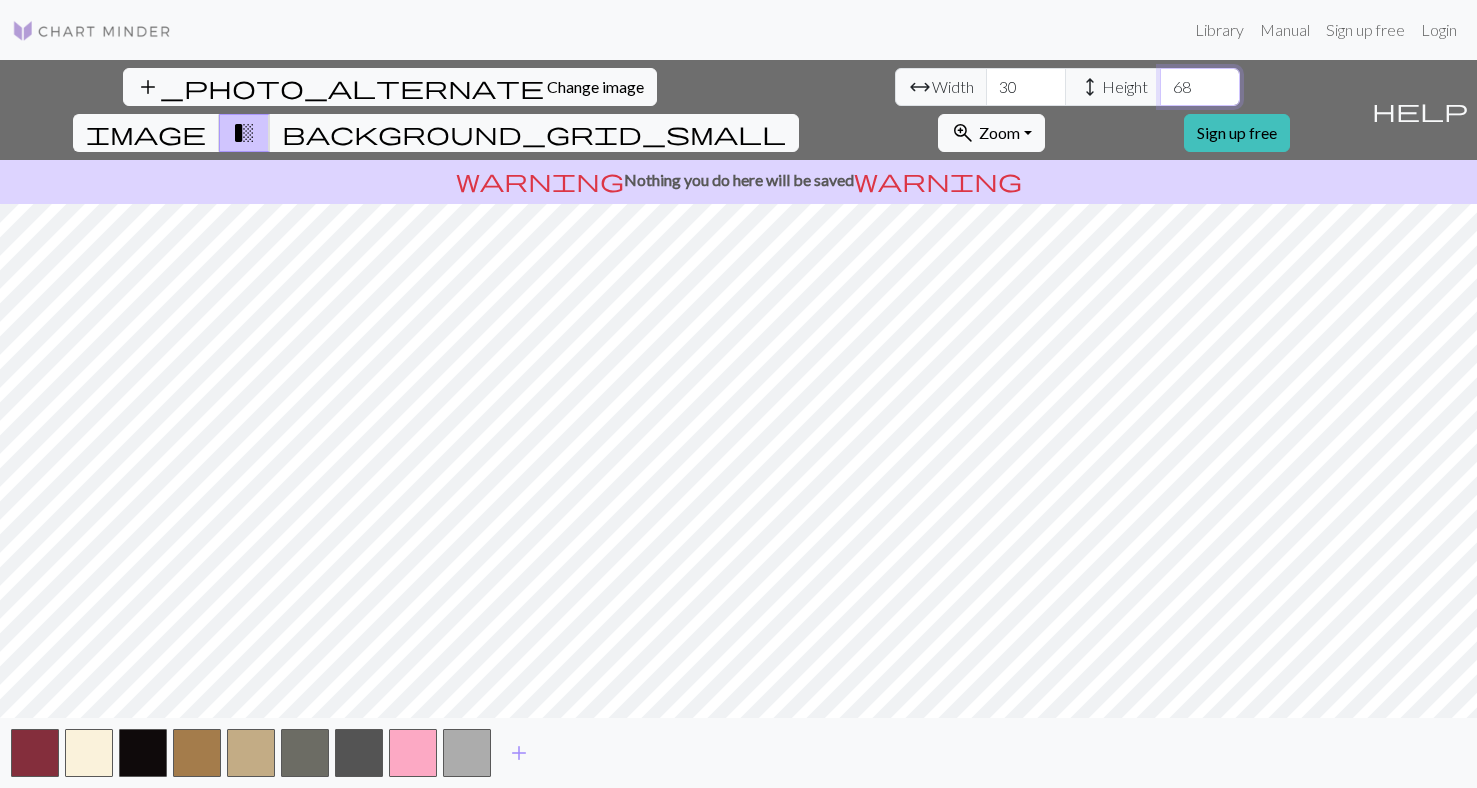 click on "68" at bounding box center (1200, 87) 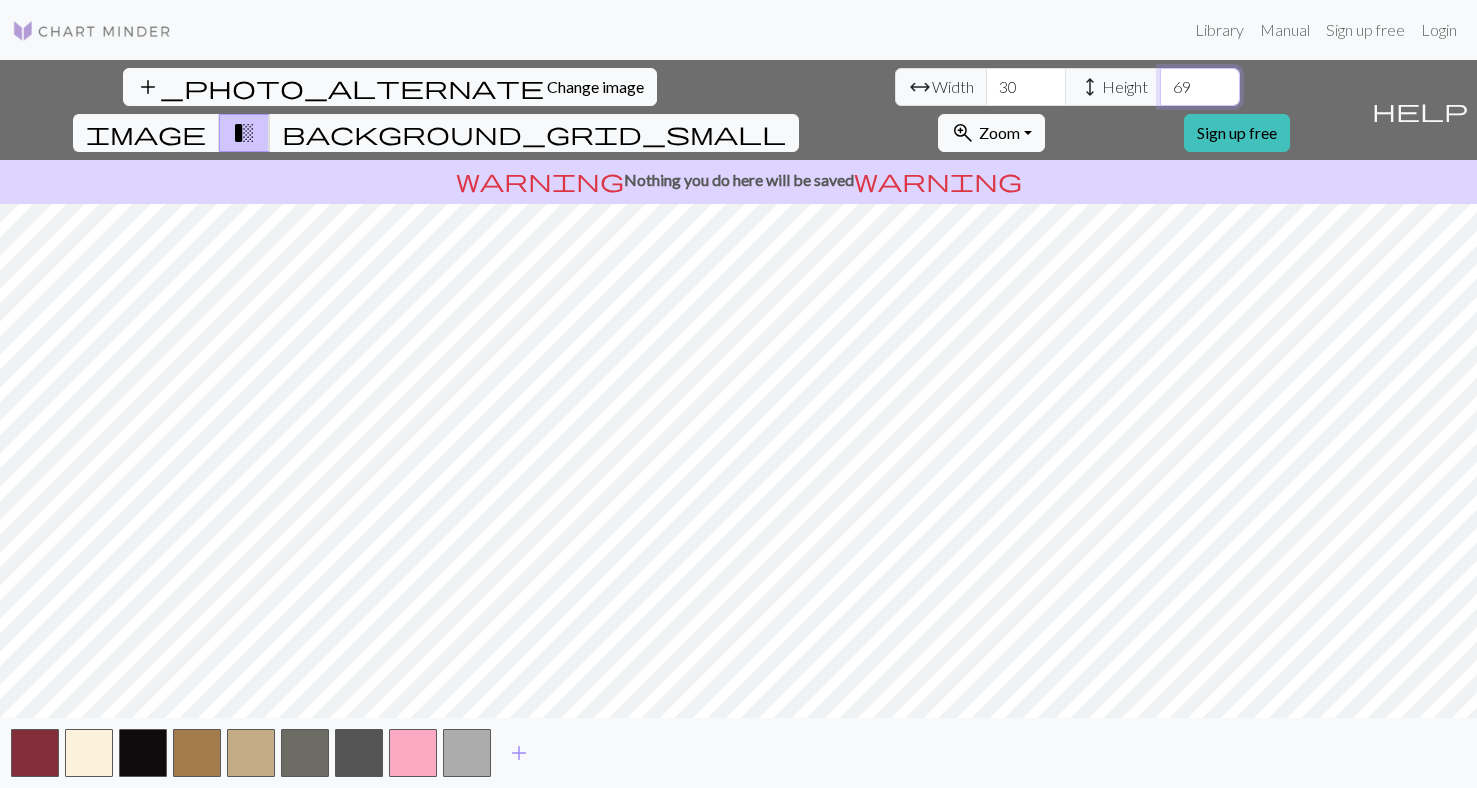 click on "69" at bounding box center (1200, 87) 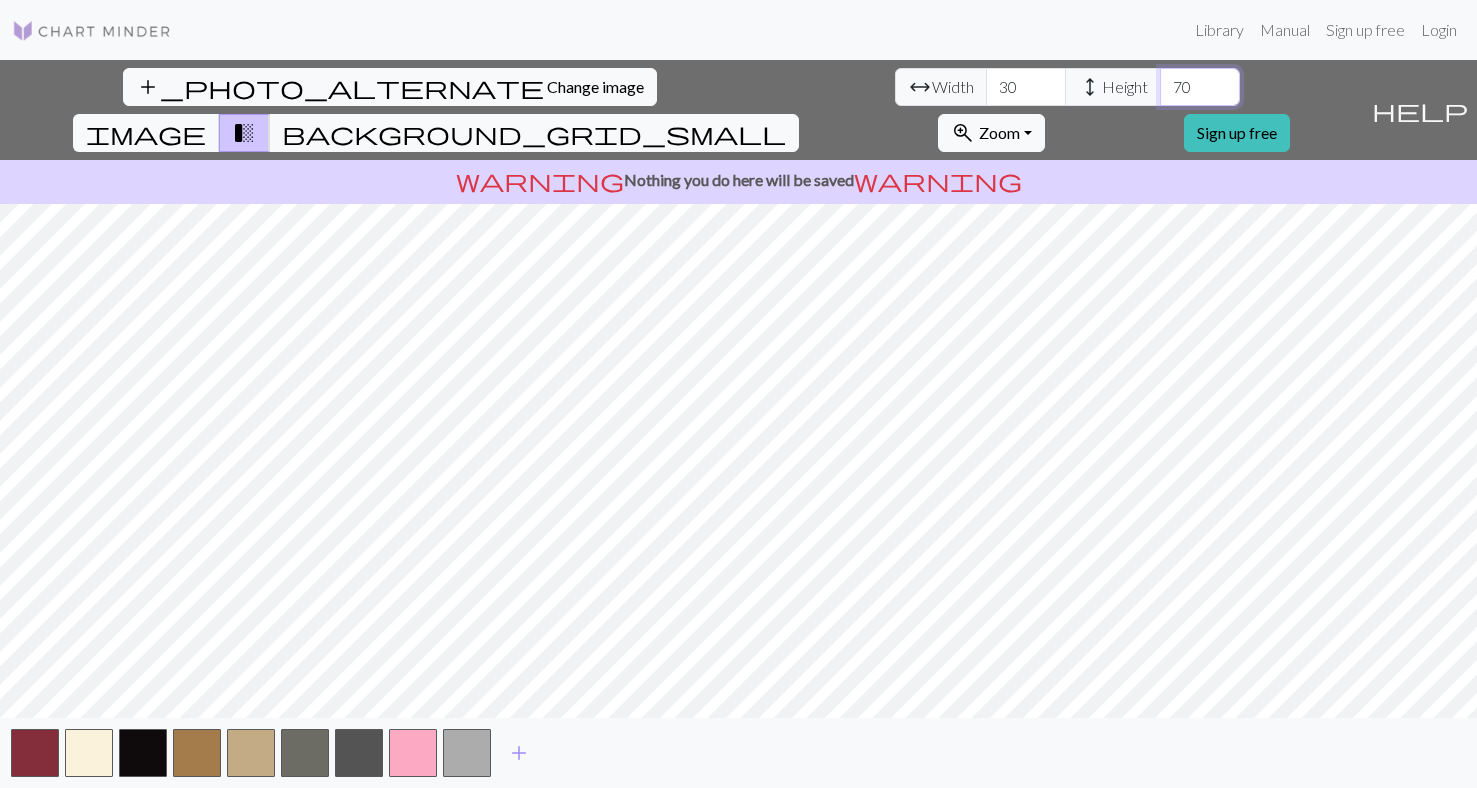 click on "70" at bounding box center (1200, 87) 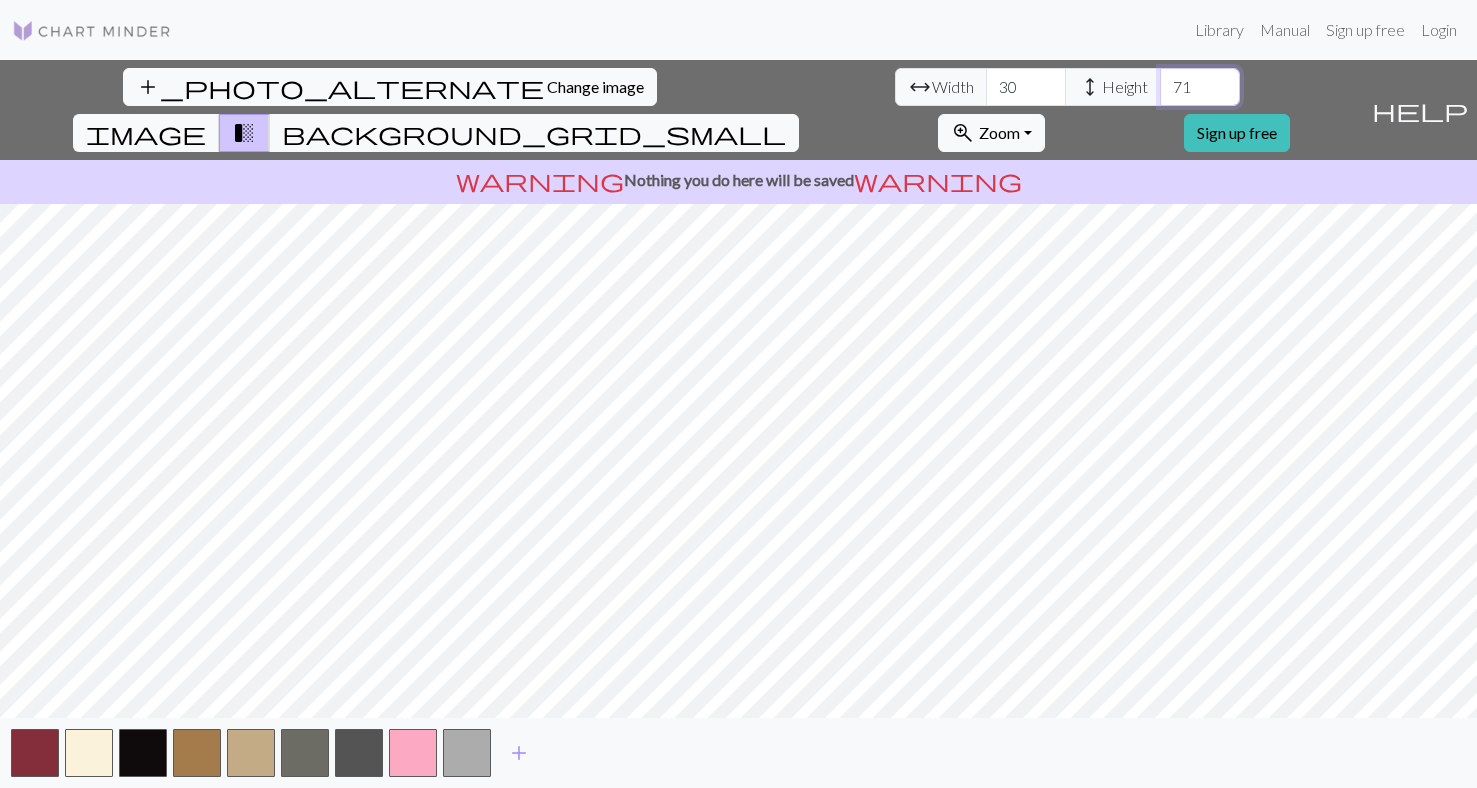 click on "71" at bounding box center (1200, 87) 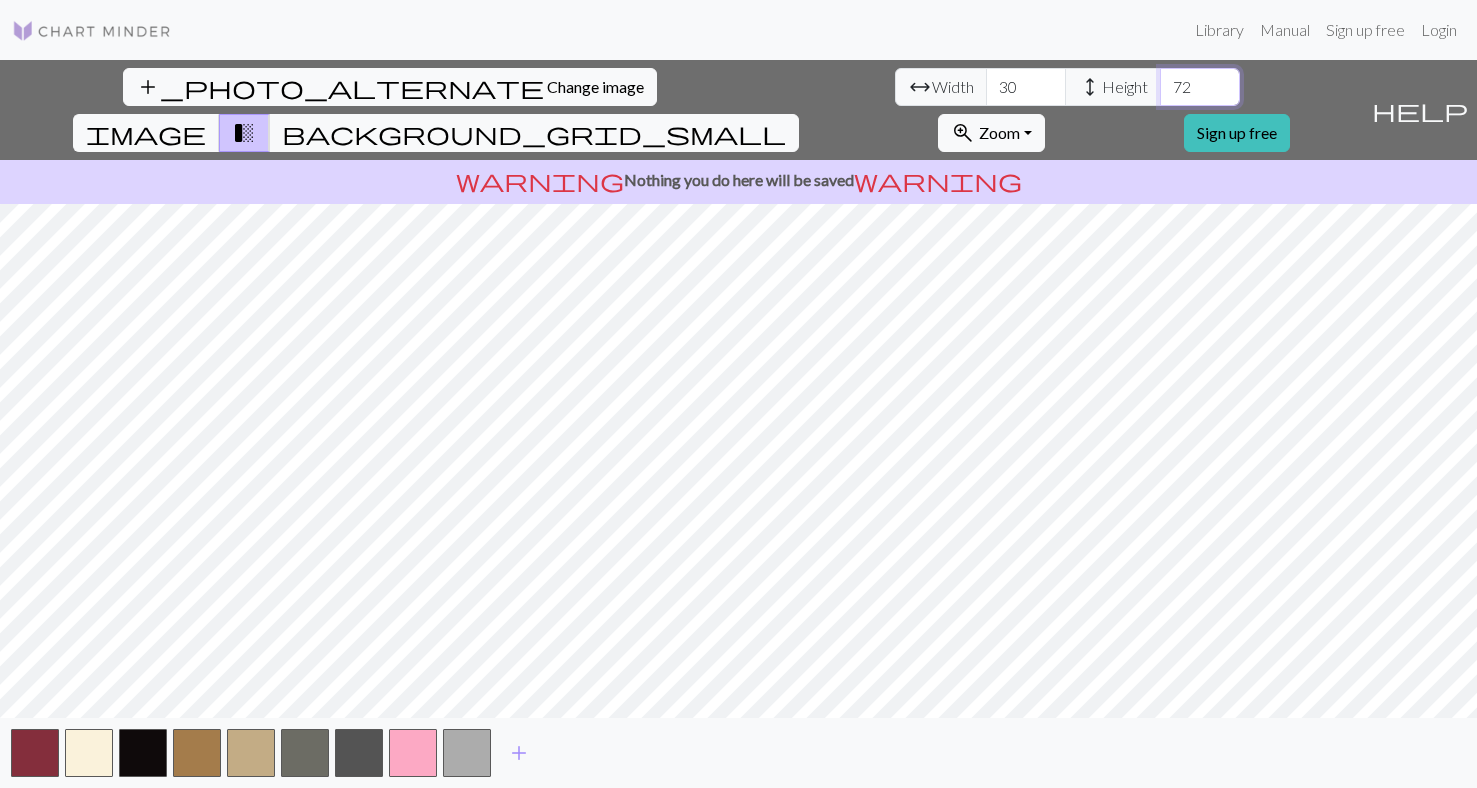 click on "72" at bounding box center (1200, 87) 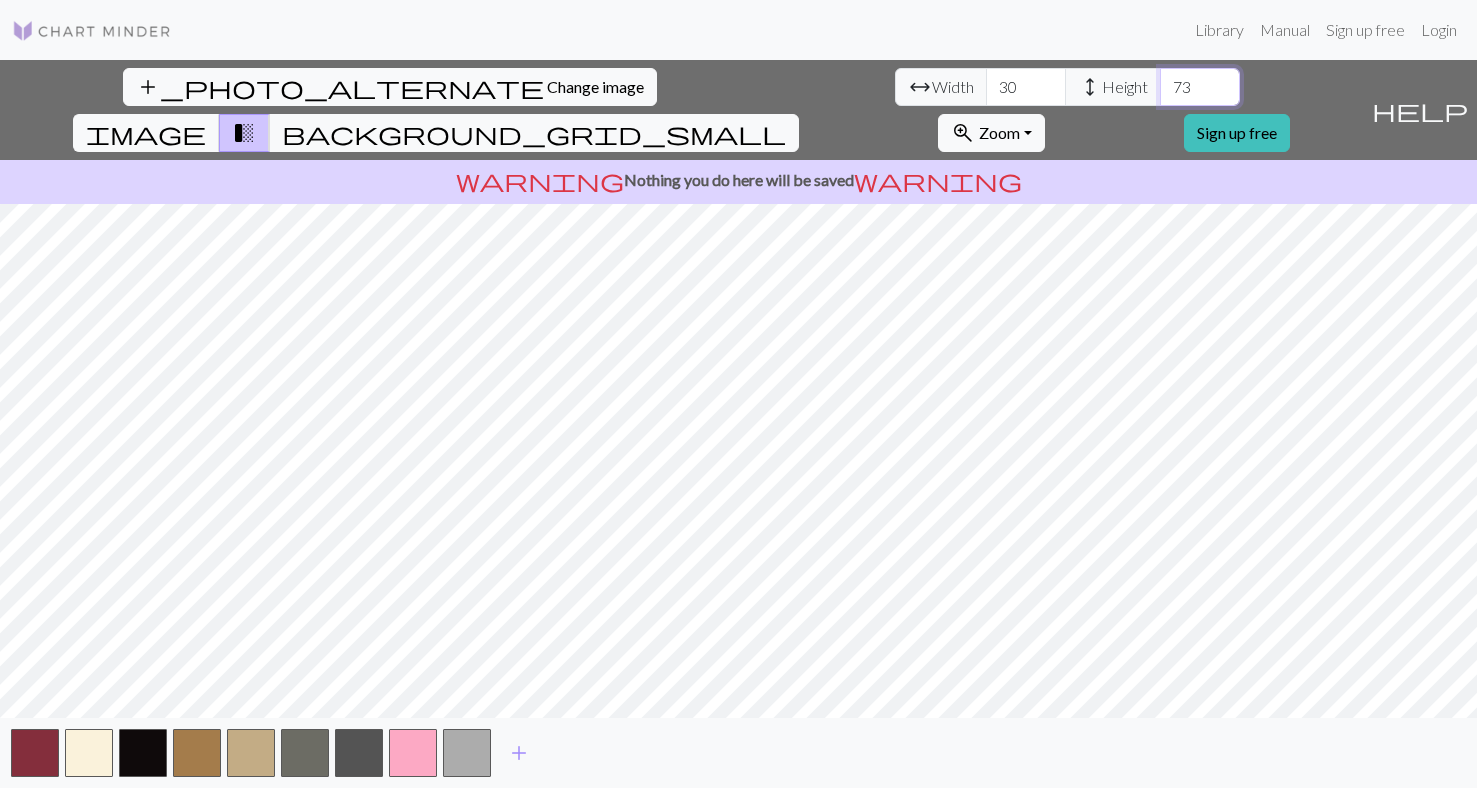 click on "73" at bounding box center [1200, 87] 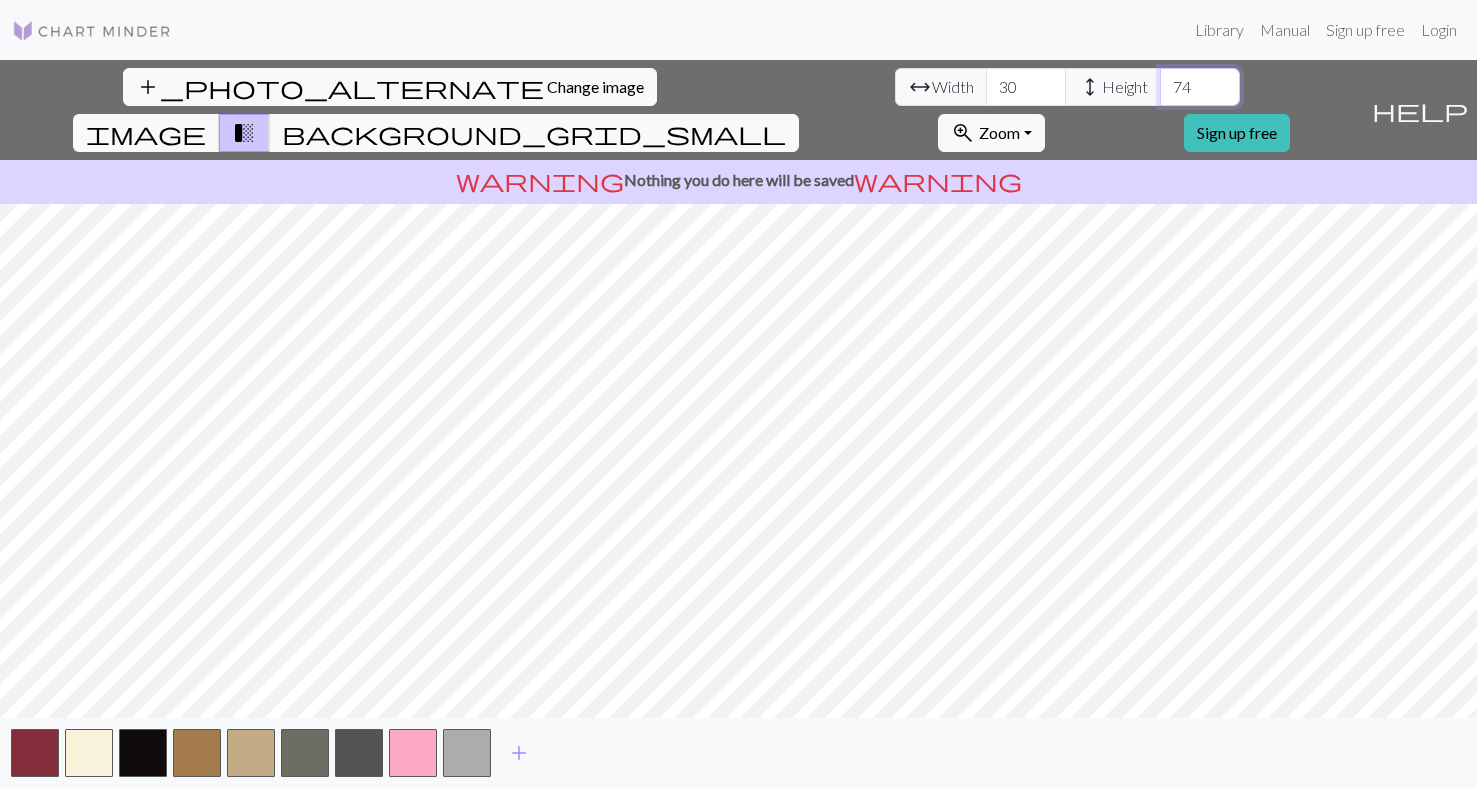click on "74" at bounding box center (1200, 87) 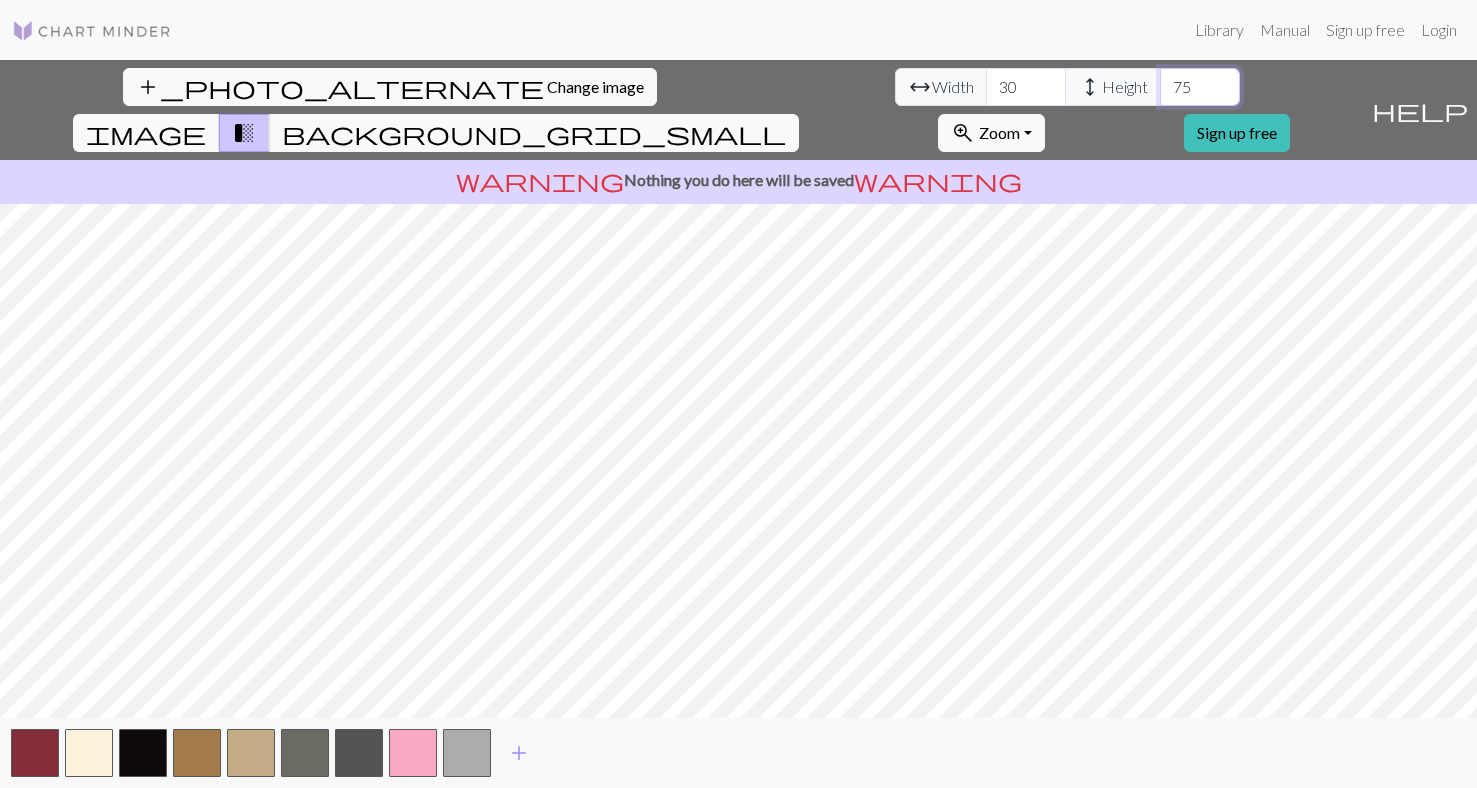 click on "75" at bounding box center [1200, 87] 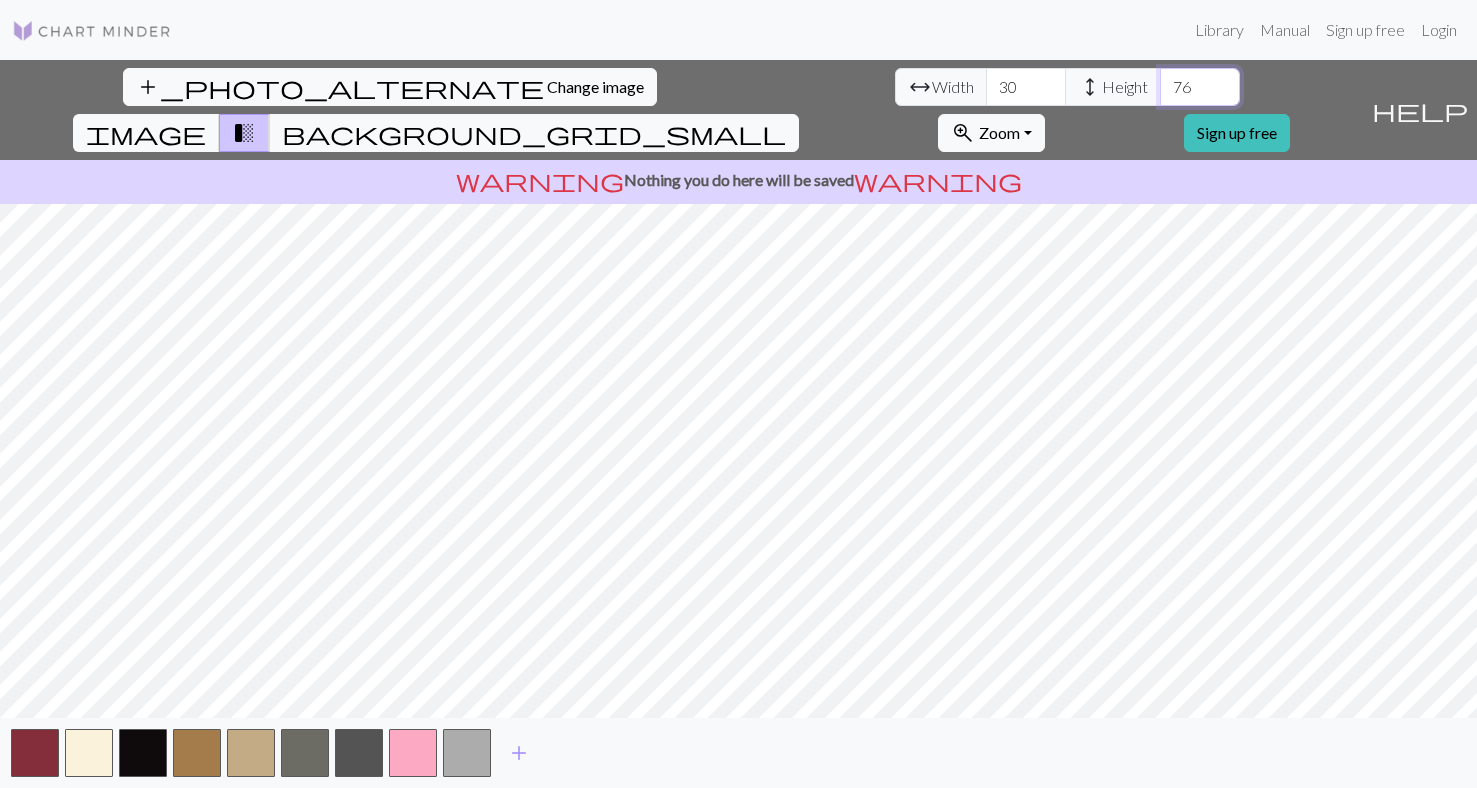 click on "76" at bounding box center (1200, 87) 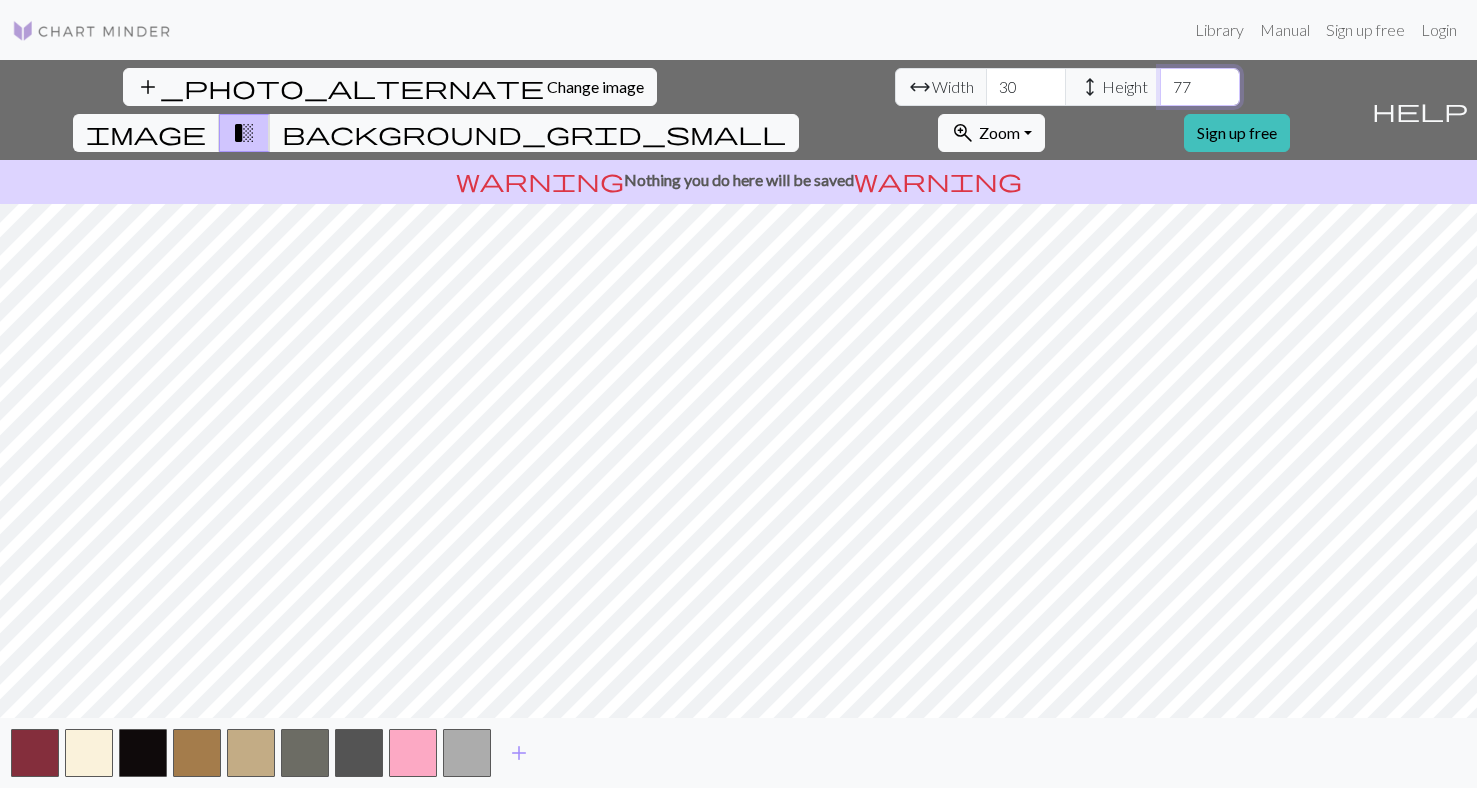 click on "77" at bounding box center [1200, 87] 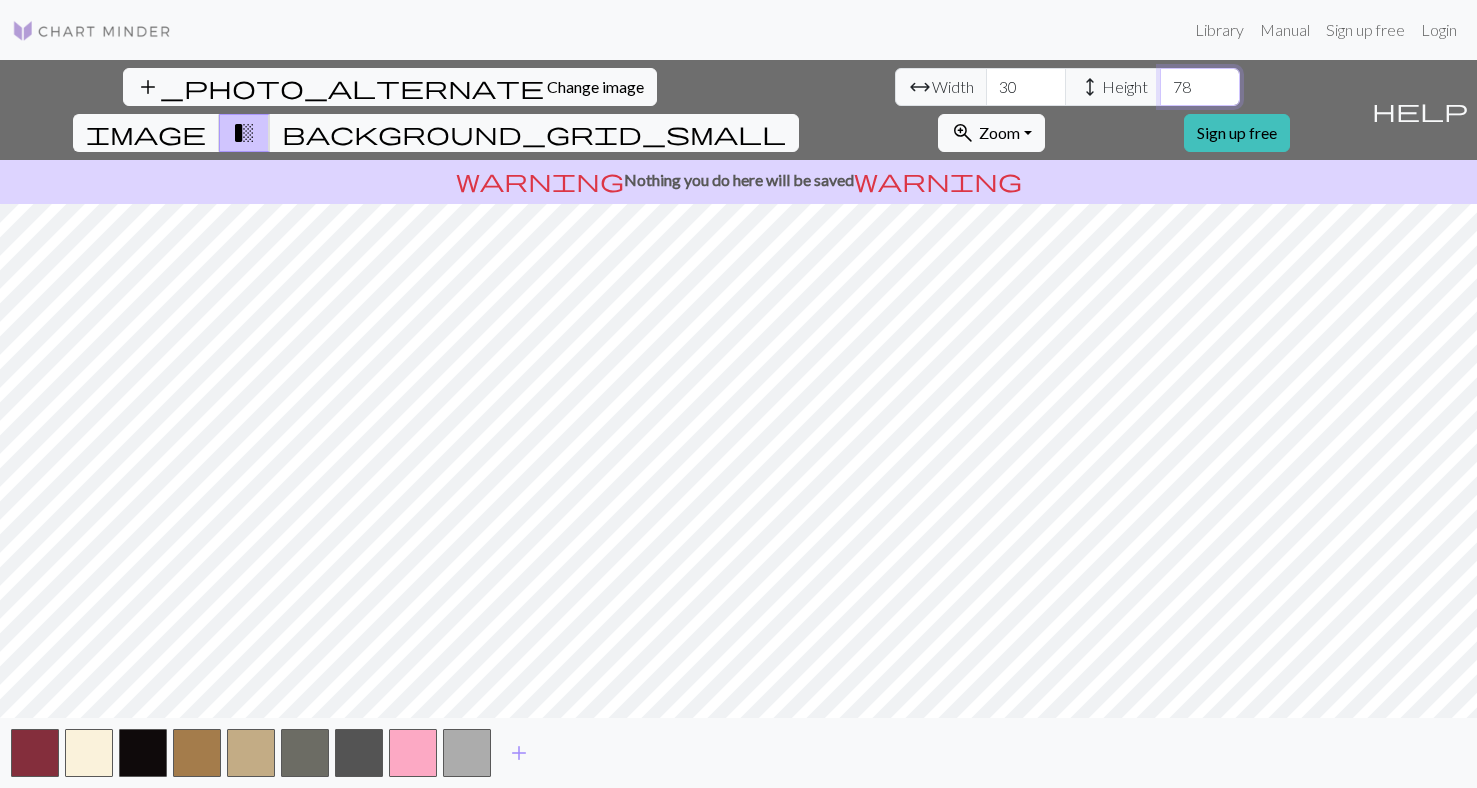 click on "78" at bounding box center [1200, 87] 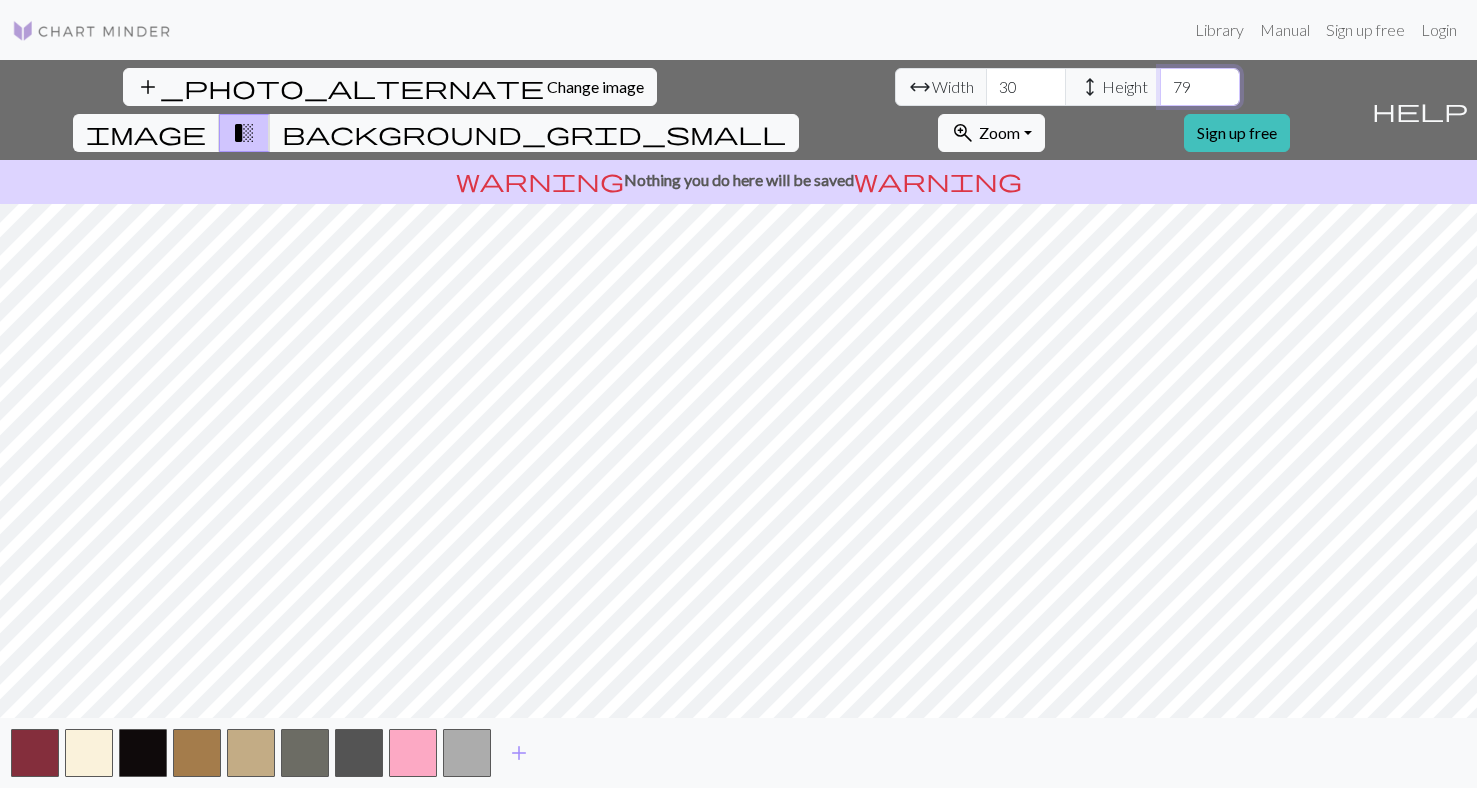 click on "79" at bounding box center [1200, 87] 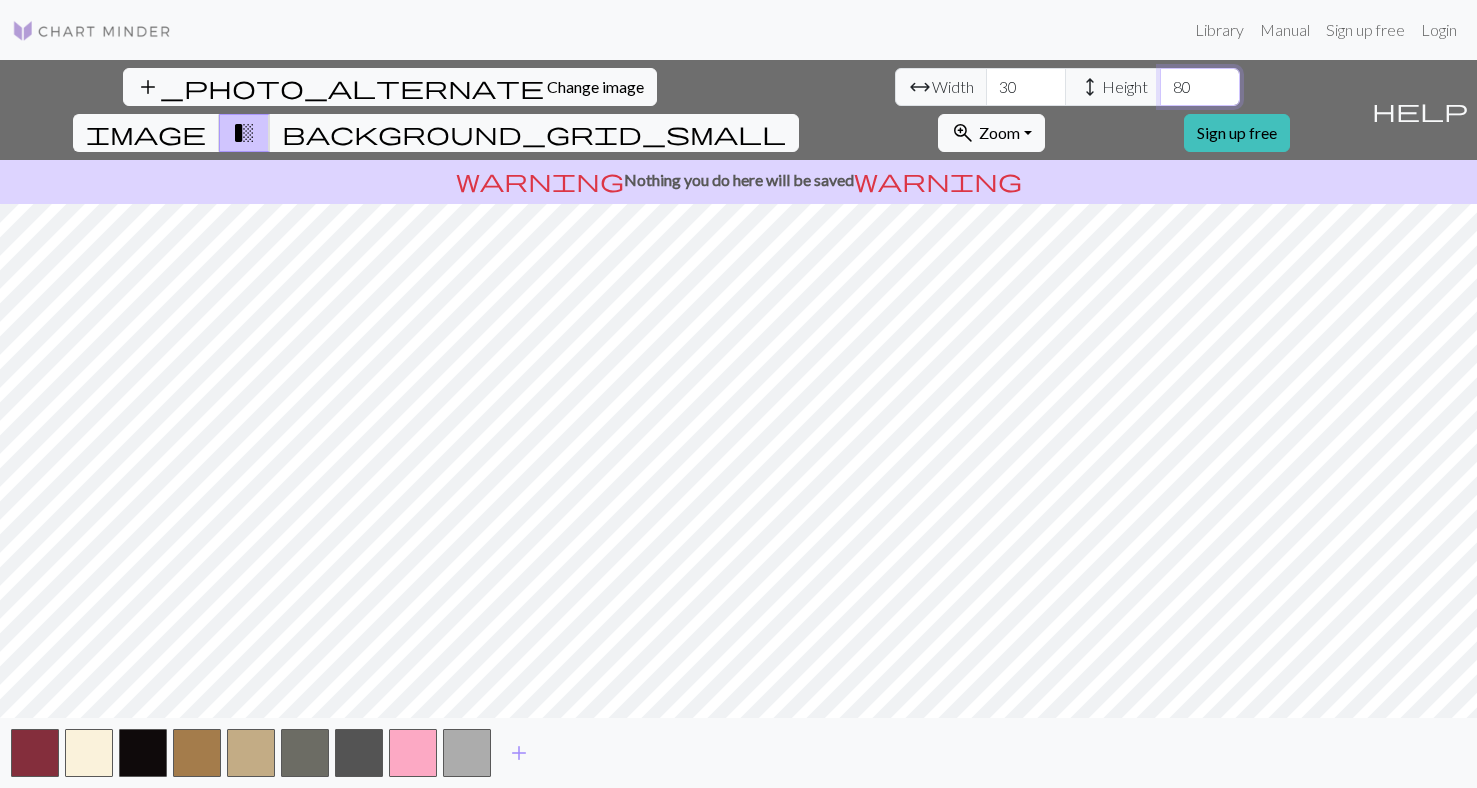 click on "80" at bounding box center [1200, 87] 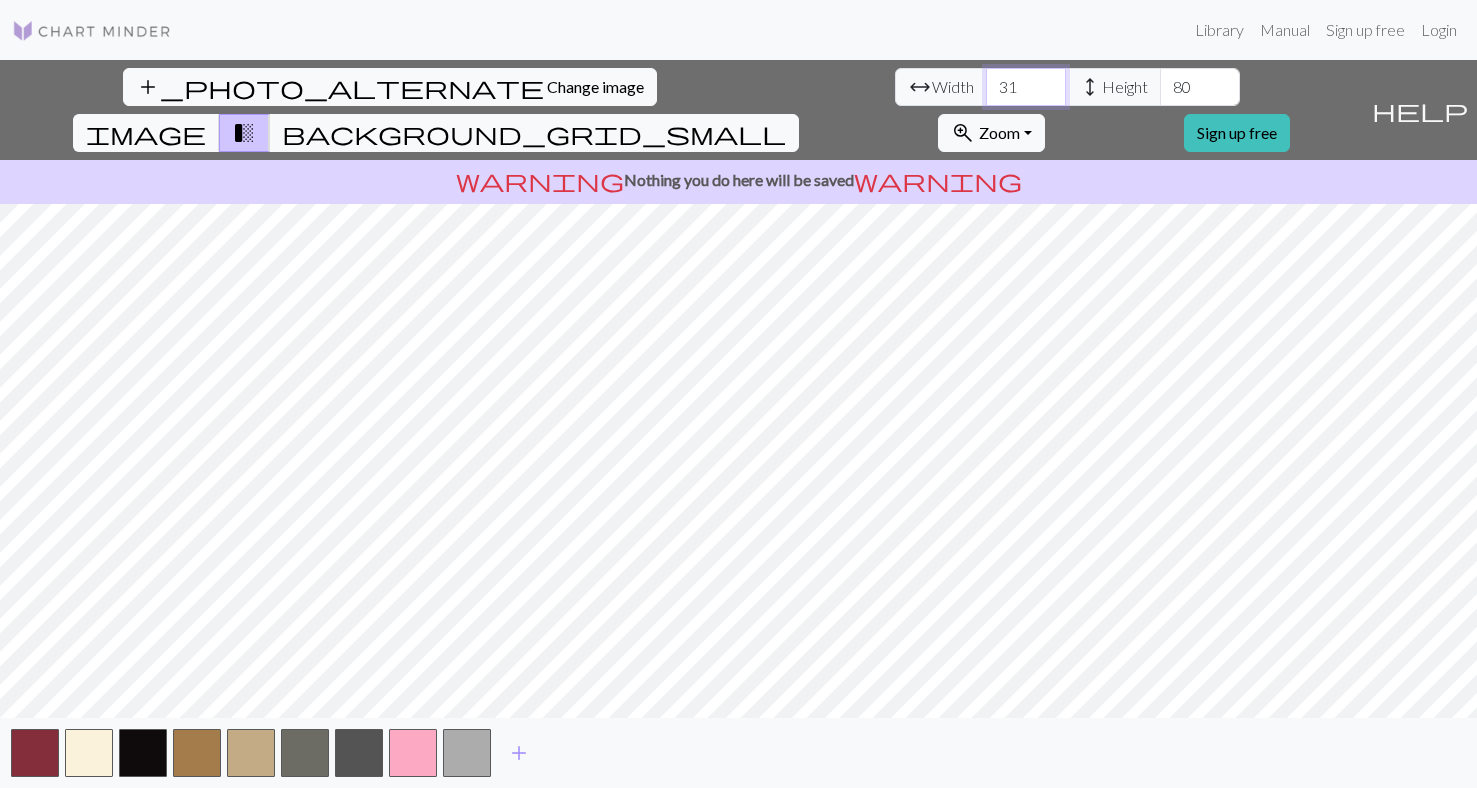 click on "31" at bounding box center (1026, 87) 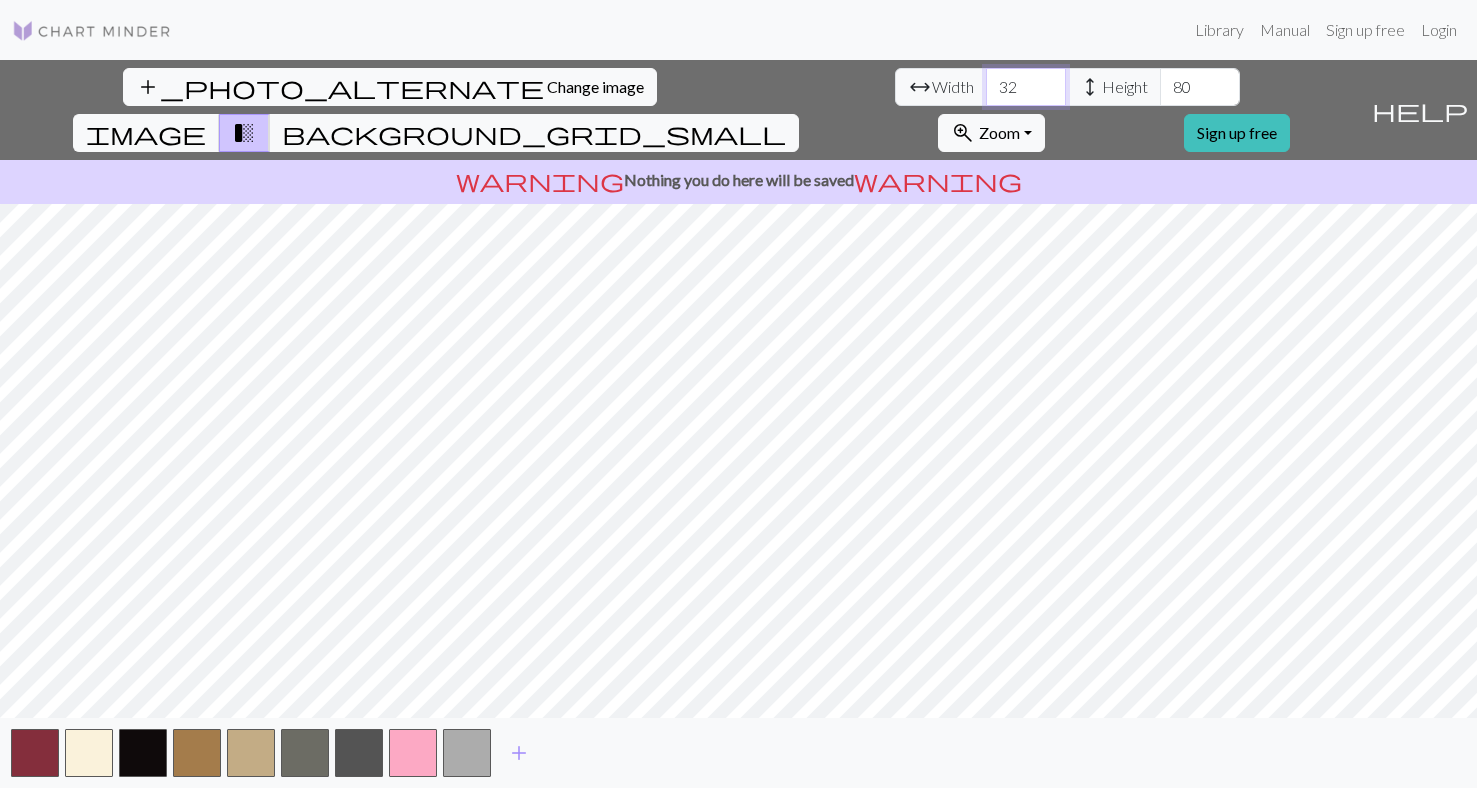 click on "32" at bounding box center (1026, 87) 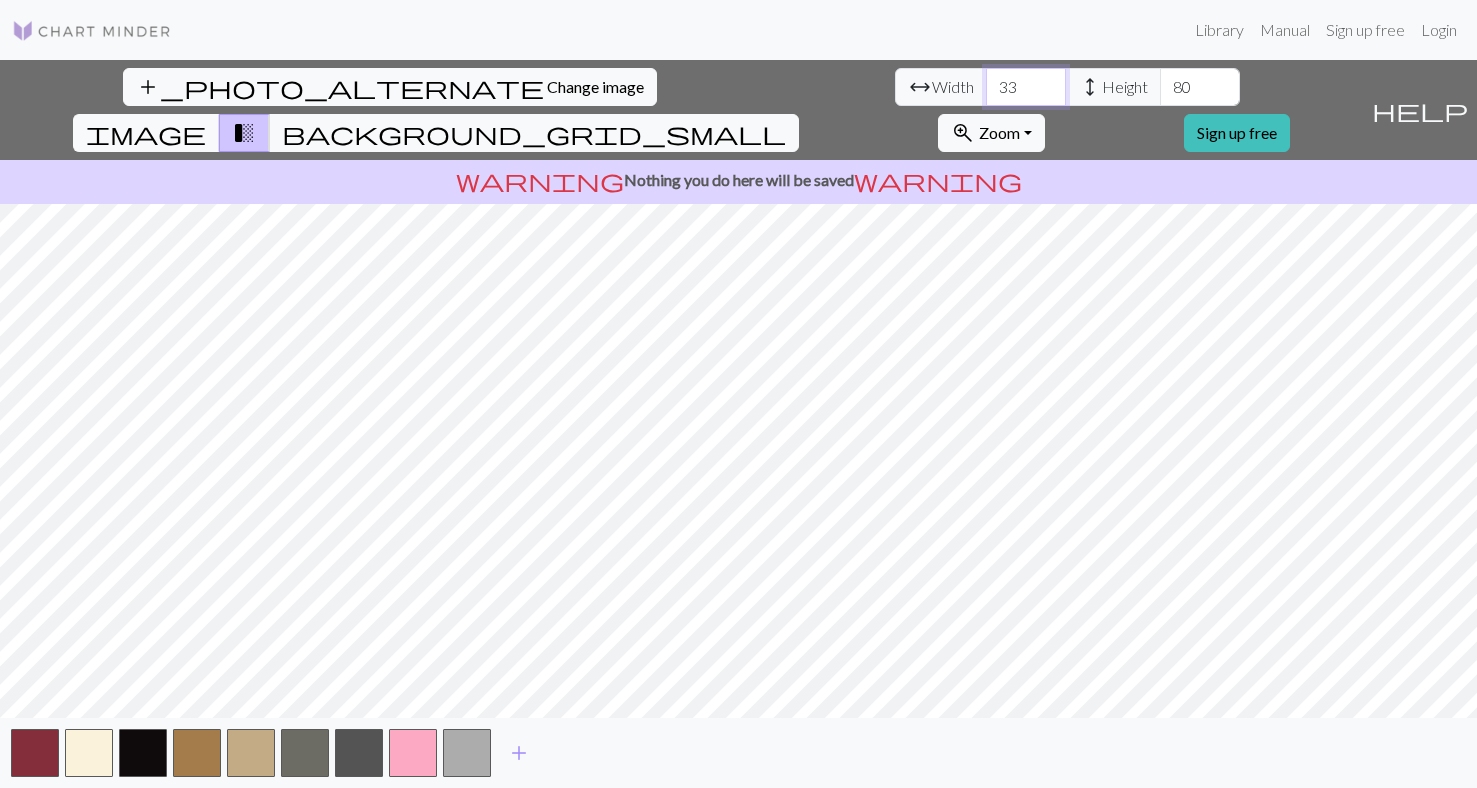 click on "33" at bounding box center [1026, 87] 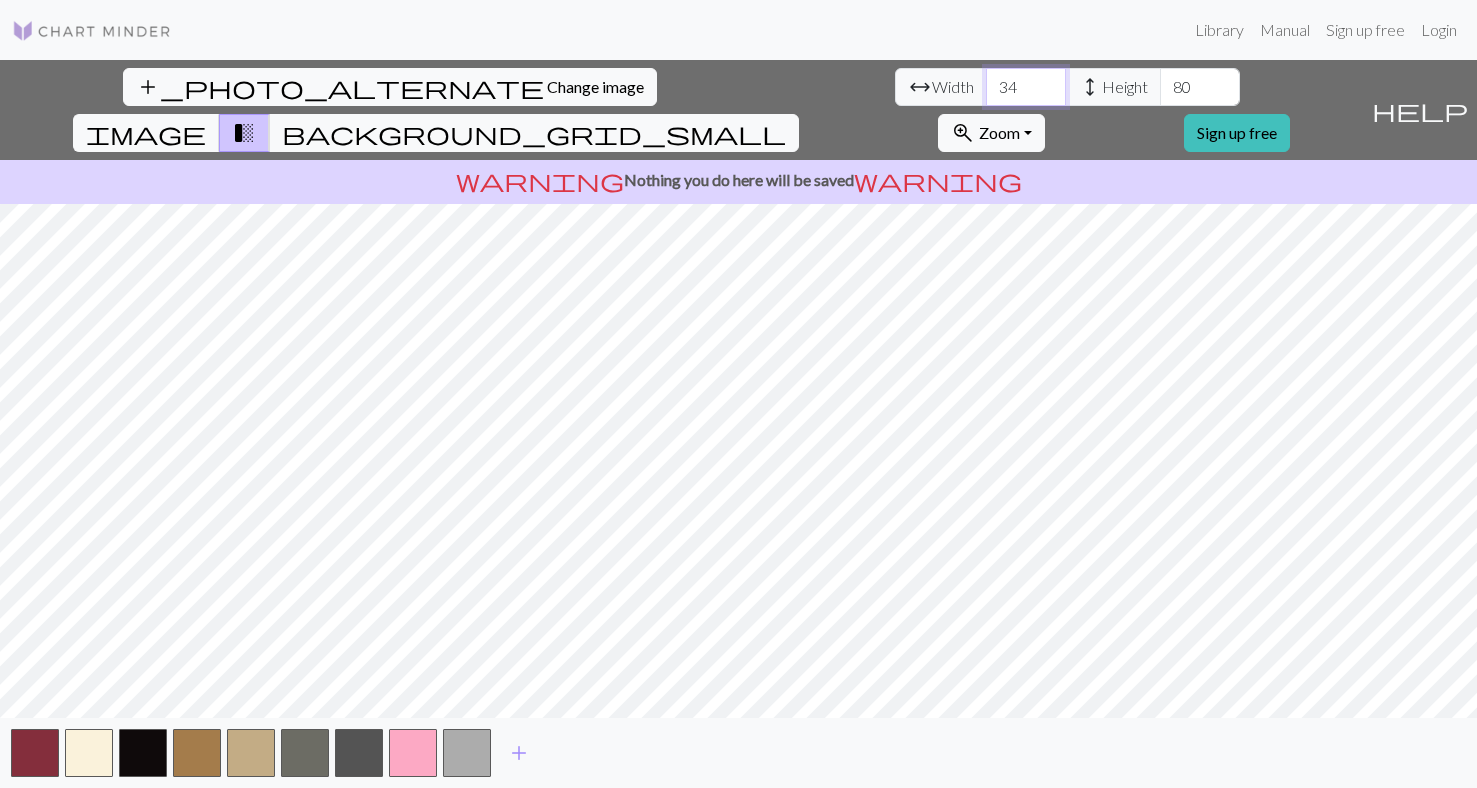 click on "34" at bounding box center (1026, 87) 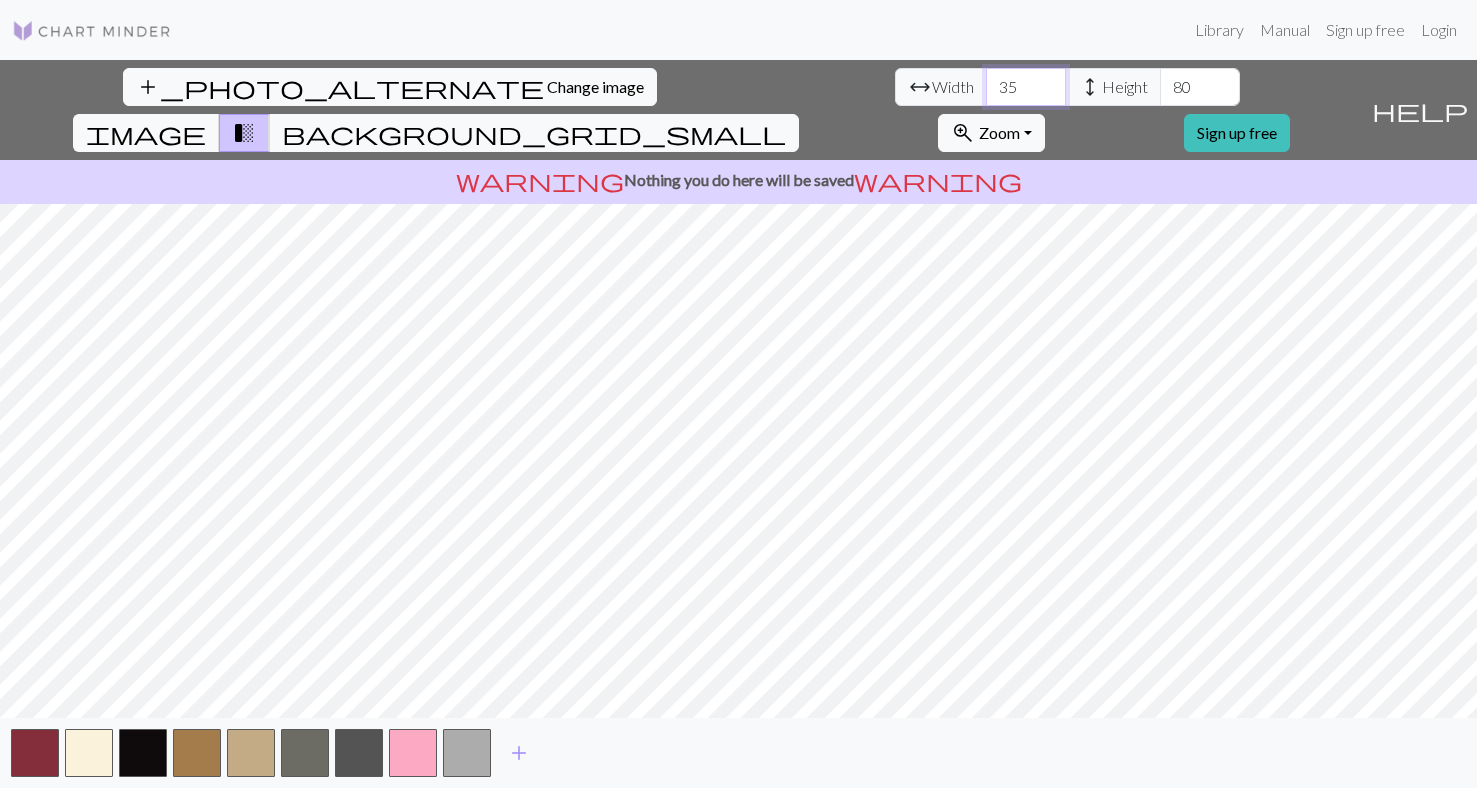 click on "35" at bounding box center (1026, 87) 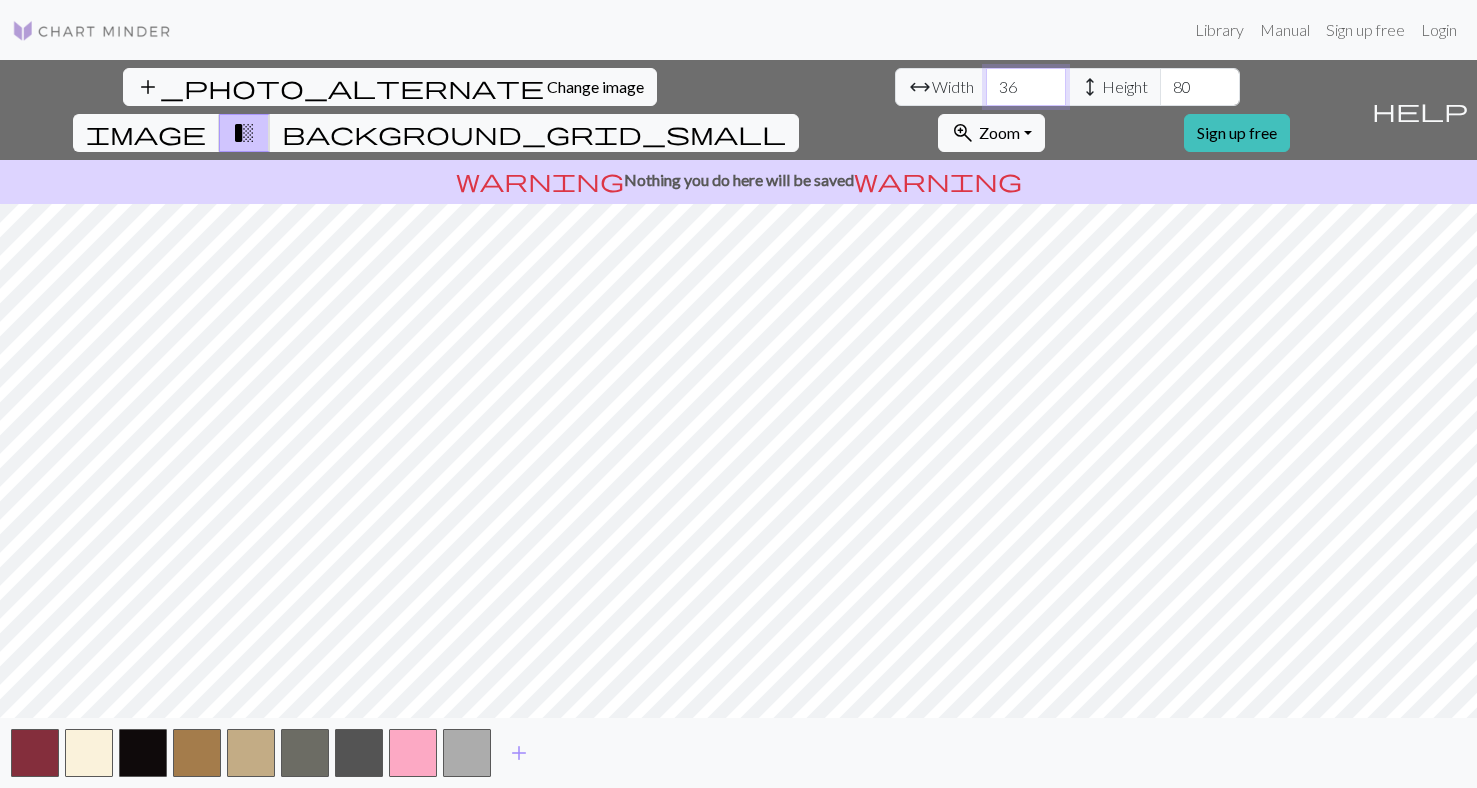 click on "36" at bounding box center [1026, 87] 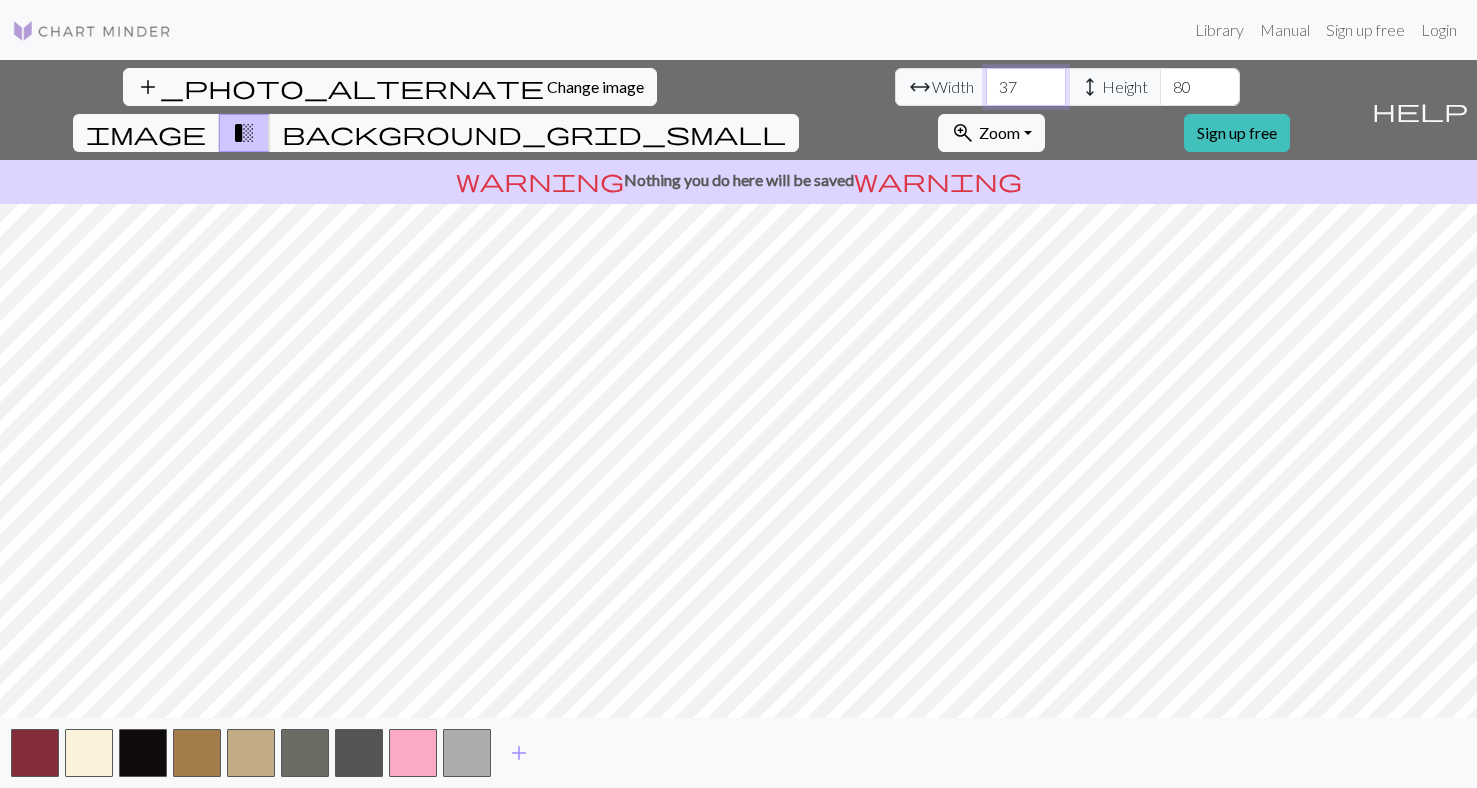 click on "37" at bounding box center [1026, 87] 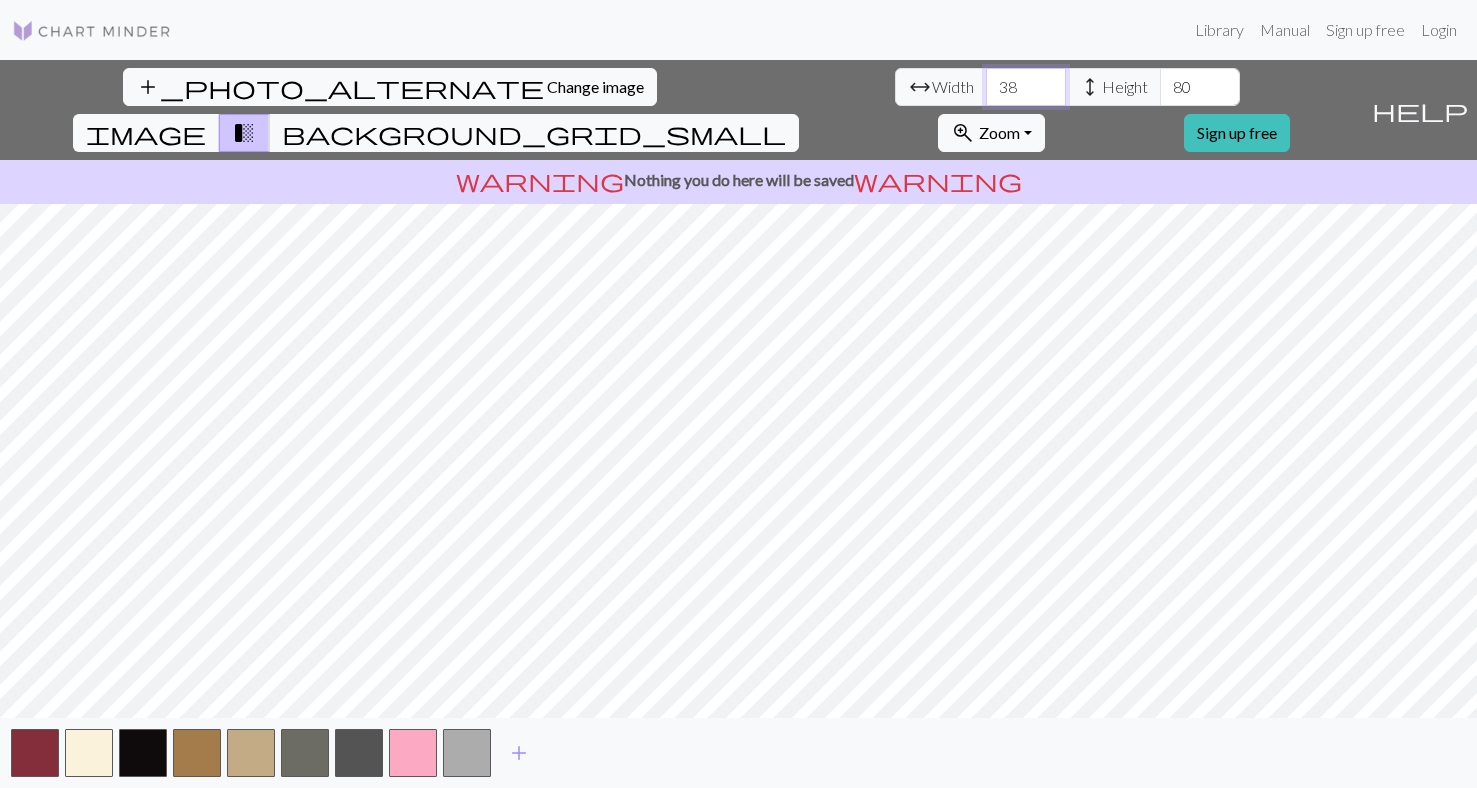 click on "38" at bounding box center (1026, 87) 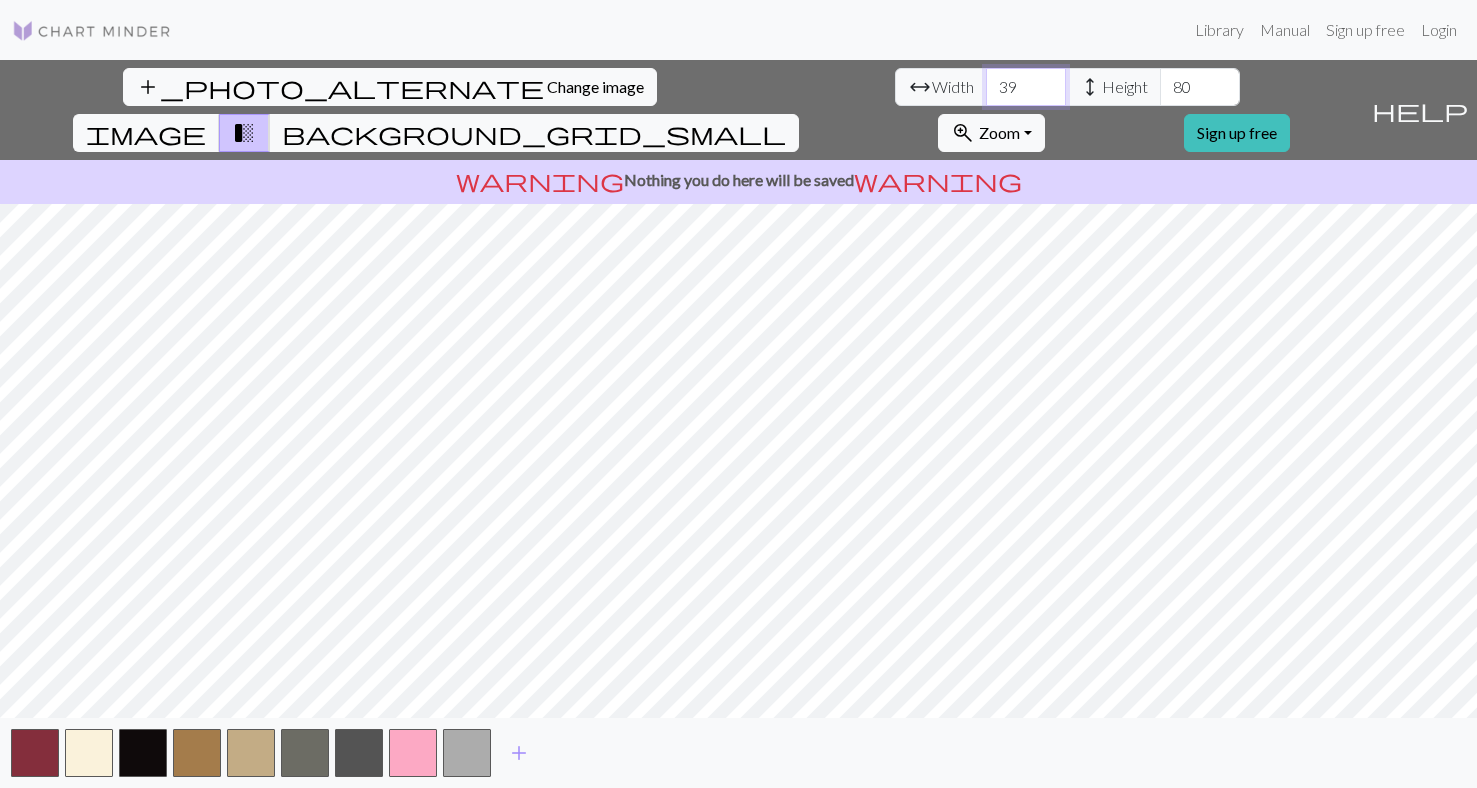 click on "39" at bounding box center [1026, 87] 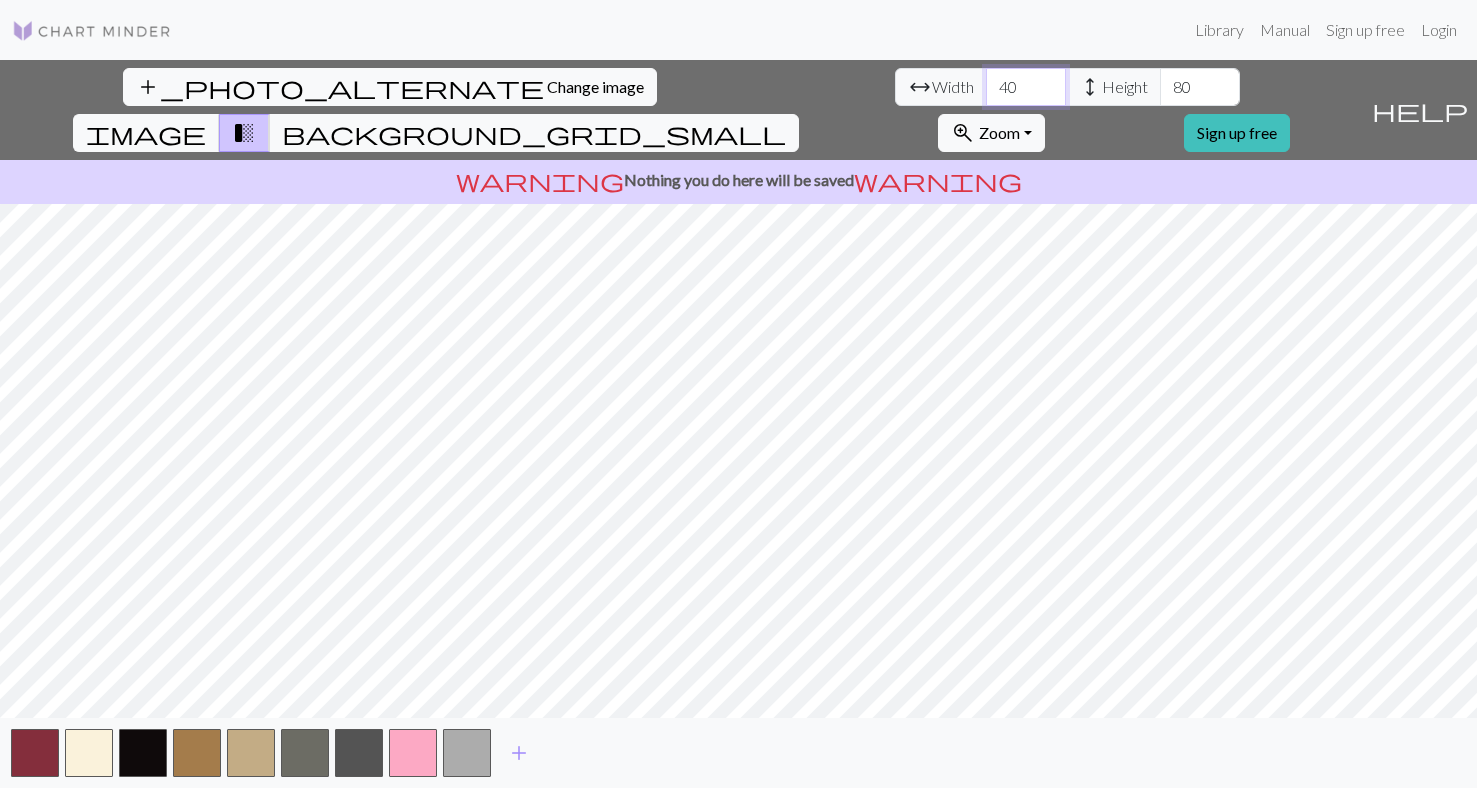 click on "40" at bounding box center (1026, 87) 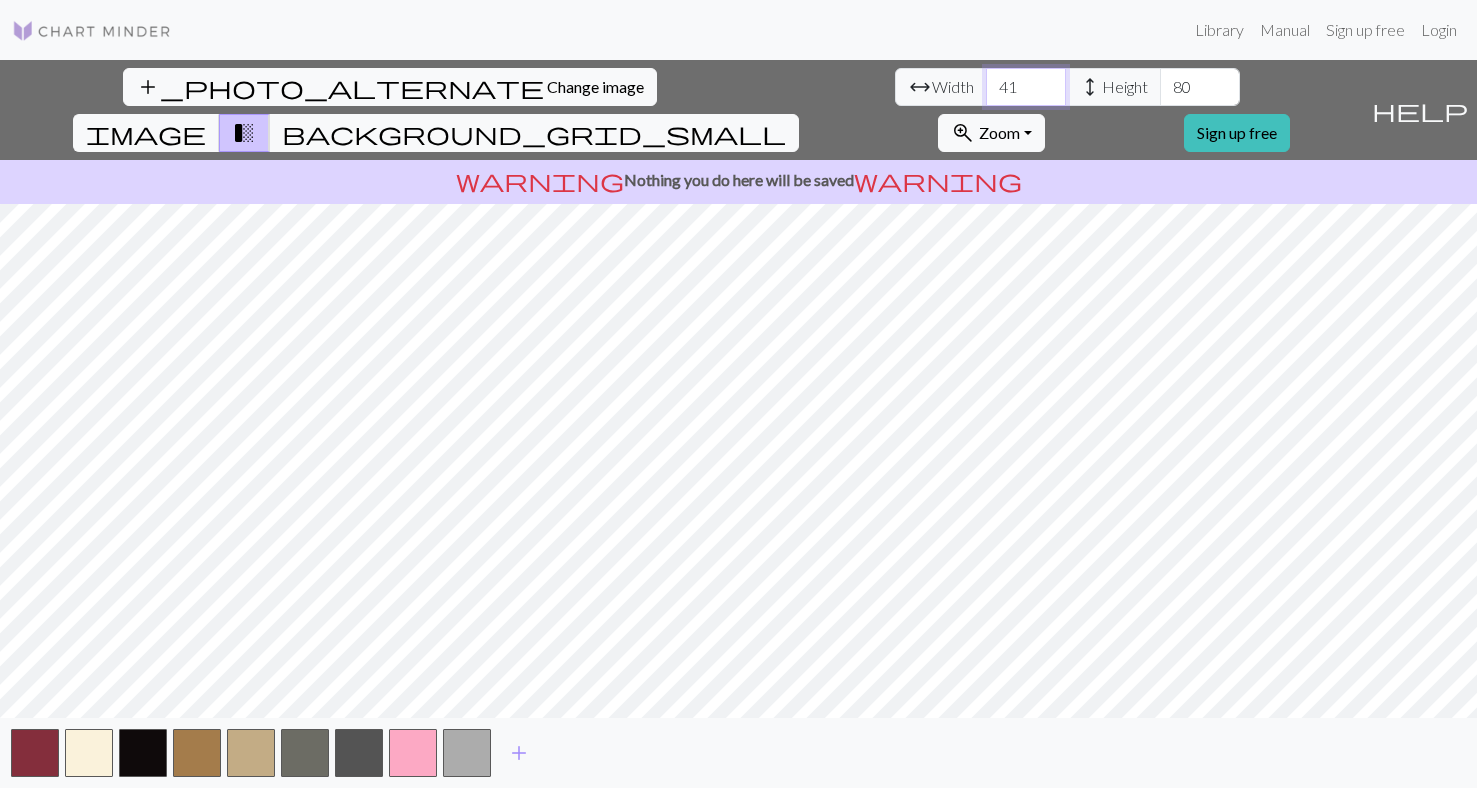 click on "41" at bounding box center (1026, 87) 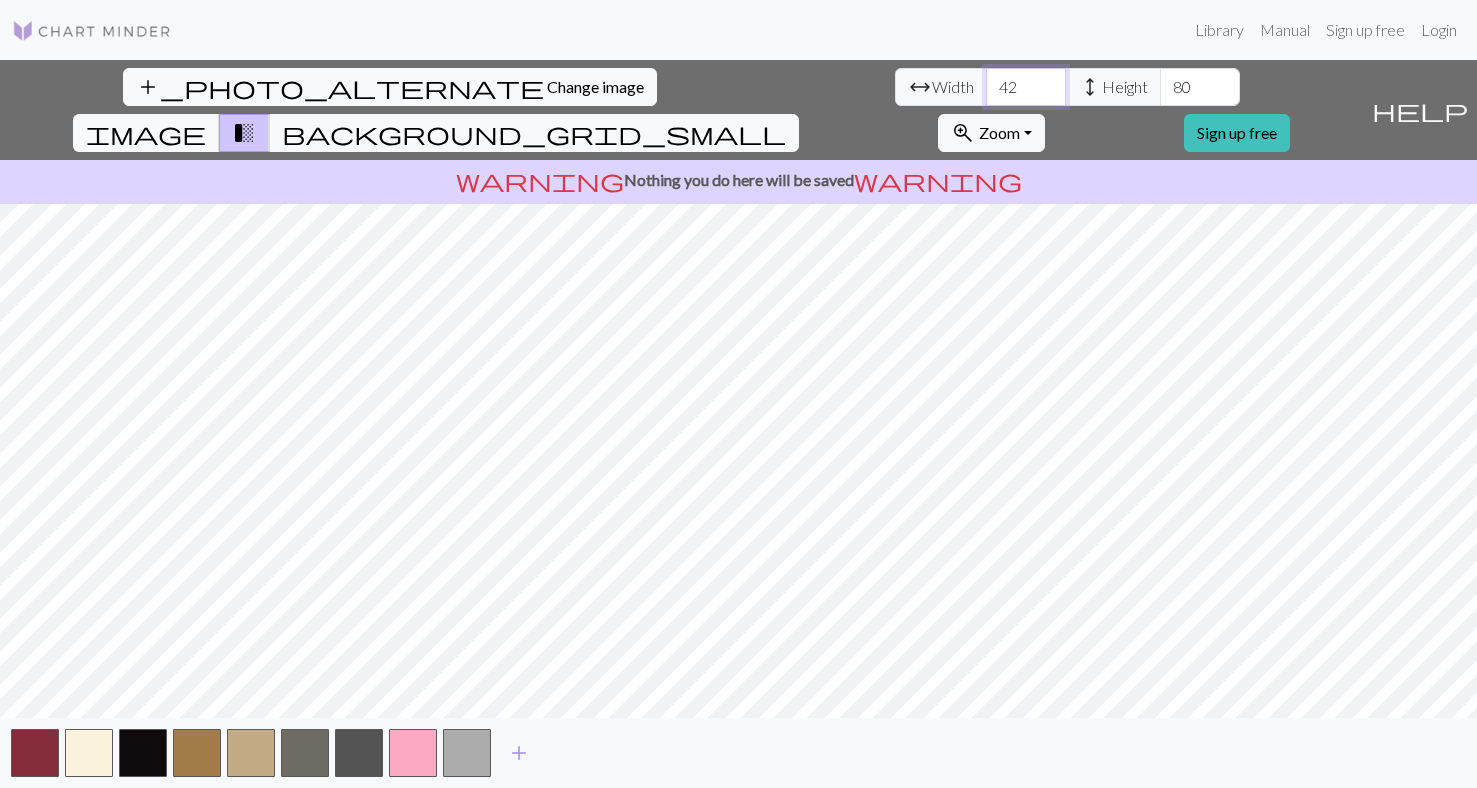 click on "42" at bounding box center [1026, 87] 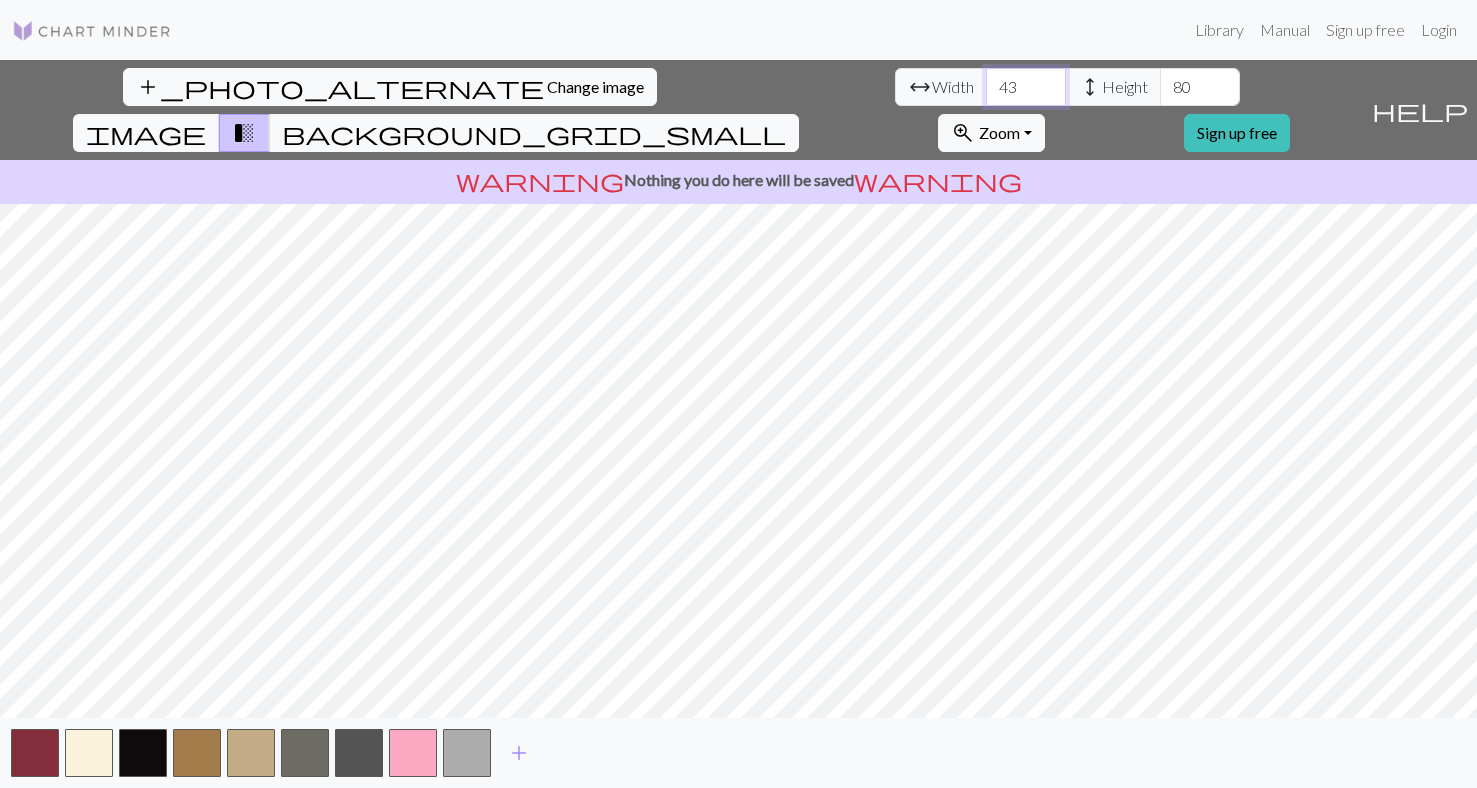 click on "43" at bounding box center [1026, 87] 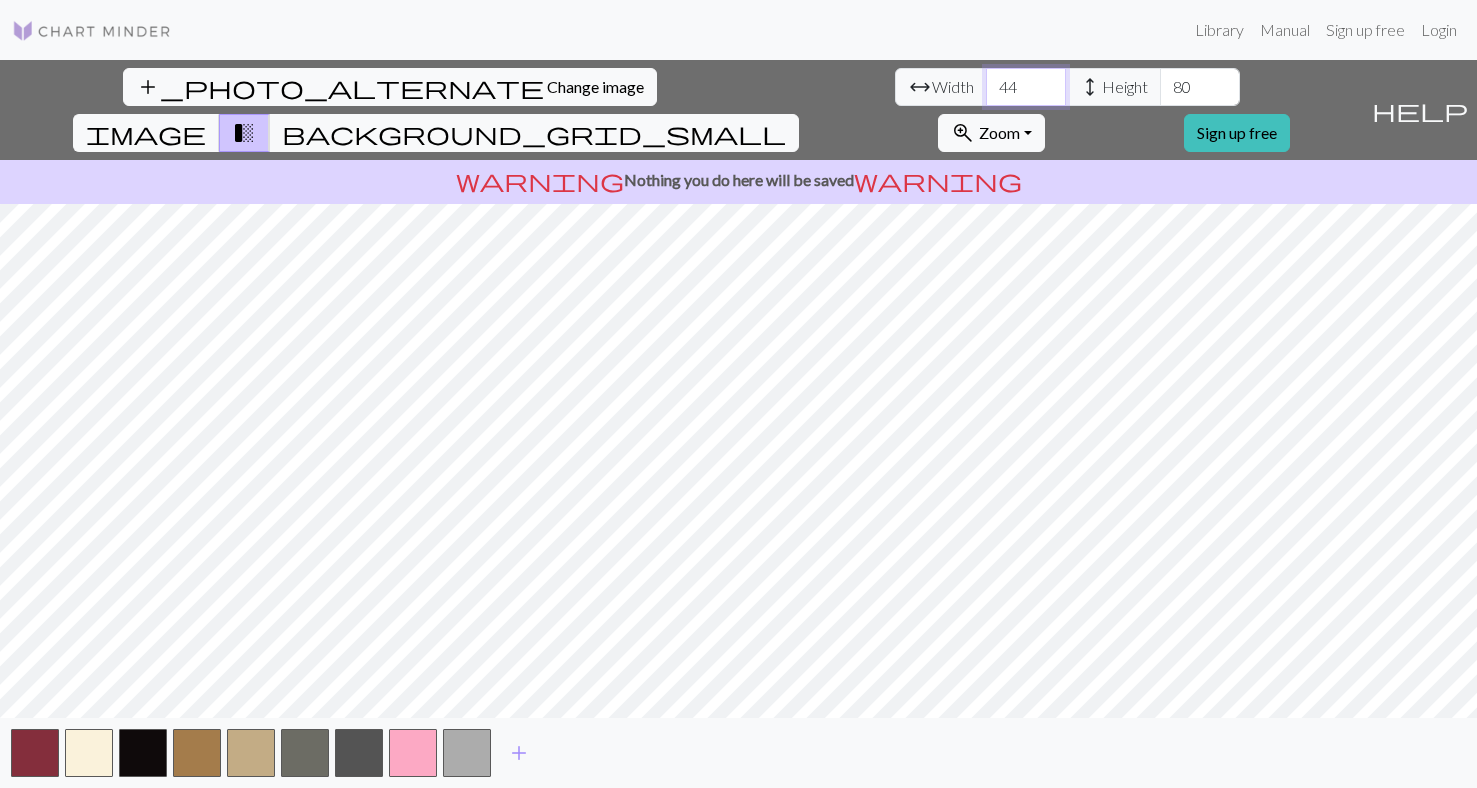 click on "44" at bounding box center [1026, 87] 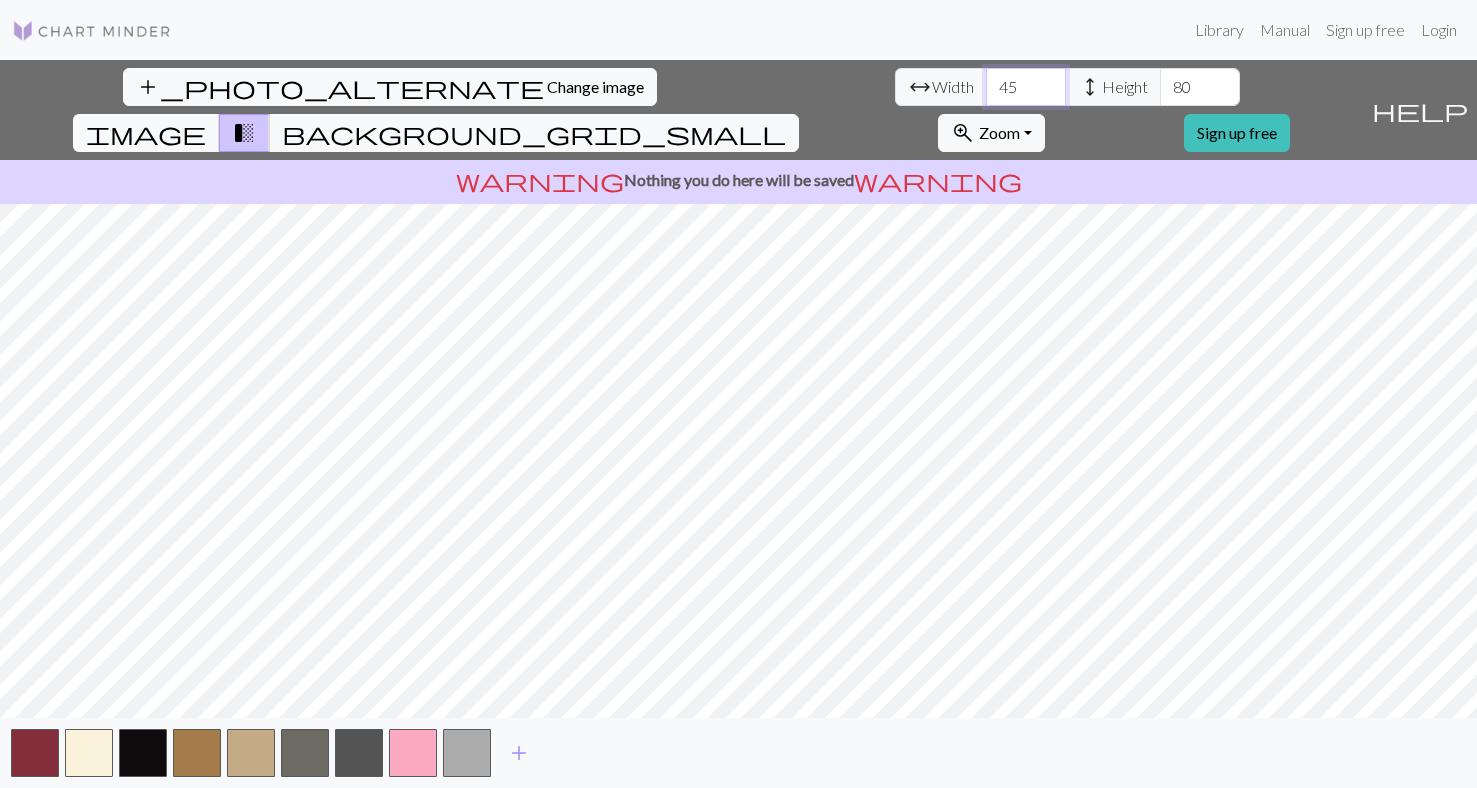 click on "45" at bounding box center [1026, 87] 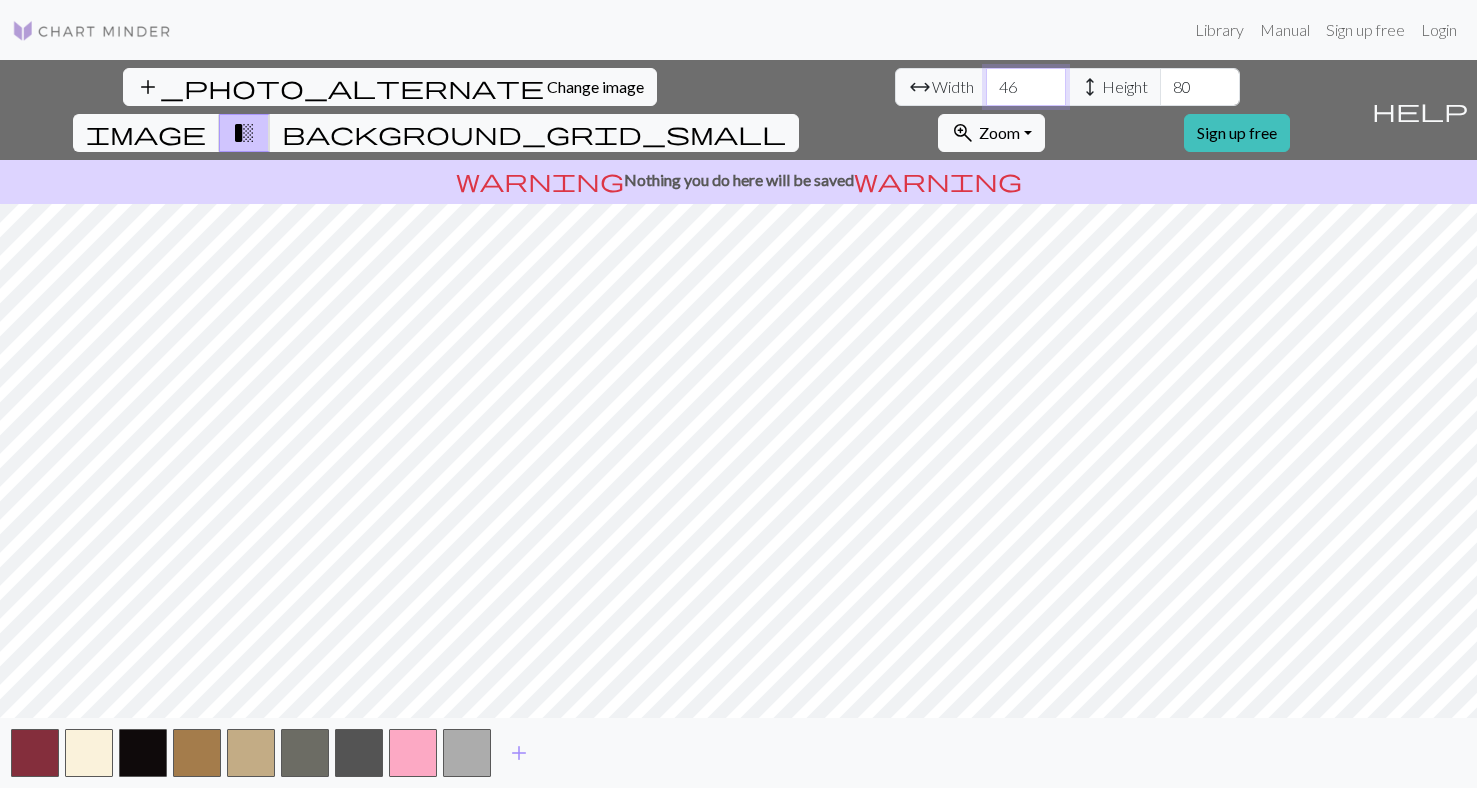 click on "46" at bounding box center [1026, 87] 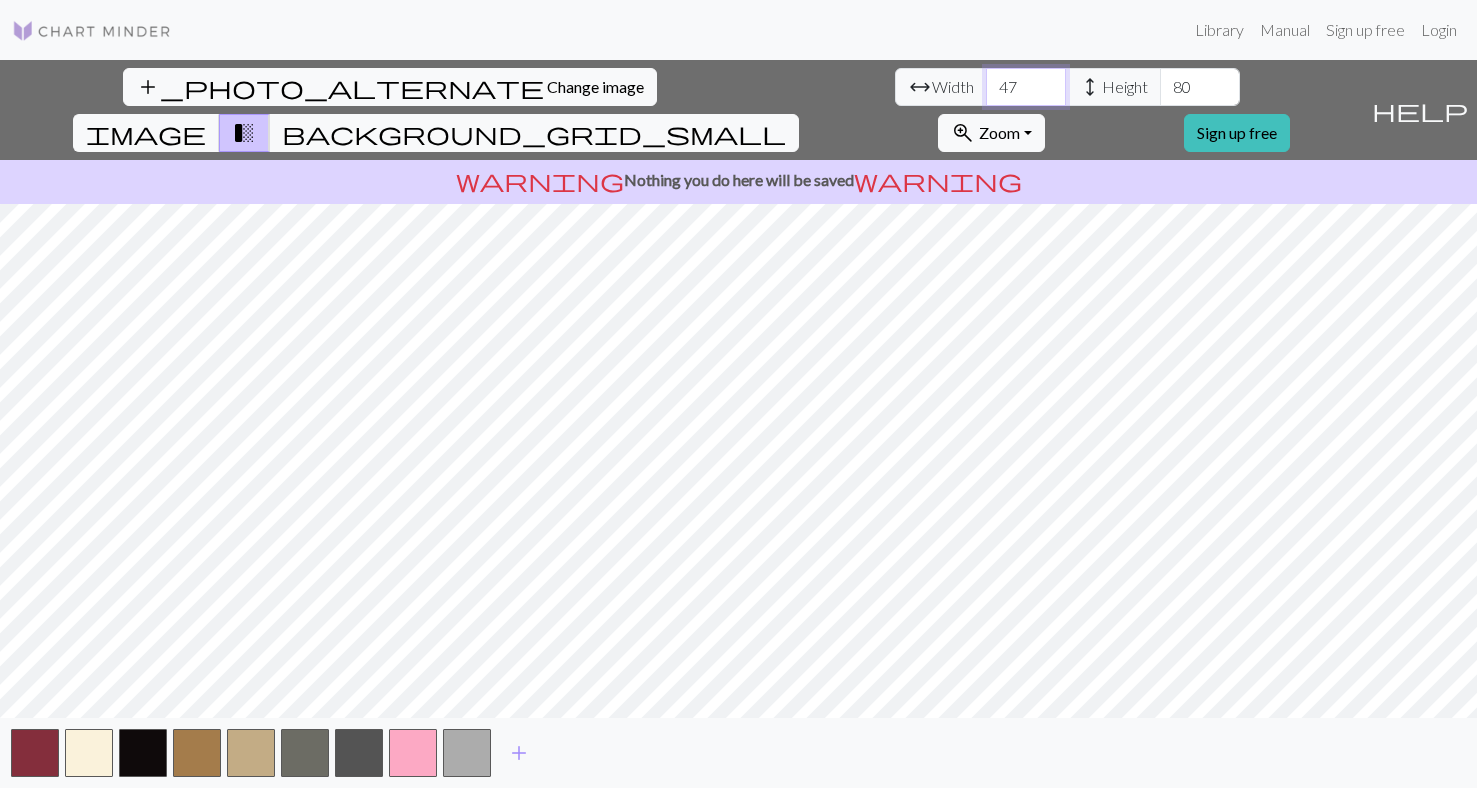 click on "47" at bounding box center (1026, 87) 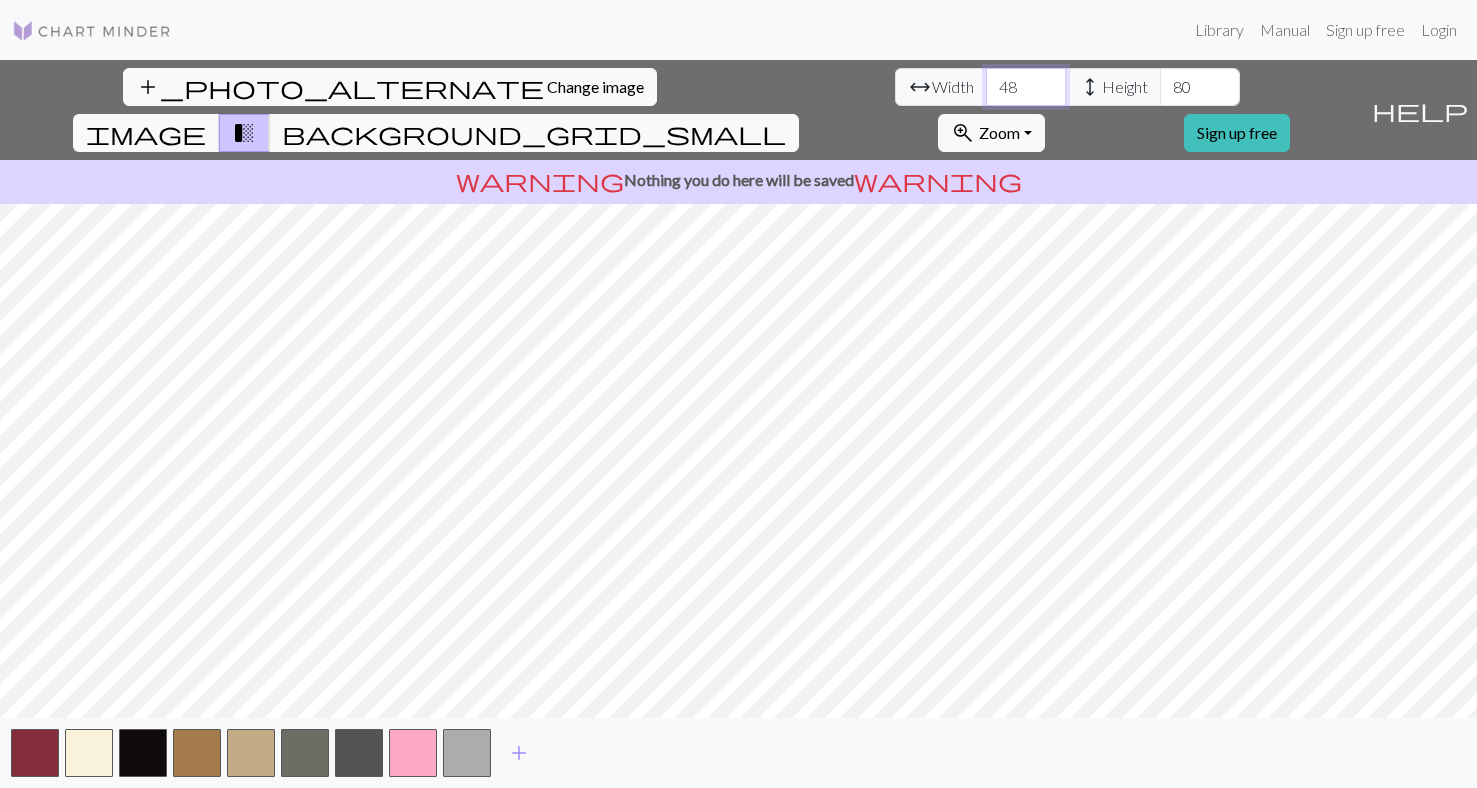 click on "48" at bounding box center [1026, 87] 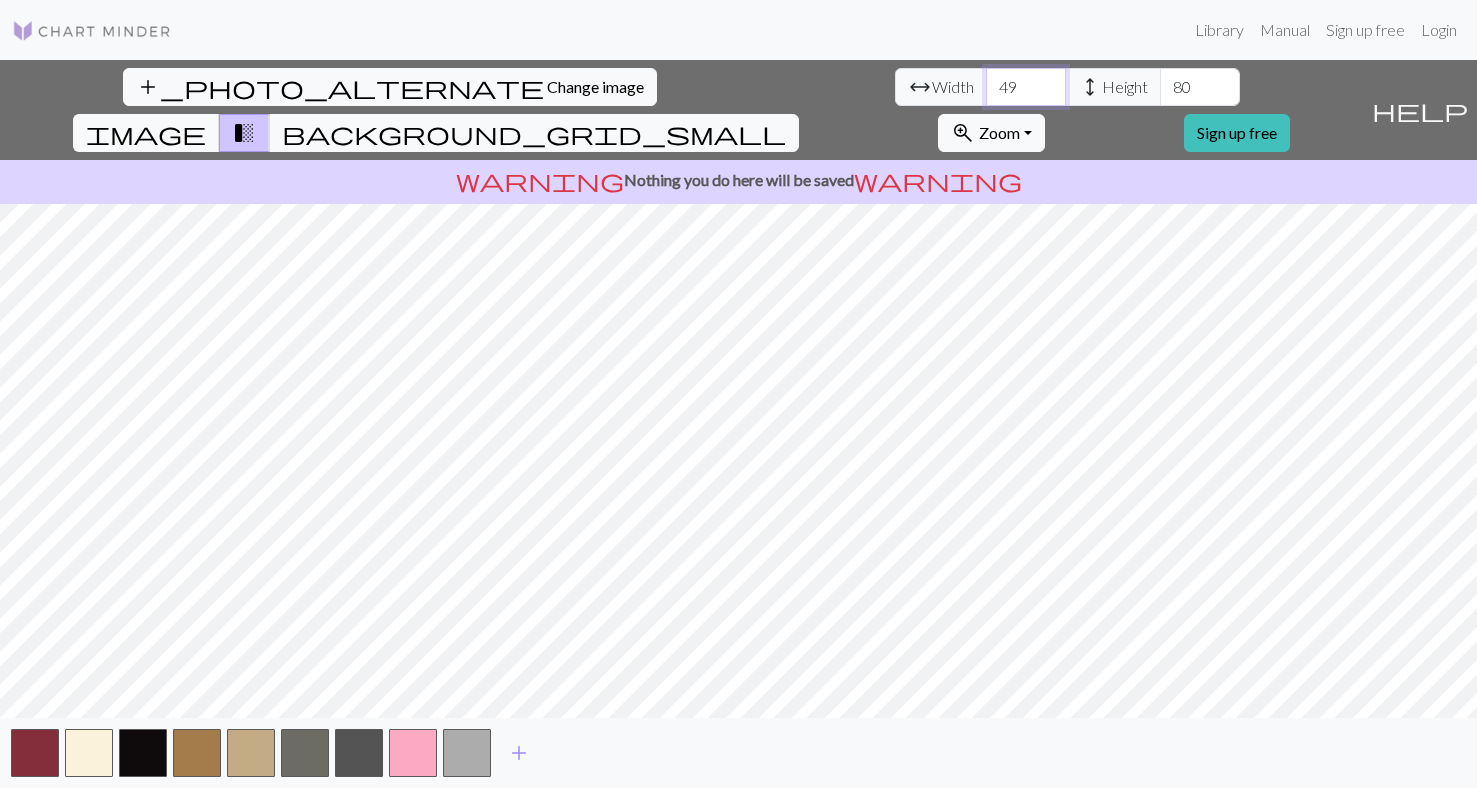 click on "49" at bounding box center [1026, 87] 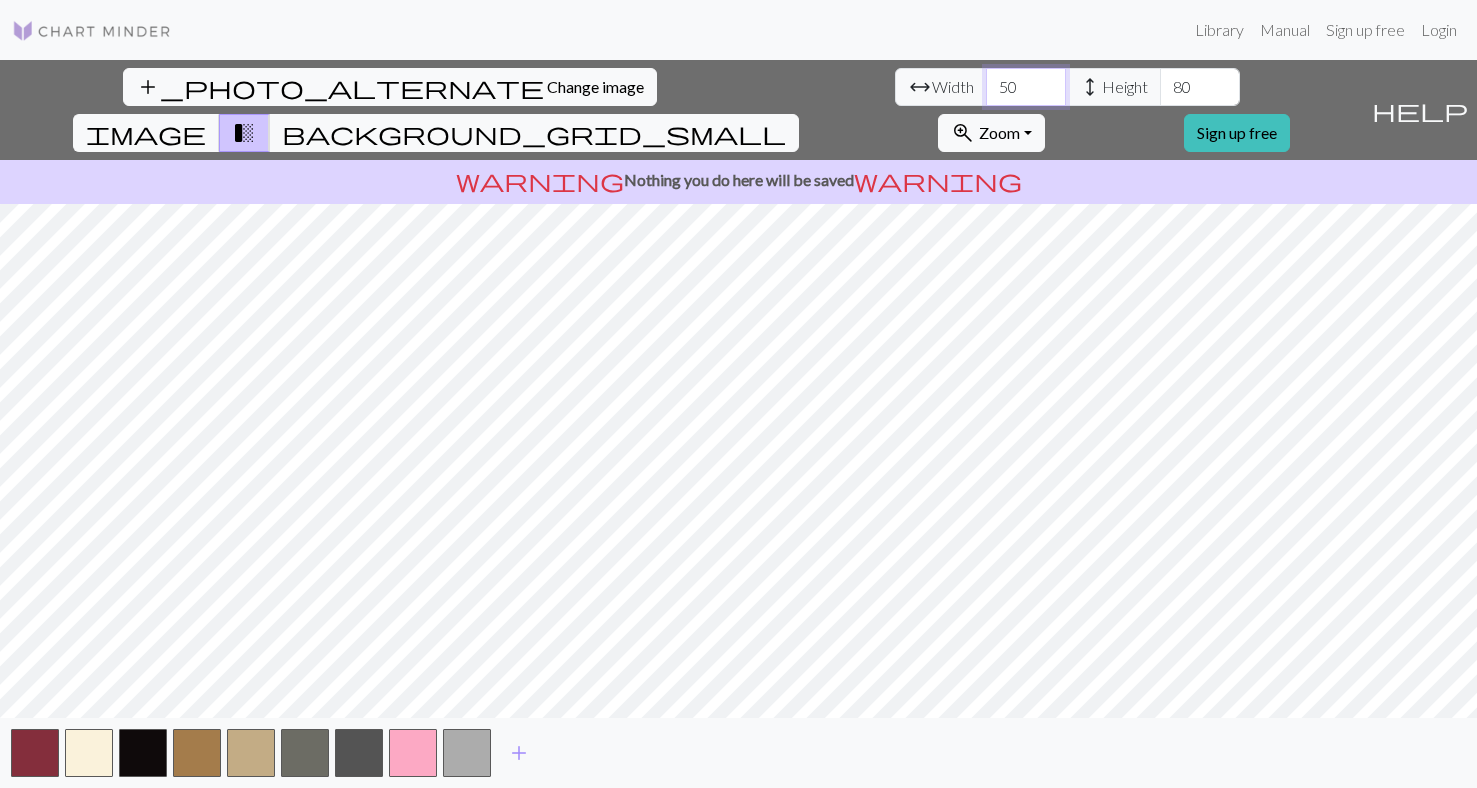 click on "50" at bounding box center (1026, 87) 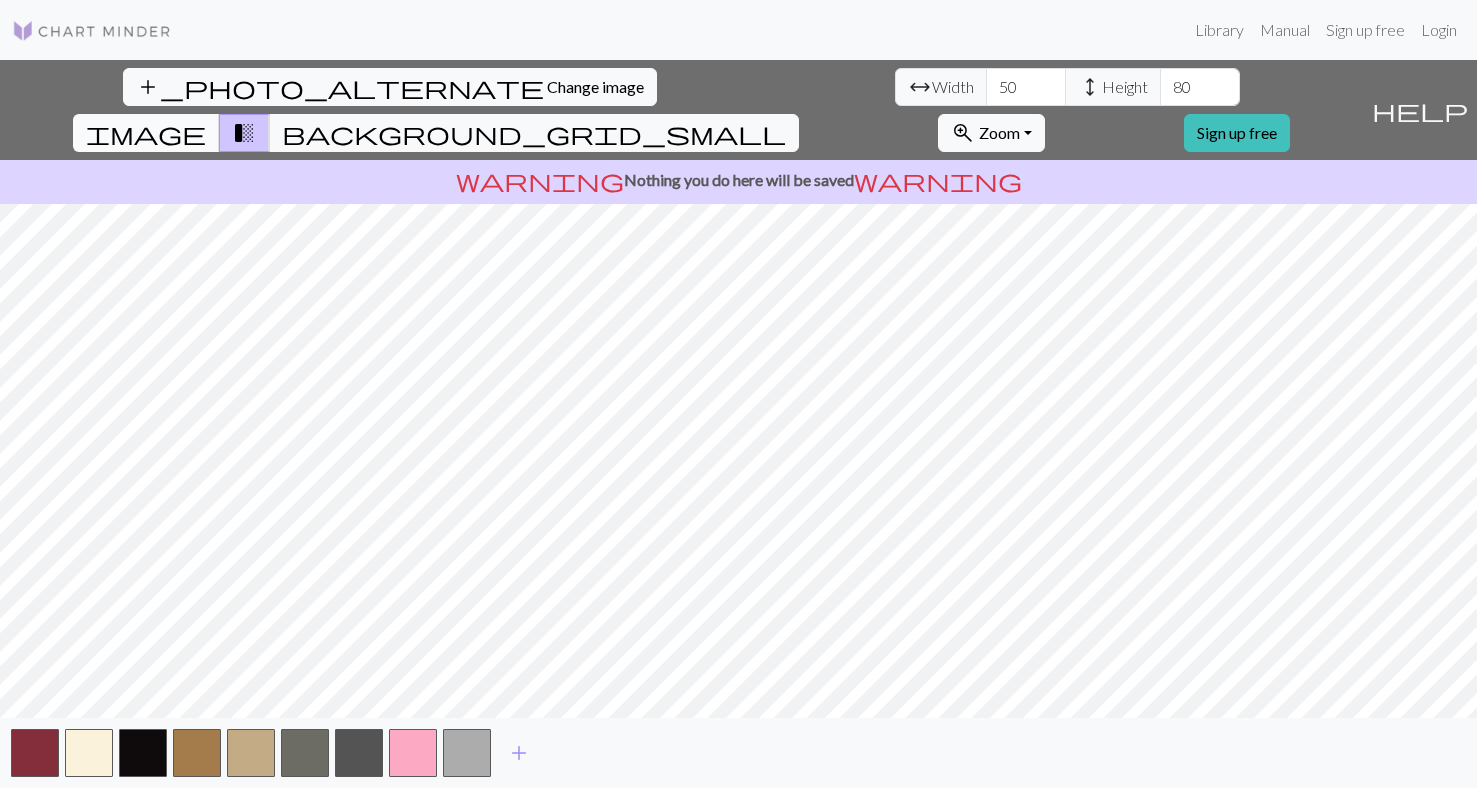 click on "image" at bounding box center (146, 133) 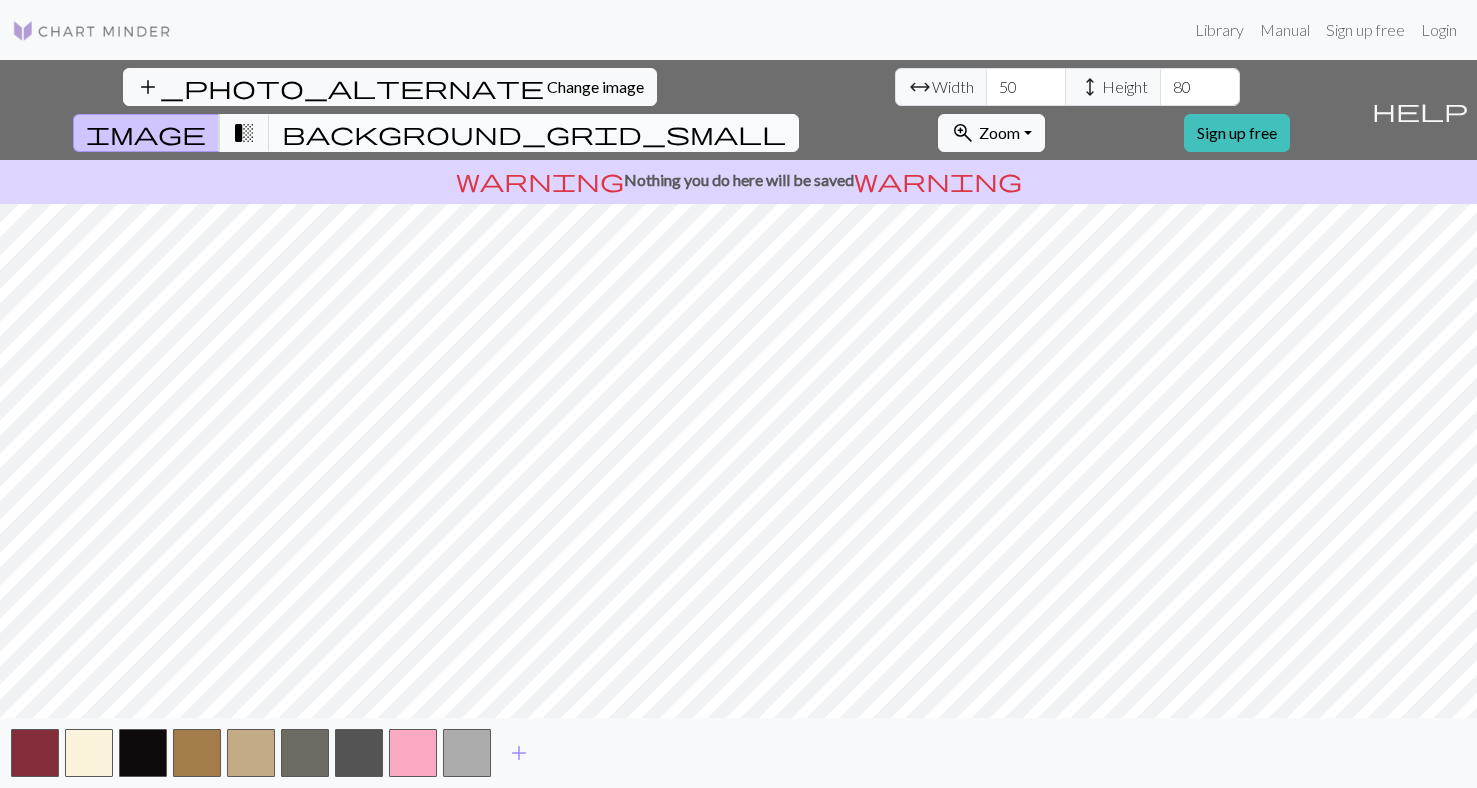 click on "background_grid_small" at bounding box center [534, 133] 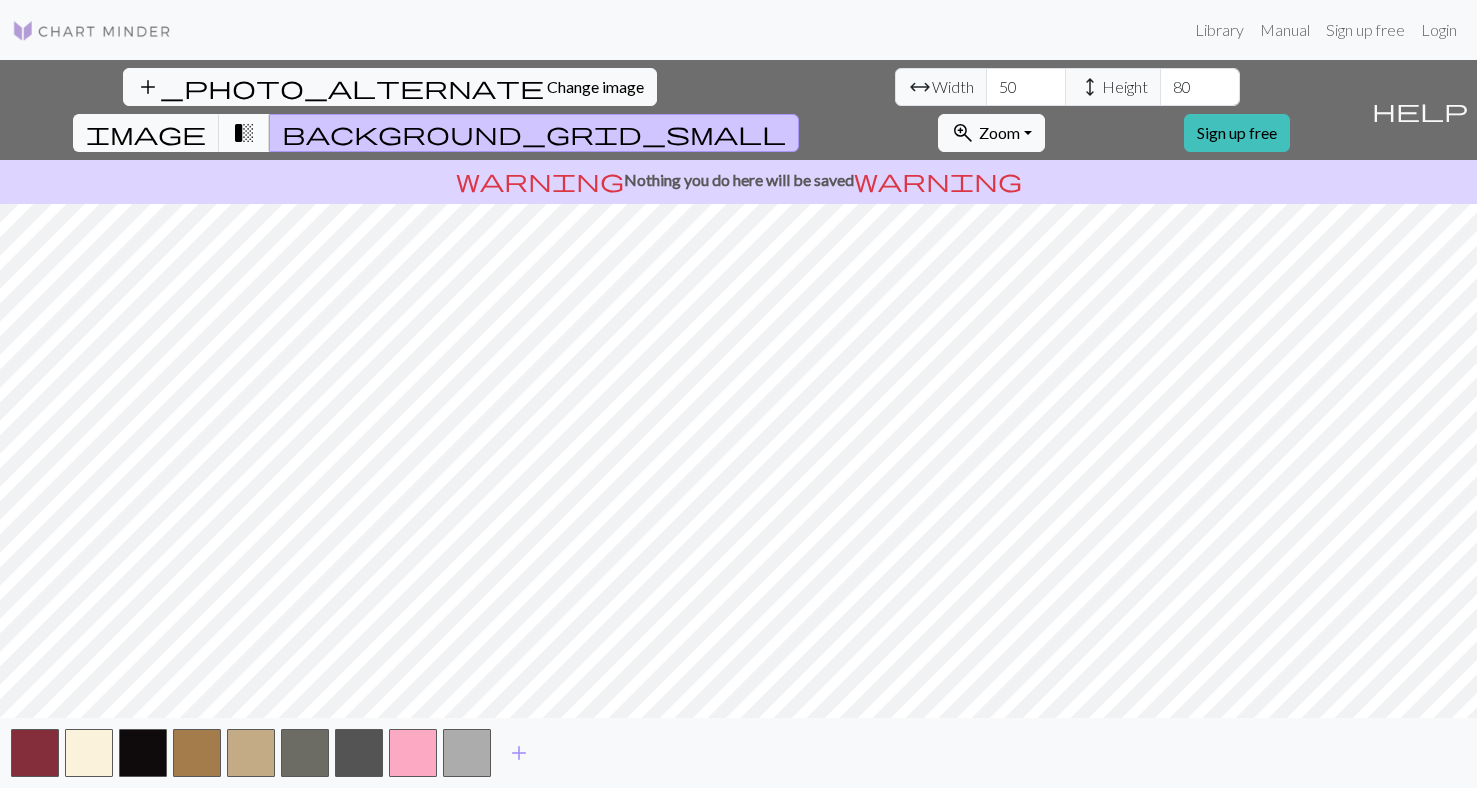 click on "transition_fade" at bounding box center [244, 133] 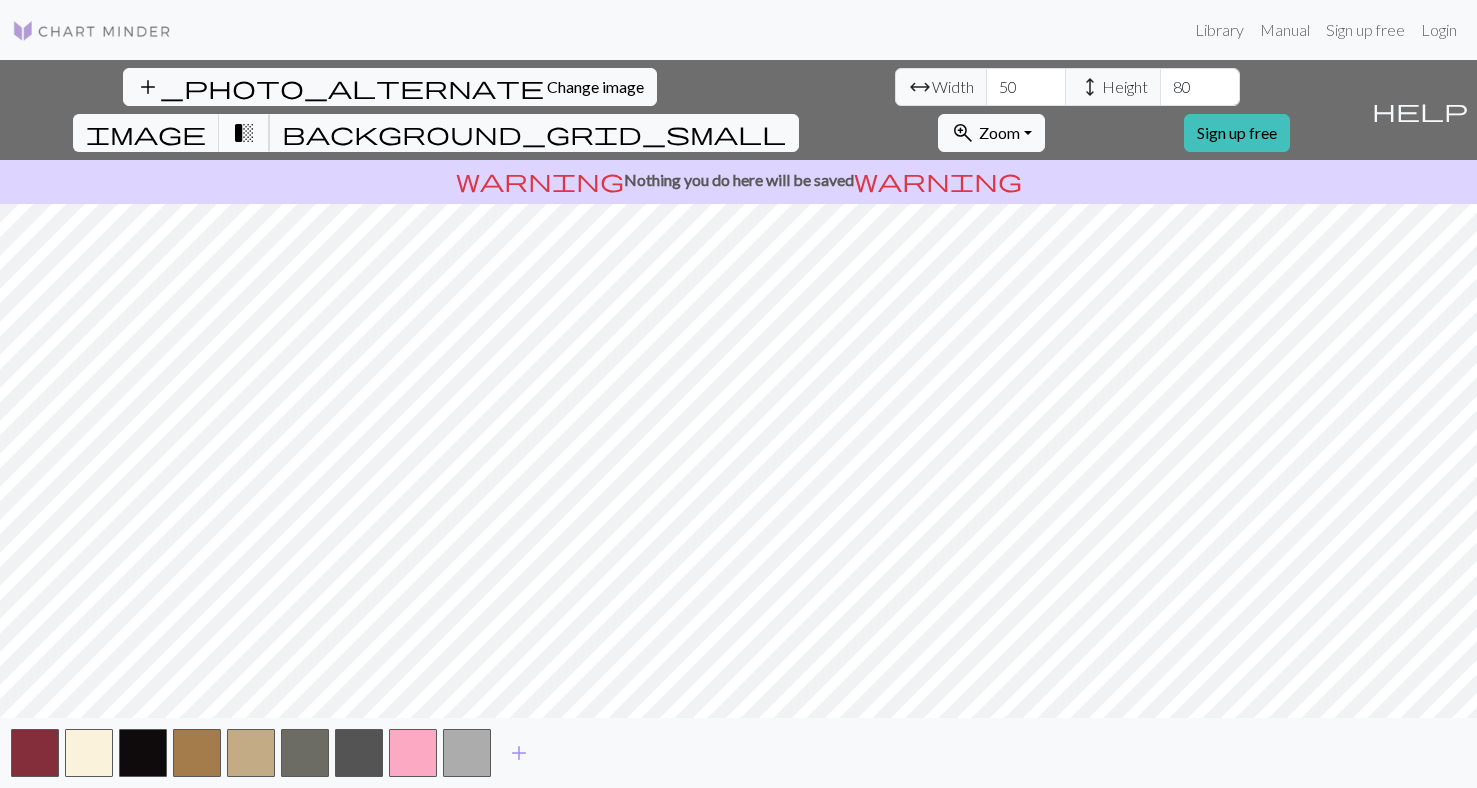 click on "transition_fade" at bounding box center (244, 133) 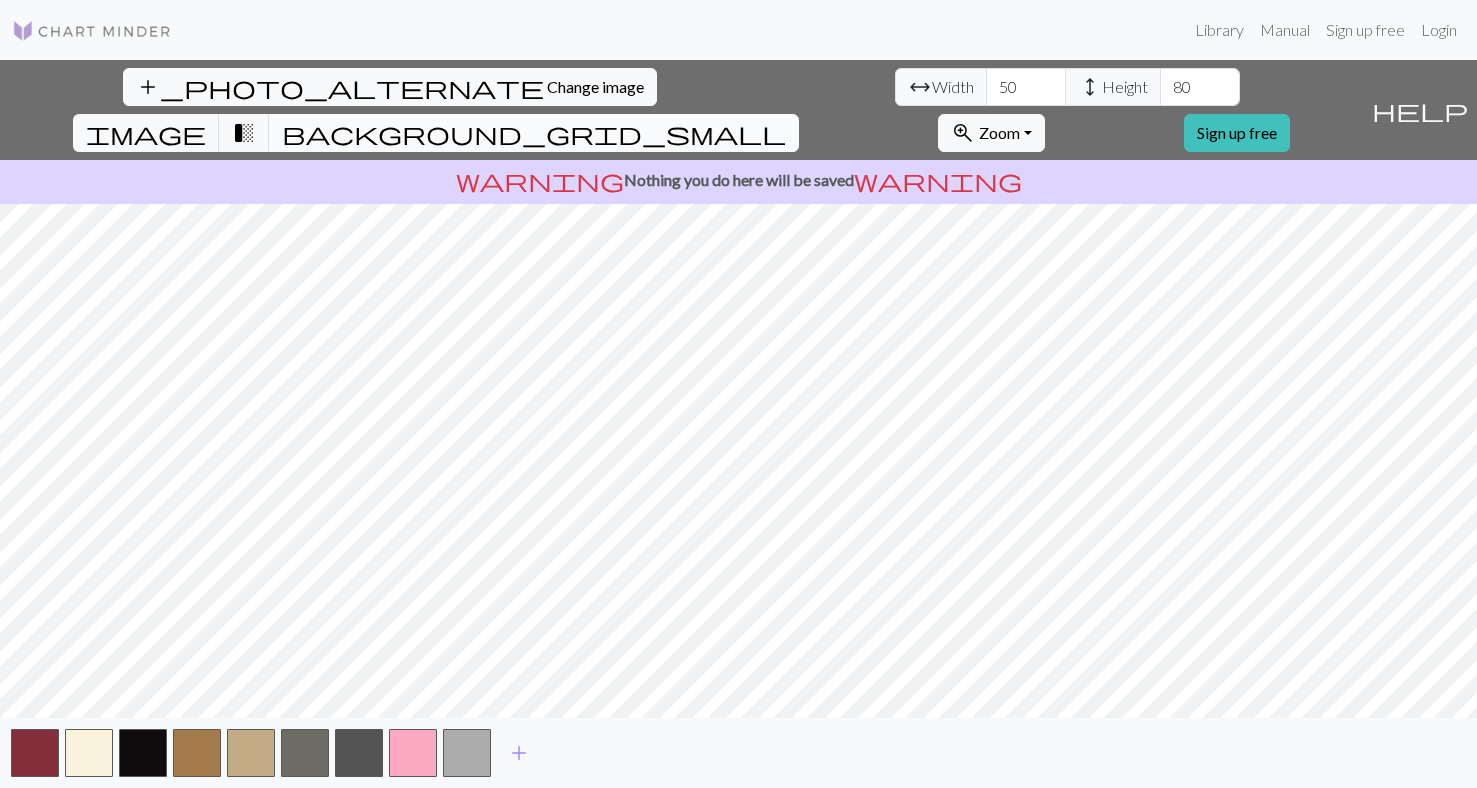 click on "background_grid_small" at bounding box center (534, 133) 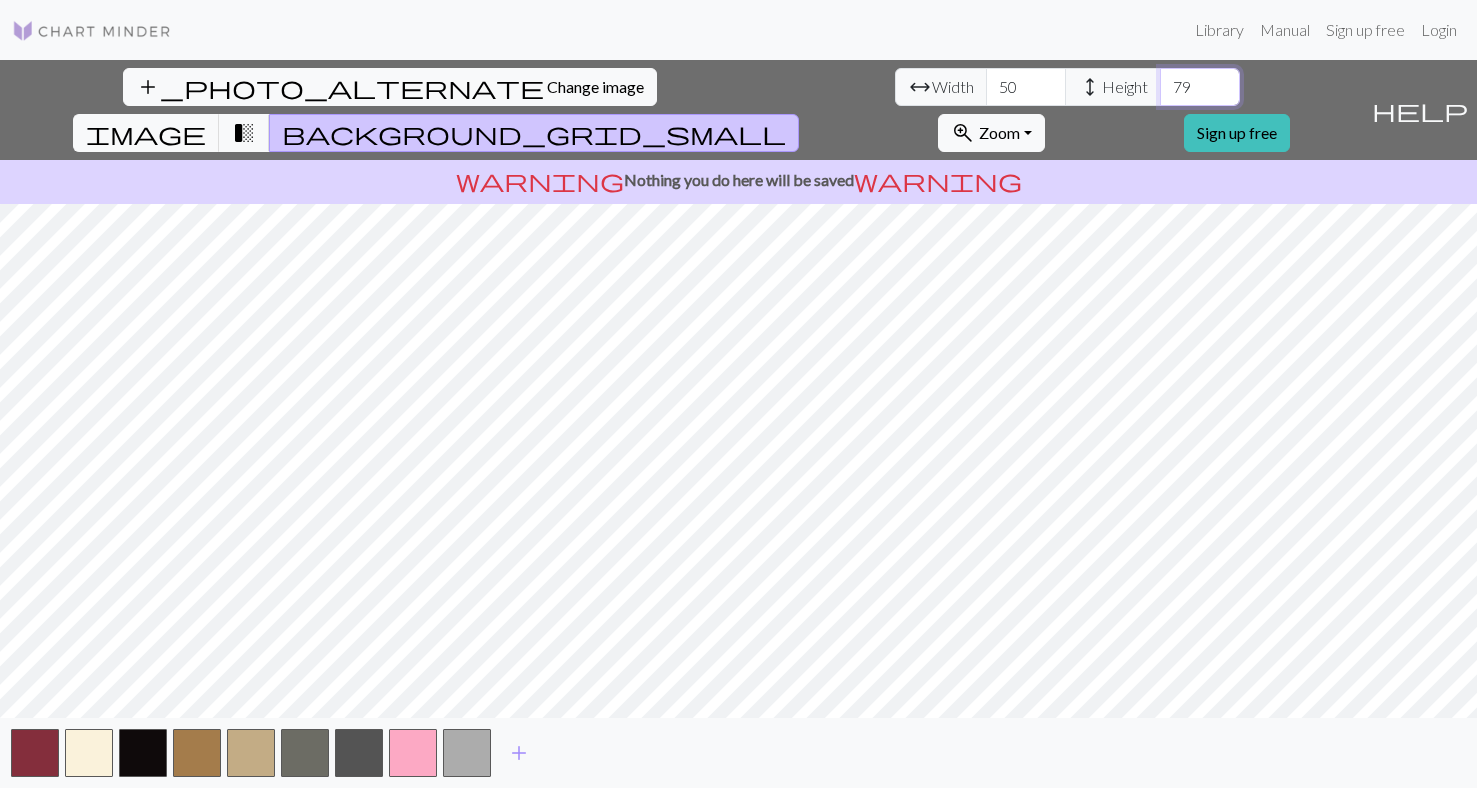 click on "79" at bounding box center [1200, 87] 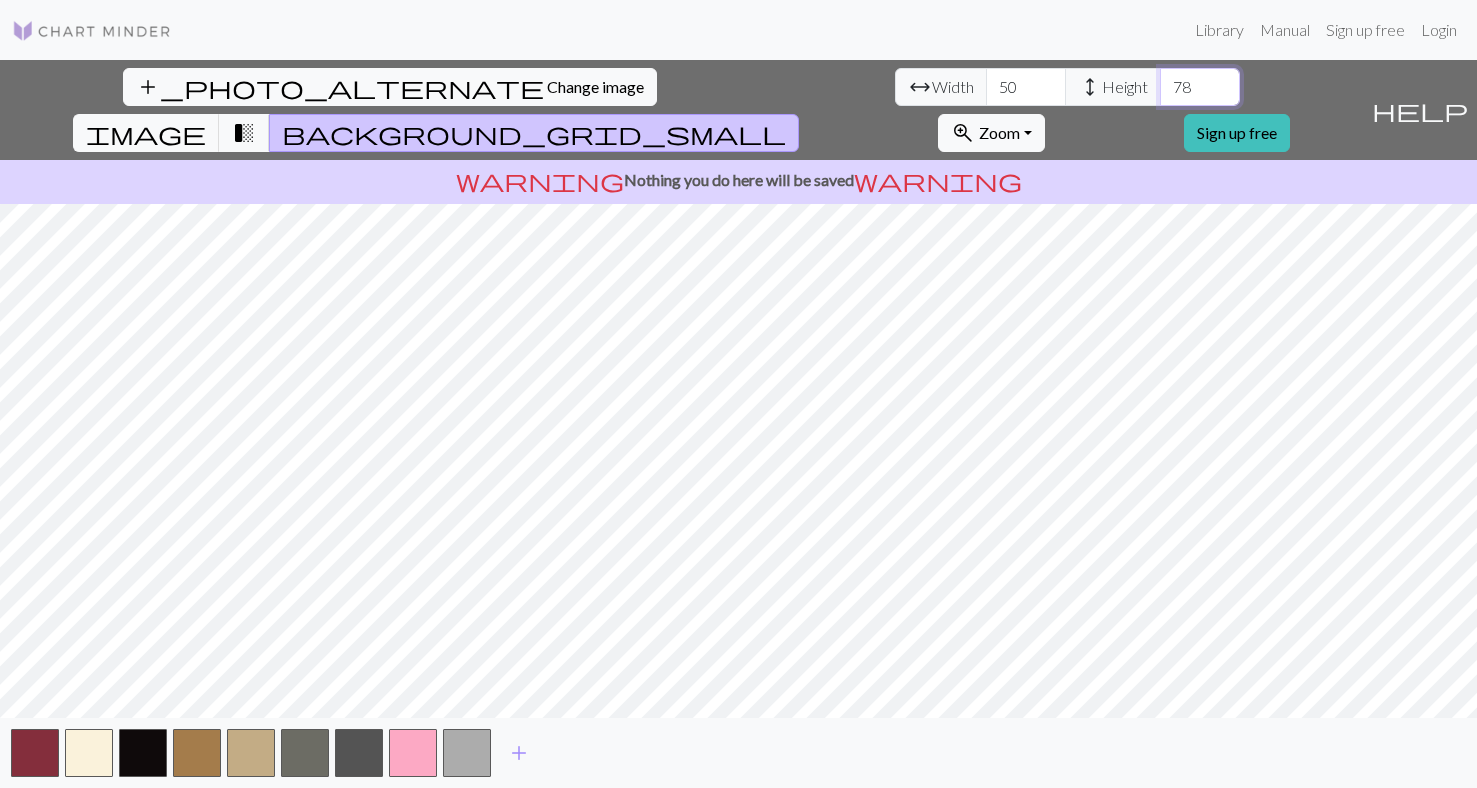 click on "78" at bounding box center (1200, 87) 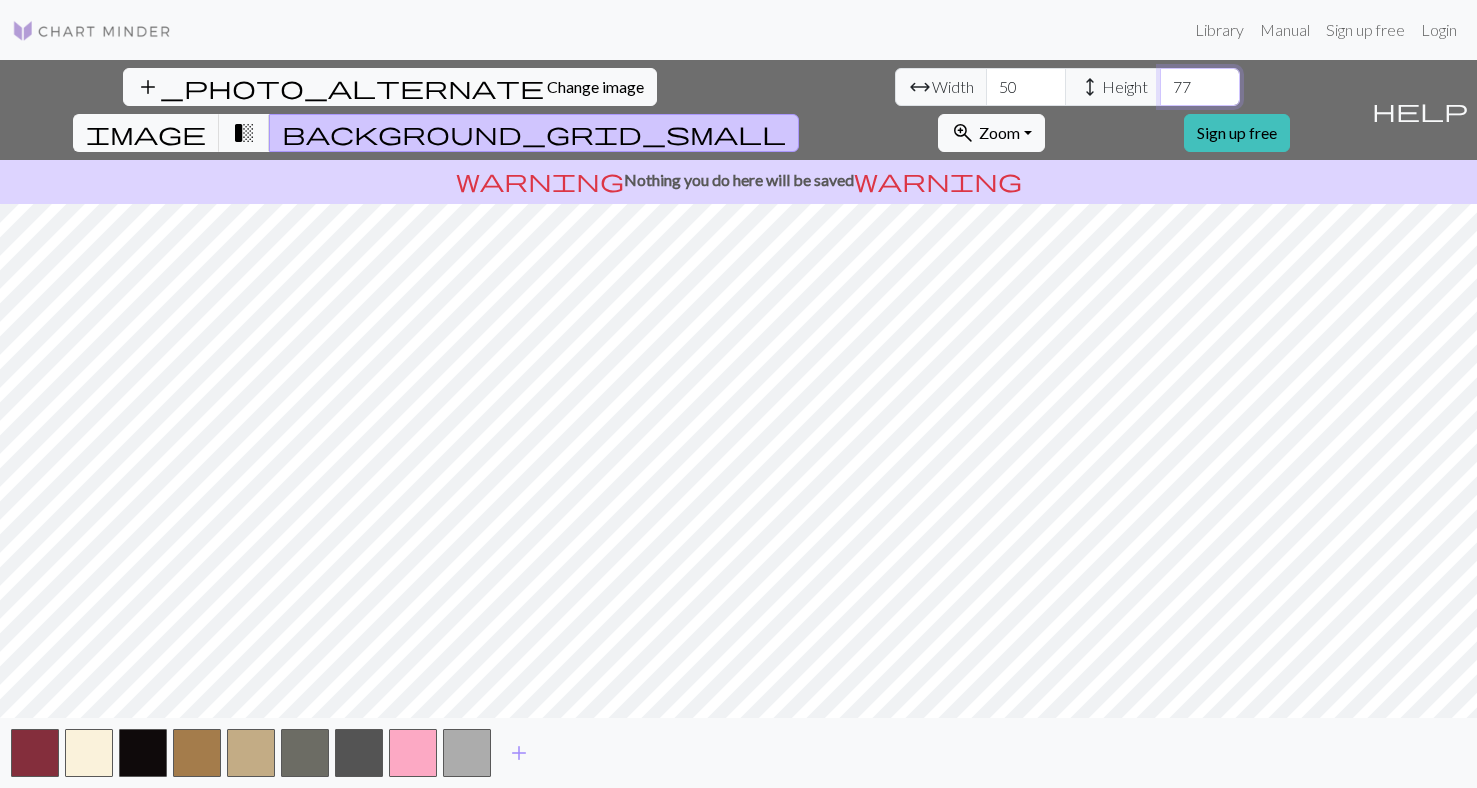 click on "77" at bounding box center [1200, 87] 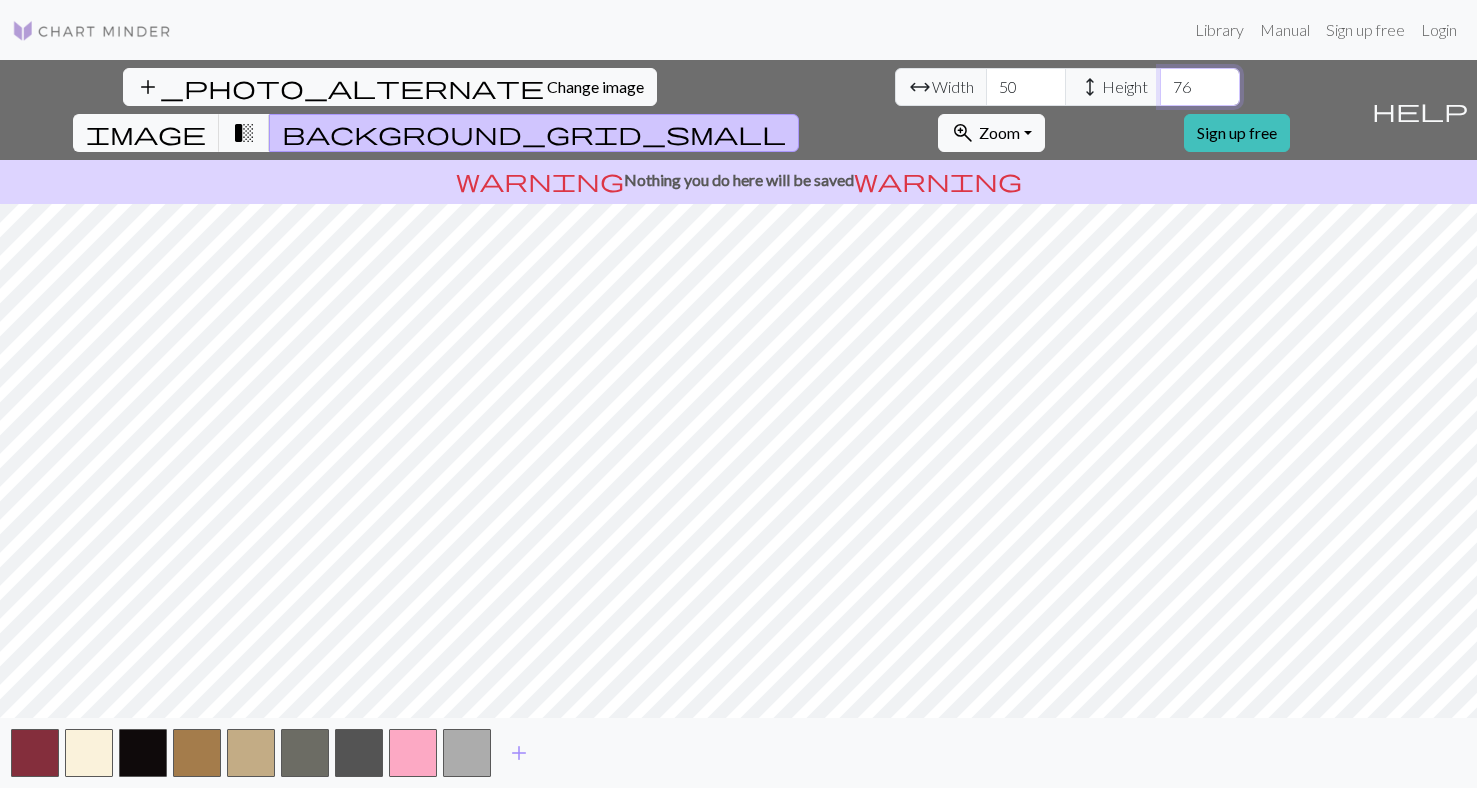 click on "76" at bounding box center (1200, 87) 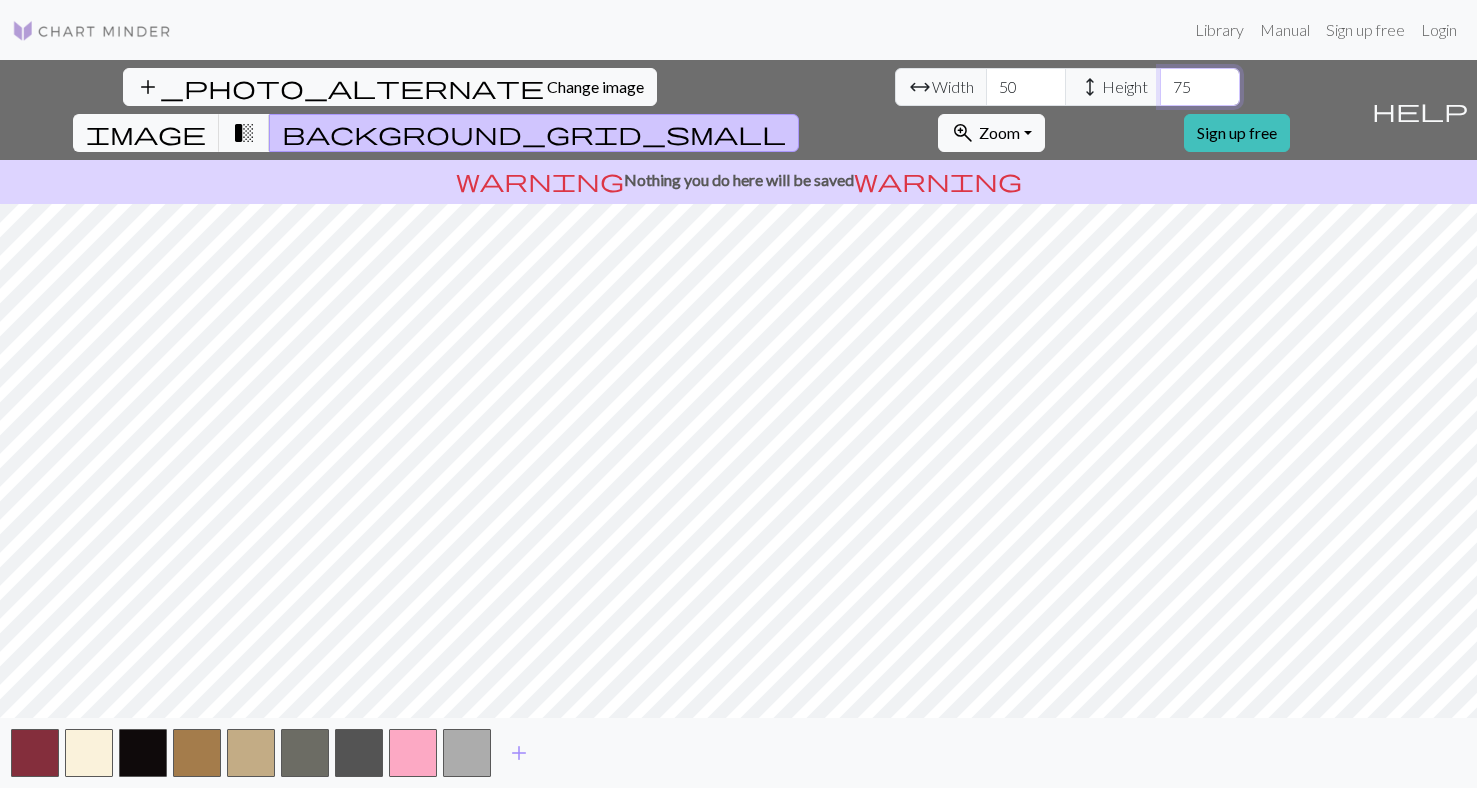 click on "75" at bounding box center [1200, 87] 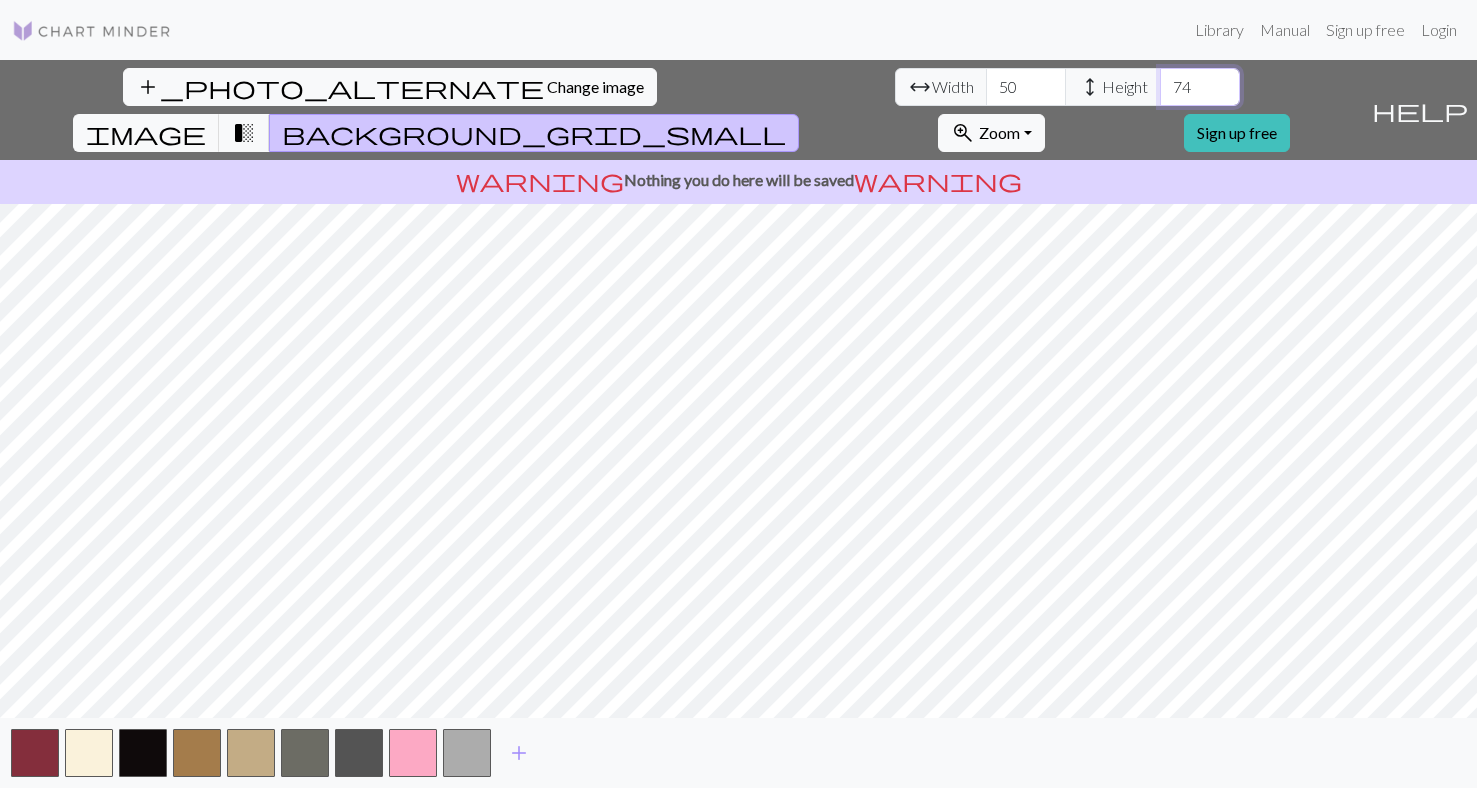 click on "74" at bounding box center (1200, 87) 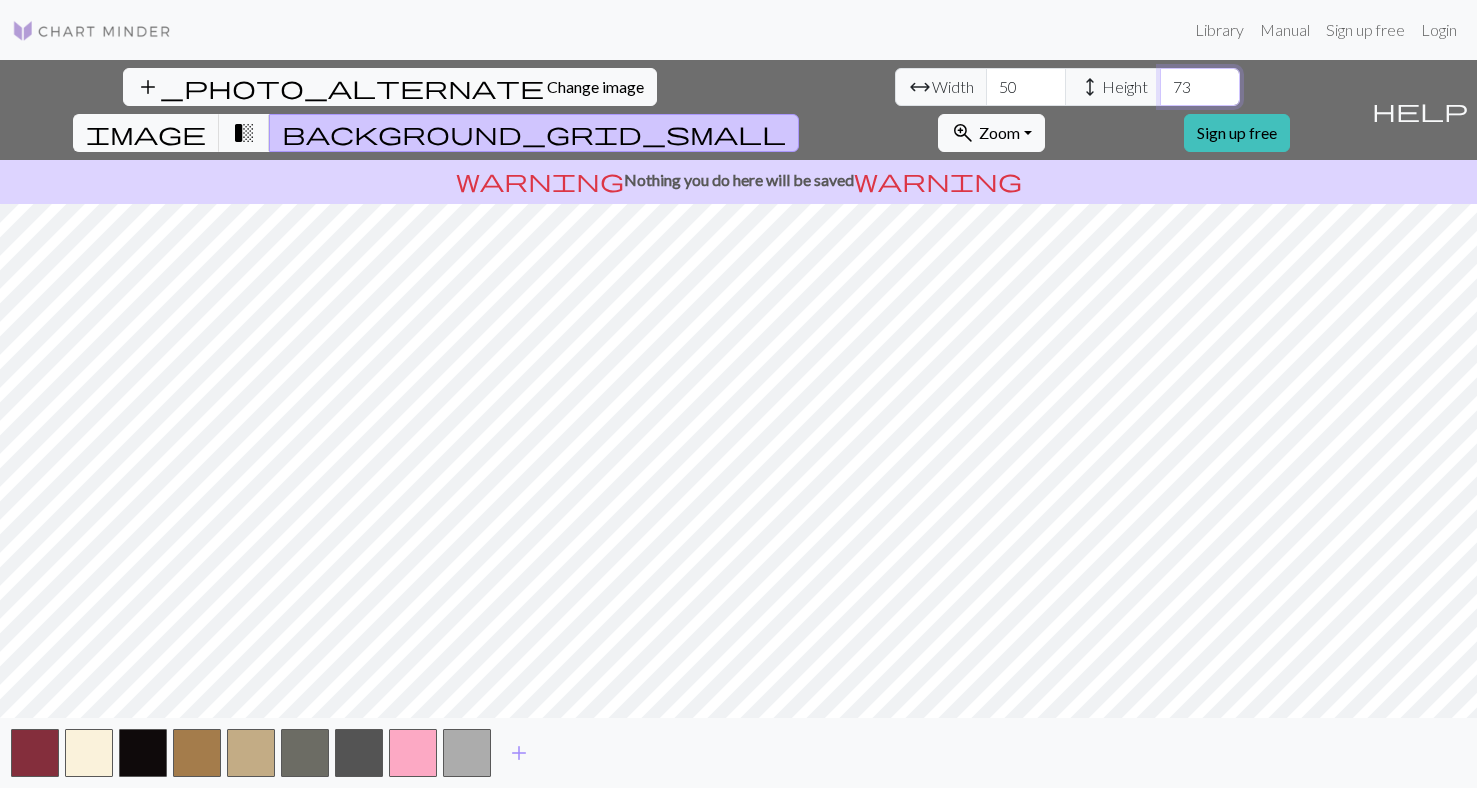 click on "73" at bounding box center (1200, 87) 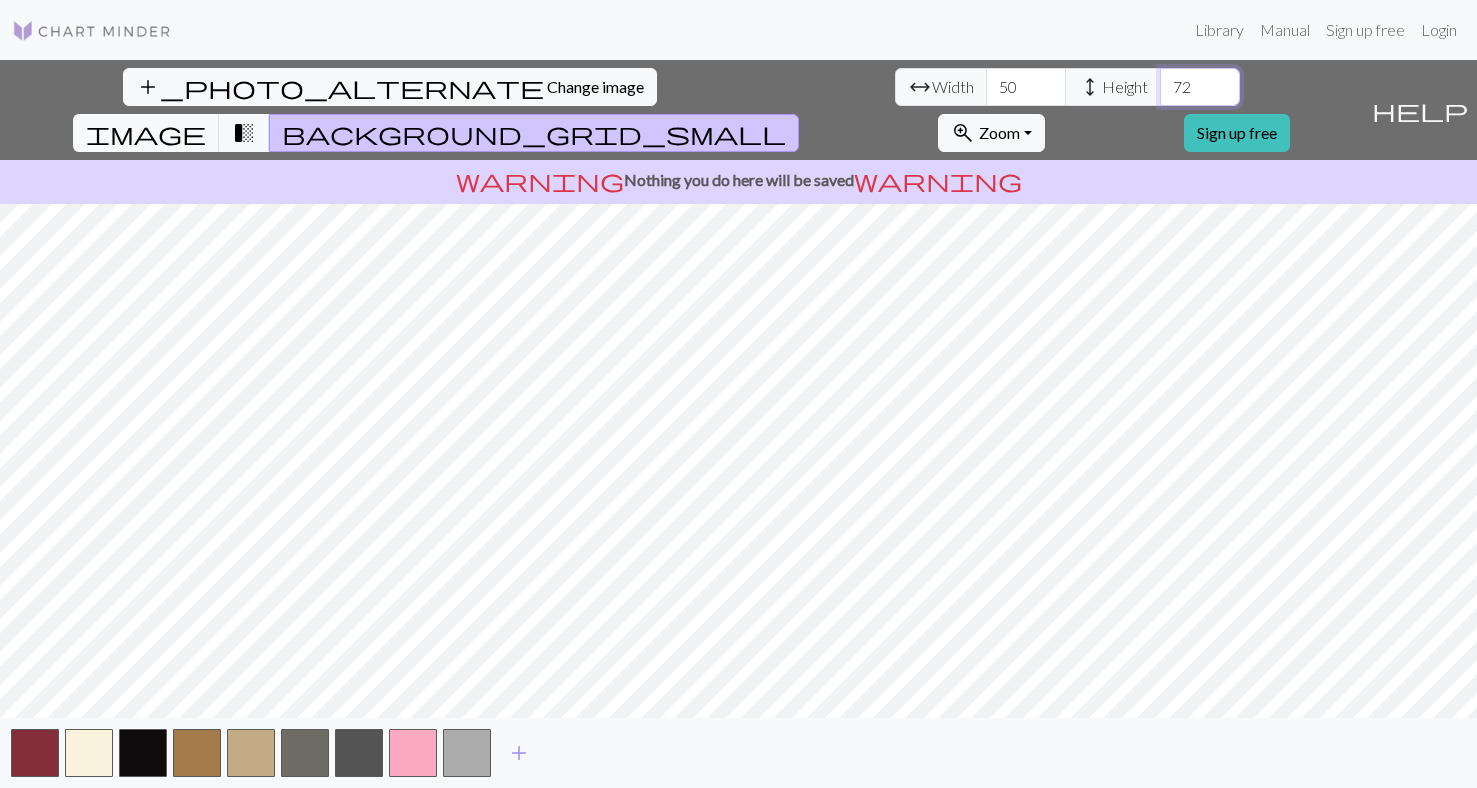 click on "72" at bounding box center [1200, 87] 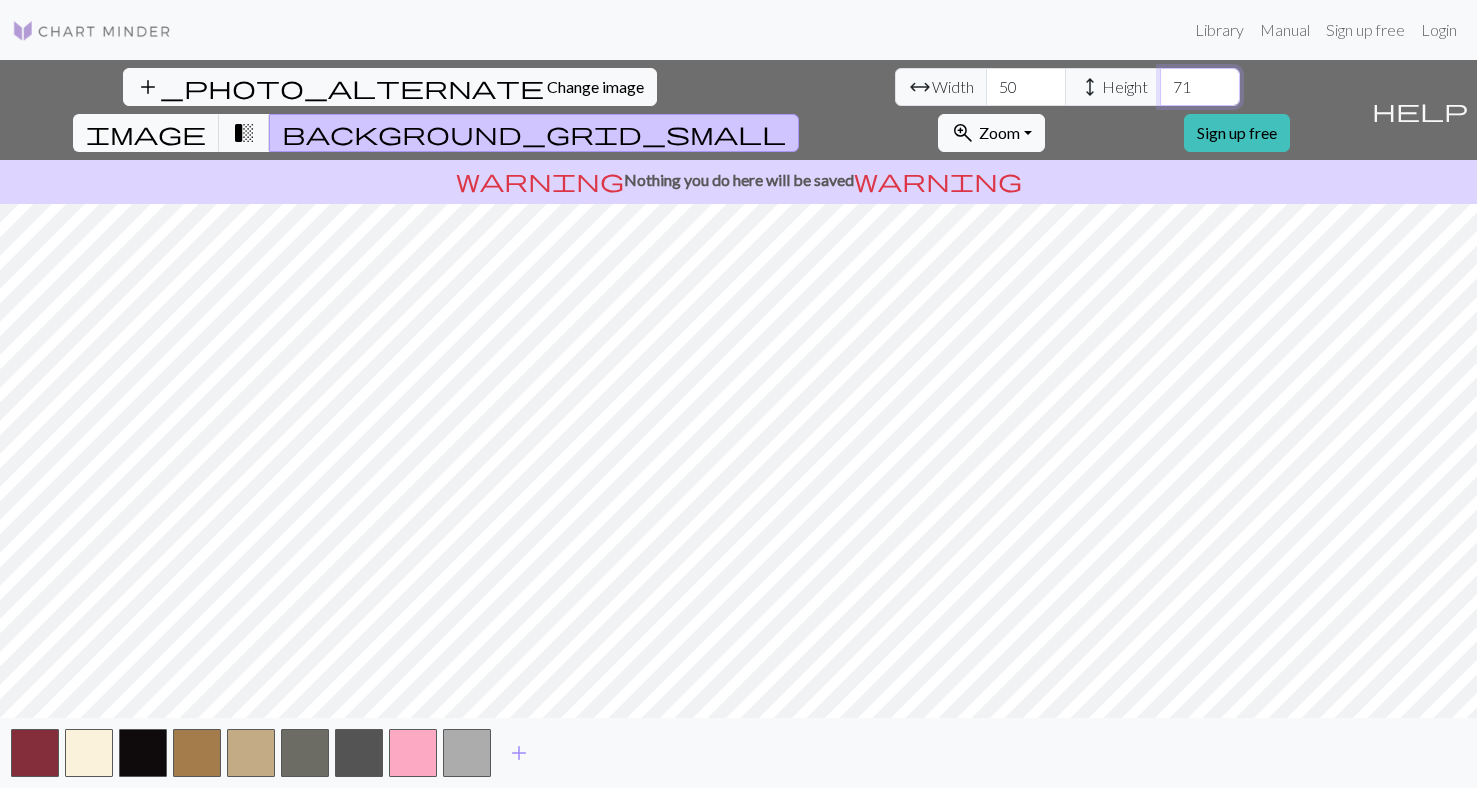 click on "71" at bounding box center (1200, 87) 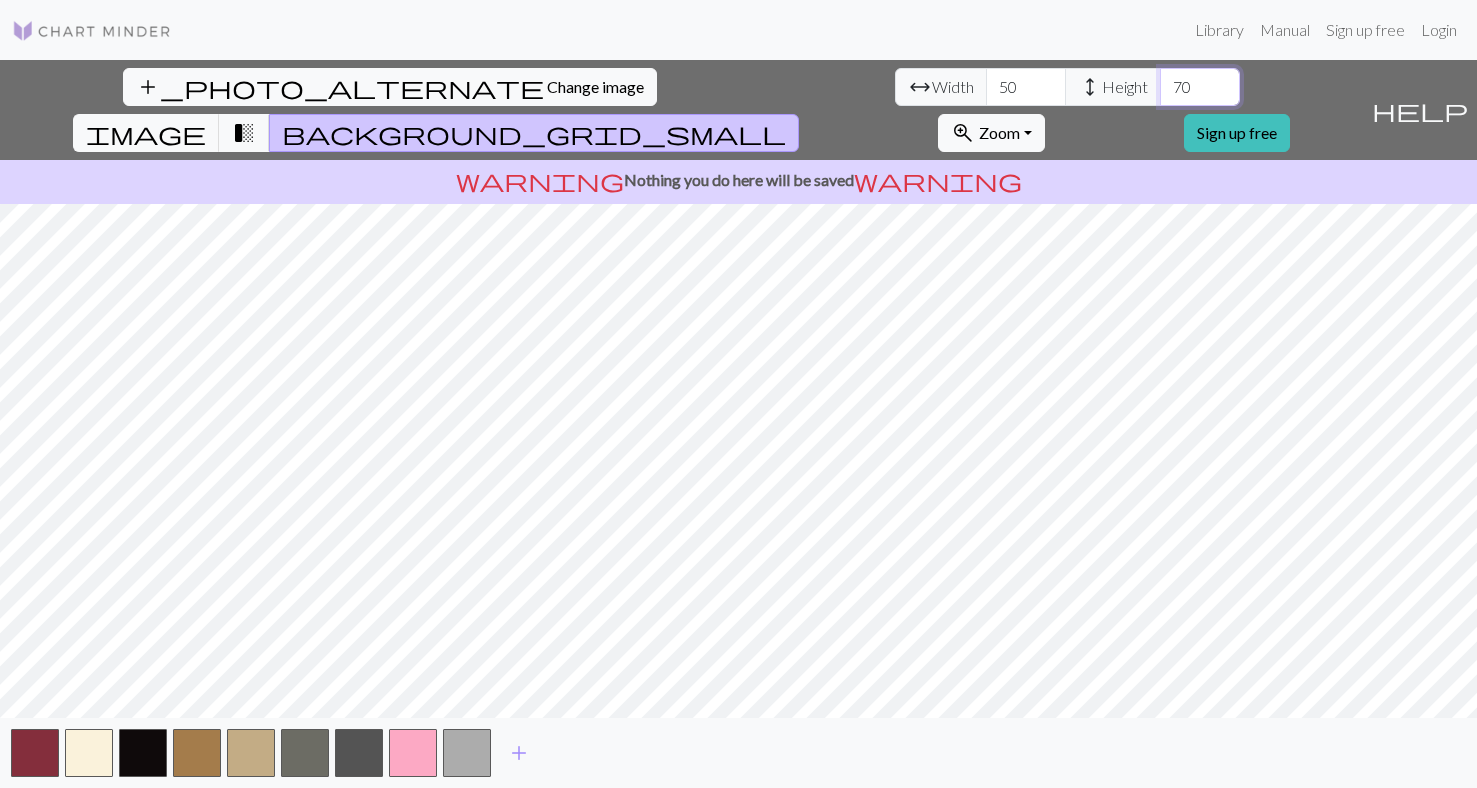 click on "70" at bounding box center (1200, 87) 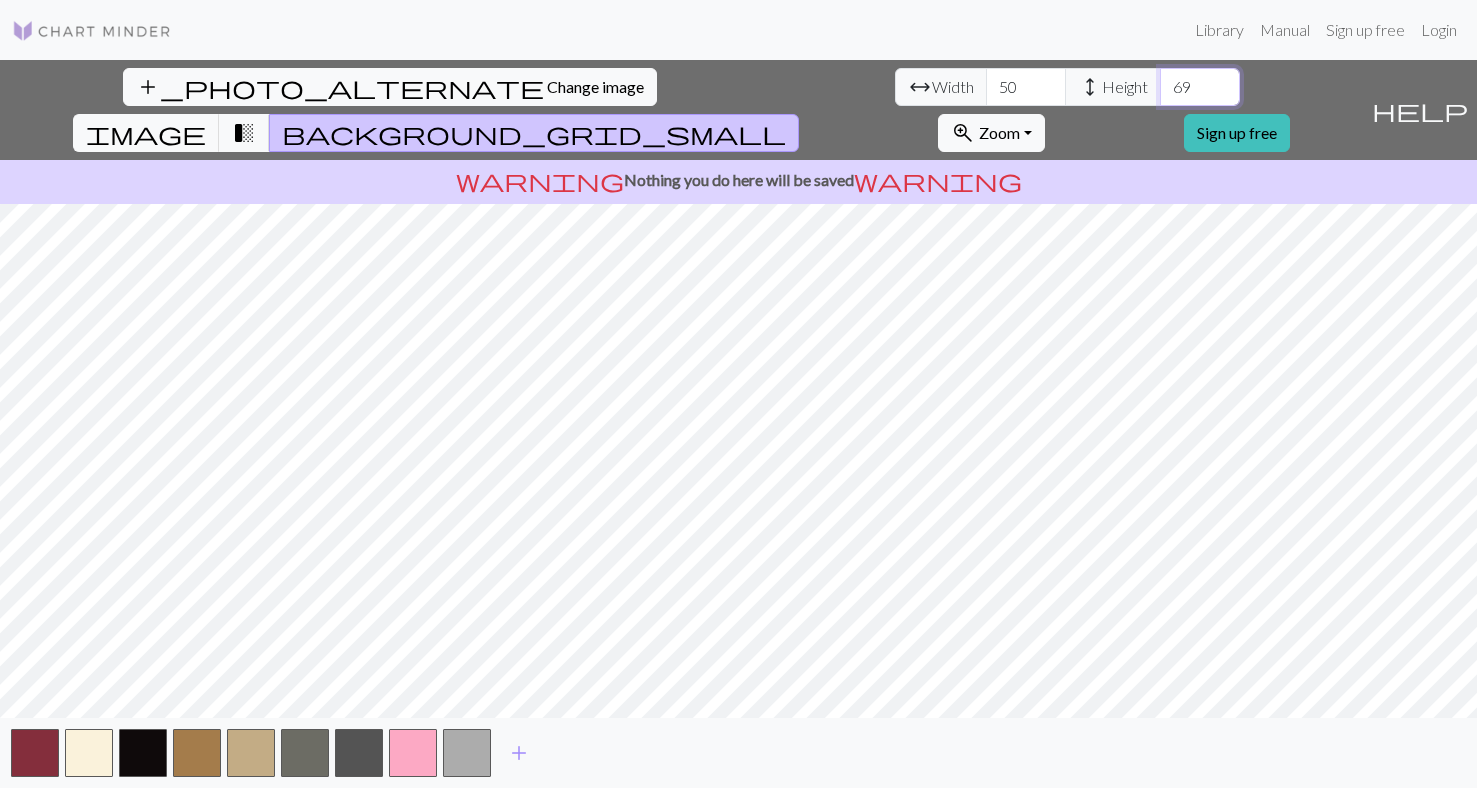 click on "69" at bounding box center (1200, 87) 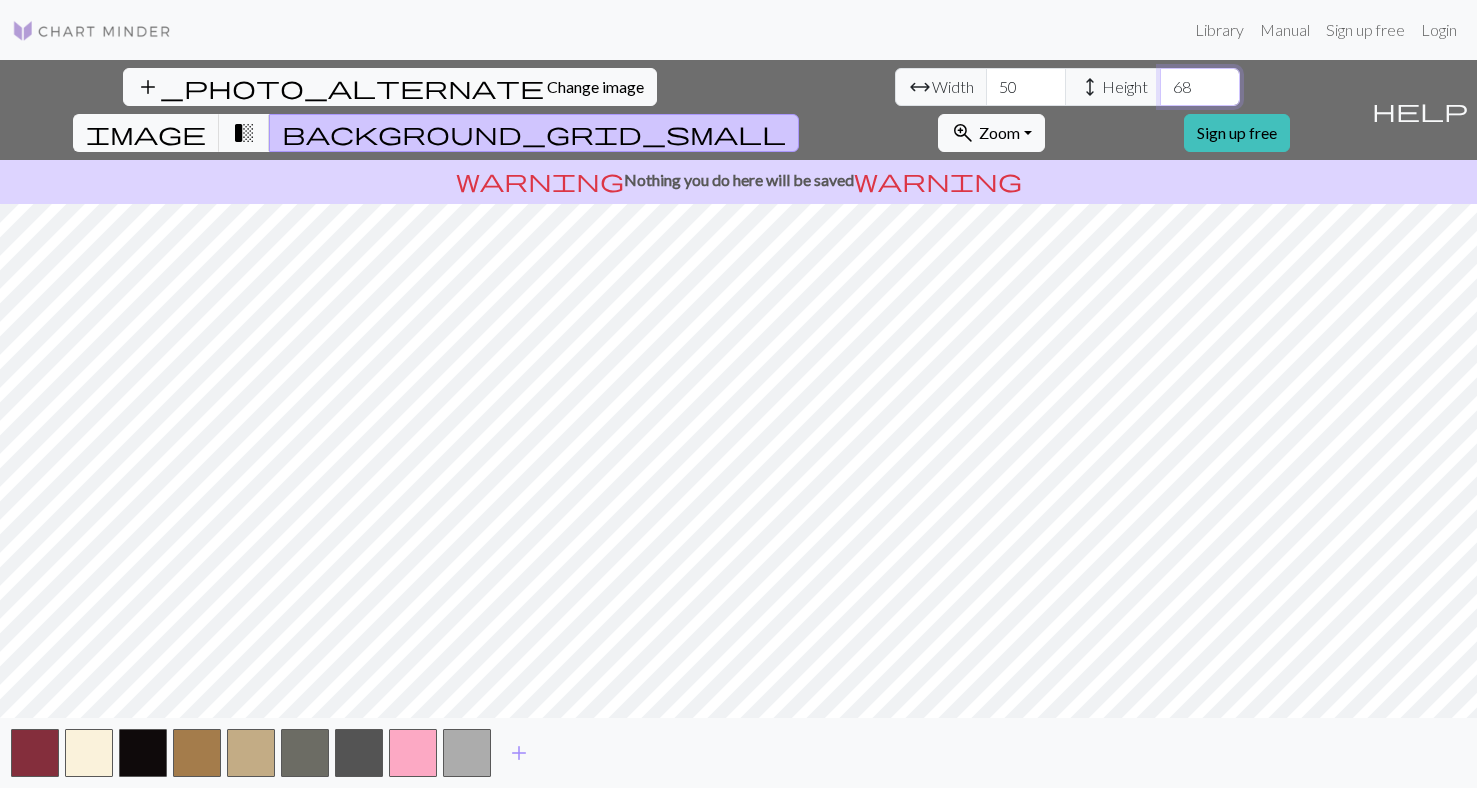 click on "68" at bounding box center (1200, 87) 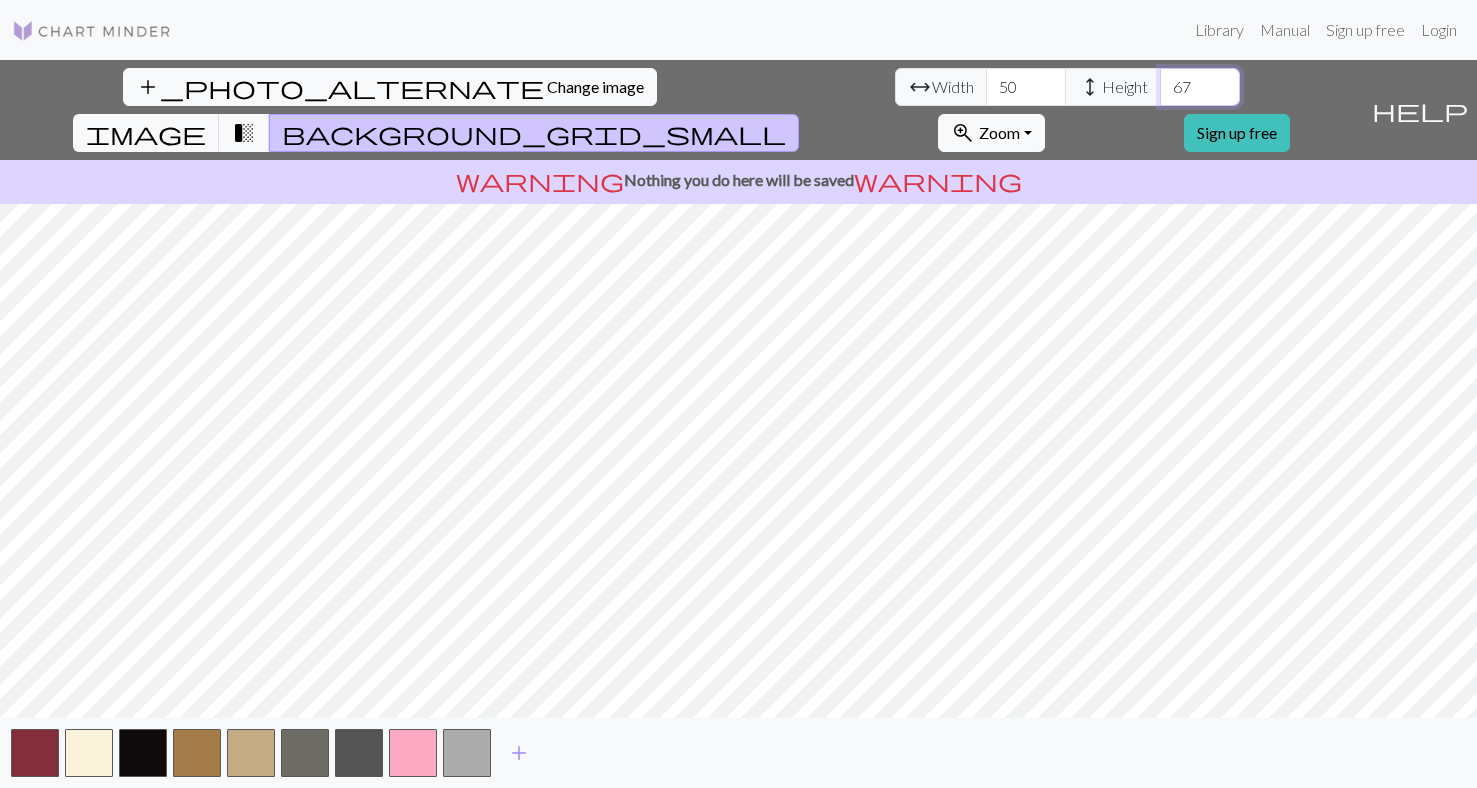 click on "67" at bounding box center [1200, 87] 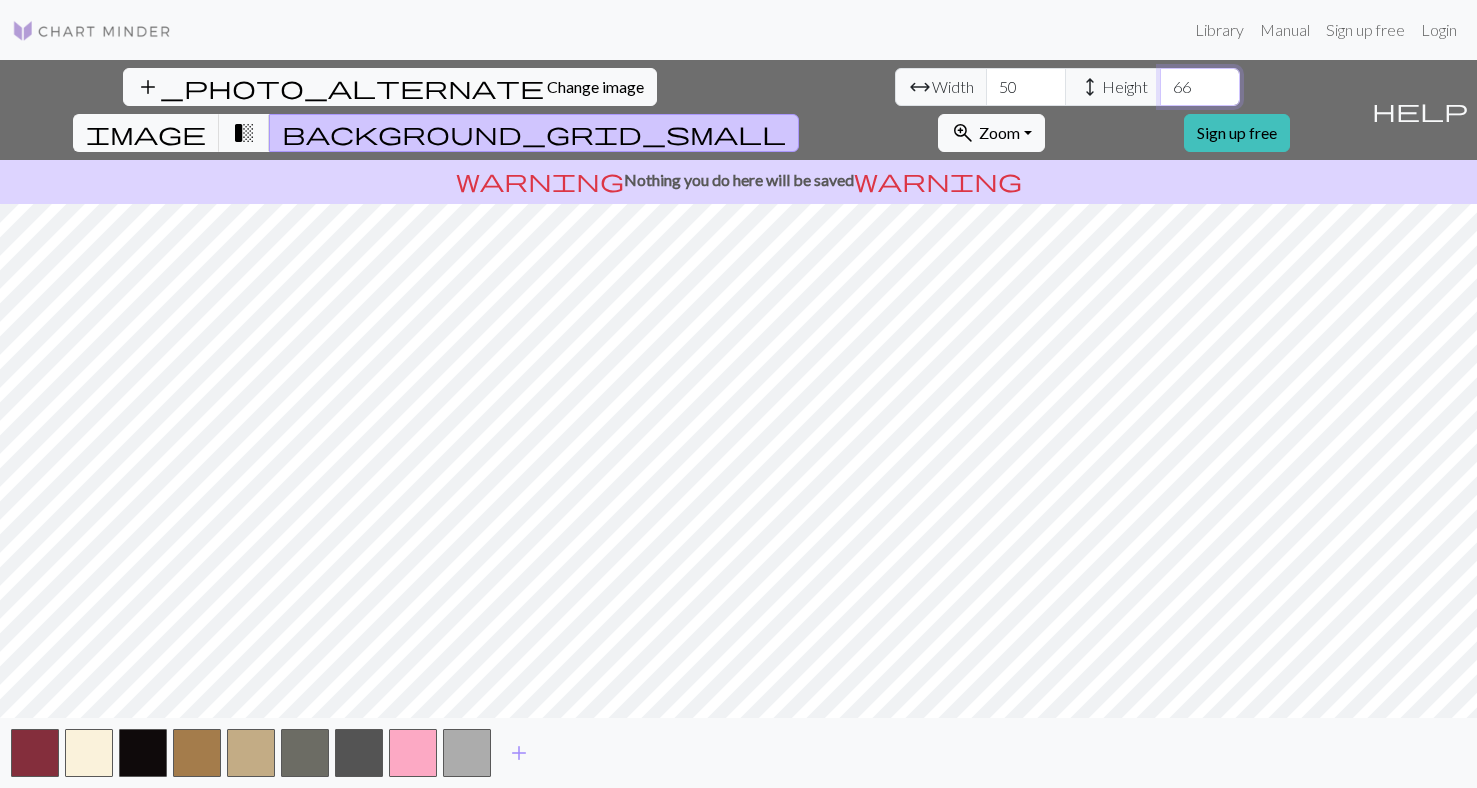 click on "66" at bounding box center [1200, 87] 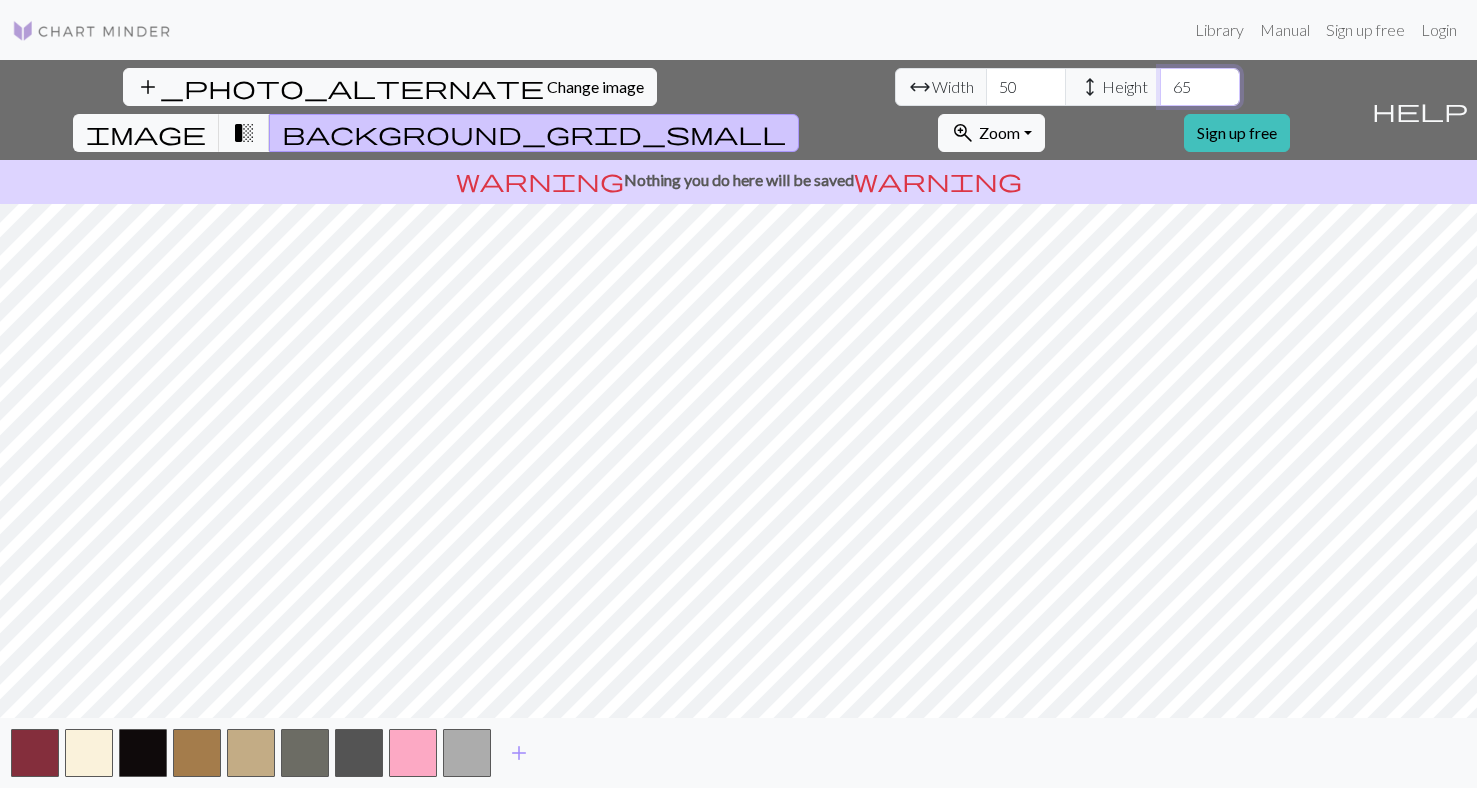 click on "65" at bounding box center [1200, 87] 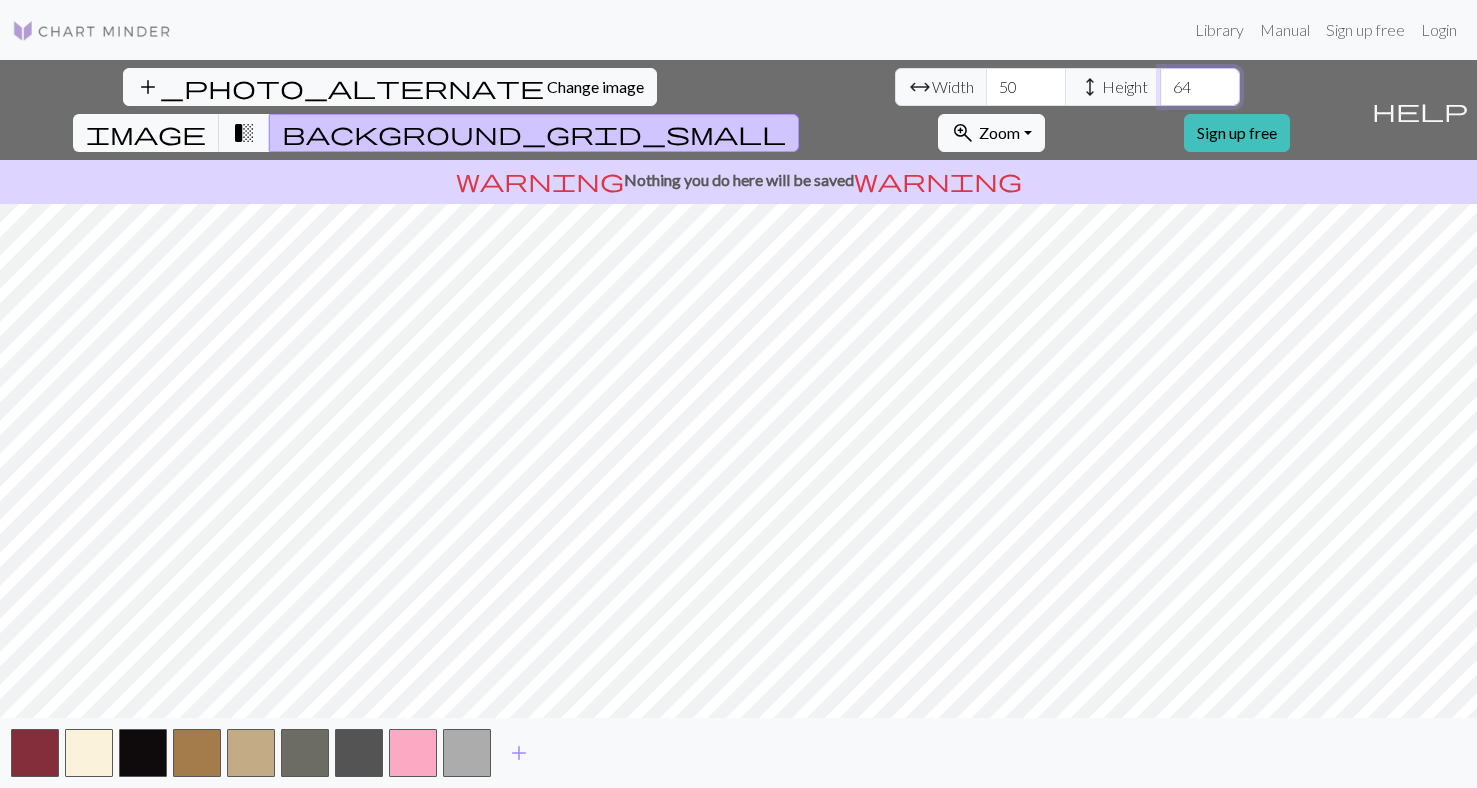 click on "64" at bounding box center (1200, 87) 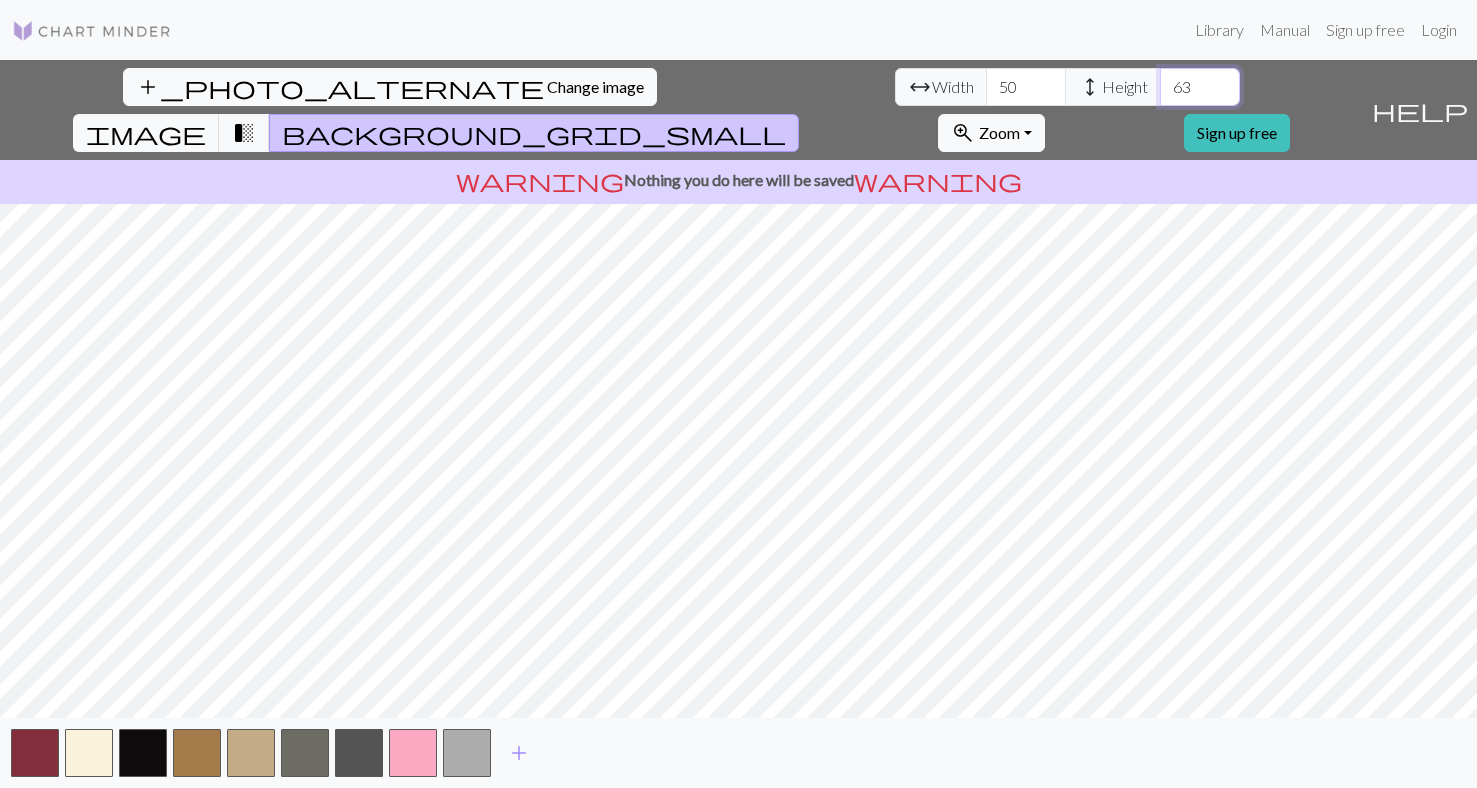 click on "63" at bounding box center (1200, 87) 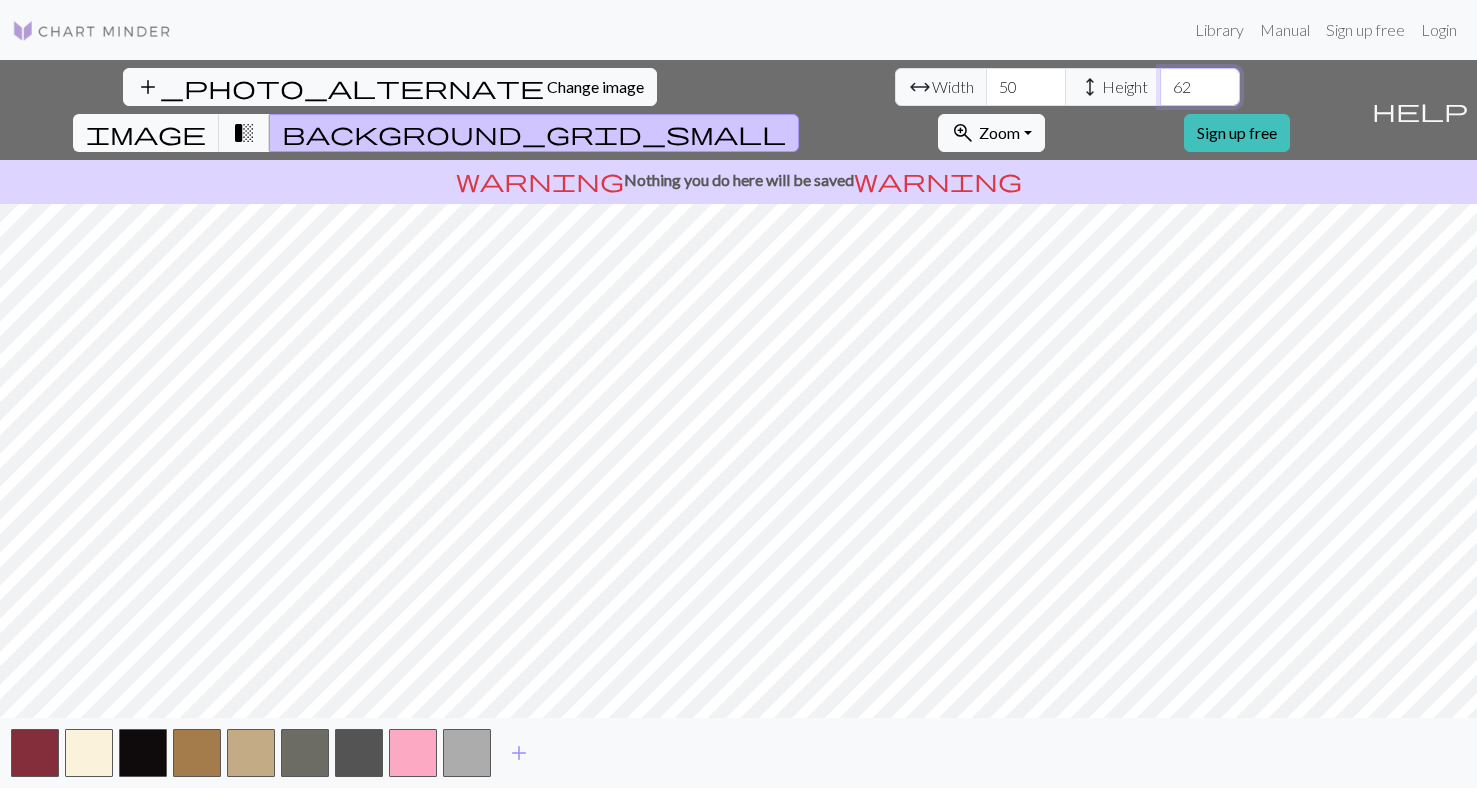 click on "62" at bounding box center [1200, 87] 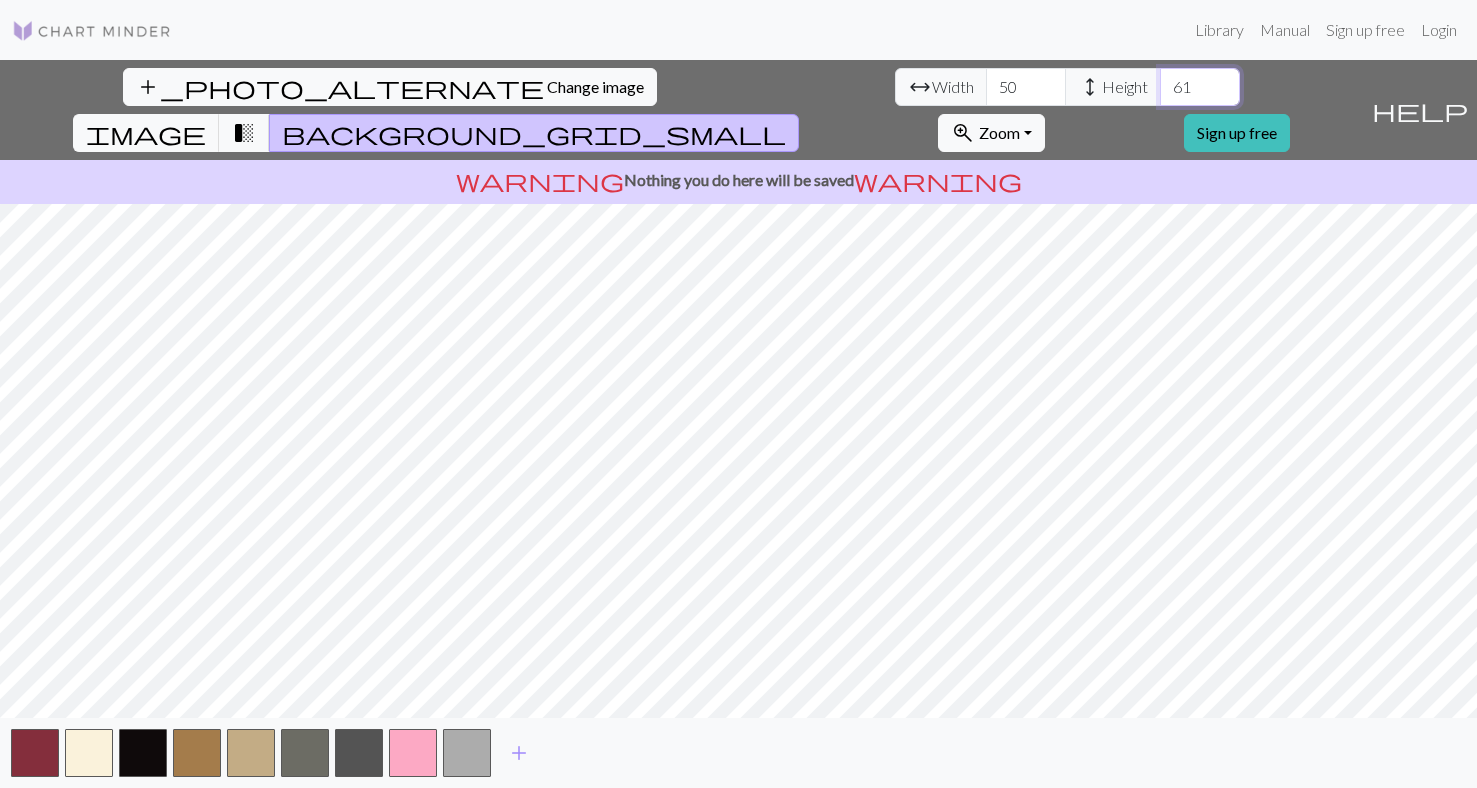 click on "61" at bounding box center (1200, 87) 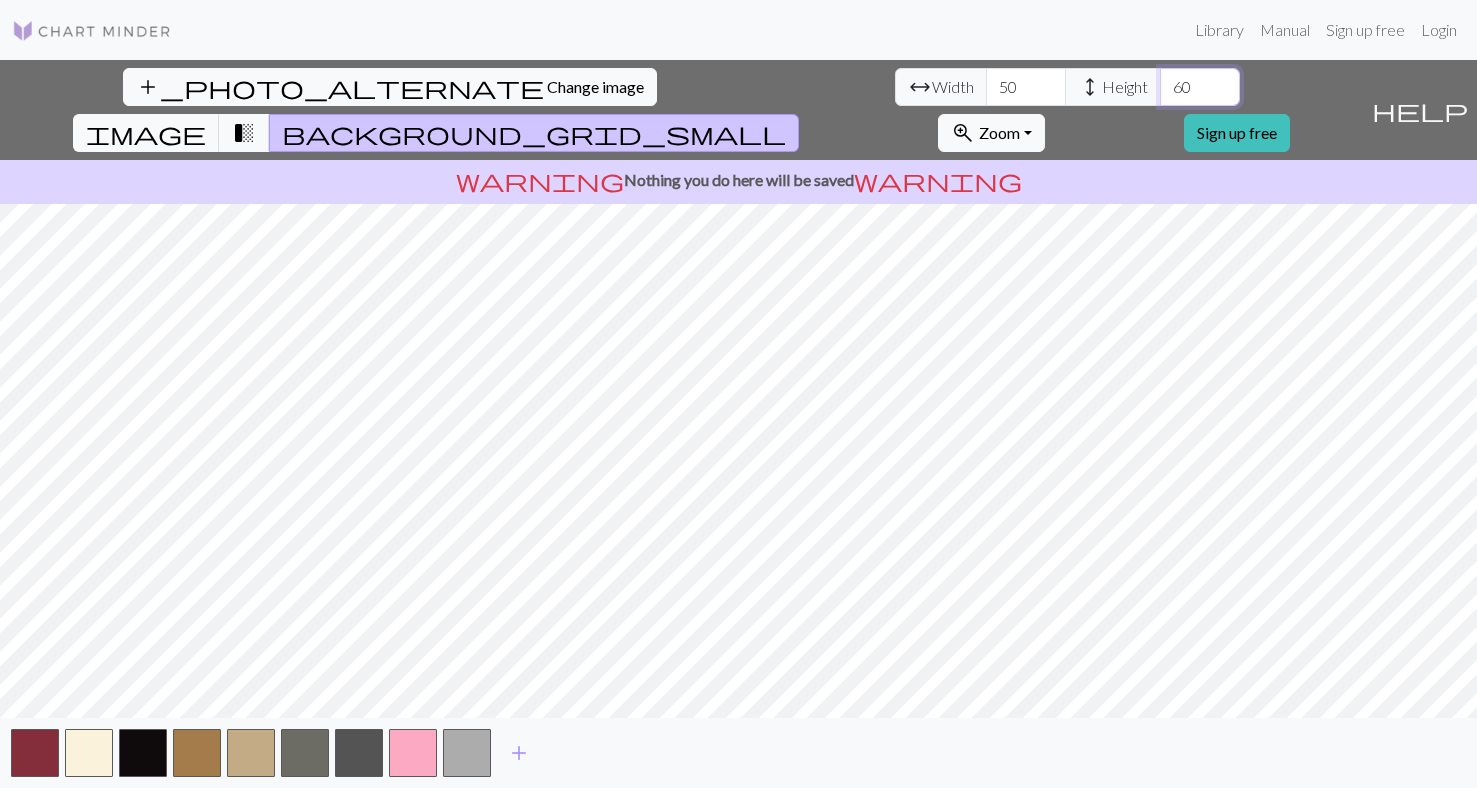 click on "60" at bounding box center [1200, 87] 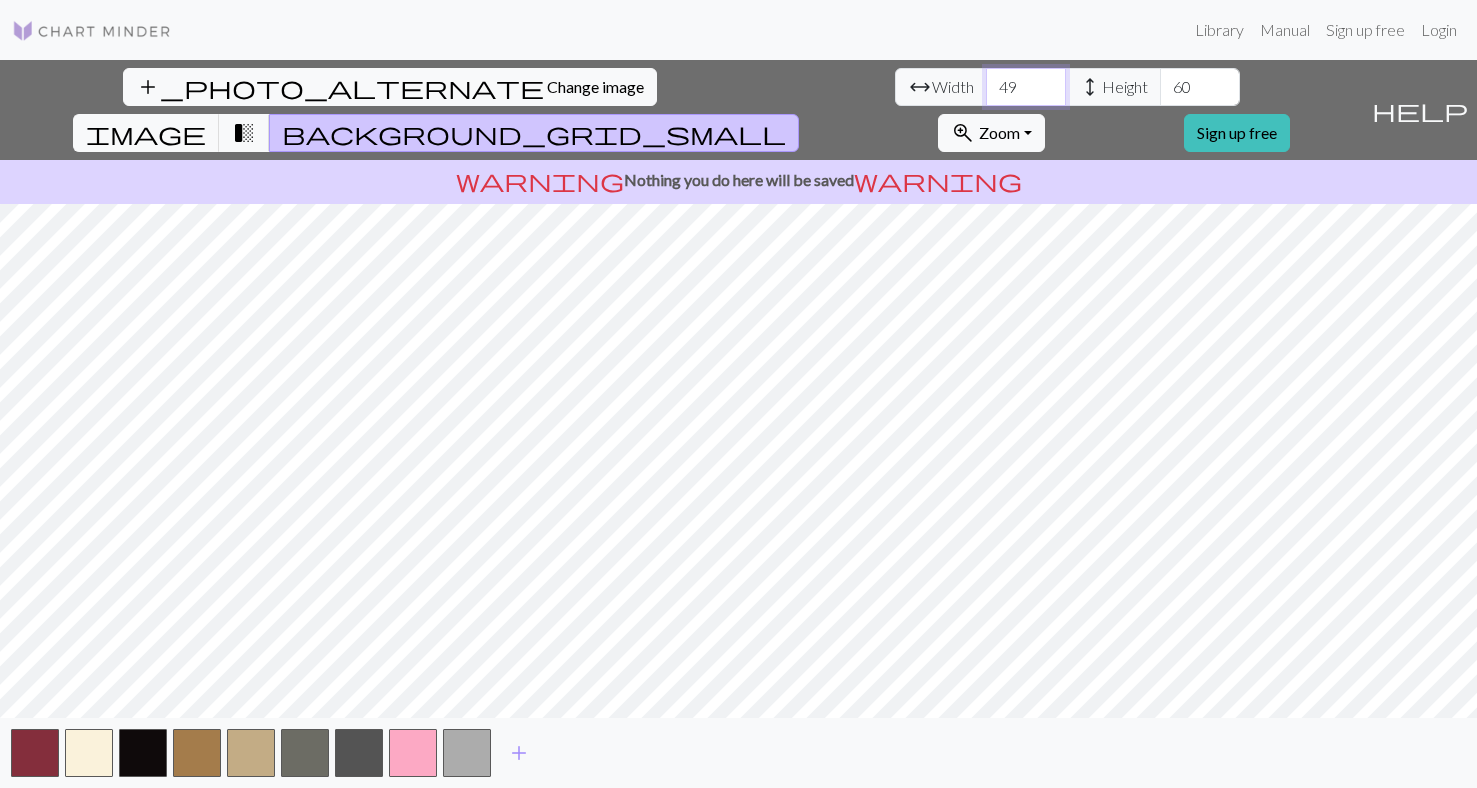click on "49" at bounding box center (1026, 87) 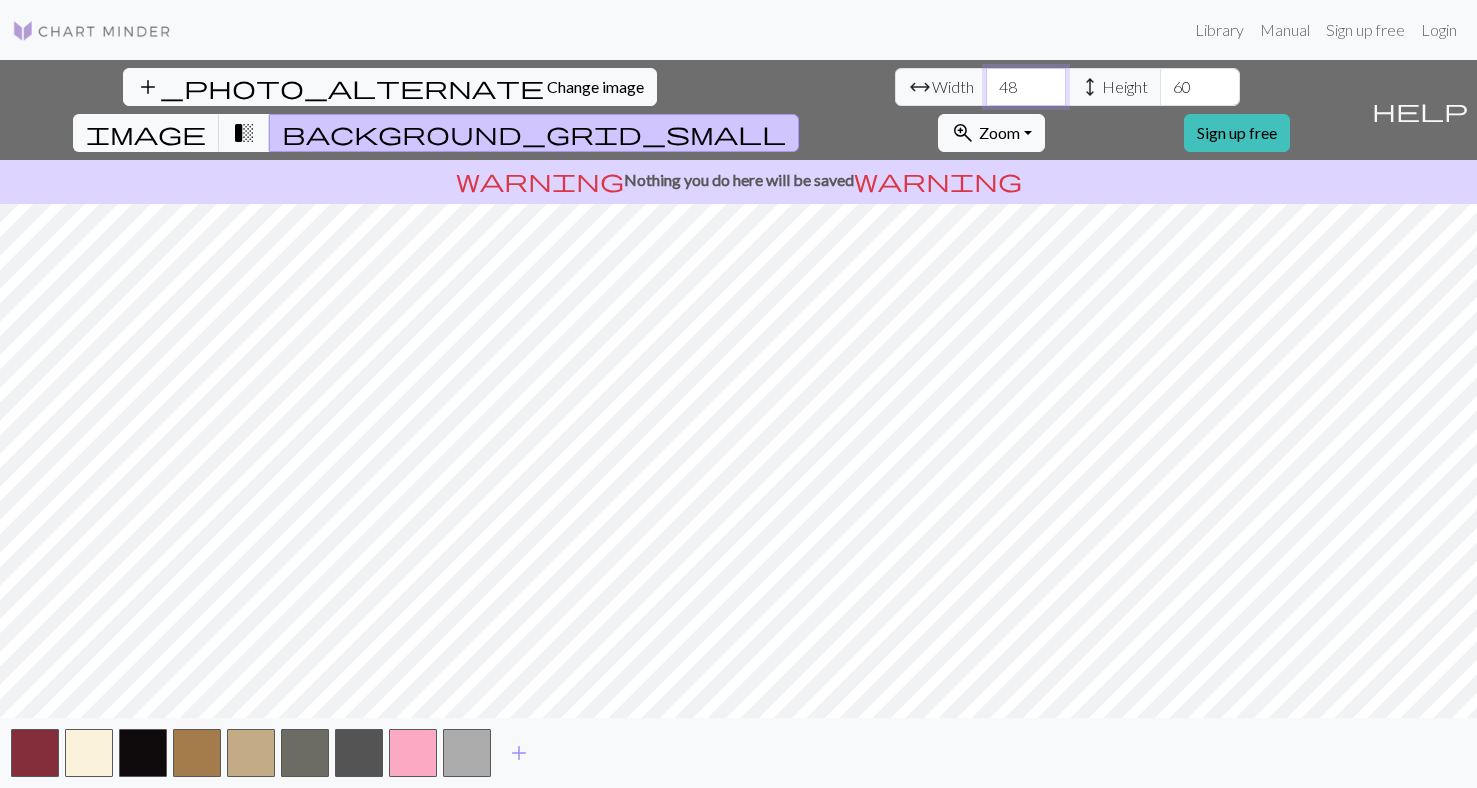 click on "48" at bounding box center [1026, 87] 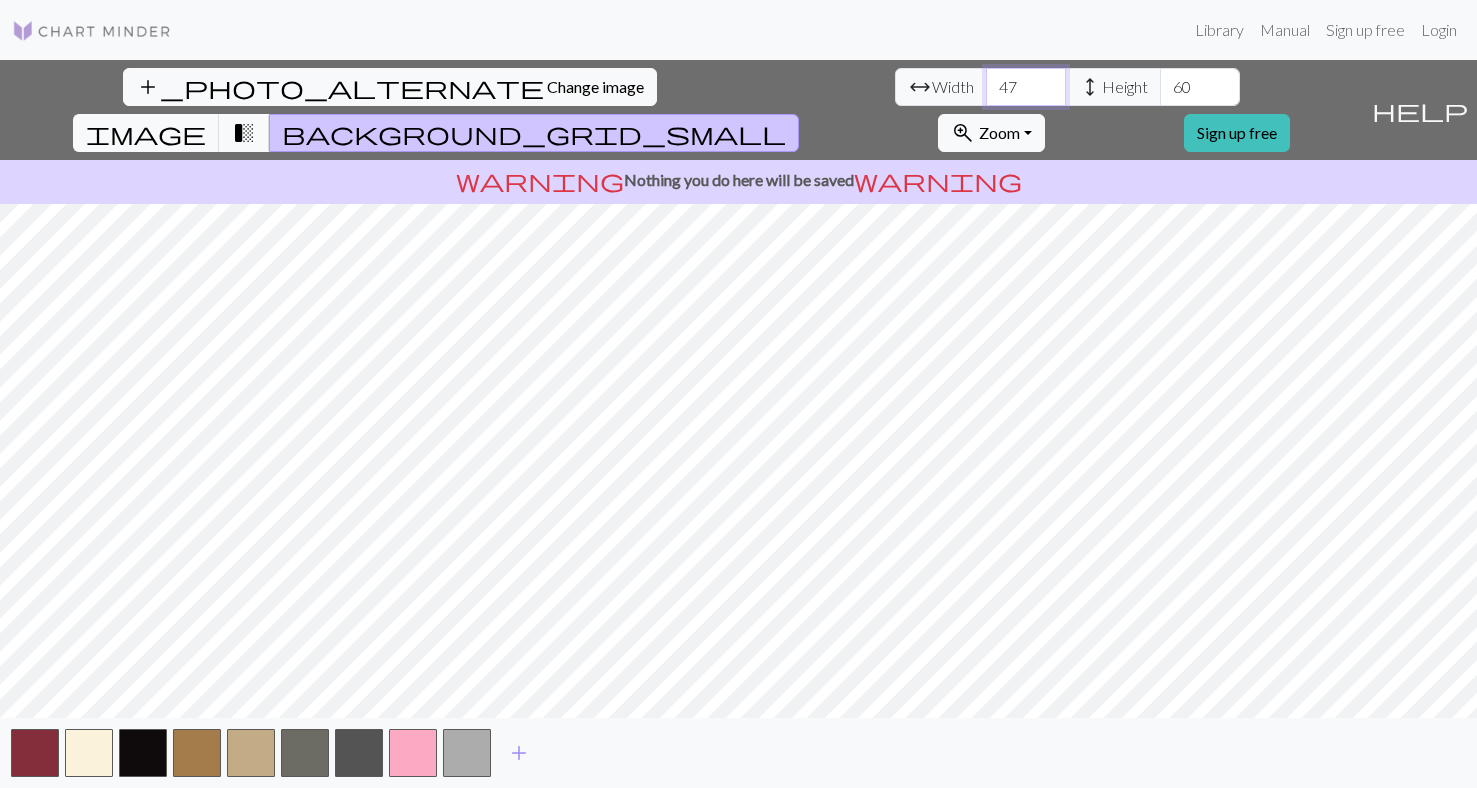 click on "47" at bounding box center (1026, 87) 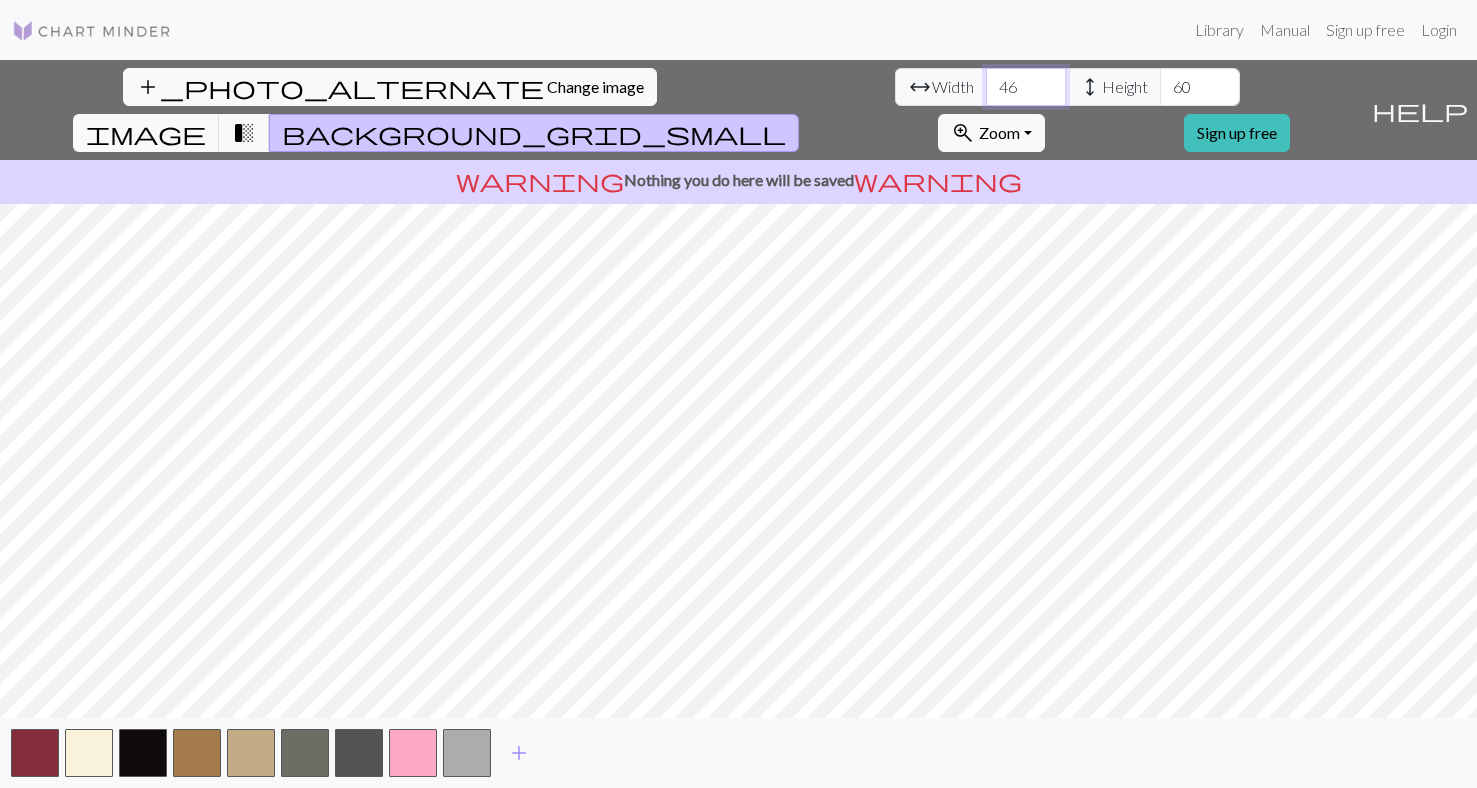 click on "46" at bounding box center (1026, 87) 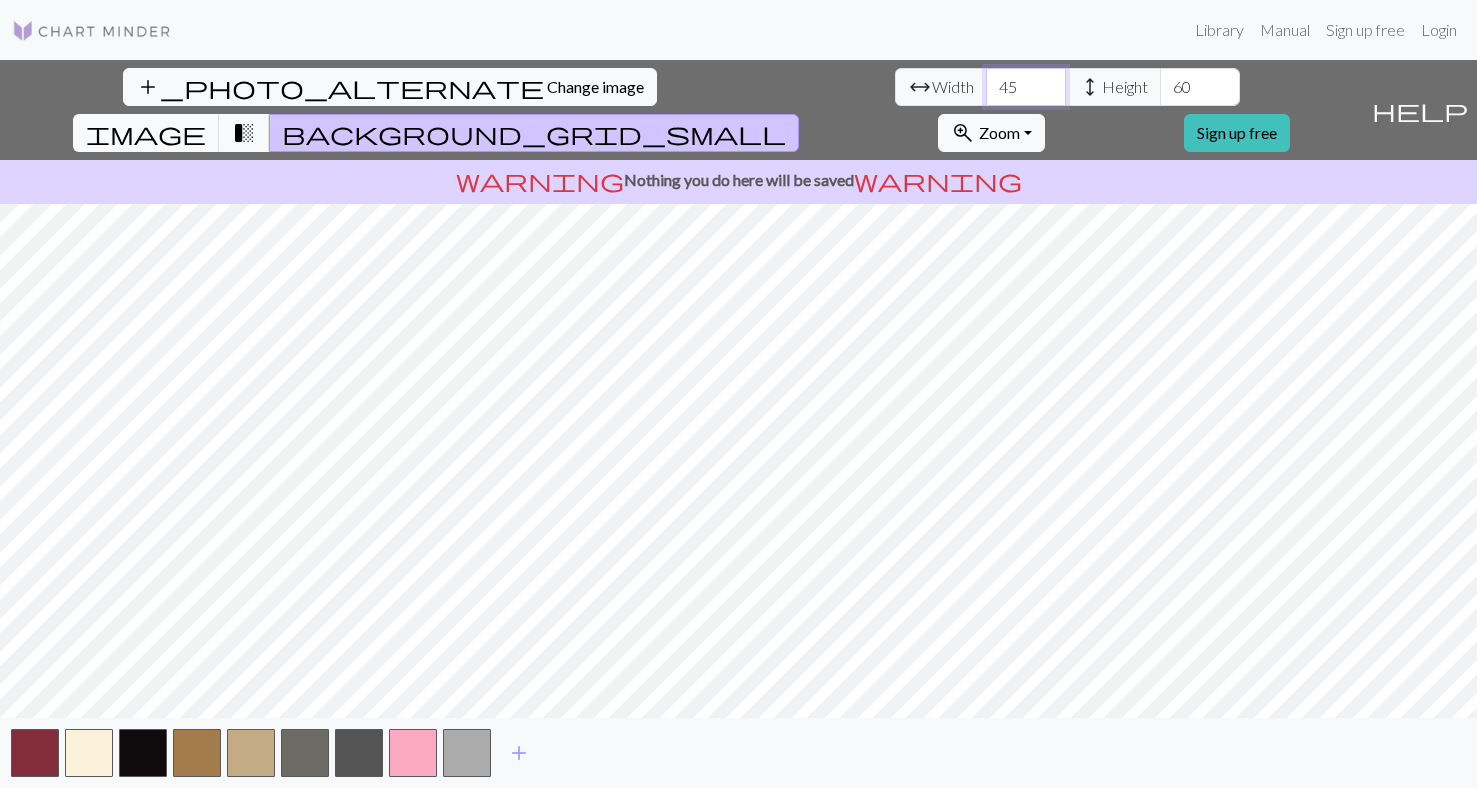 click on "45" at bounding box center (1026, 87) 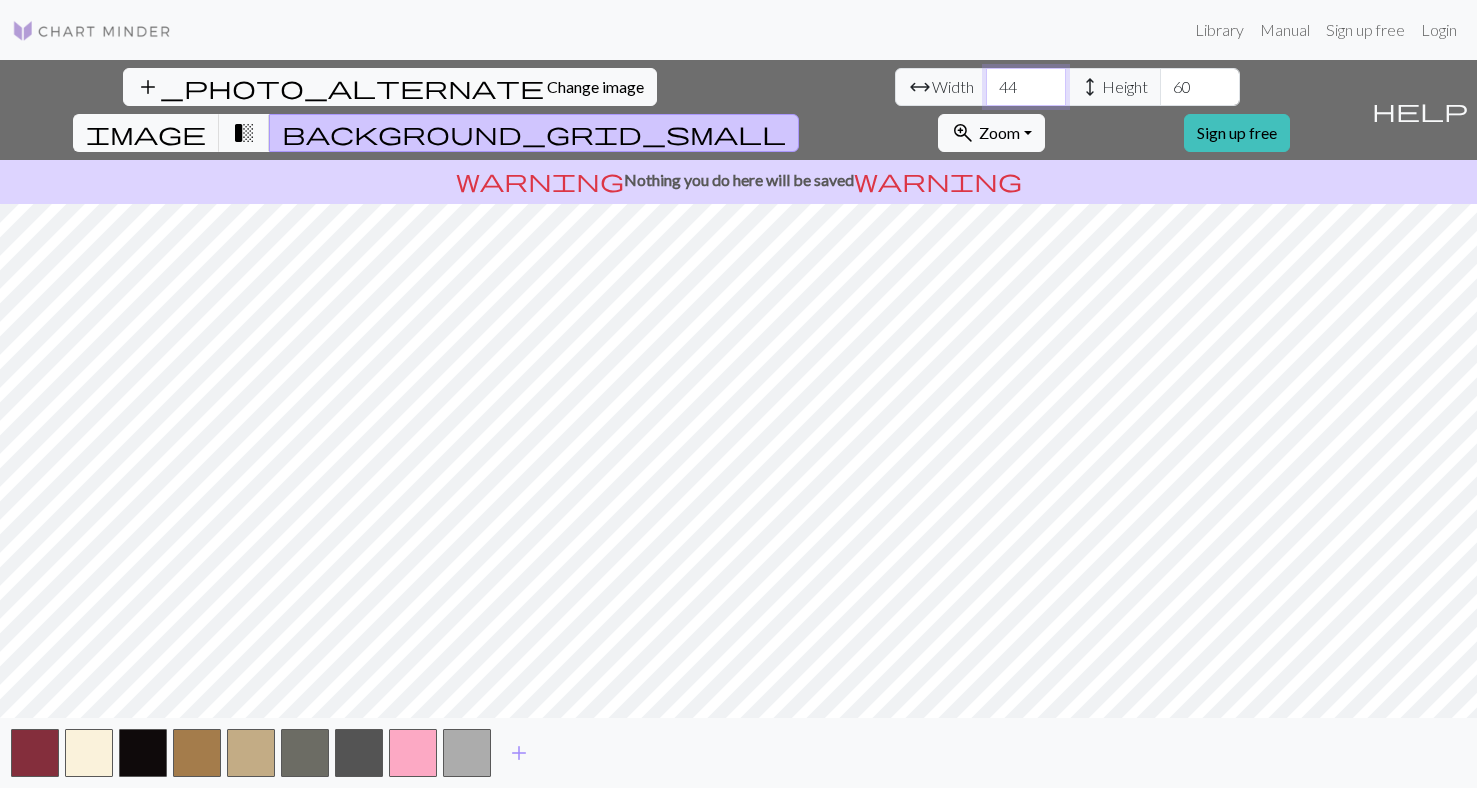 click on "44" at bounding box center (1026, 87) 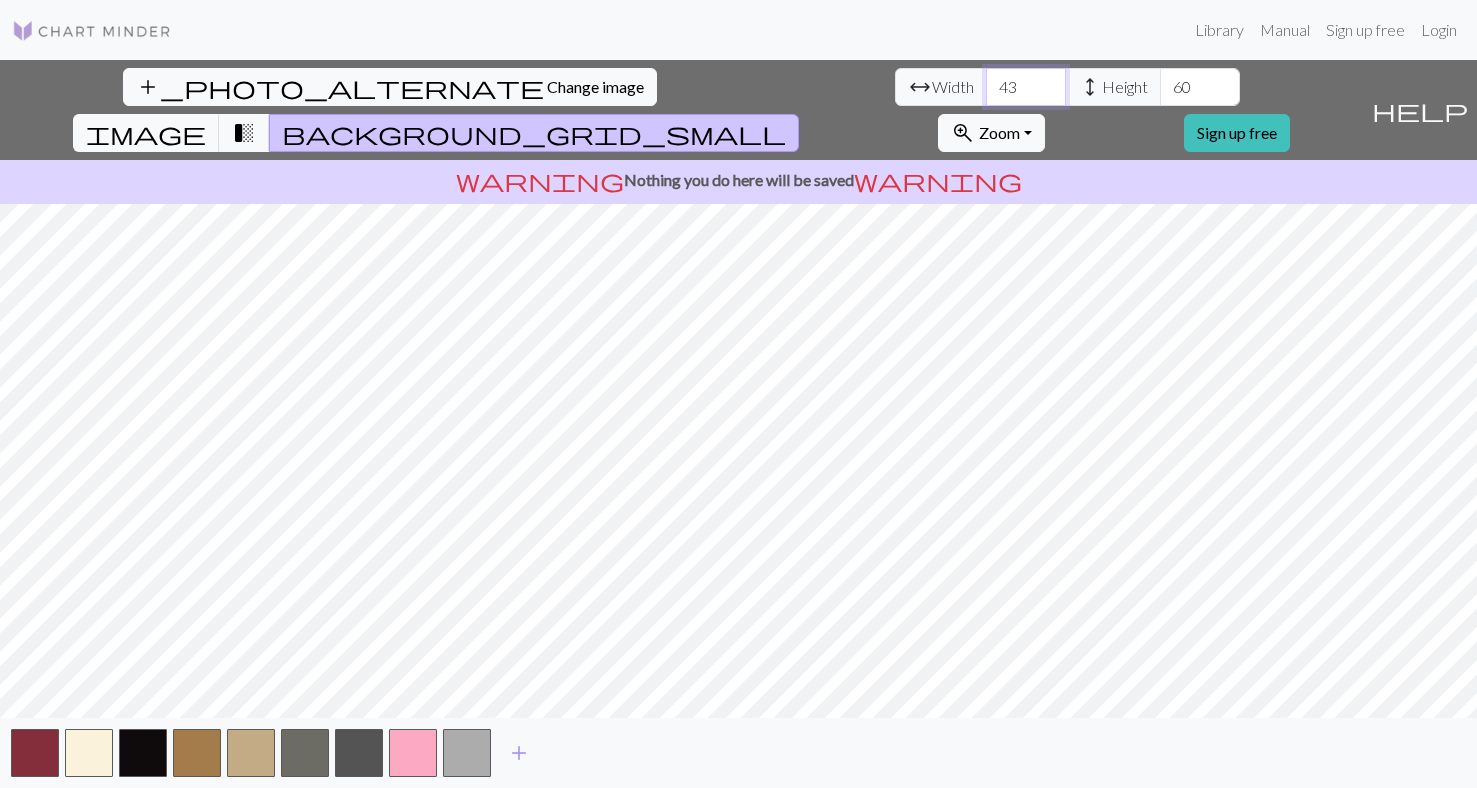click on "43" at bounding box center (1026, 87) 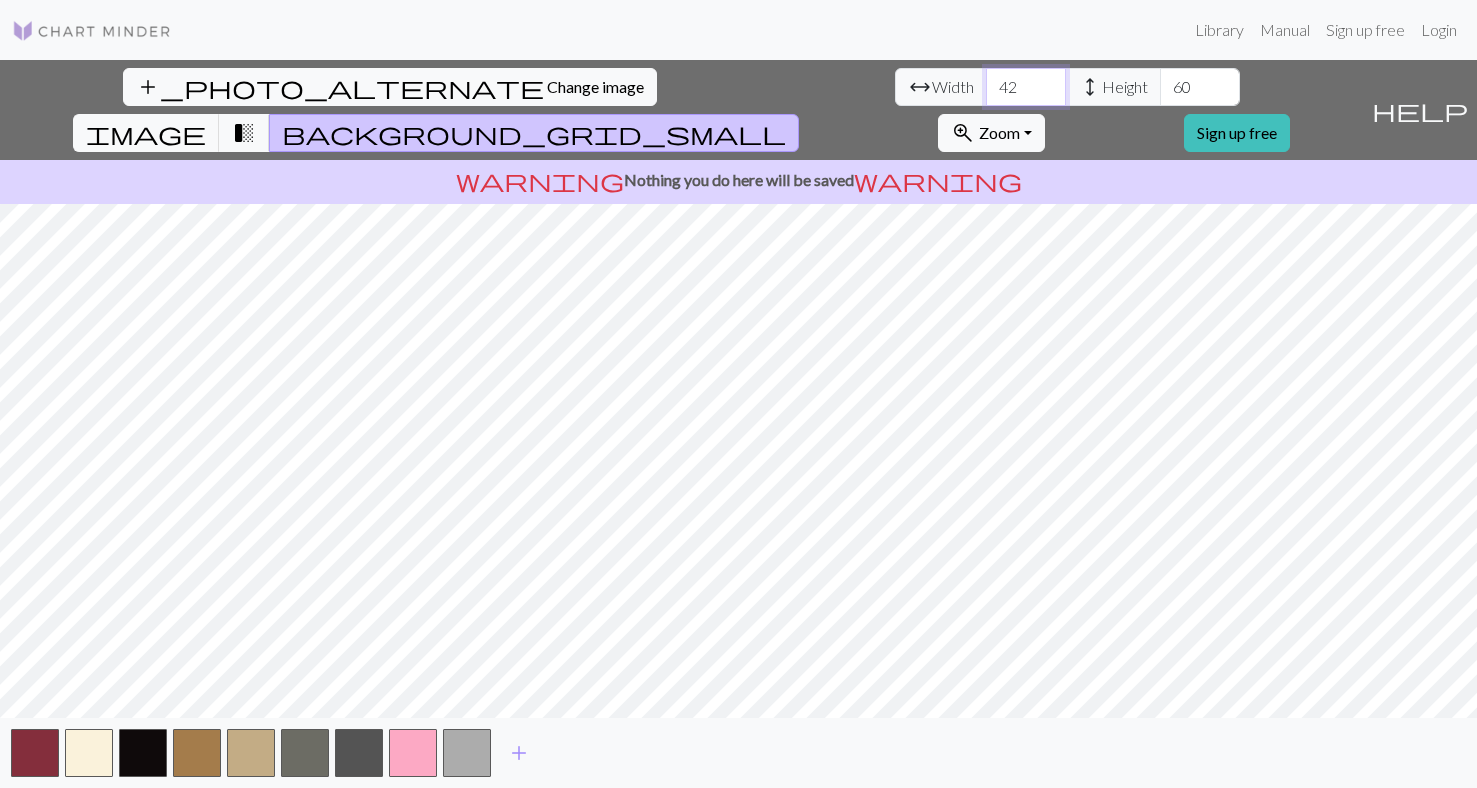 click on "42" at bounding box center [1026, 87] 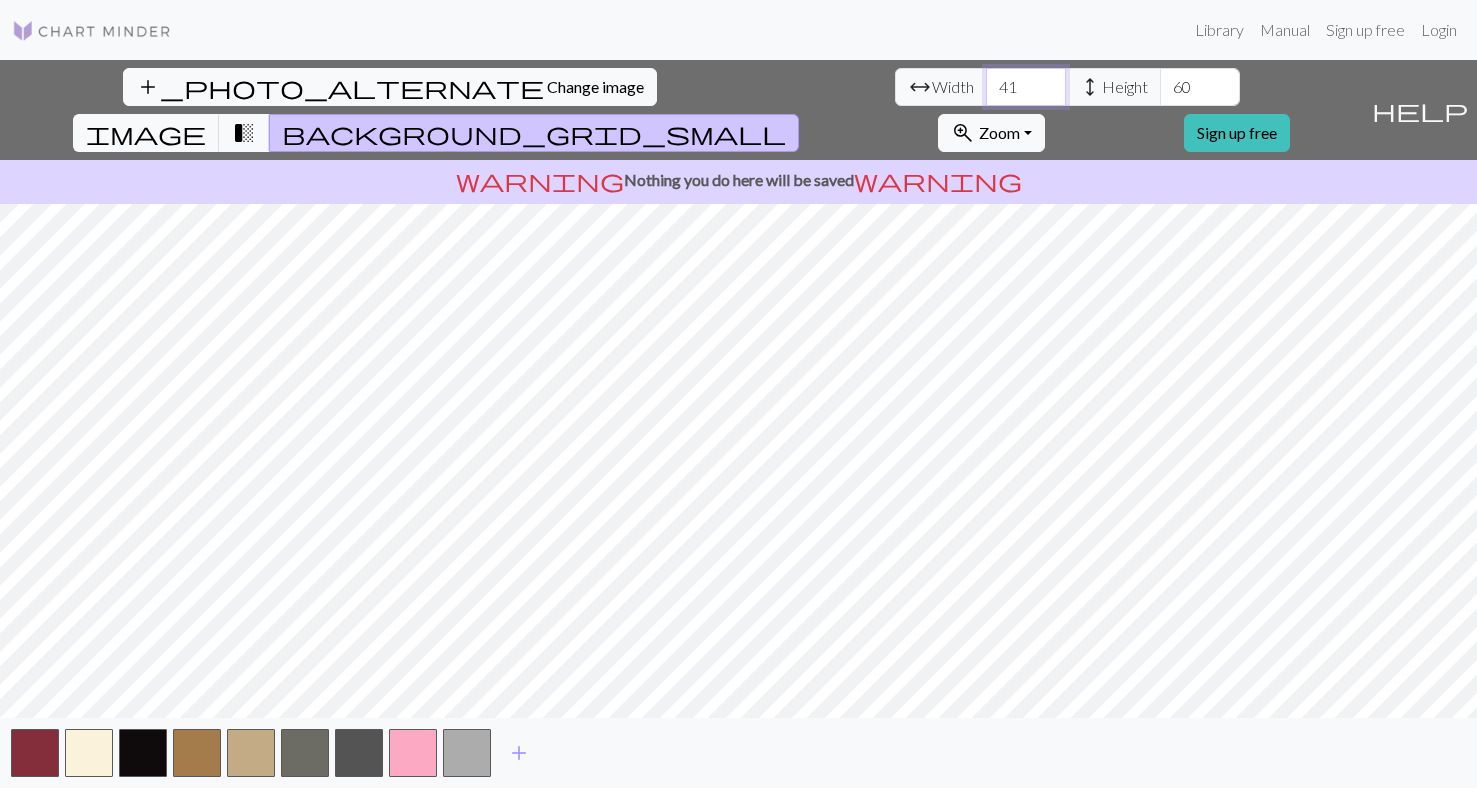 click on "41" at bounding box center [1026, 87] 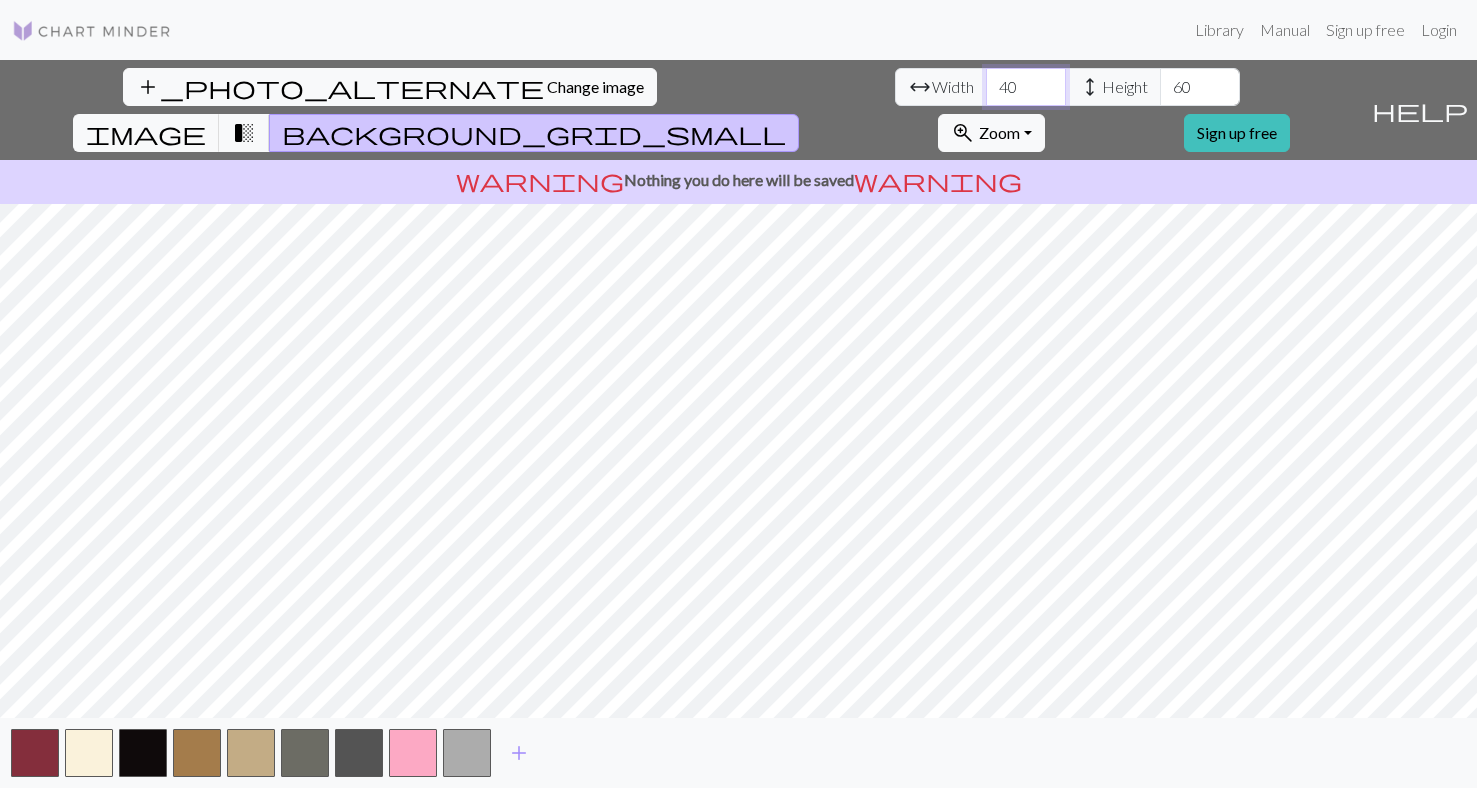 click on "40" at bounding box center (1026, 87) 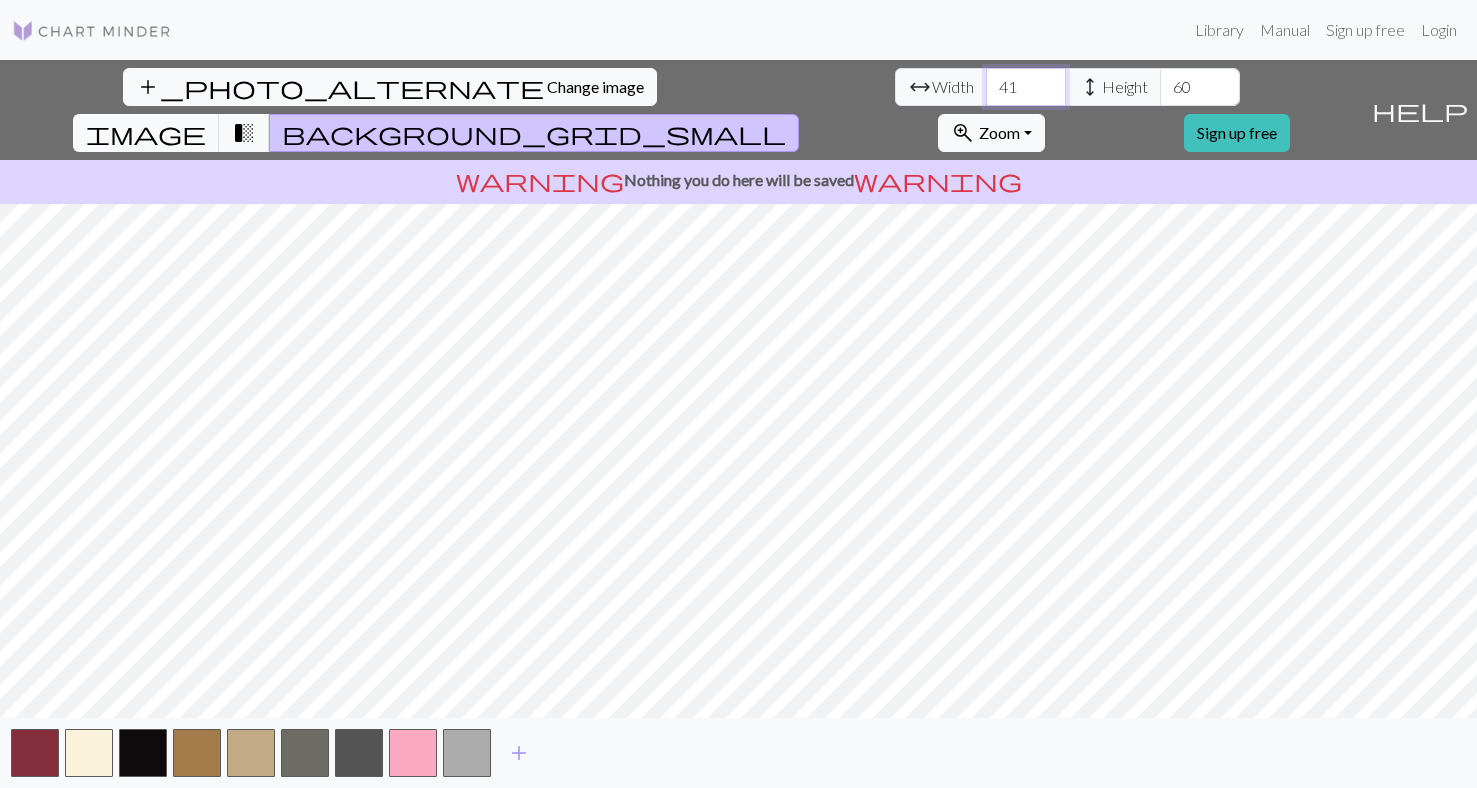 click on "41" at bounding box center (1026, 87) 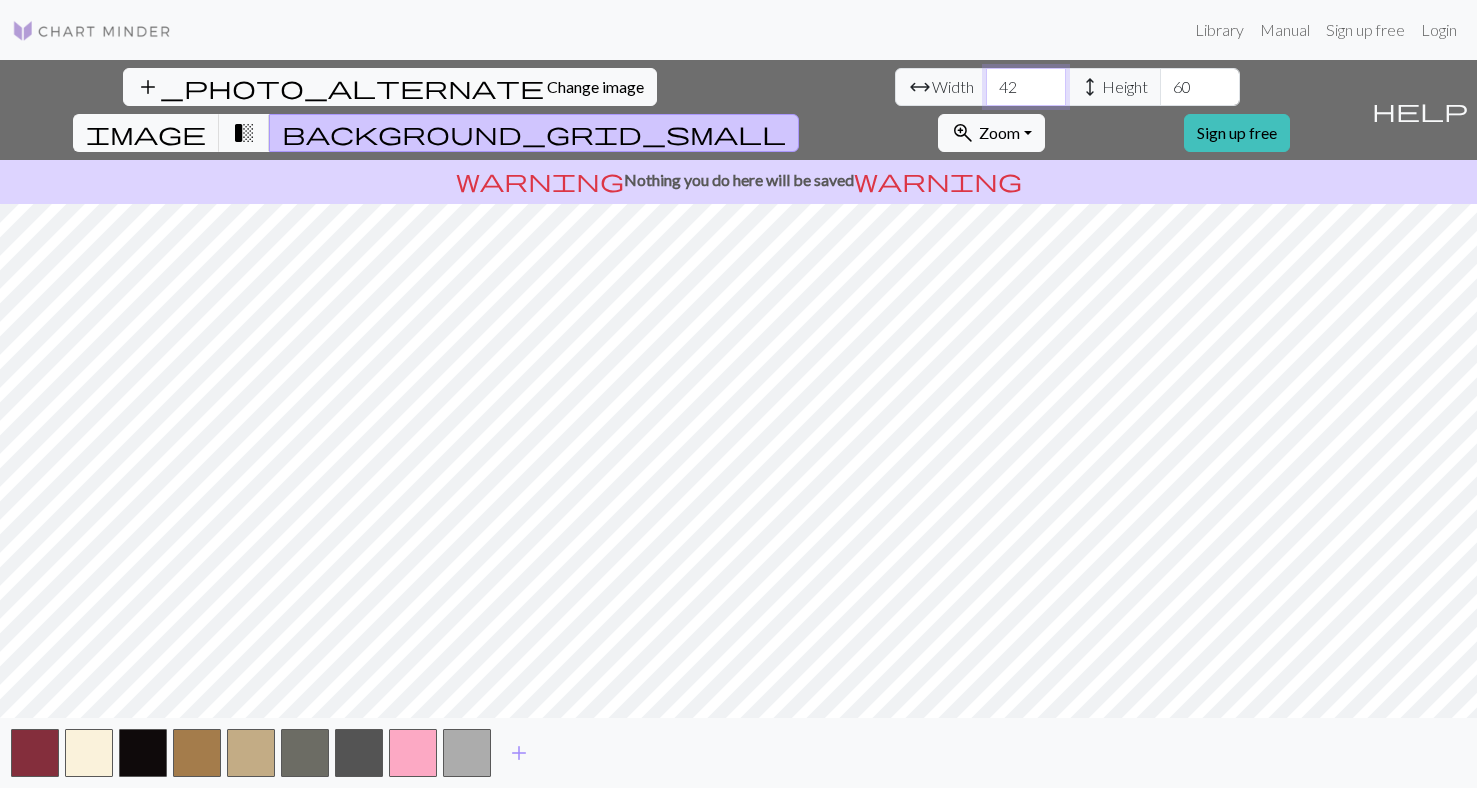 click on "42" at bounding box center [1026, 87] 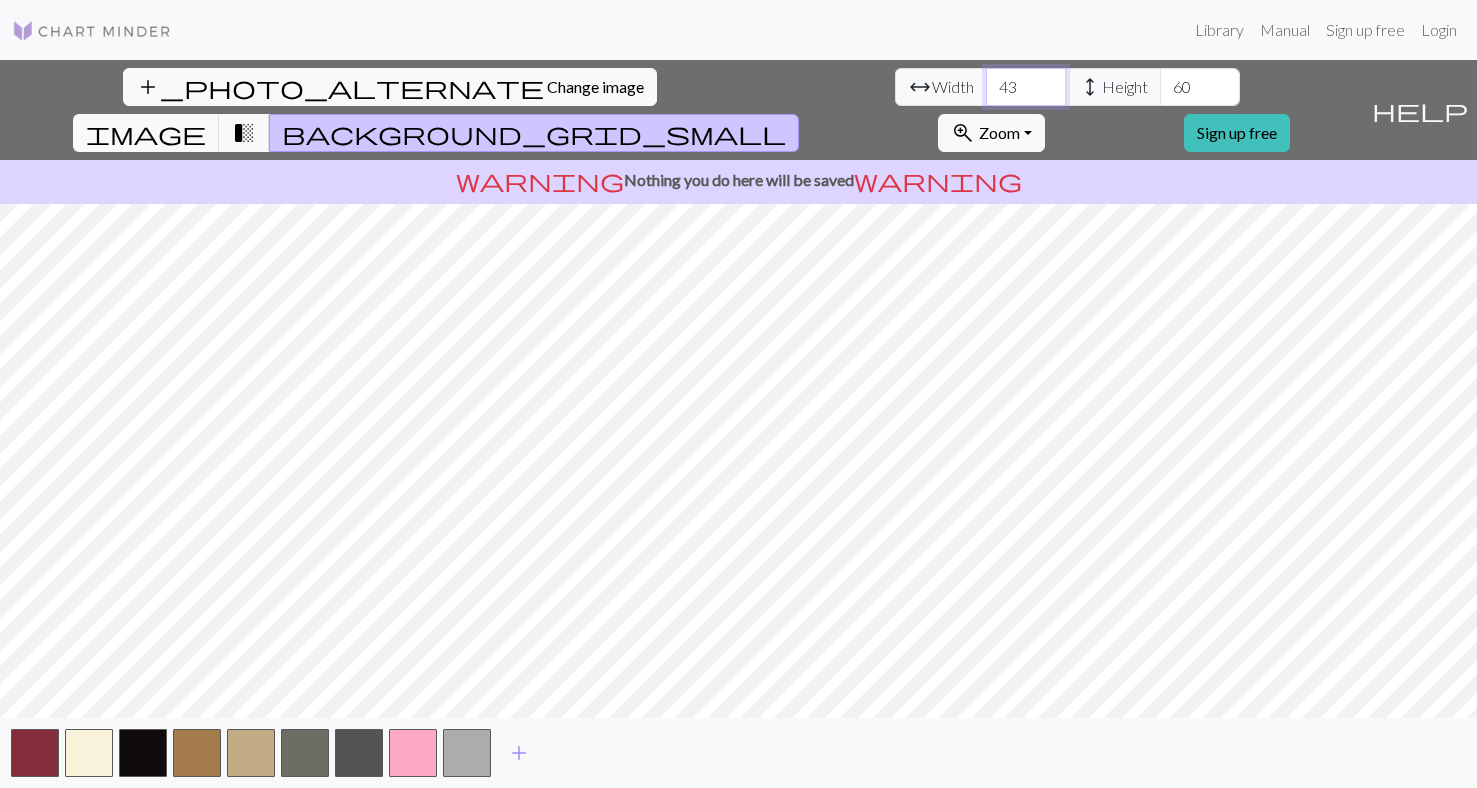 click on "43" at bounding box center (1026, 87) 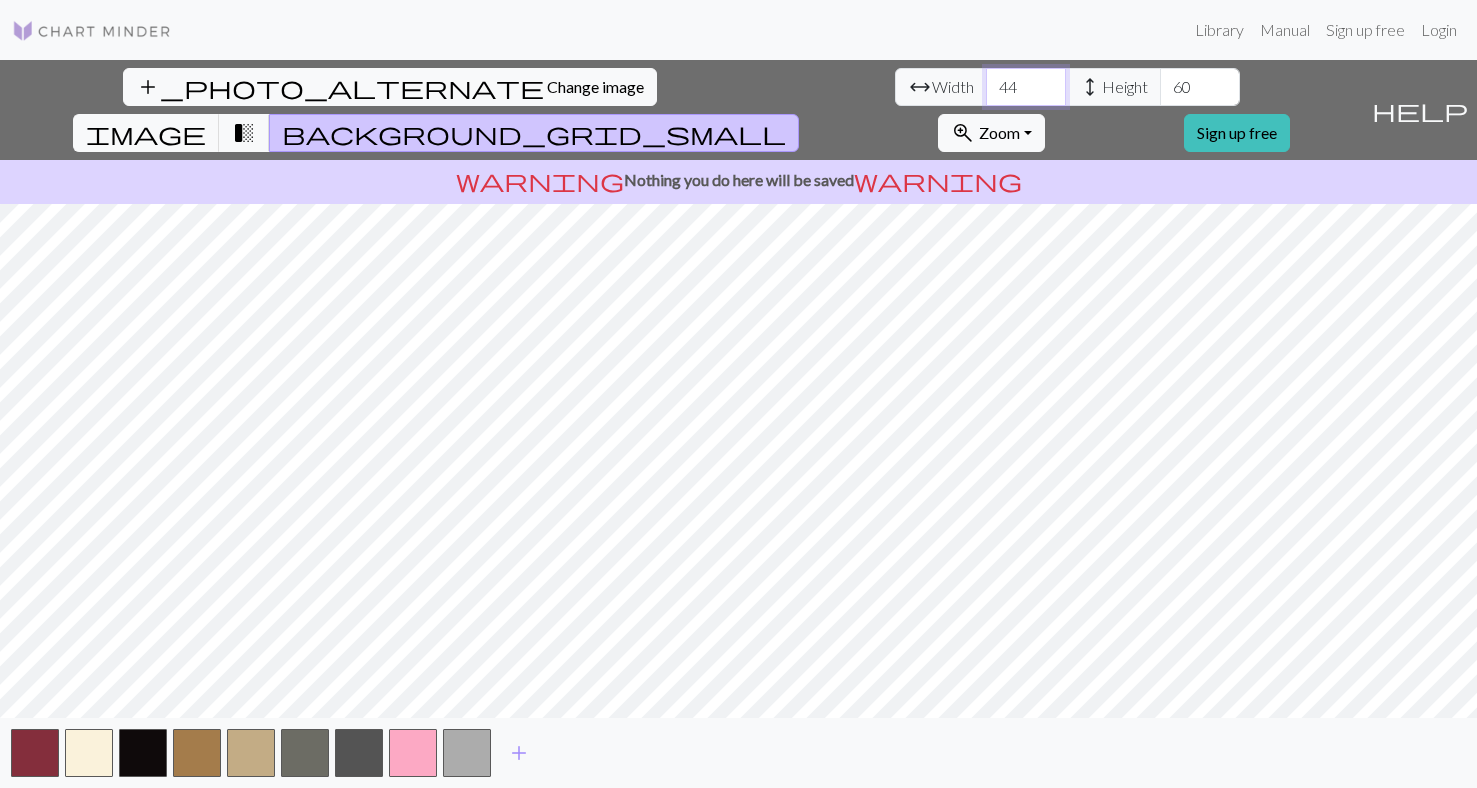 click on "44" at bounding box center [1026, 87] 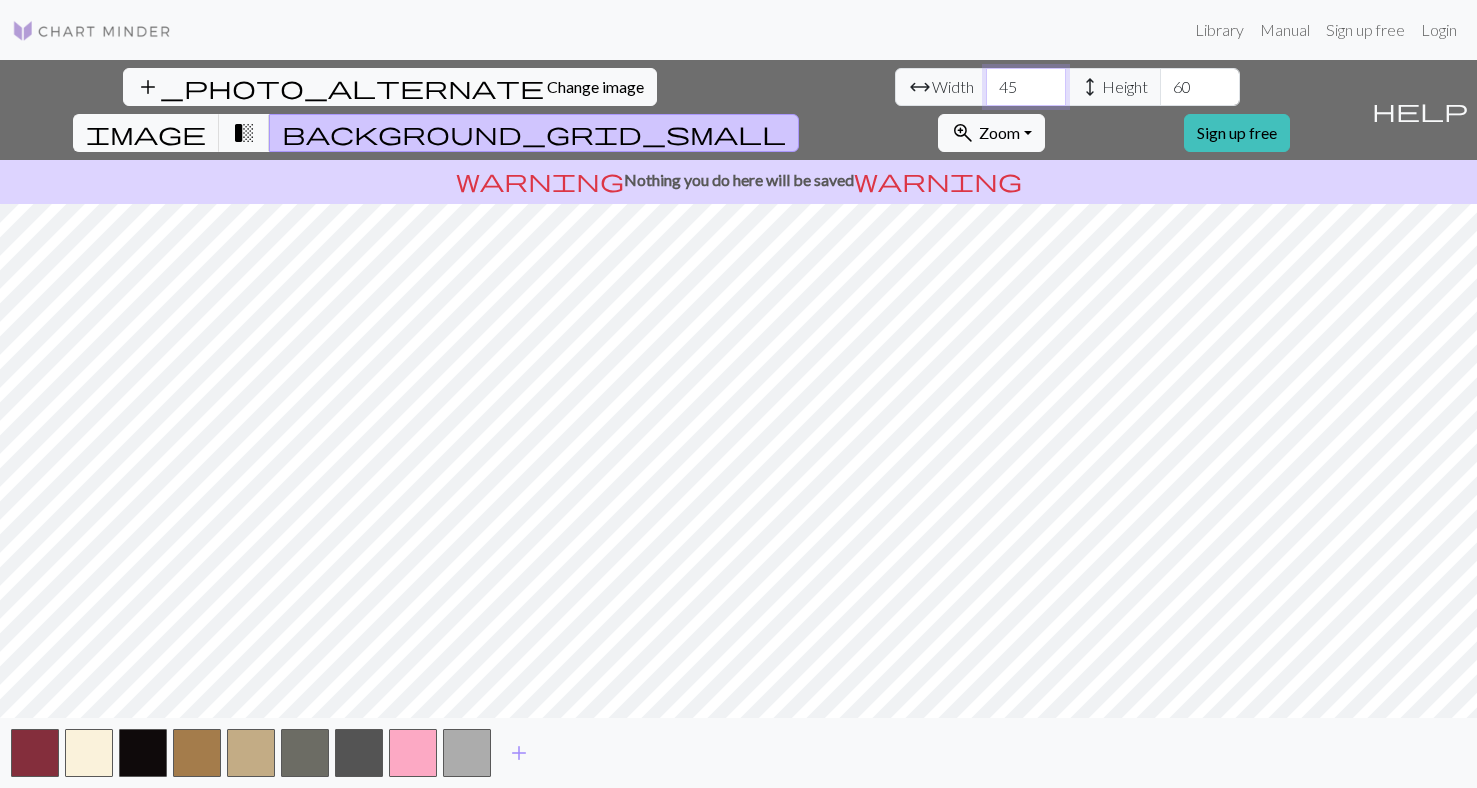 click on "45" at bounding box center [1026, 87] 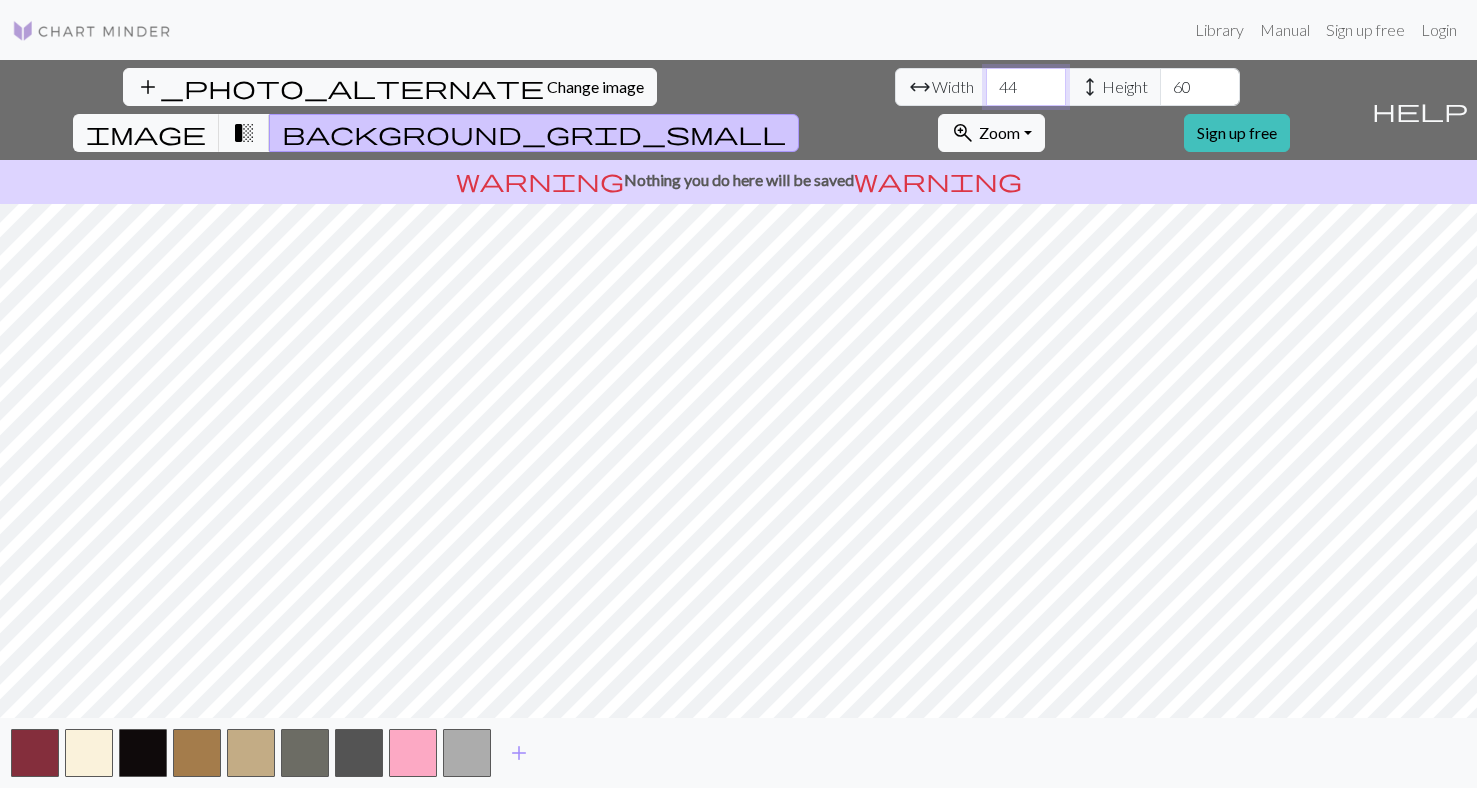 click on "44" at bounding box center [1026, 87] 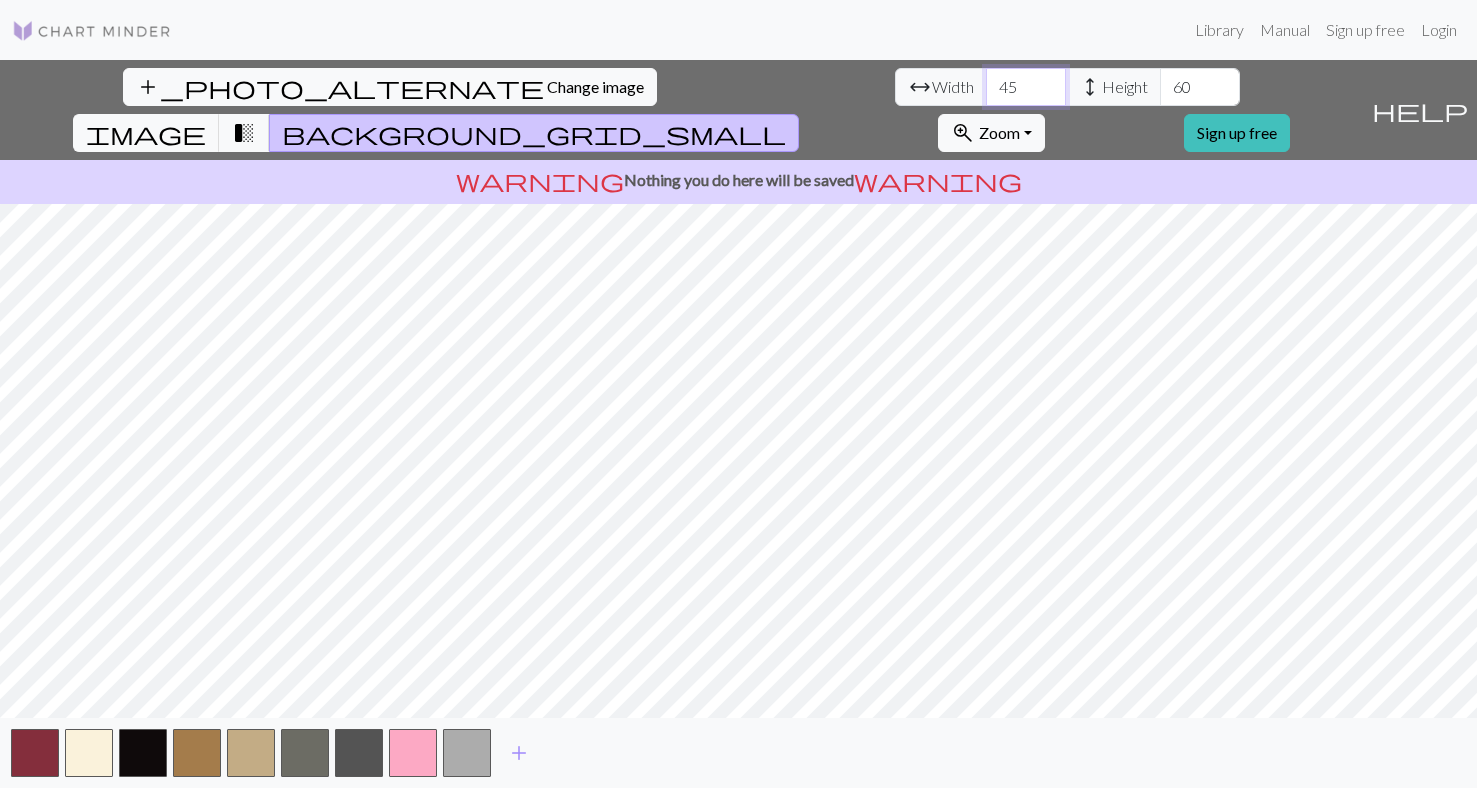 click on "45" at bounding box center [1026, 87] 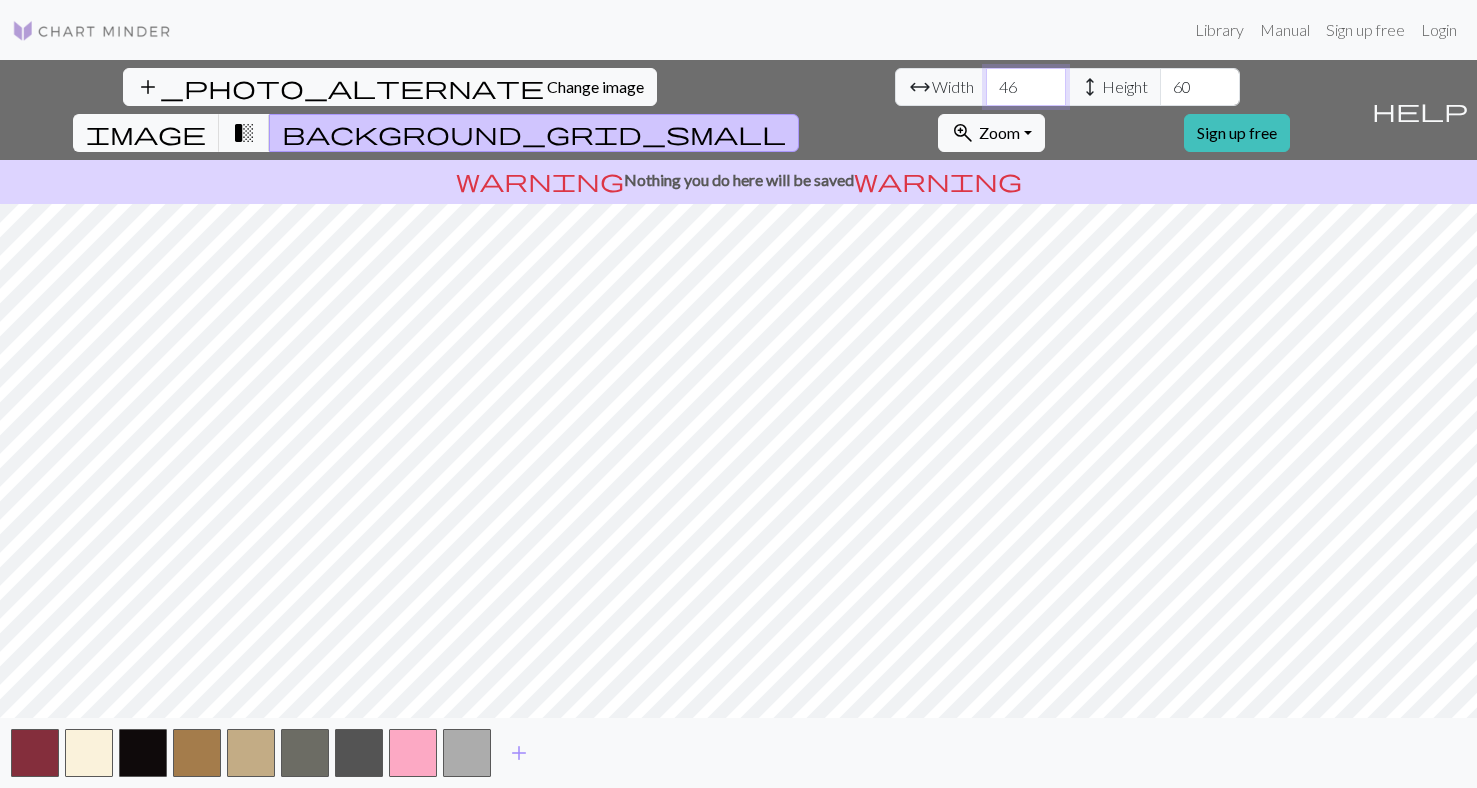 click on "46" at bounding box center (1026, 87) 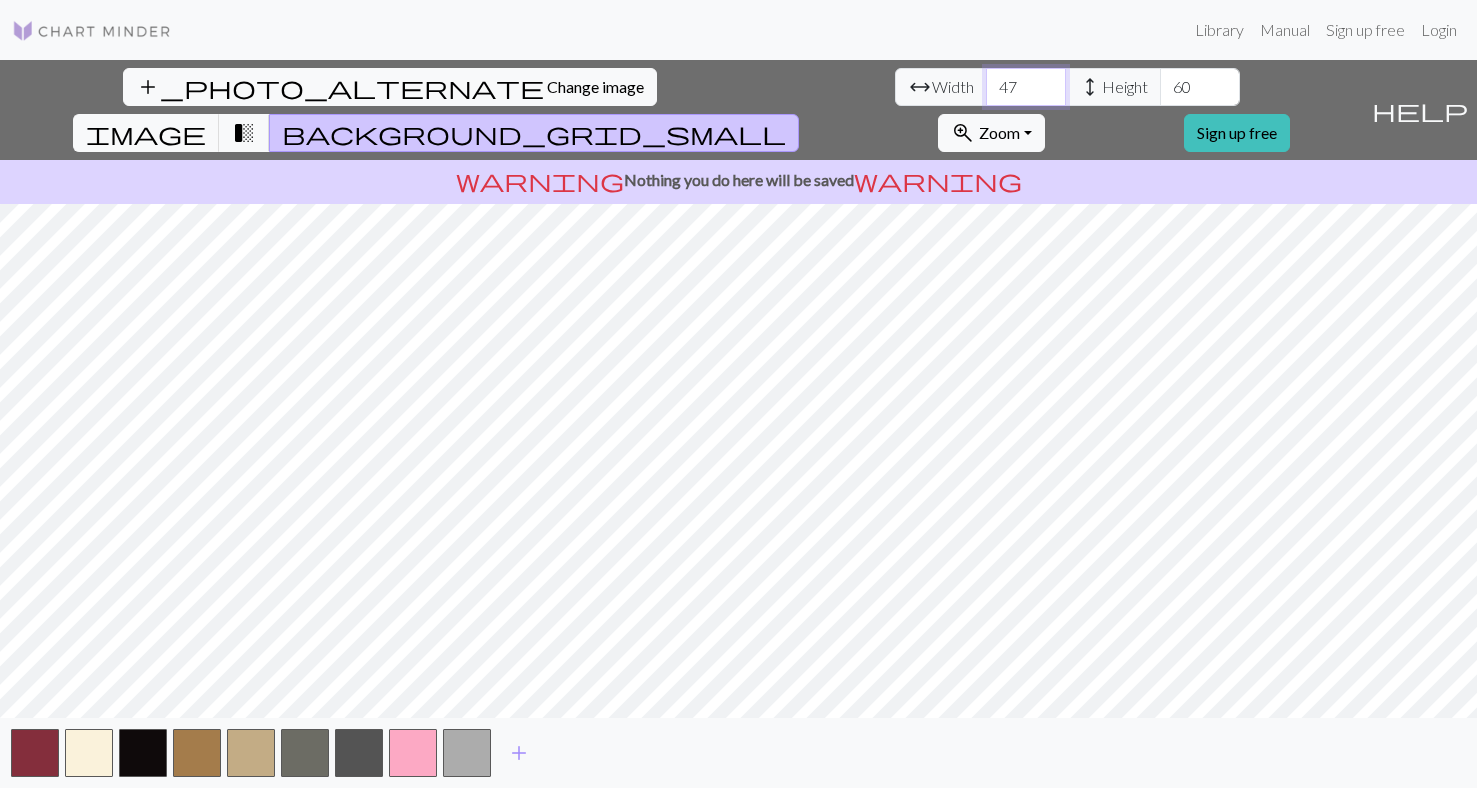 click on "47" at bounding box center (1026, 87) 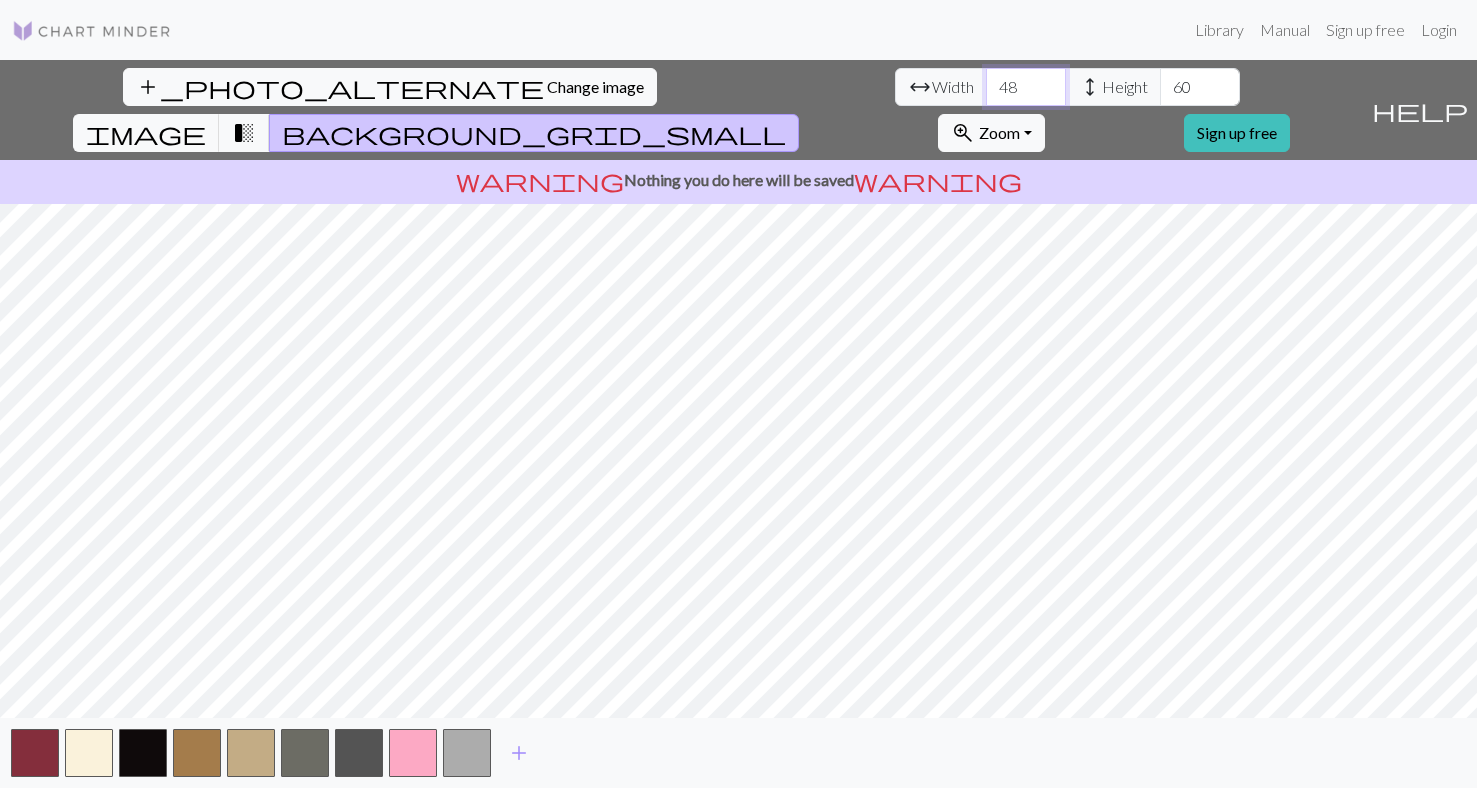 click on "48" at bounding box center [1026, 87] 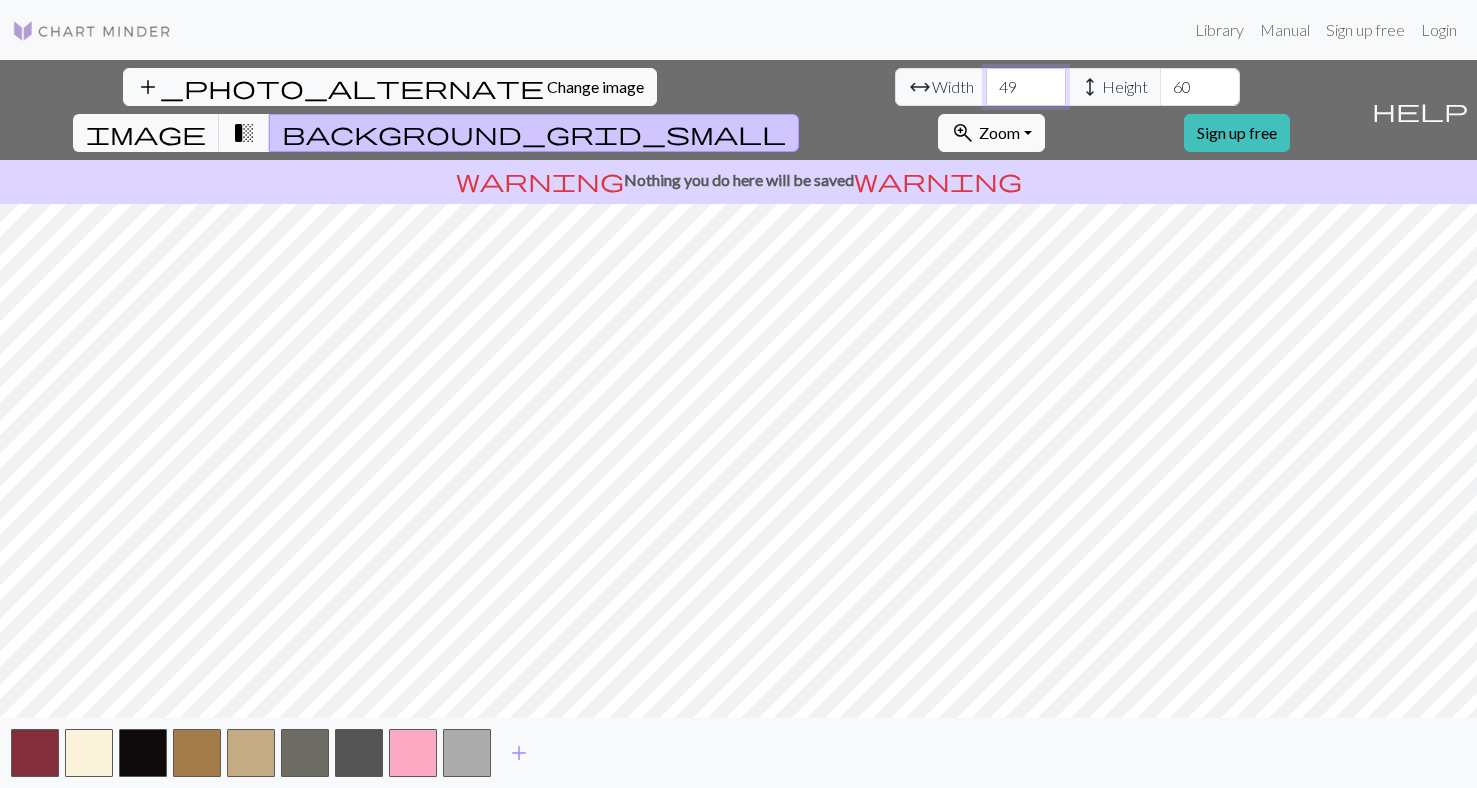 click on "49" at bounding box center [1026, 87] 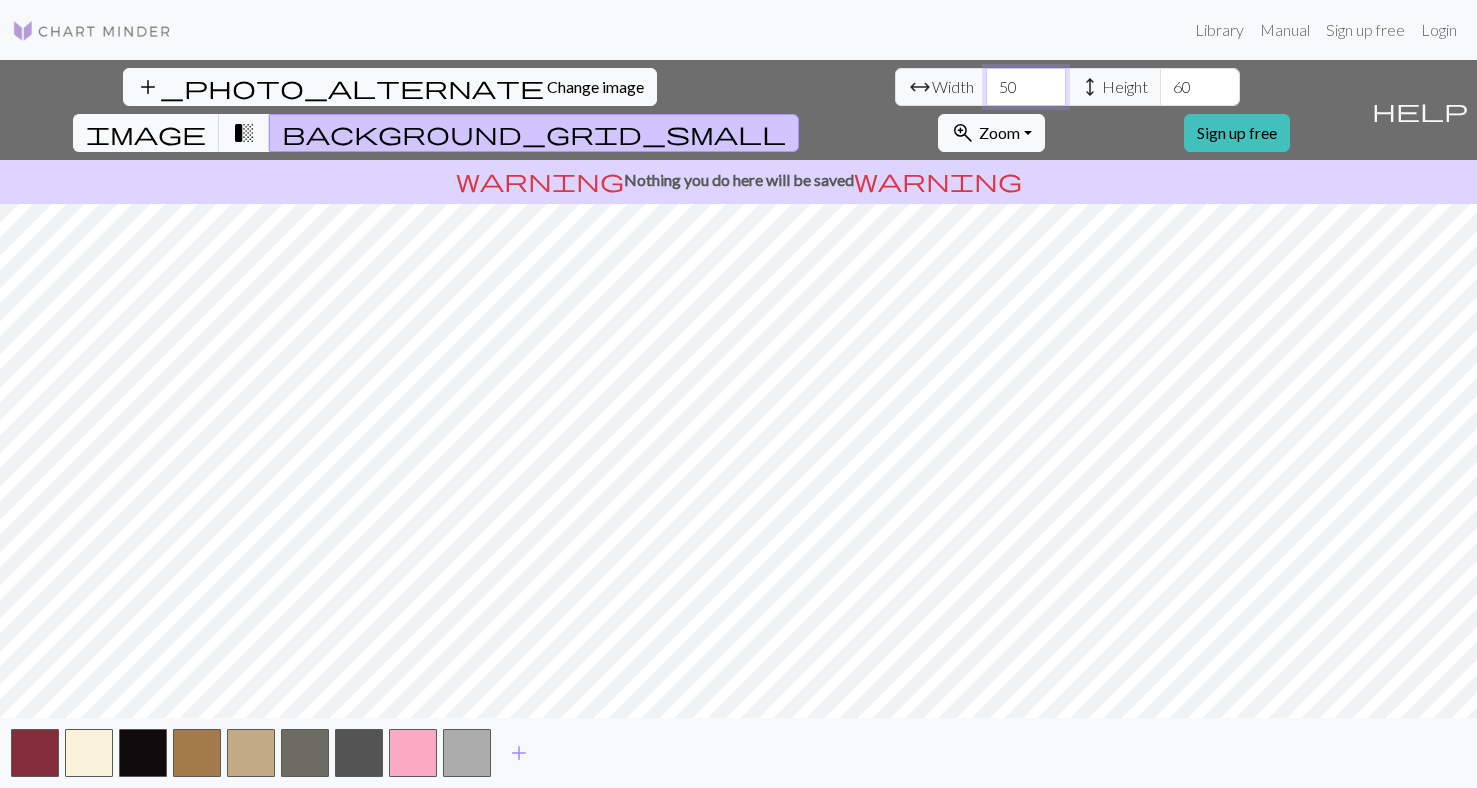 click on "50" at bounding box center [1026, 87] 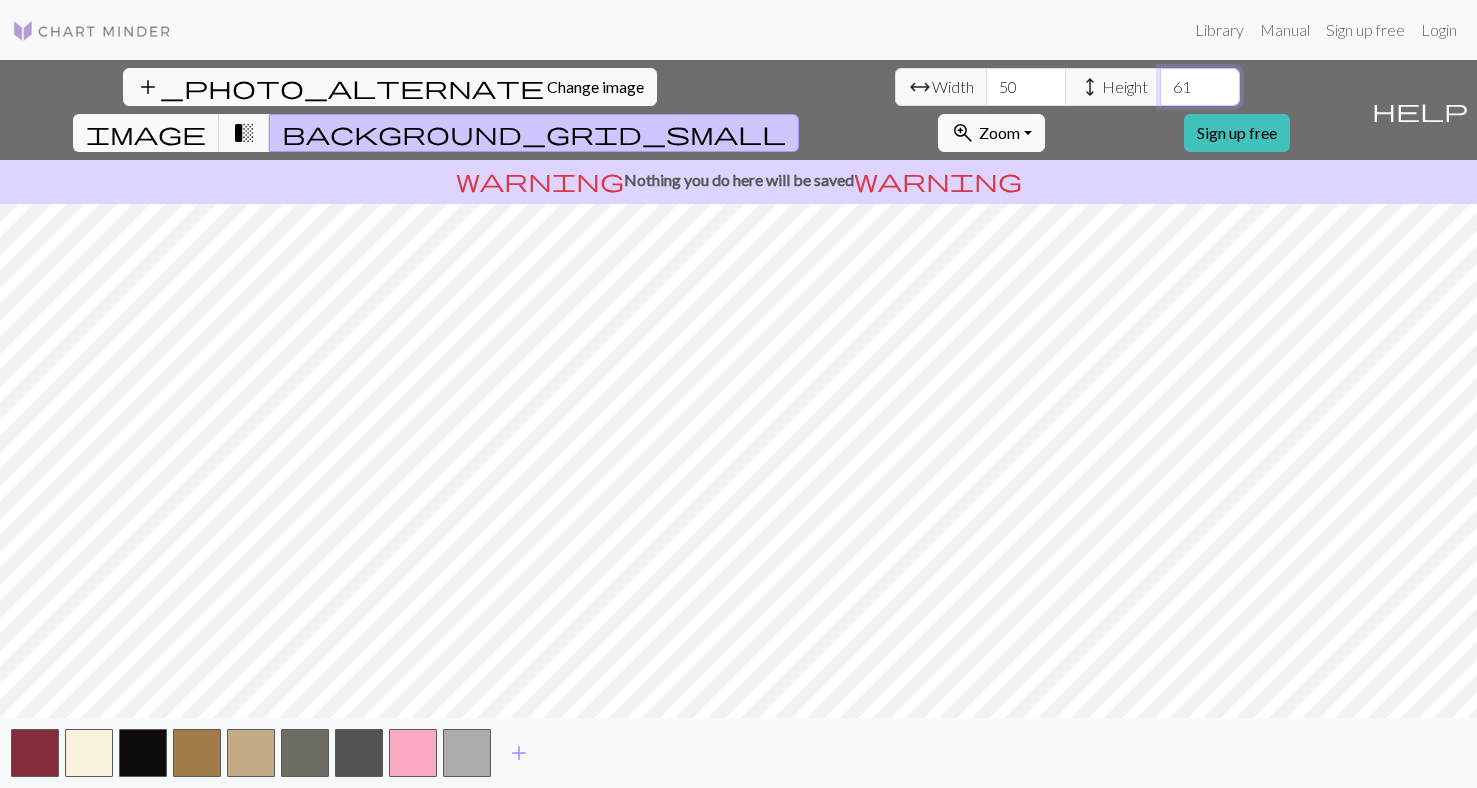 click on "61" at bounding box center [1200, 87] 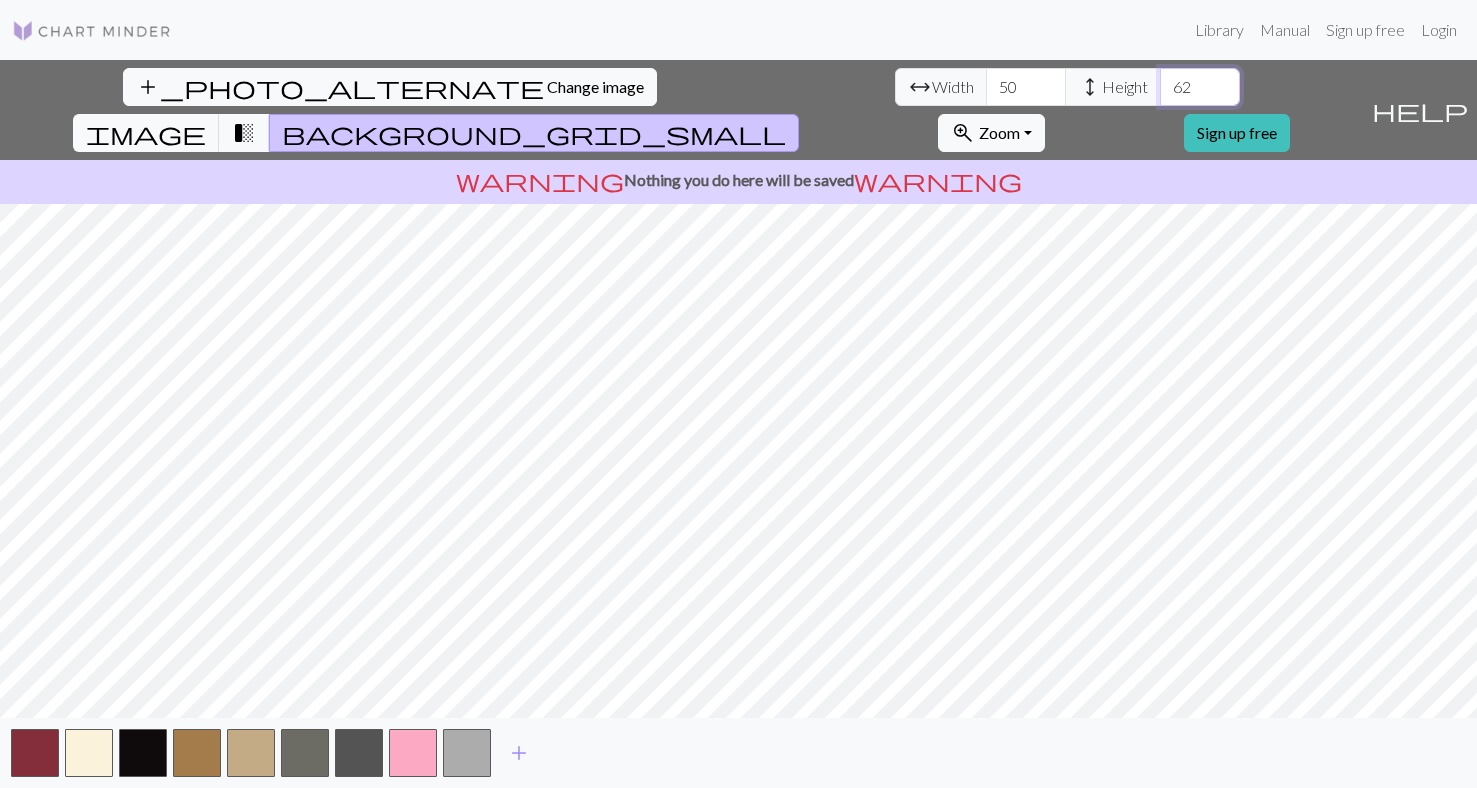 click on "62" at bounding box center [1200, 87] 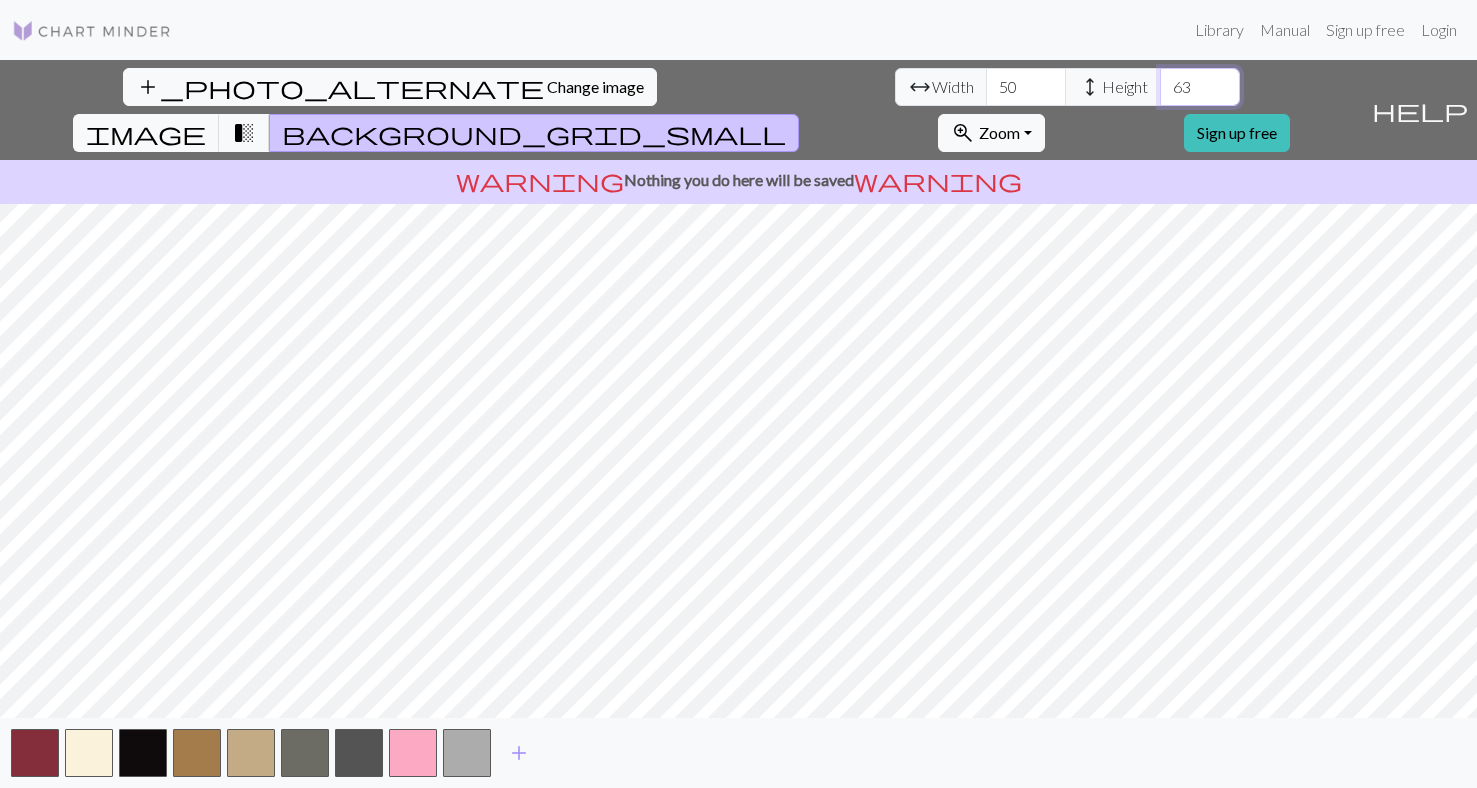 click on "63" at bounding box center [1200, 87] 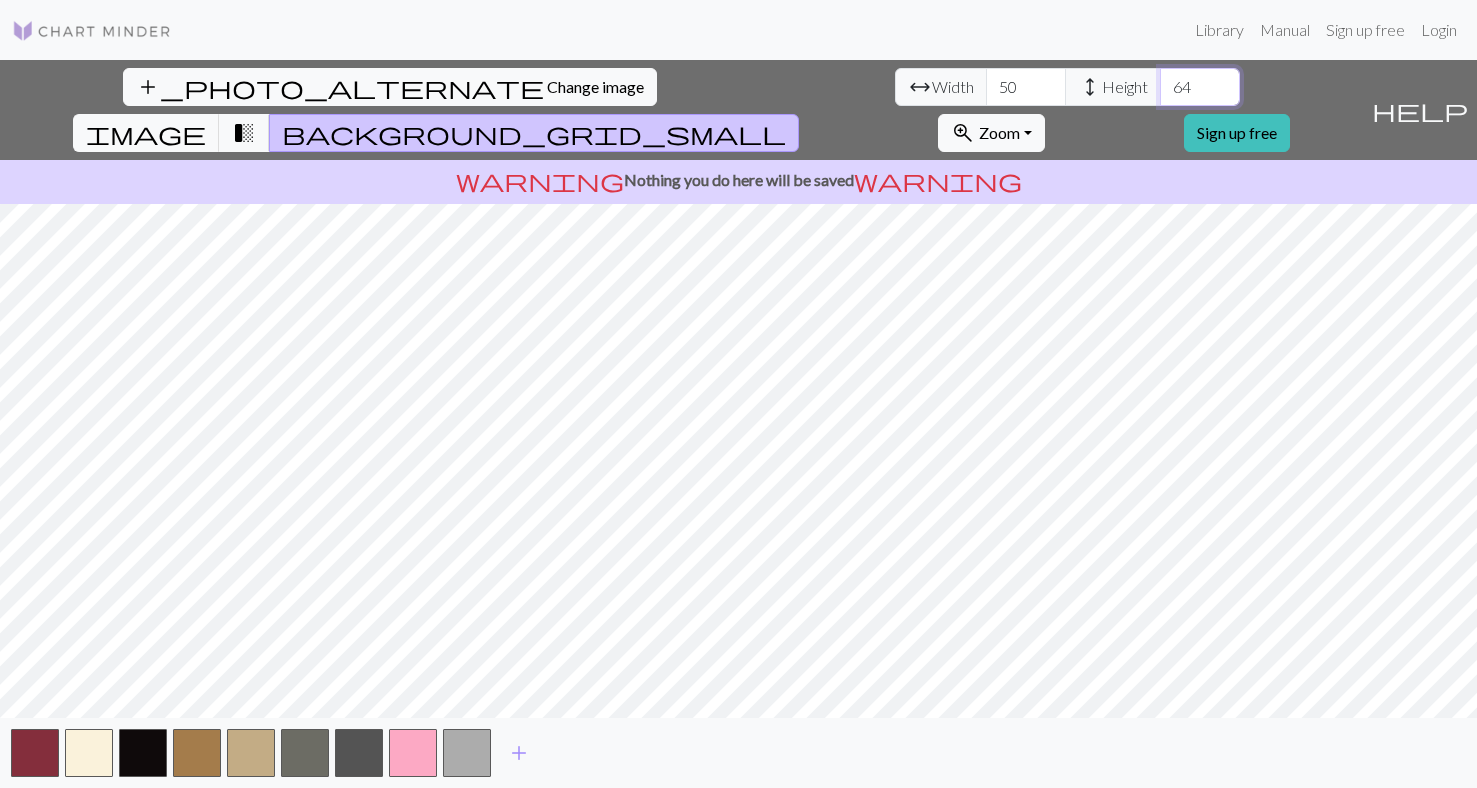 click on "64" at bounding box center (1200, 87) 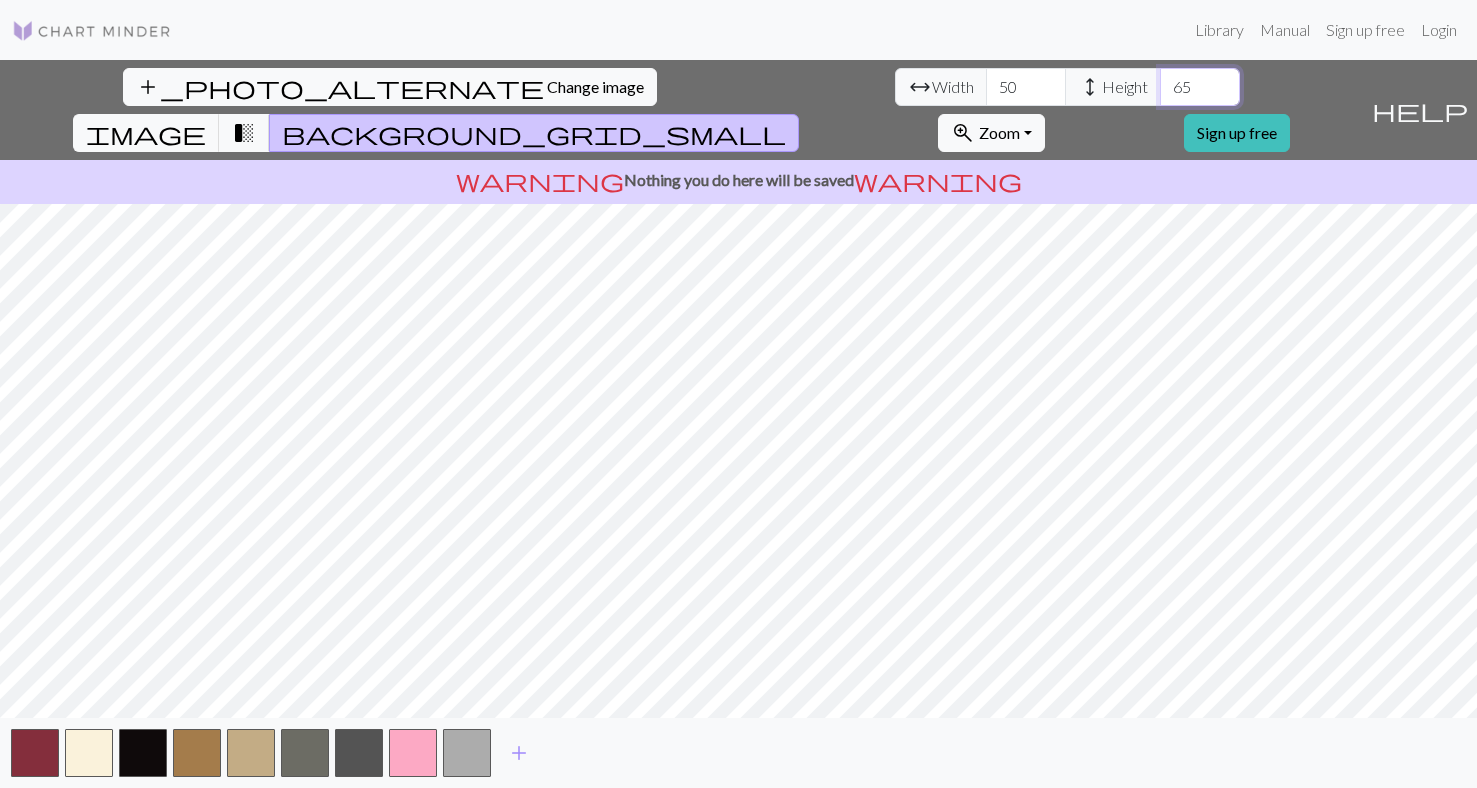 click on "65" at bounding box center (1200, 87) 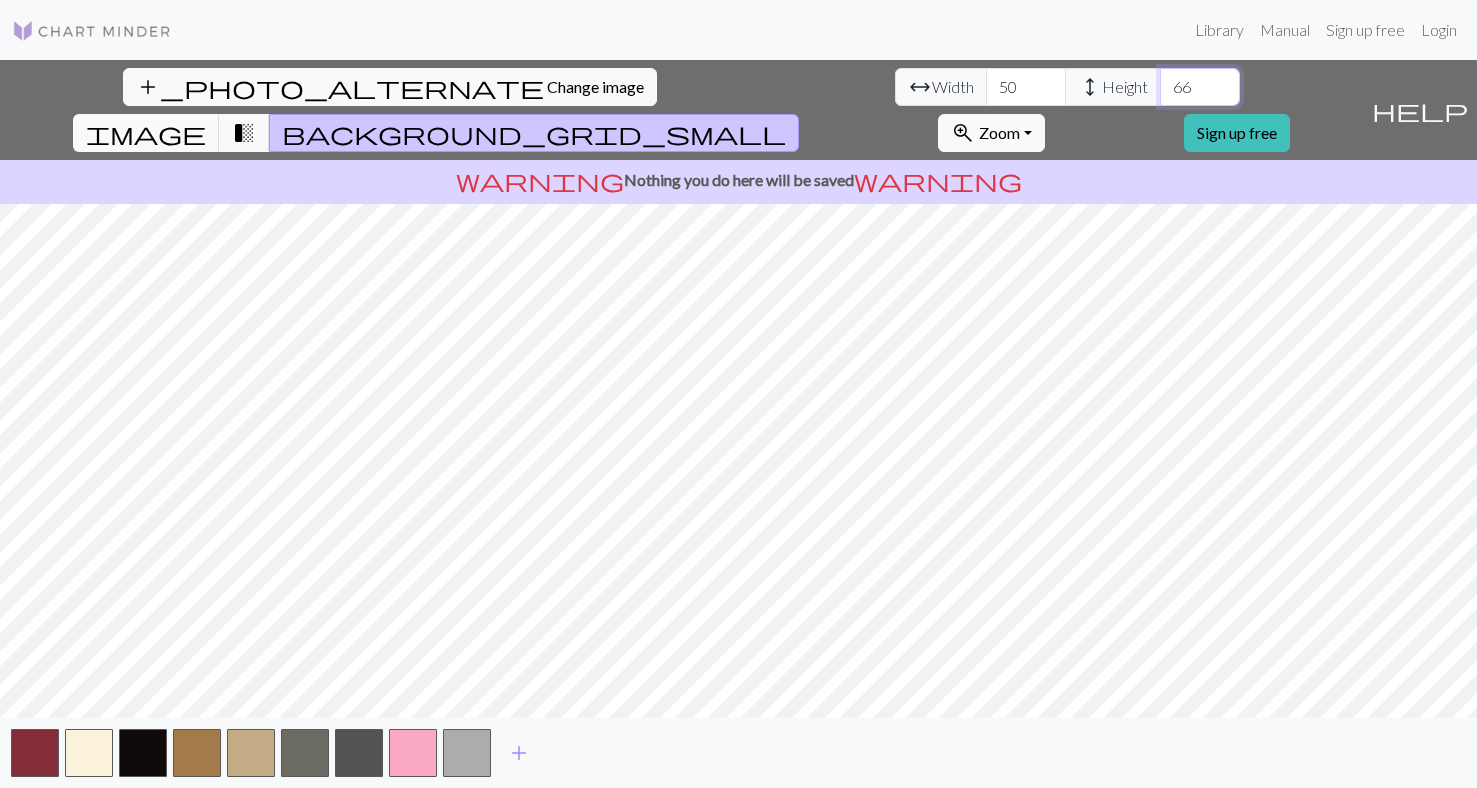 click on "66" at bounding box center [1200, 87] 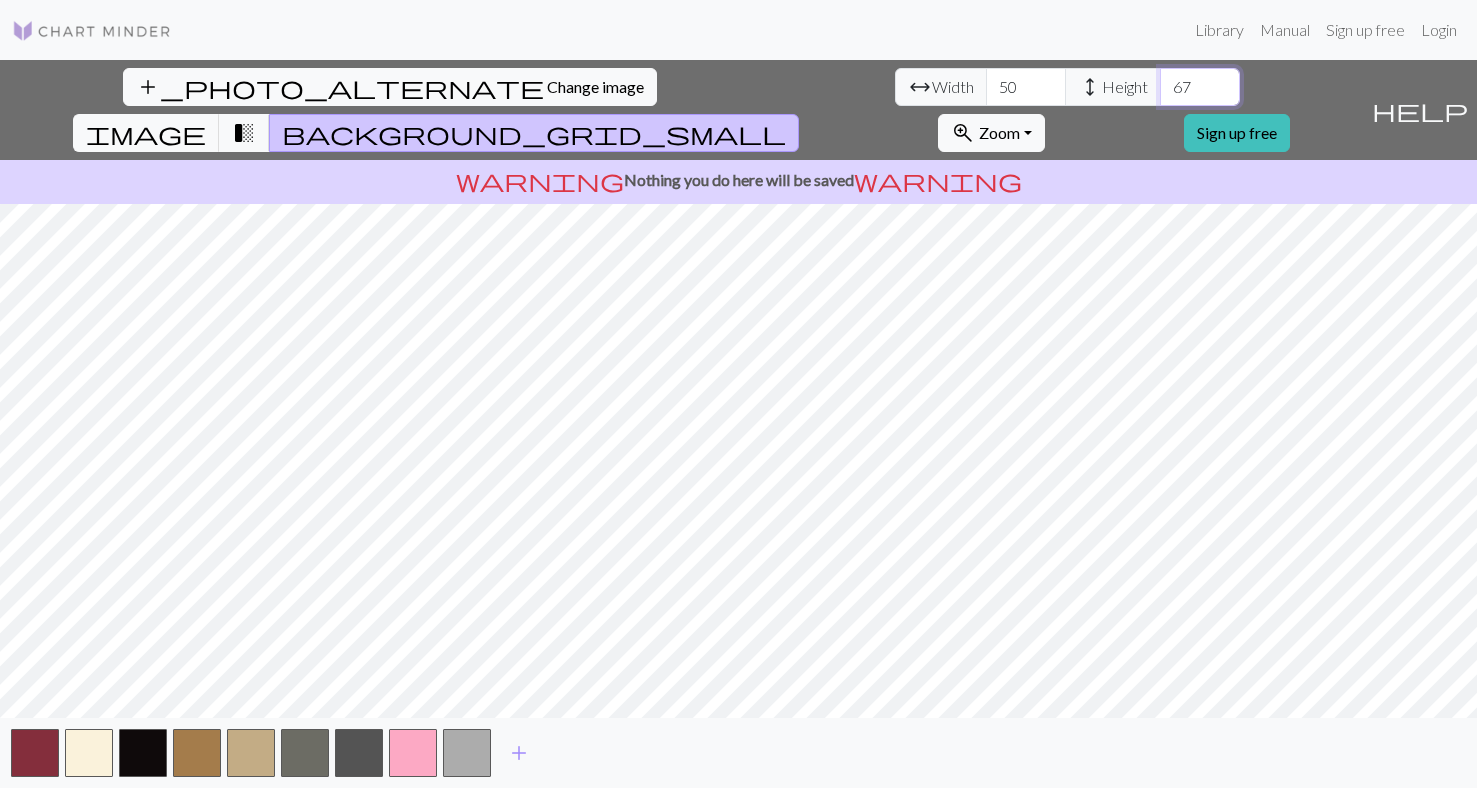 click on "67" at bounding box center [1200, 87] 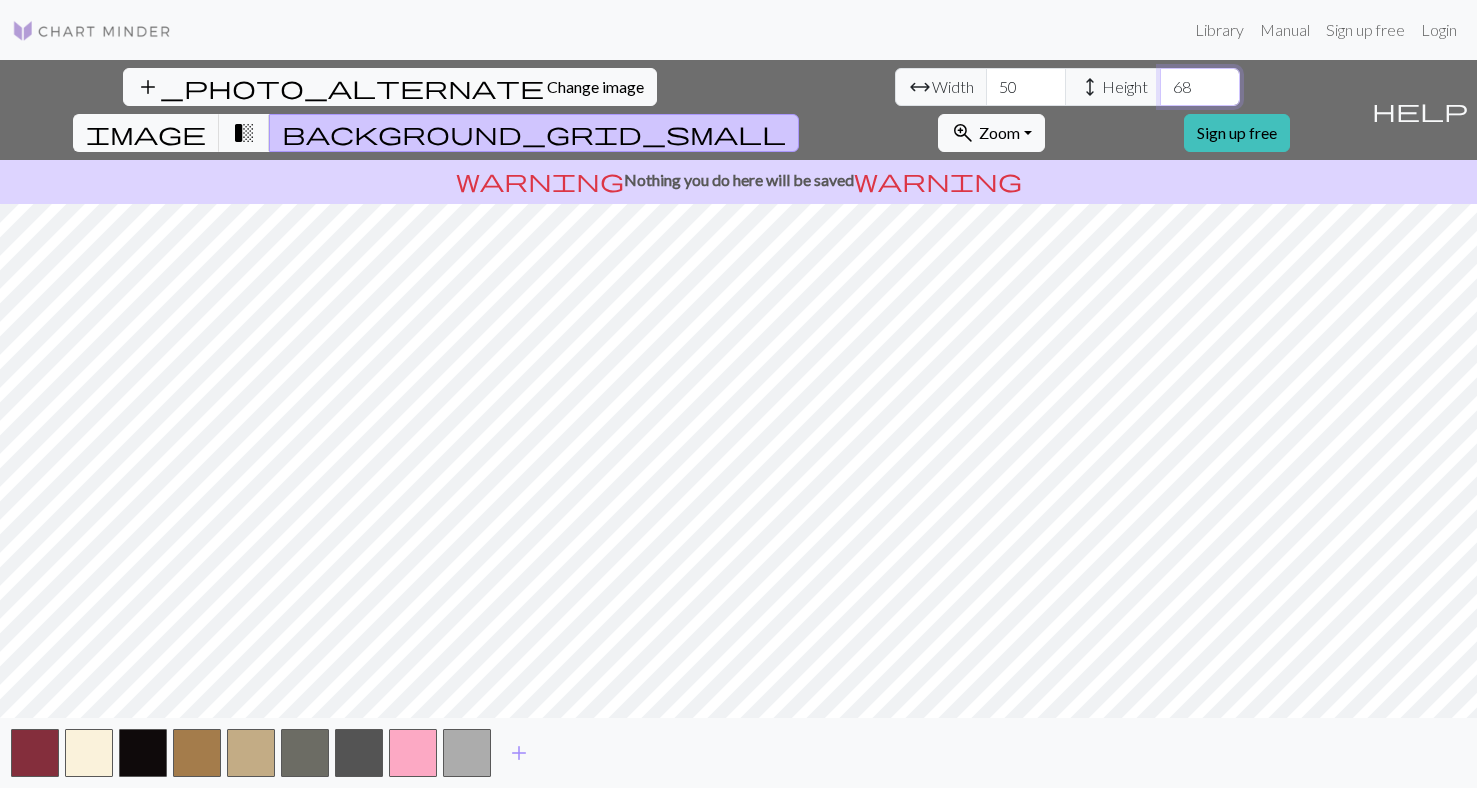 click on "68" at bounding box center (1200, 87) 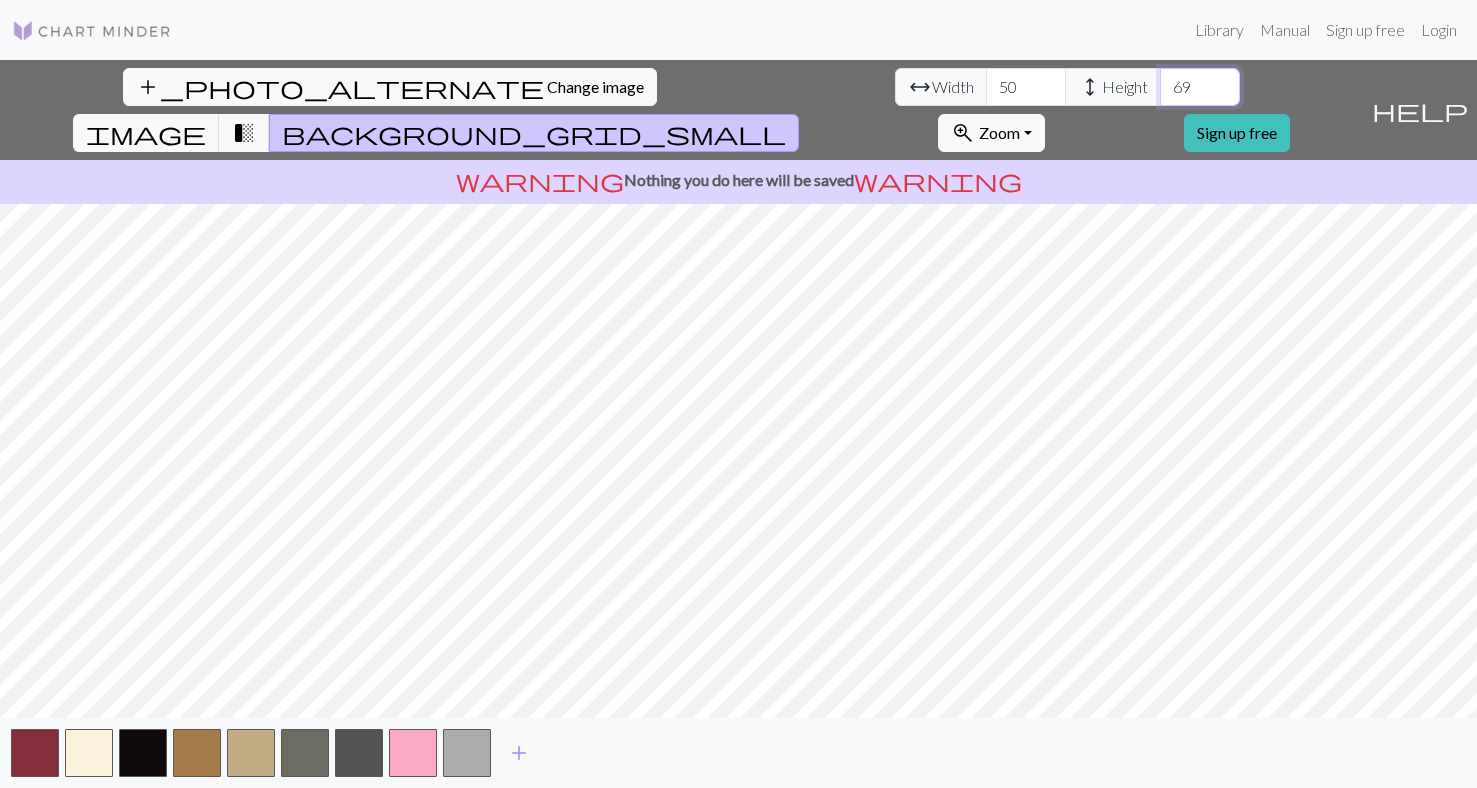 click on "69" at bounding box center [1200, 87] 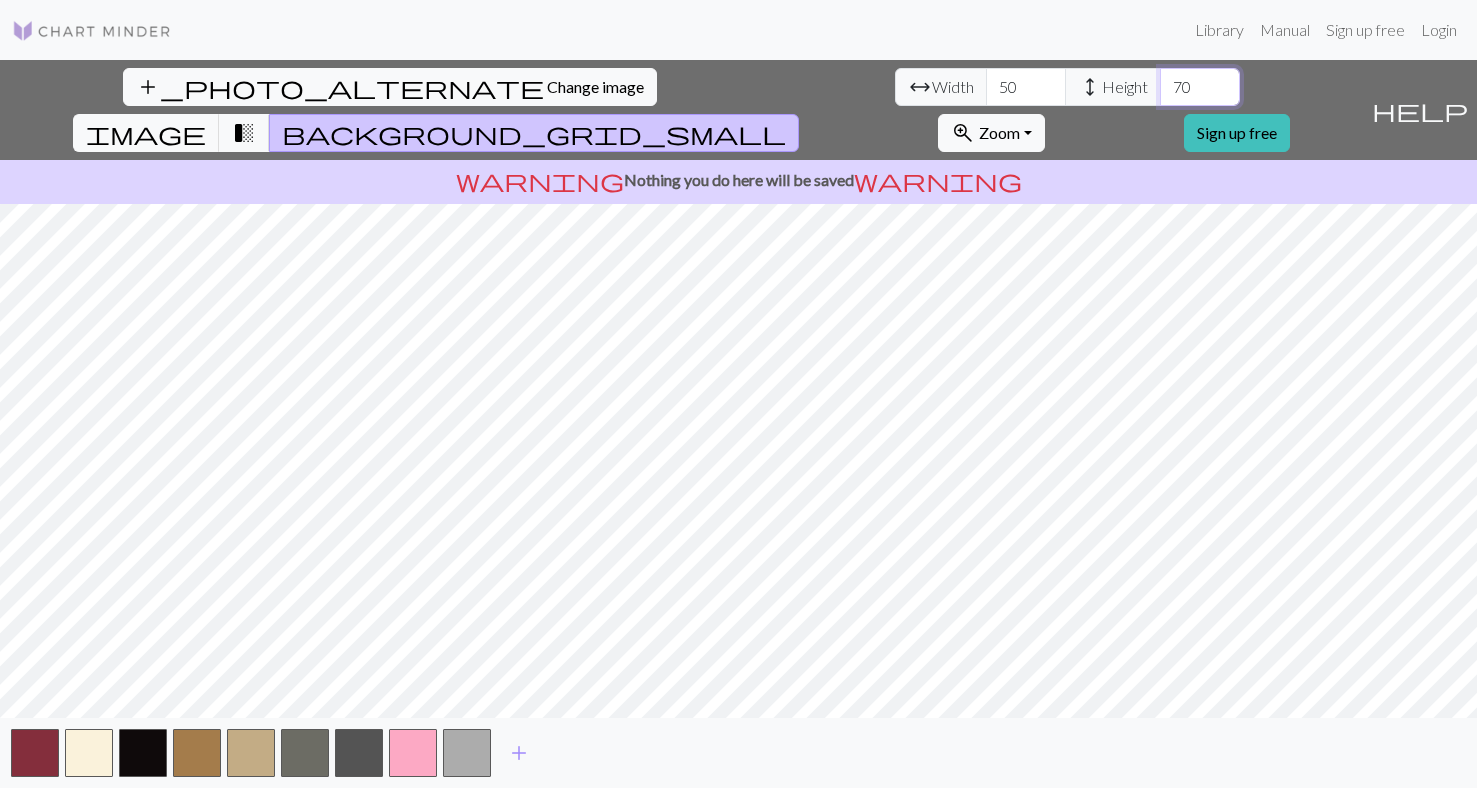 click on "70" at bounding box center (1200, 87) 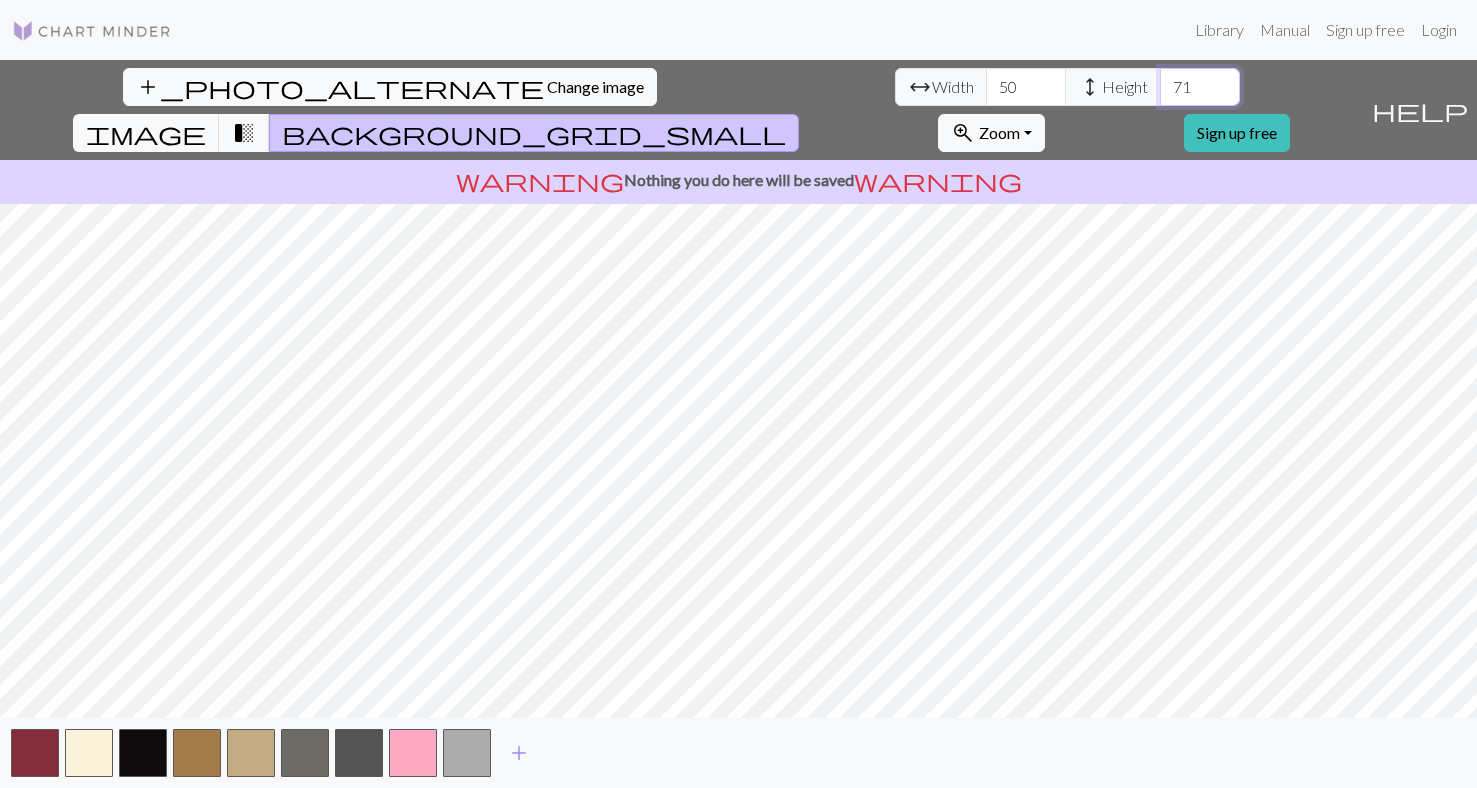 click on "71" at bounding box center [1200, 87] 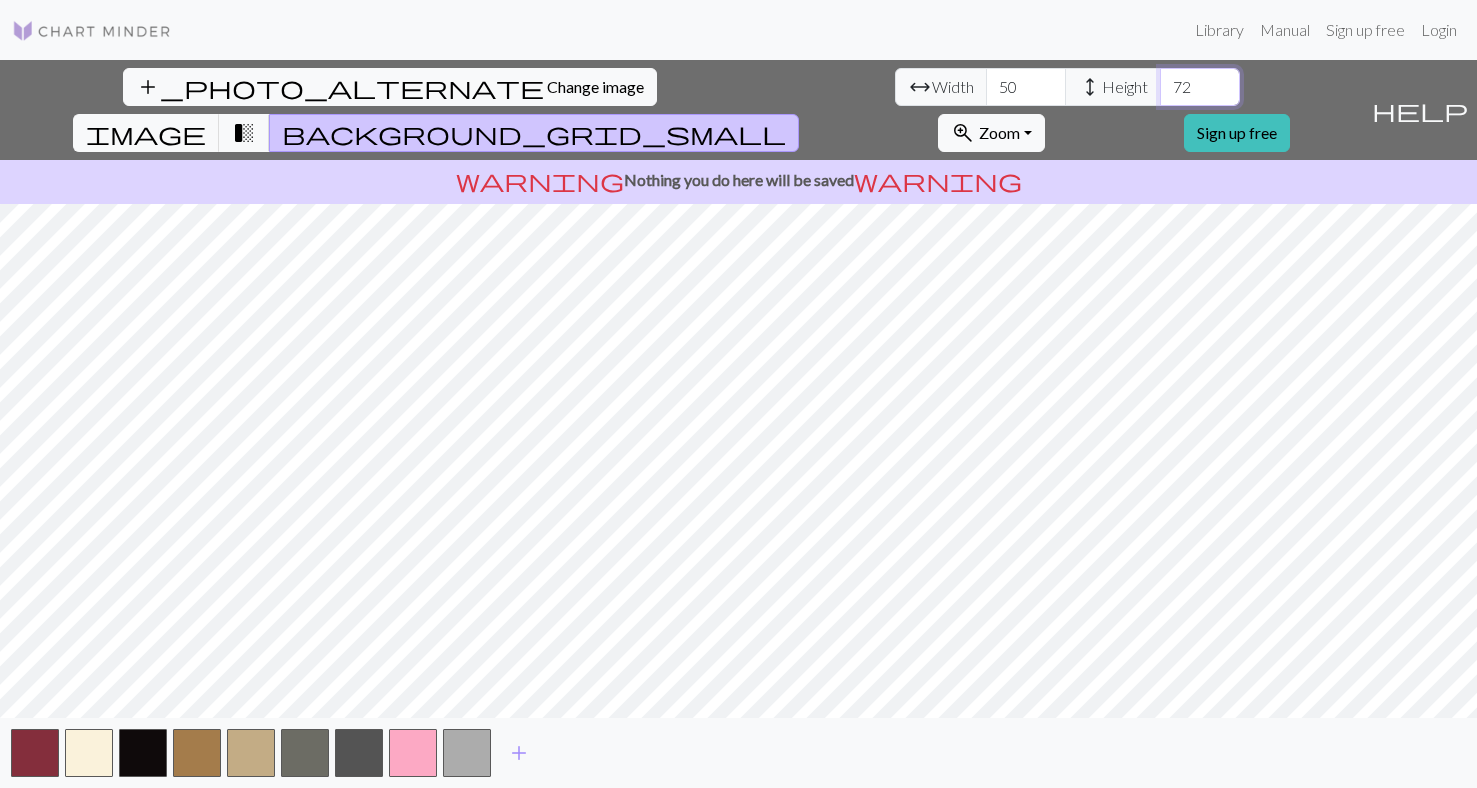 click on "72" at bounding box center (1200, 87) 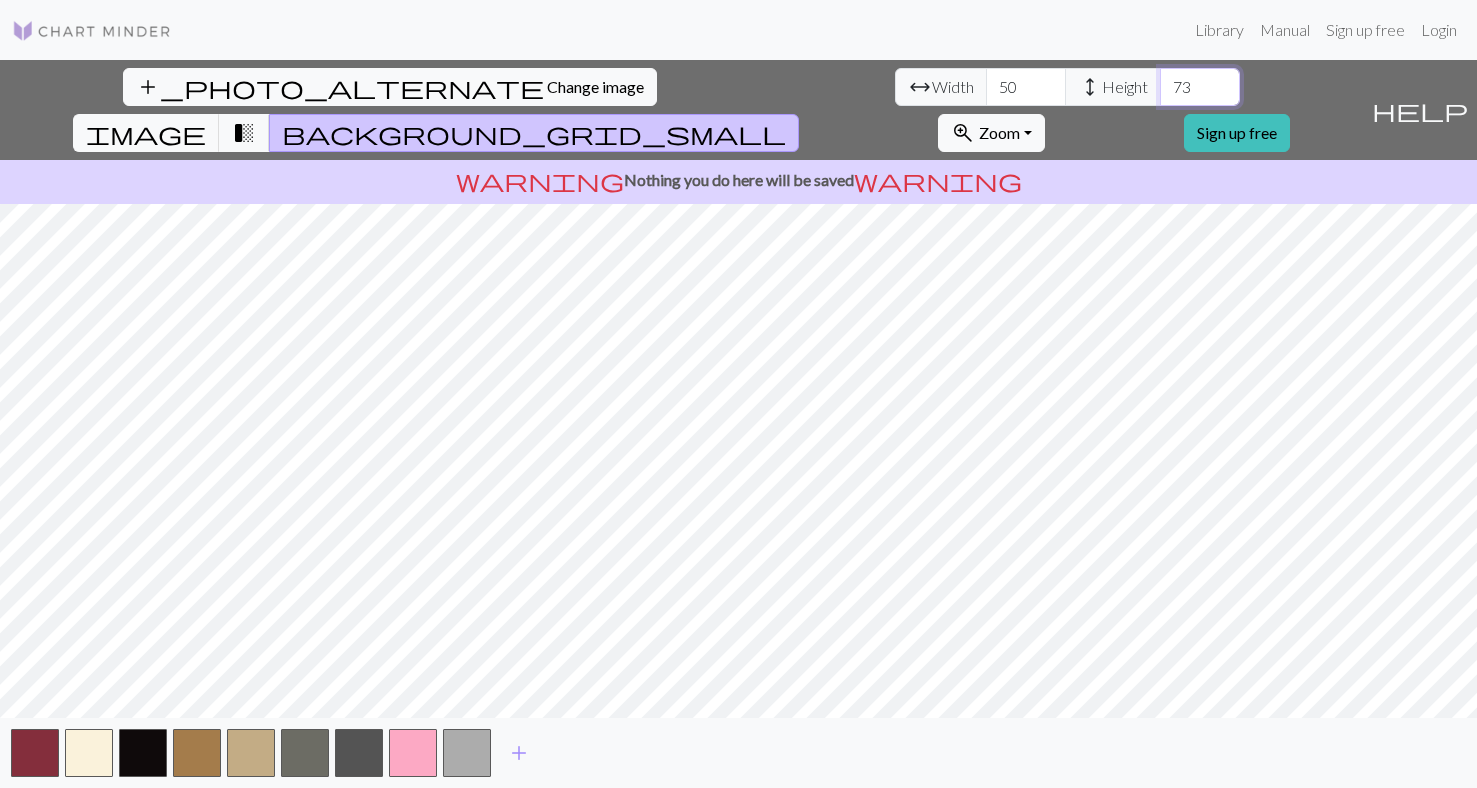 click on "73" at bounding box center [1200, 87] 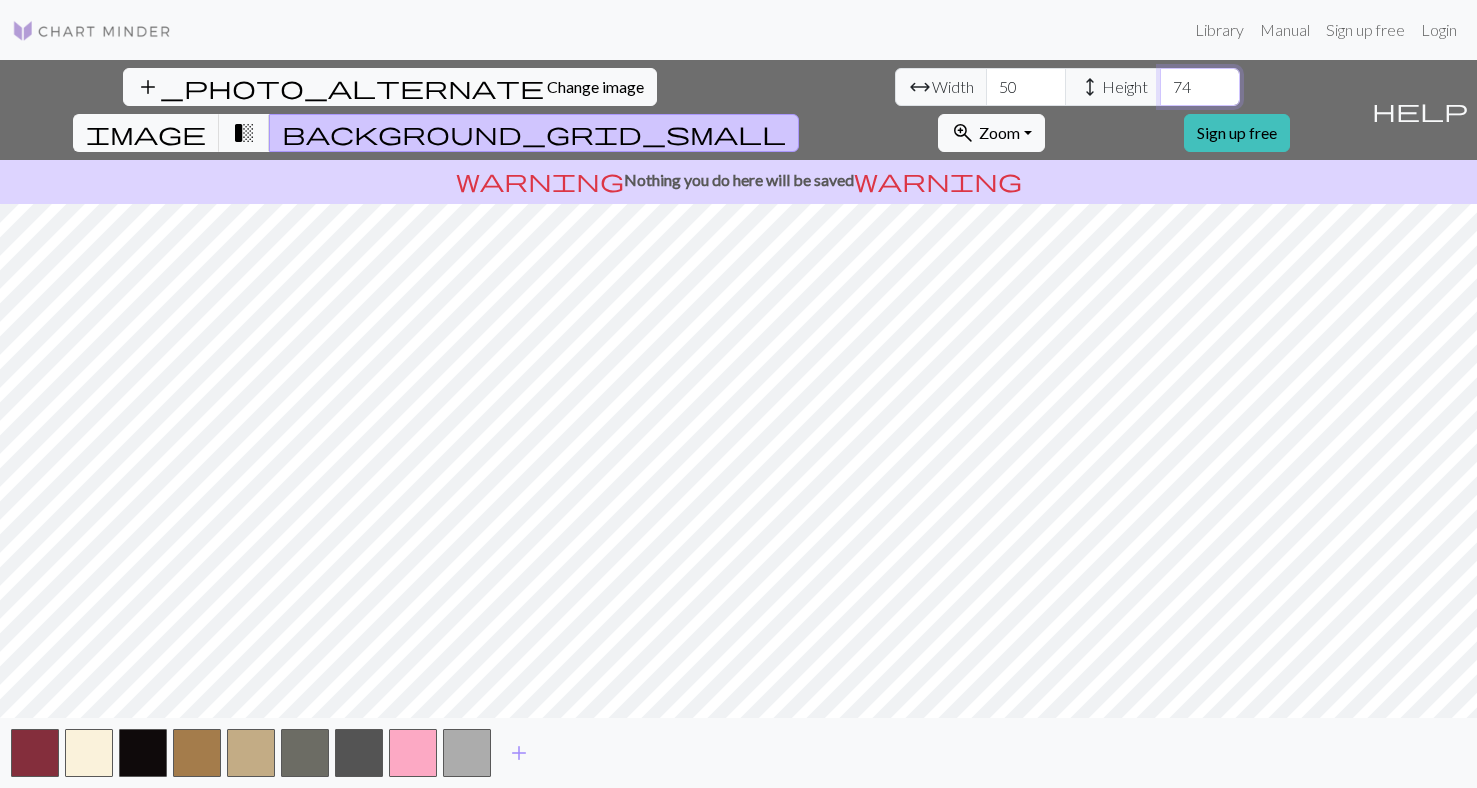 click on "74" at bounding box center [1200, 87] 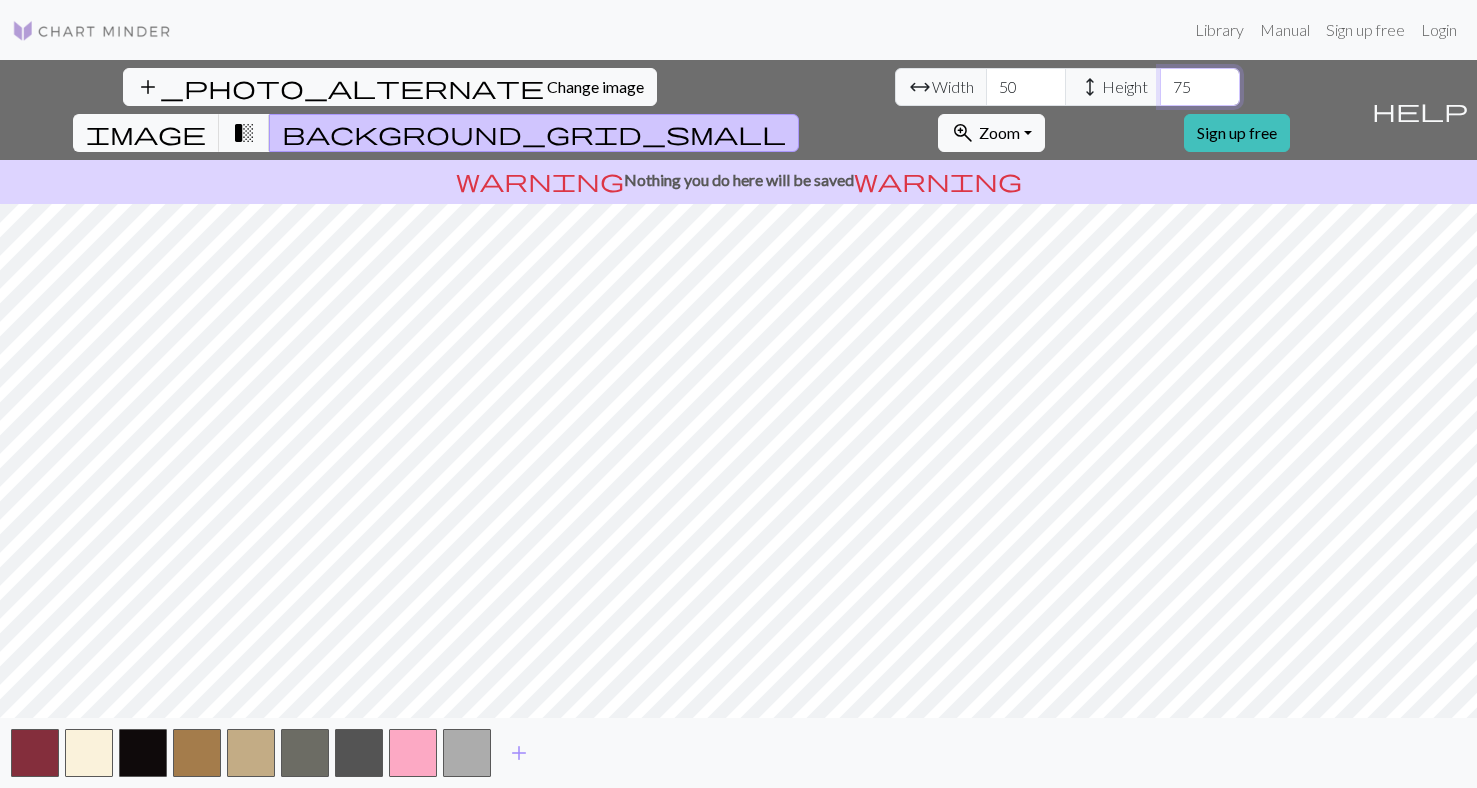 click on "75" at bounding box center (1200, 87) 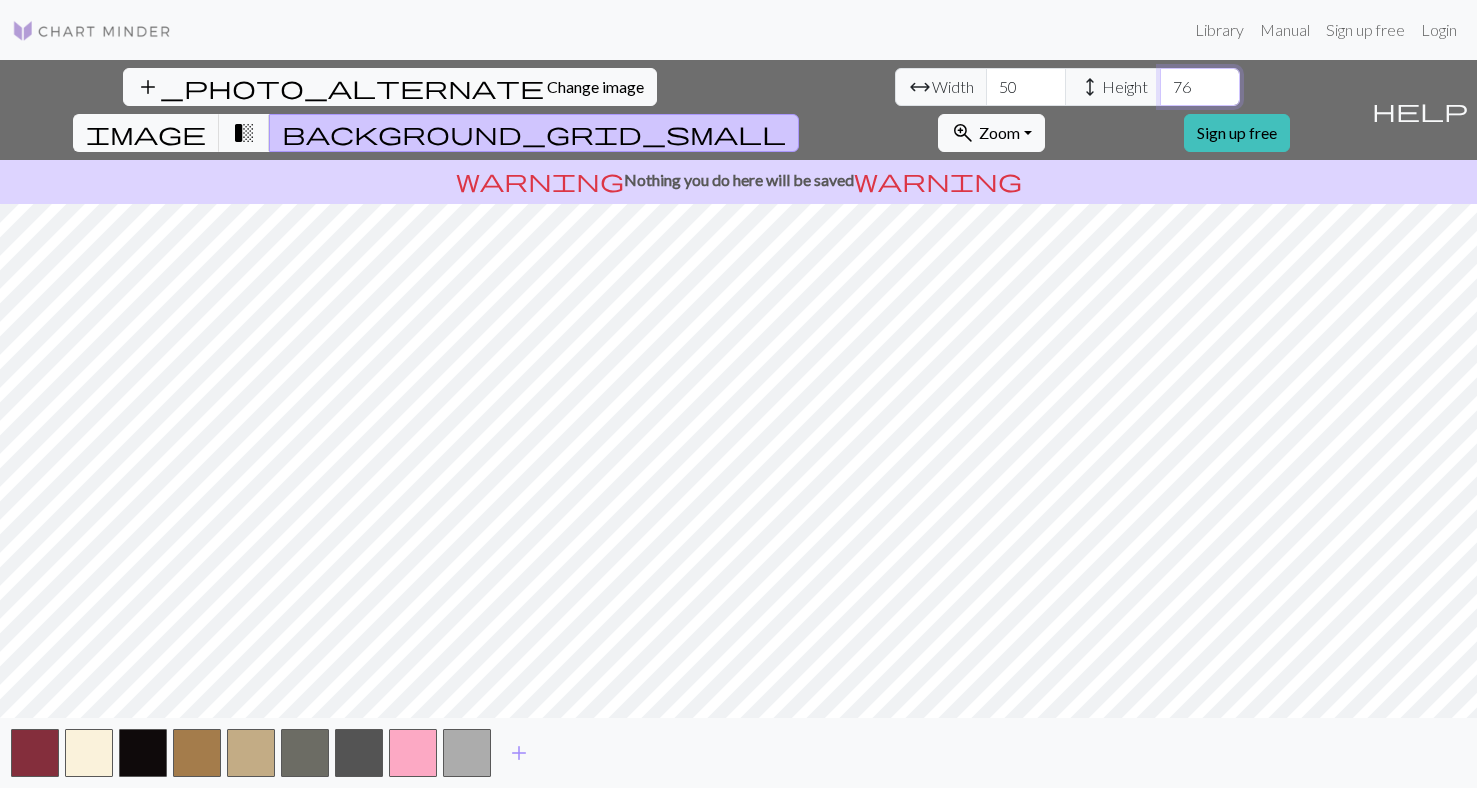 click on "76" at bounding box center [1200, 87] 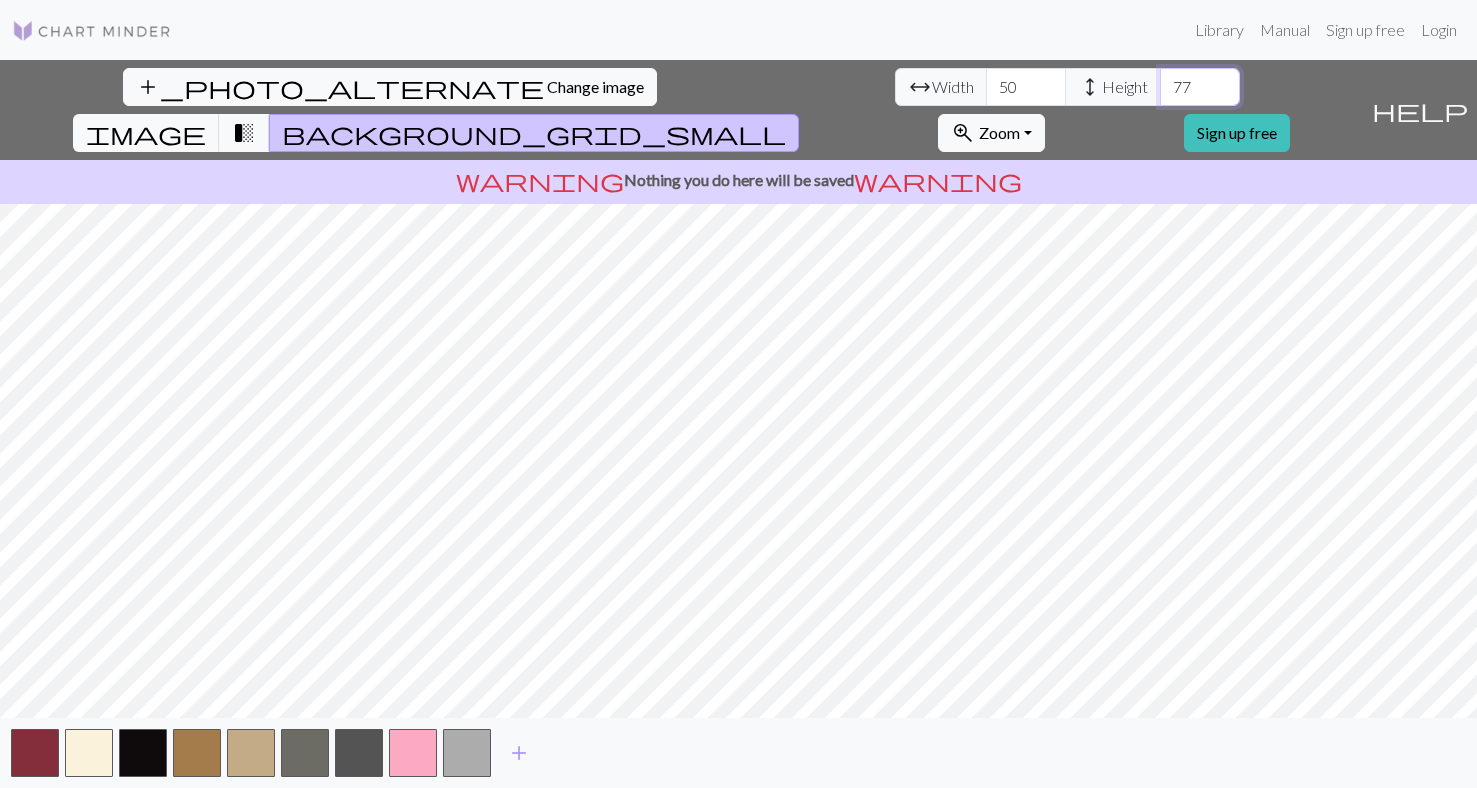 click on "77" at bounding box center [1200, 87] 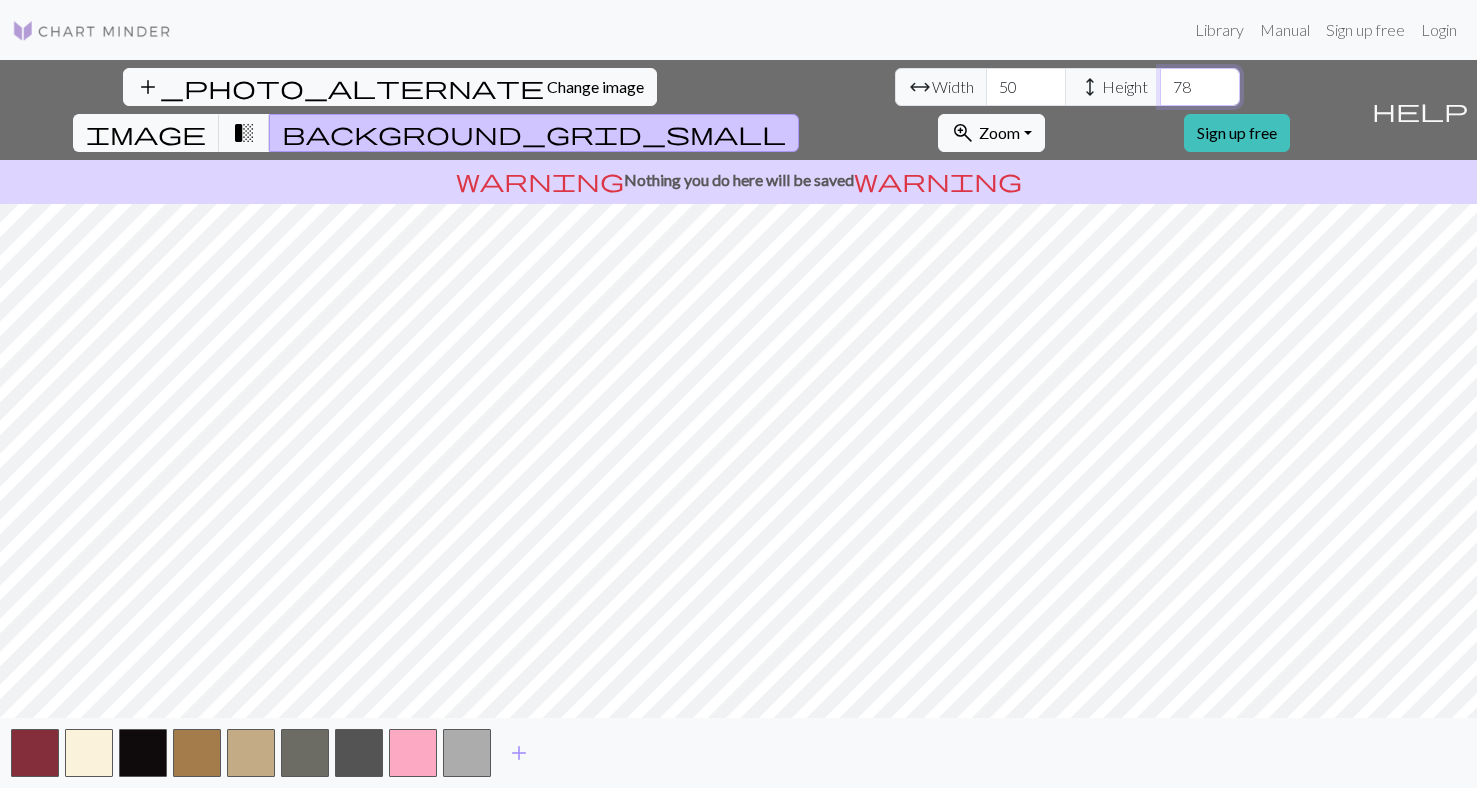 click on "78" at bounding box center [1200, 87] 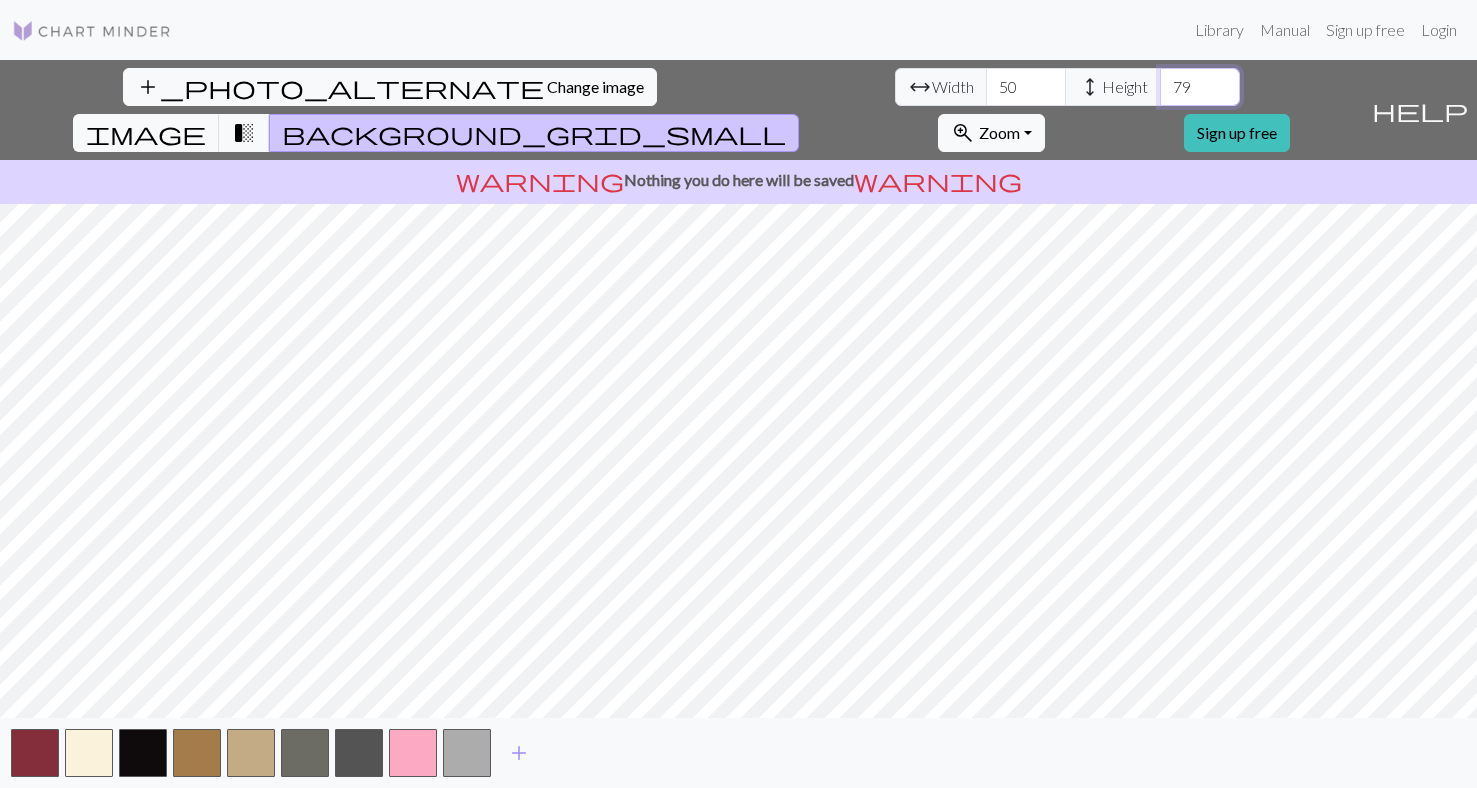 click on "79" at bounding box center [1200, 87] 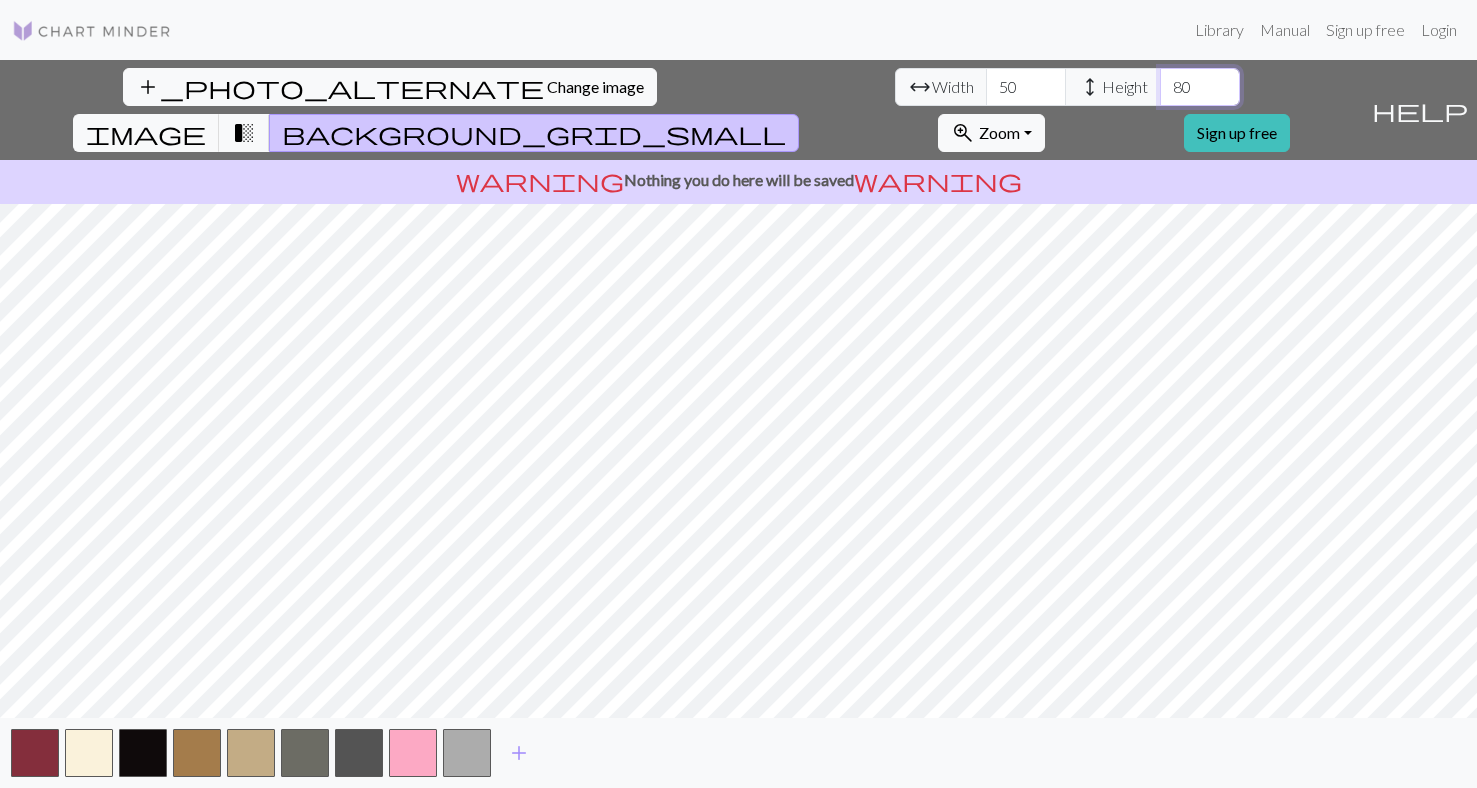 click on "80" at bounding box center (1200, 87) 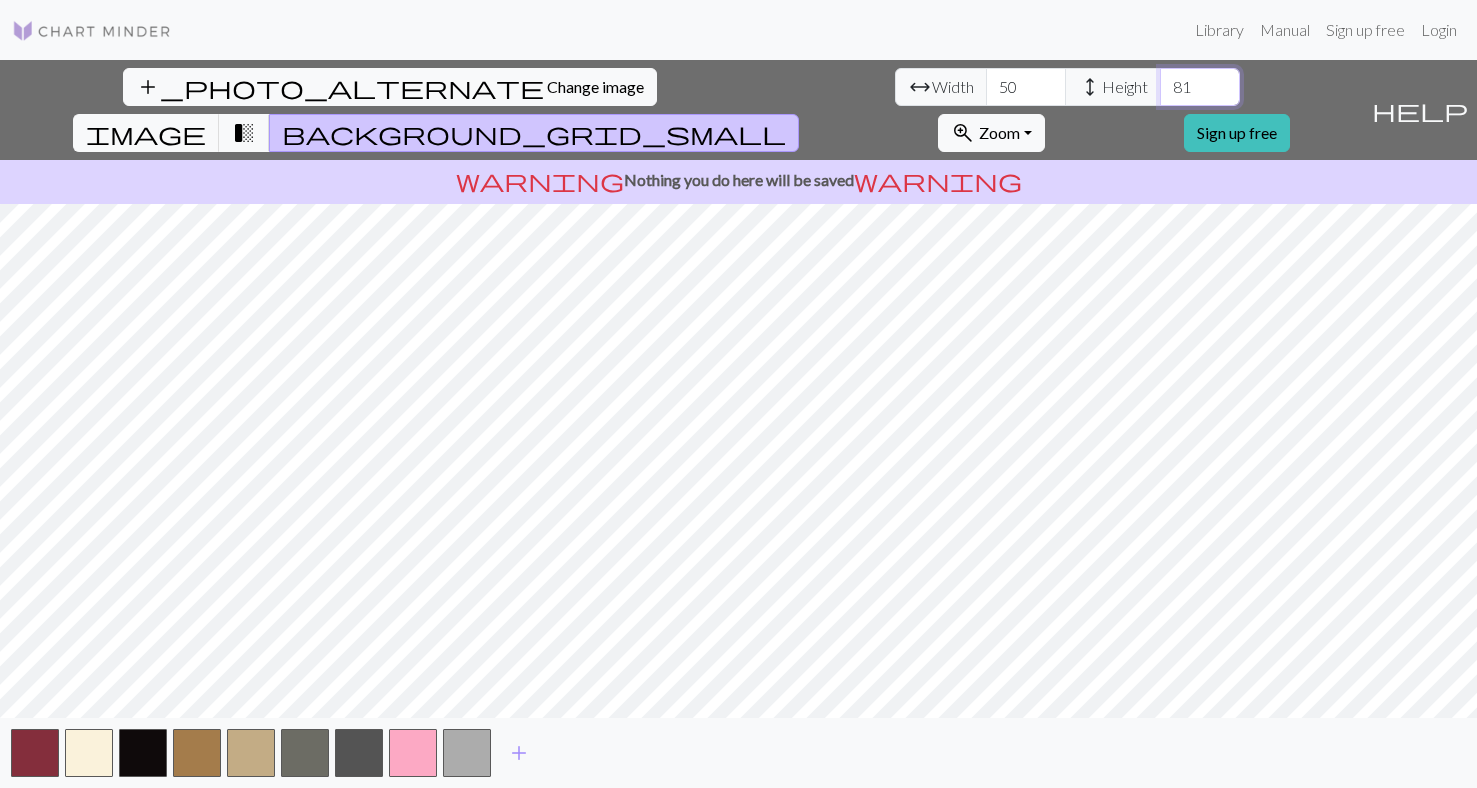 click on "81" at bounding box center (1200, 87) 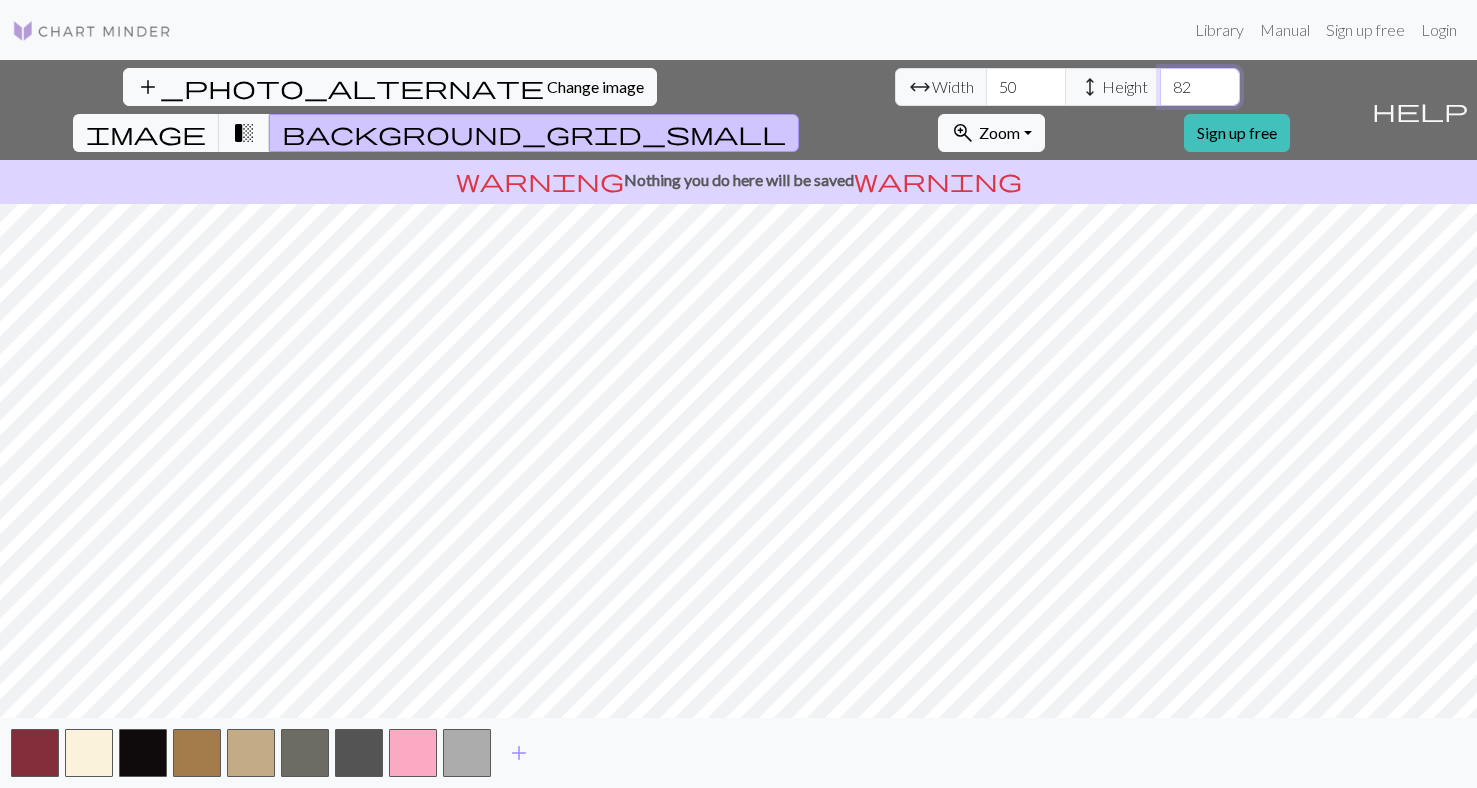 click on "82" at bounding box center (1200, 87) 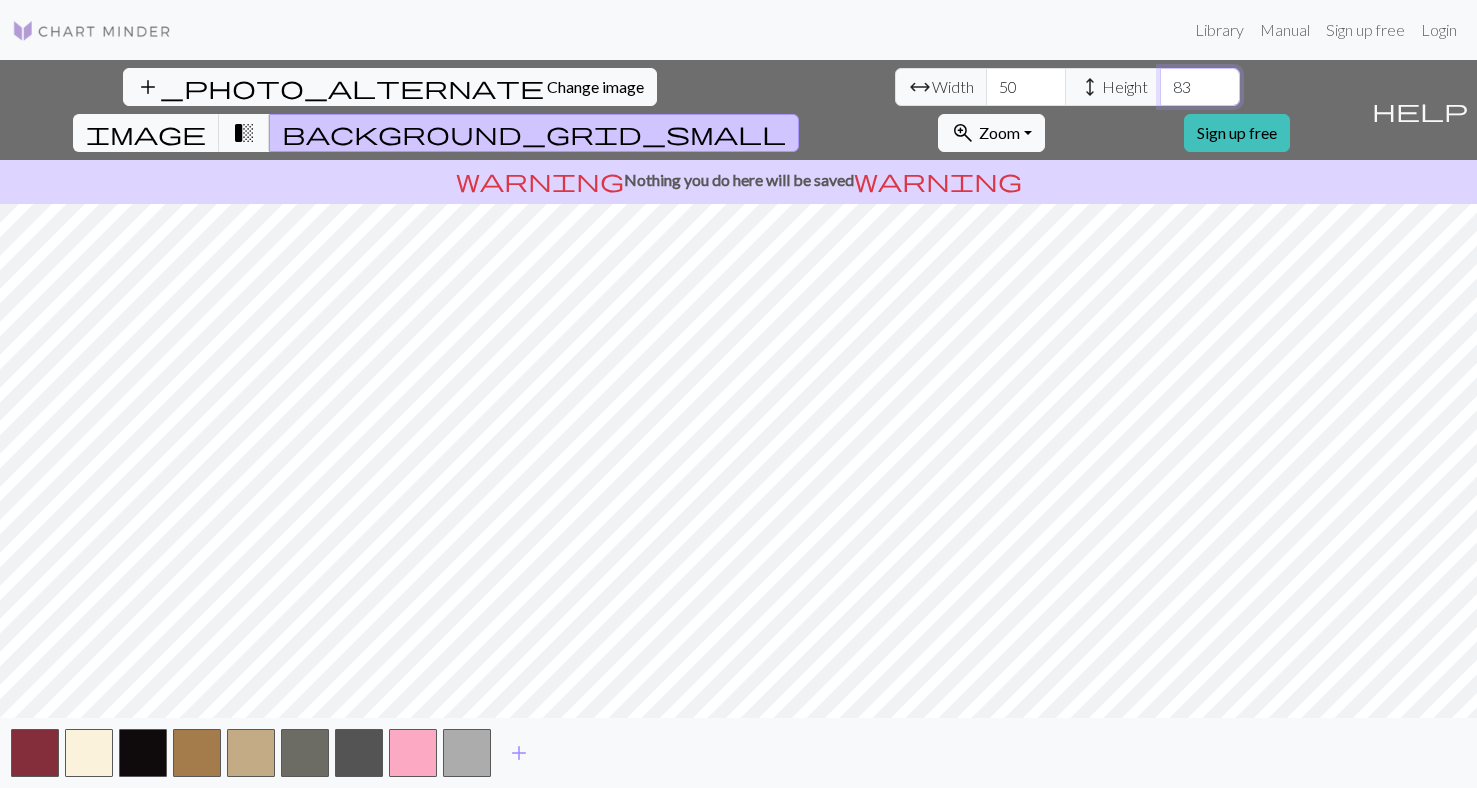 click on "83" at bounding box center (1200, 87) 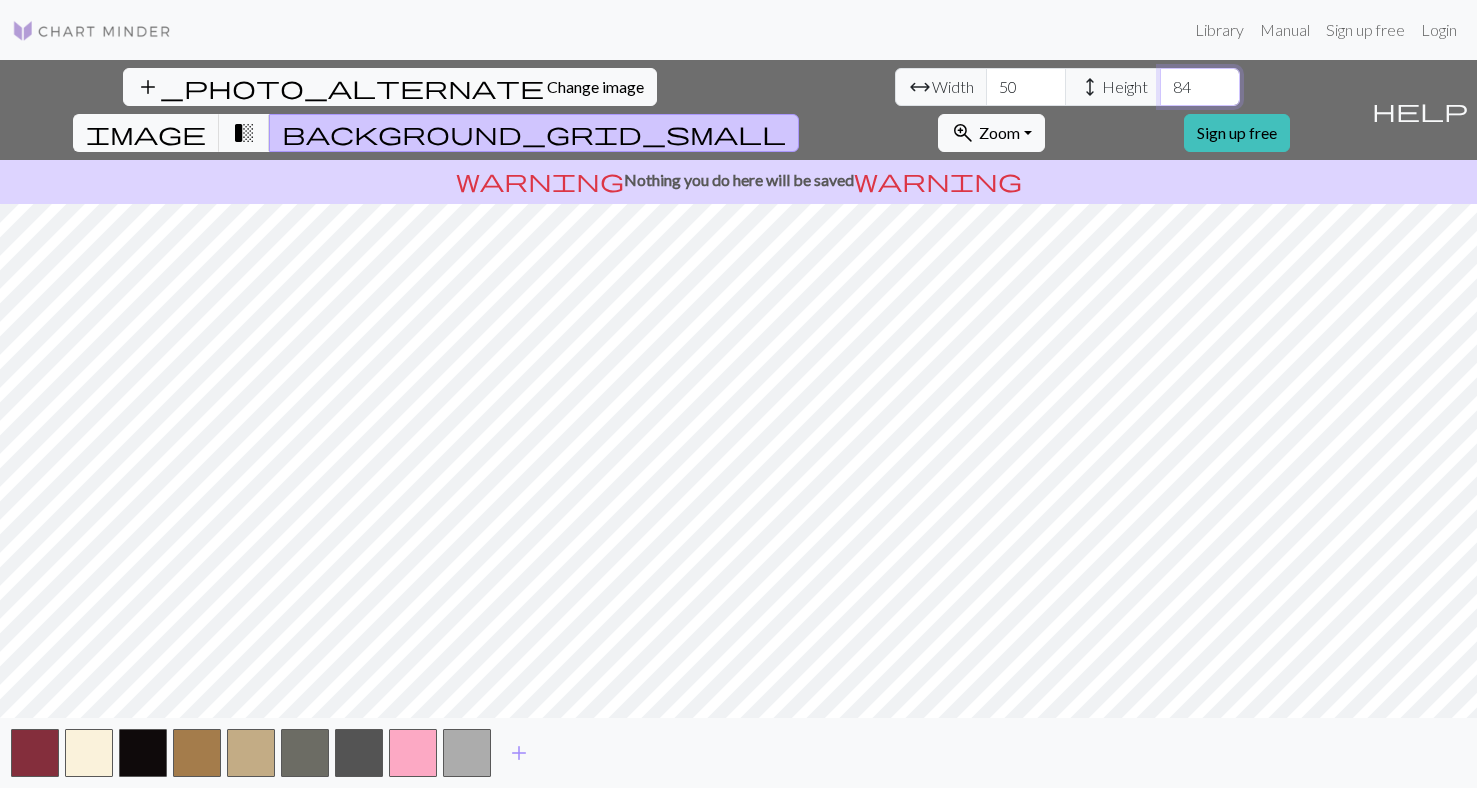 click on "84" at bounding box center (1200, 87) 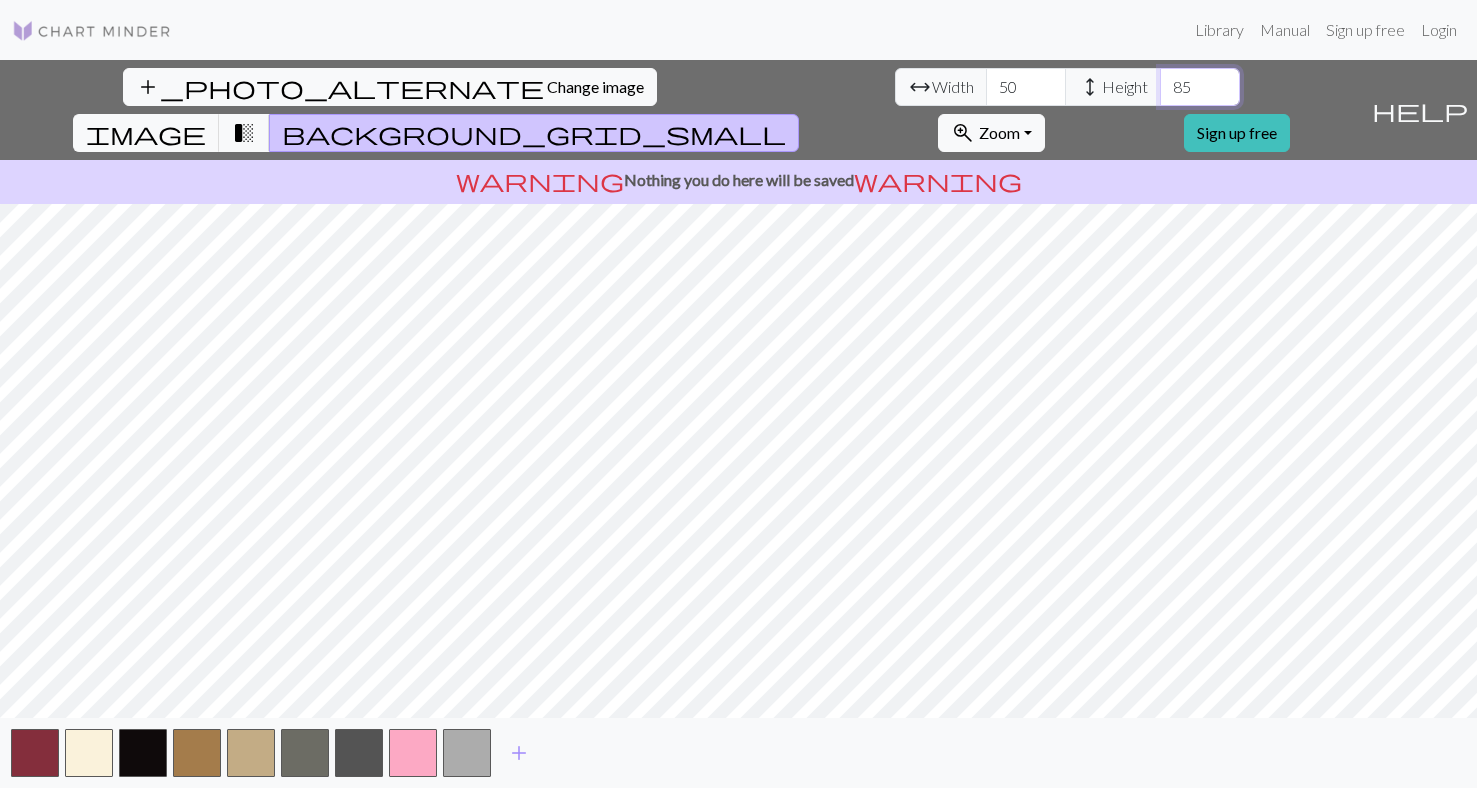 click on "85" at bounding box center [1200, 87] 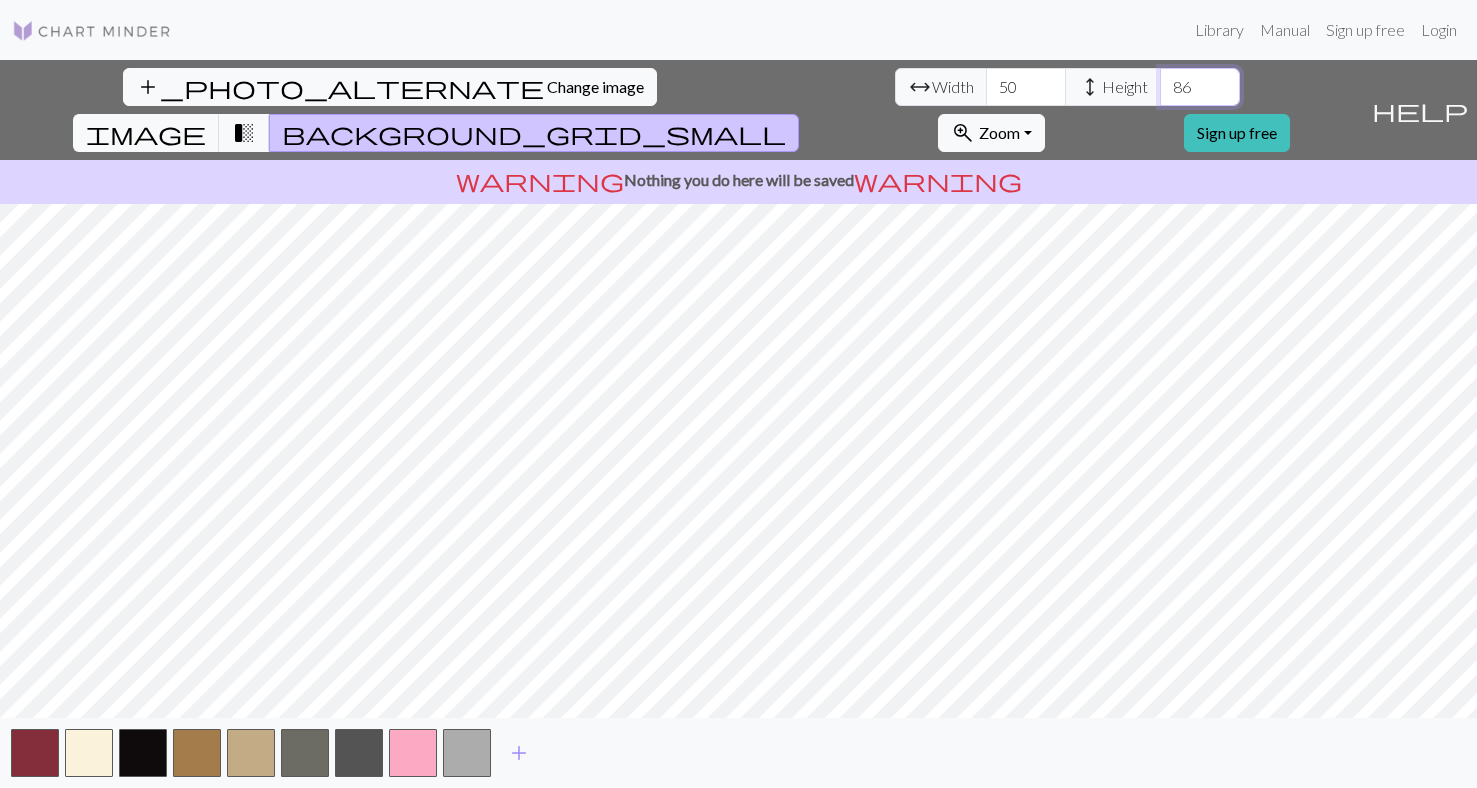 click on "86" at bounding box center (1200, 87) 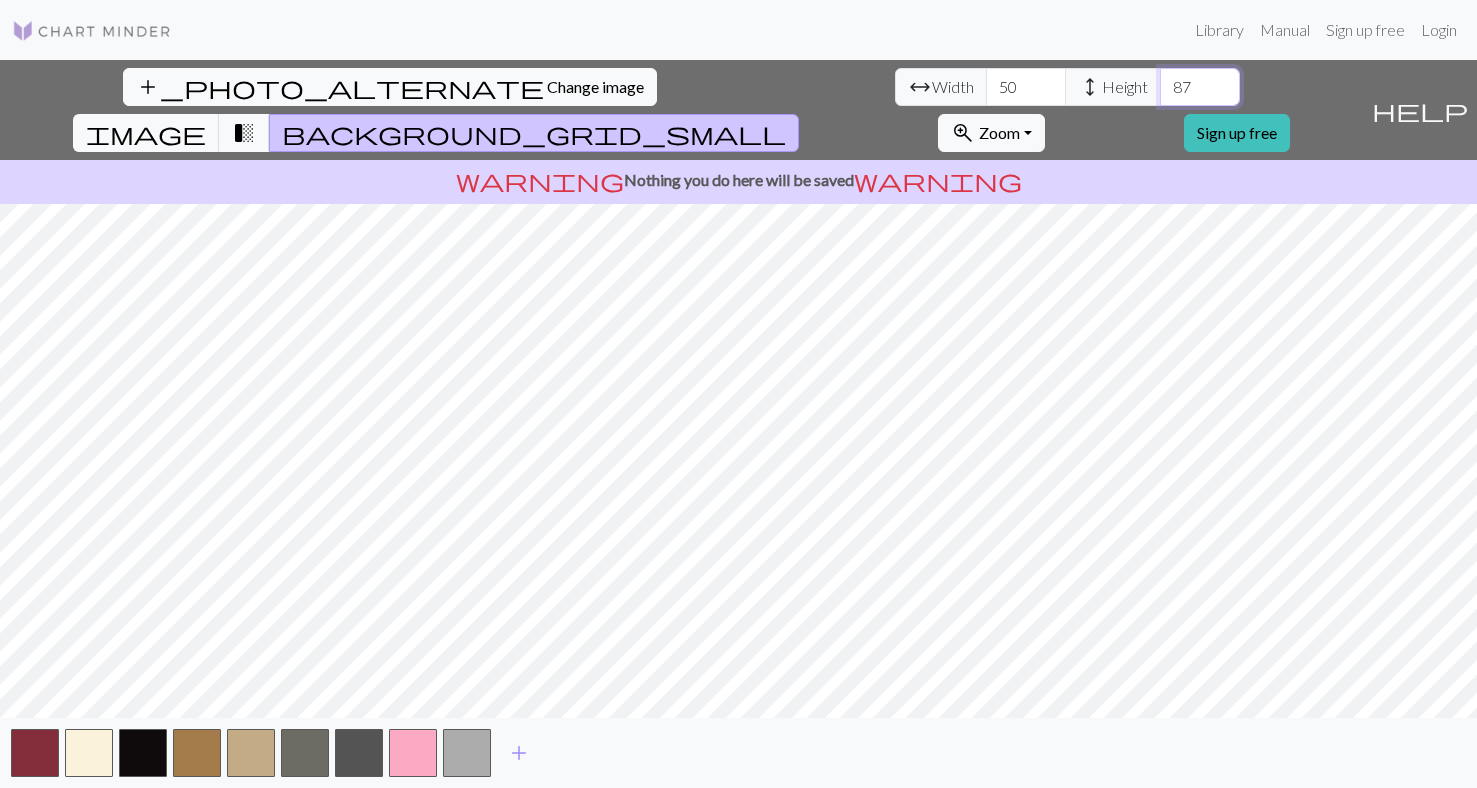 click on "87" at bounding box center [1200, 87] 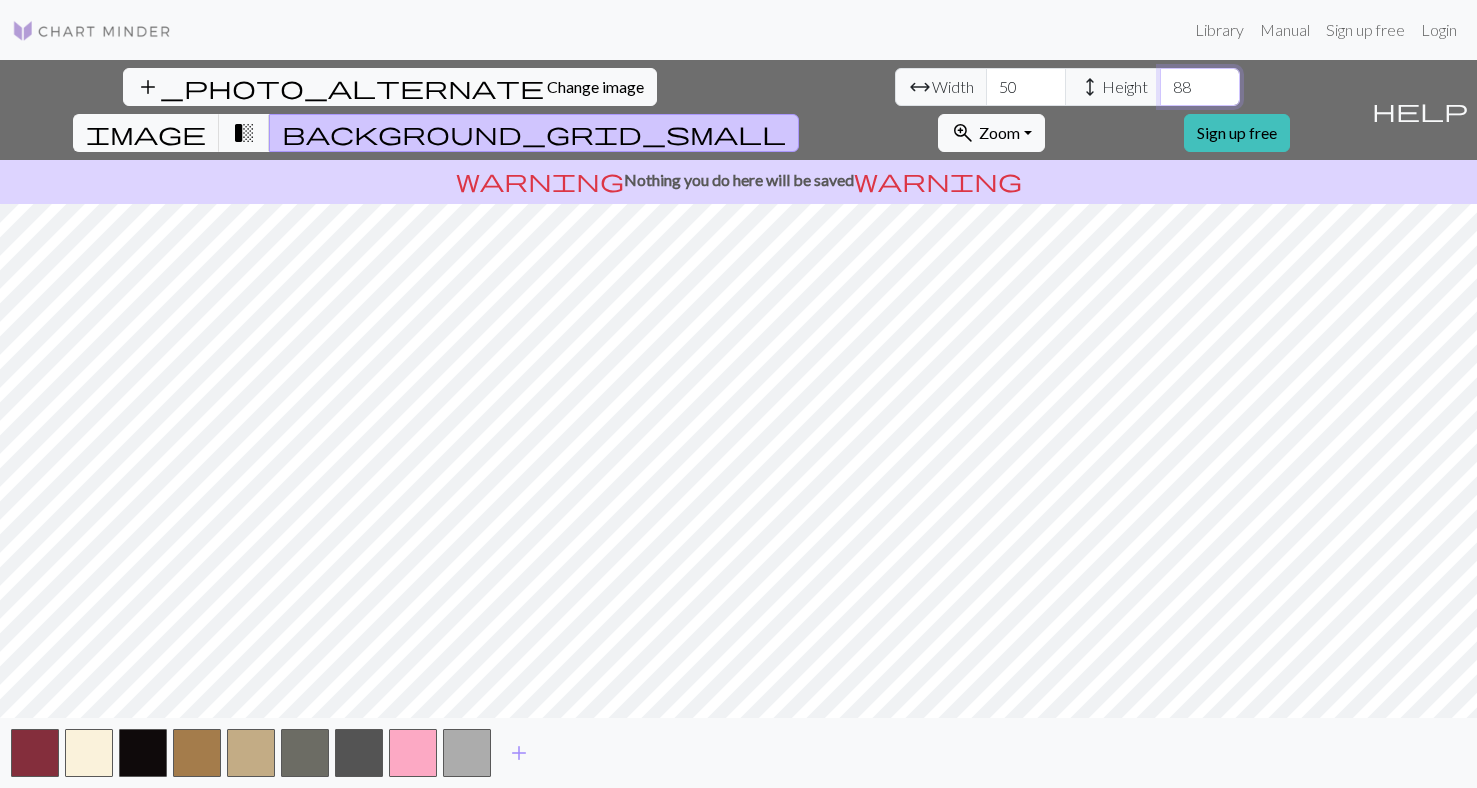 click on "88" at bounding box center (1200, 87) 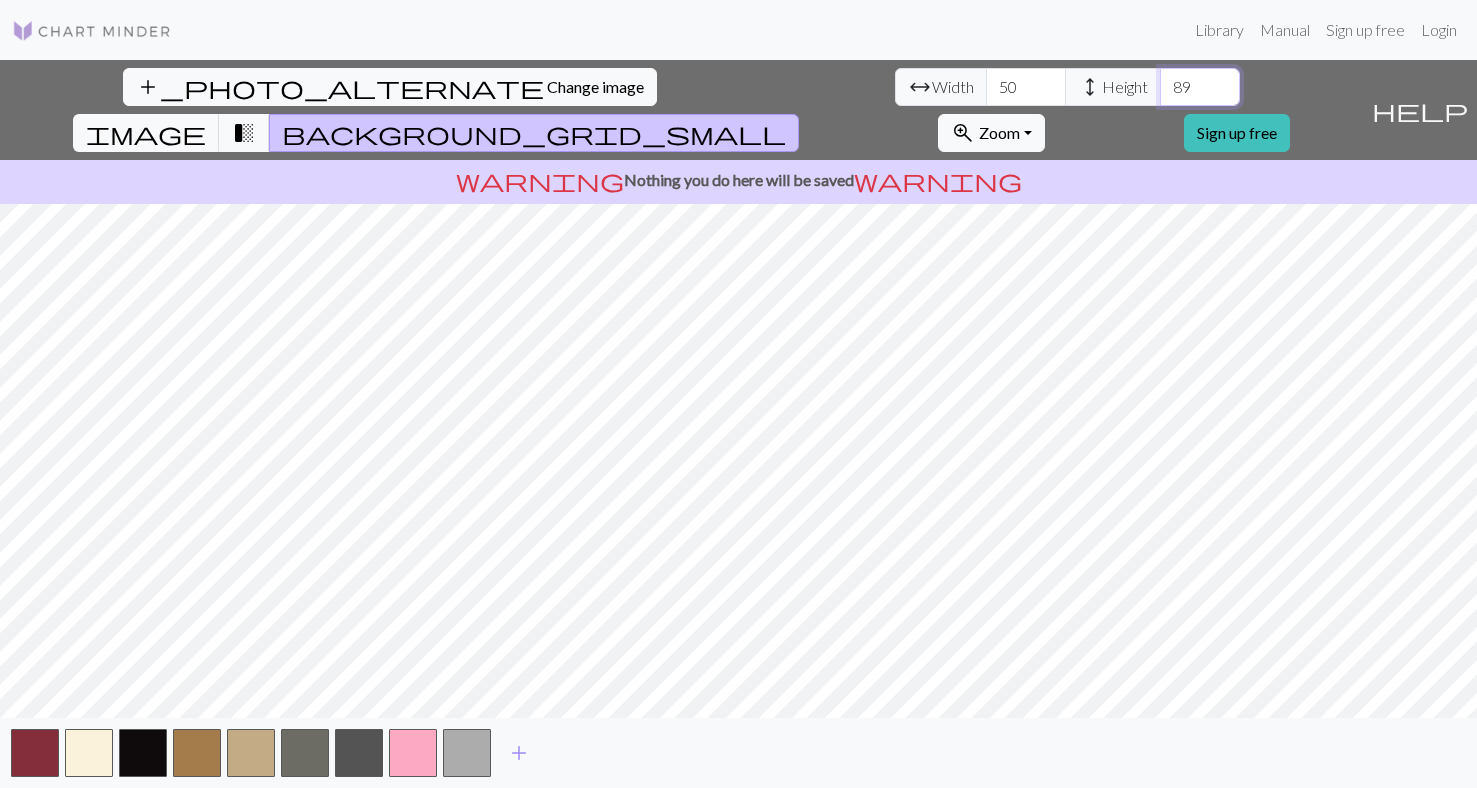 click on "89" at bounding box center [1200, 87] 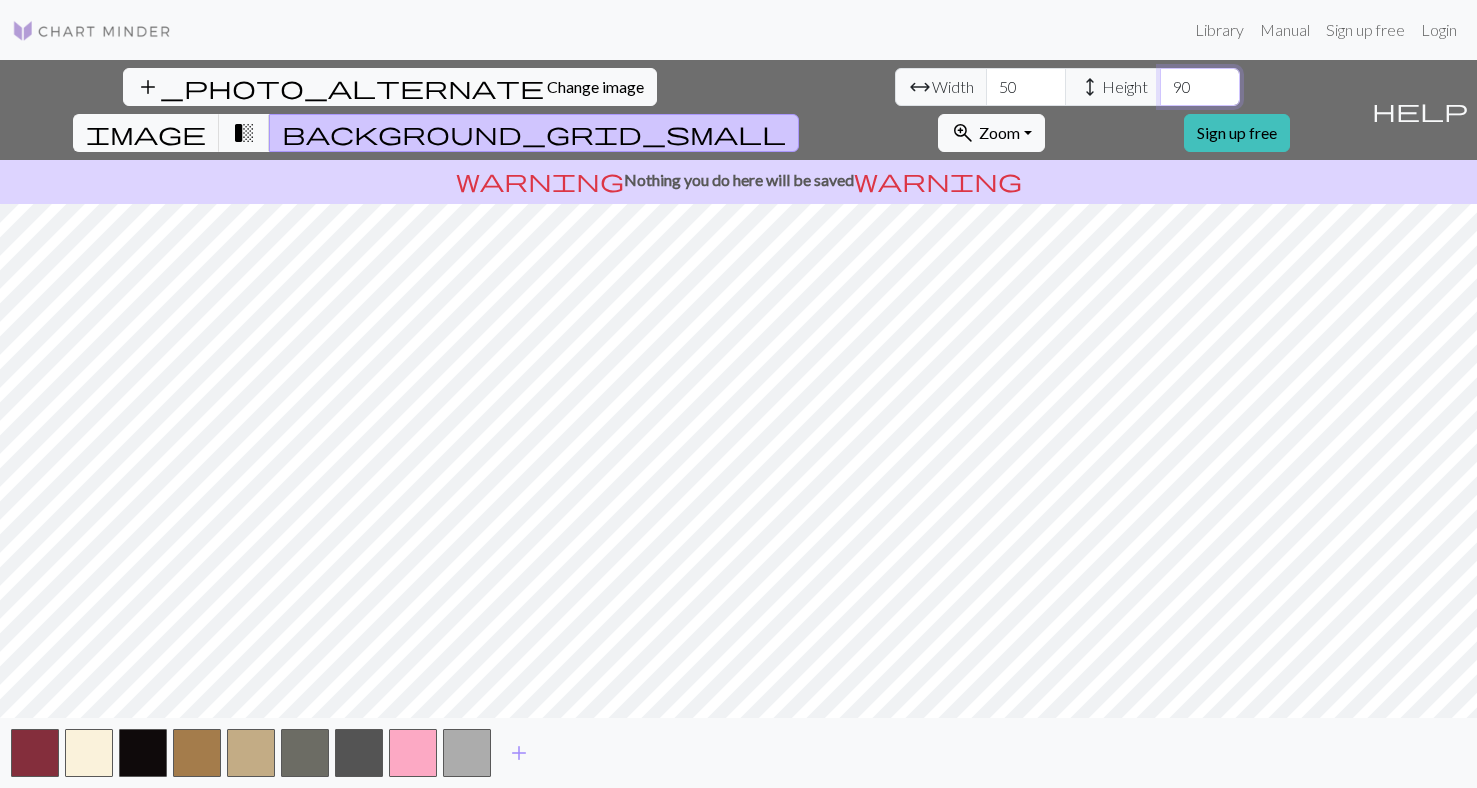 click on "90" at bounding box center [1200, 87] 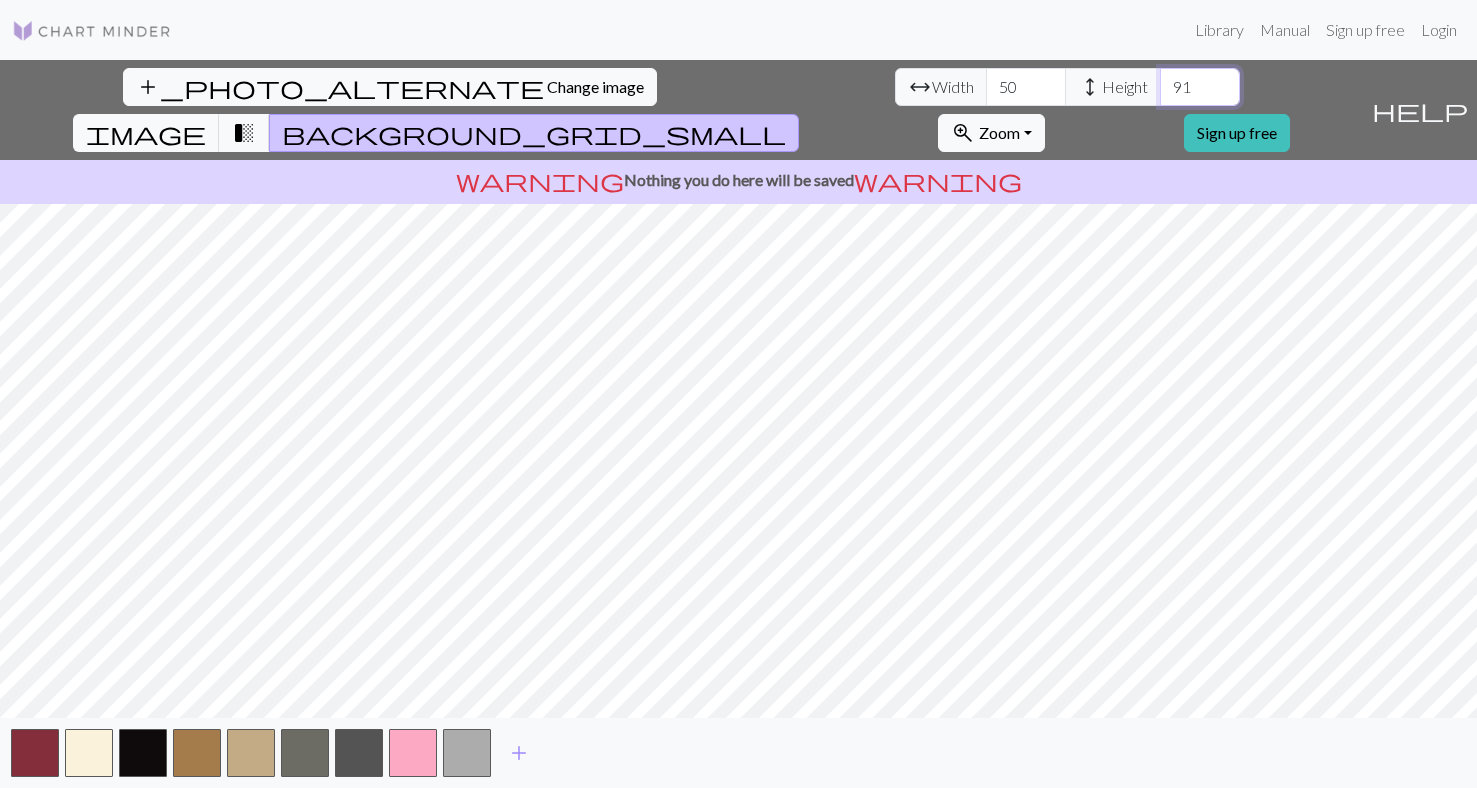 click on "91" at bounding box center (1200, 87) 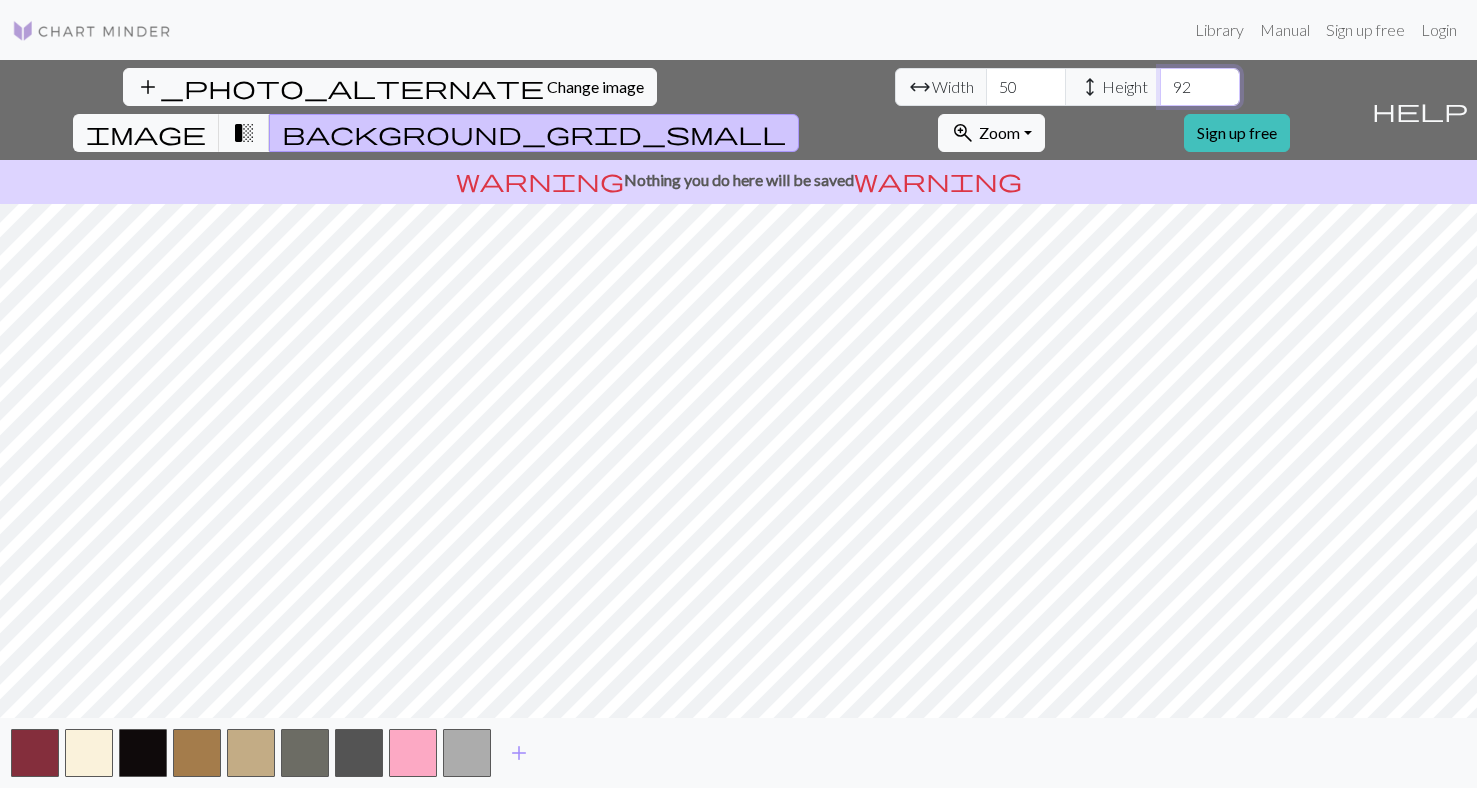 click on "92" at bounding box center [1200, 87] 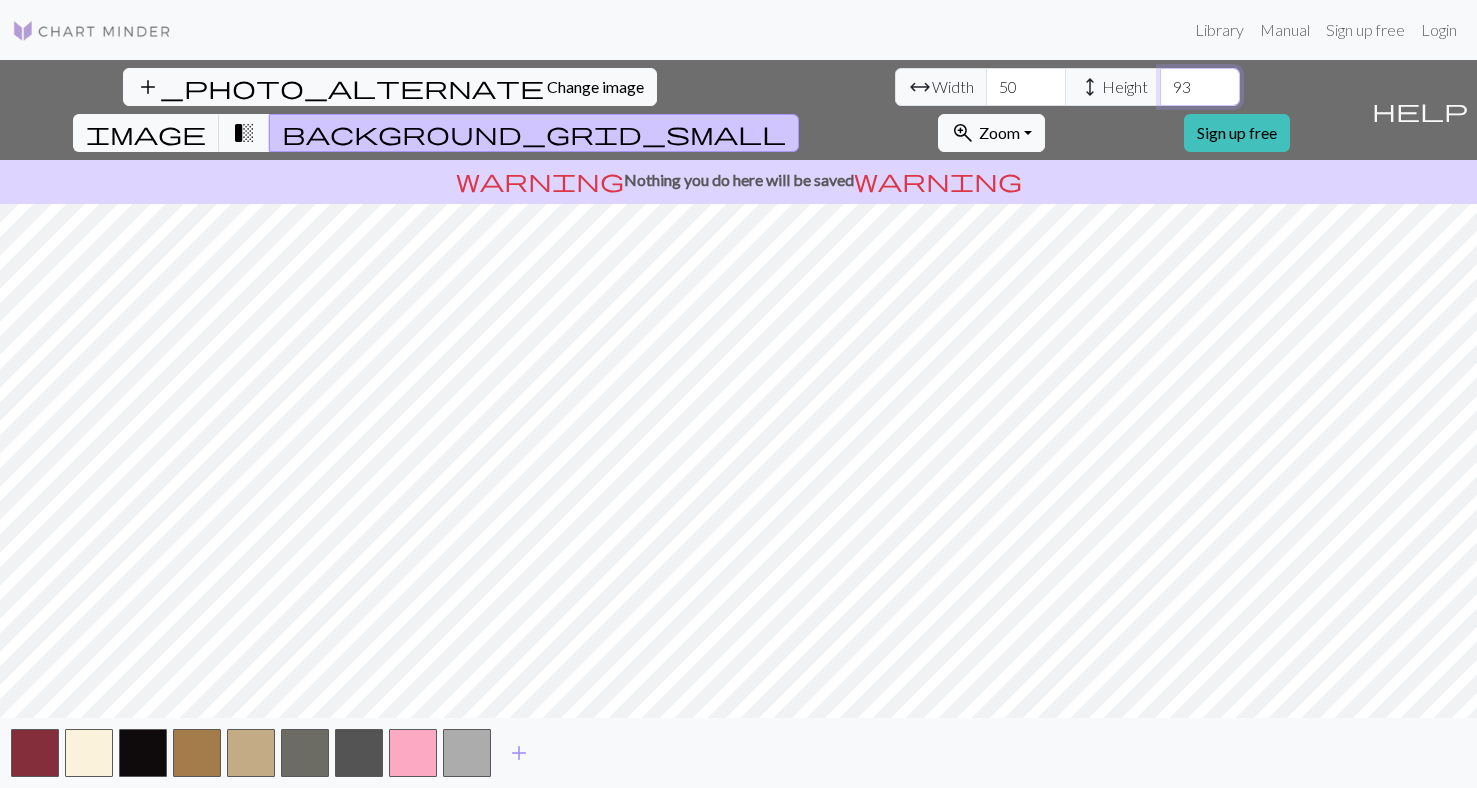 click on "93" at bounding box center (1200, 87) 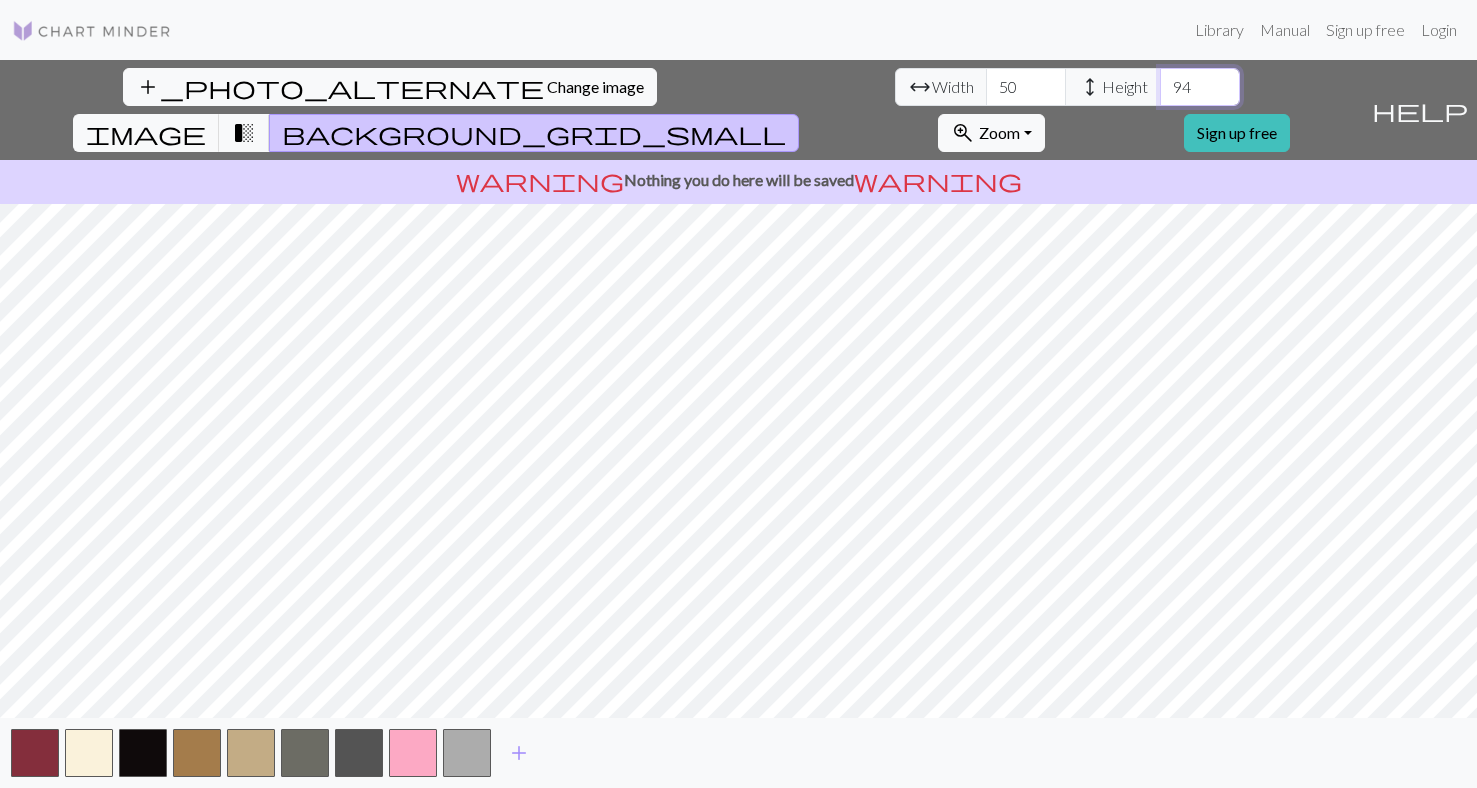 click on "94" at bounding box center (1200, 87) 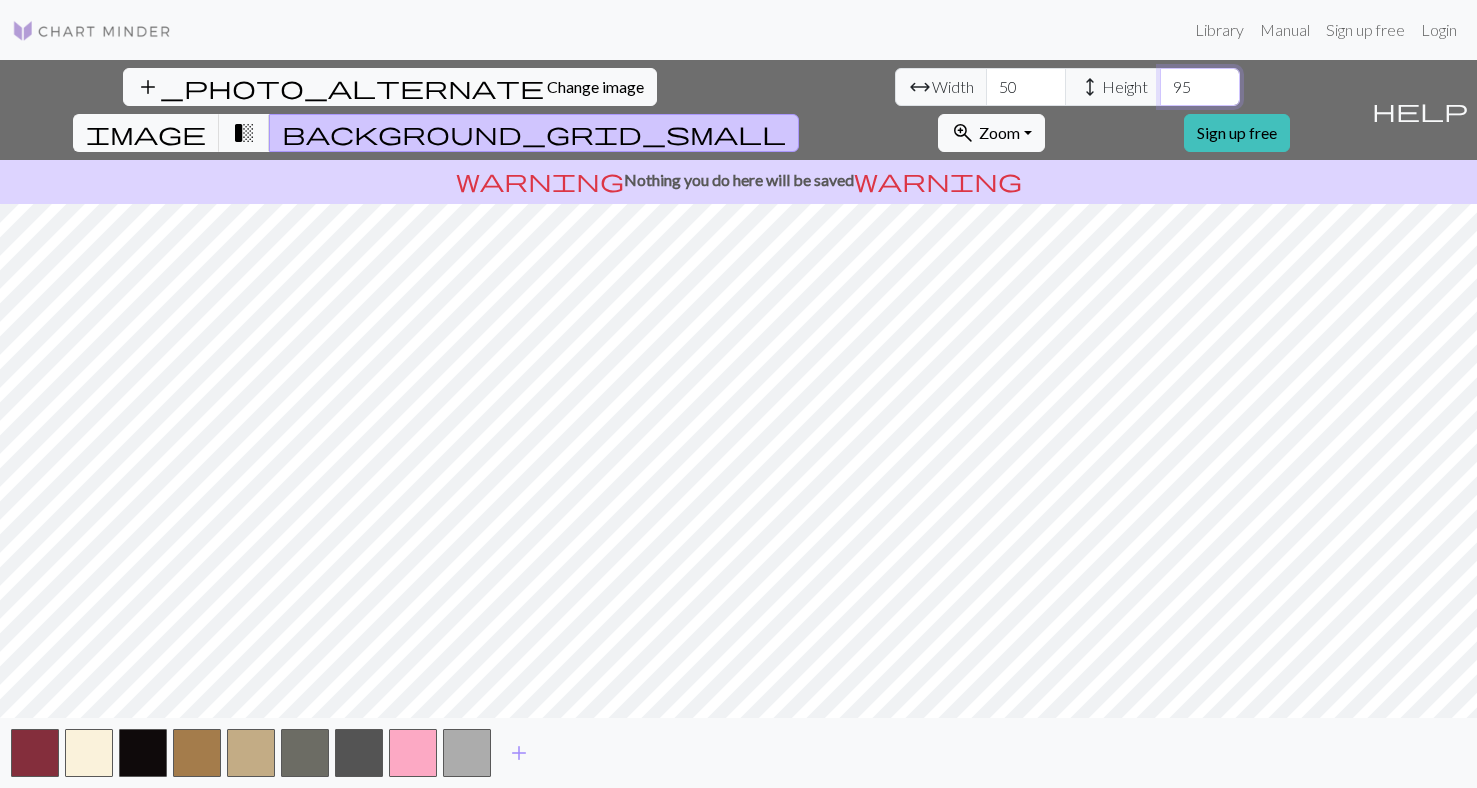 click on "95" at bounding box center [1200, 87] 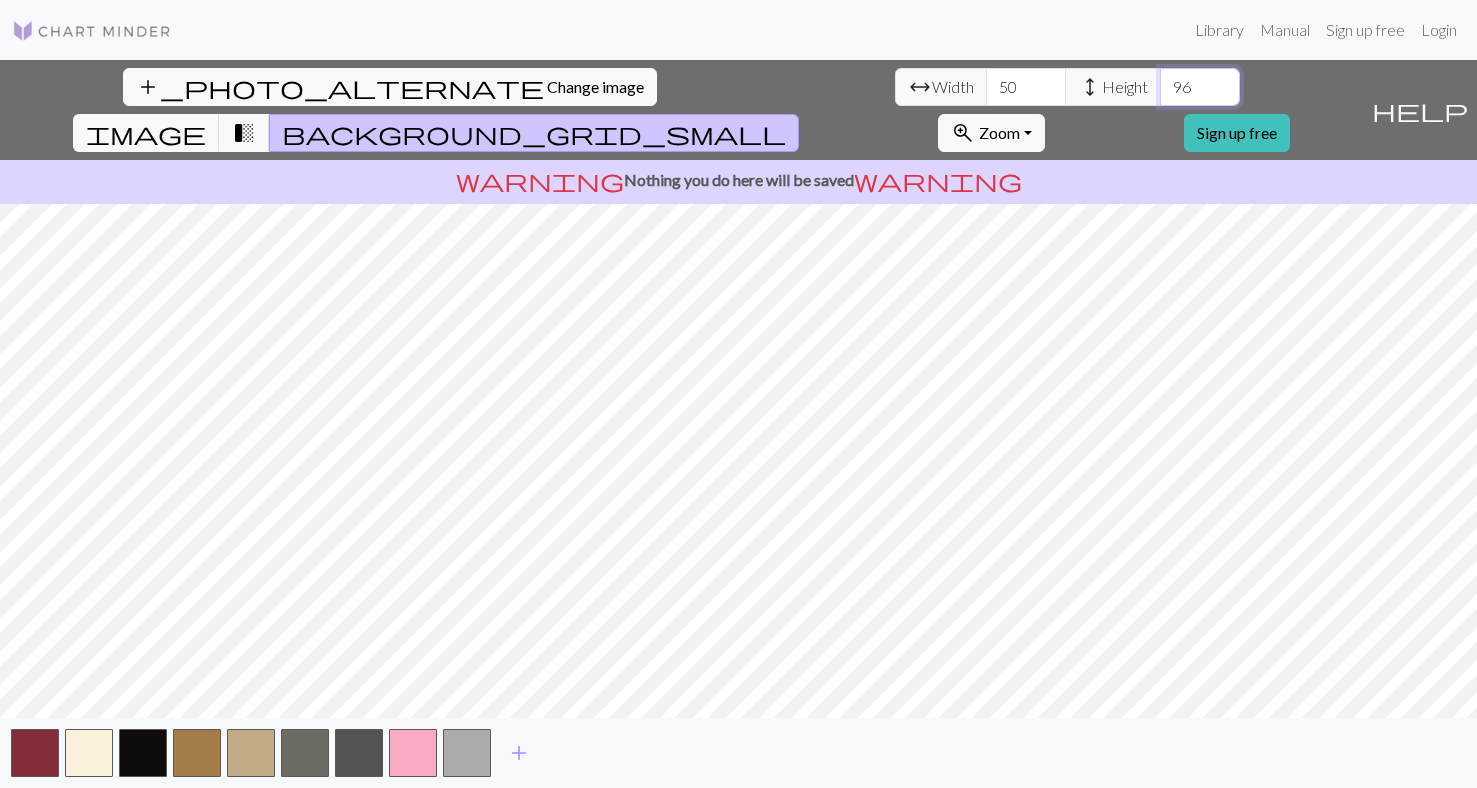 click on "96" at bounding box center (1200, 87) 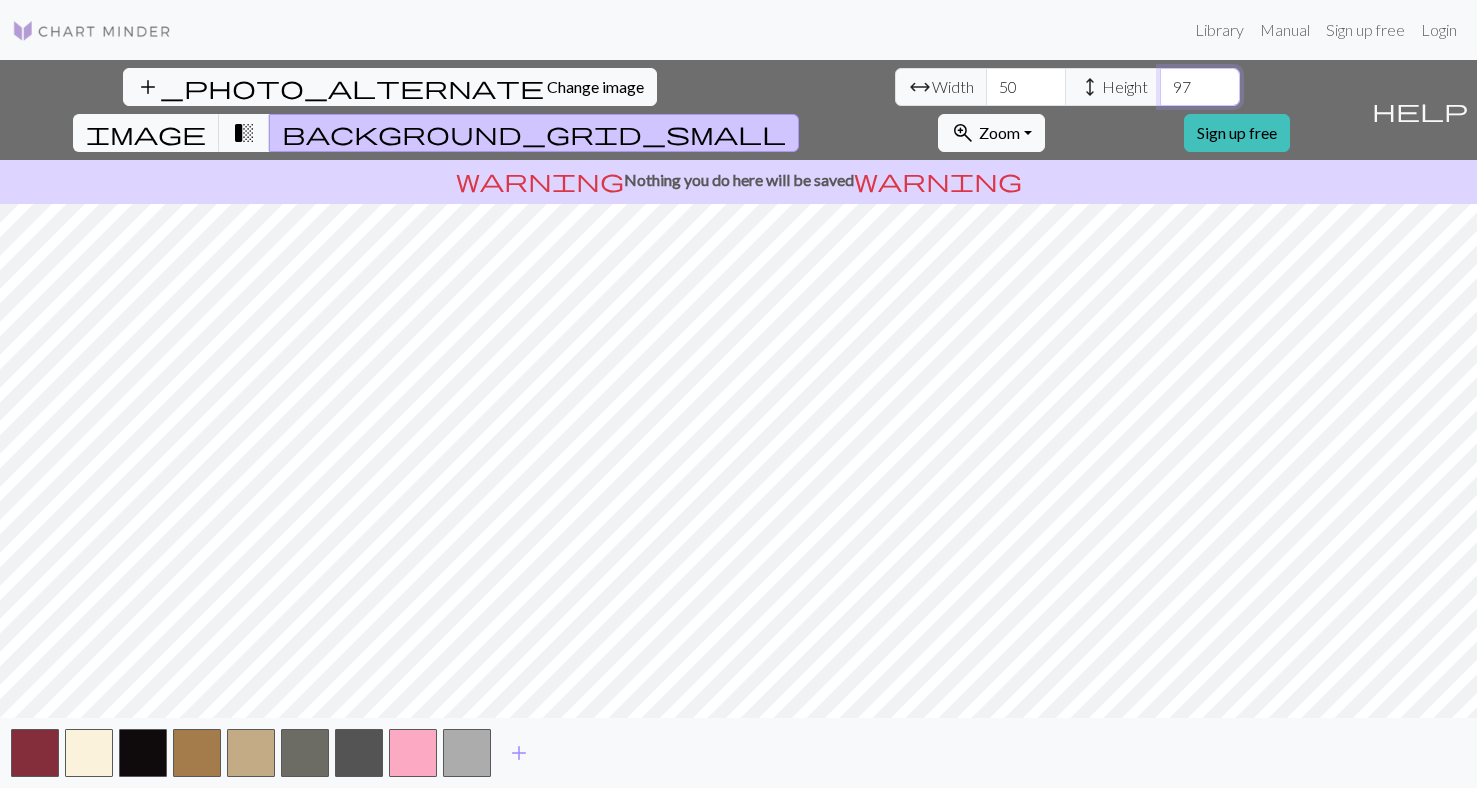 click on "97" at bounding box center [1200, 87] 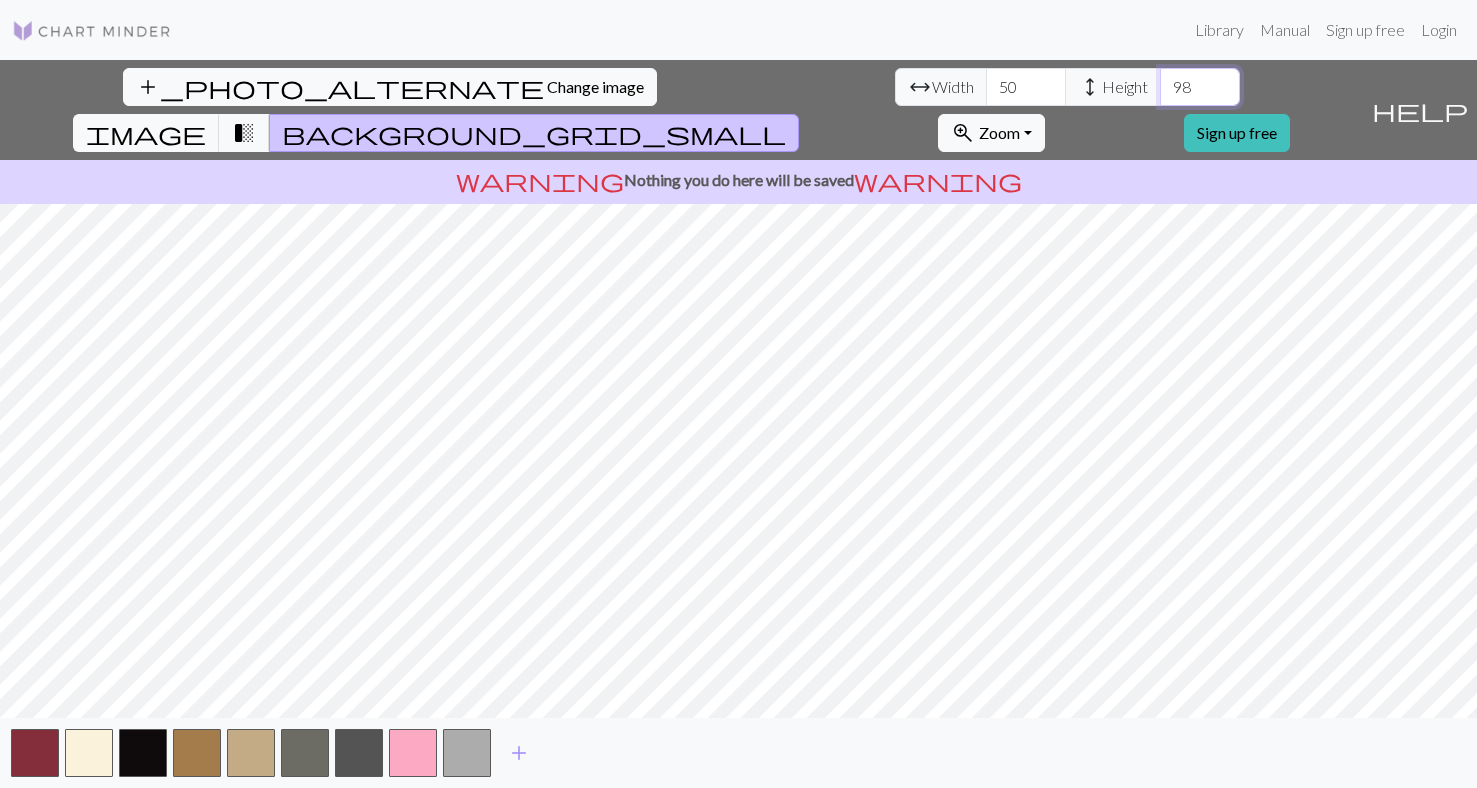 click on "98" at bounding box center [1200, 87] 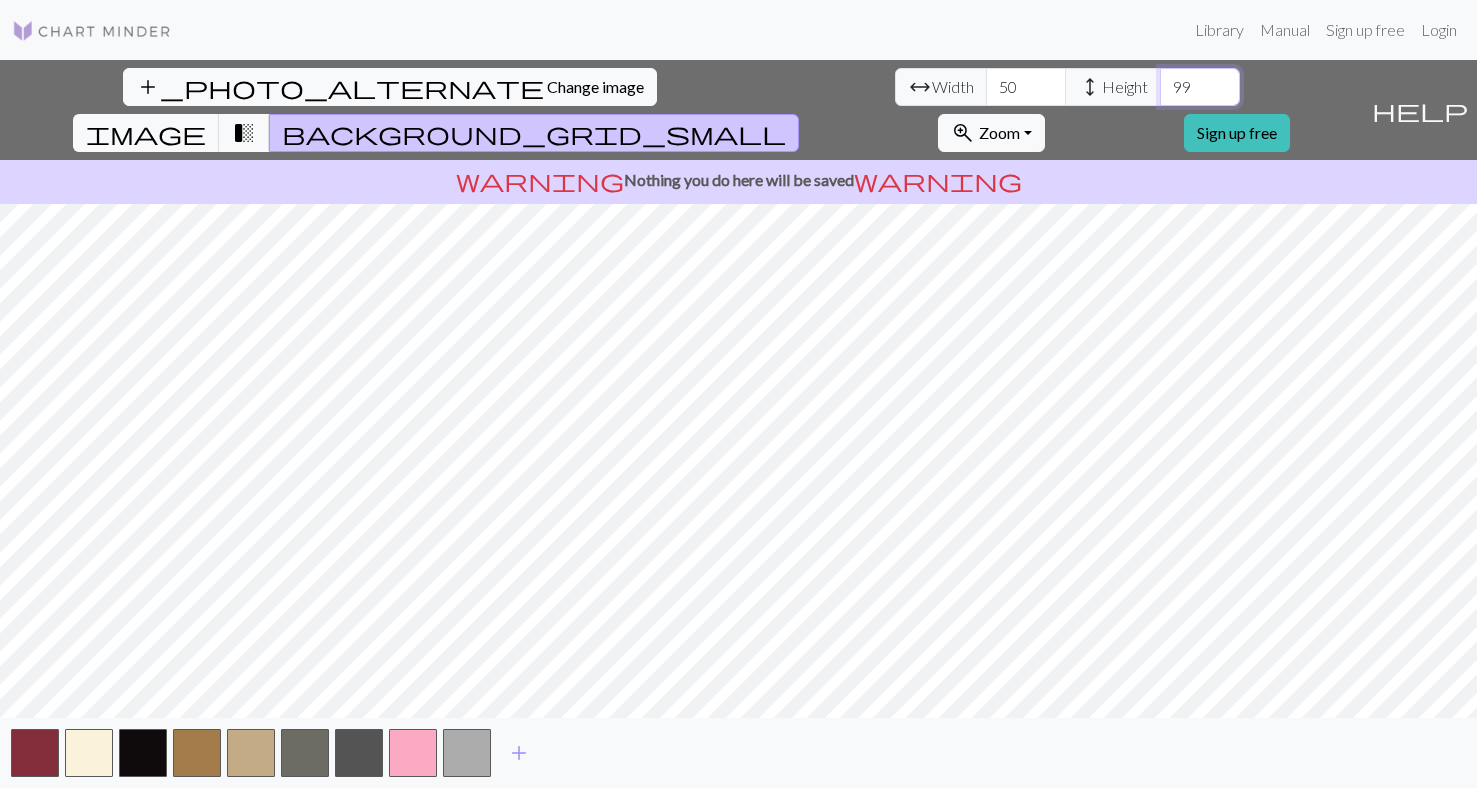 click on "99" at bounding box center [1200, 87] 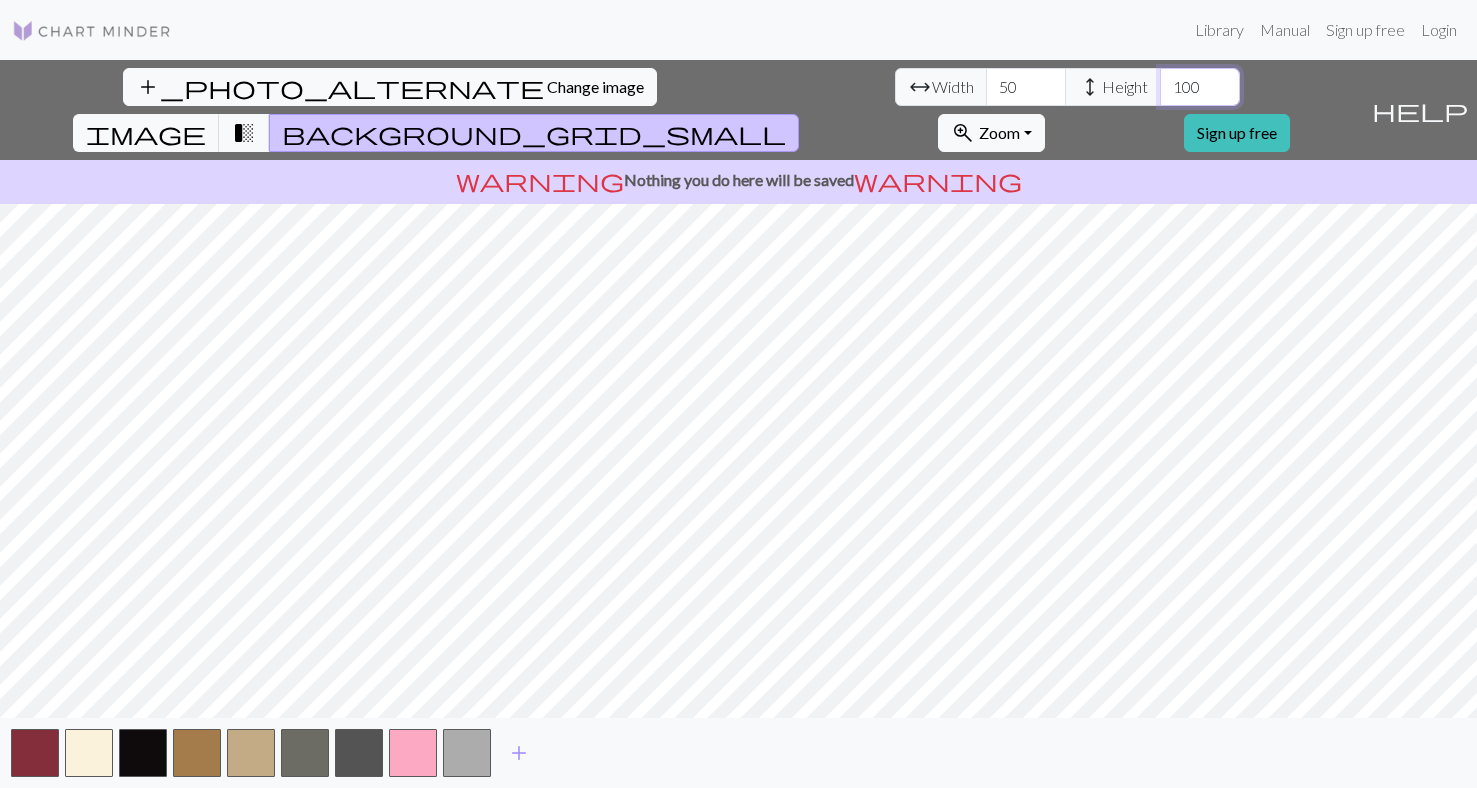 click on "100" at bounding box center (1200, 87) 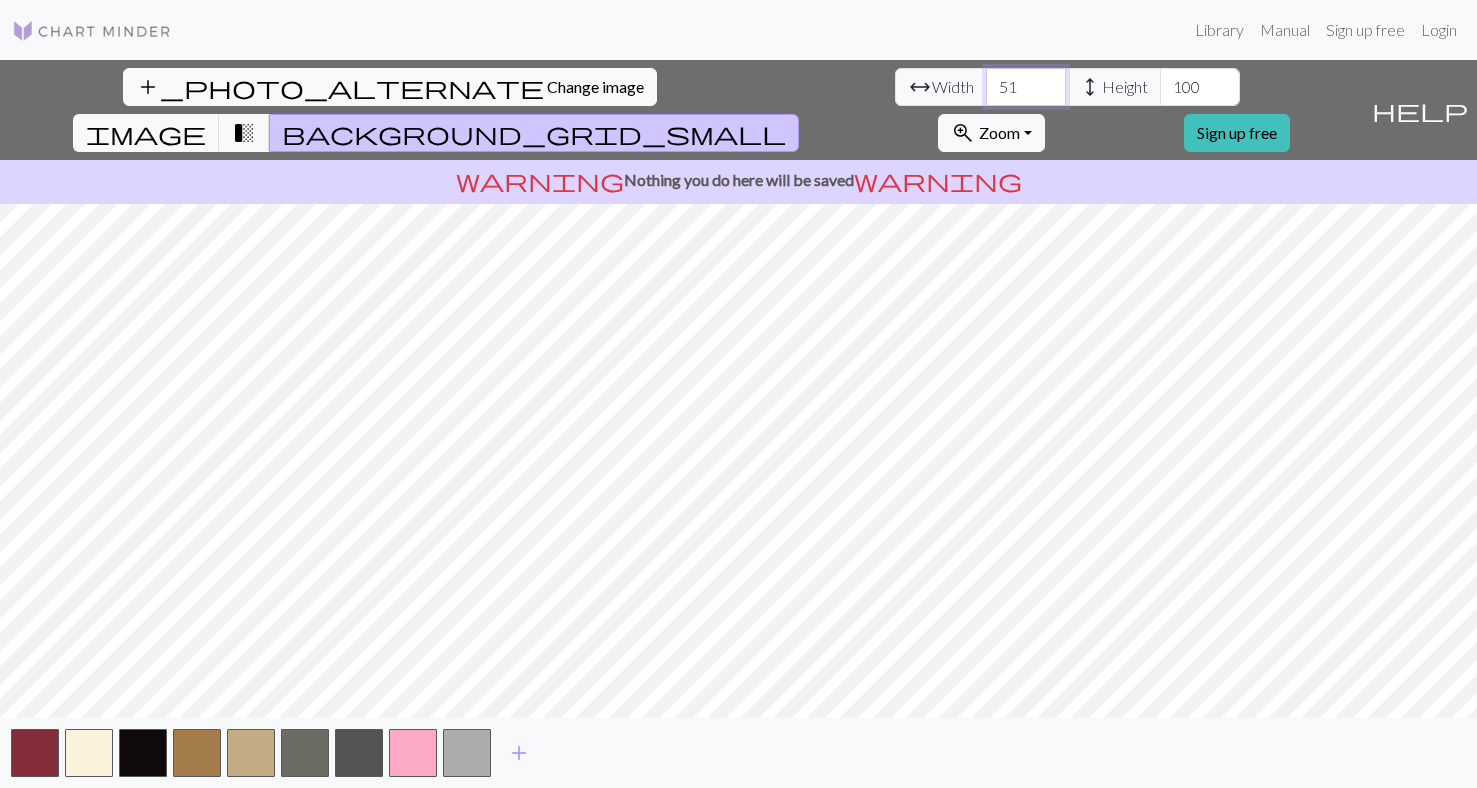 click on "51" at bounding box center [1026, 87] 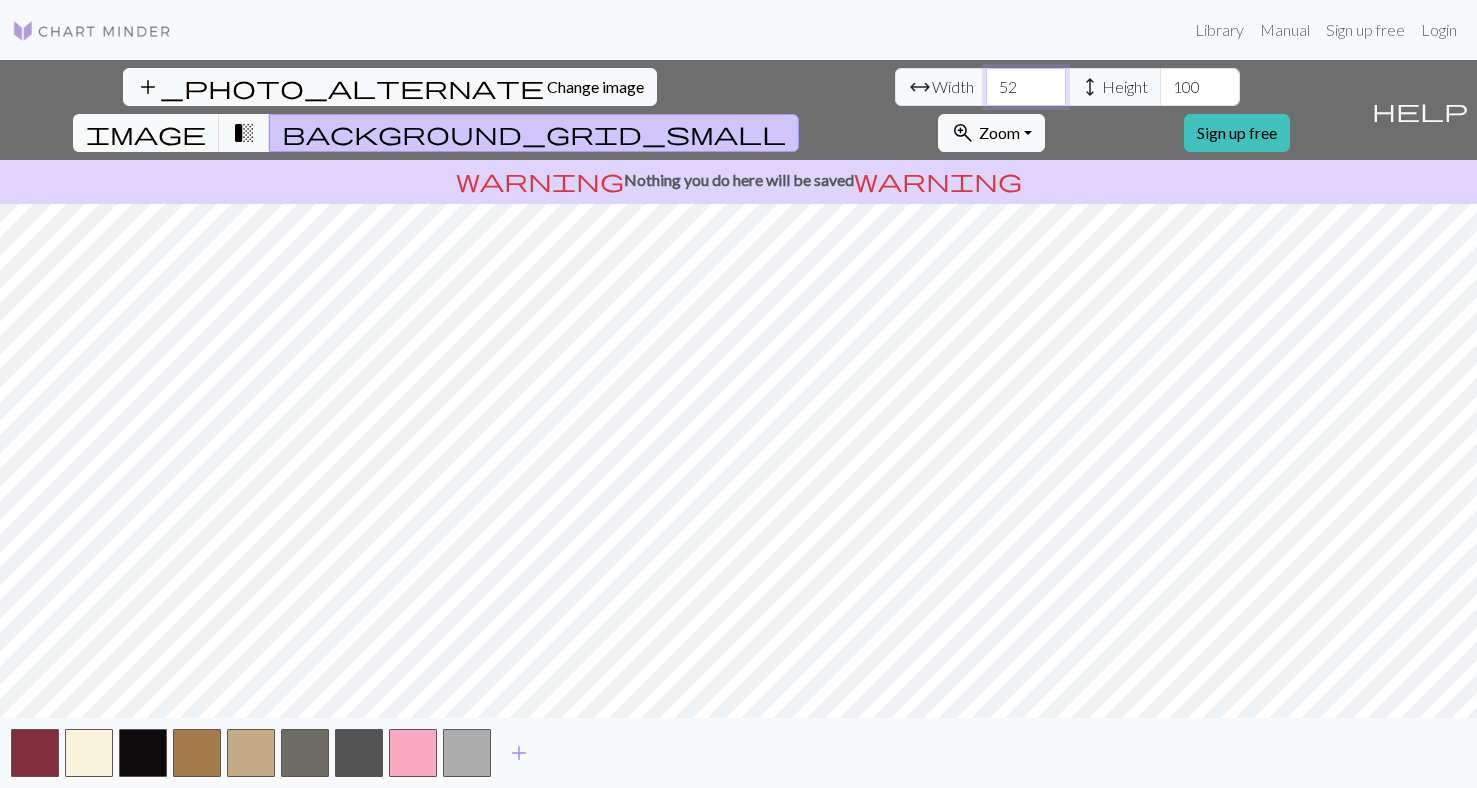 click on "52" at bounding box center [1026, 87] 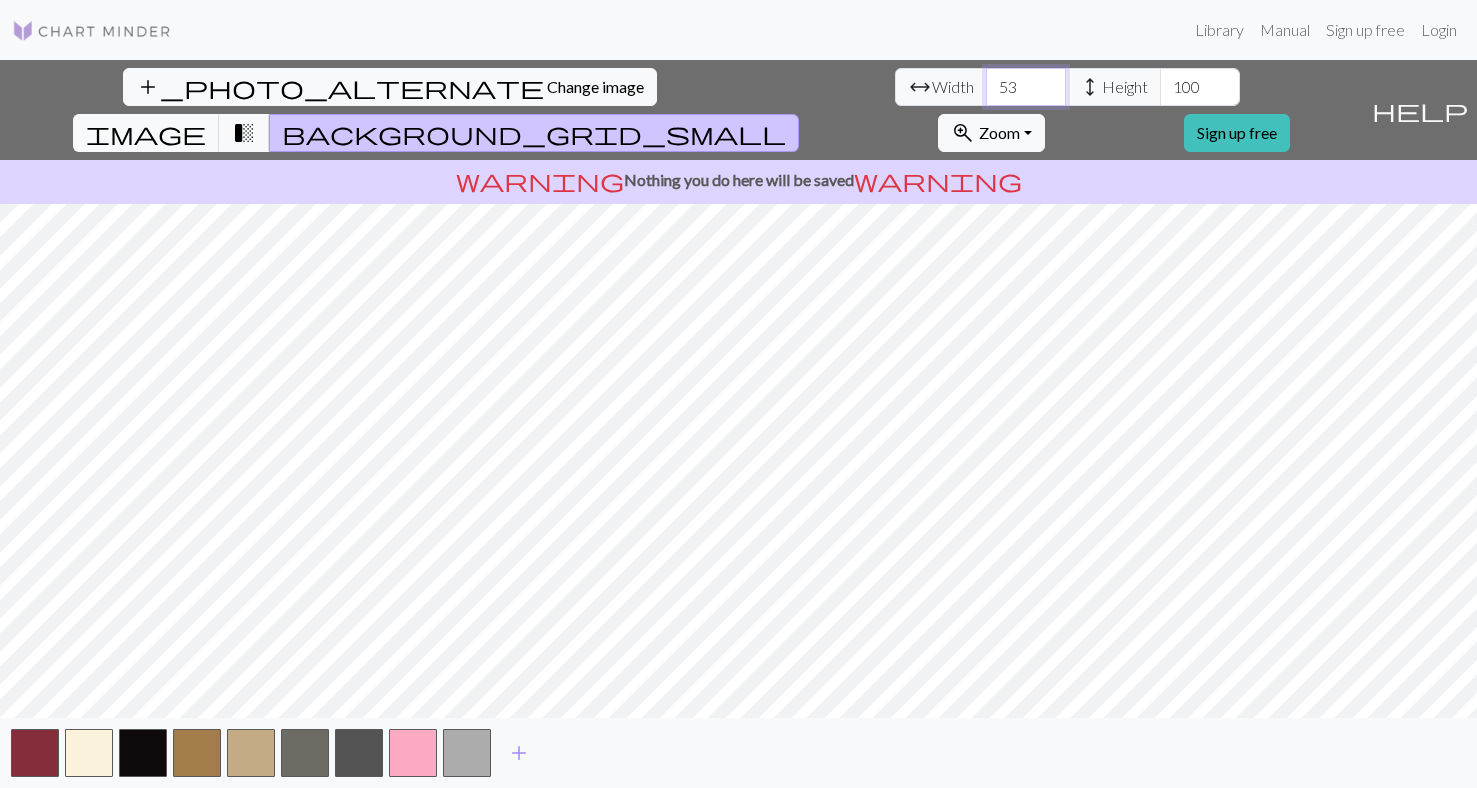 click on "53" at bounding box center (1026, 87) 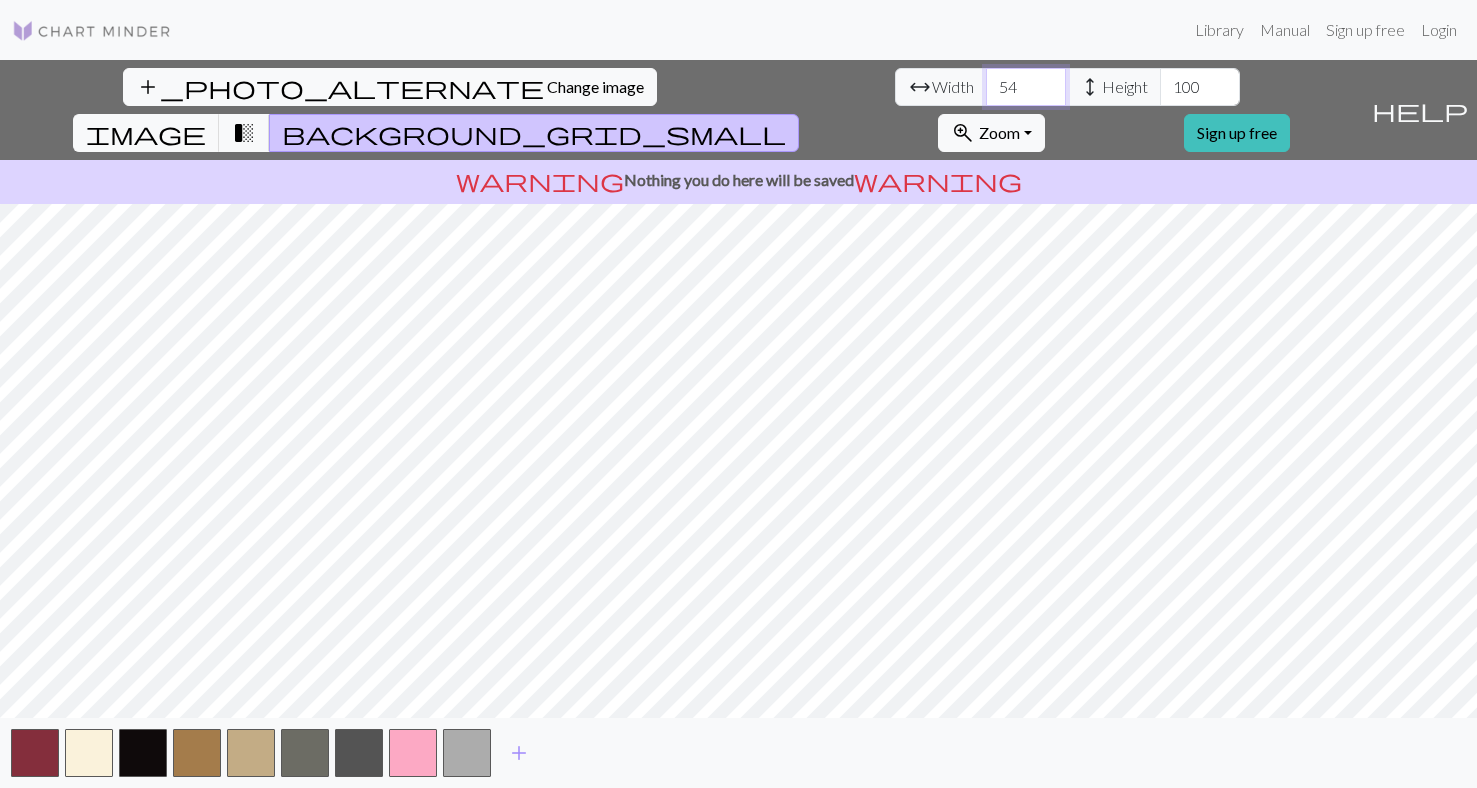 click on "54" at bounding box center [1026, 87] 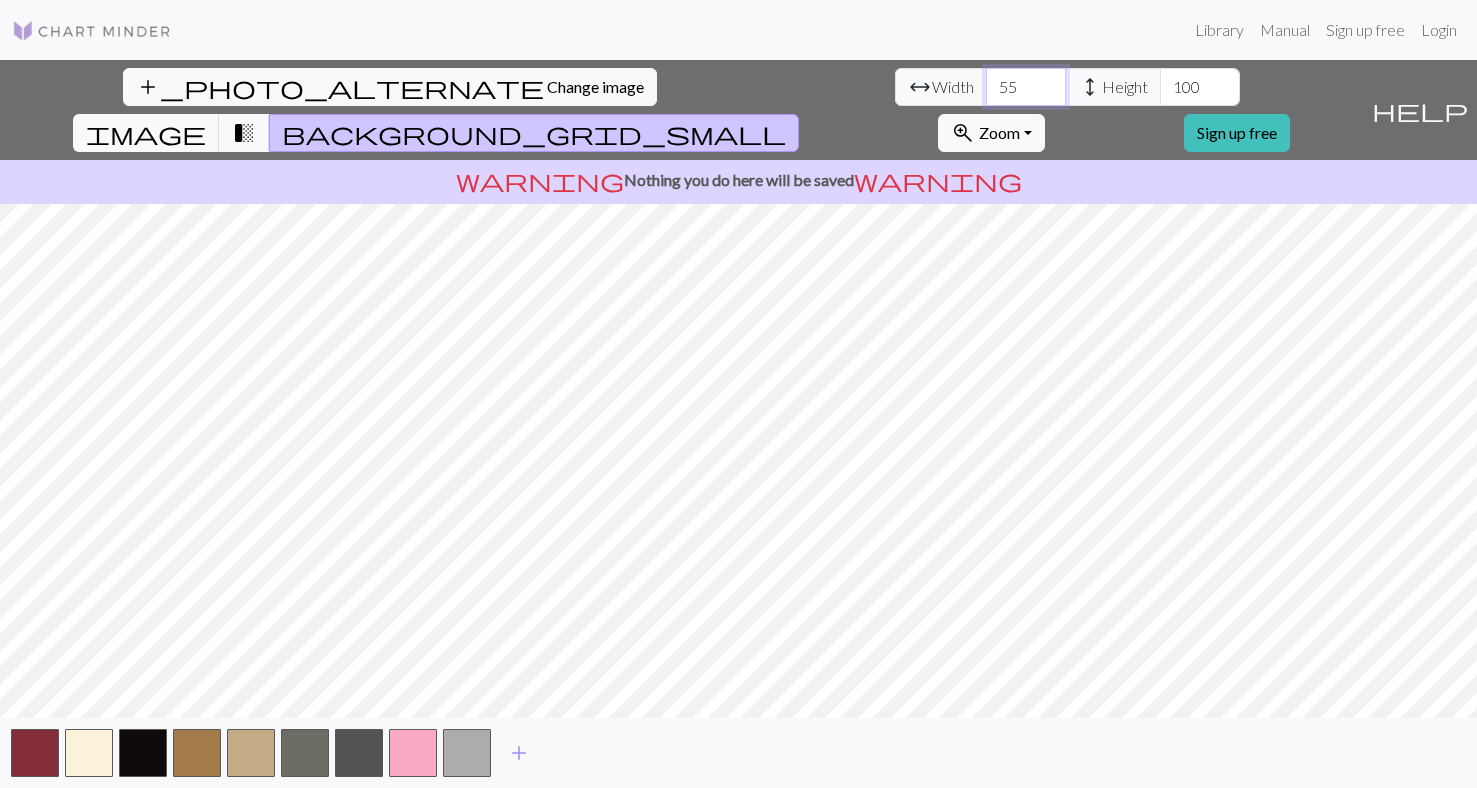 click on "55" at bounding box center (1026, 87) 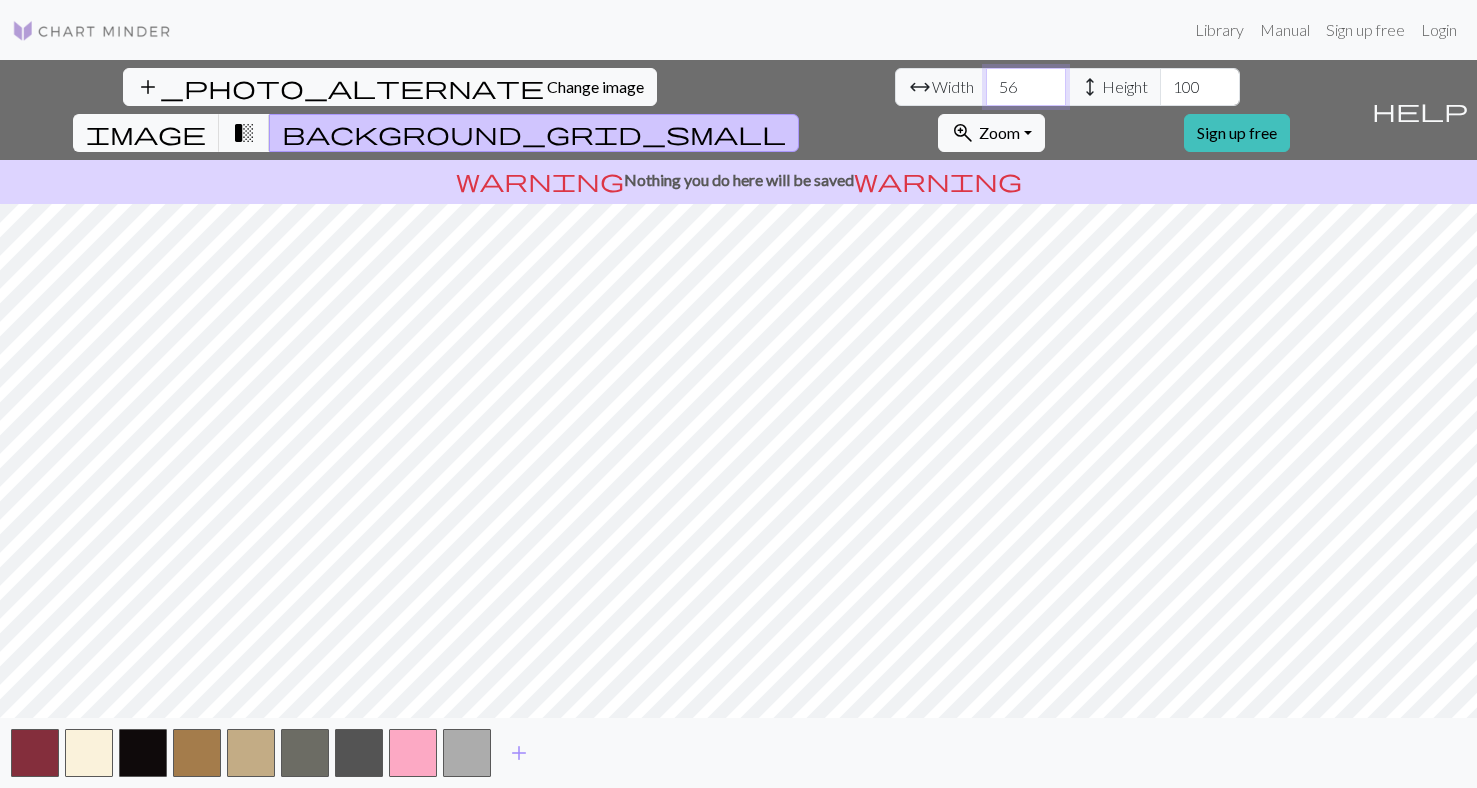 click on "56" at bounding box center [1026, 87] 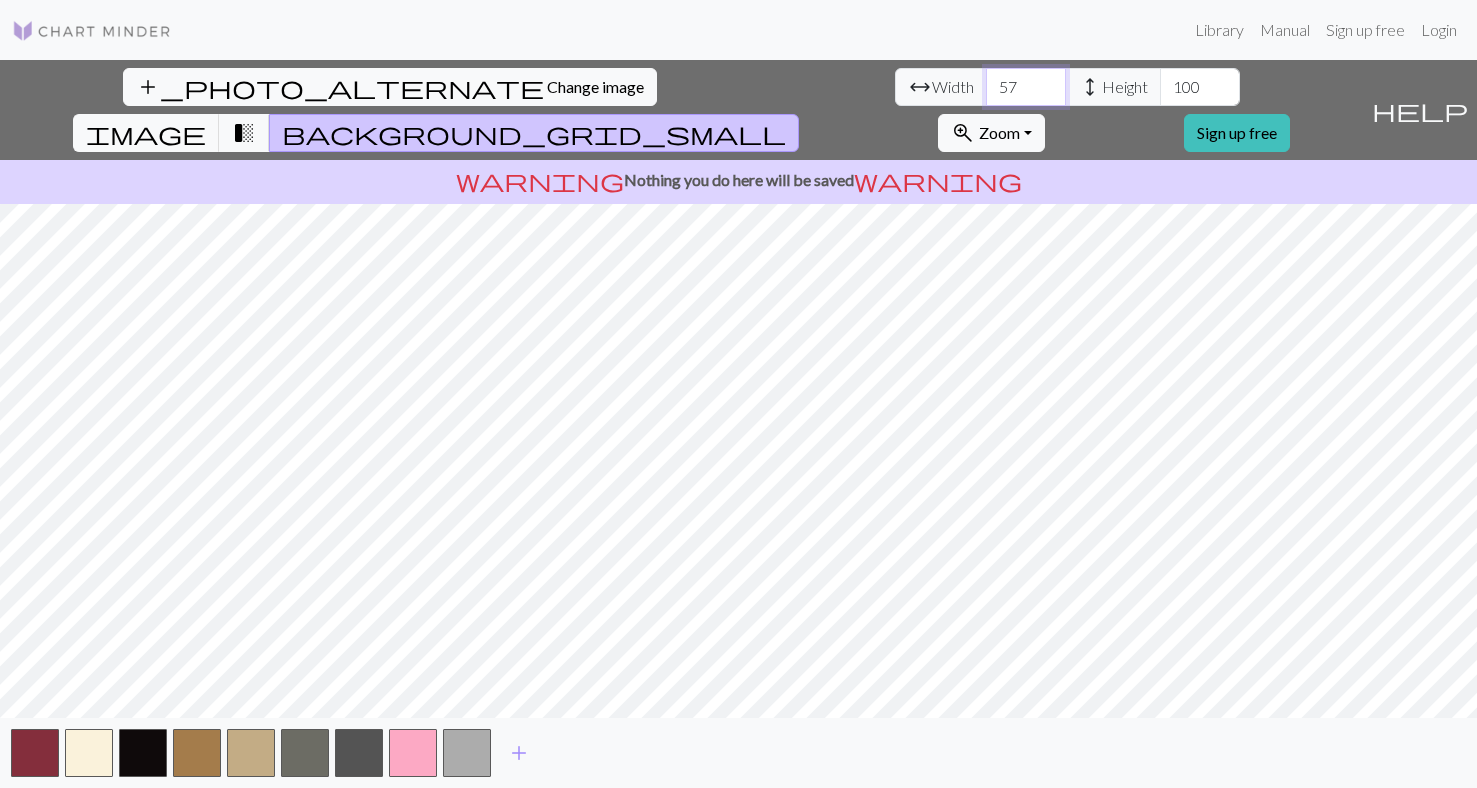 click on "57" at bounding box center (1026, 87) 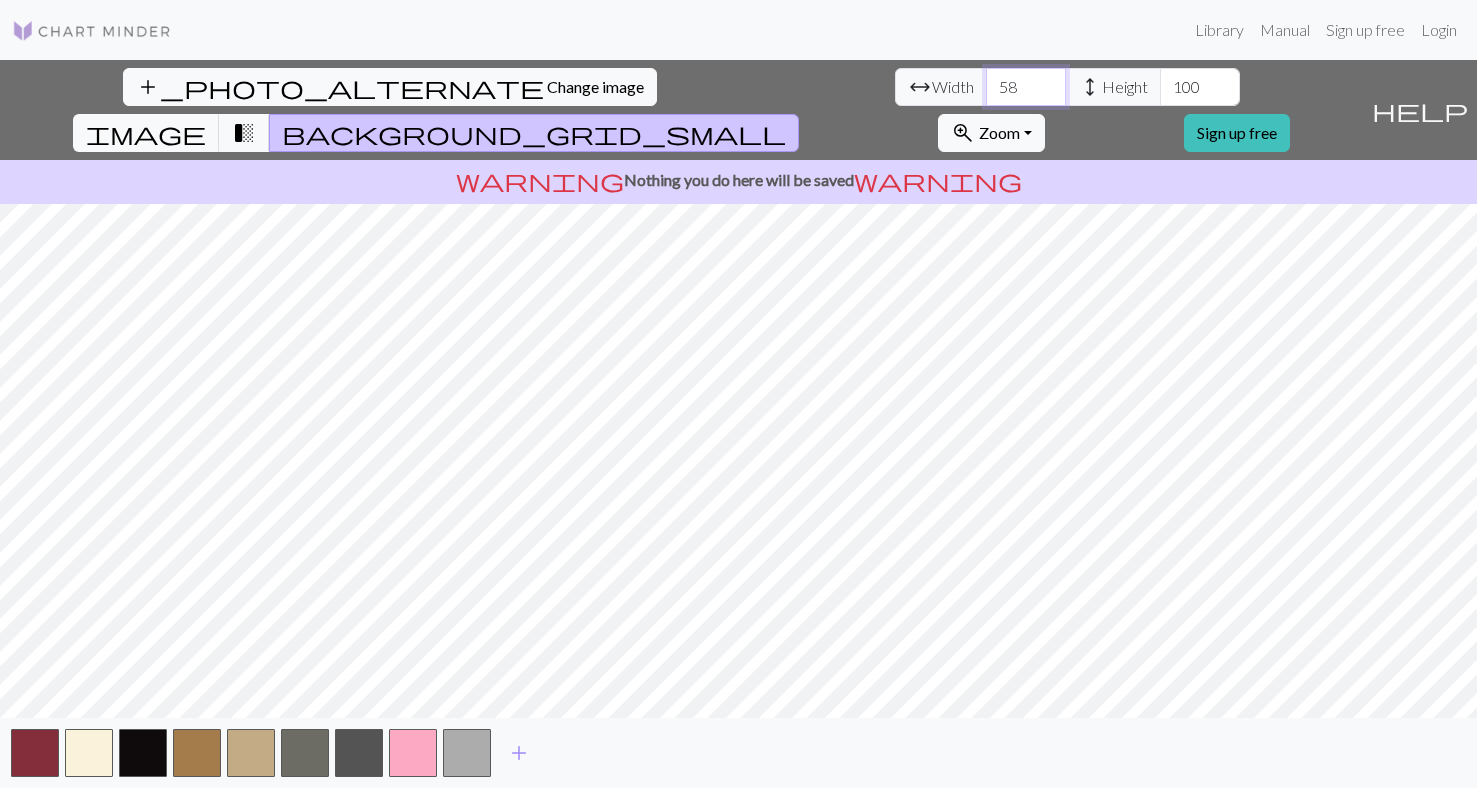 click on "58" at bounding box center [1026, 87] 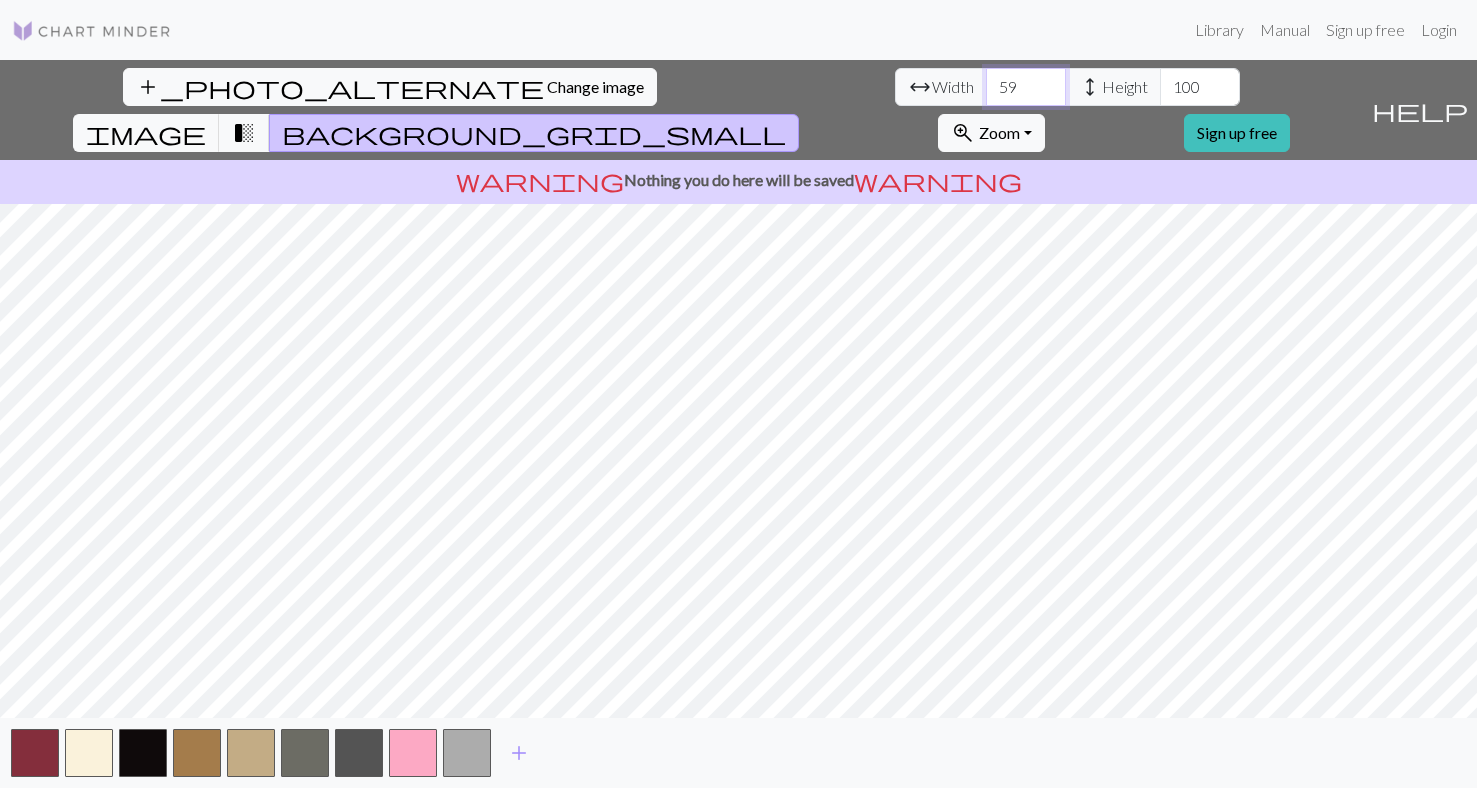click on "59" at bounding box center [1026, 87] 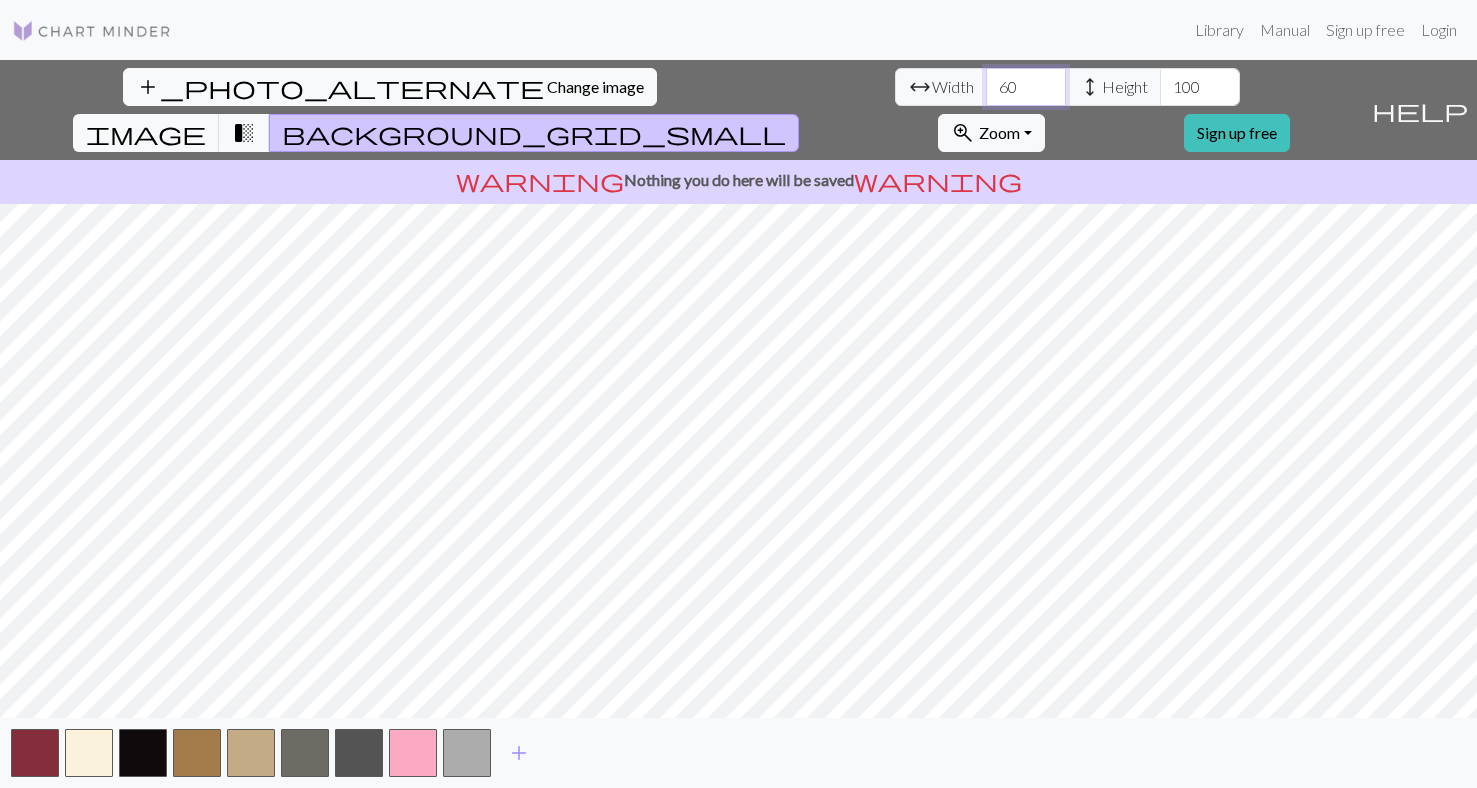 click on "60" at bounding box center (1026, 87) 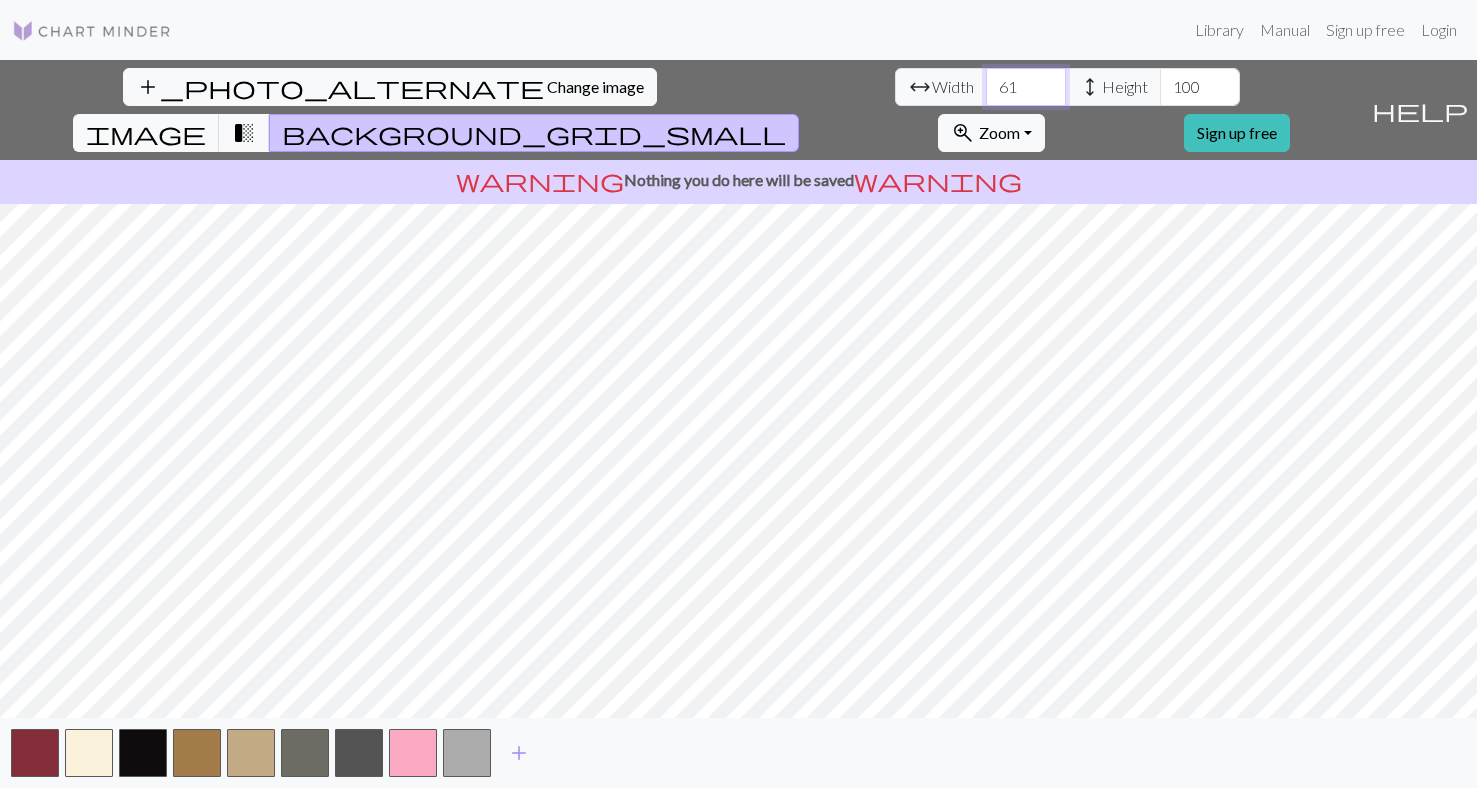 click on "61" at bounding box center [1026, 87] 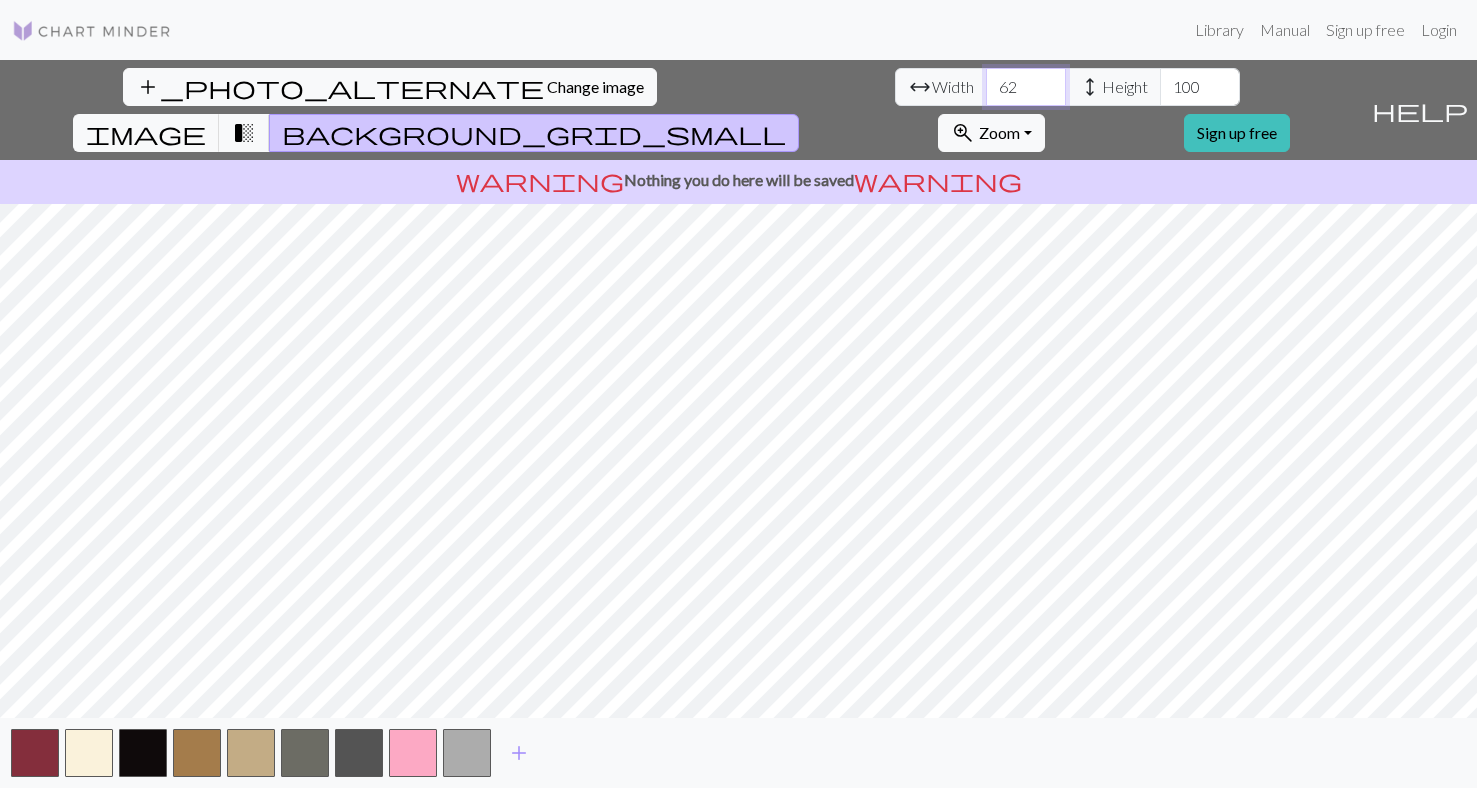 click on "62" at bounding box center [1026, 87] 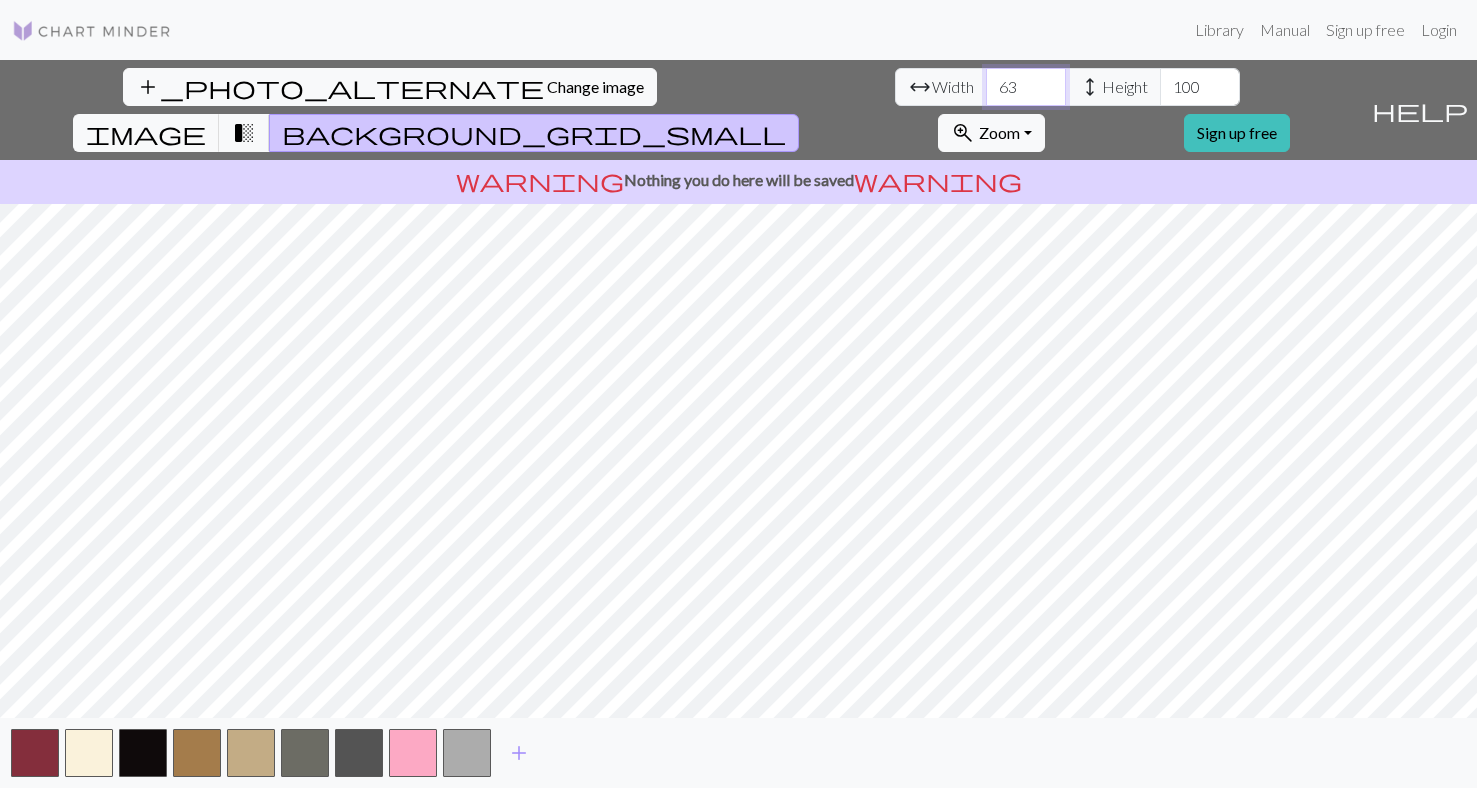 click on "63" at bounding box center [1026, 87] 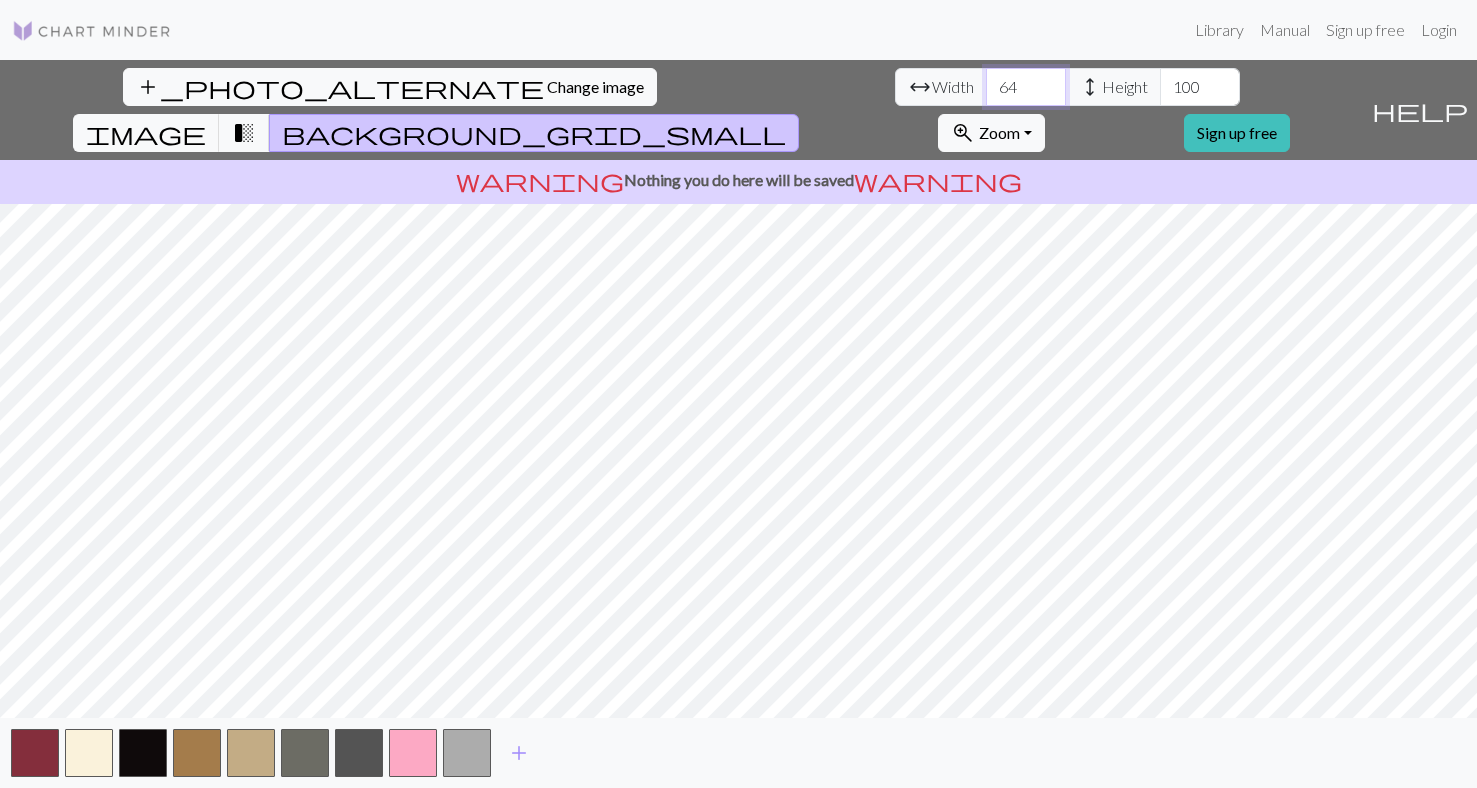 click on "64" at bounding box center (1026, 87) 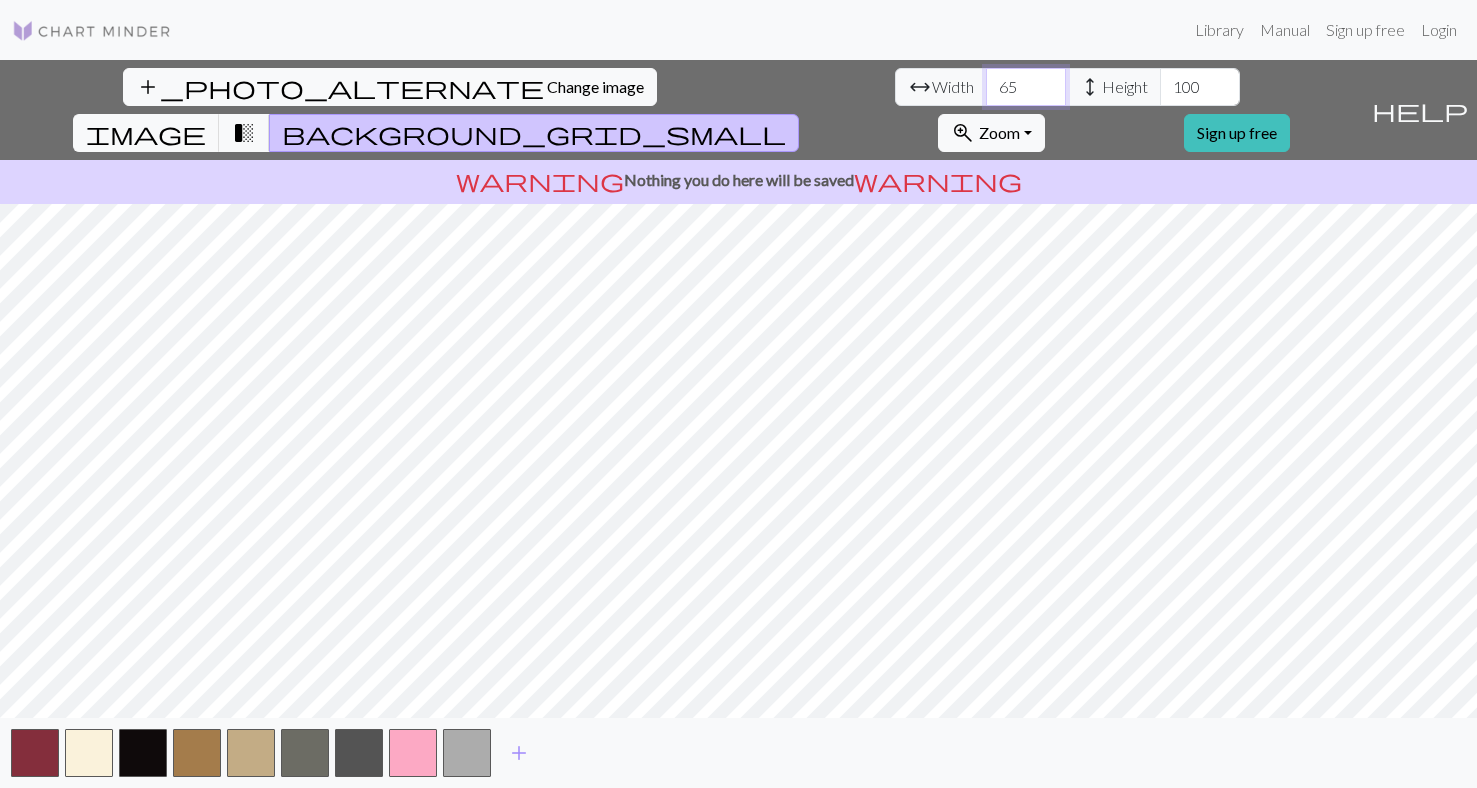 click on "65" at bounding box center [1026, 87] 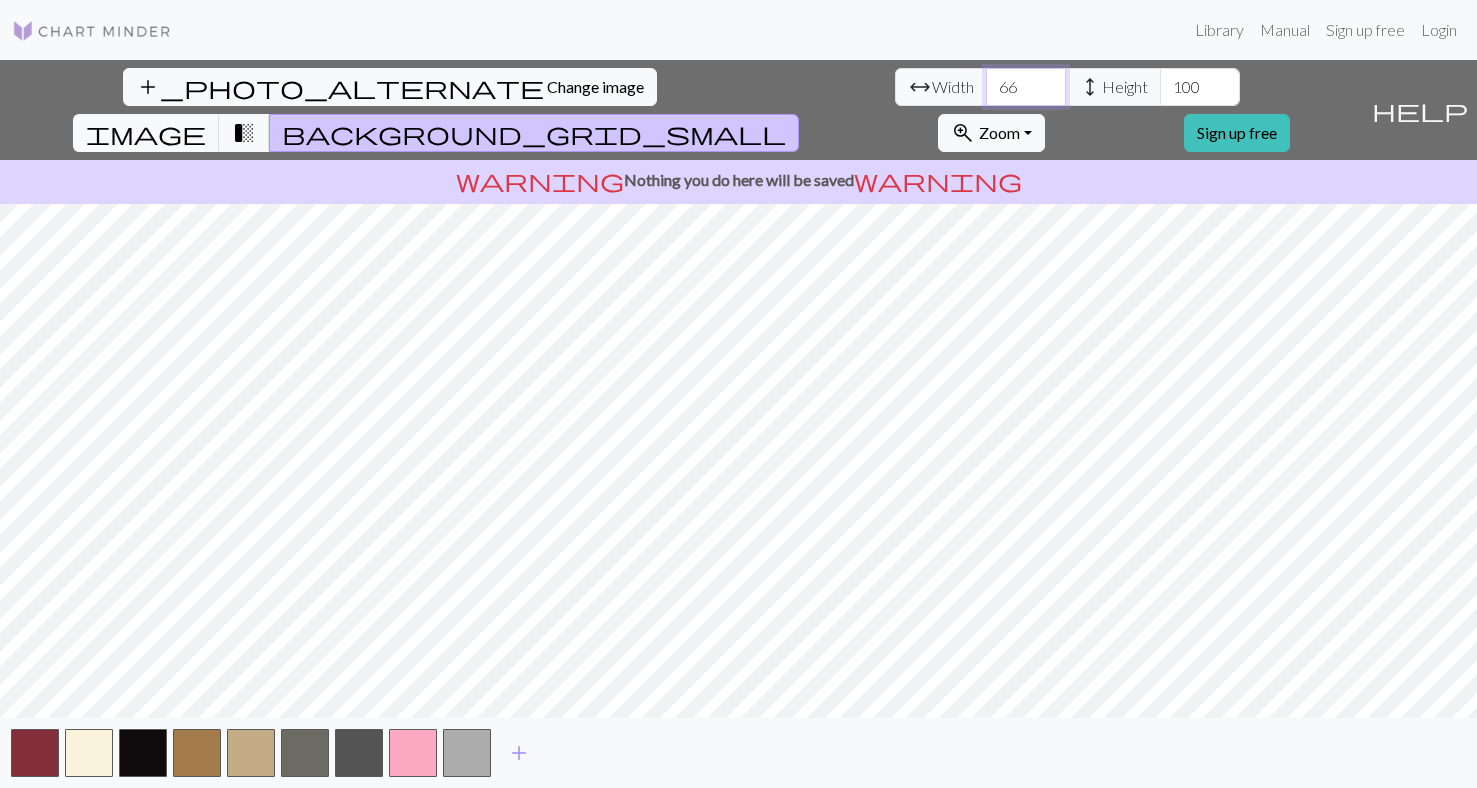 click on "66" at bounding box center [1026, 87] 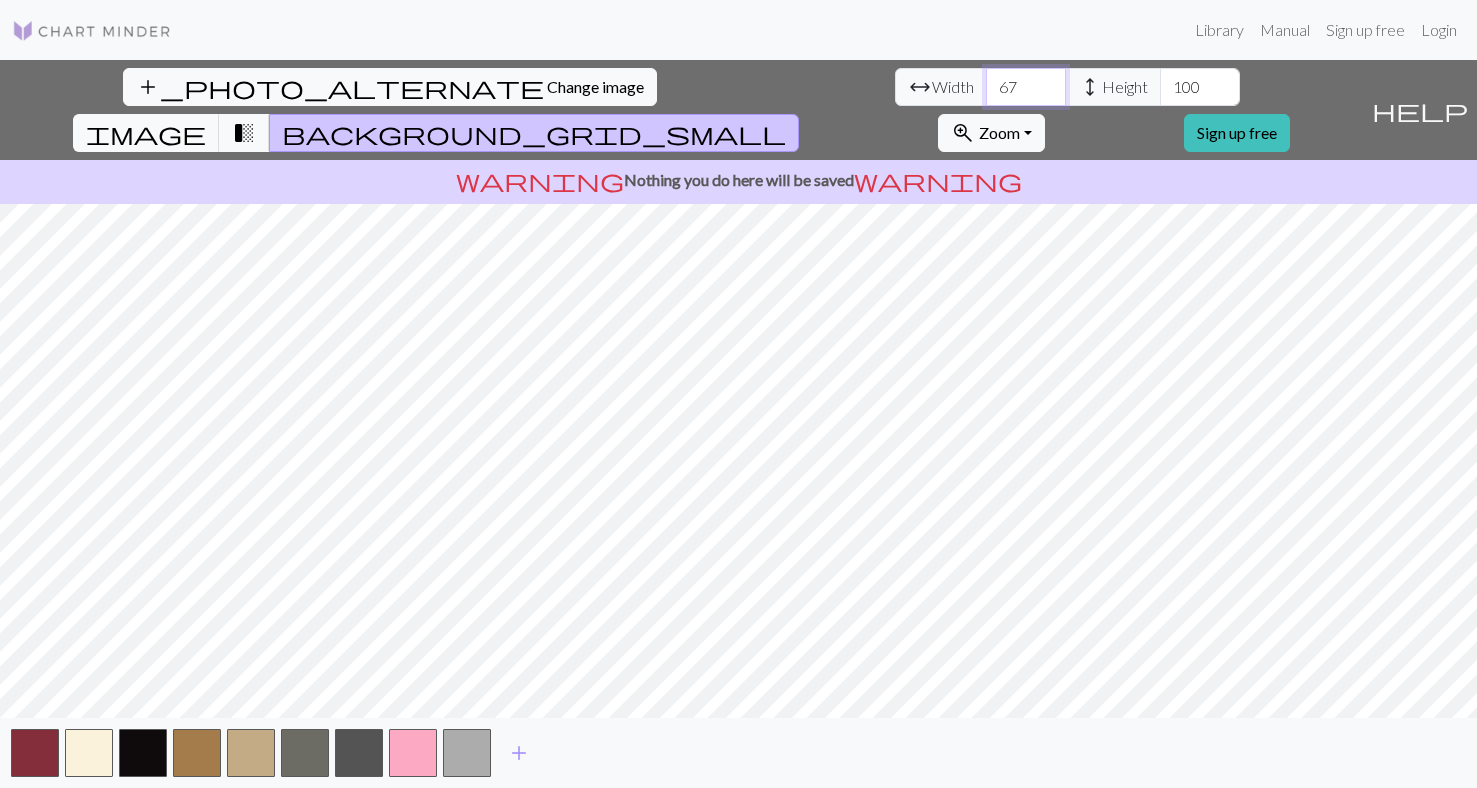 click on "67" at bounding box center [1026, 87] 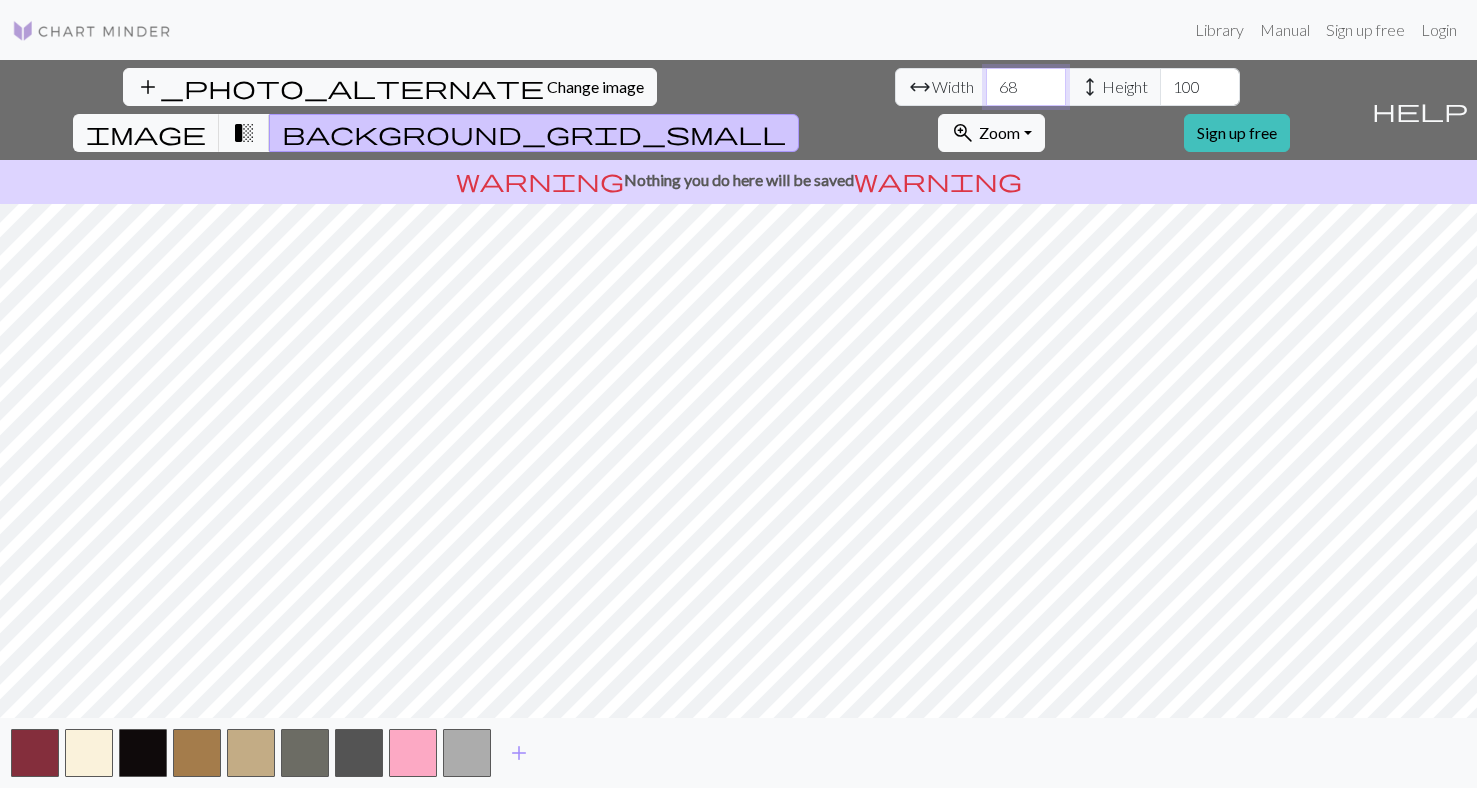 click on "68" at bounding box center [1026, 87] 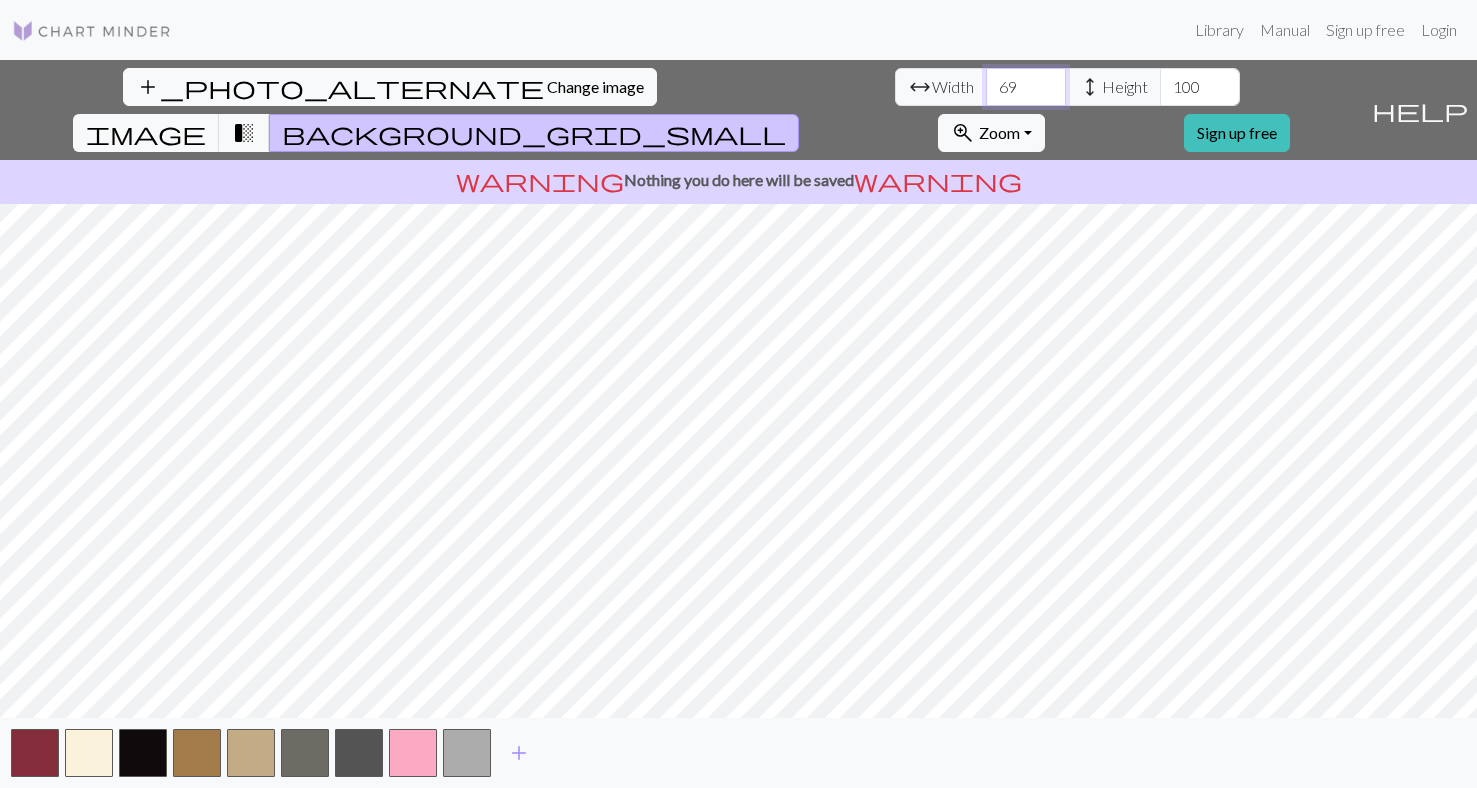 click on "69" at bounding box center (1026, 87) 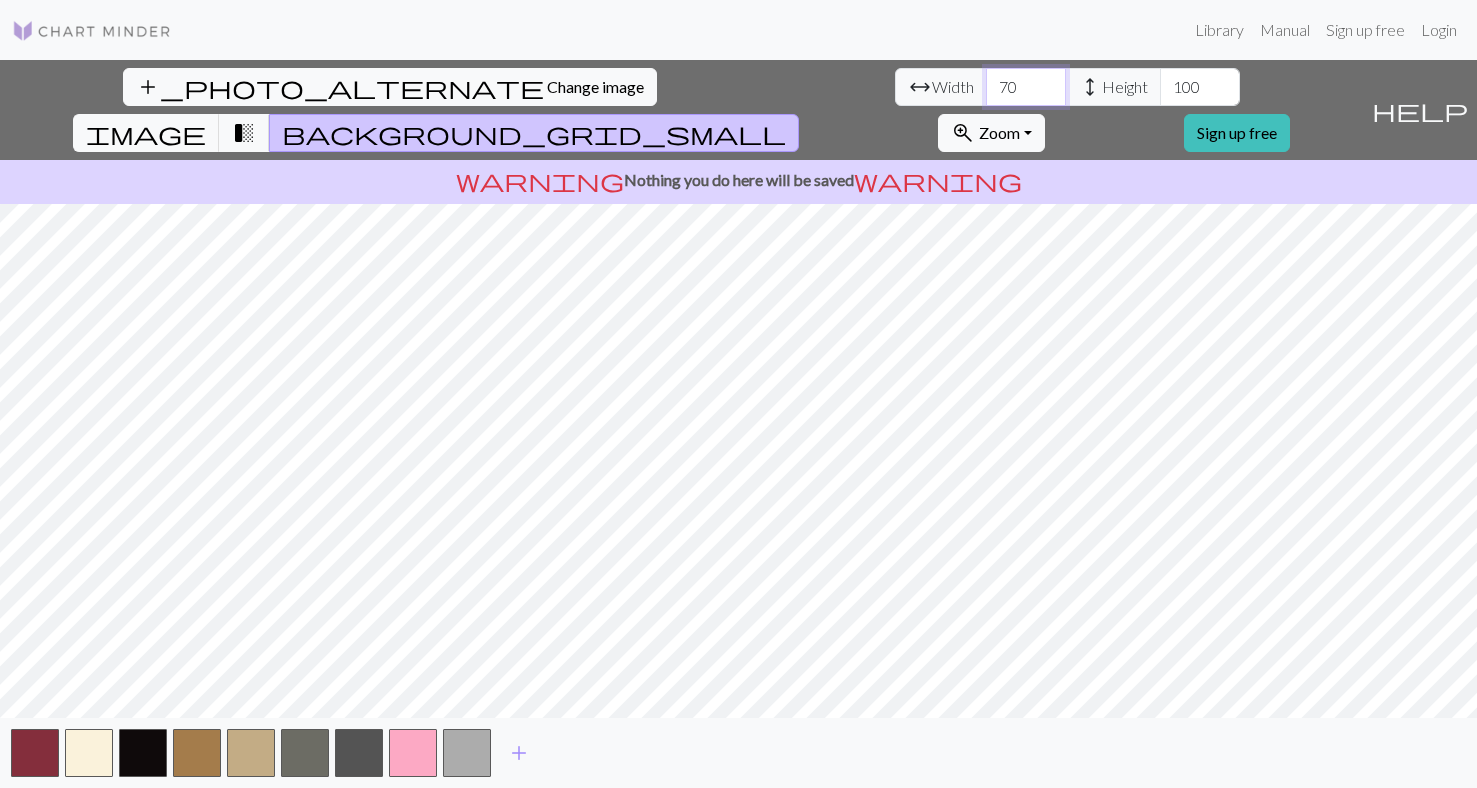 click on "70" at bounding box center [1026, 87] 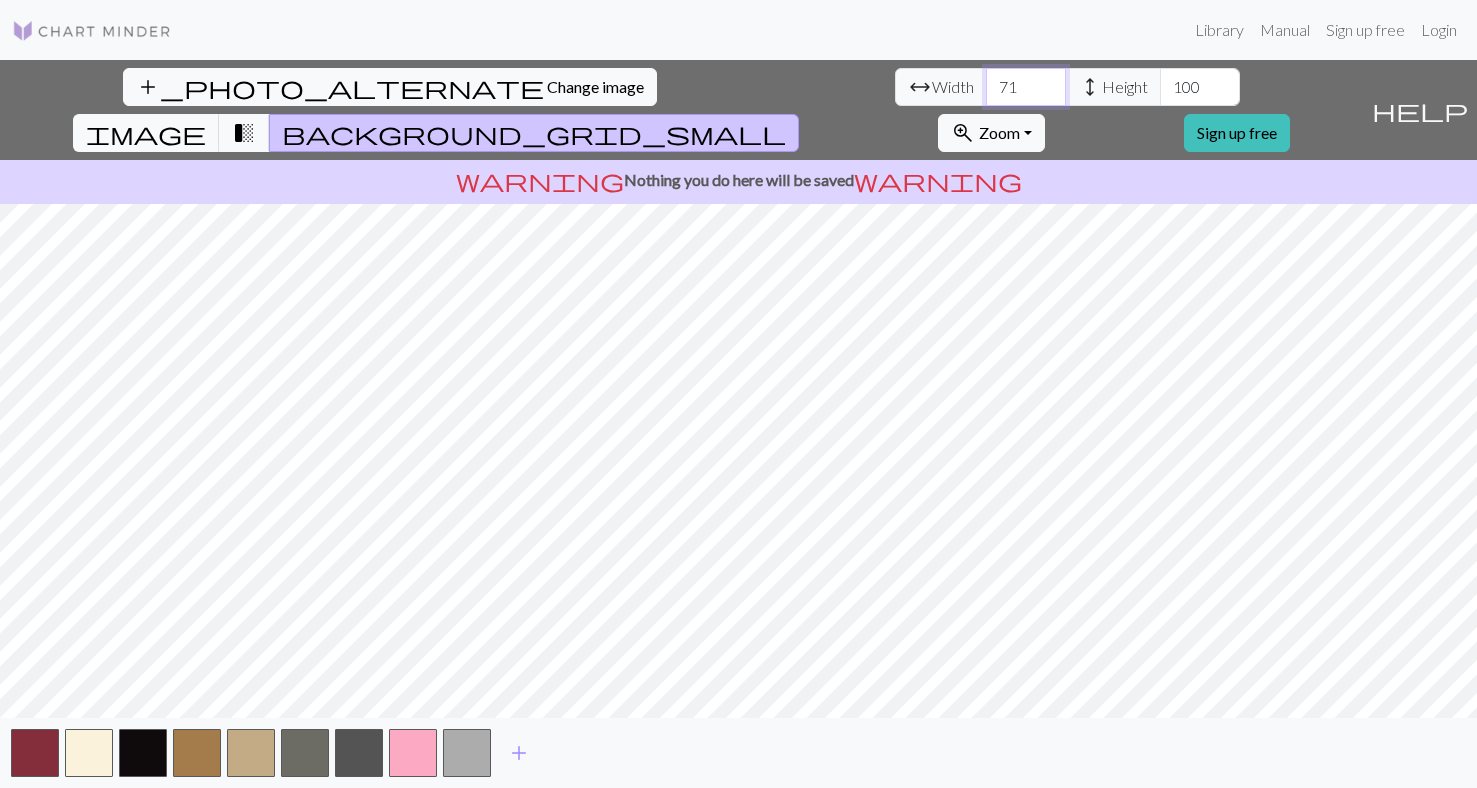 click on "71" at bounding box center [1026, 87] 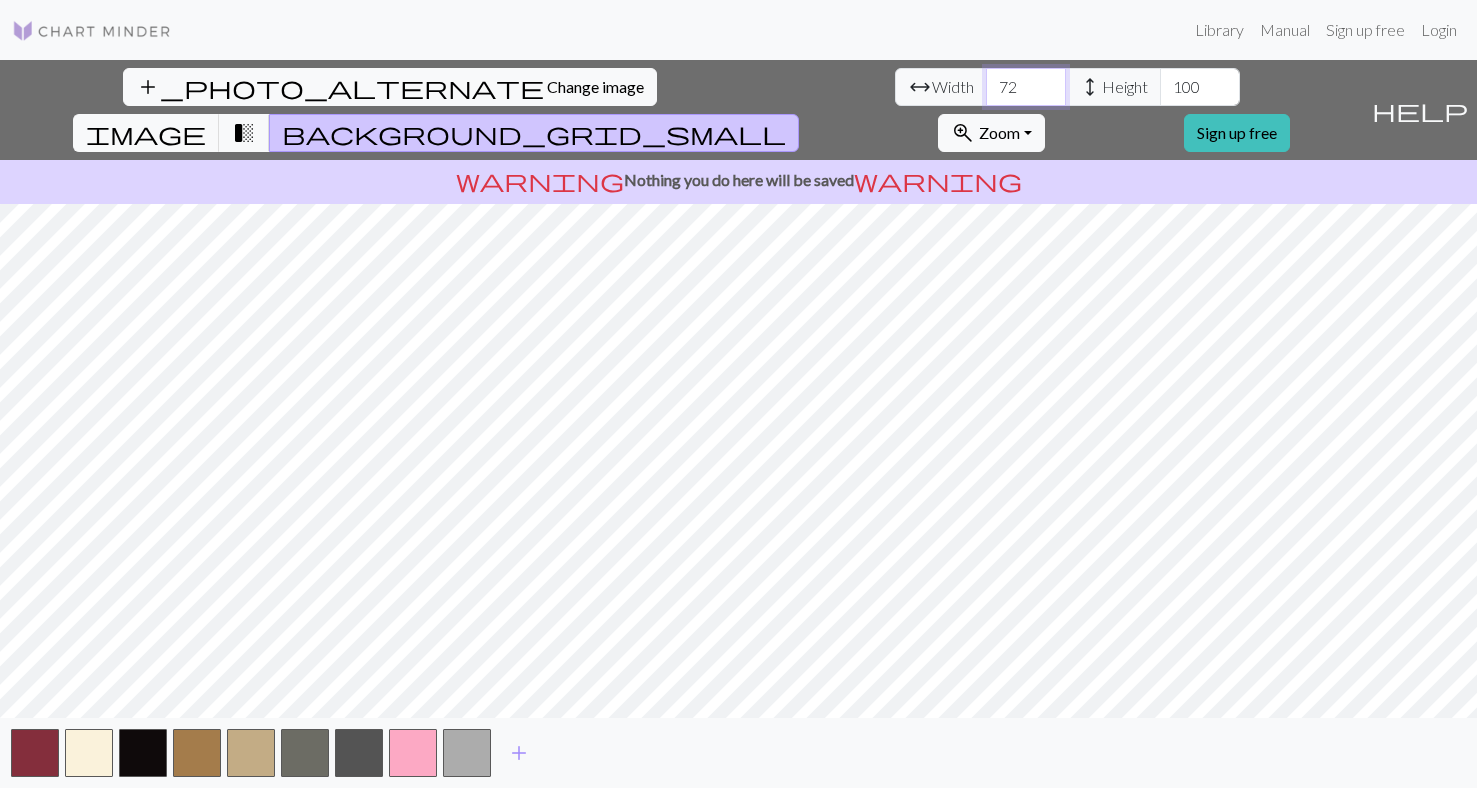 click on "72" at bounding box center [1026, 87] 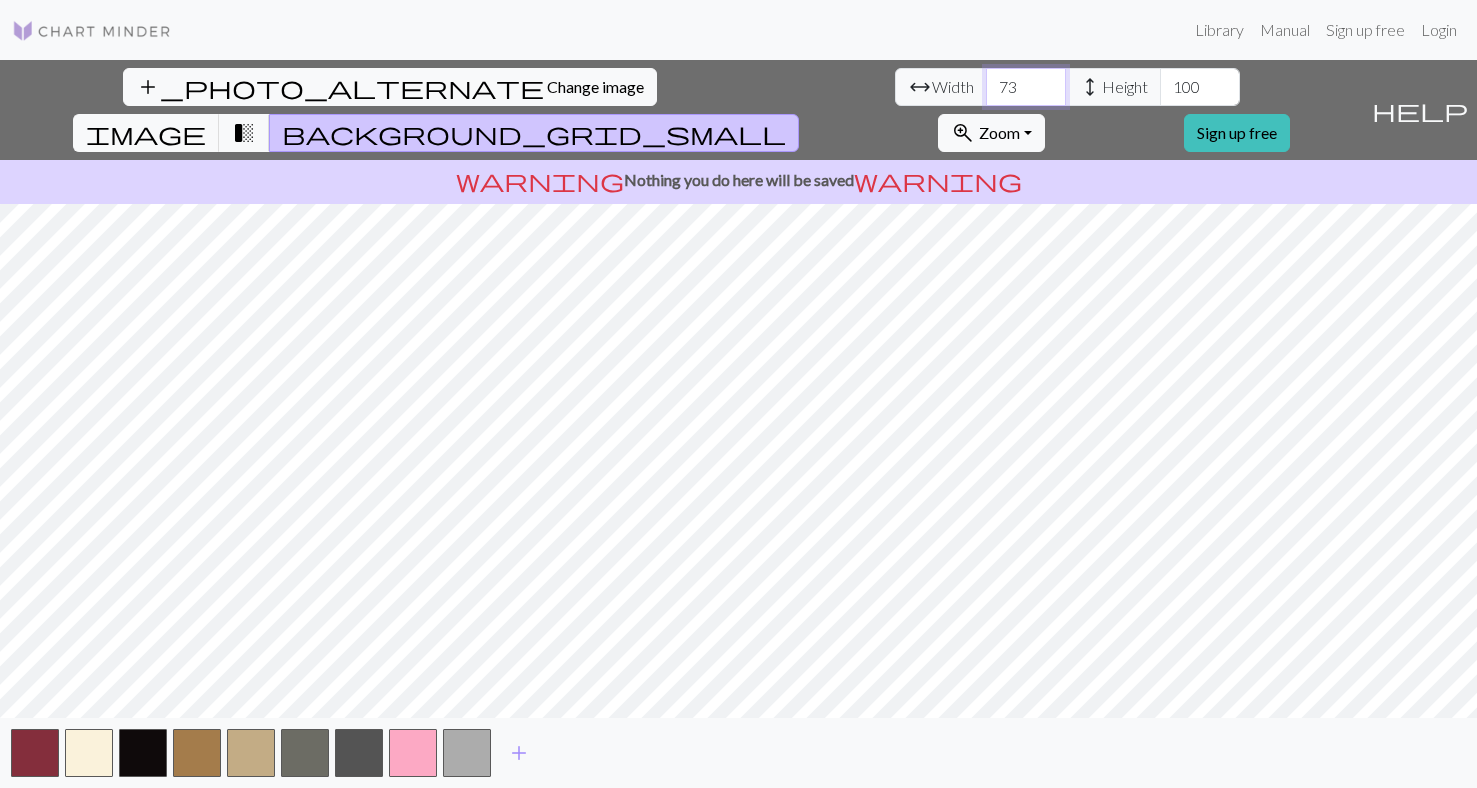 click on "73" at bounding box center [1026, 87] 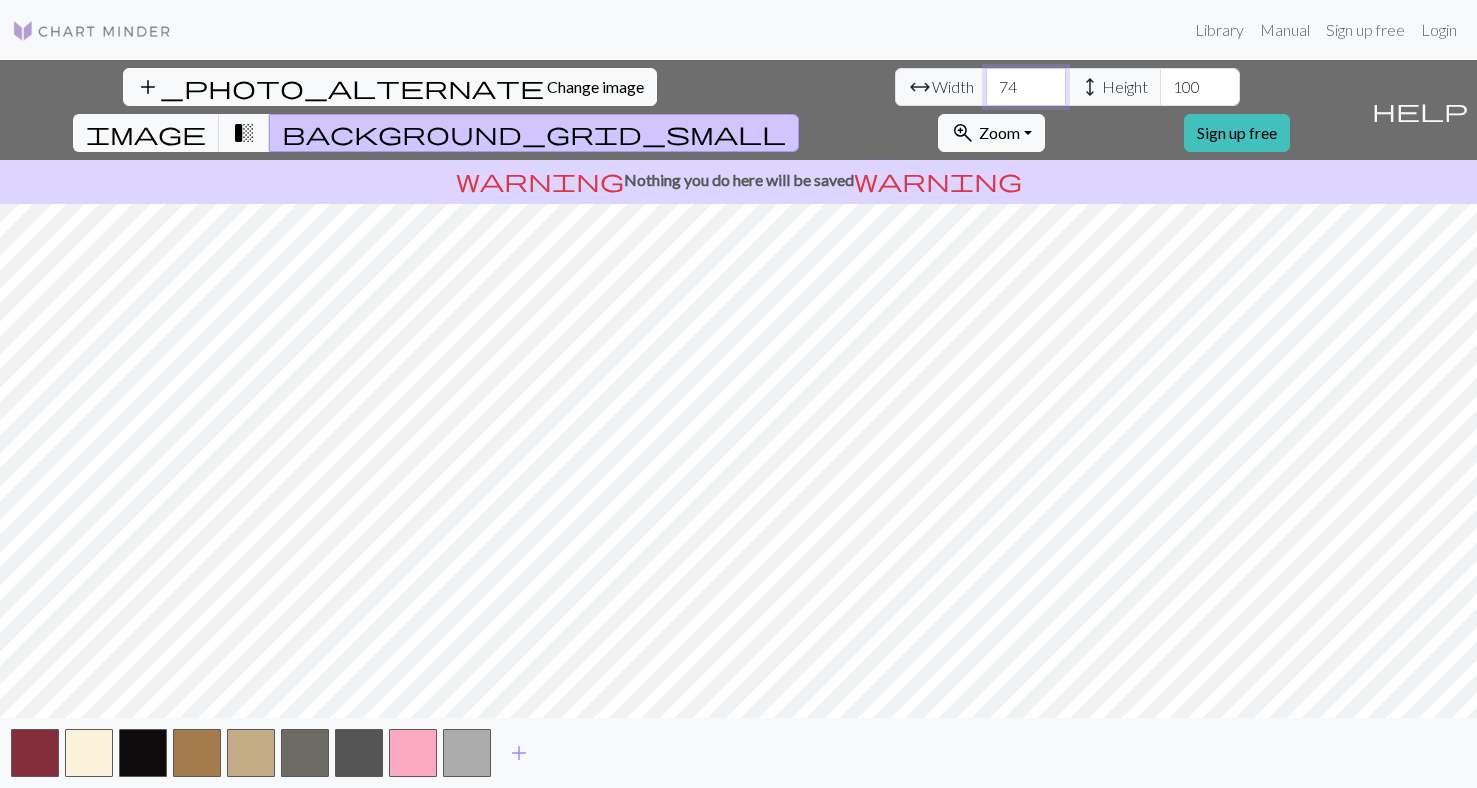 click on "74" at bounding box center (1026, 87) 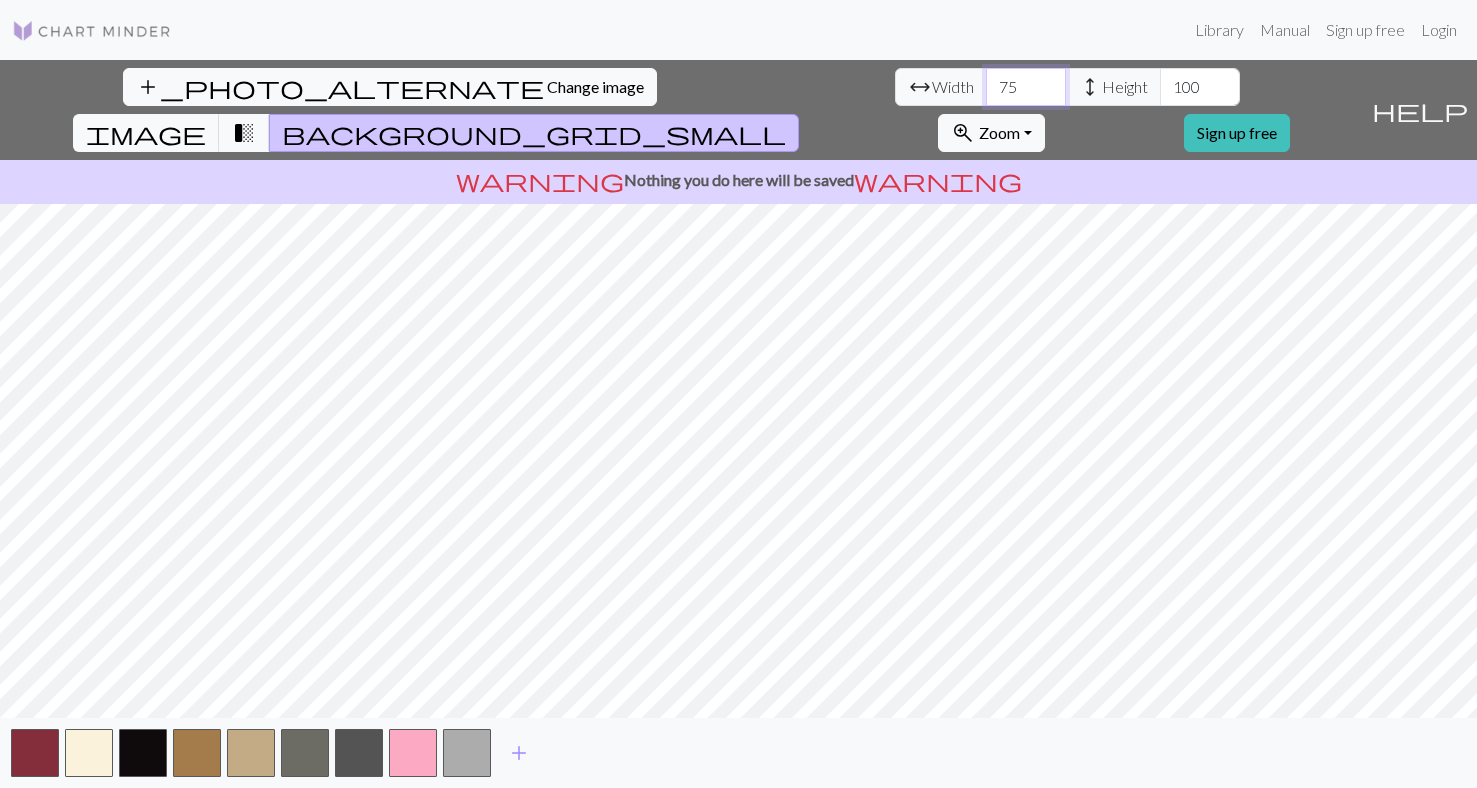 click on "75" at bounding box center (1026, 87) 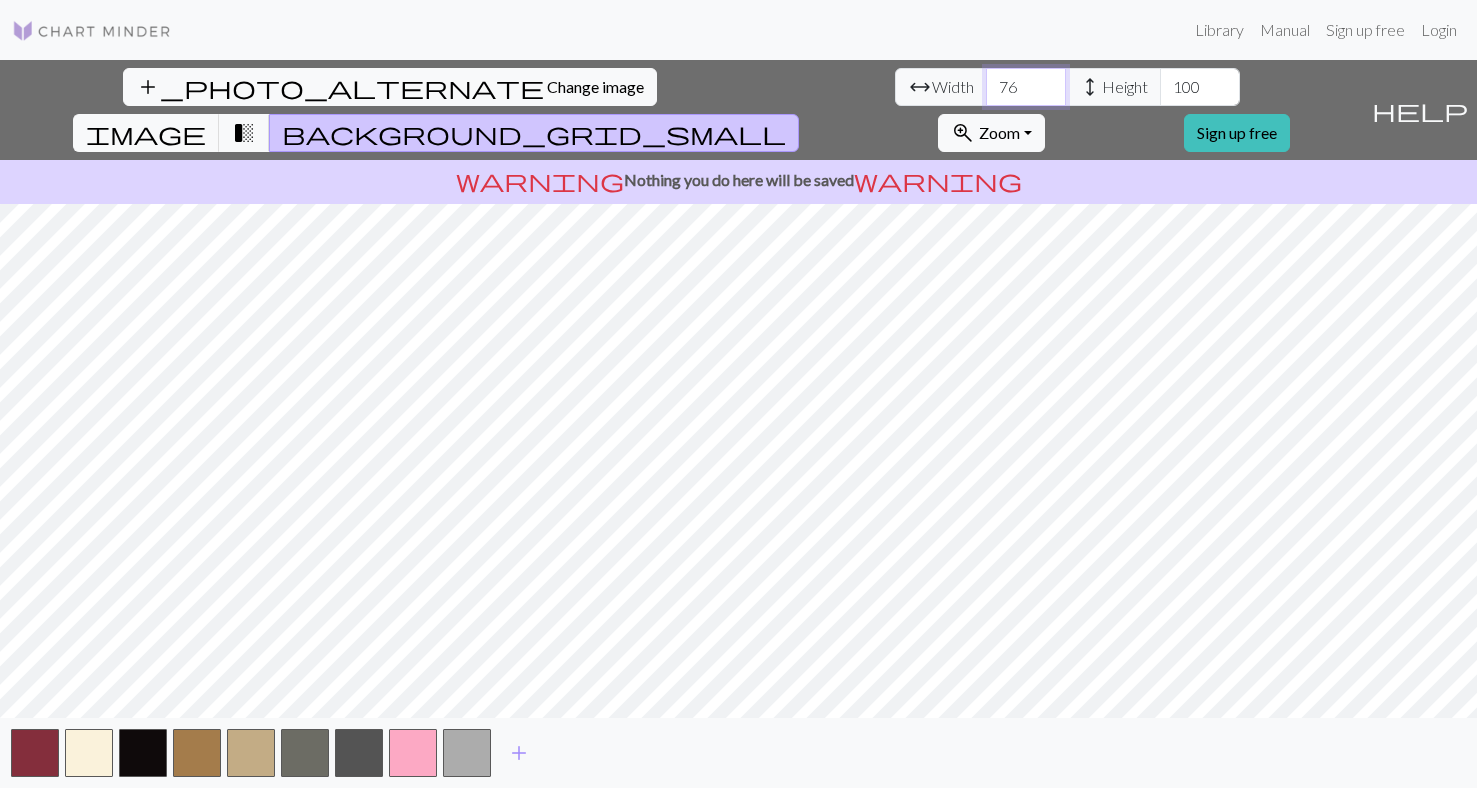 click on "76" at bounding box center (1026, 87) 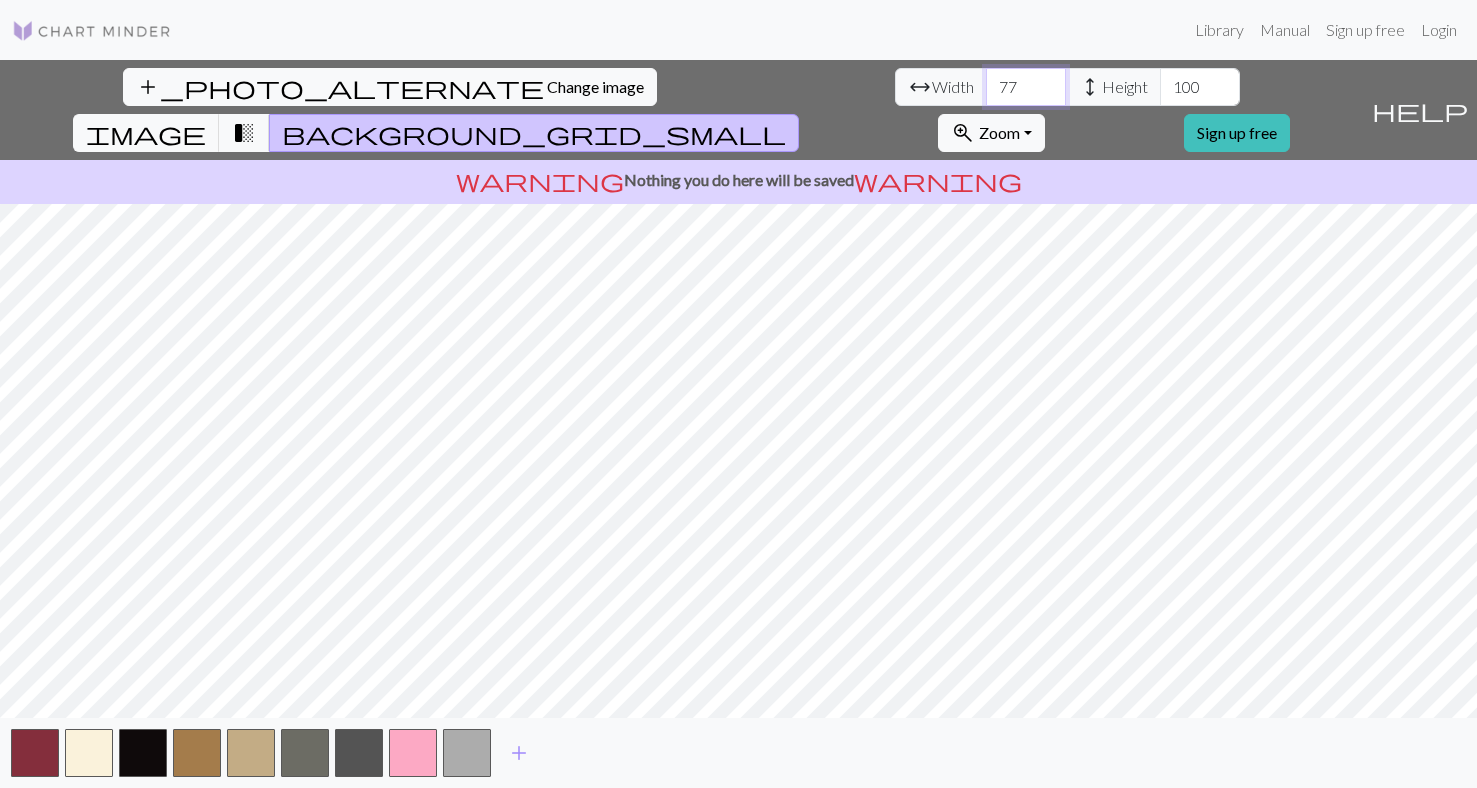 click on "77" at bounding box center [1026, 87] 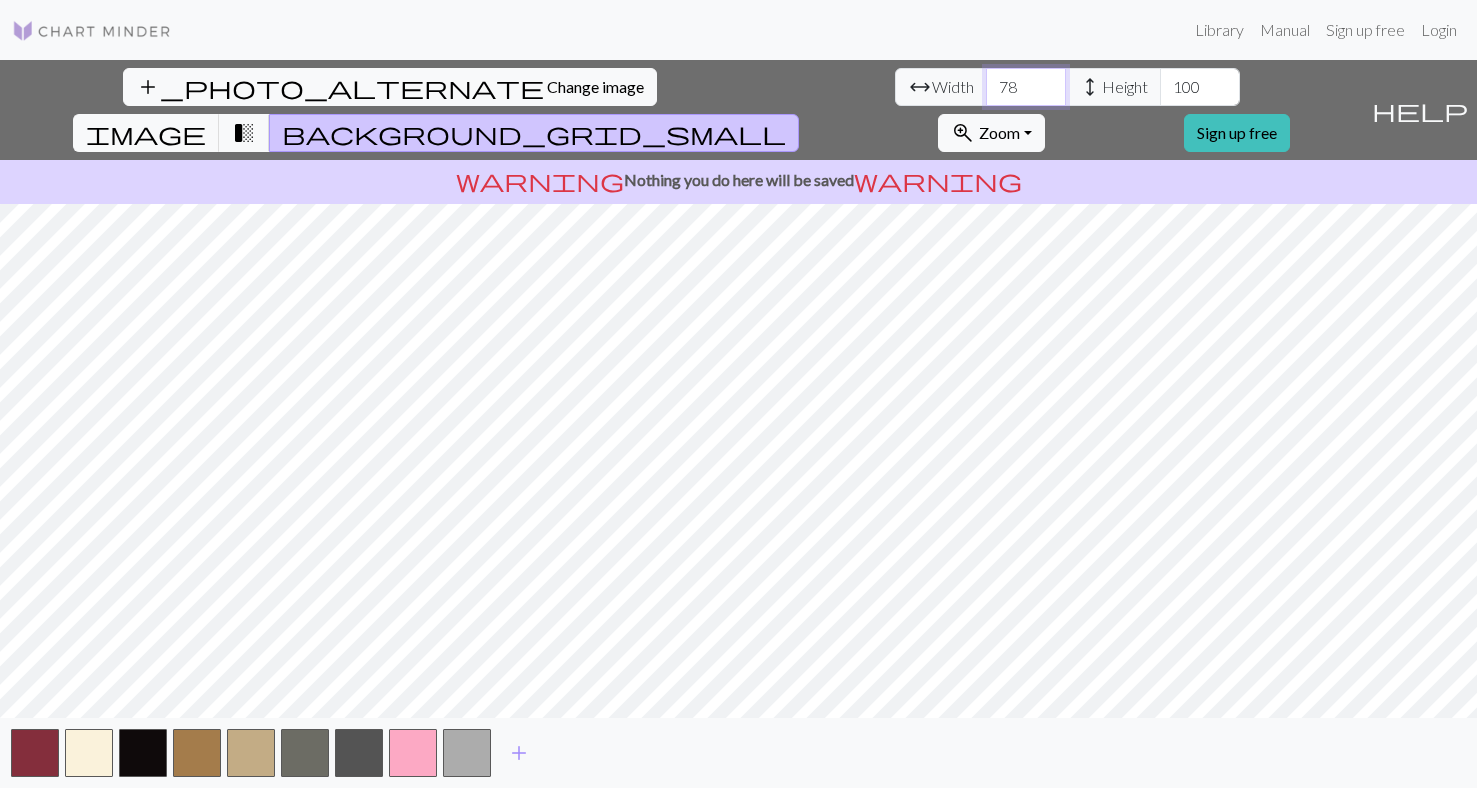 click on "78" at bounding box center [1026, 87] 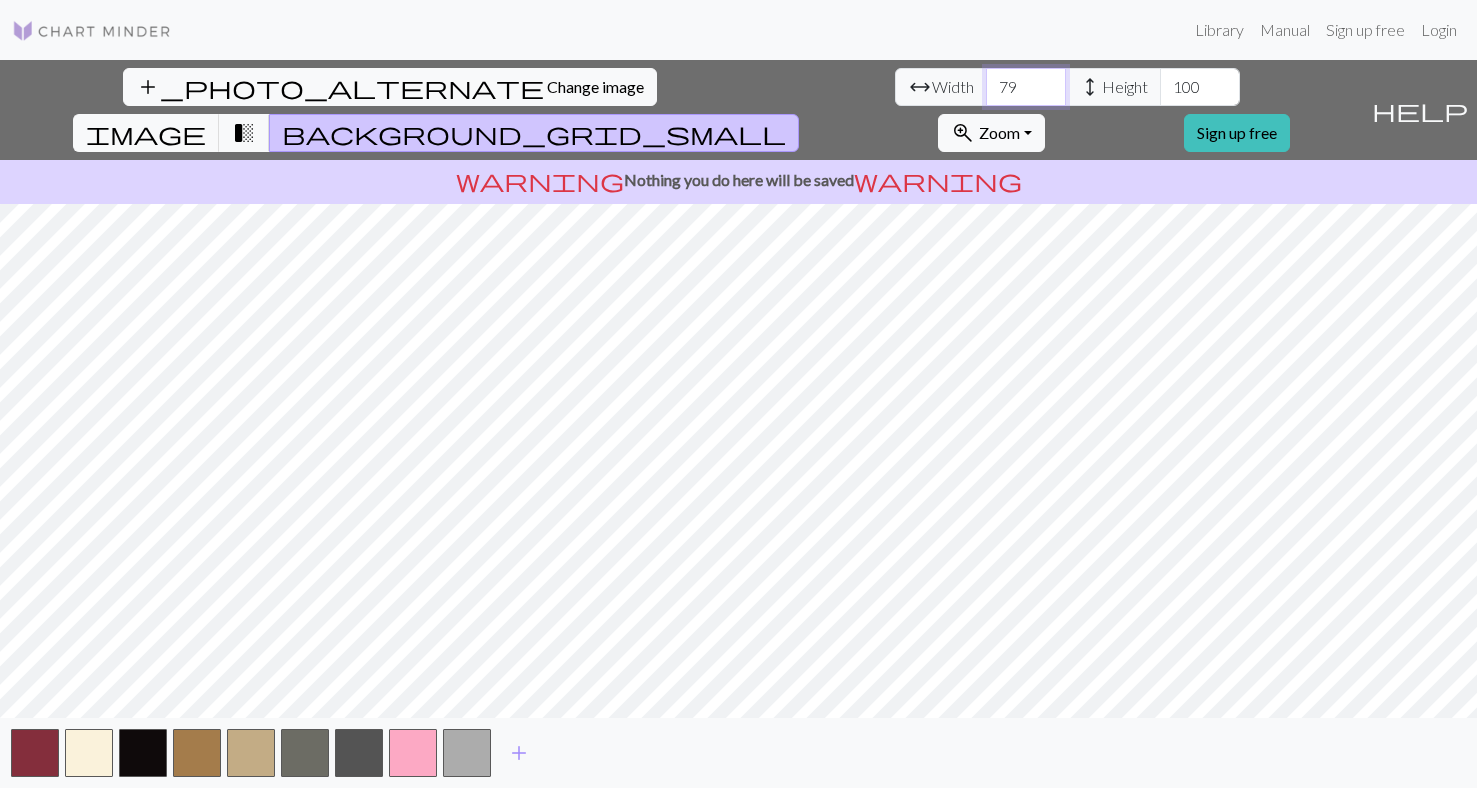 click on "79" at bounding box center (1026, 87) 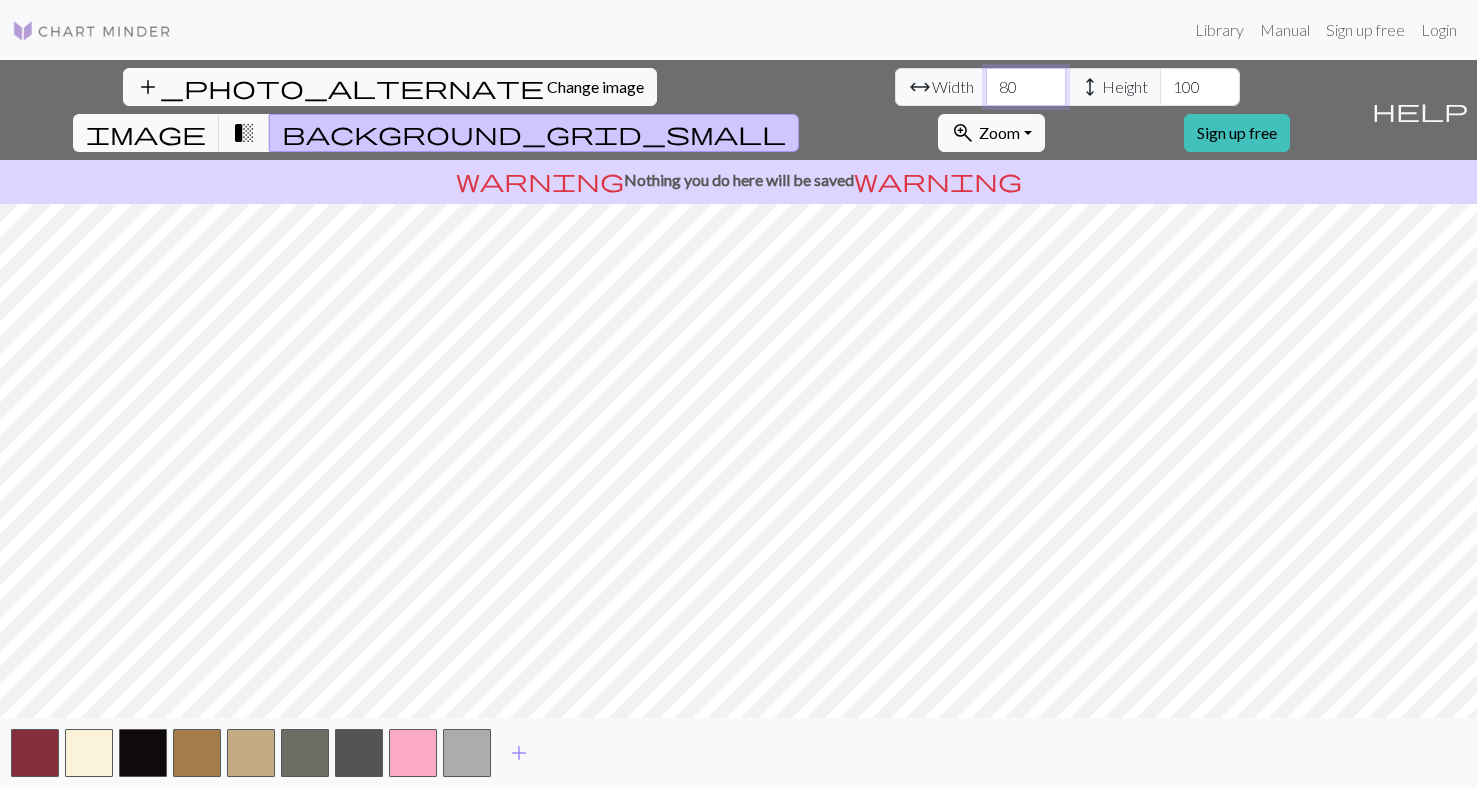 click on "80" at bounding box center (1026, 87) 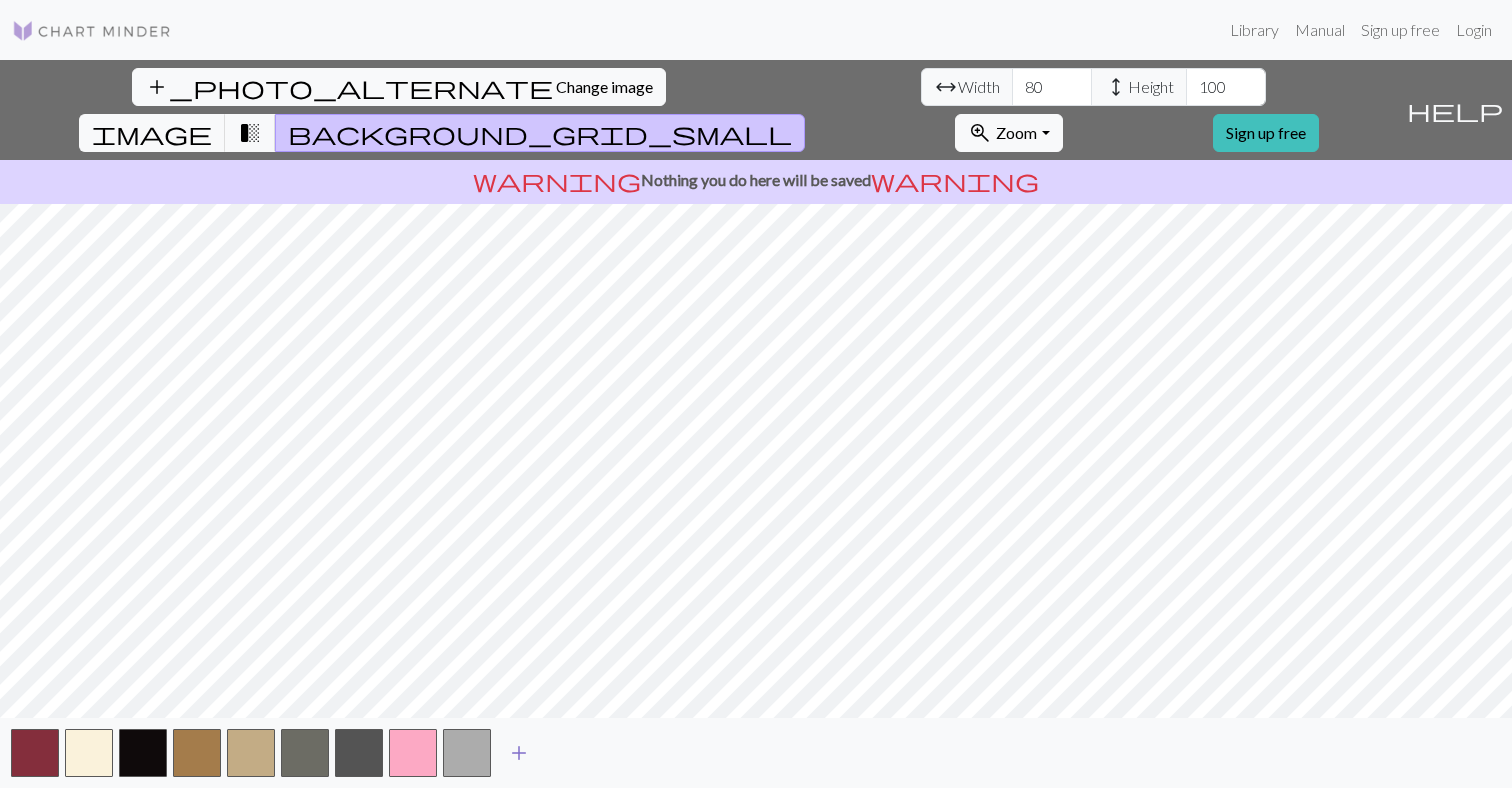 click on "add" at bounding box center (519, 753) 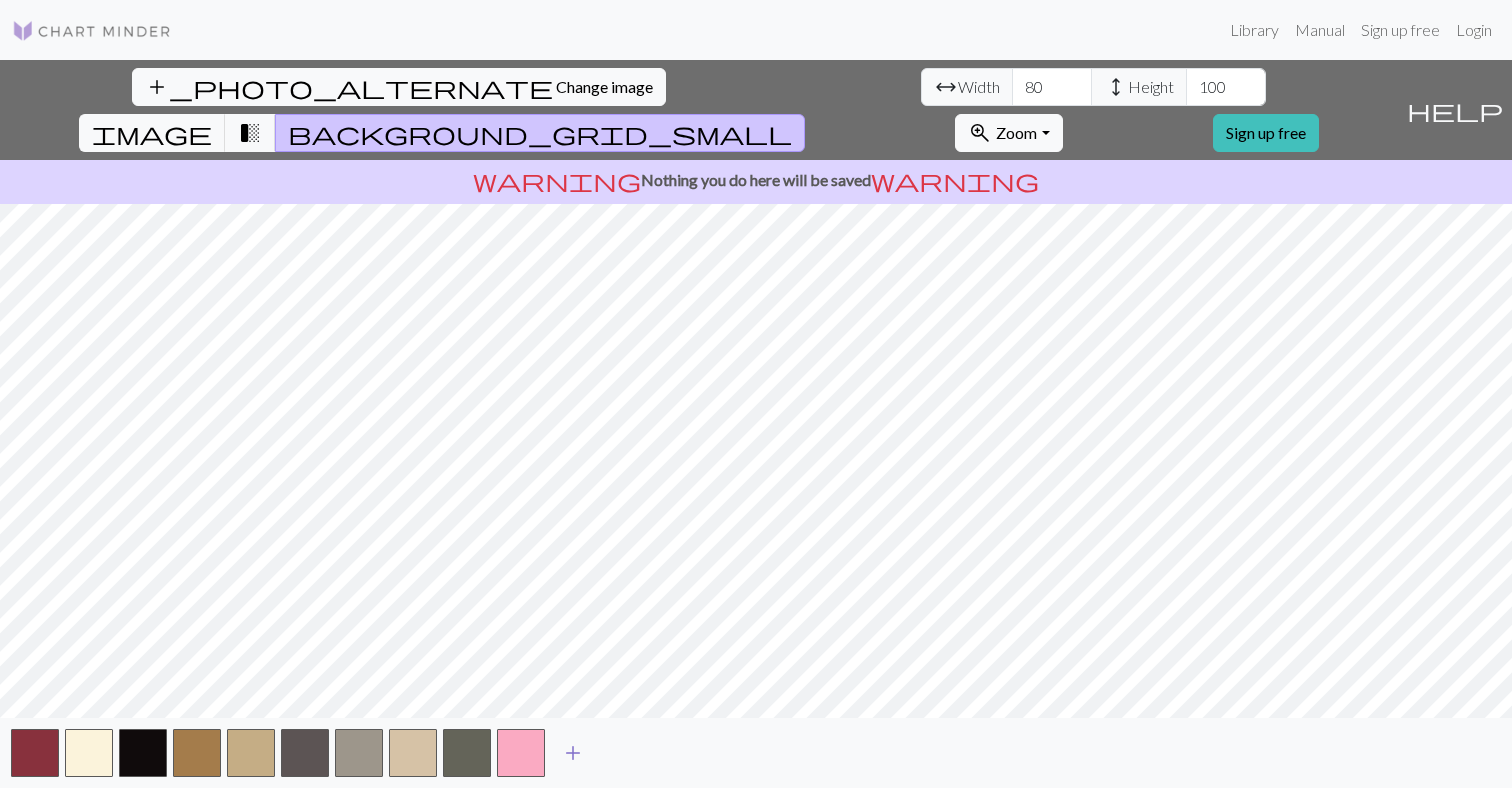 click on "add" at bounding box center [573, 753] 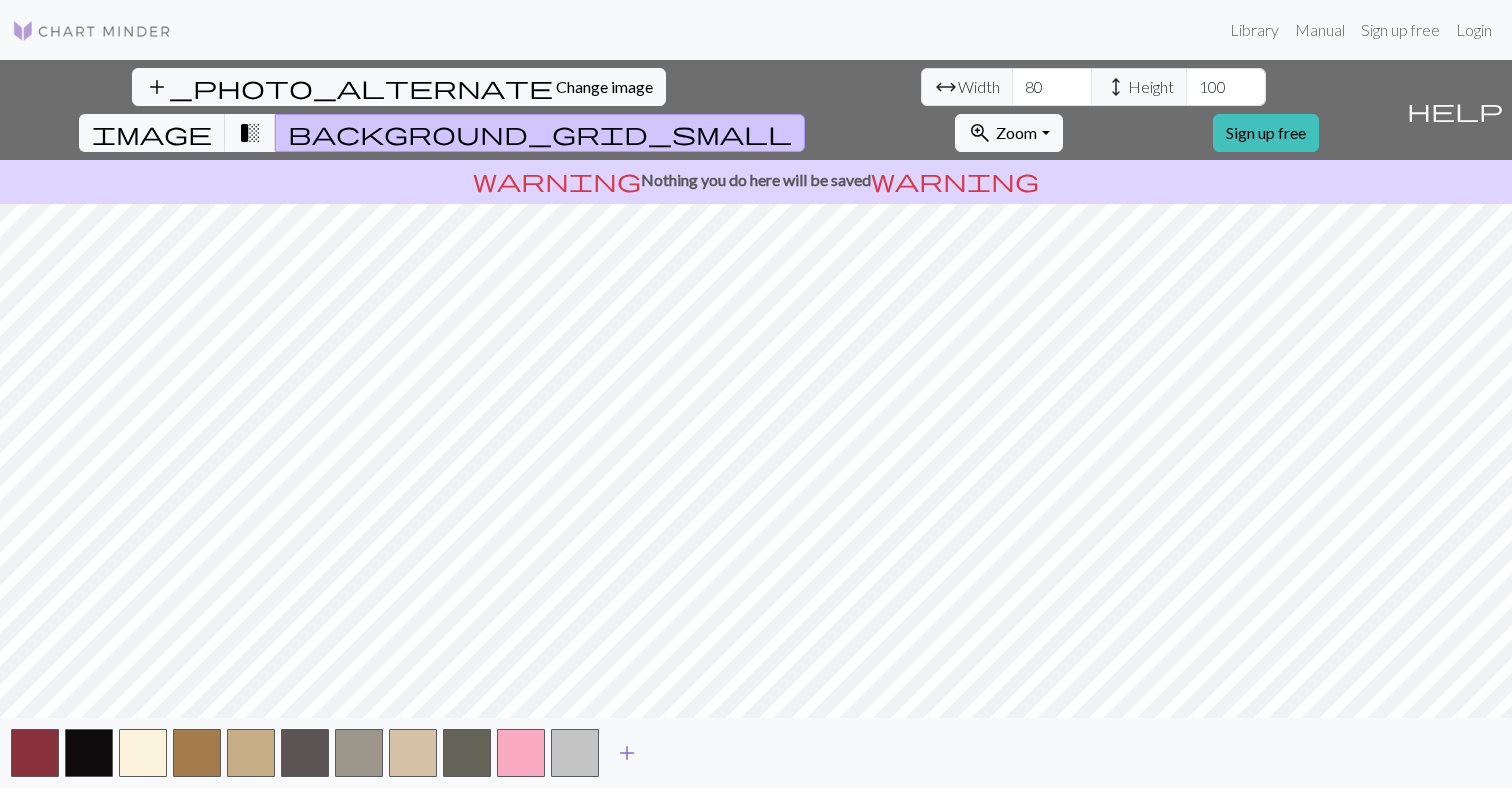 click on "add" at bounding box center (627, 753) 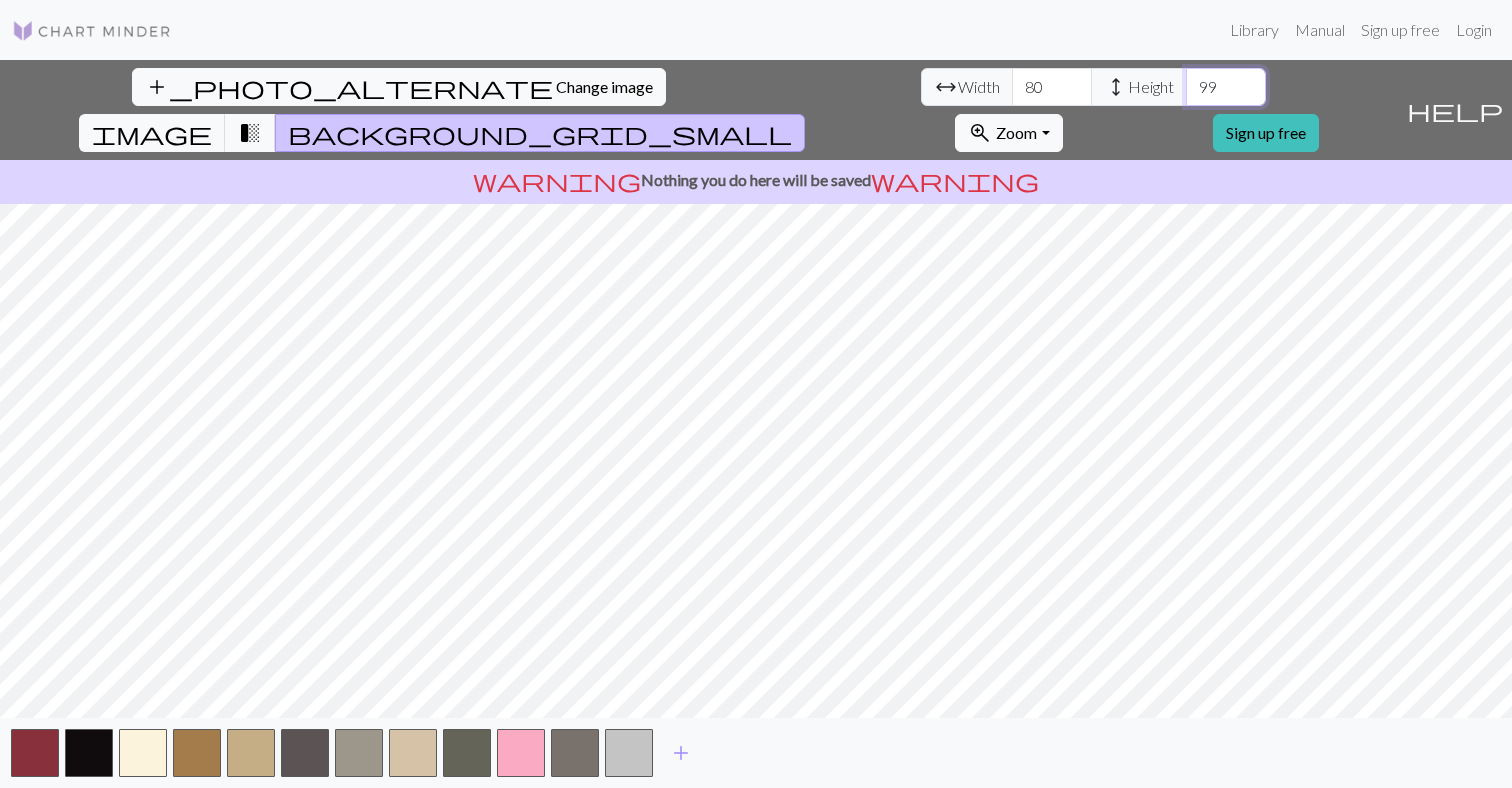 click on "99" at bounding box center (1226, 87) 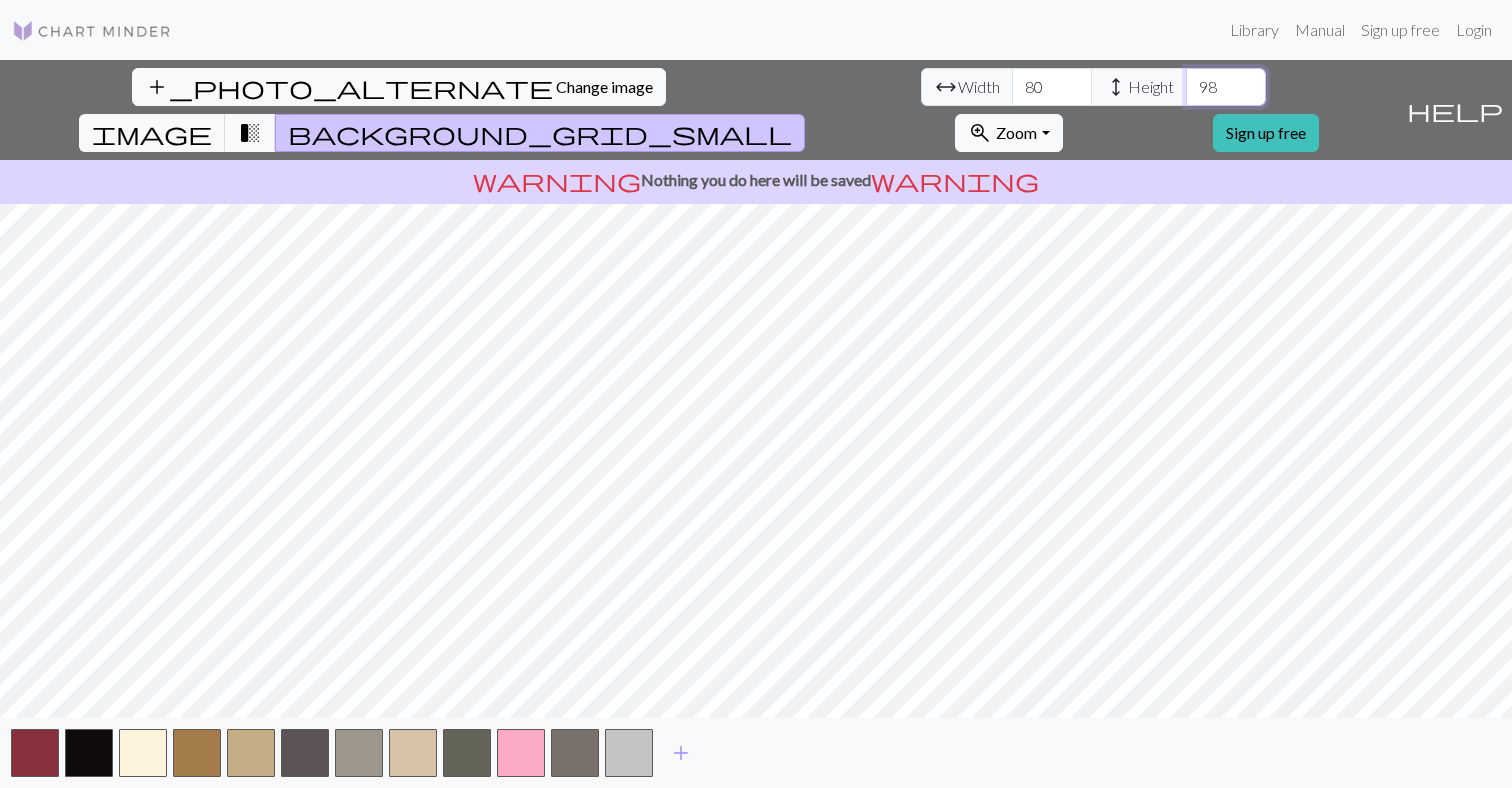 click on "98" at bounding box center [1226, 87] 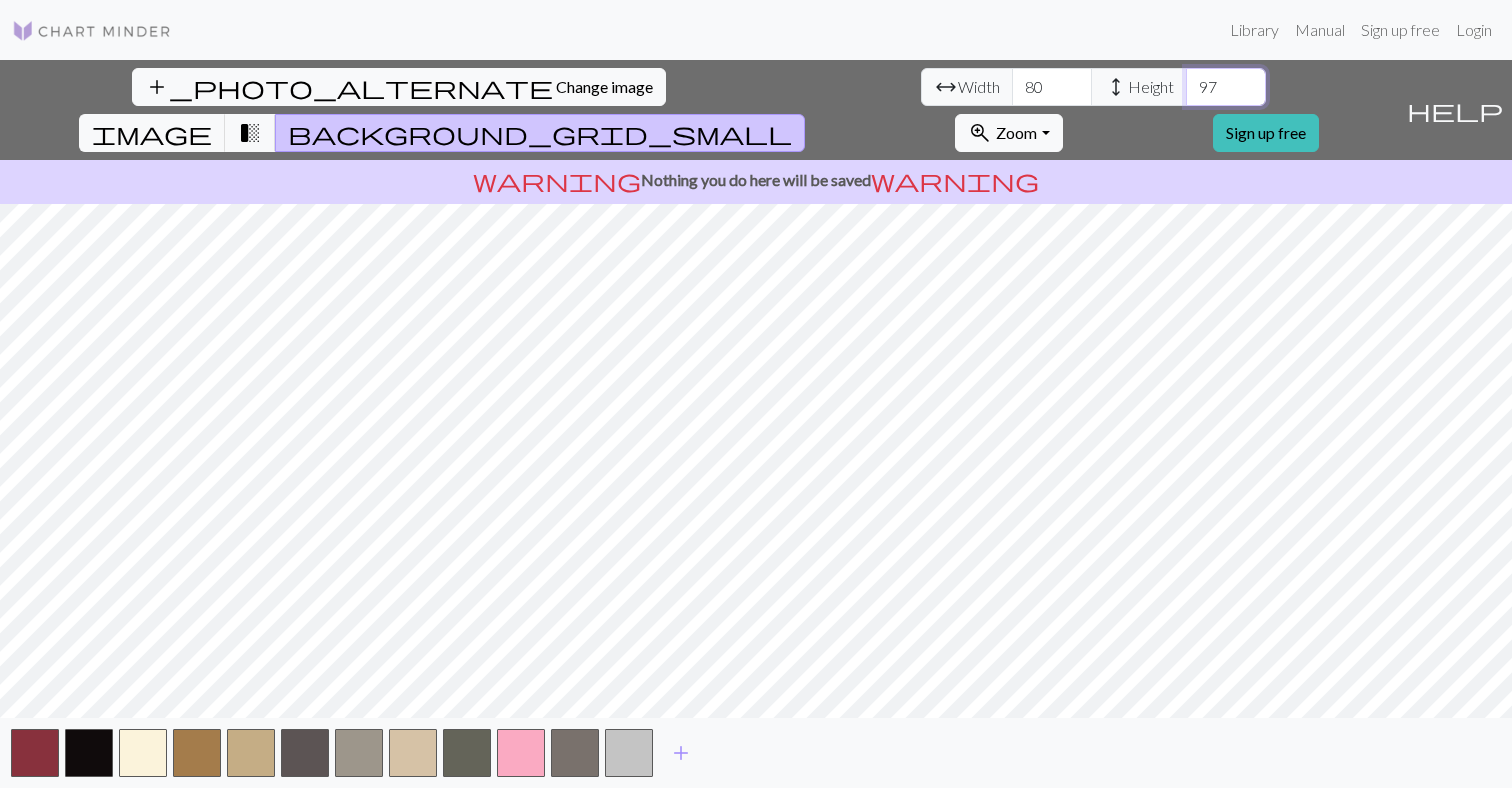 click on "97" at bounding box center (1226, 87) 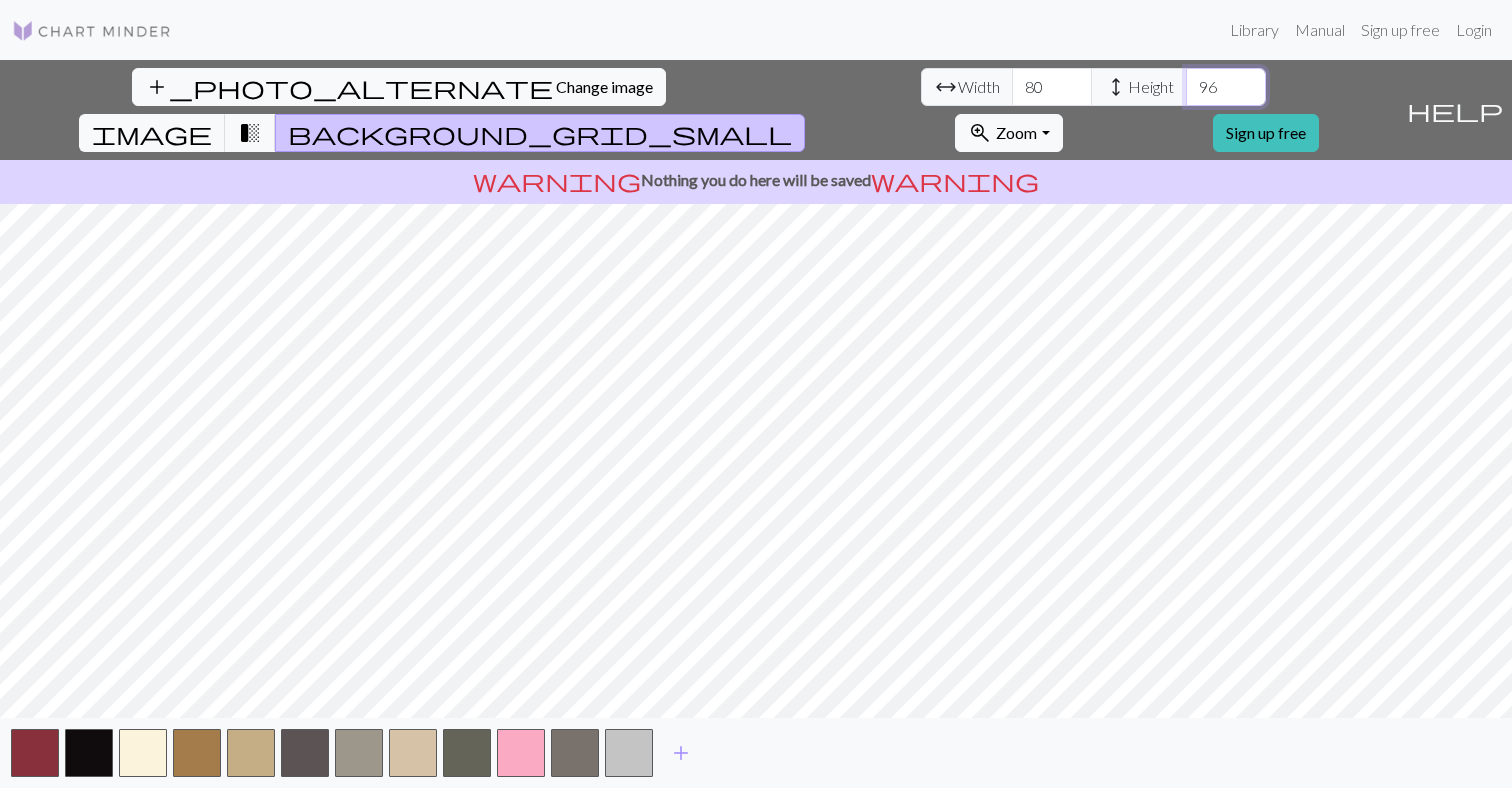 click on "96" at bounding box center [1226, 87] 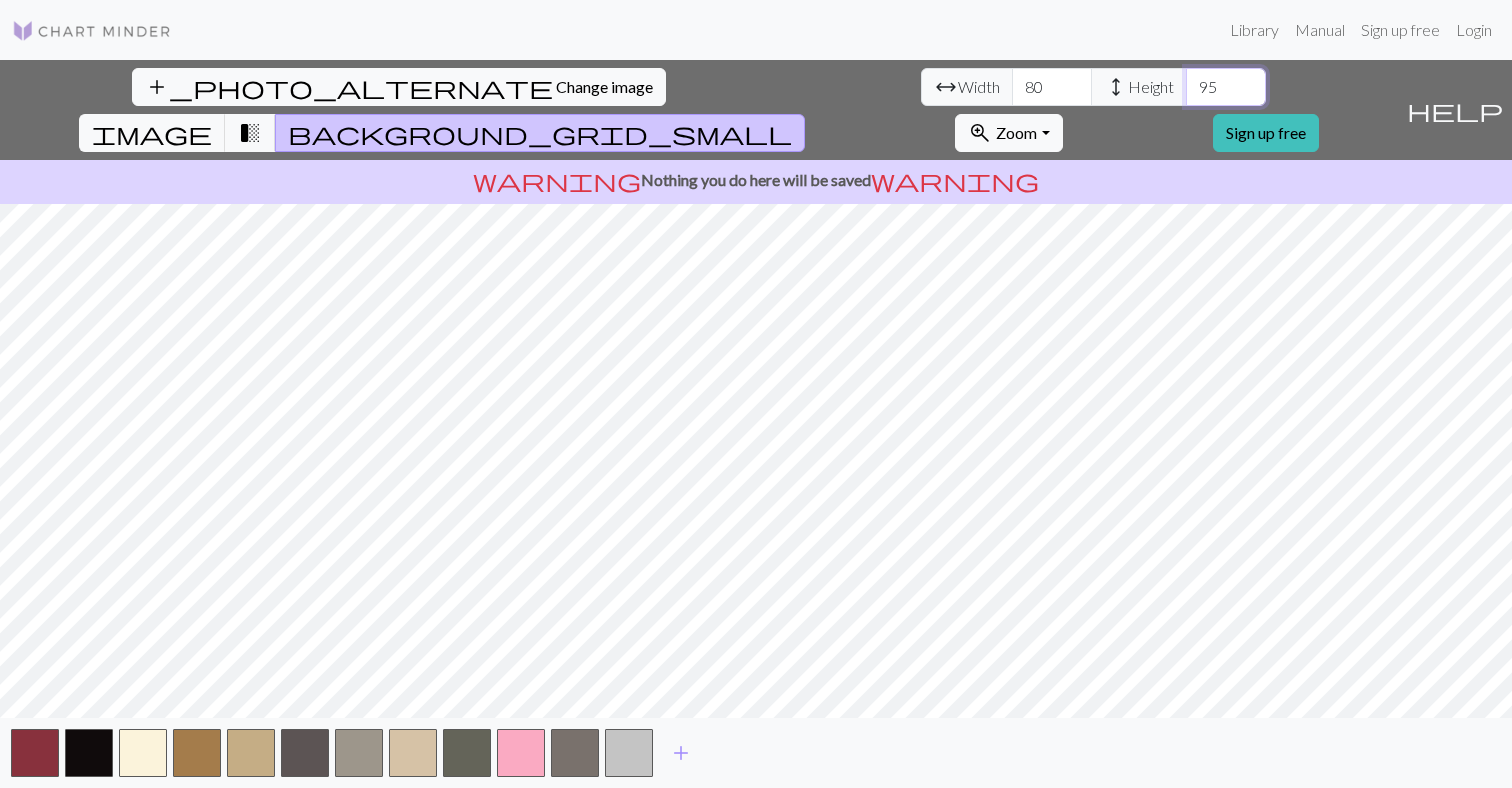 click on "95" at bounding box center (1226, 87) 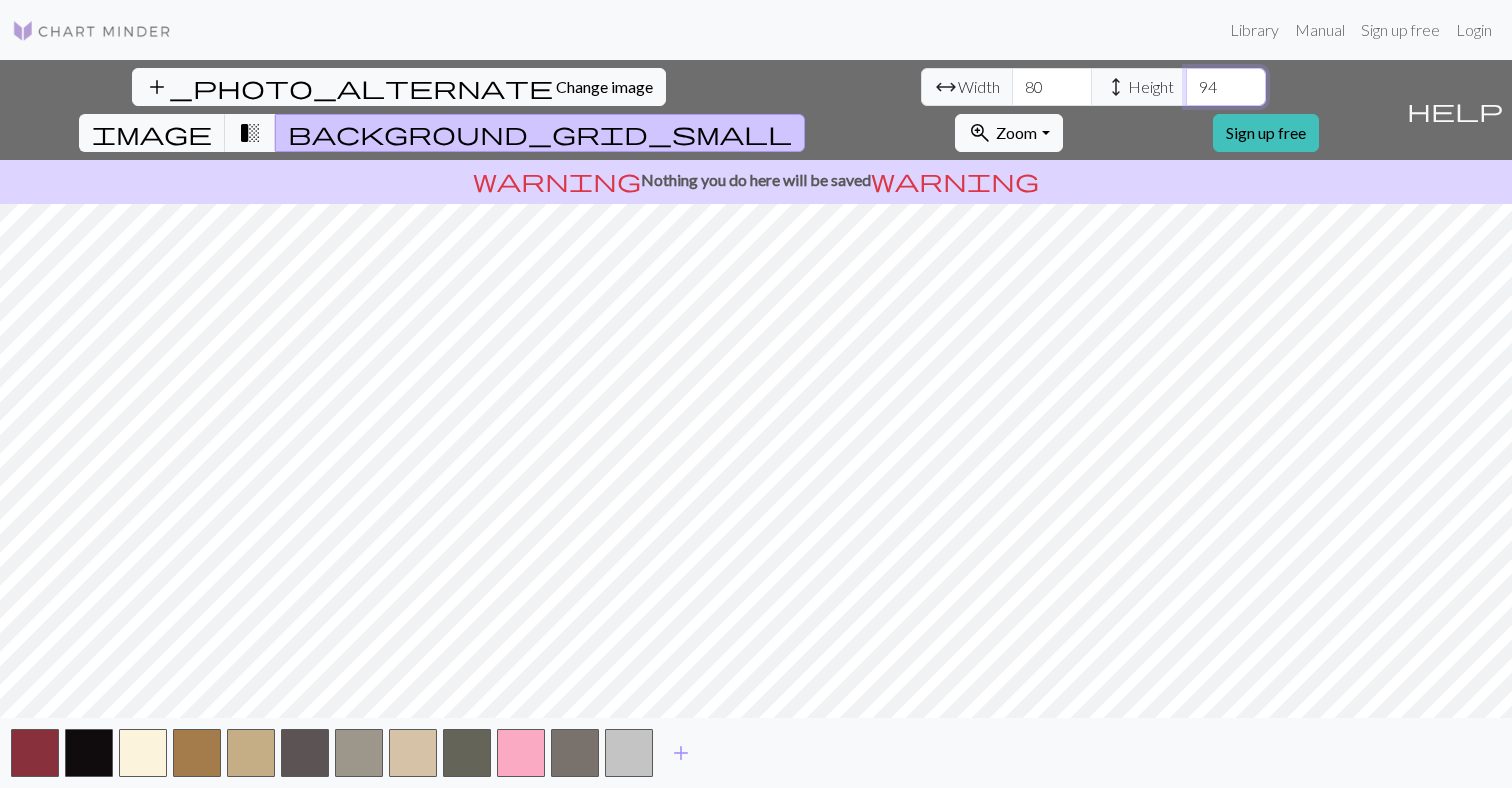 click on "94" at bounding box center [1226, 87] 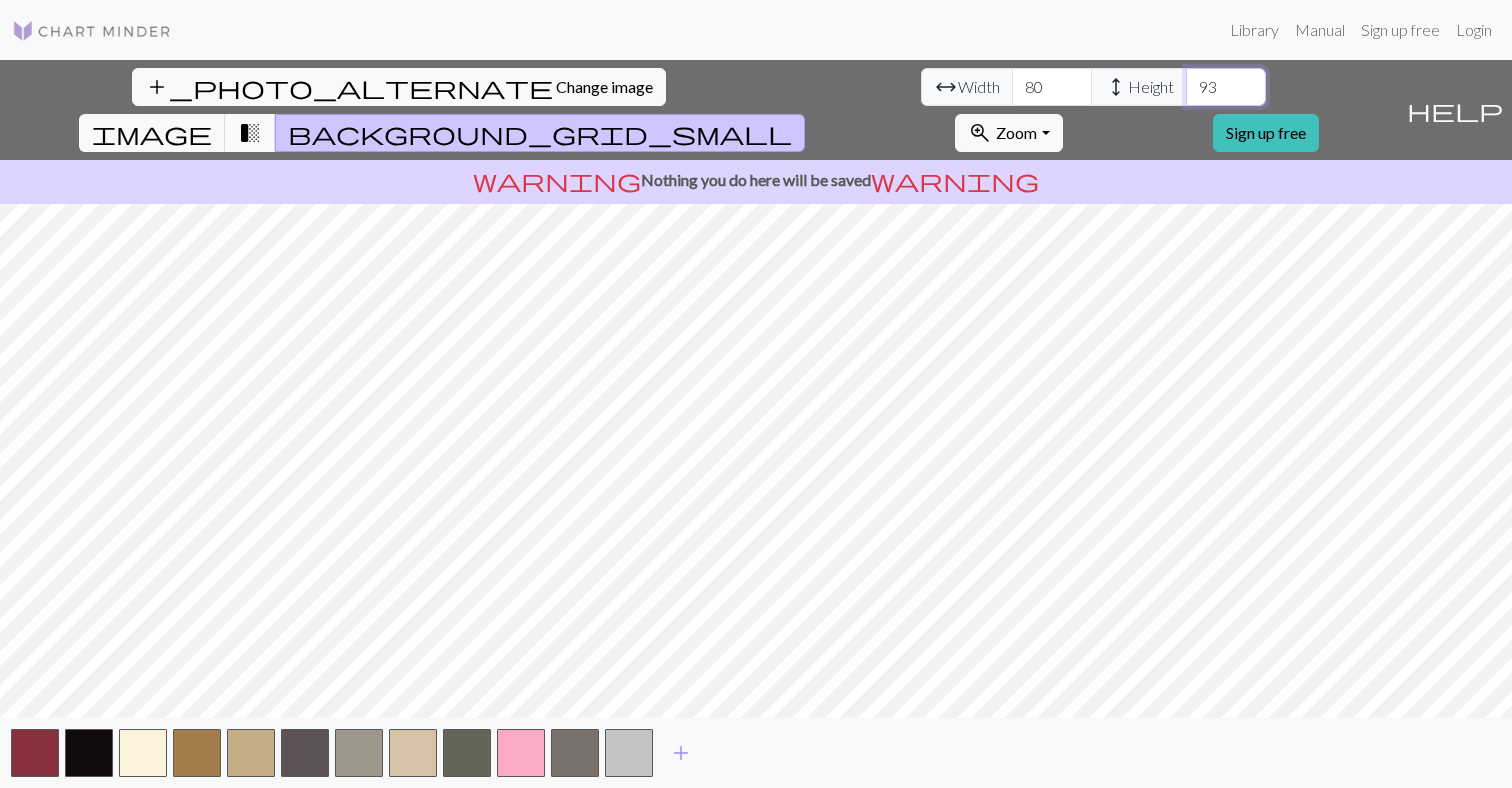 click on "93" at bounding box center (1226, 87) 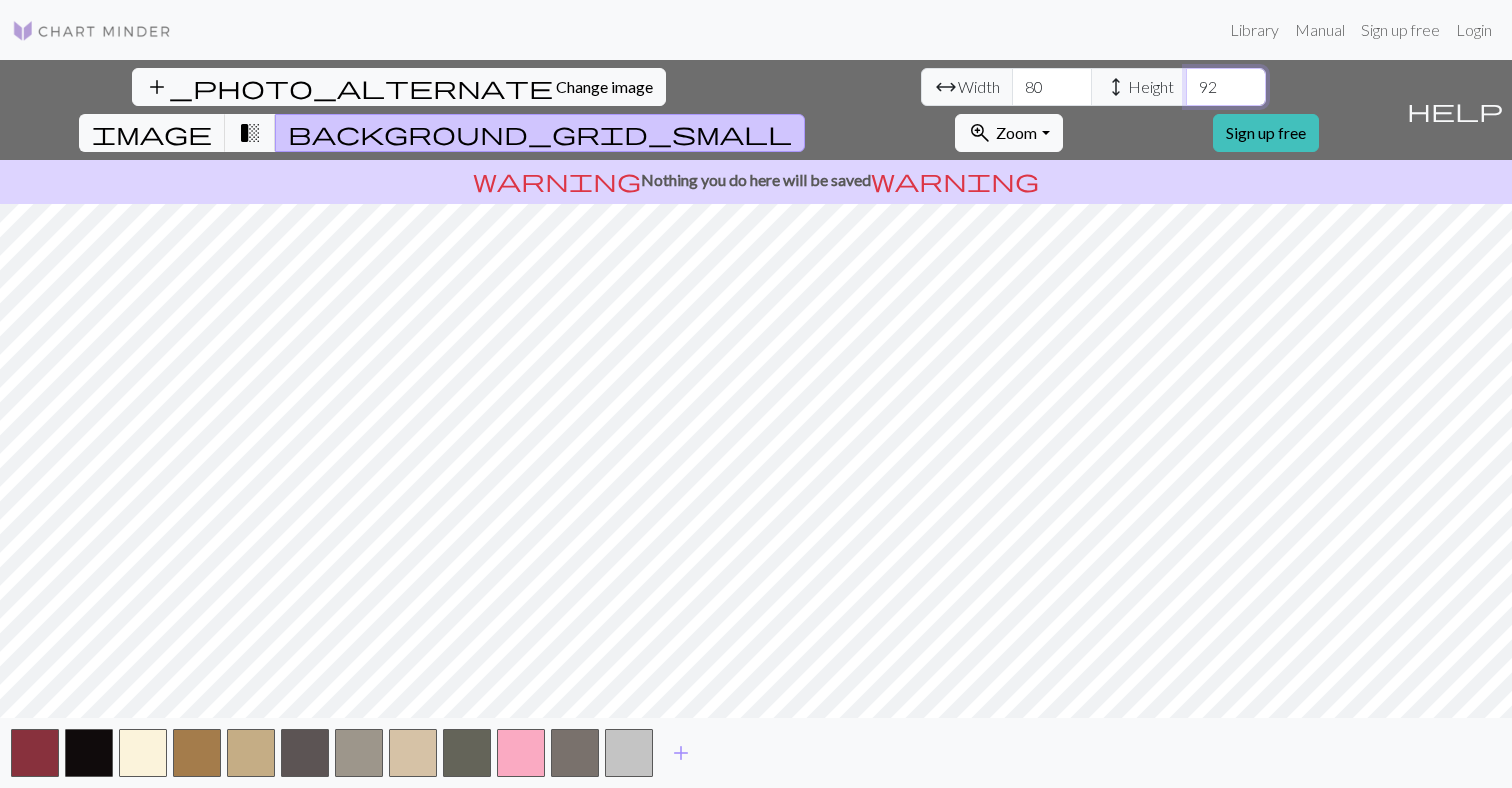 click on "92" at bounding box center [1226, 87] 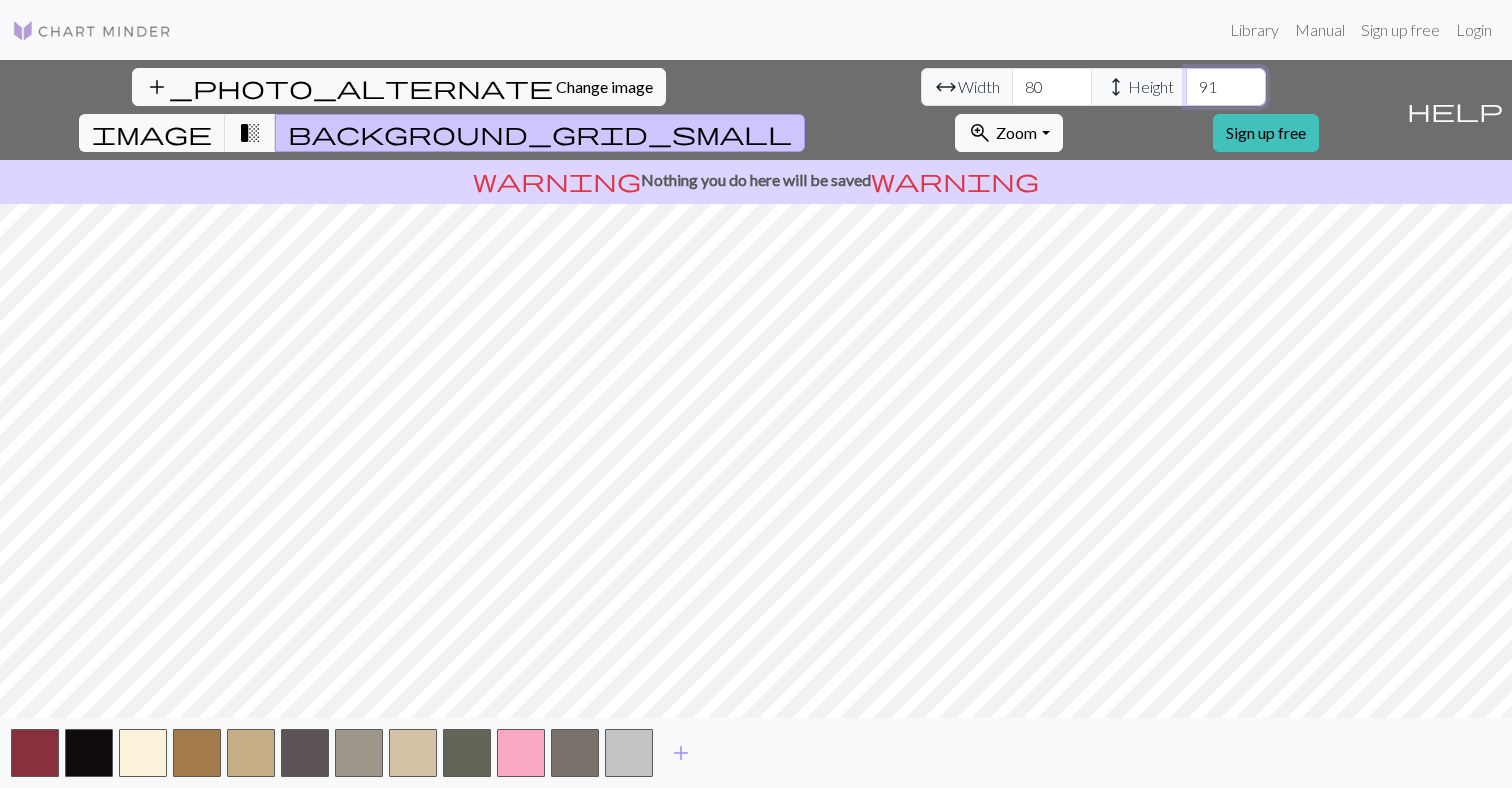 click on "91" at bounding box center (1226, 87) 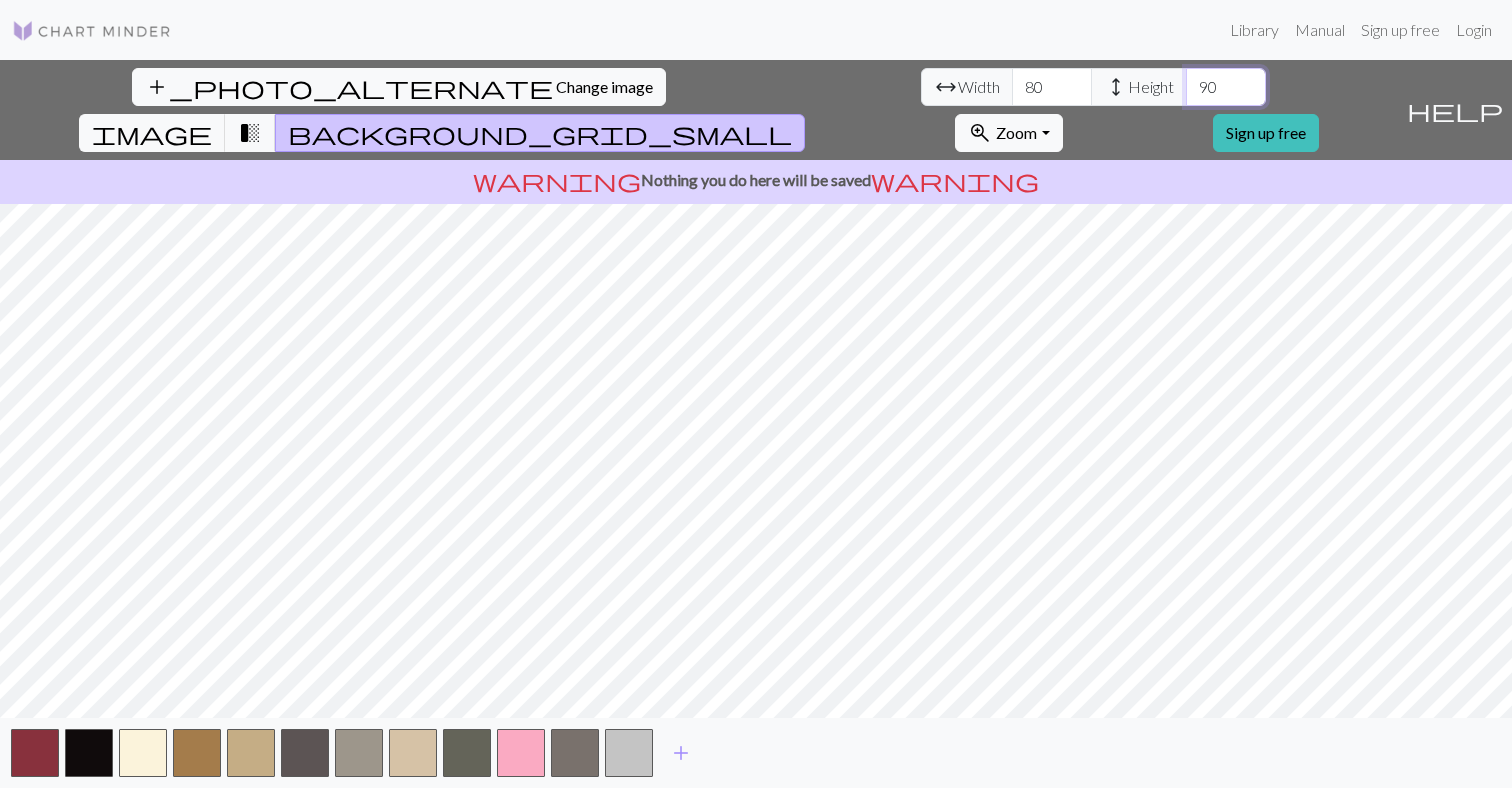 click on "90" at bounding box center (1226, 87) 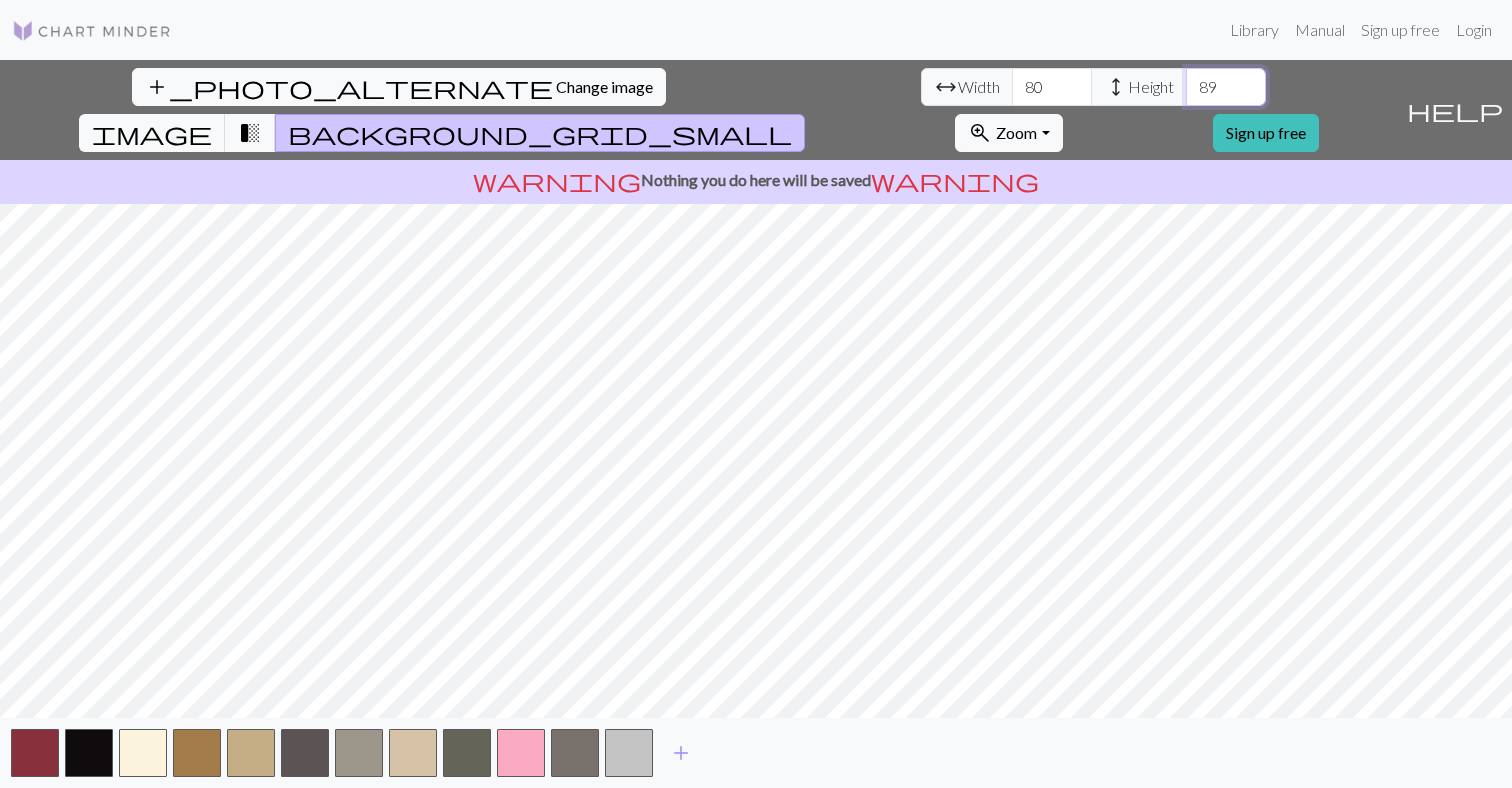 click on "89" at bounding box center (1226, 87) 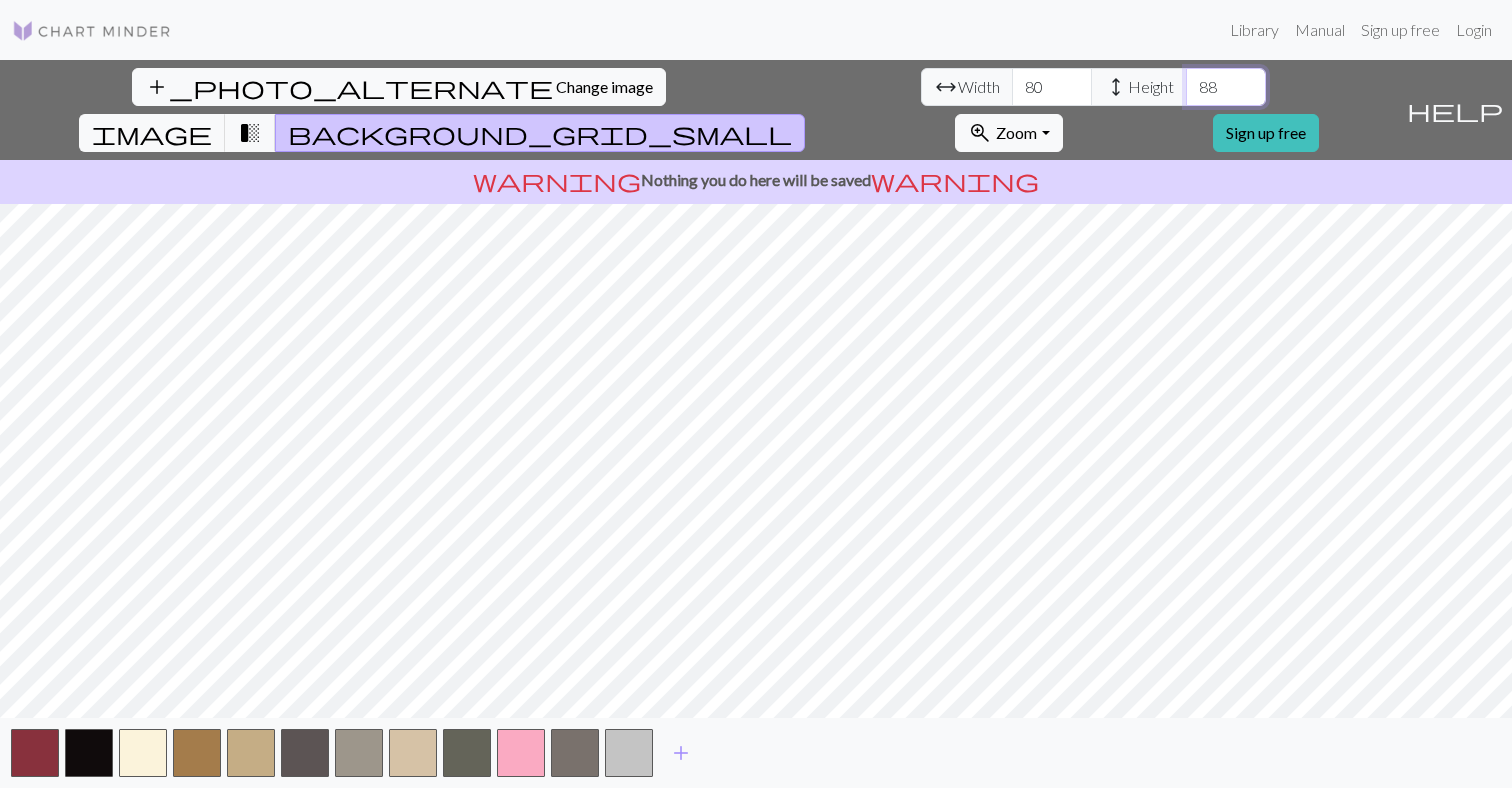 click on "88" at bounding box center (1226, 87) 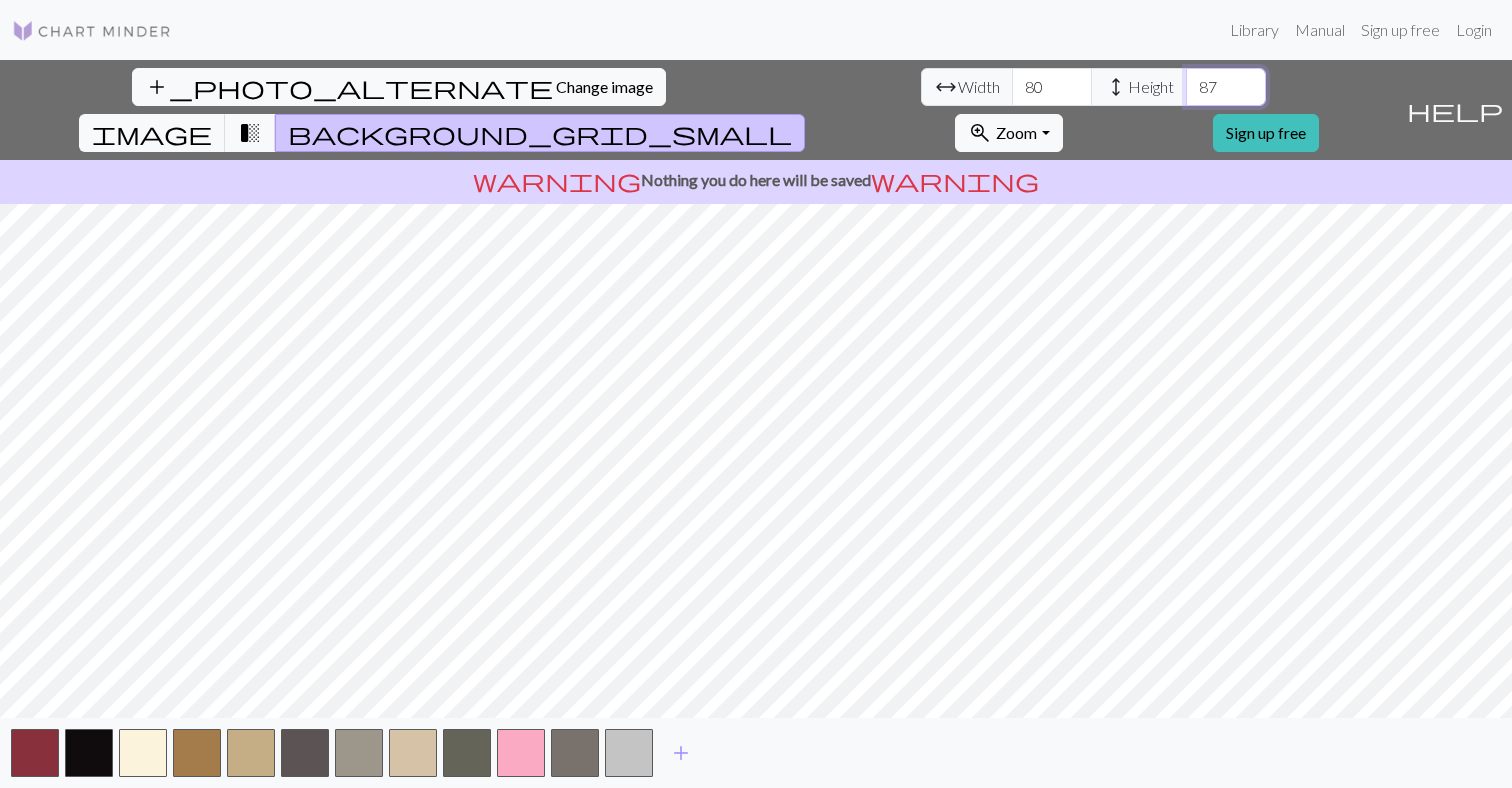 click on "87" at bounding box center (1226, 87) 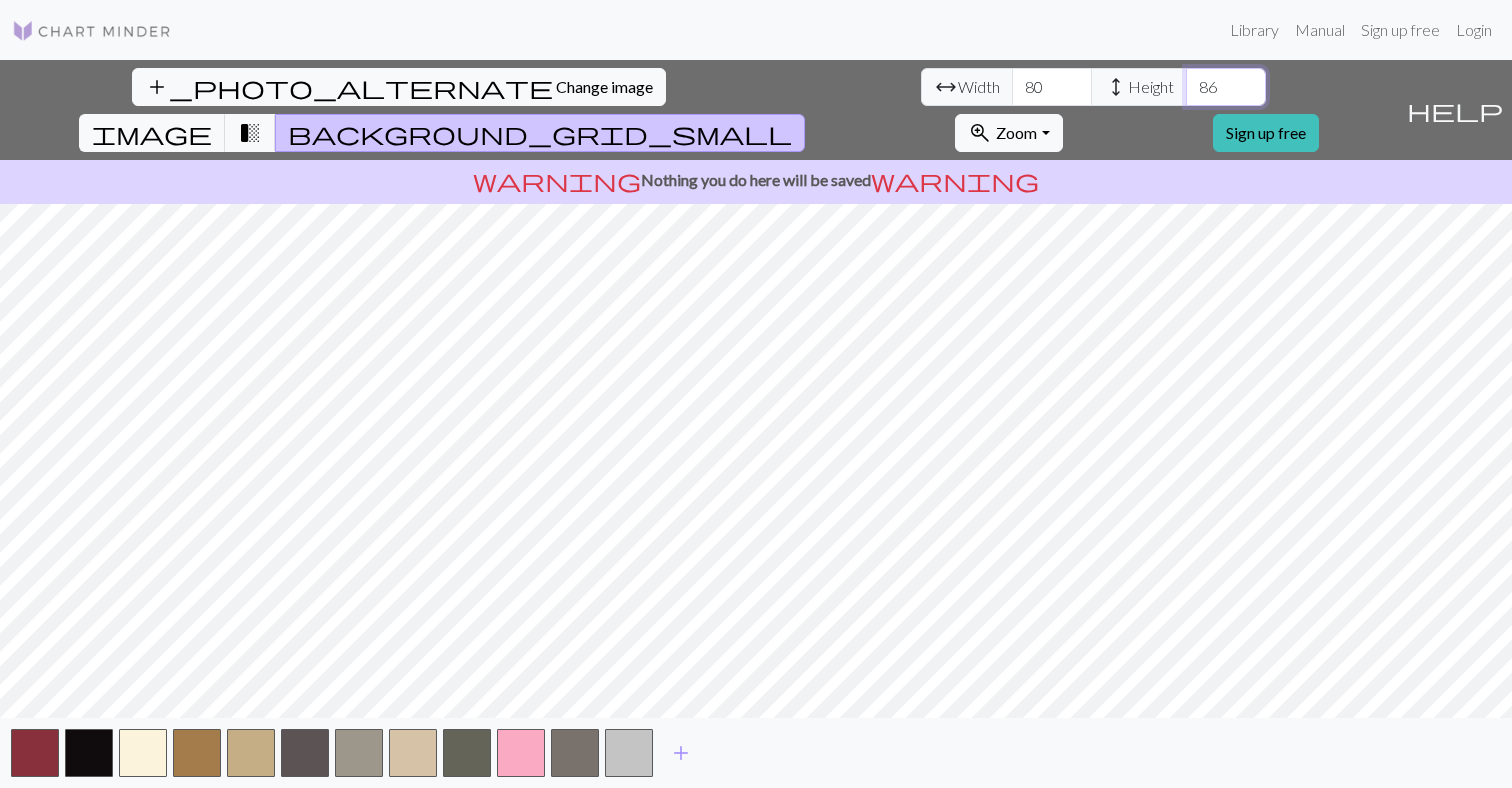 click on "86" at bounding box center [1226, 87] 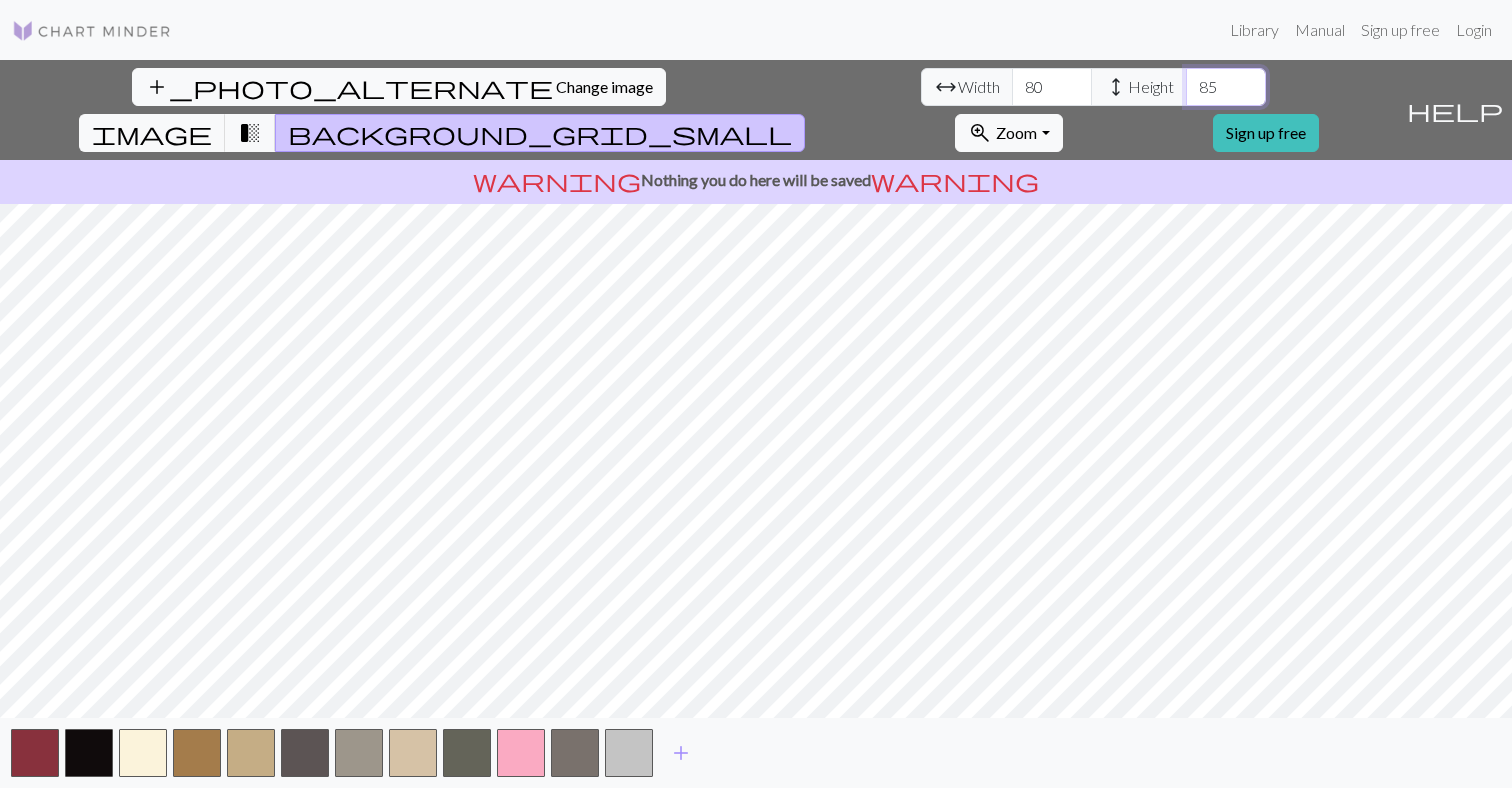 click on "85" at bounding box center [1226, 87] 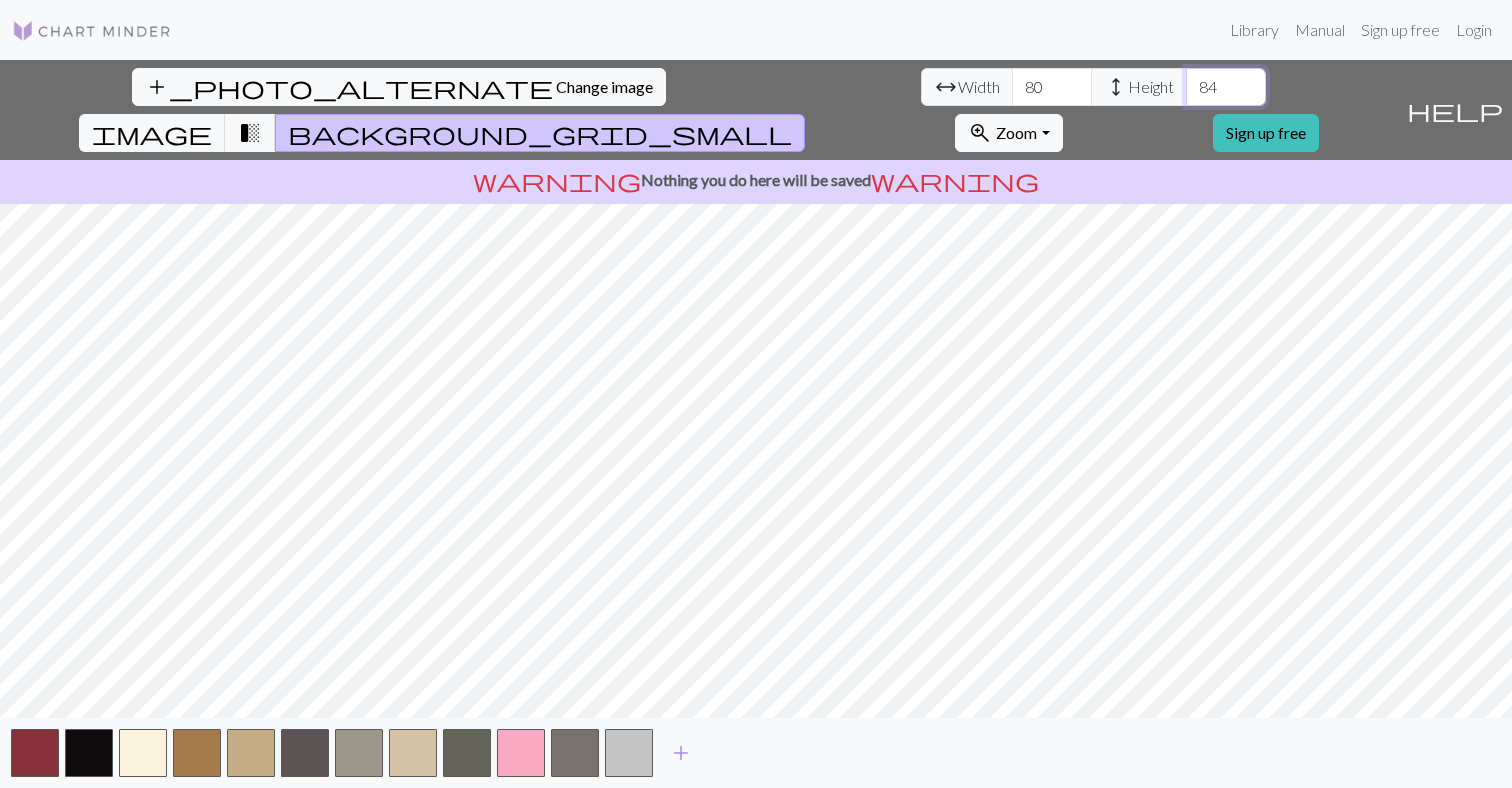 click on "84" at bounding box center (1226, 87) 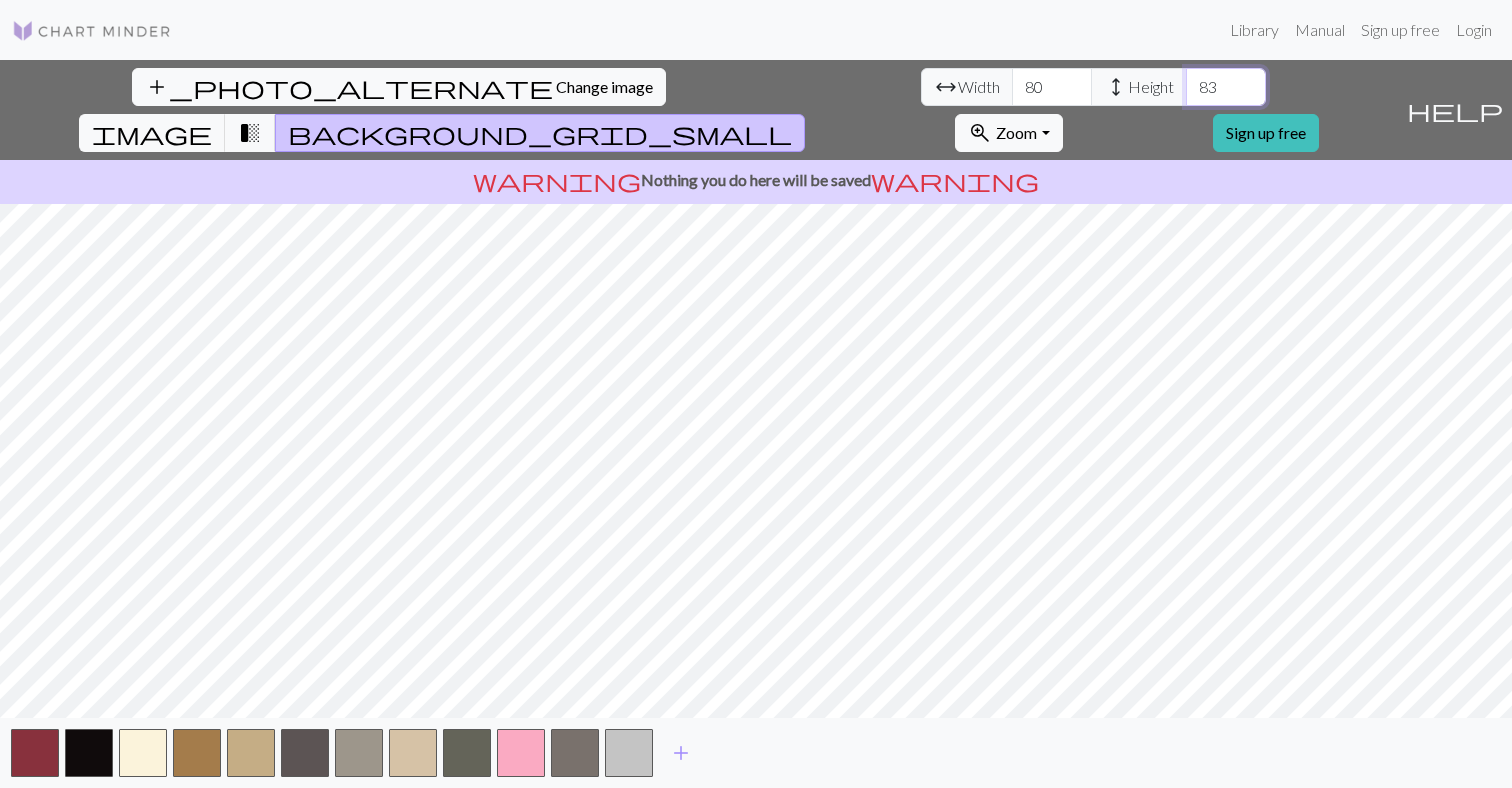 click on "83" at bounding box center [1226, 87] 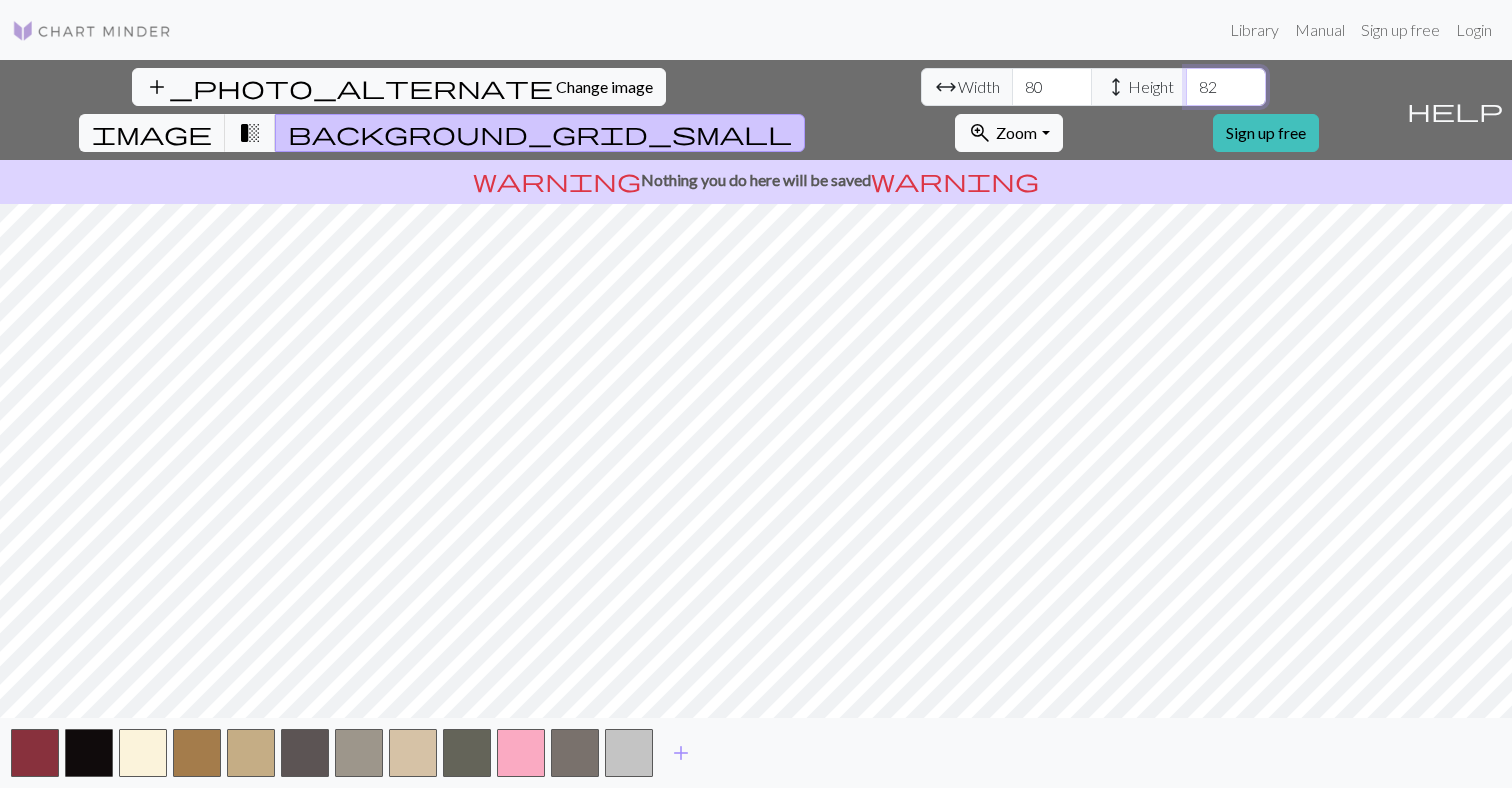 click on "82" at bounding box center (1226, 87) 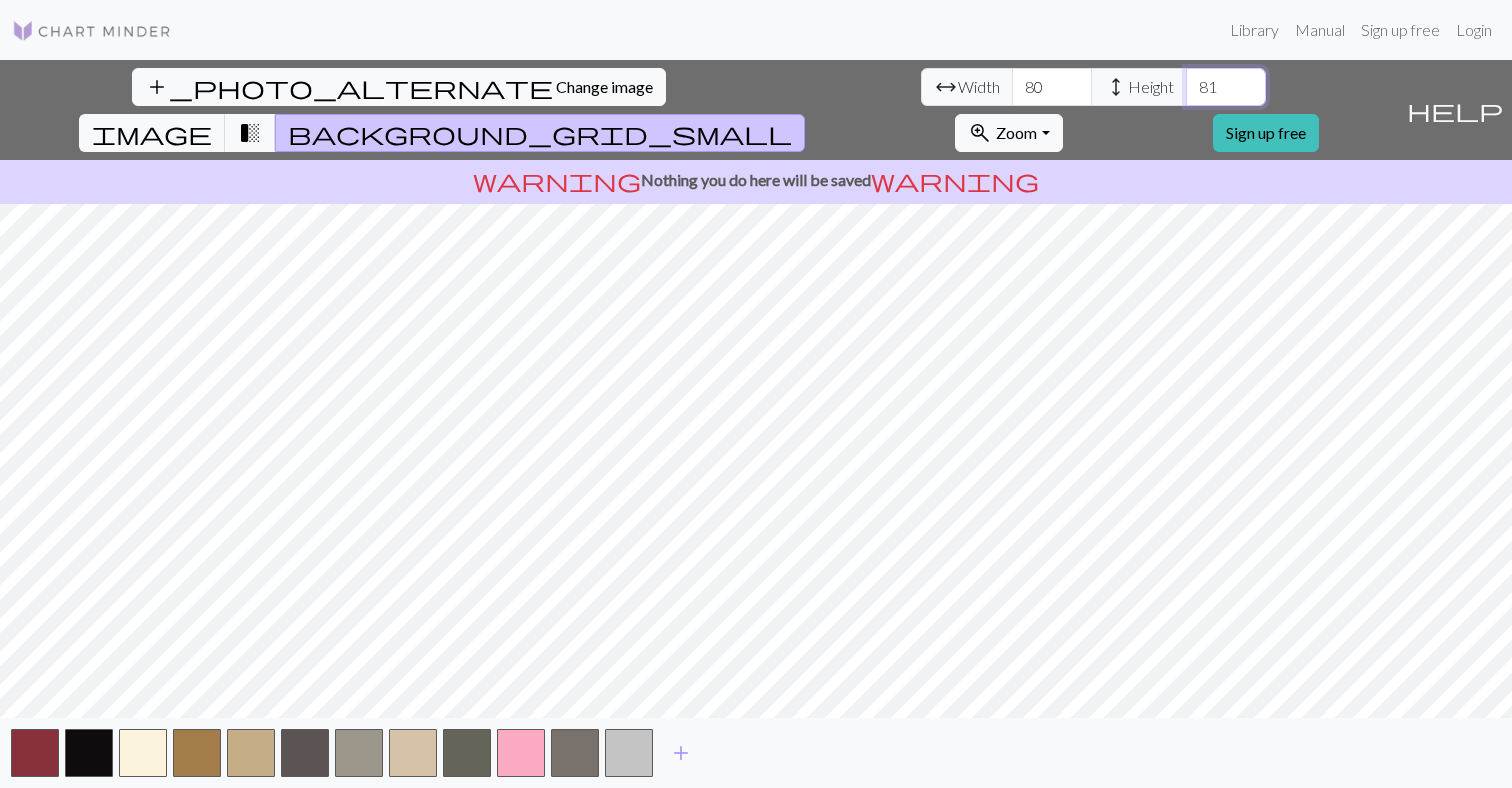 click on "81" at bounding box center [1226, 87] 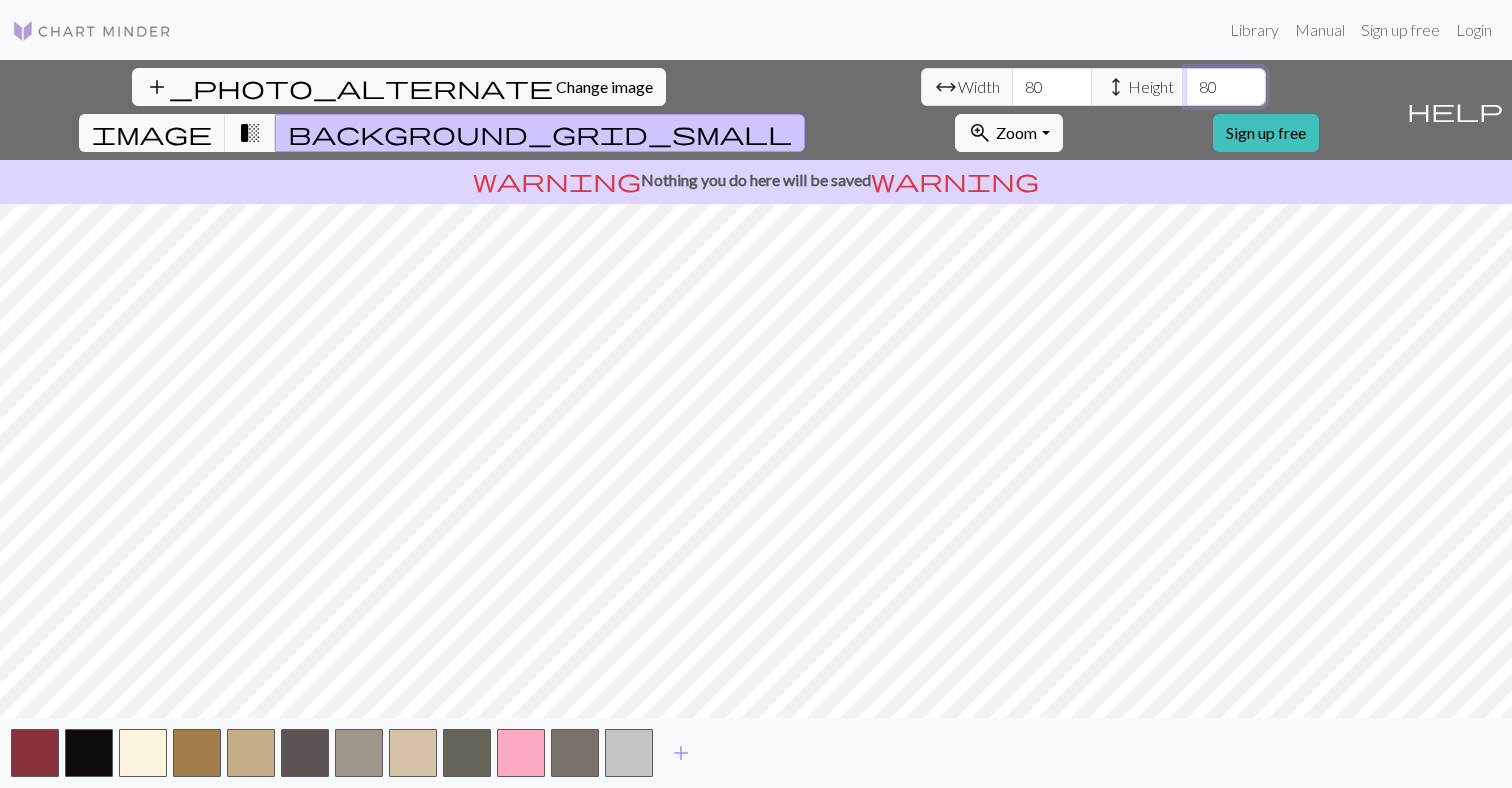 click on "80" at bounding box center [1226, 87] 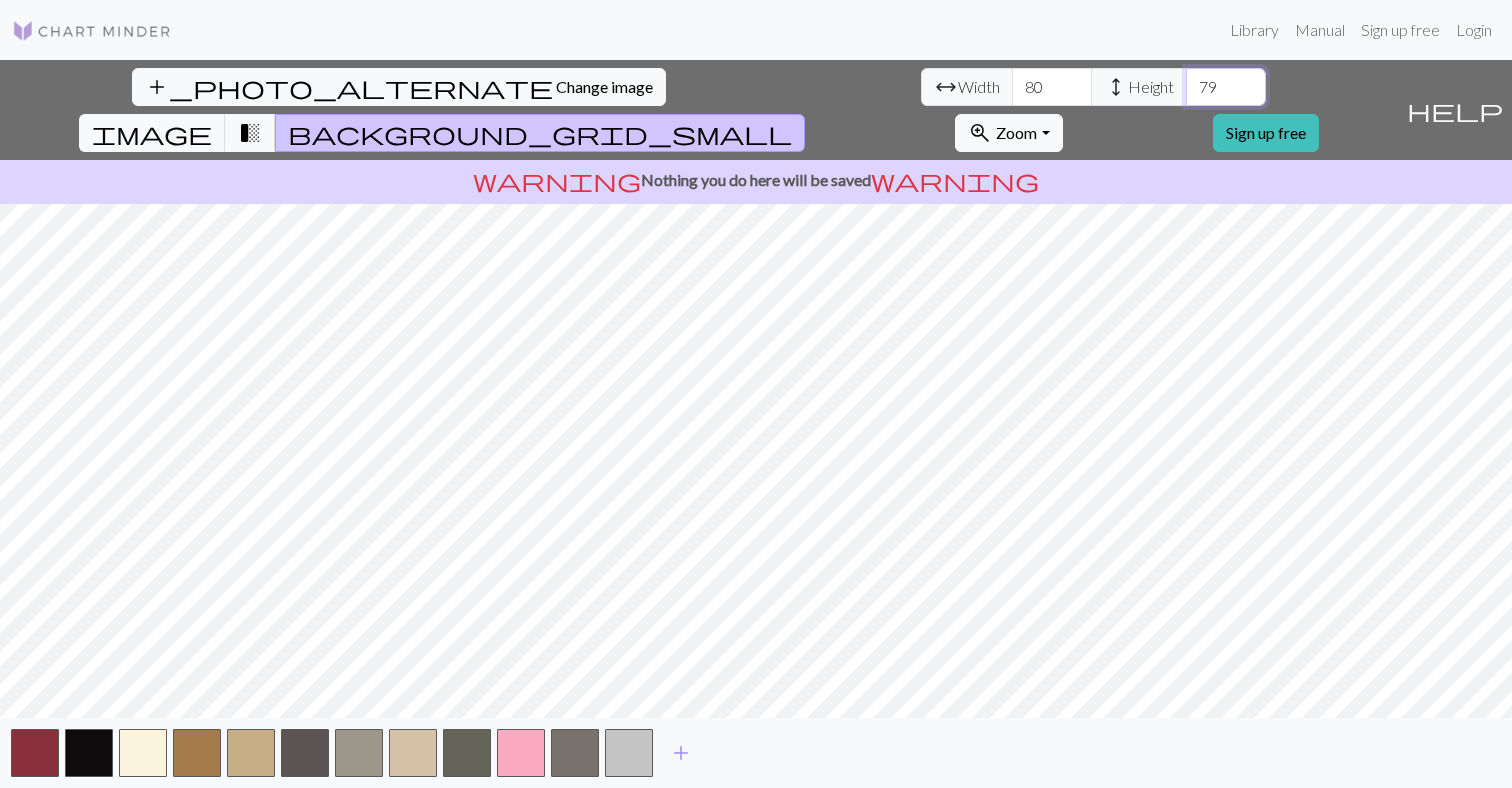 click on "79" at bounding box center [1226, 87] 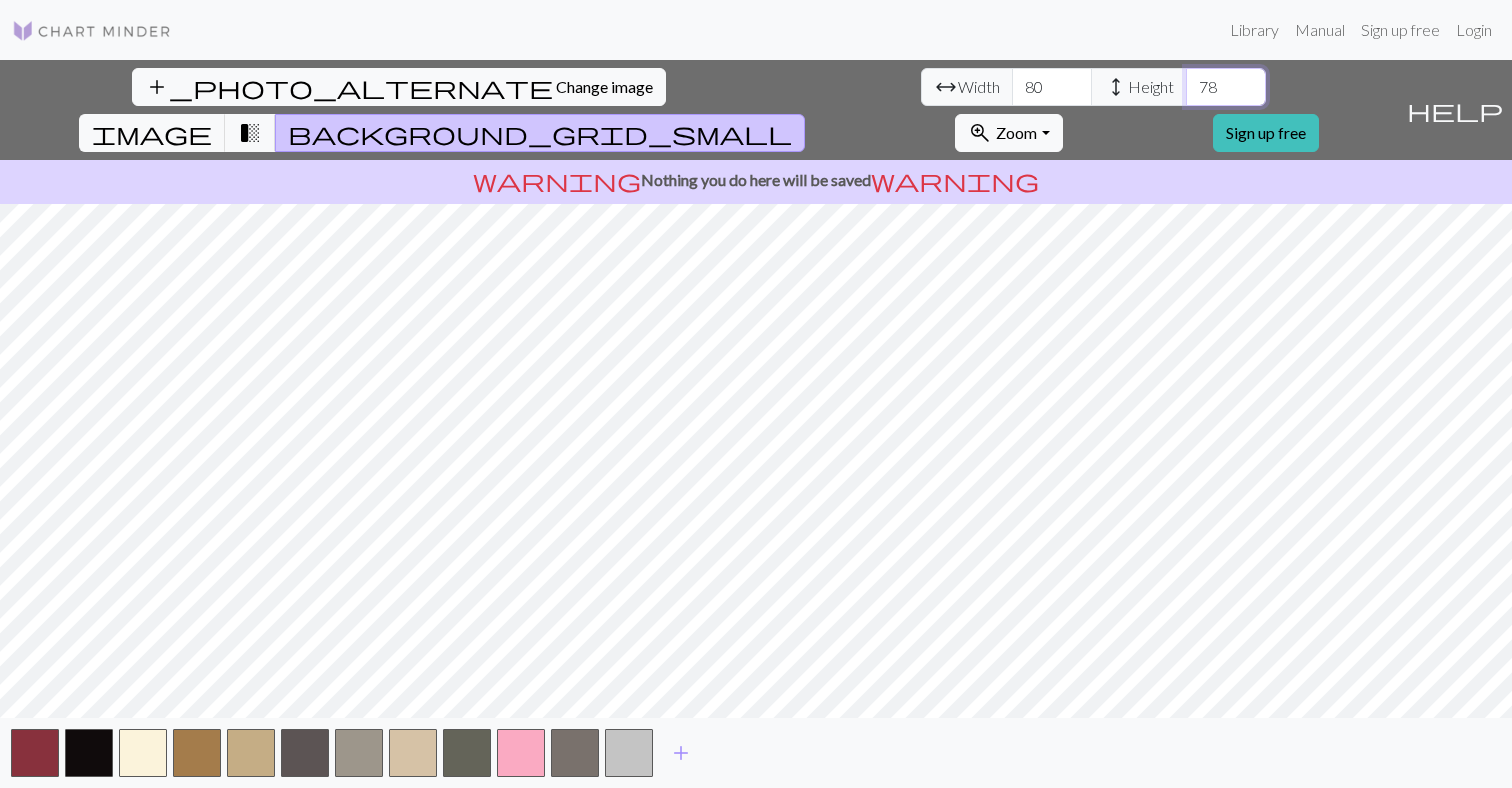 click on "78" at bounding box center [1226, 87] 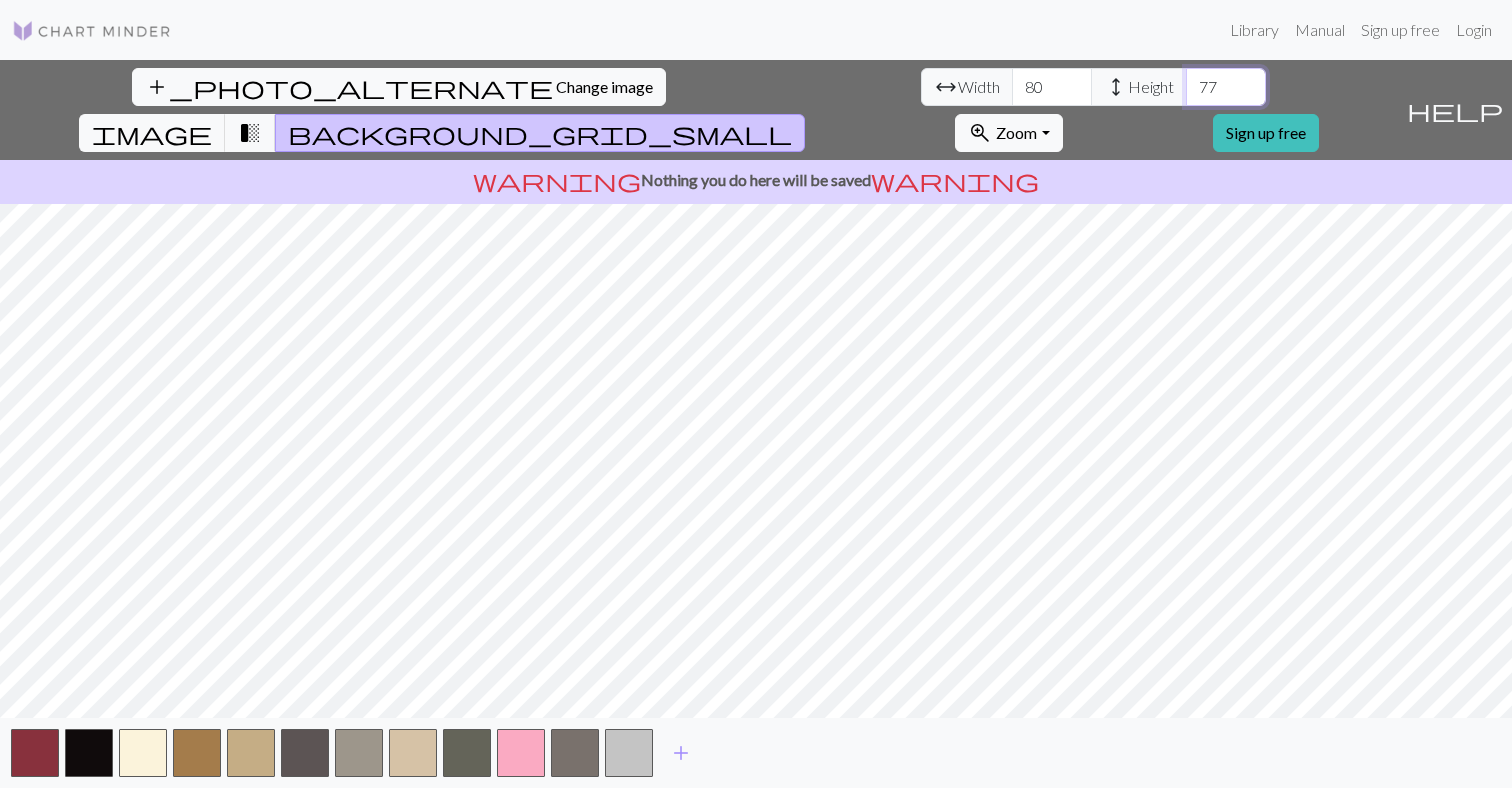 click on "77" at bounding box center [1226, 87] 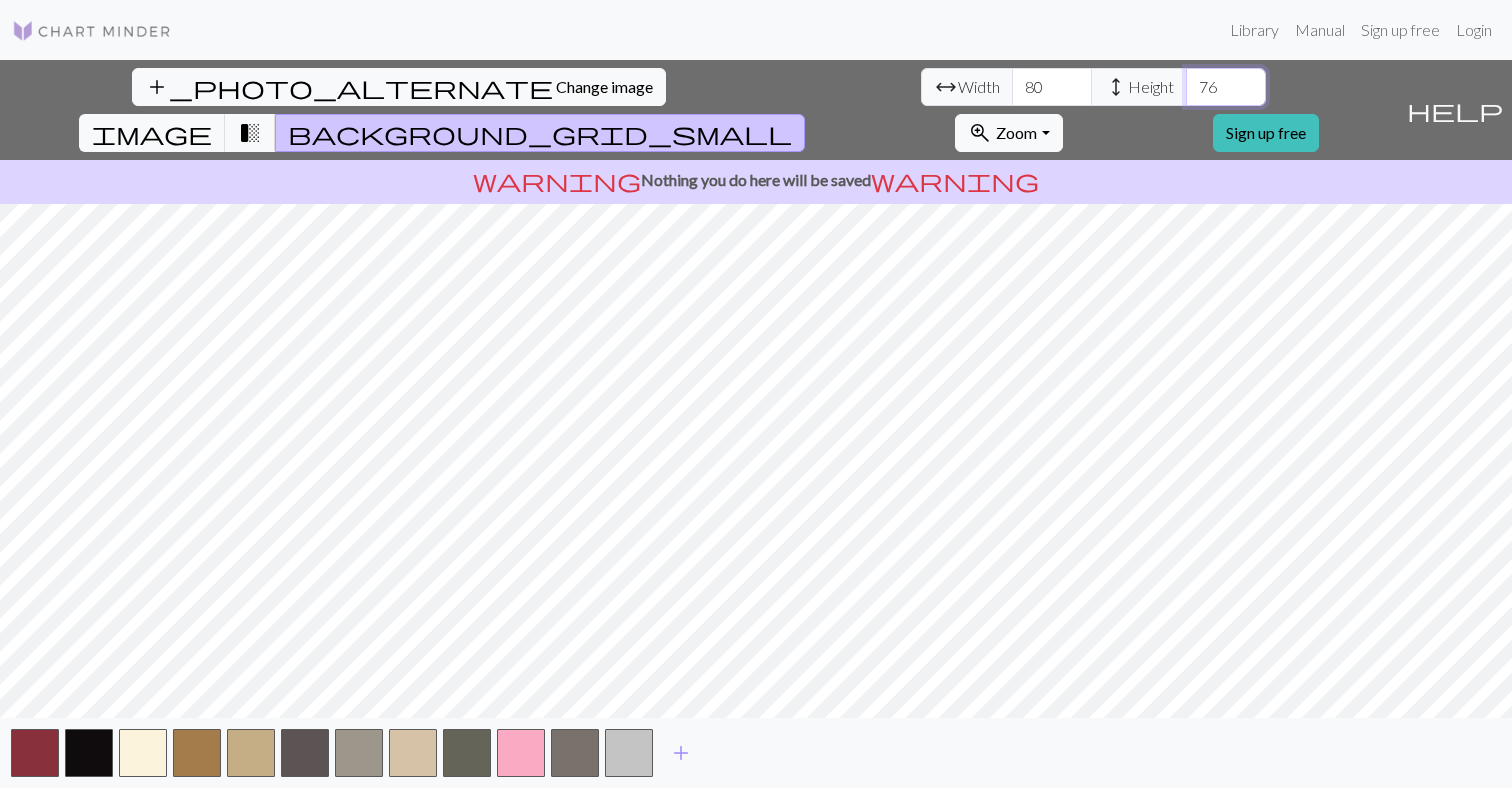 click on "76" at bounding box center [1226, 87] 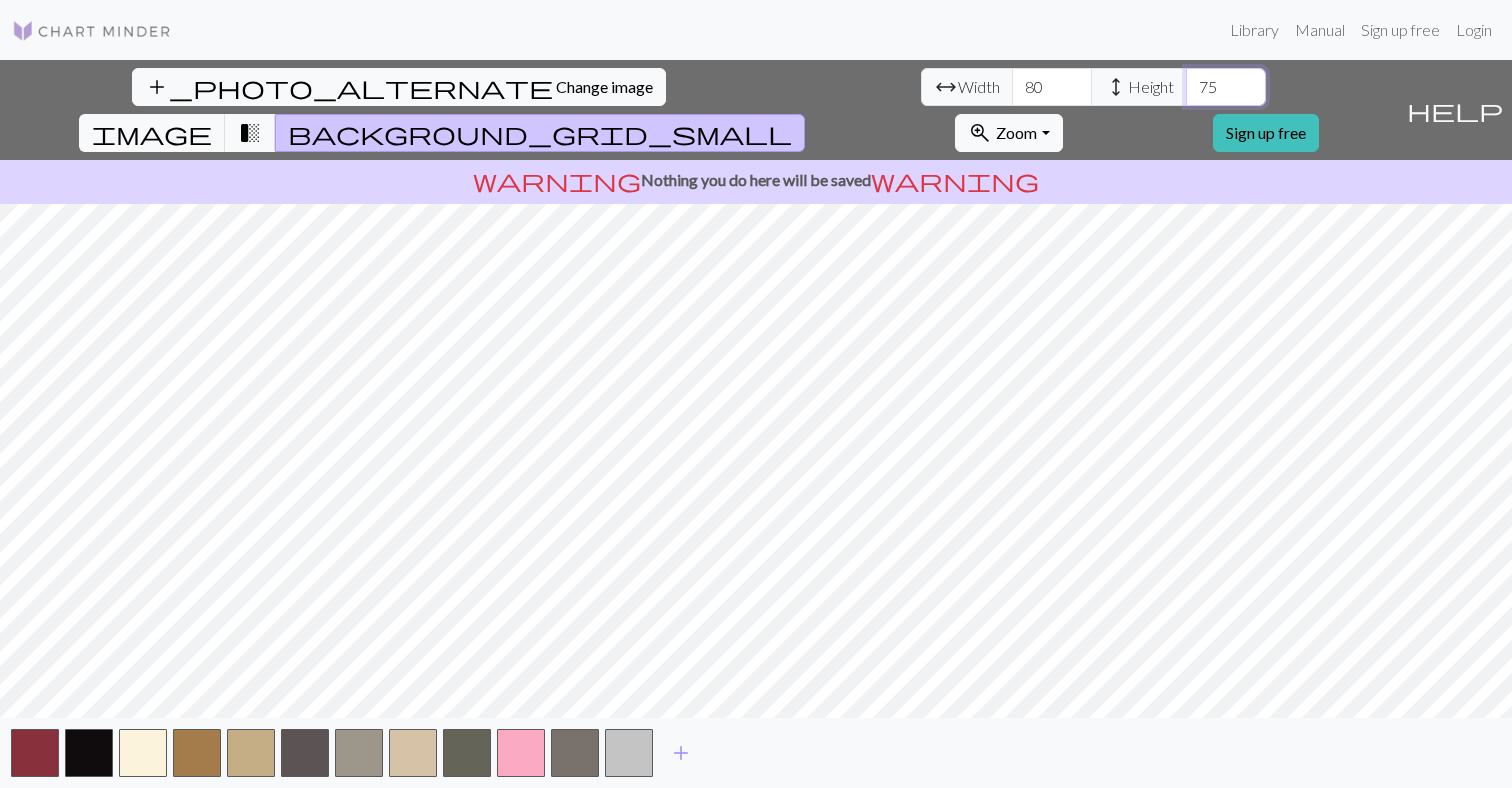 click on "75" at bounding box center (1226, 87) 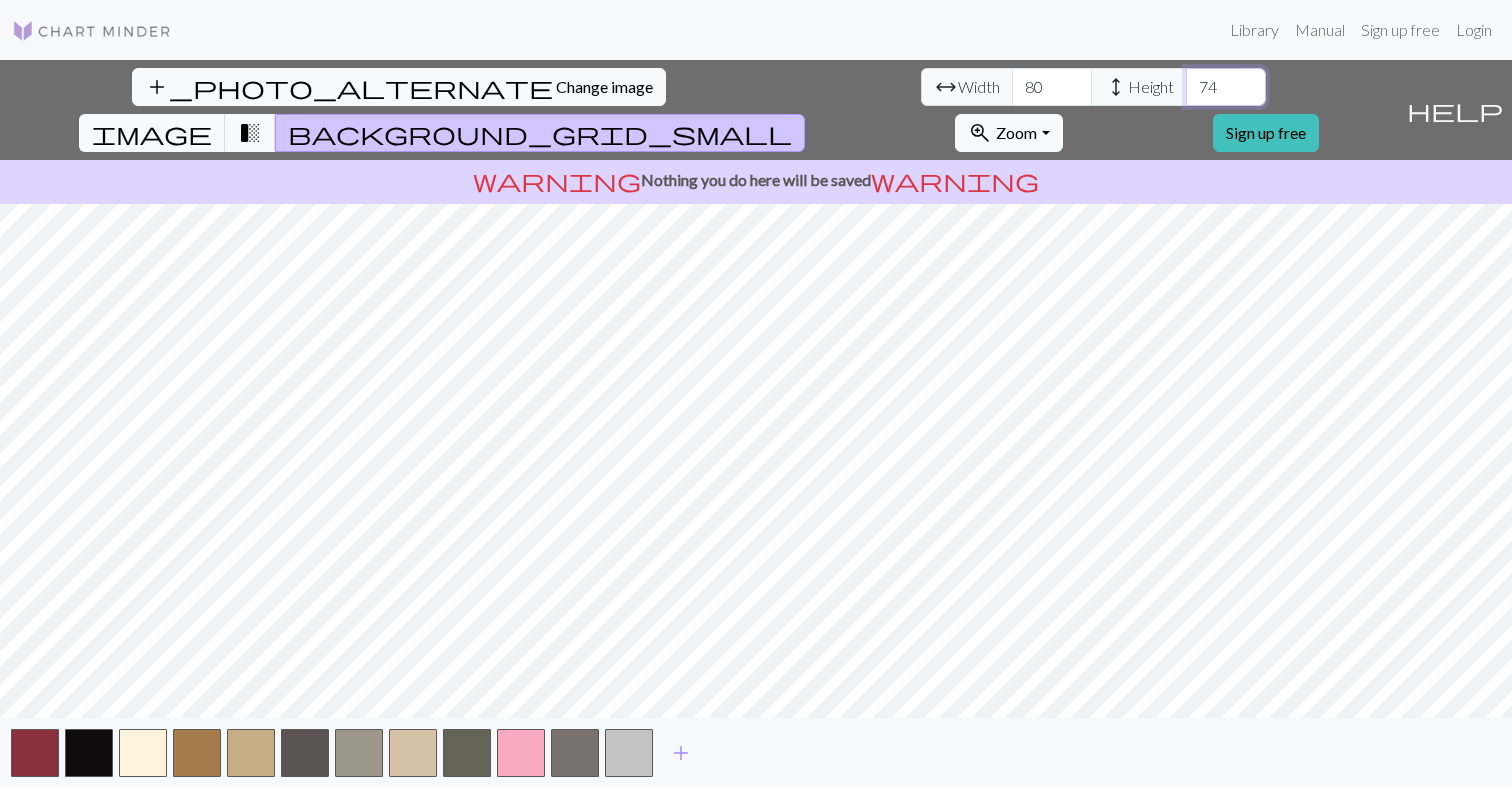 click on "74" at bounding box center (1226, 87) 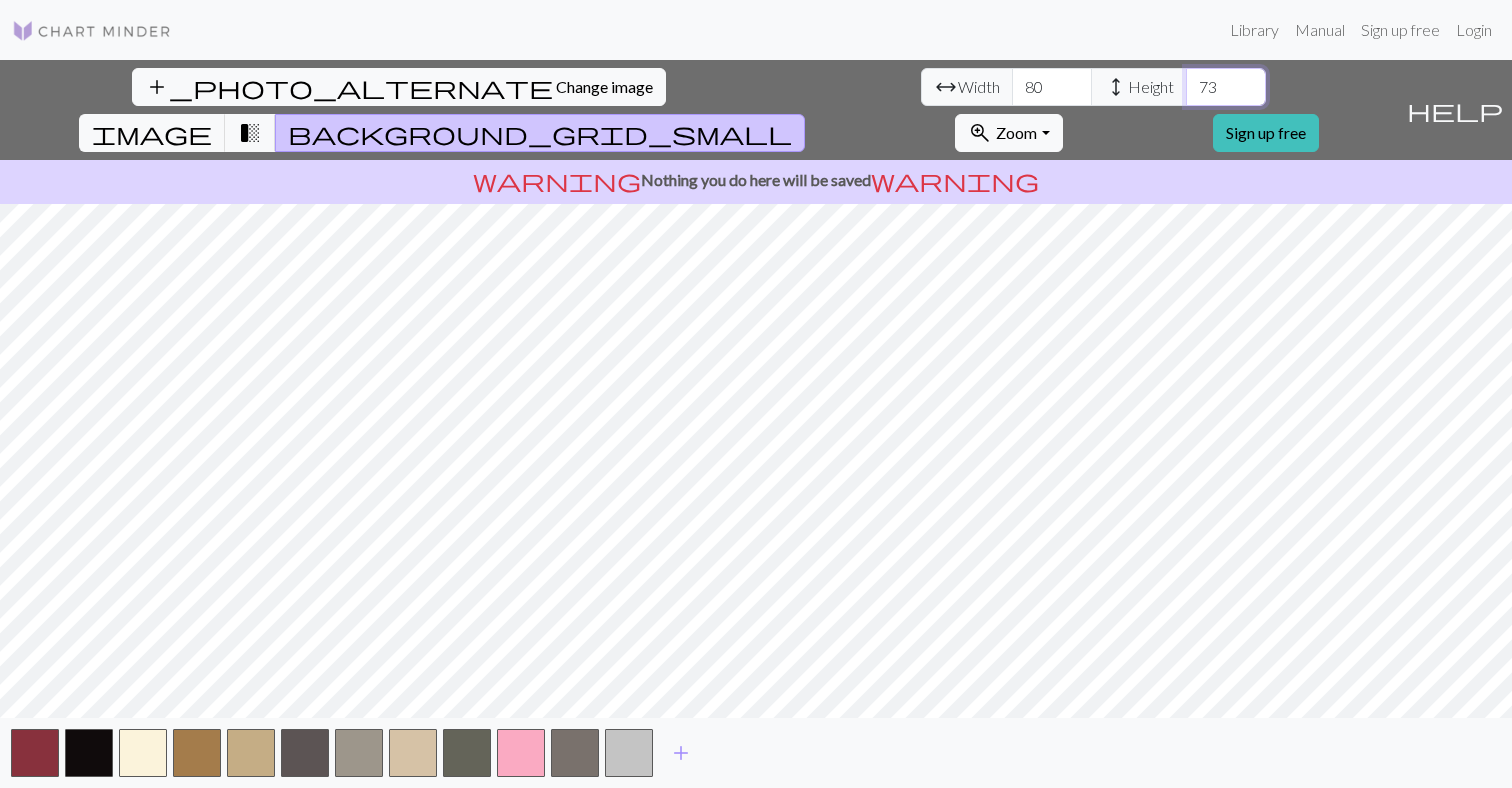 click on "73" at bounding box center [1226, 87] 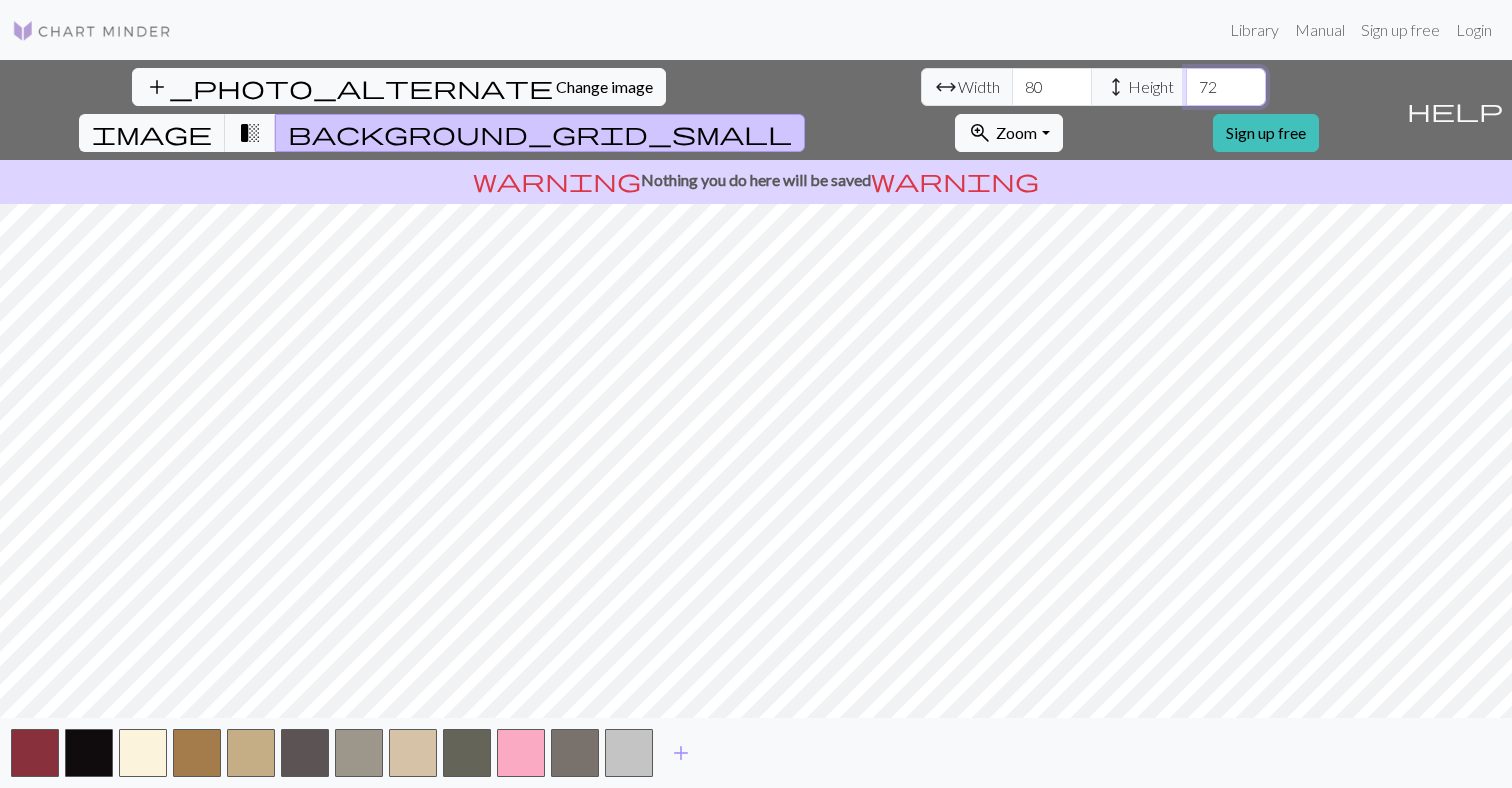 click on "72" at bounding box center [1226, 87] 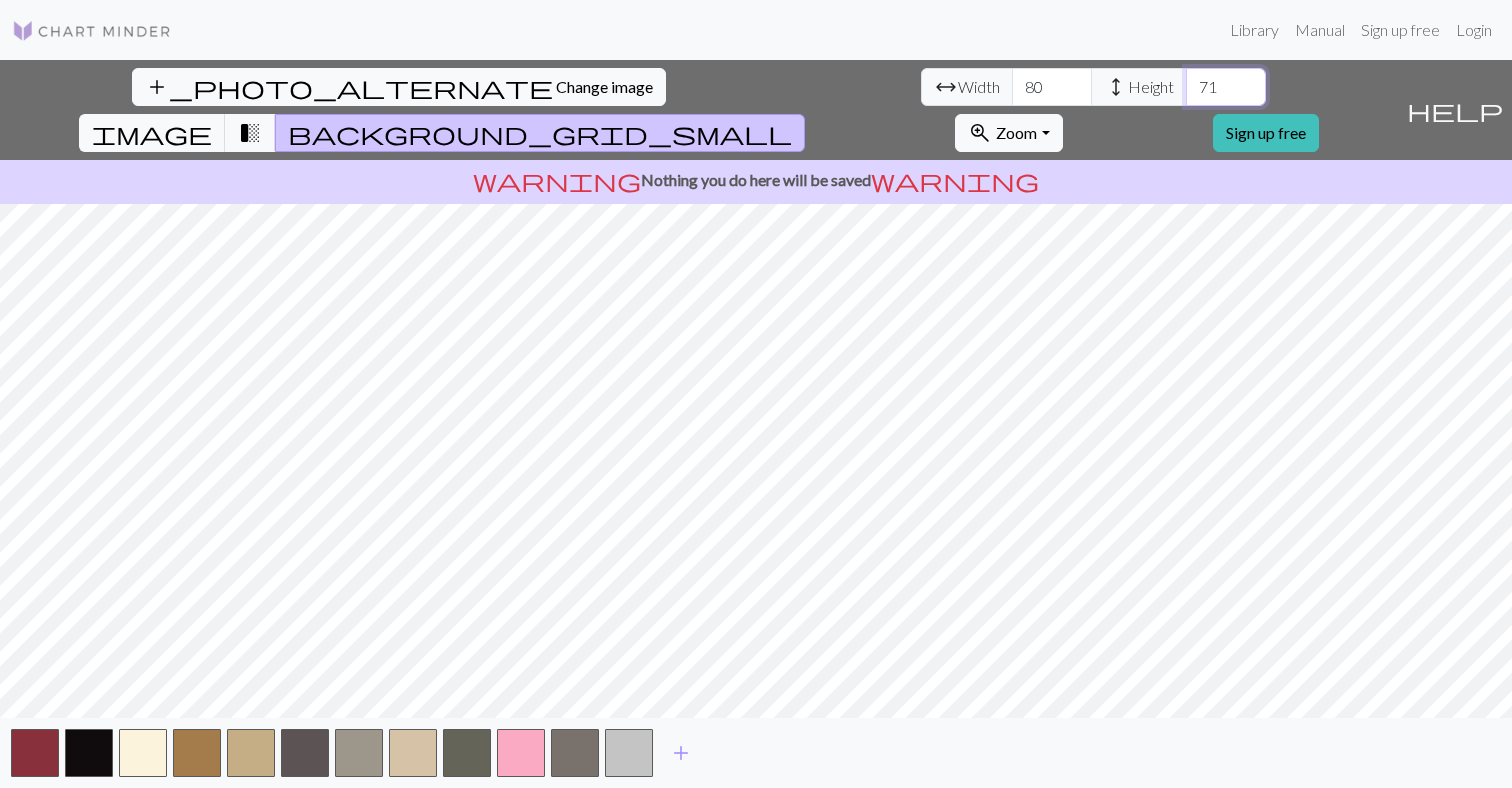 click on "71" at bounding box center [1226, 87] 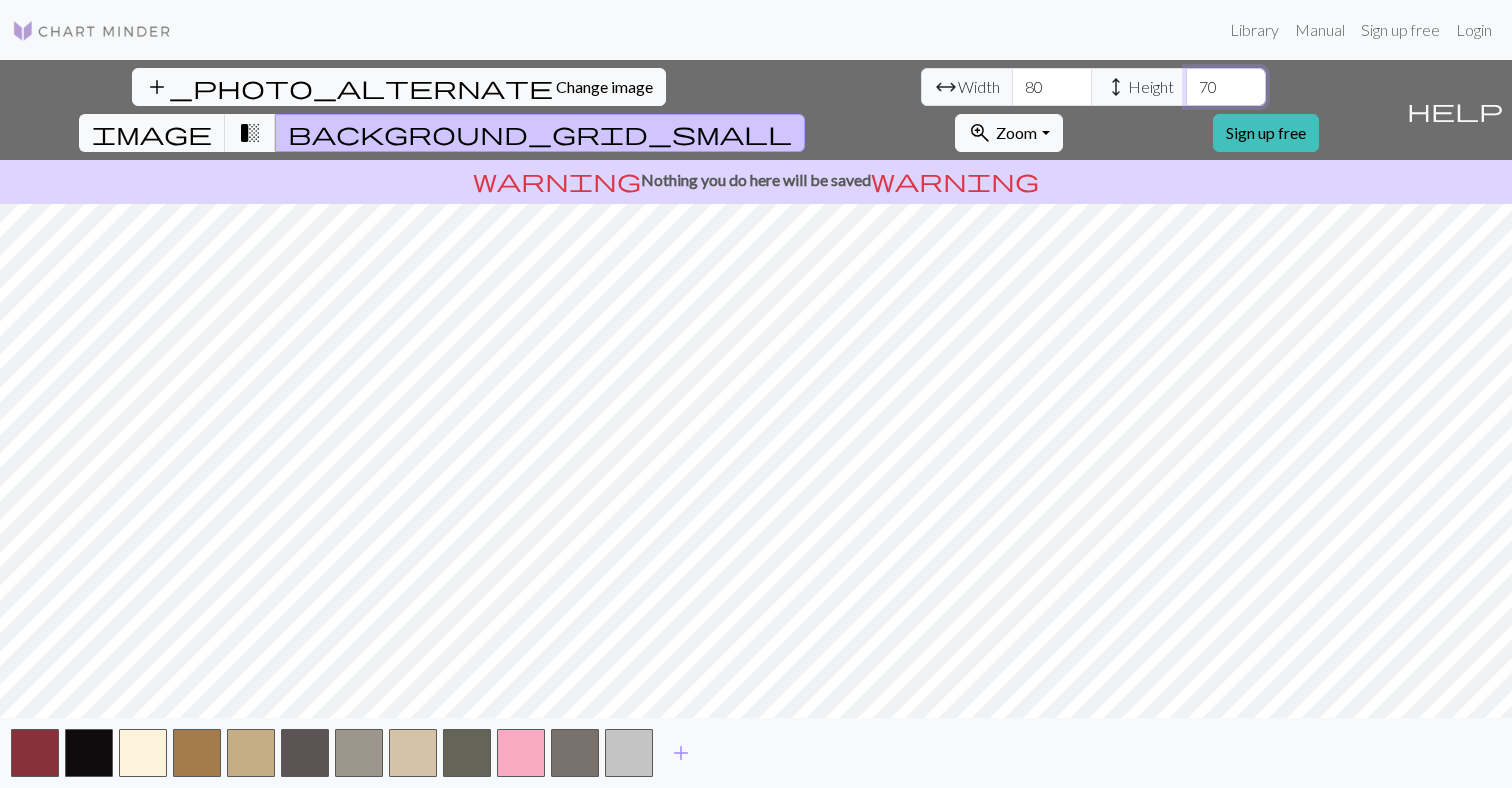 click on "70" at bounding box center [1226, 87] 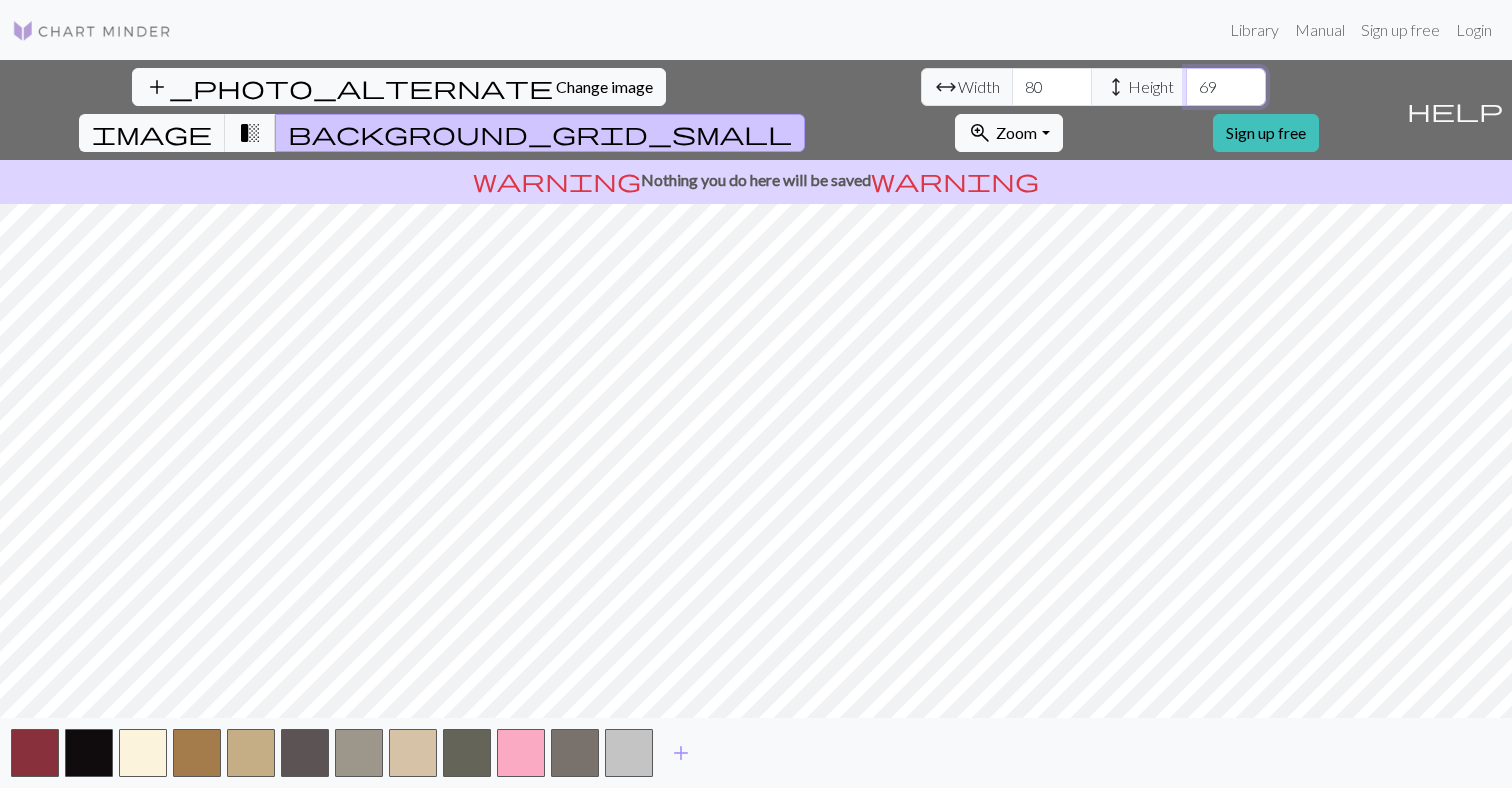click on "69" at bounding box center (1226, 87) 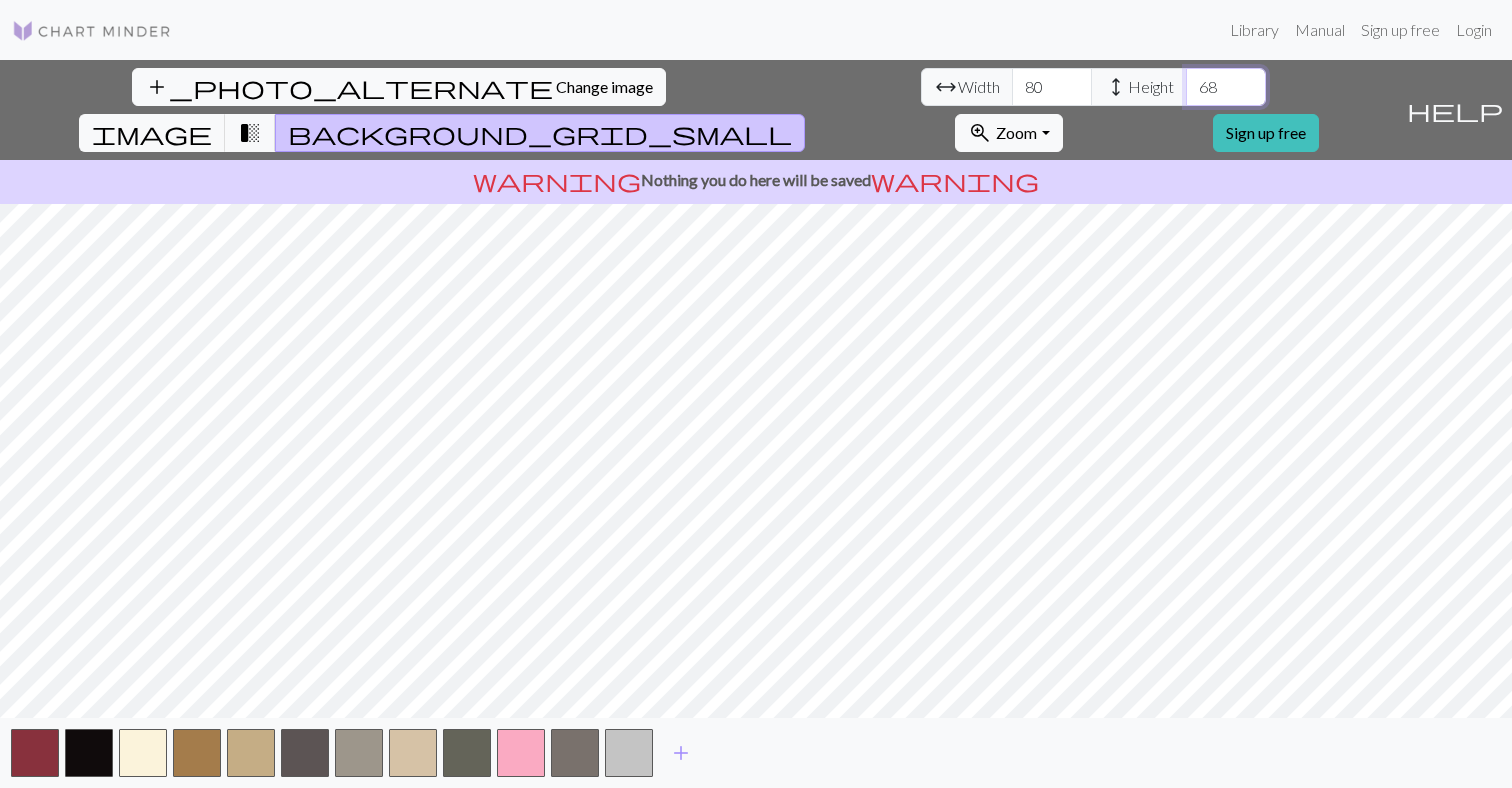 click on "68" at bounding box center (1226, 87) 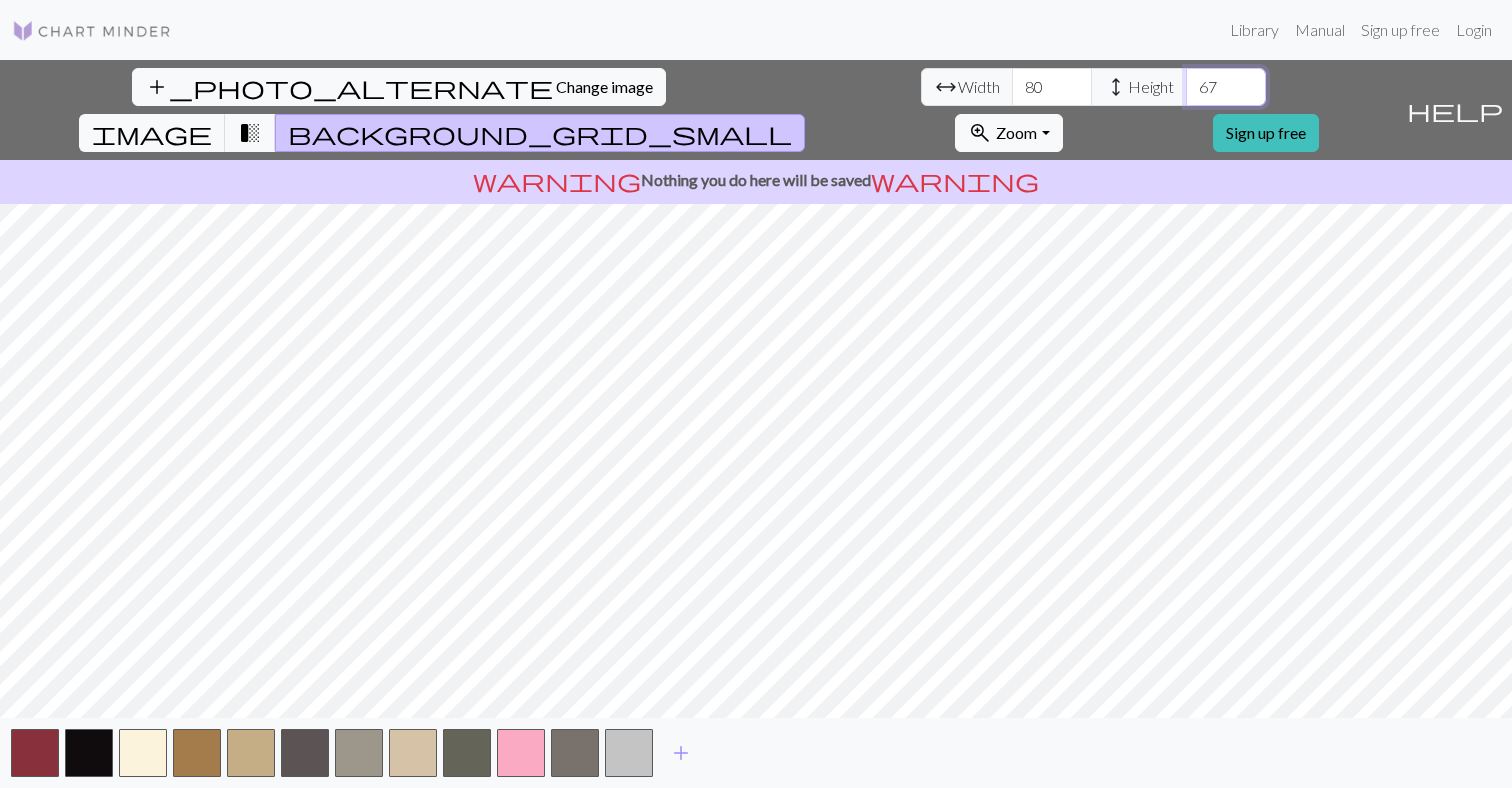 click on "67" at bounding box center [1226, 87] 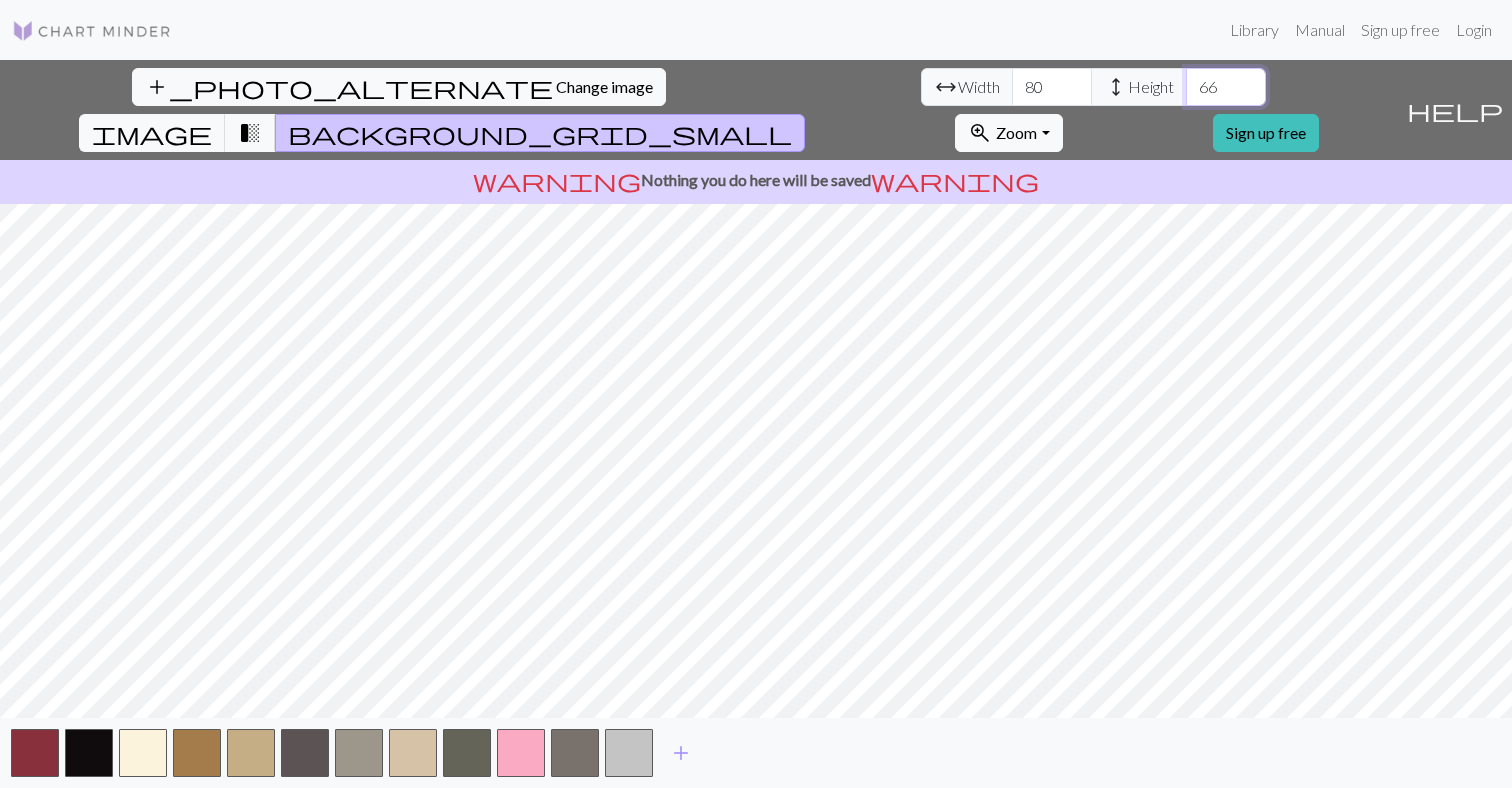 click on "66" at bounding box center [1226, 87] 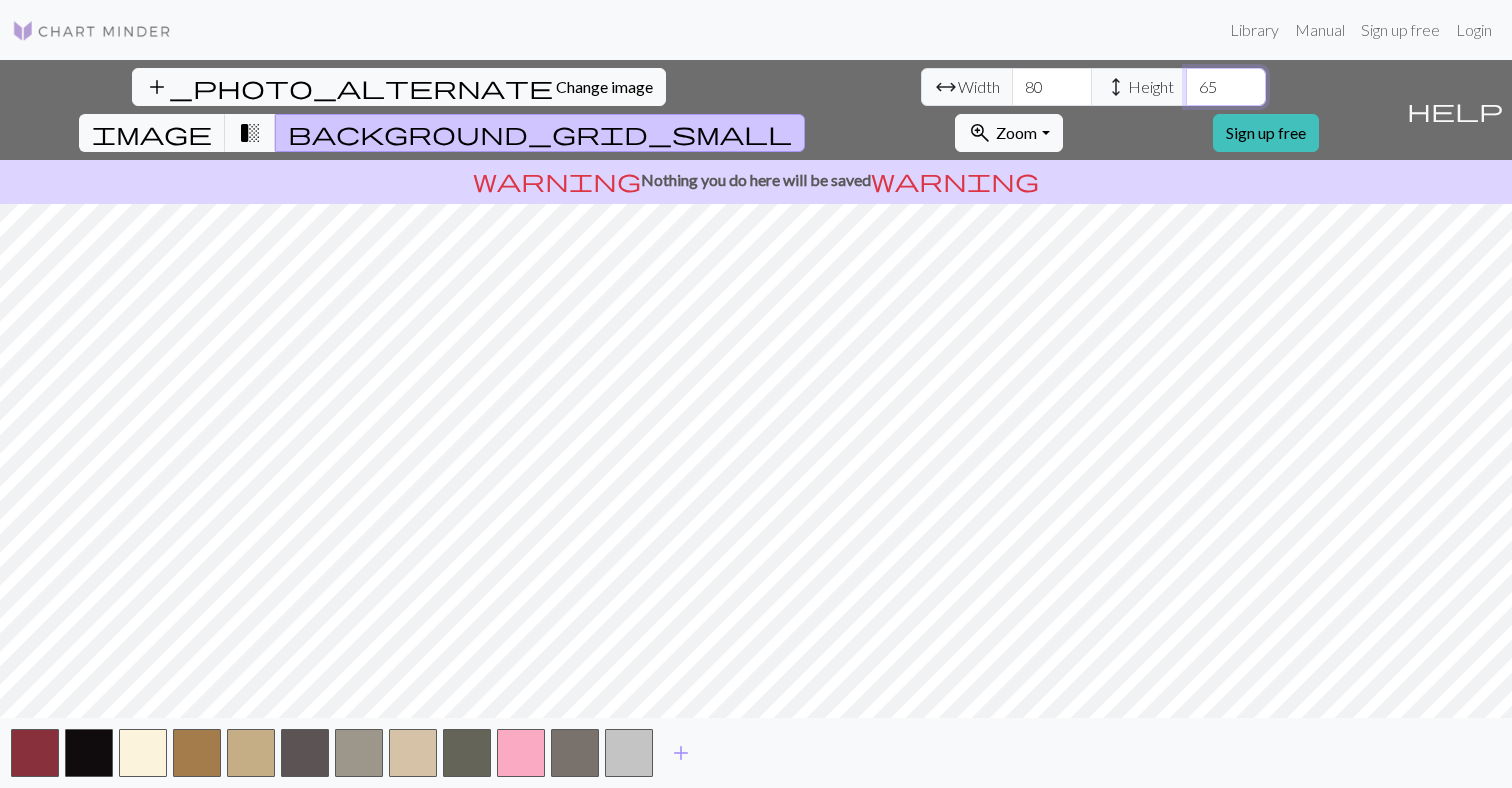 click on "65" at bounding box center (1226, 87) 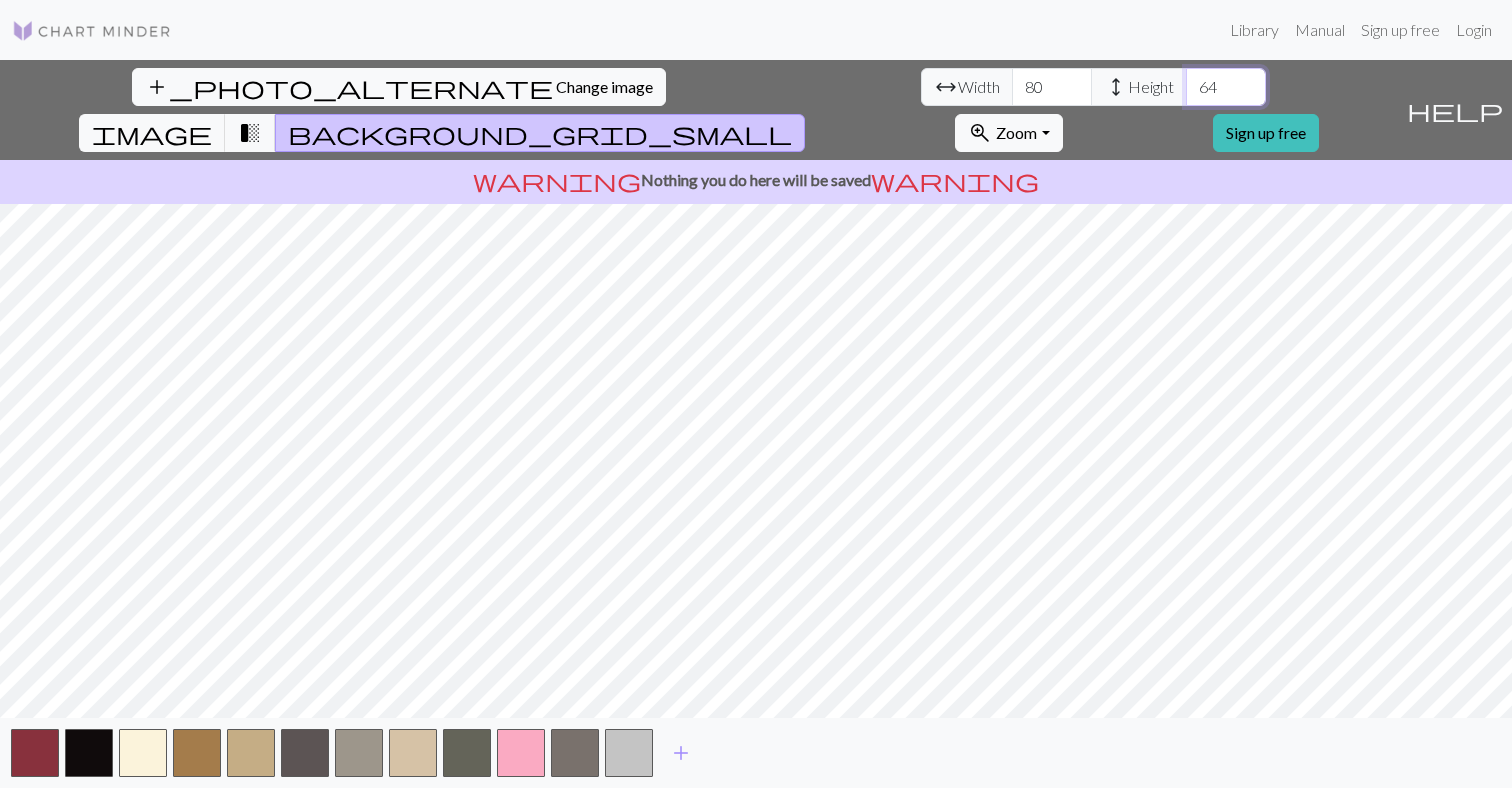 click on "64" at bounding box center (1226, 87) 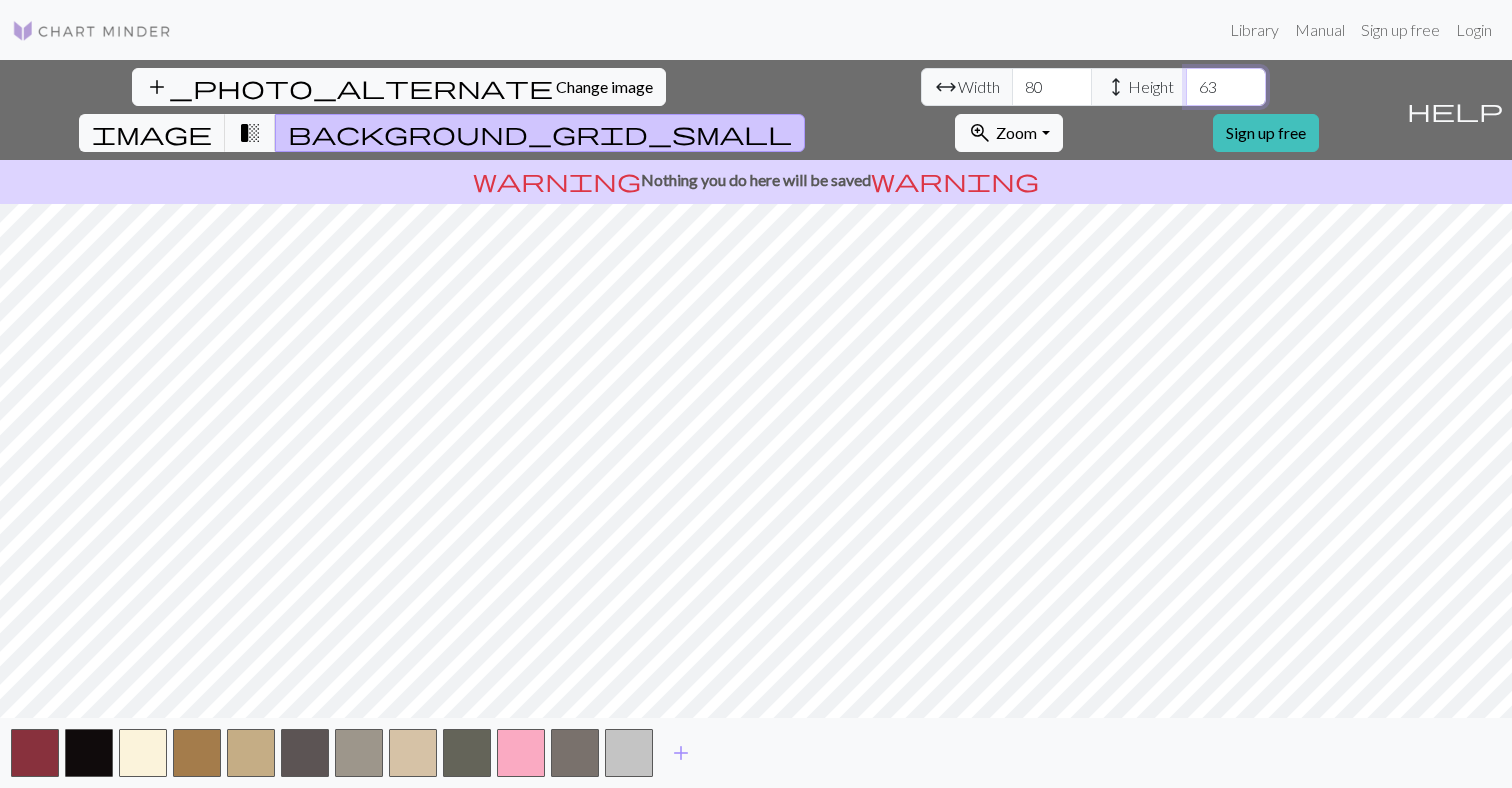 click on "63" at bounding box center [1226, 87] 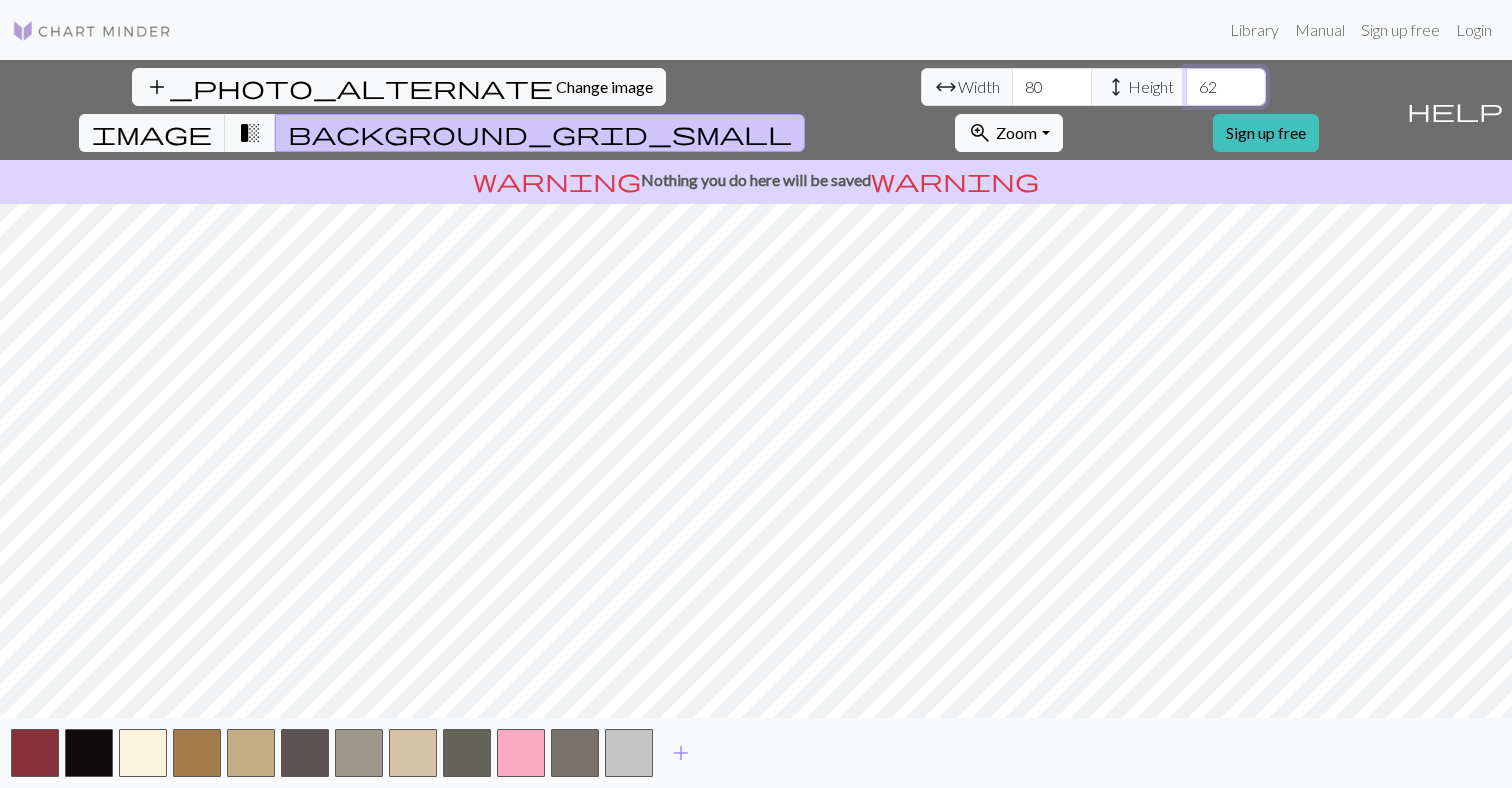 click on "62" at bounding box center [1226, 87] 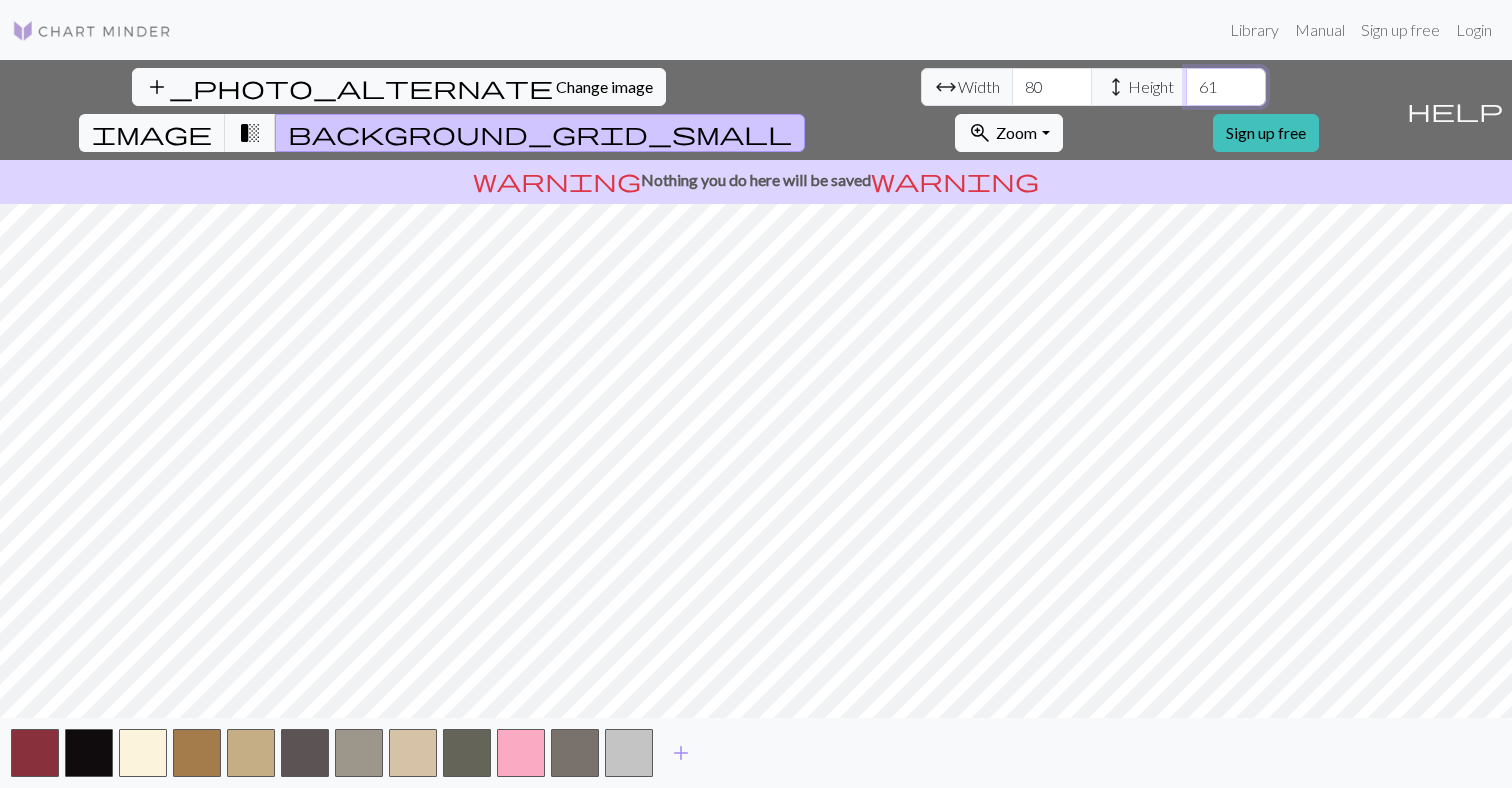 click on "61" at bounding box center (1226, 87) 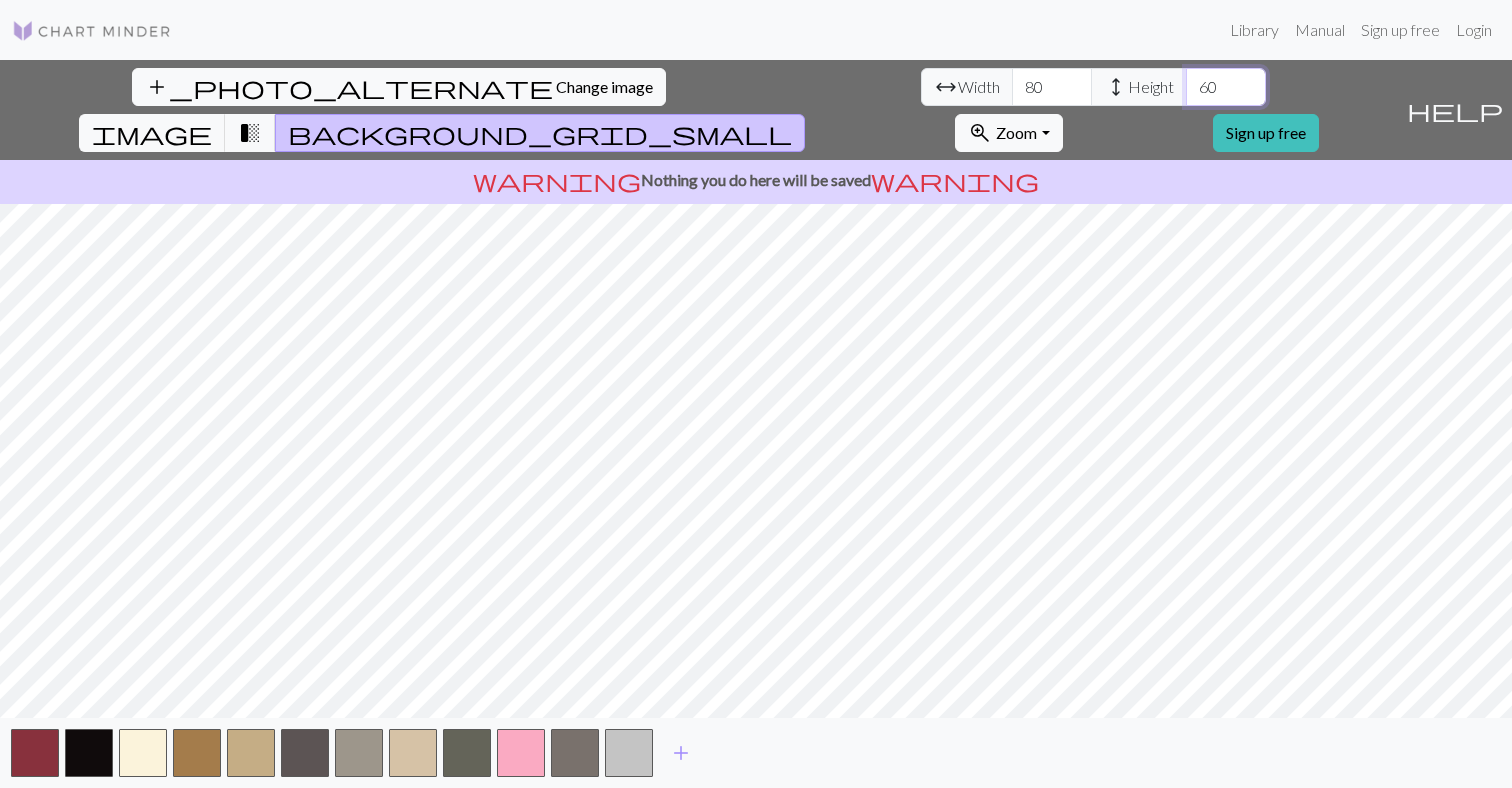 click on "60" at bounding box center [1226, 87] 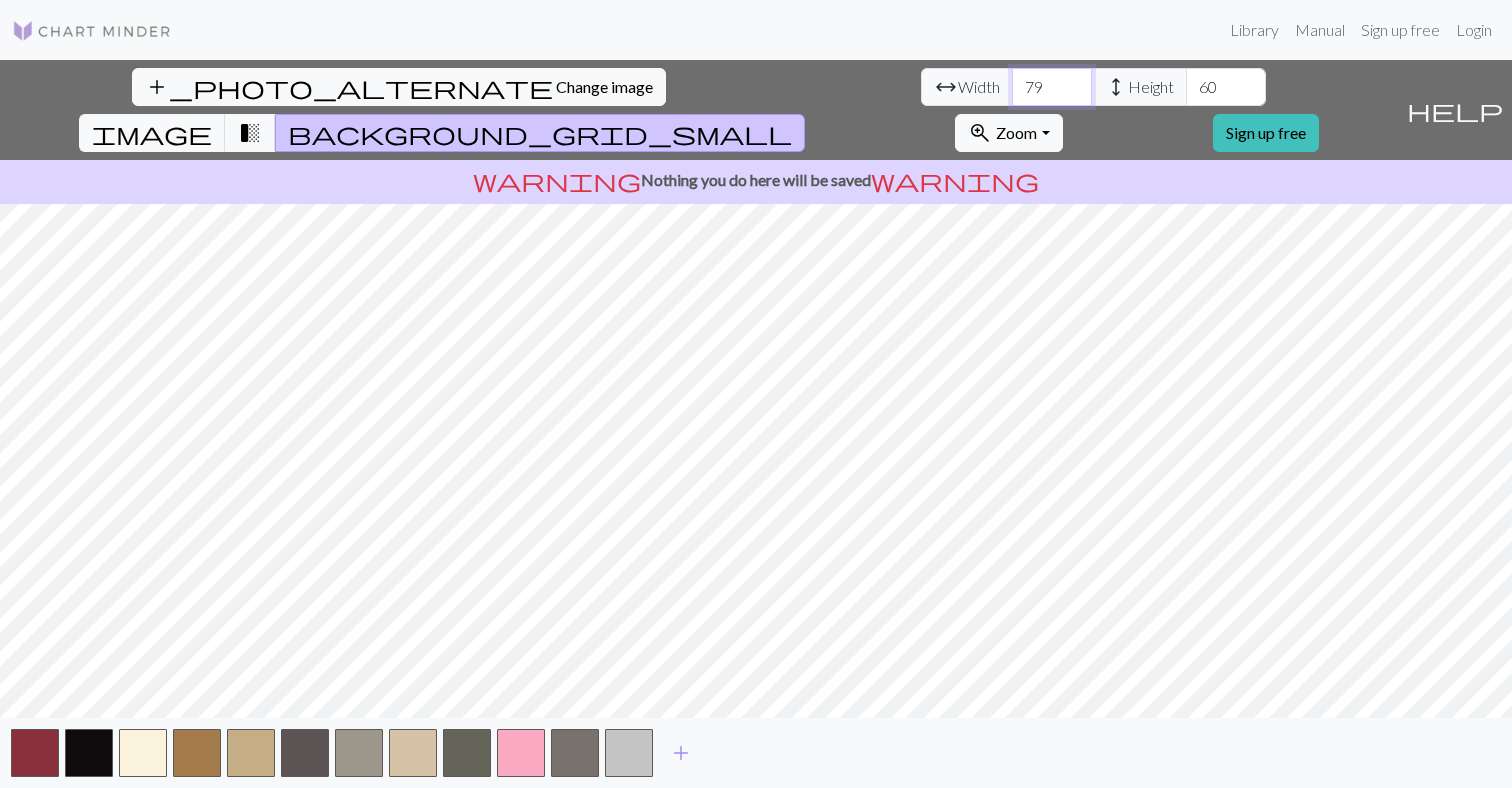 click on "79" at bounding box center (1052, 87) 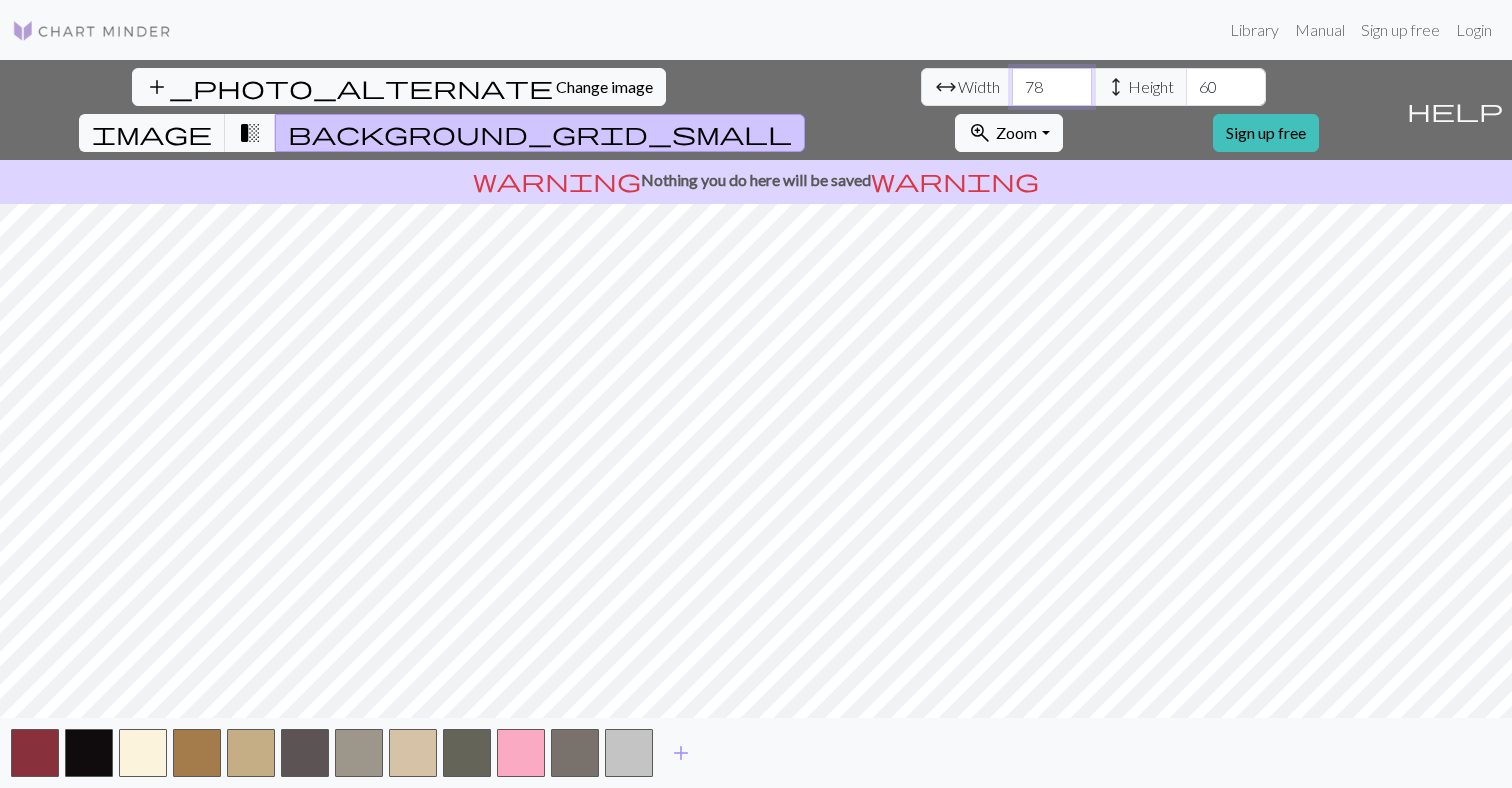 click on "78" at bounding box center [1052, 87] 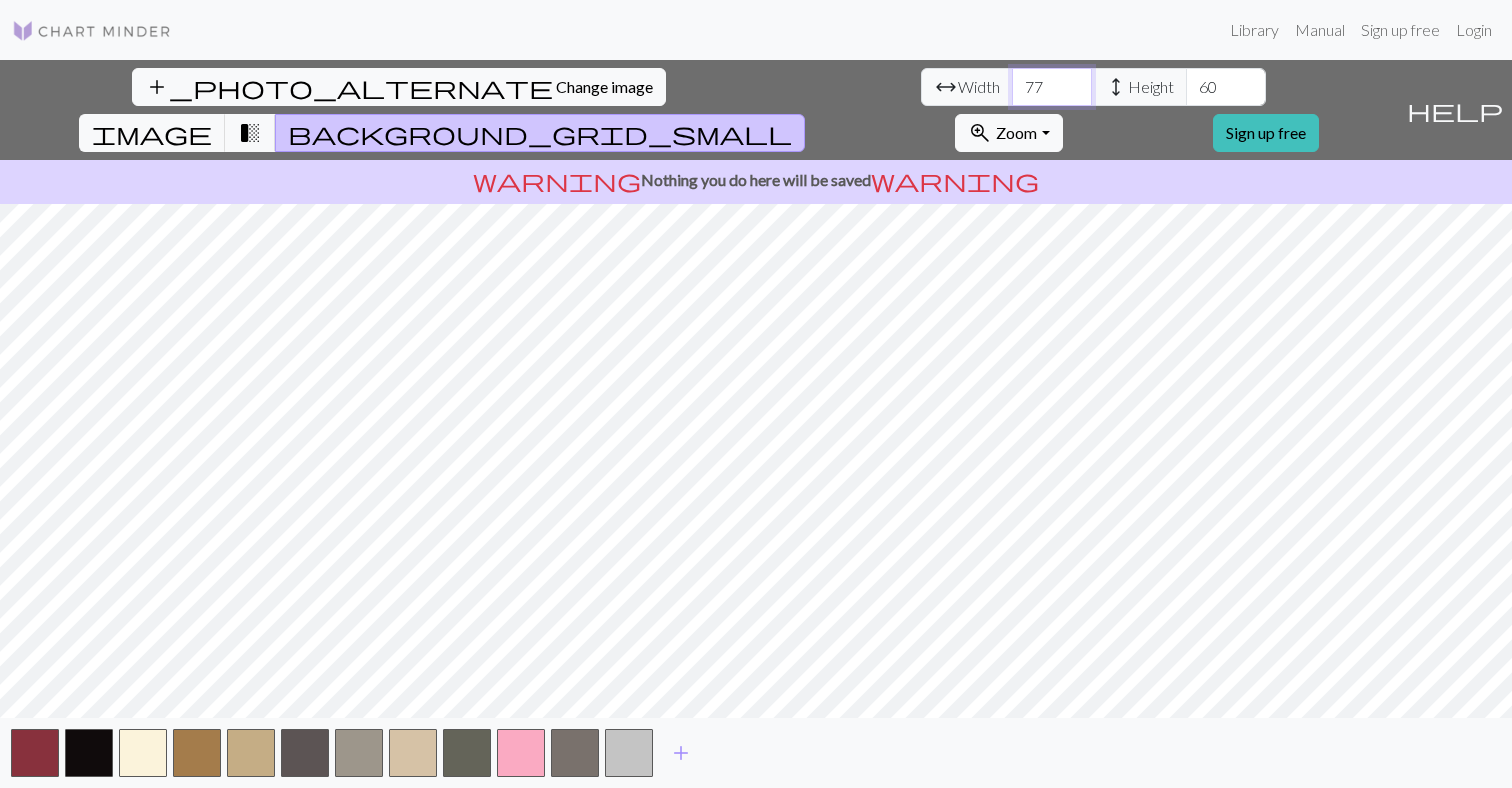 click on "77" at bounding box center (1052, 87) 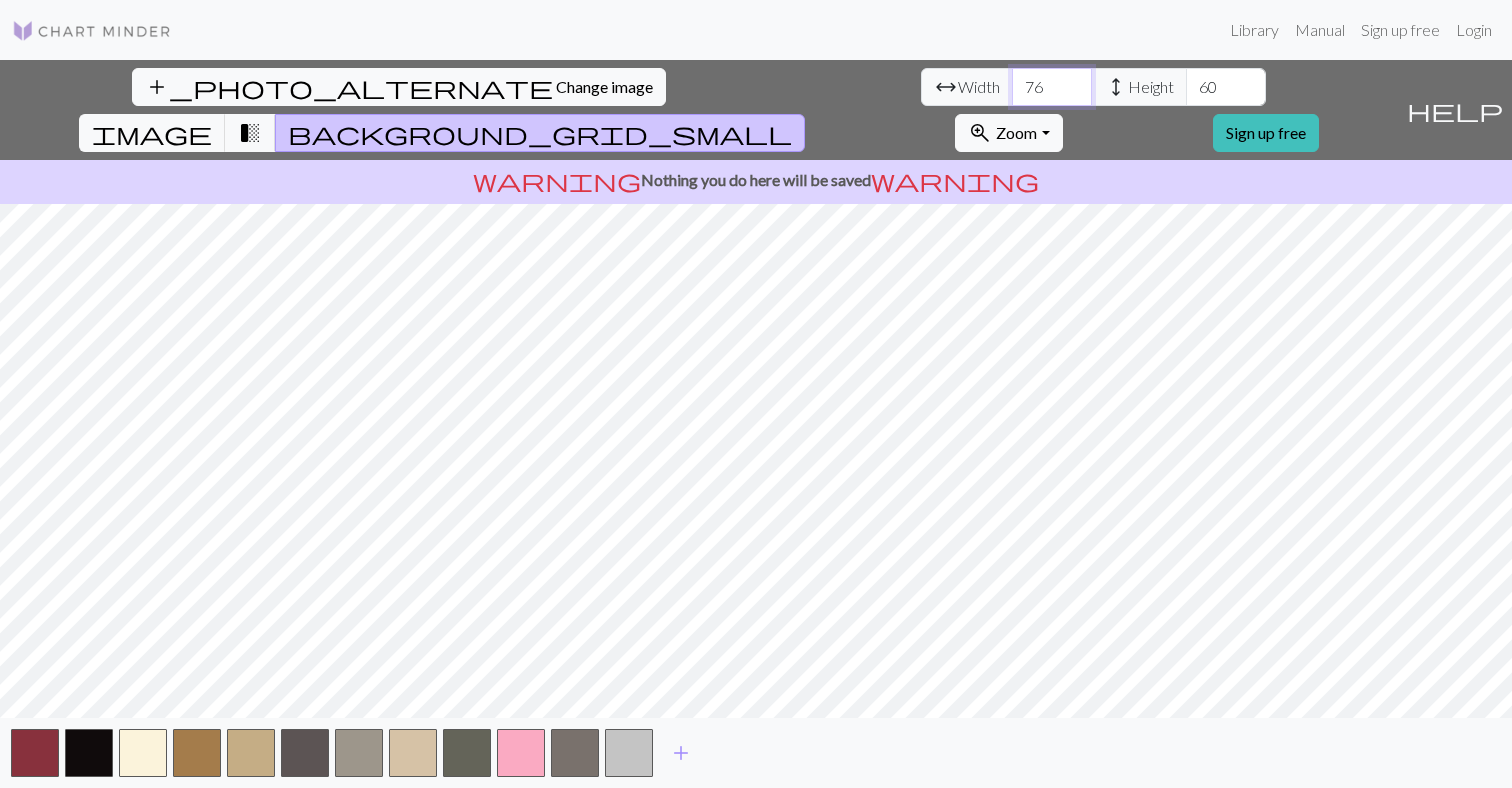 click on "76" at bounding box center [1052, 87] 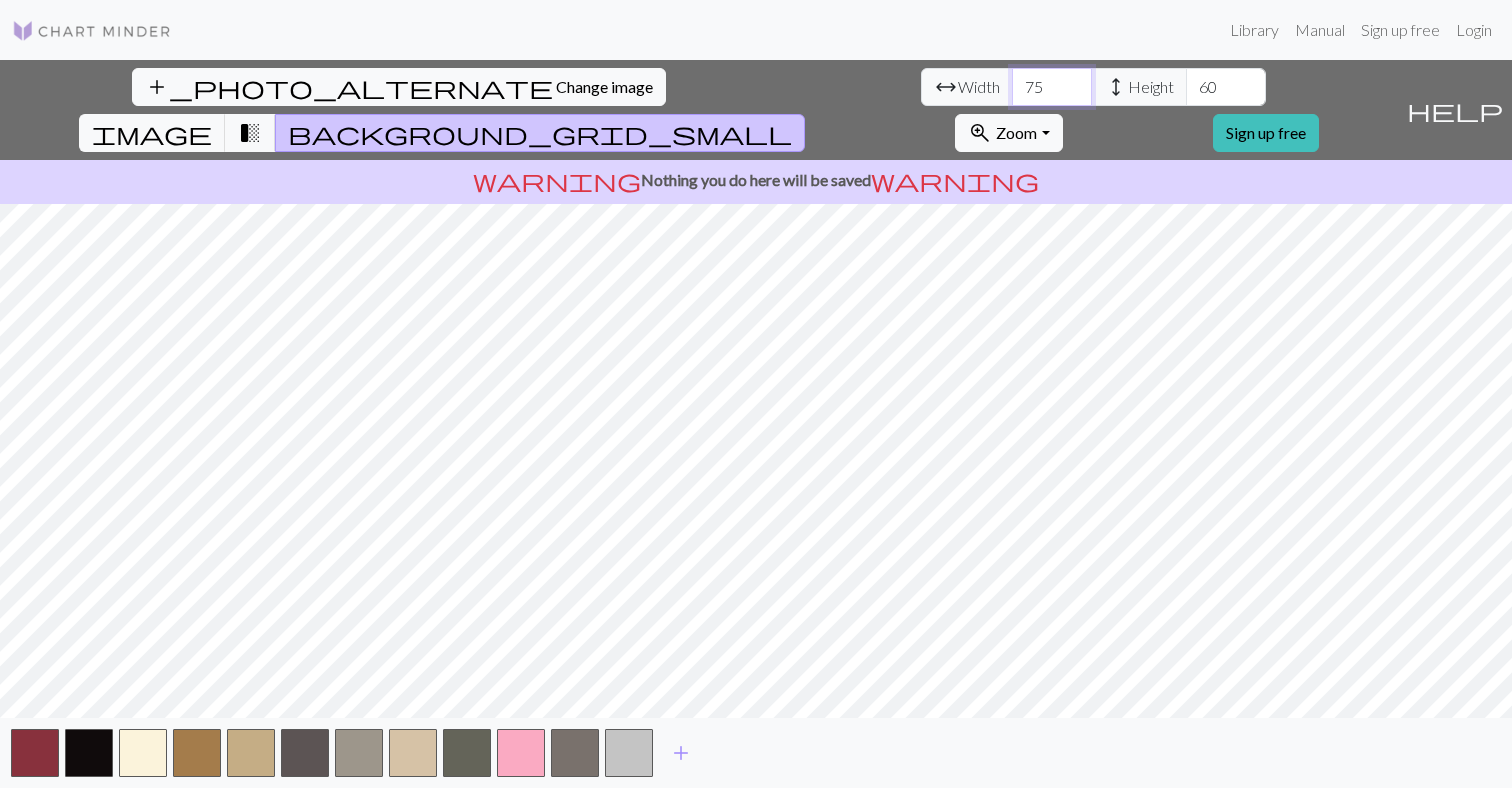 click on "75" at bounding box center [1052, 87] 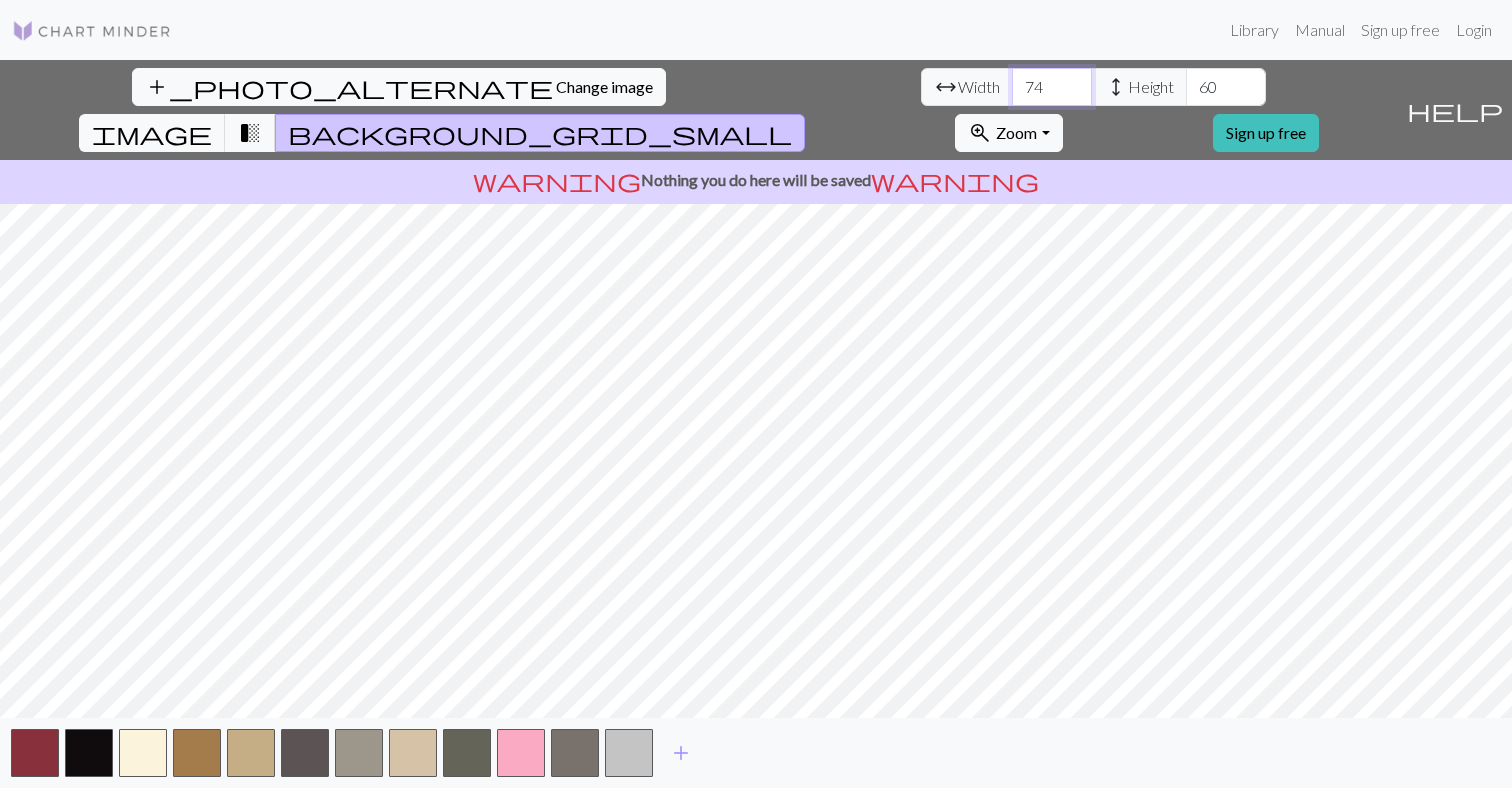 click on "74" at bounding box center (1052, 87) 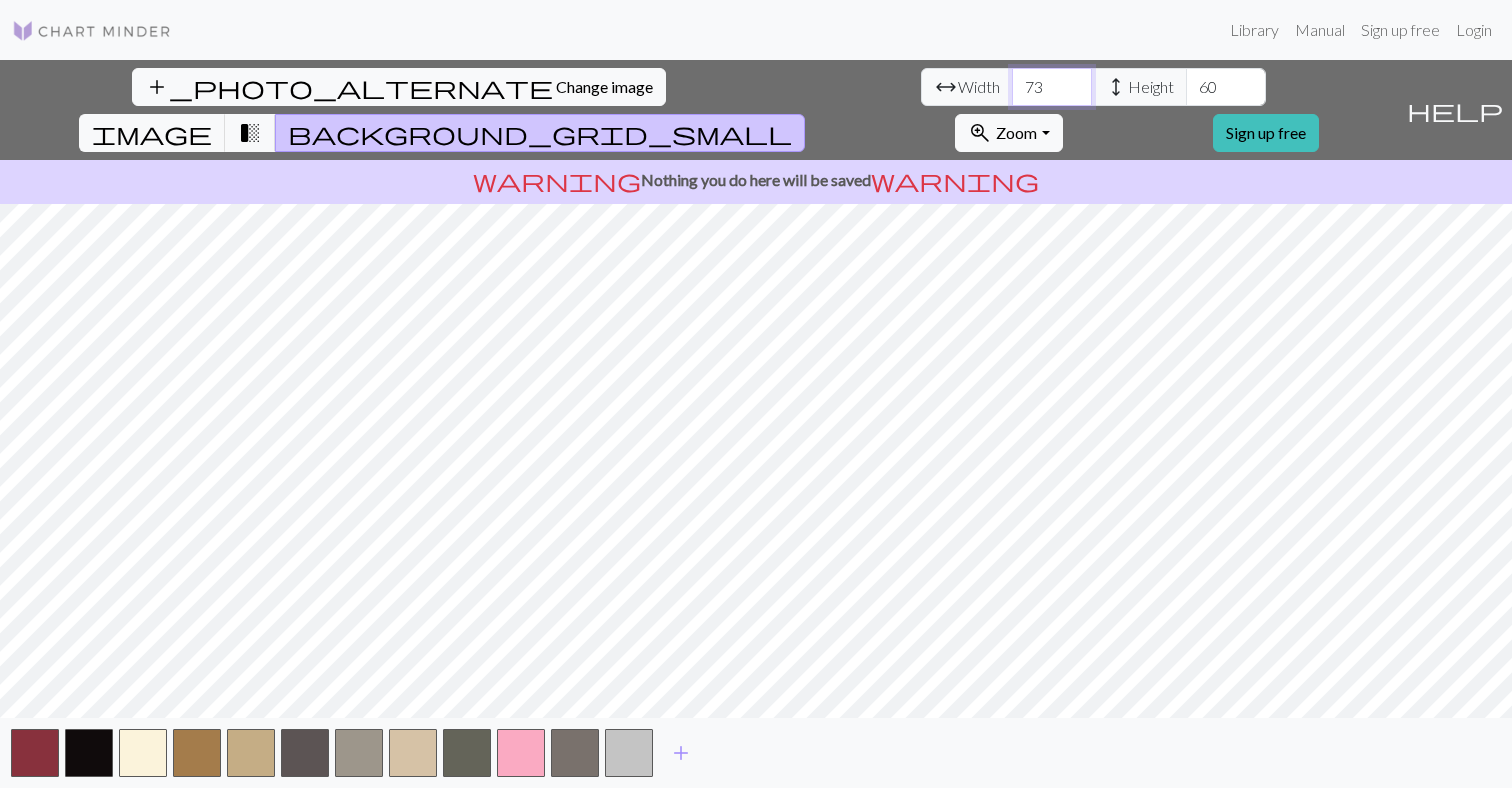 click on "73" at bounding box center [1052, 87] 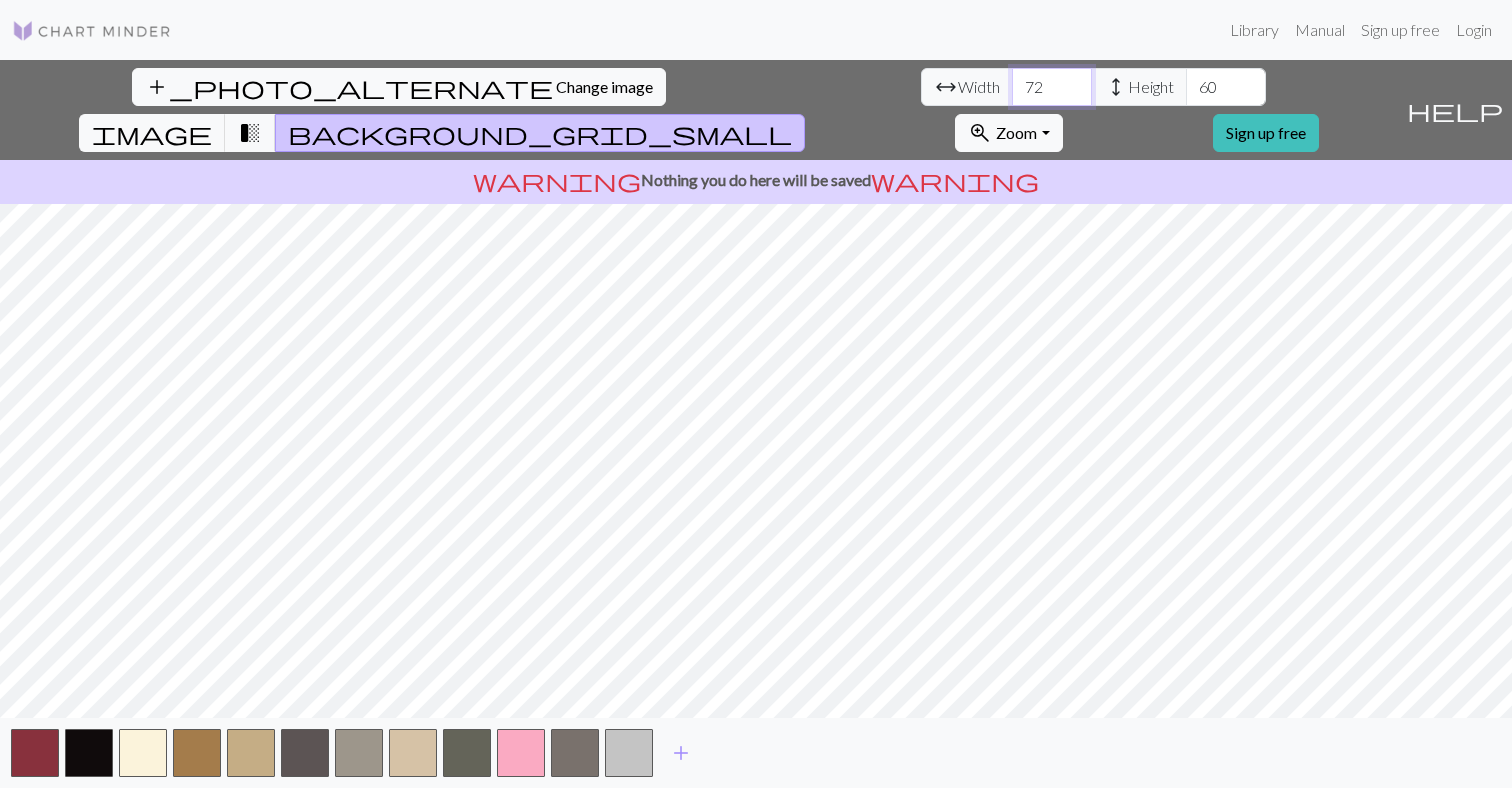 click on "72" at bounding box center (1052, 87) 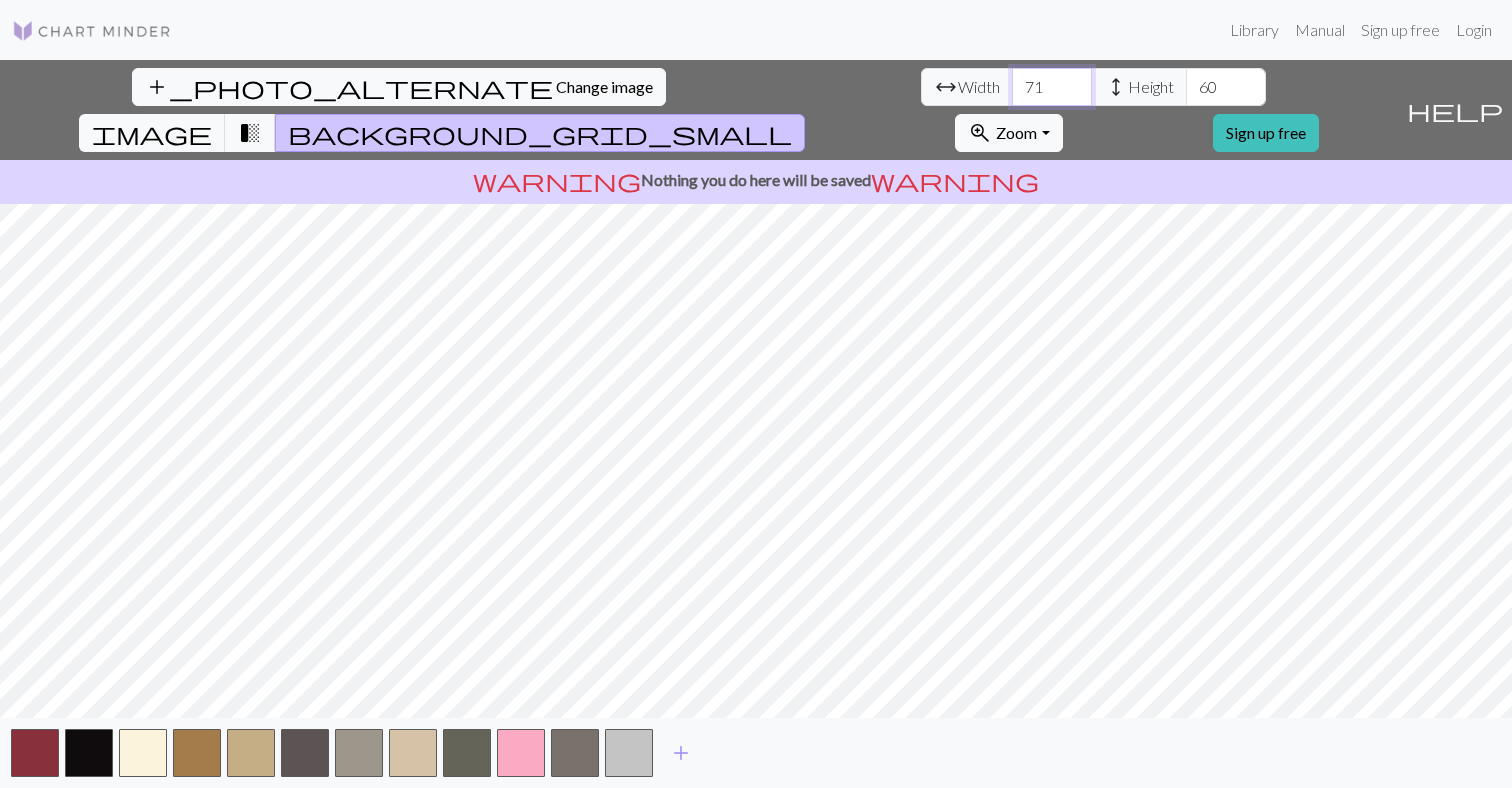 click on "71" at bounding box center (1052, 87) 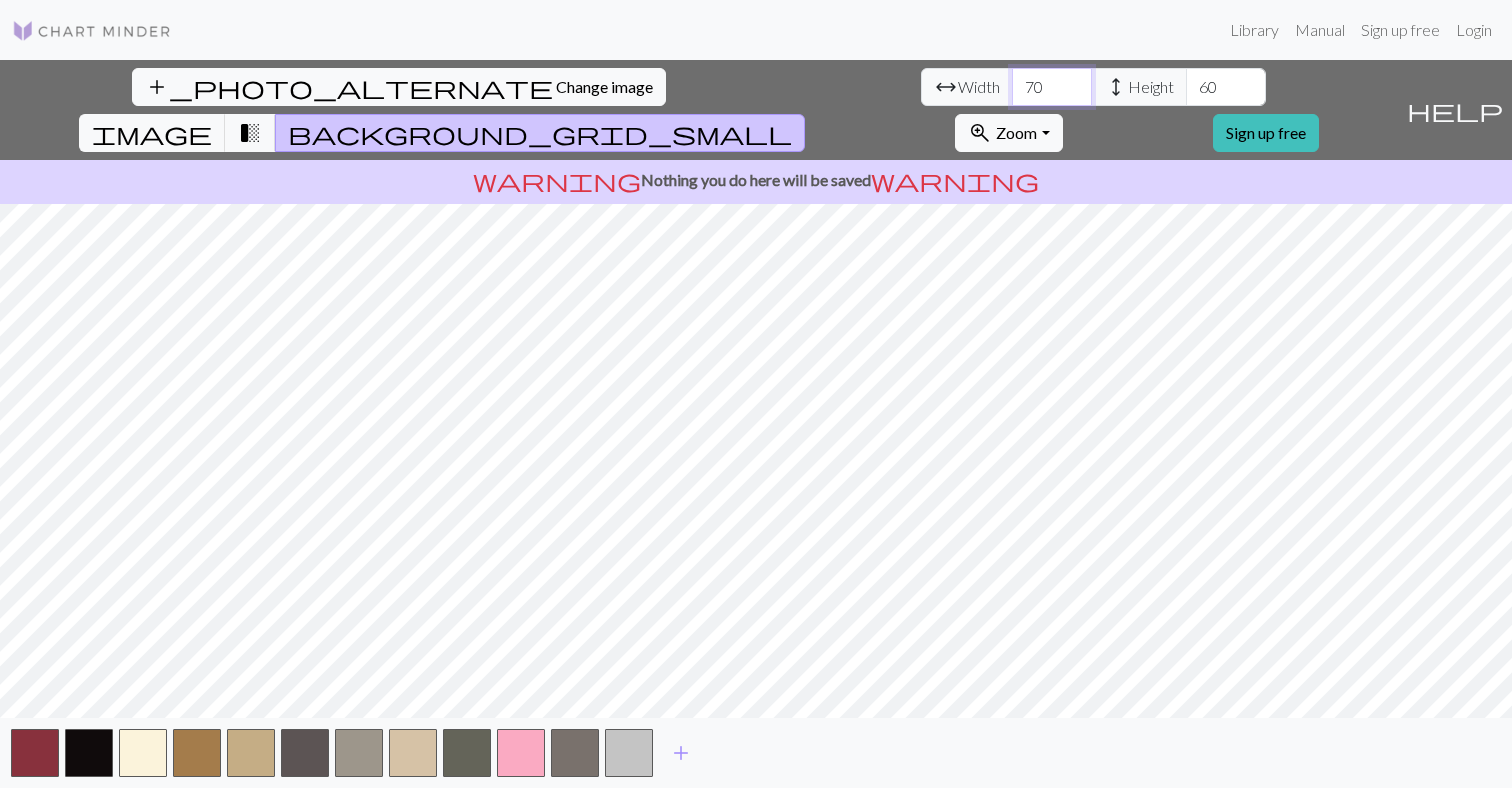 click on "70" at bounding box center (1052, 87) 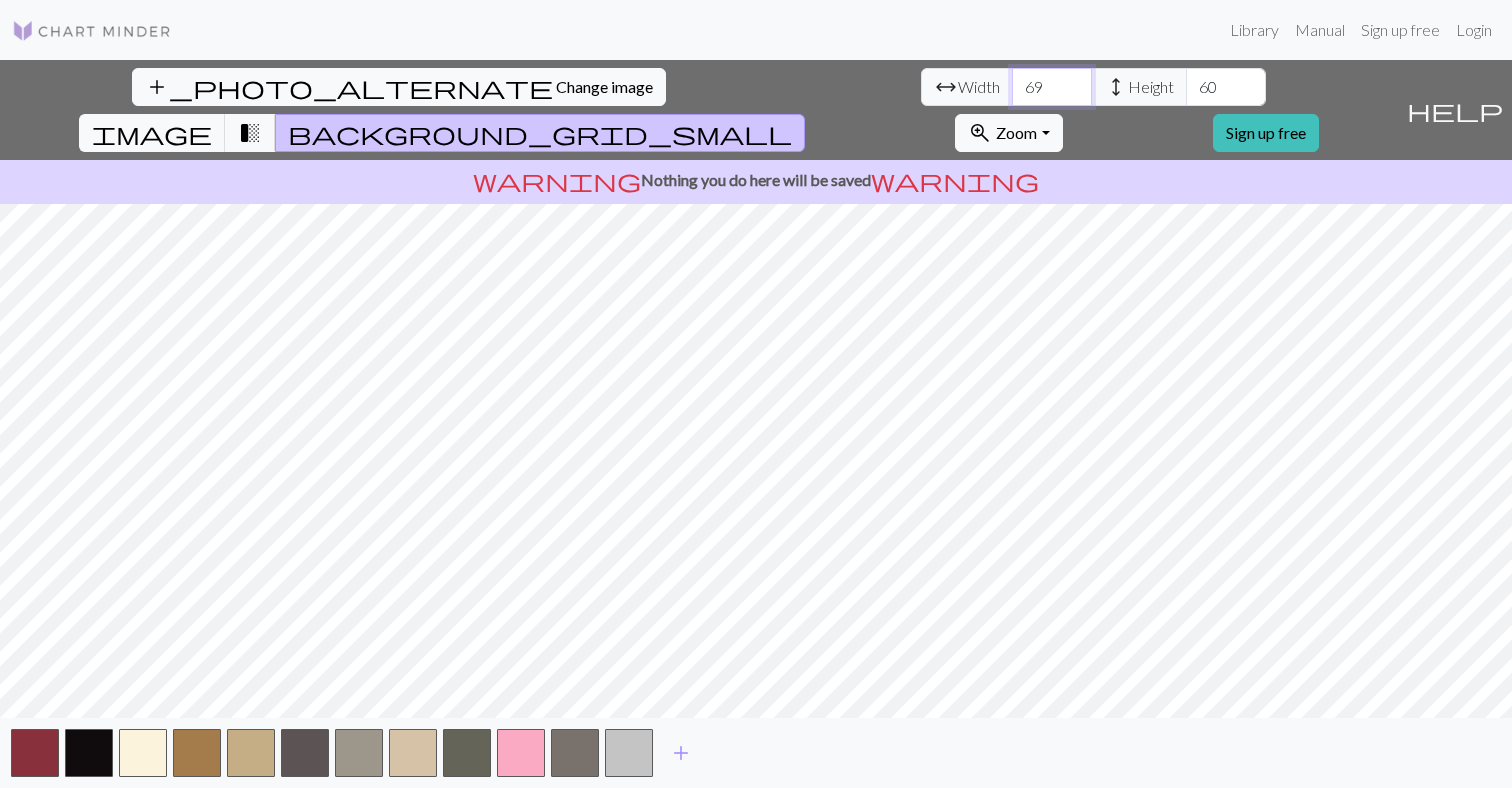 click on "69" at bounding box center (1052, 87) 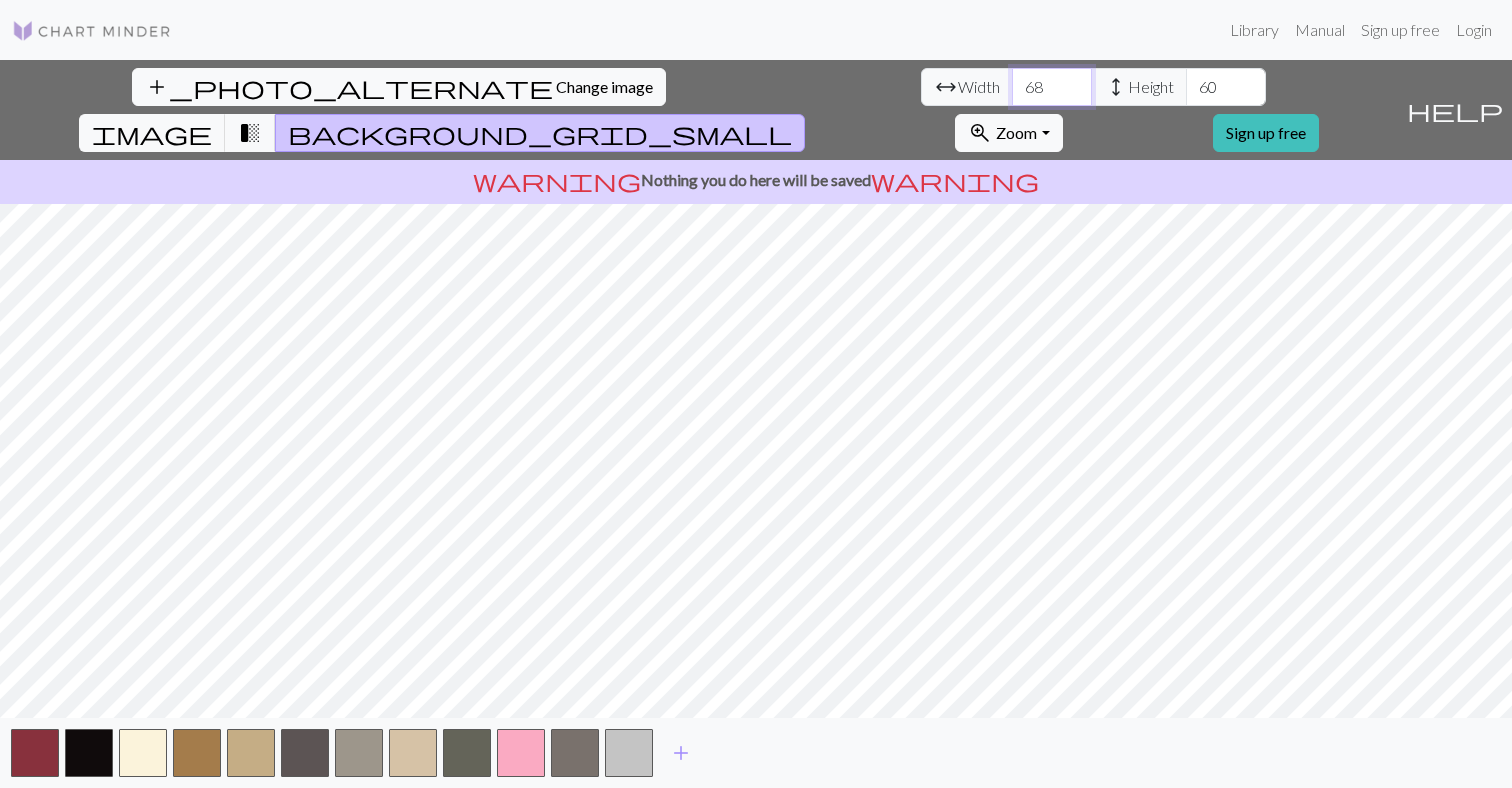 click on "68" at bounding box center [1052, 87] 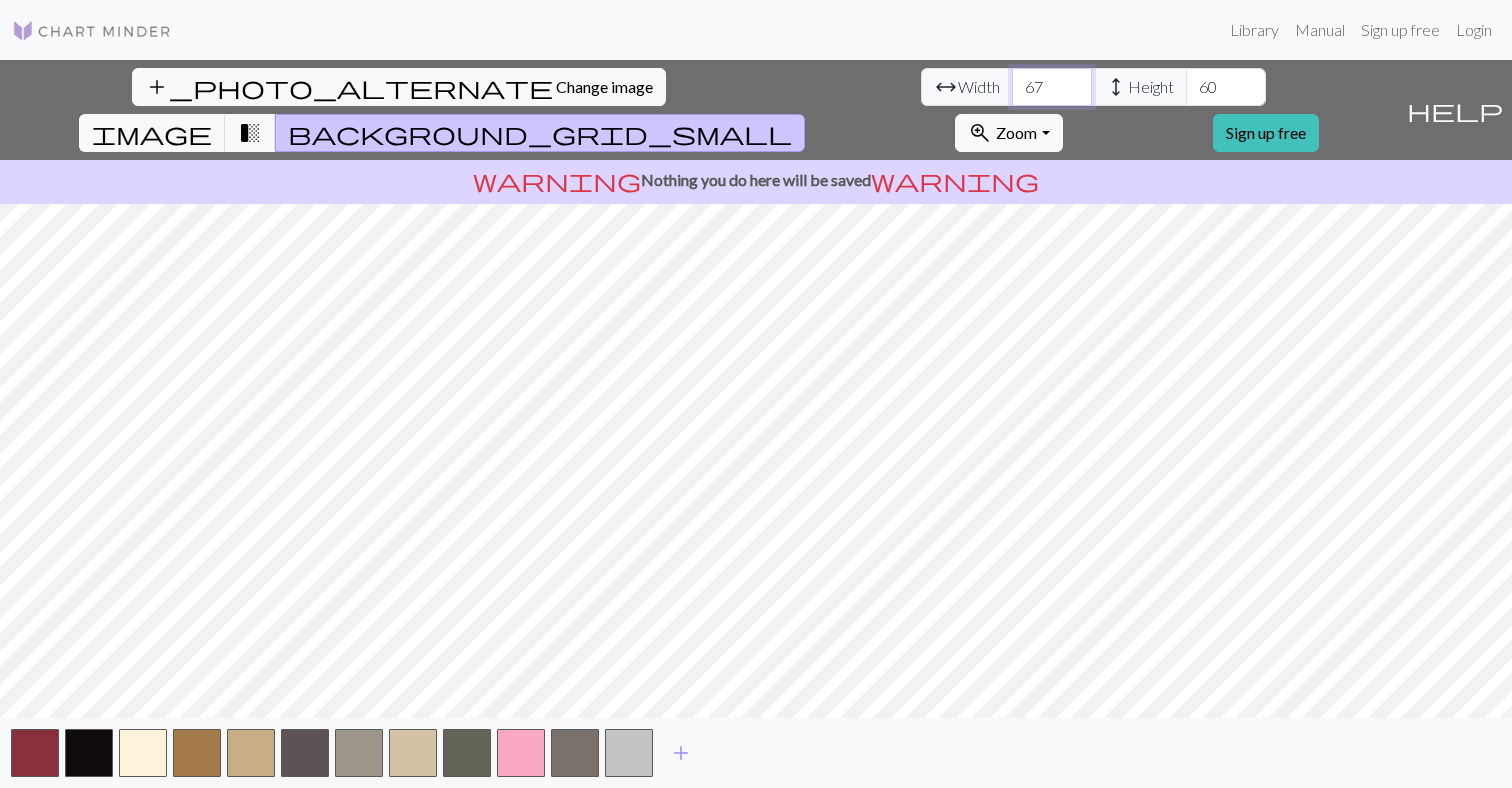 click on "67" at bounding box center (1052, 87) 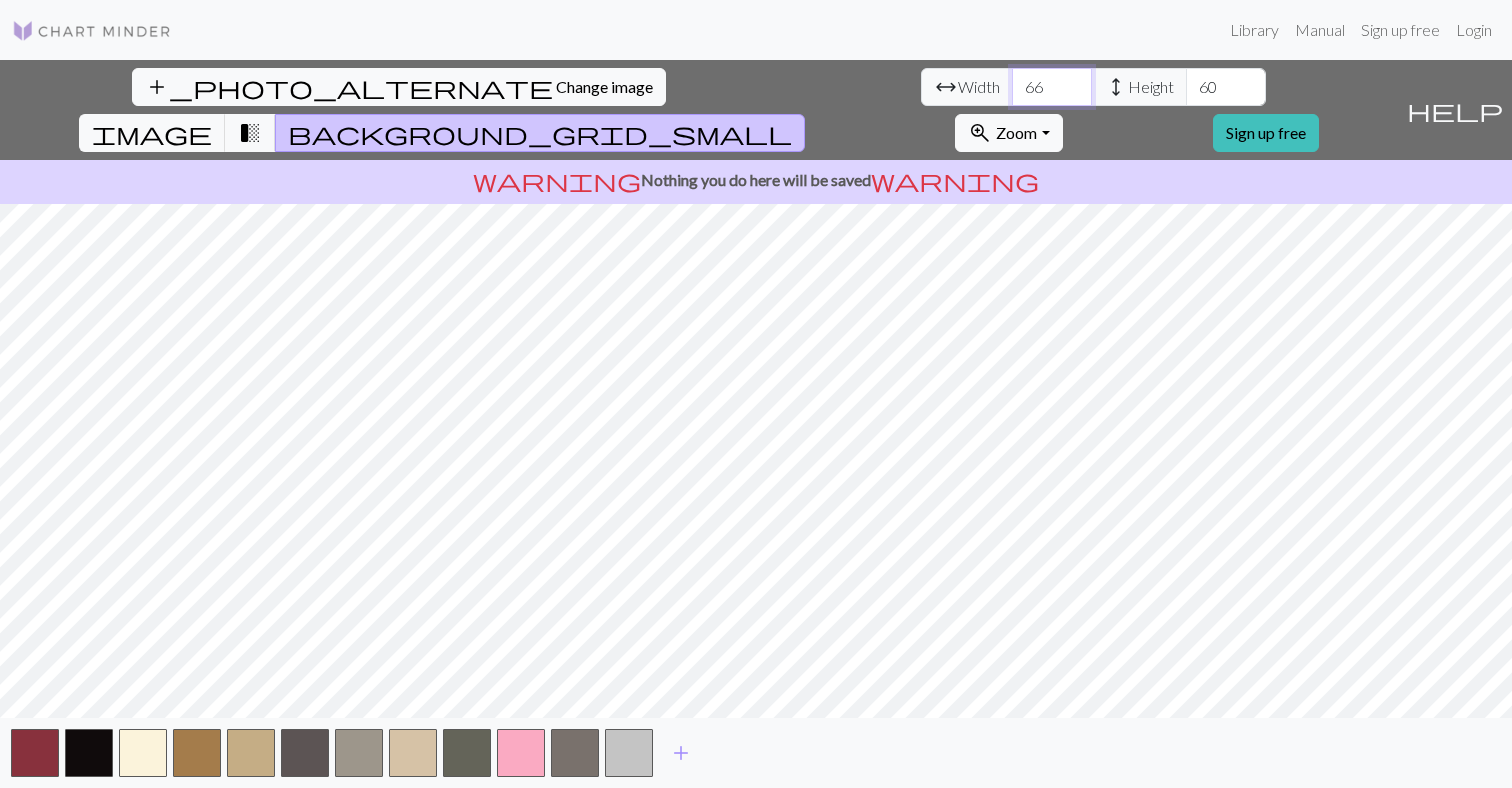click on "66" at bounding box center (1052, 87) 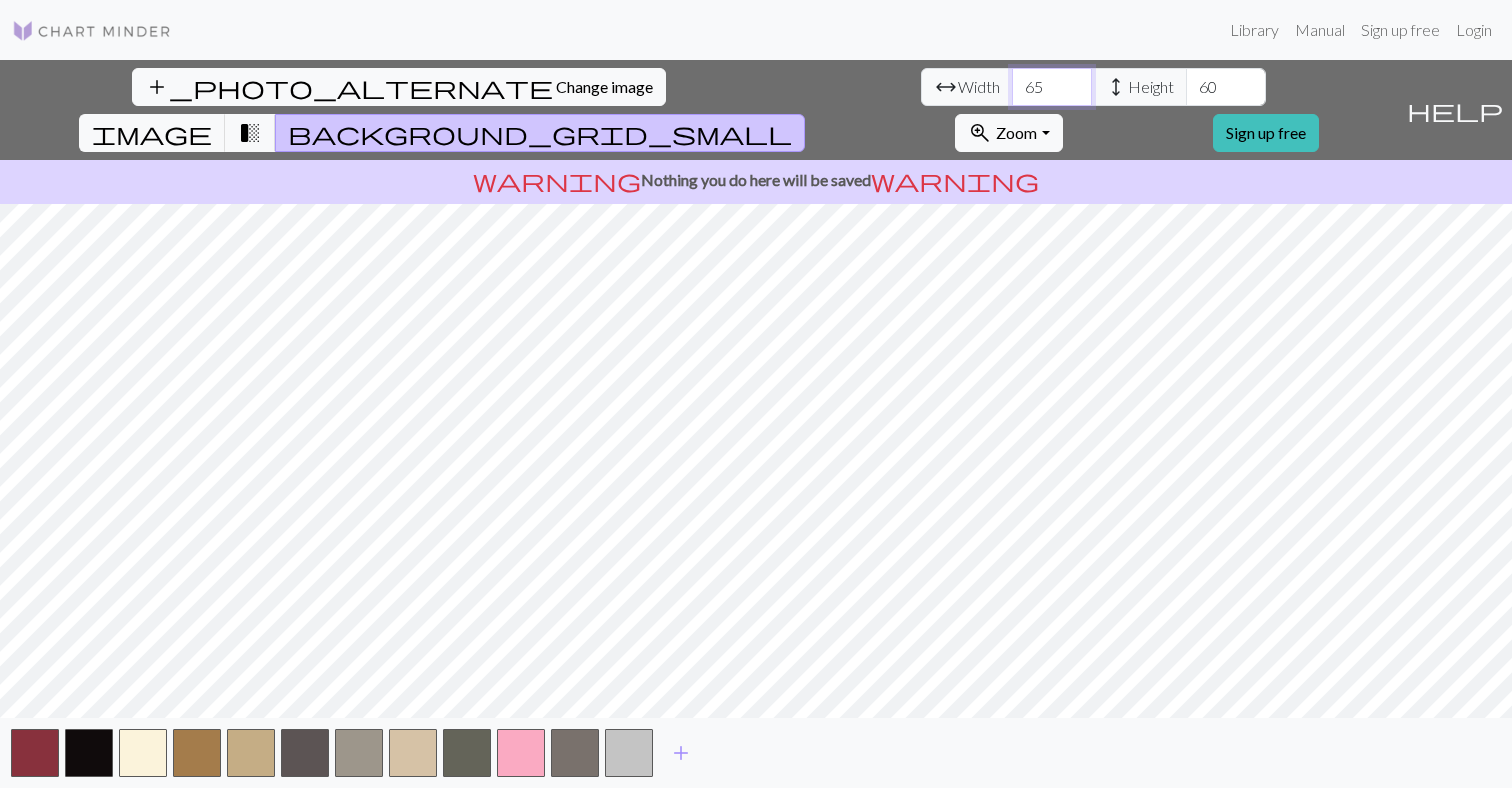 click on "65" at bounding box center (1052, 87) 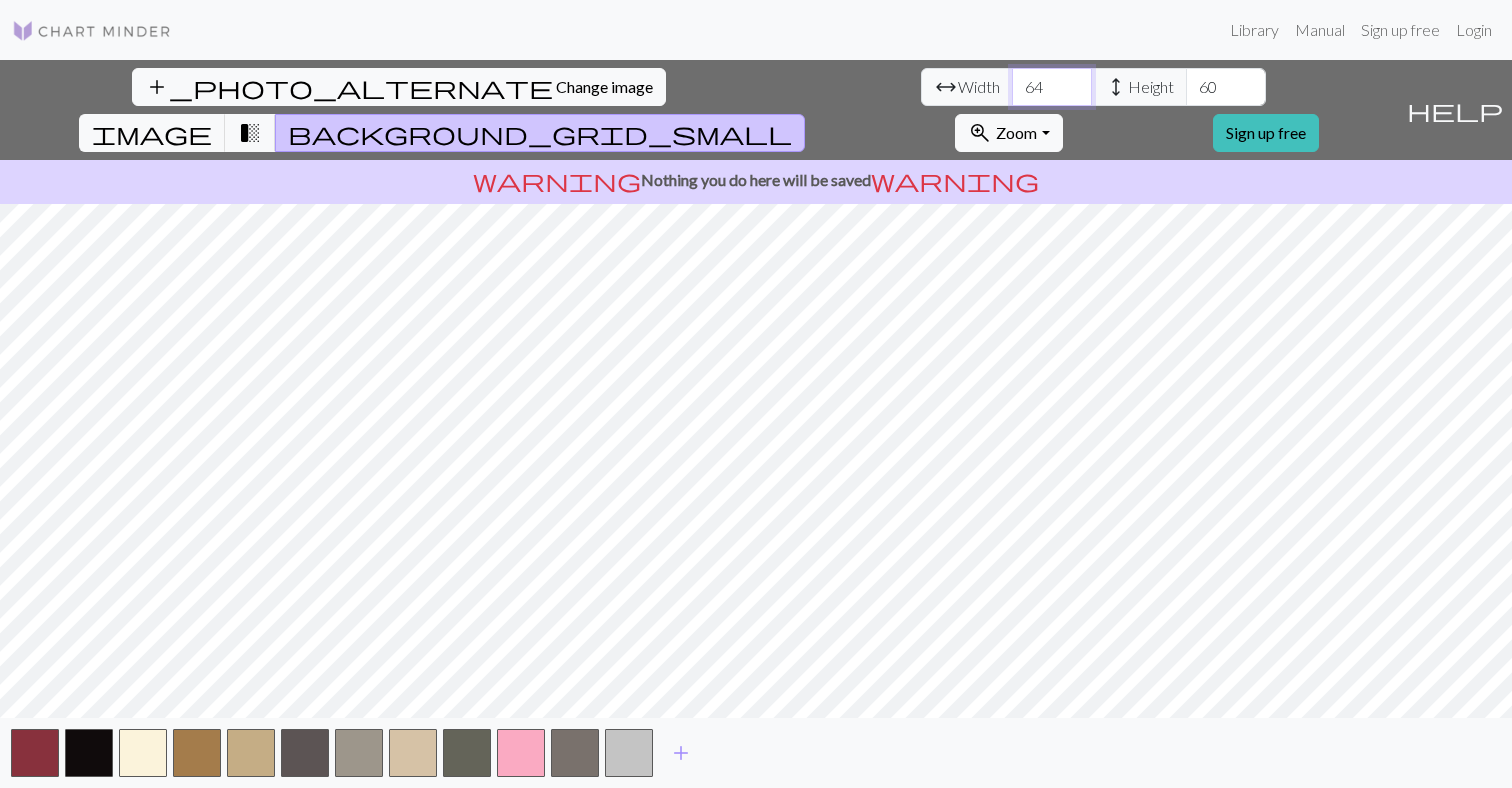 click on "64" at bounding box center (1052, 87) 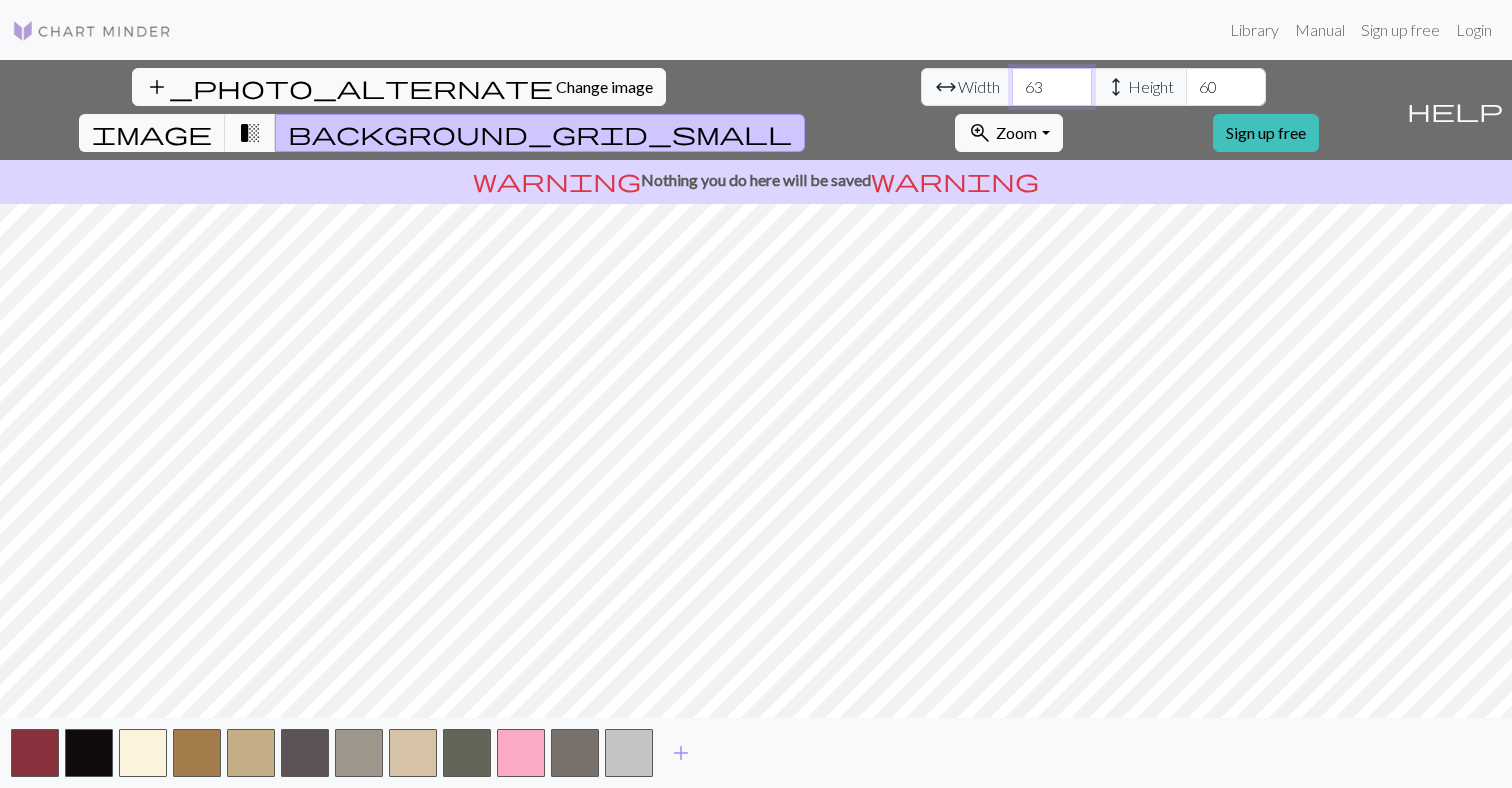 click on "63" at bounding box center (1052, 87) 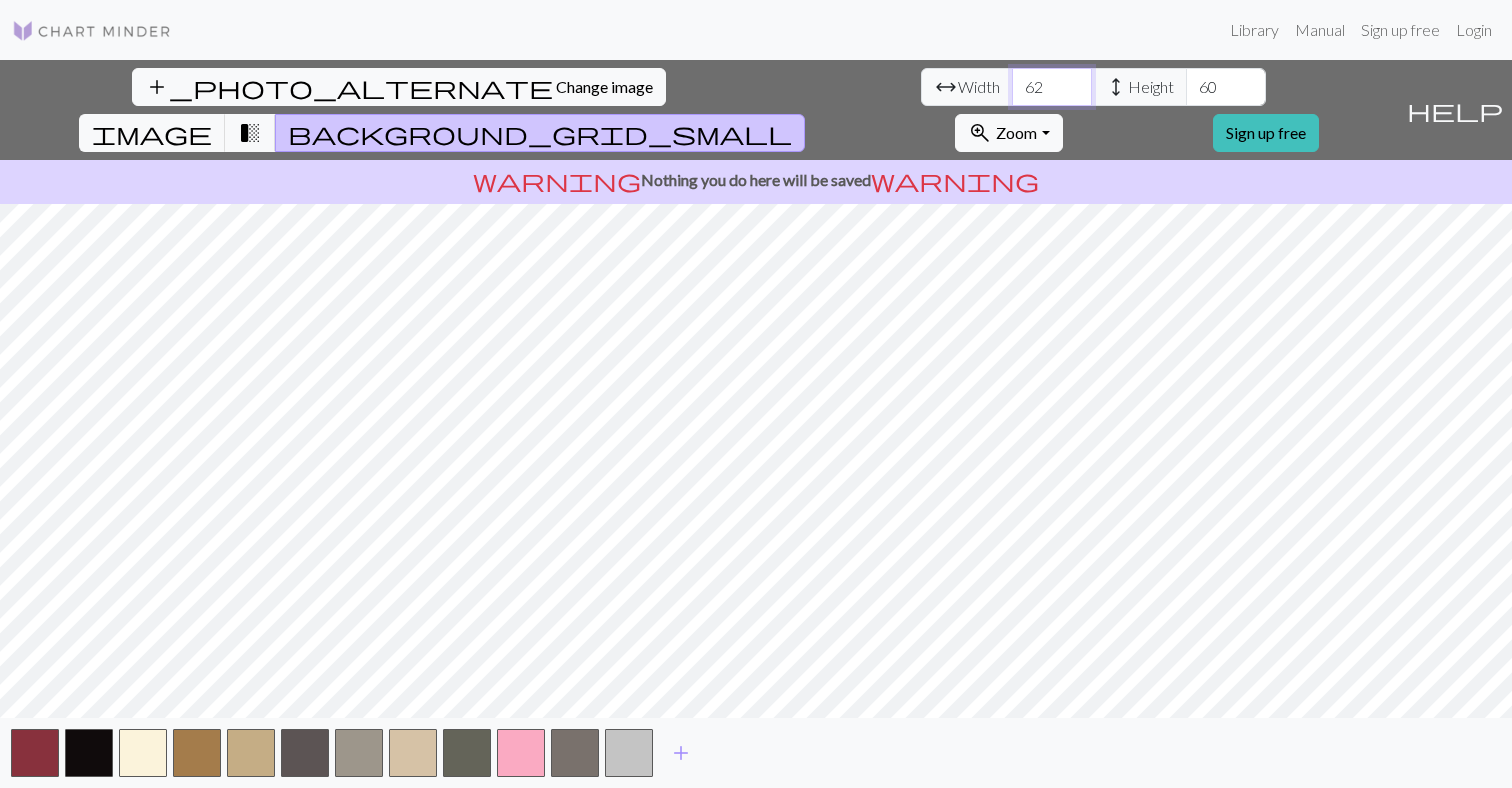 click on "62" at bounding box center (1052, 87) 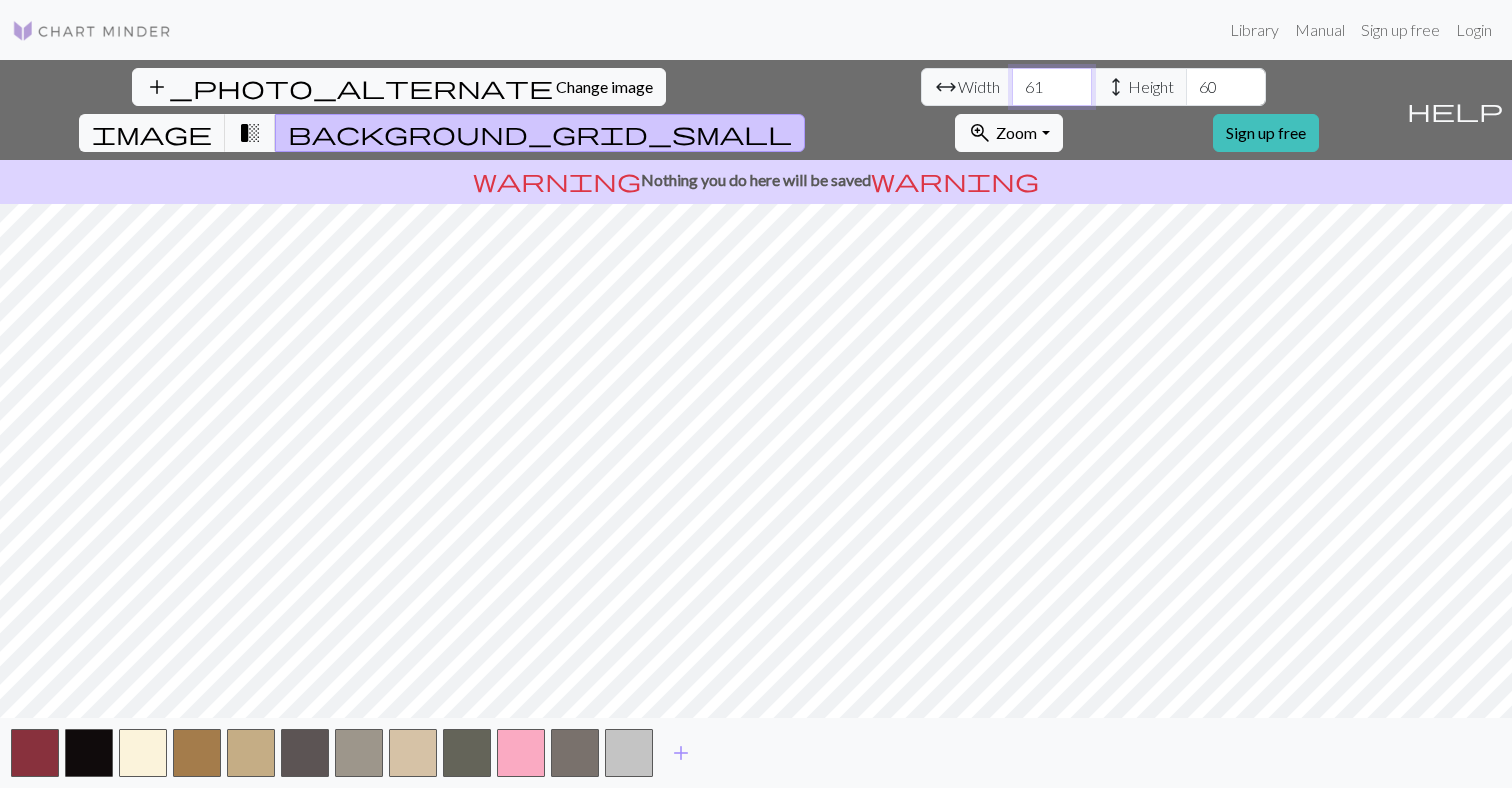 click on "61" at bounding box center [1052, 87] 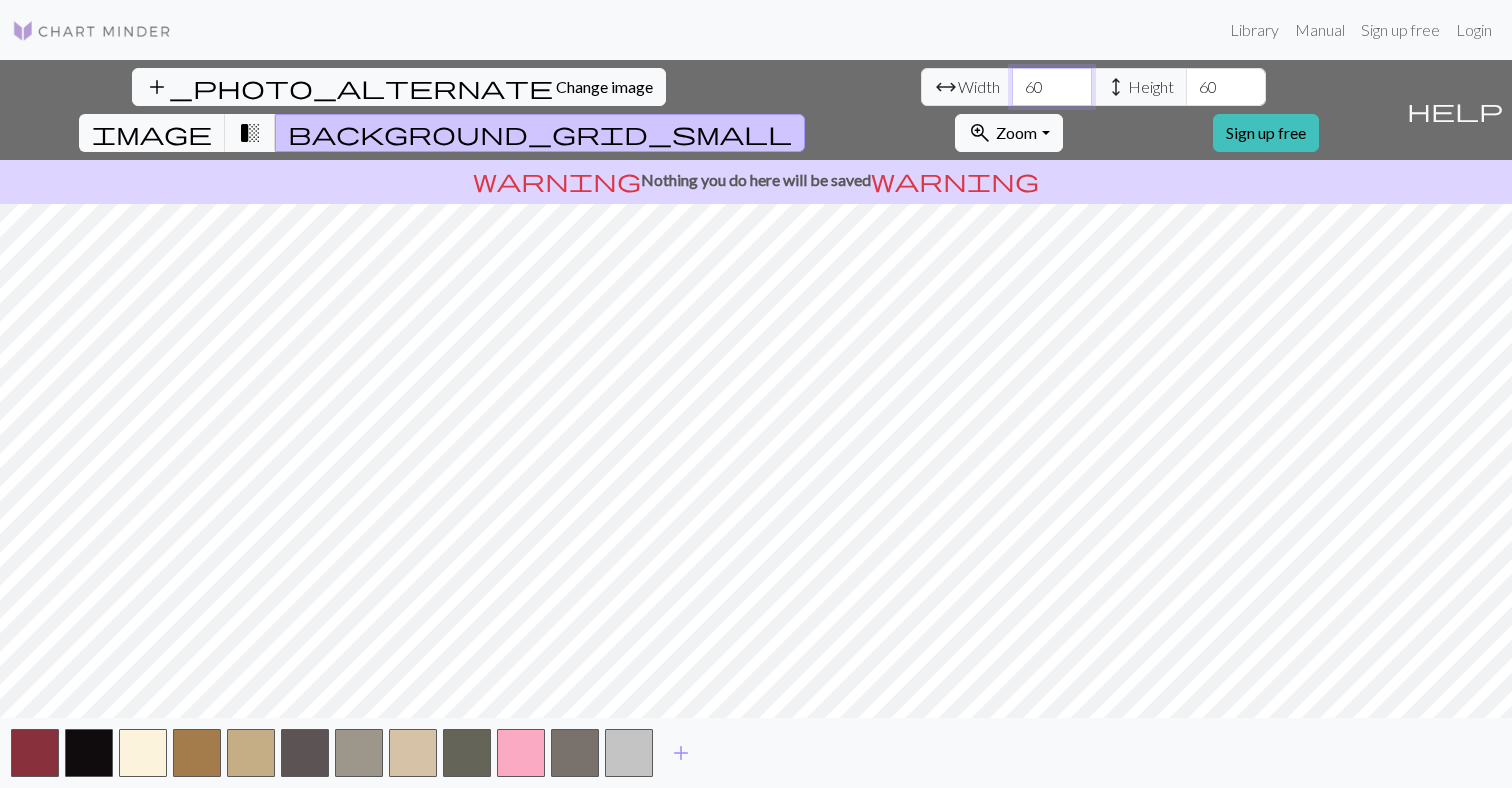 click on "60" at bounding box center [1052, 87] 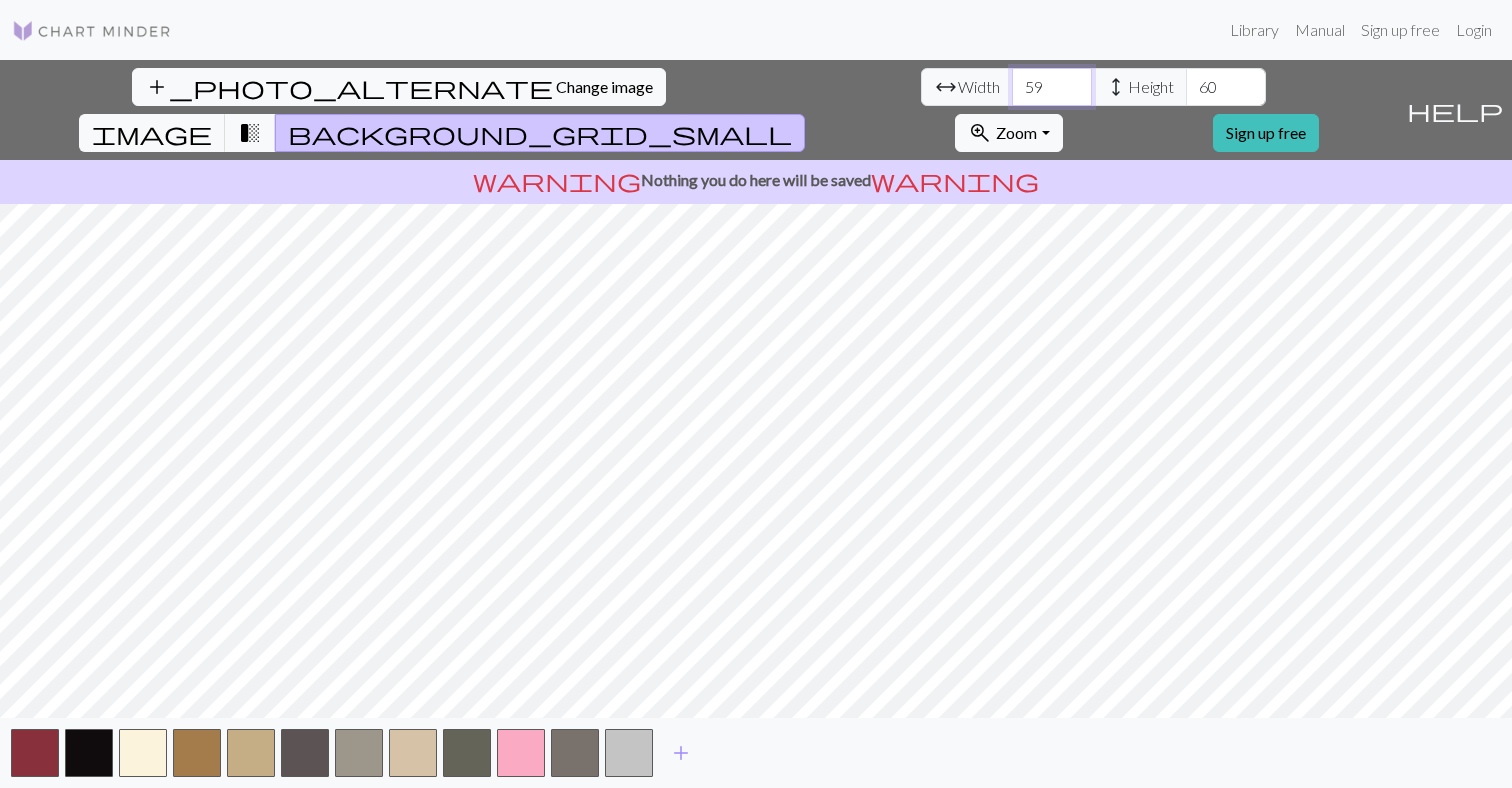 click on "59" at bounding box center (1052, 87) 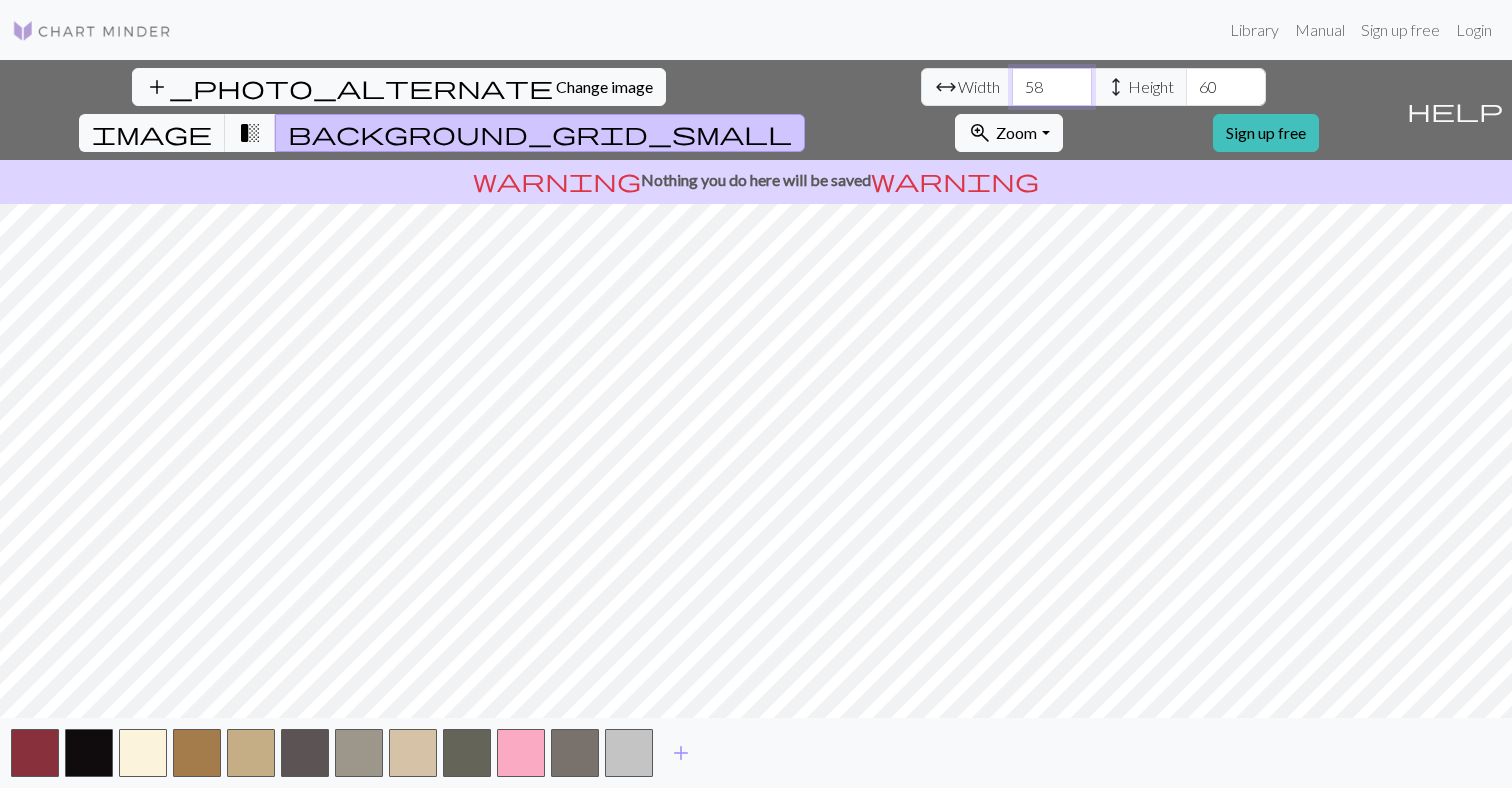 click on "58" at bounding box center (1052, 87) 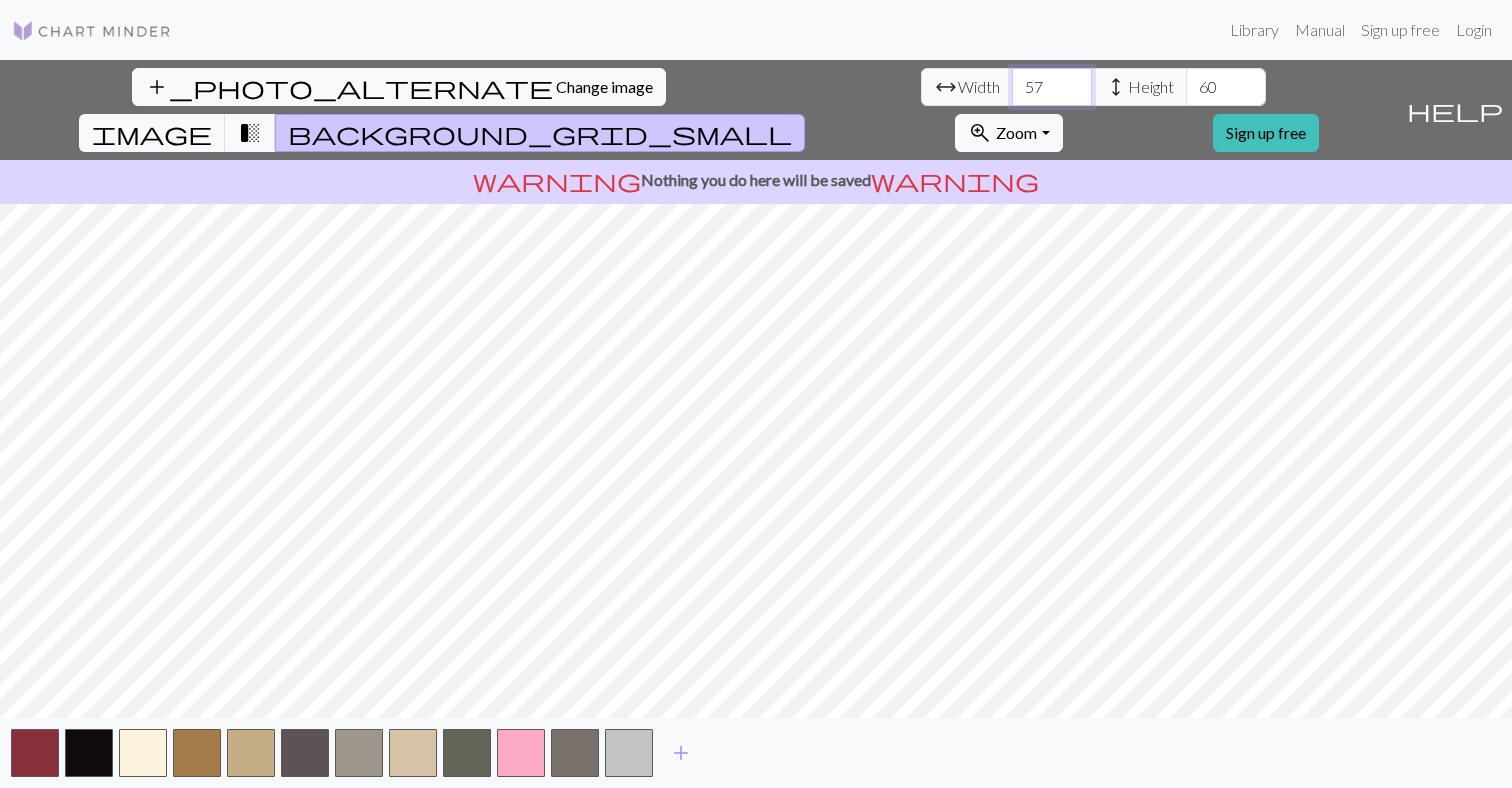 click on "57" at bounding box center (1052, 87) 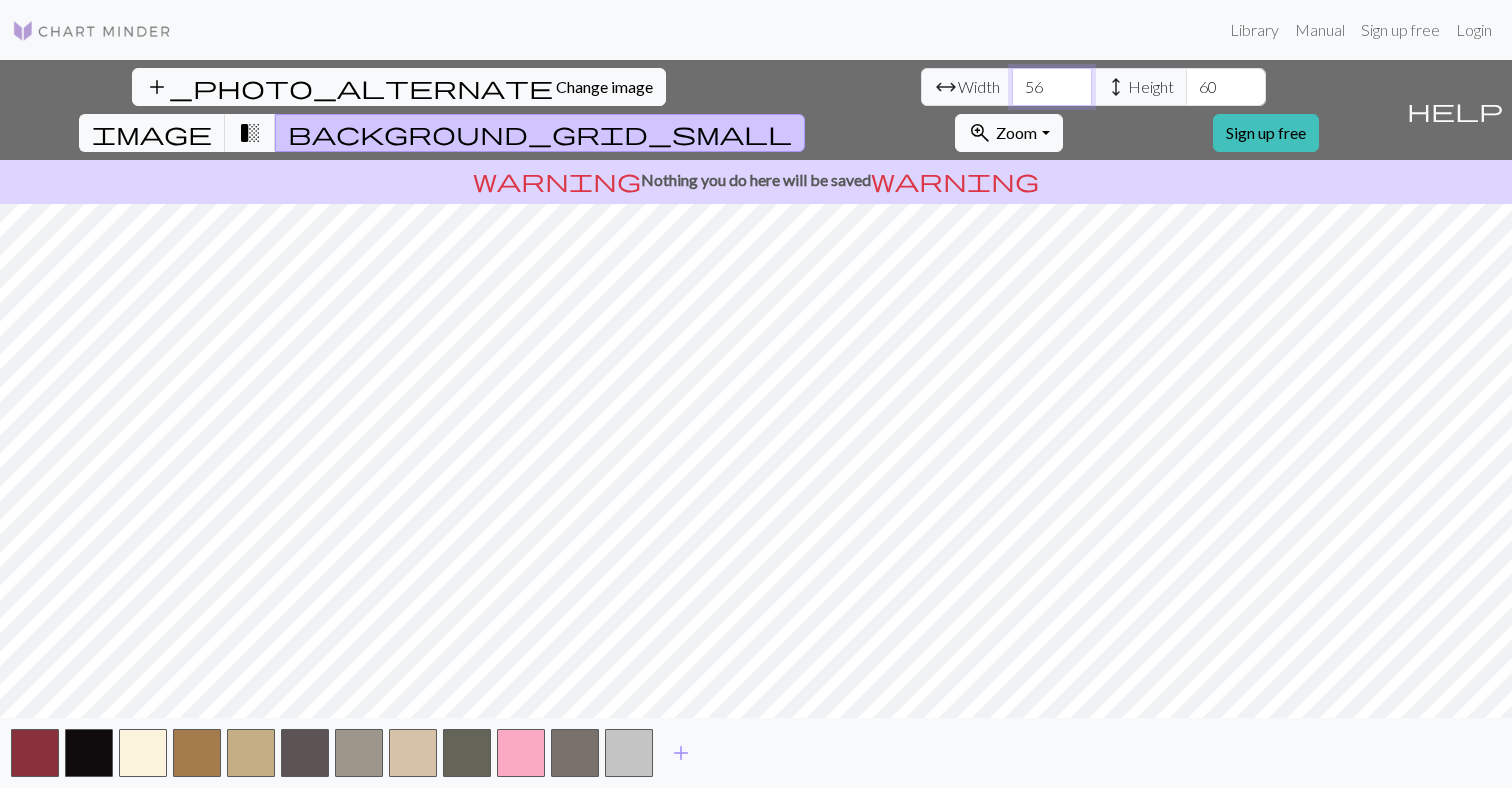 click on "56" at bounding box center [1052, 87] 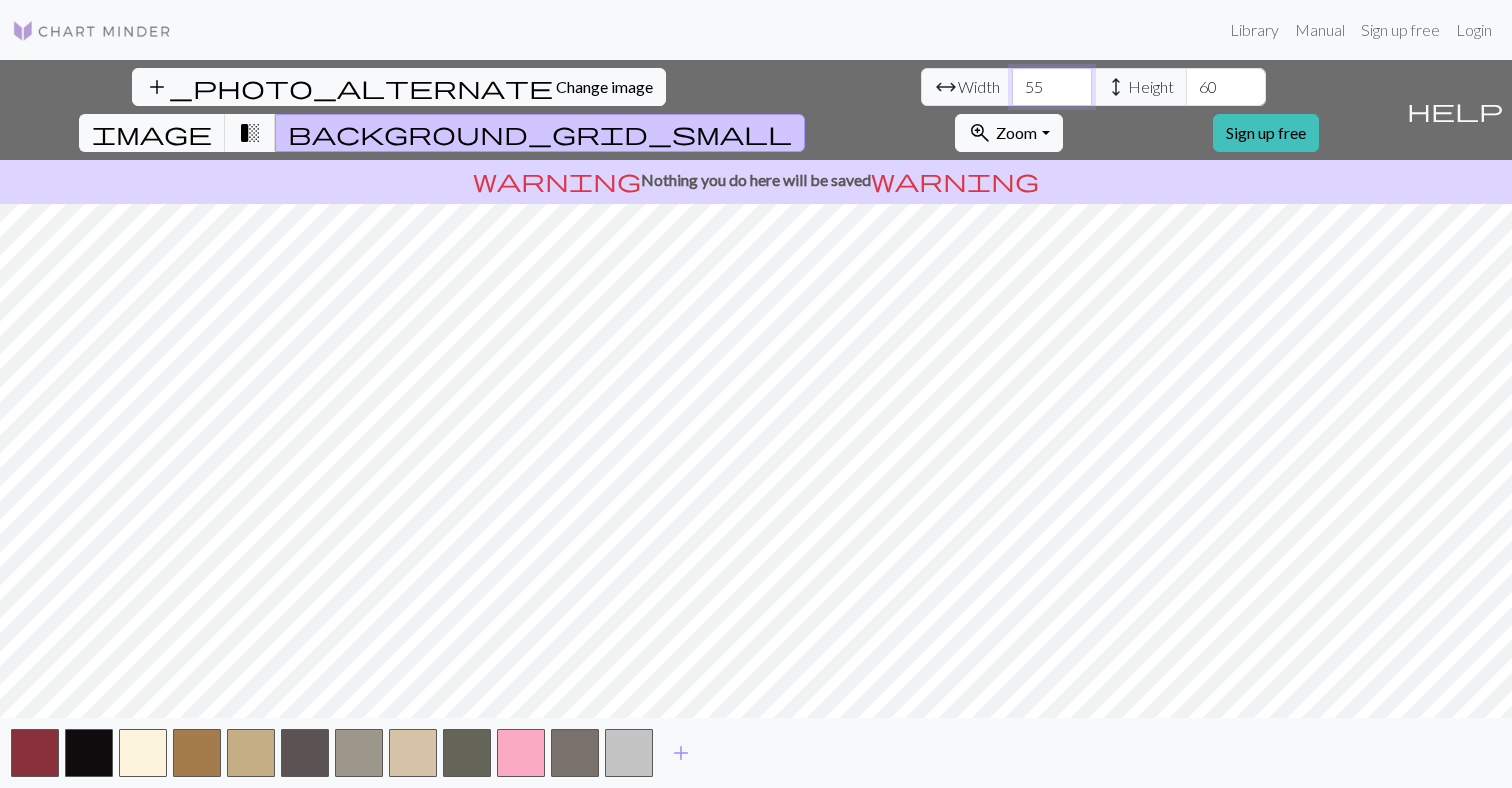 click on "55" at bounding box center (1052, 87) 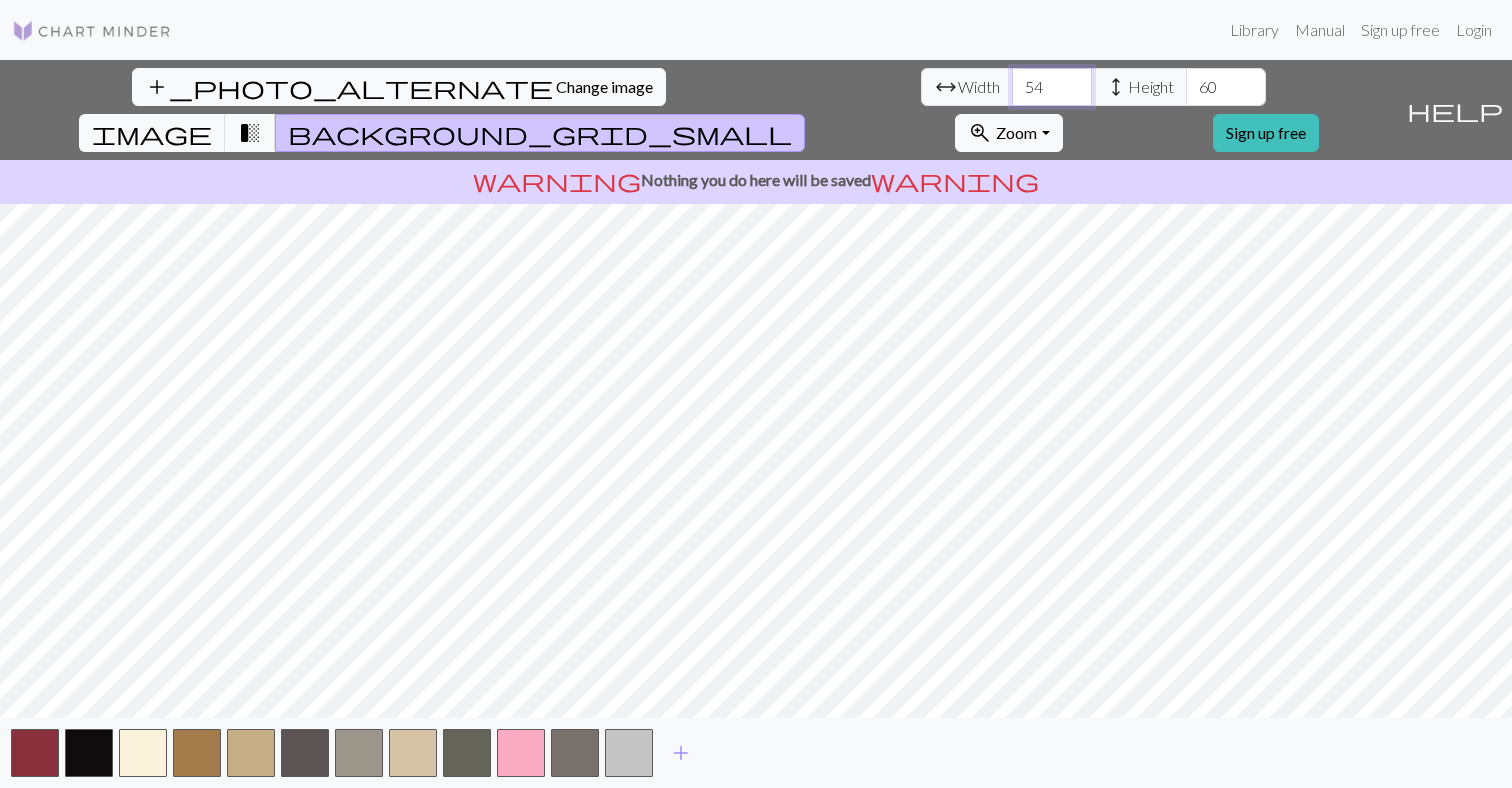 click on "54" at bounding box center [1052, 87] 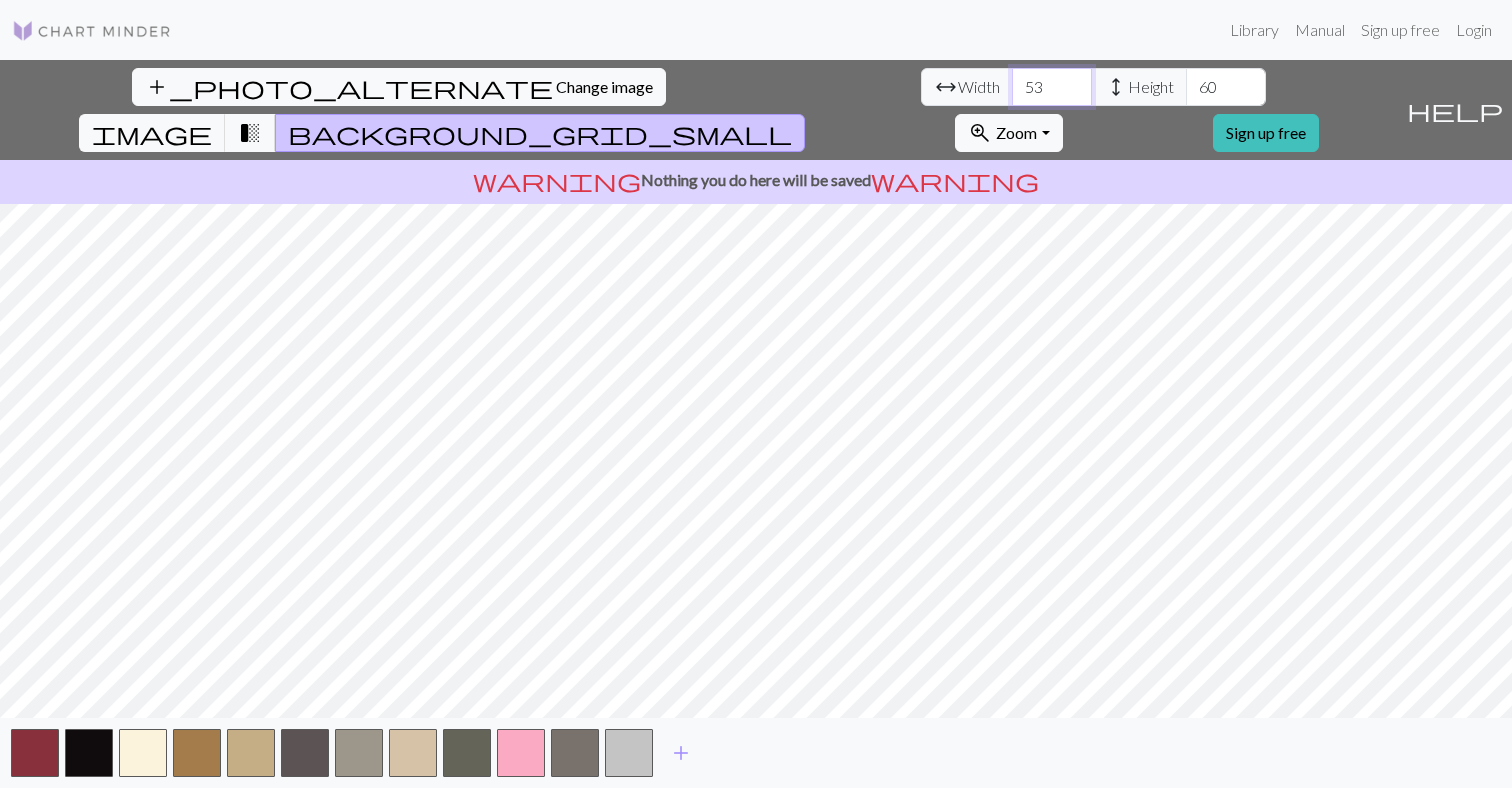 click on "53" at bounding box center [1052, 87] 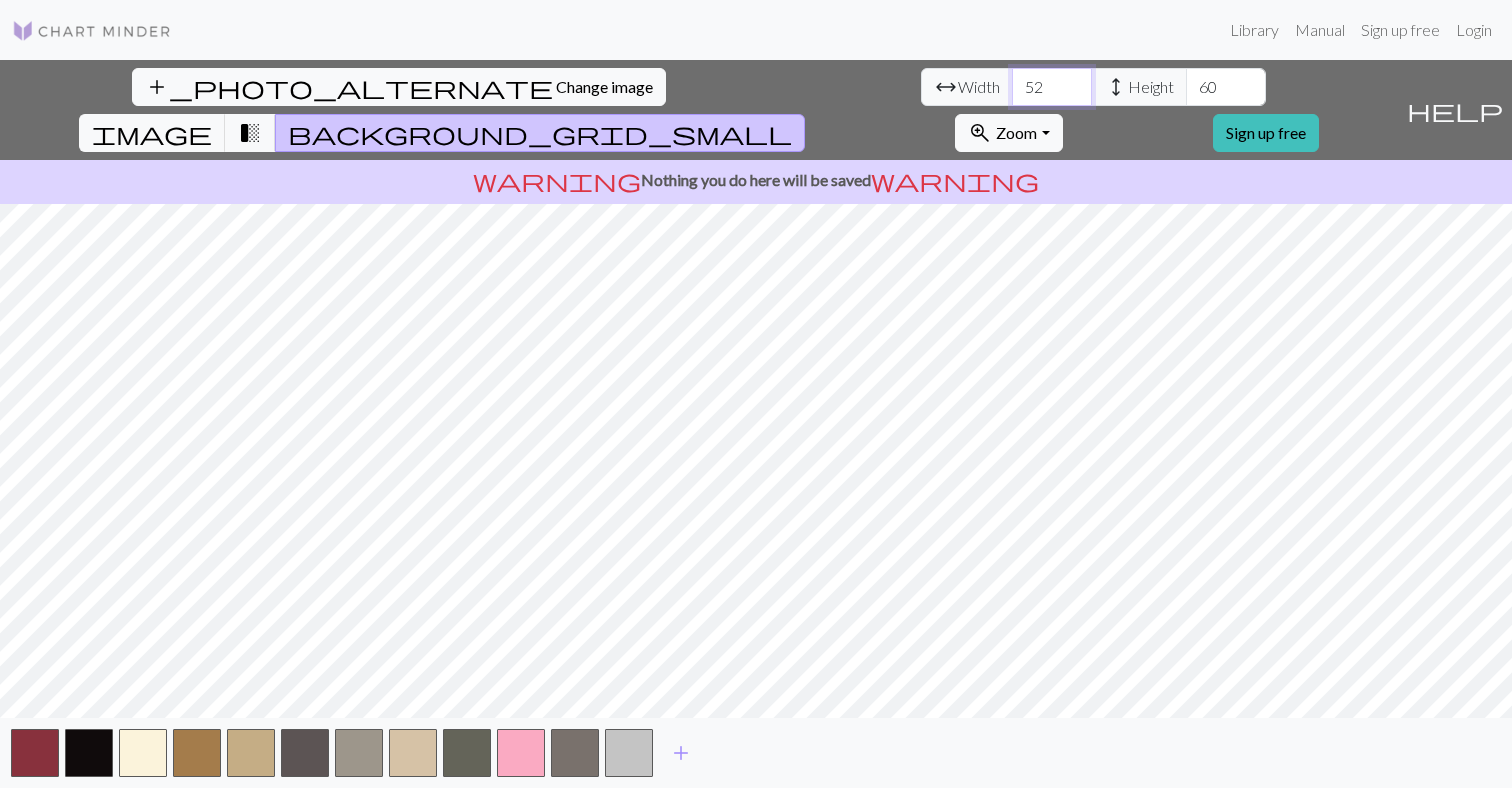 click on "52" at bounding box center (1052, 87) 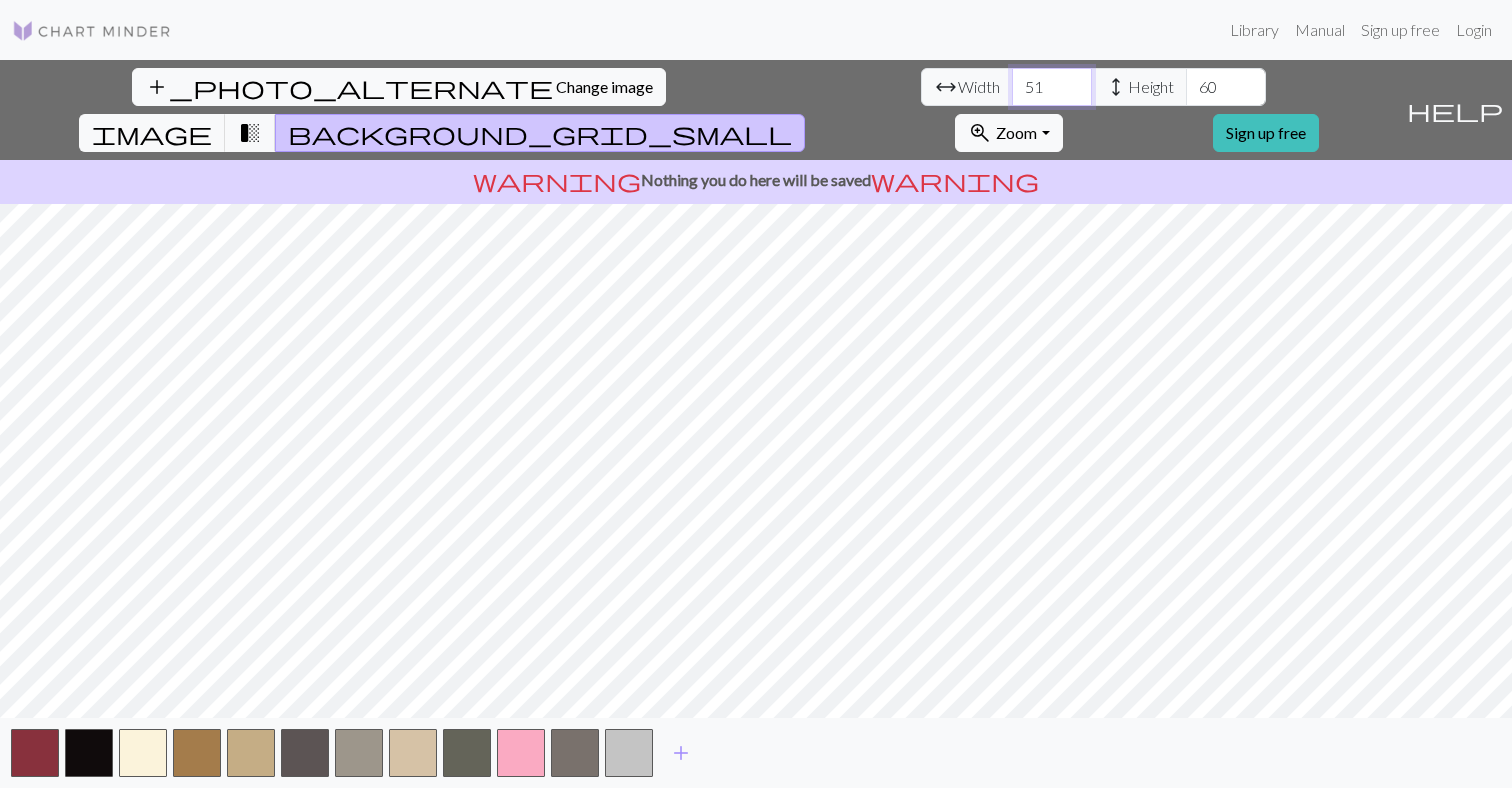 click on "51" at bounding box center (1052, 87) 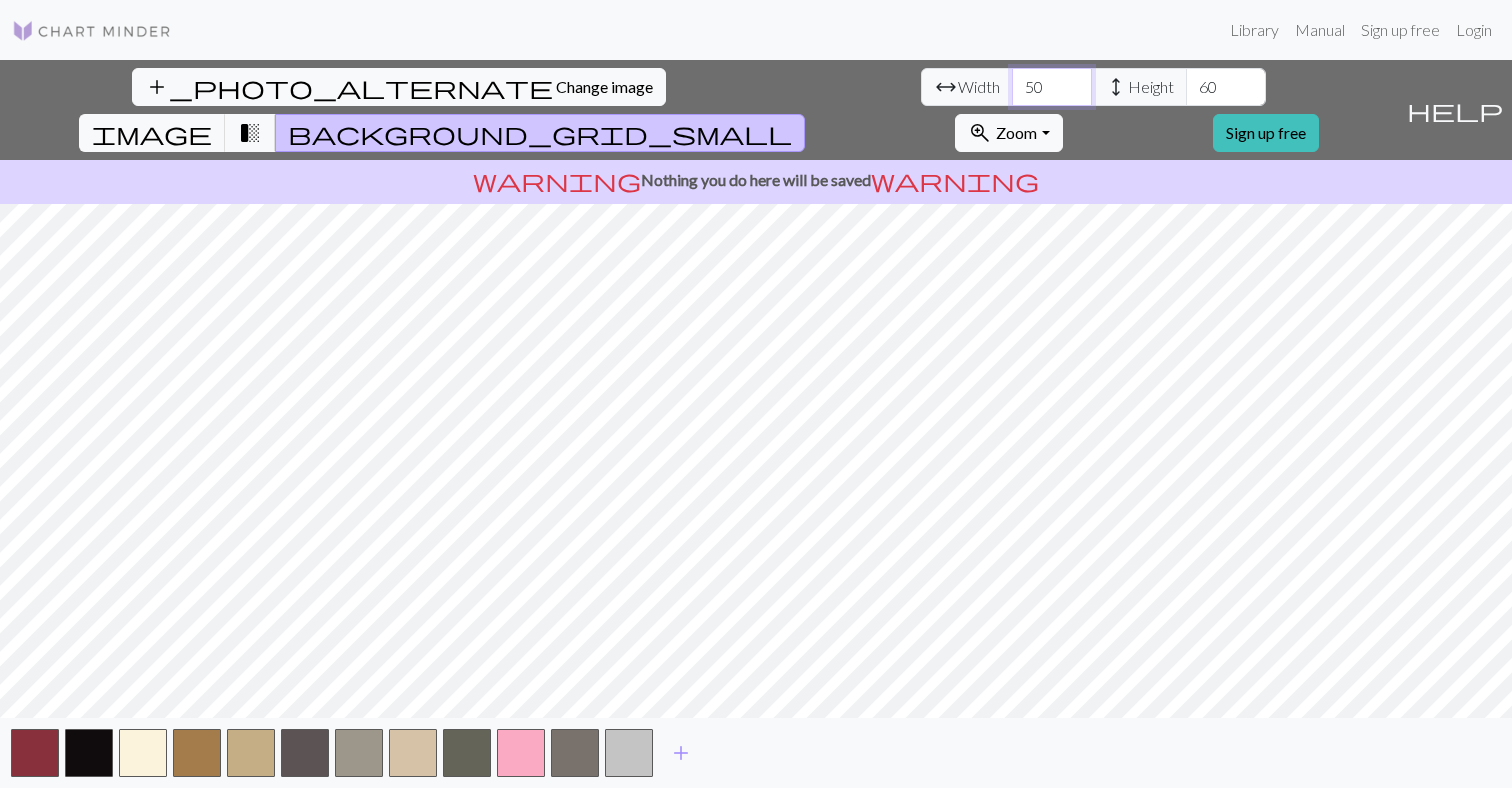 click on "50" at bounding box center [1052, 87] 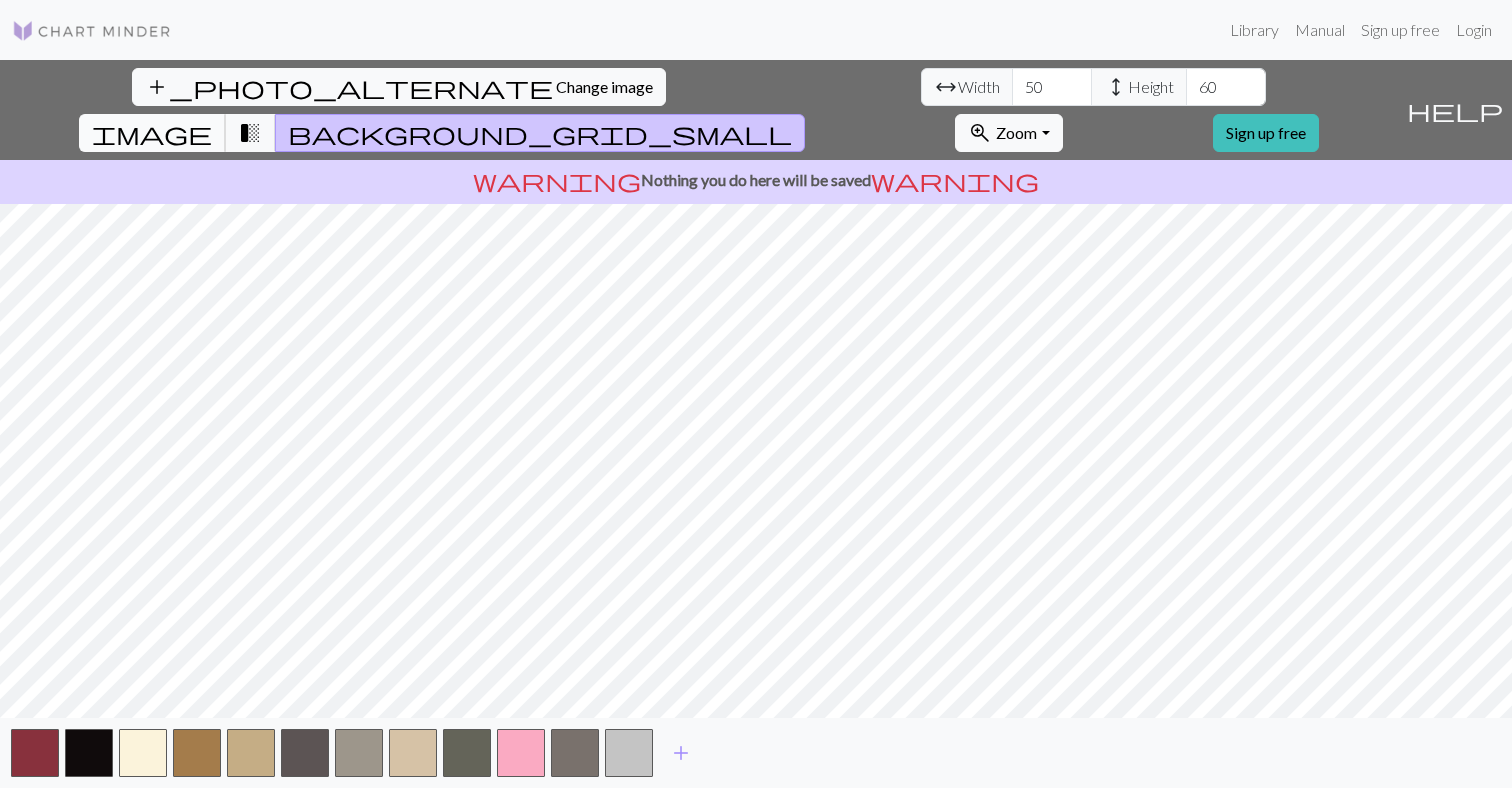 click on "image" at bounding box center (152, 133) 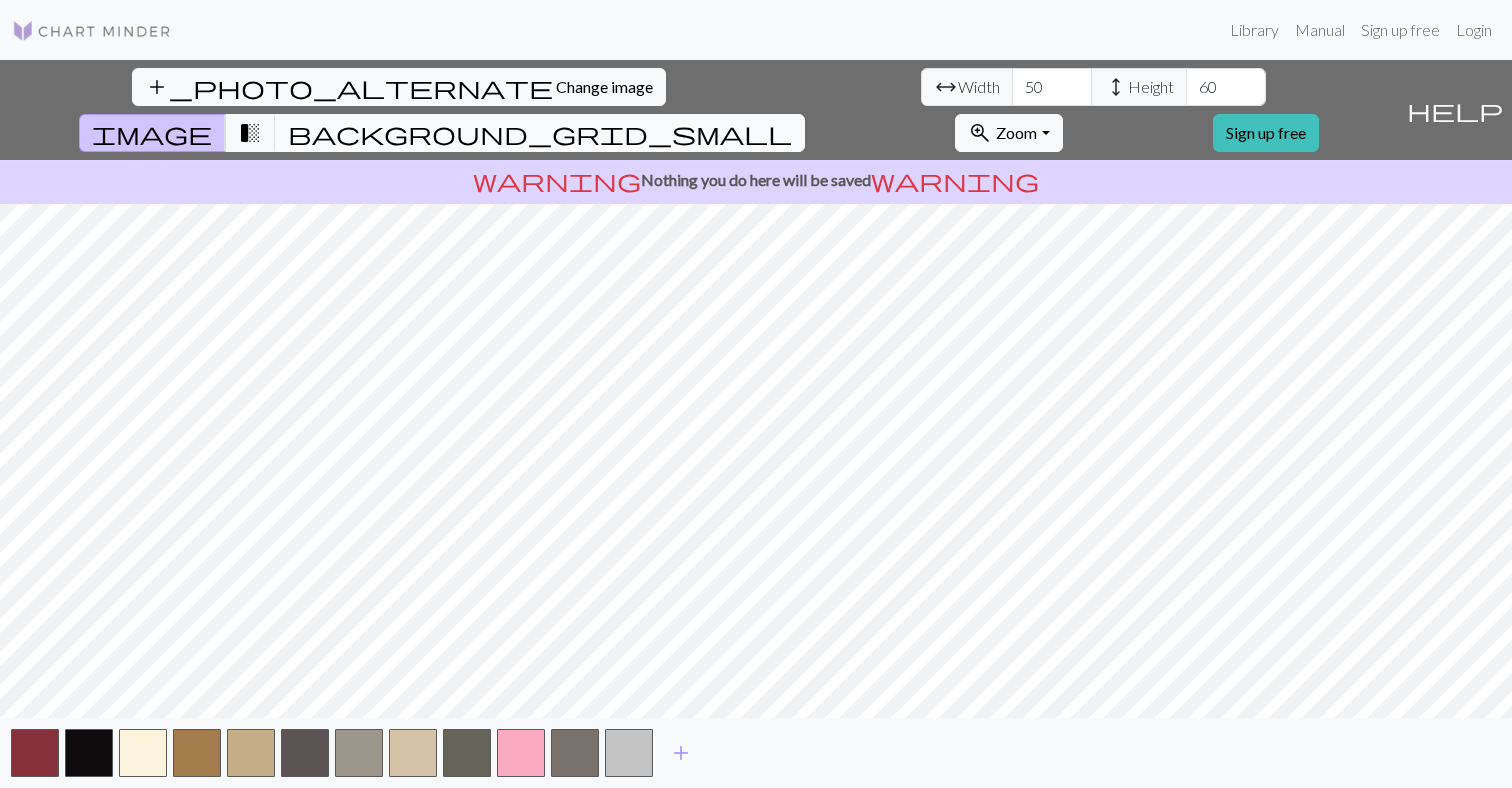 click on "background_grid_small" at bounding box center (540, 133) 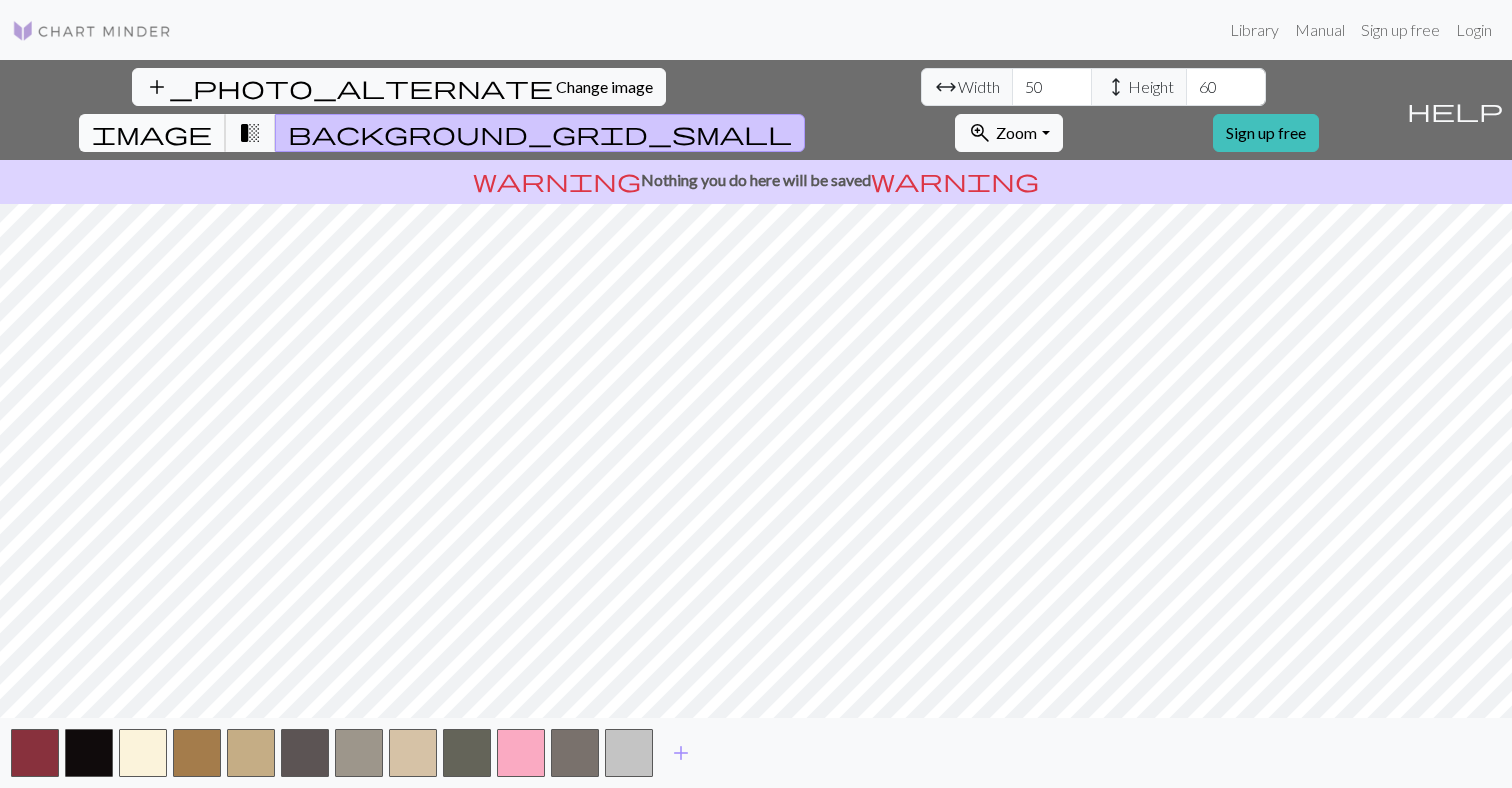 click on "image" at bounding box center [152, 133] 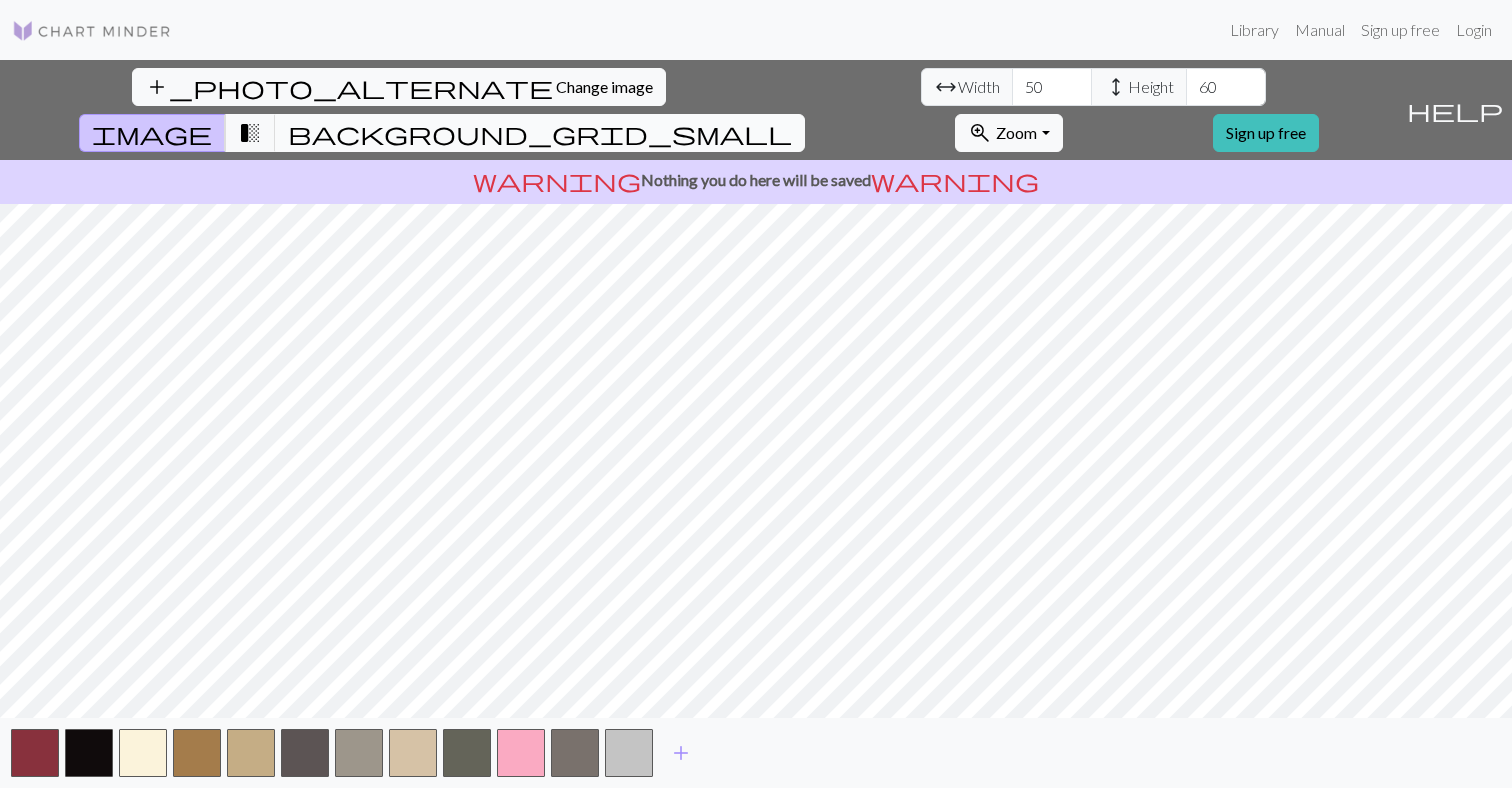 click on "background_grid_small" at bounding box center (540, 133) 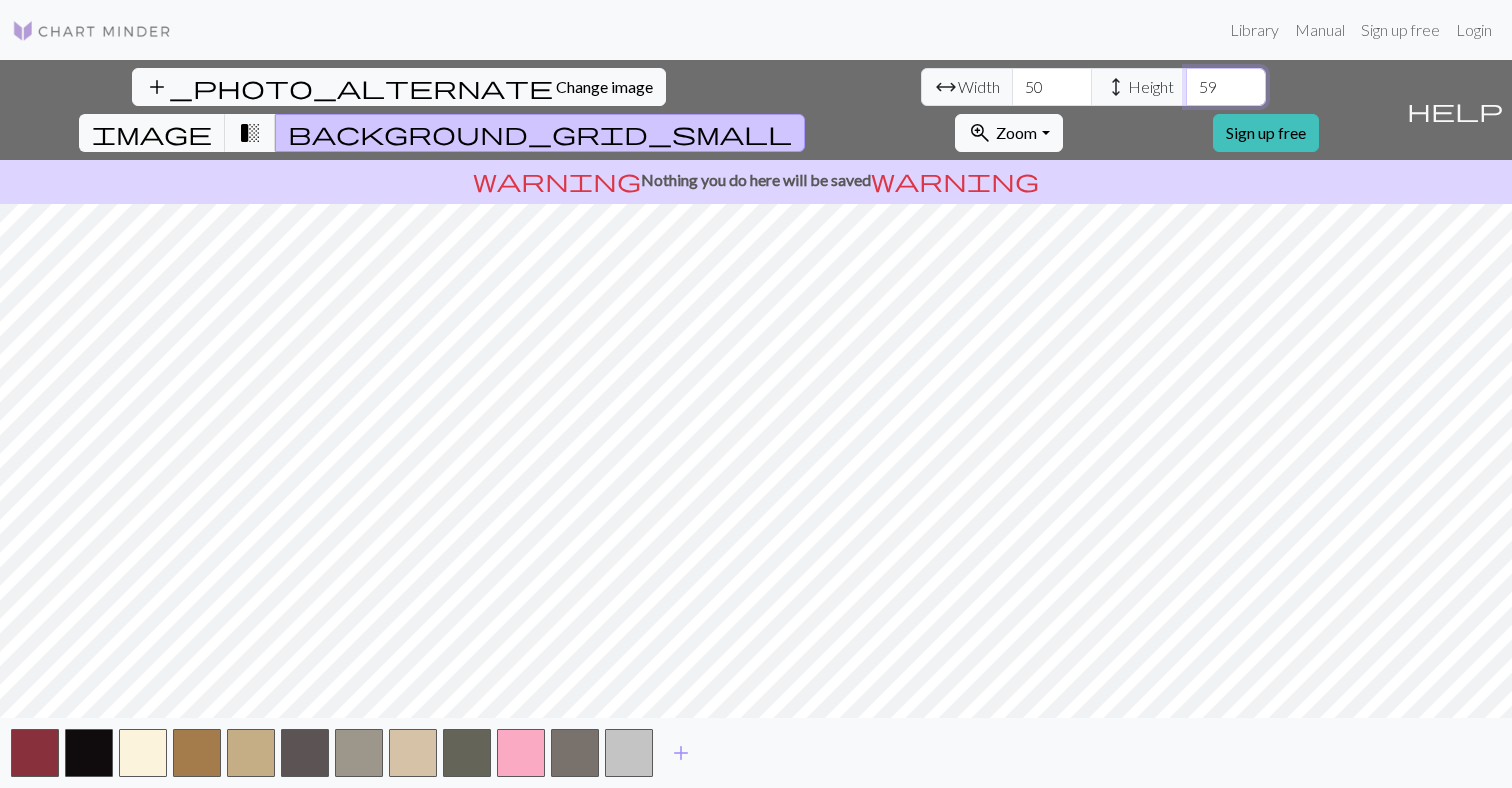 click on "59" at bounding box center (1226, 87) 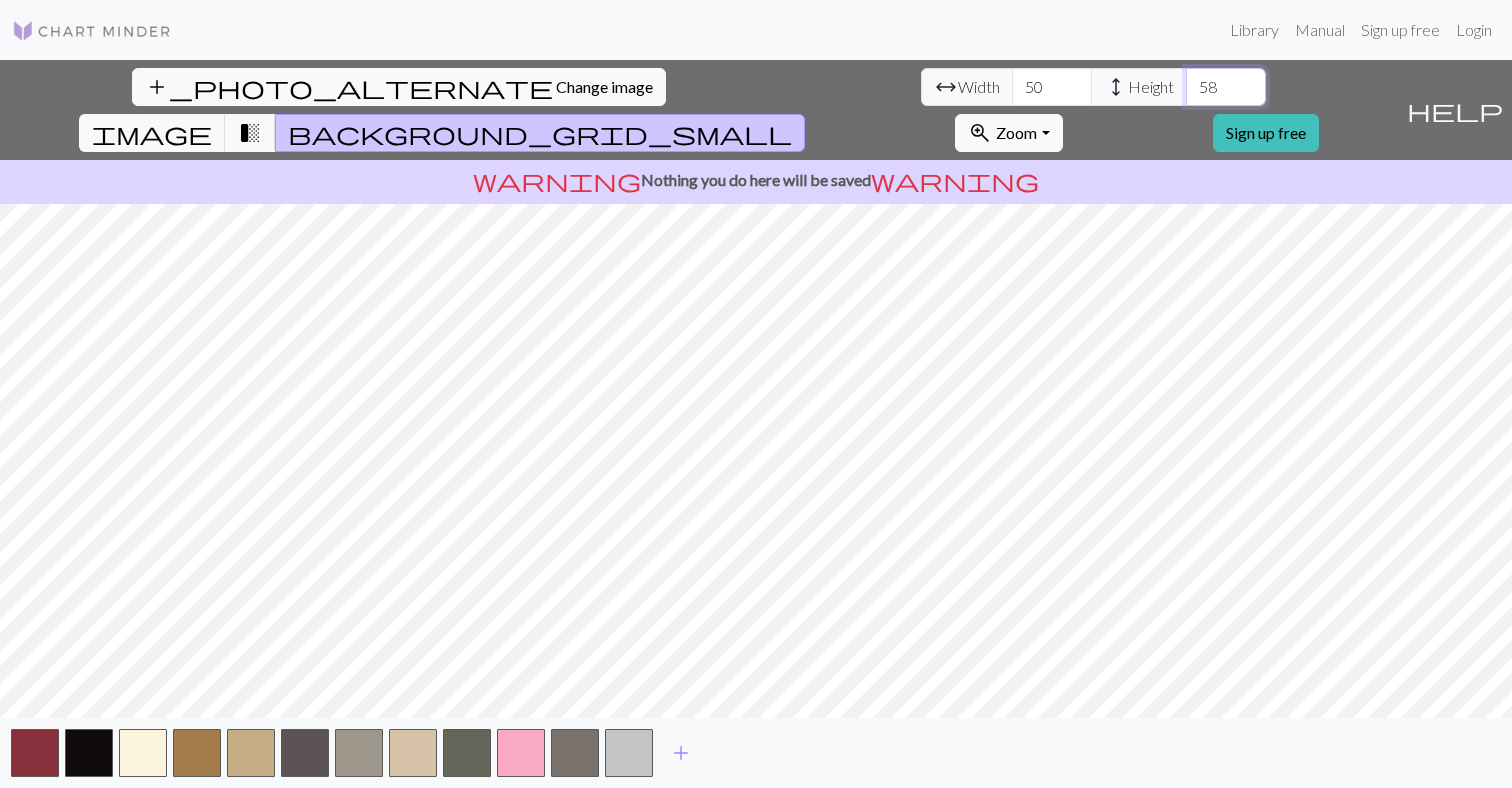 click on "58" at bounding box center (1226, 87) 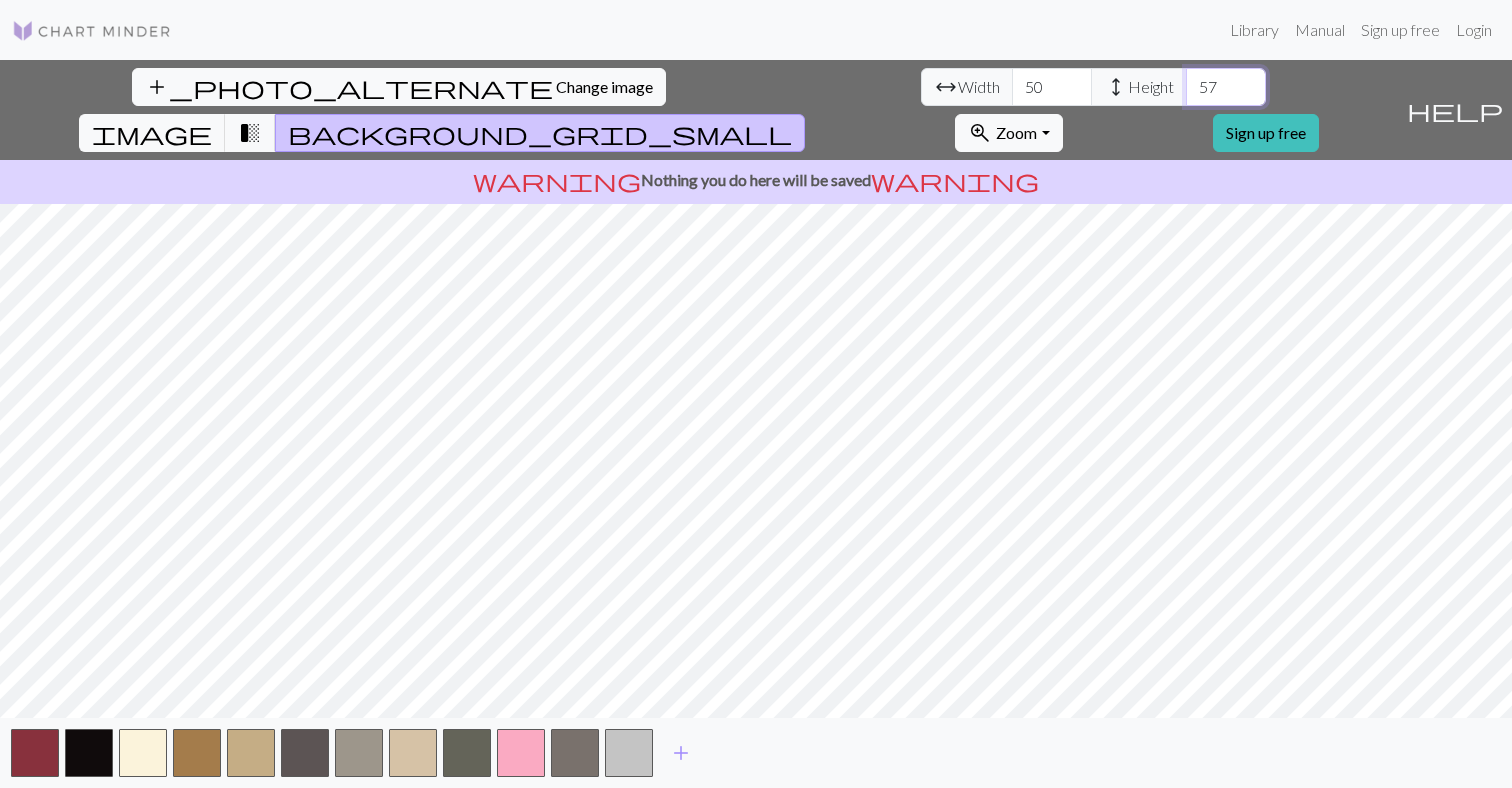 click on "57" at bounding box center (1226, 87) 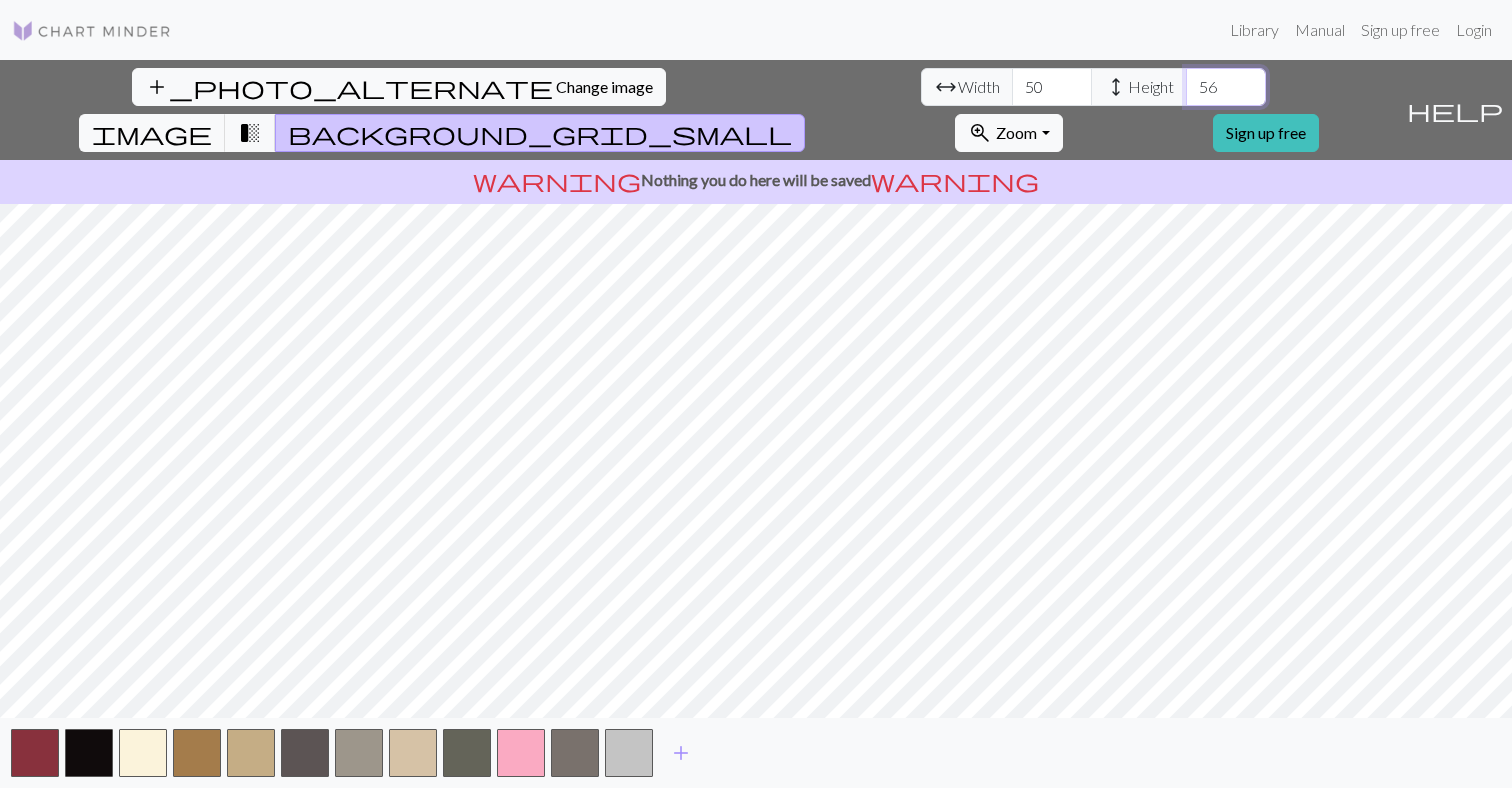 click on "56" at bounding box center [1226, 87] 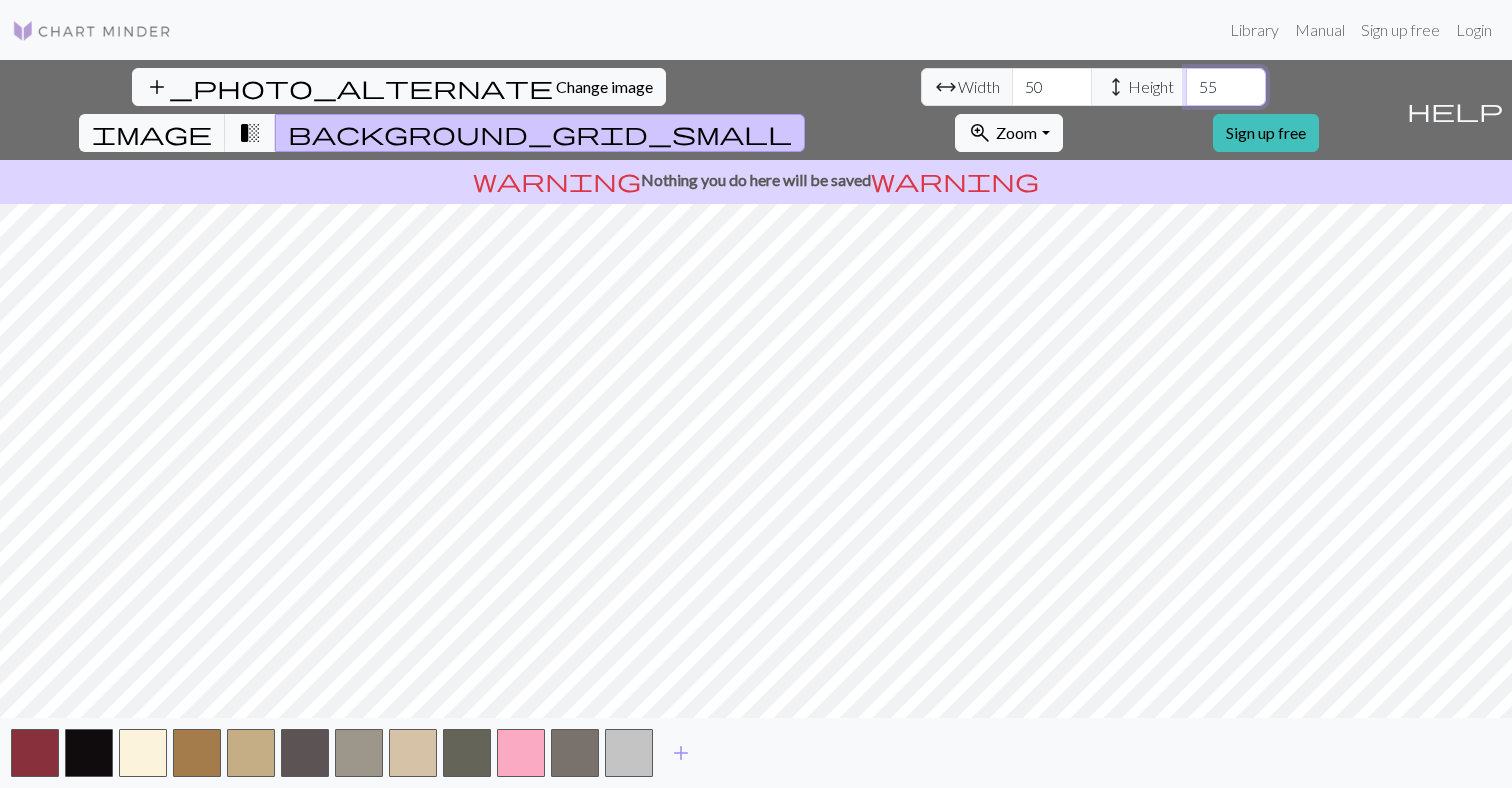 click on "55" at bounding box center [1226, 87] 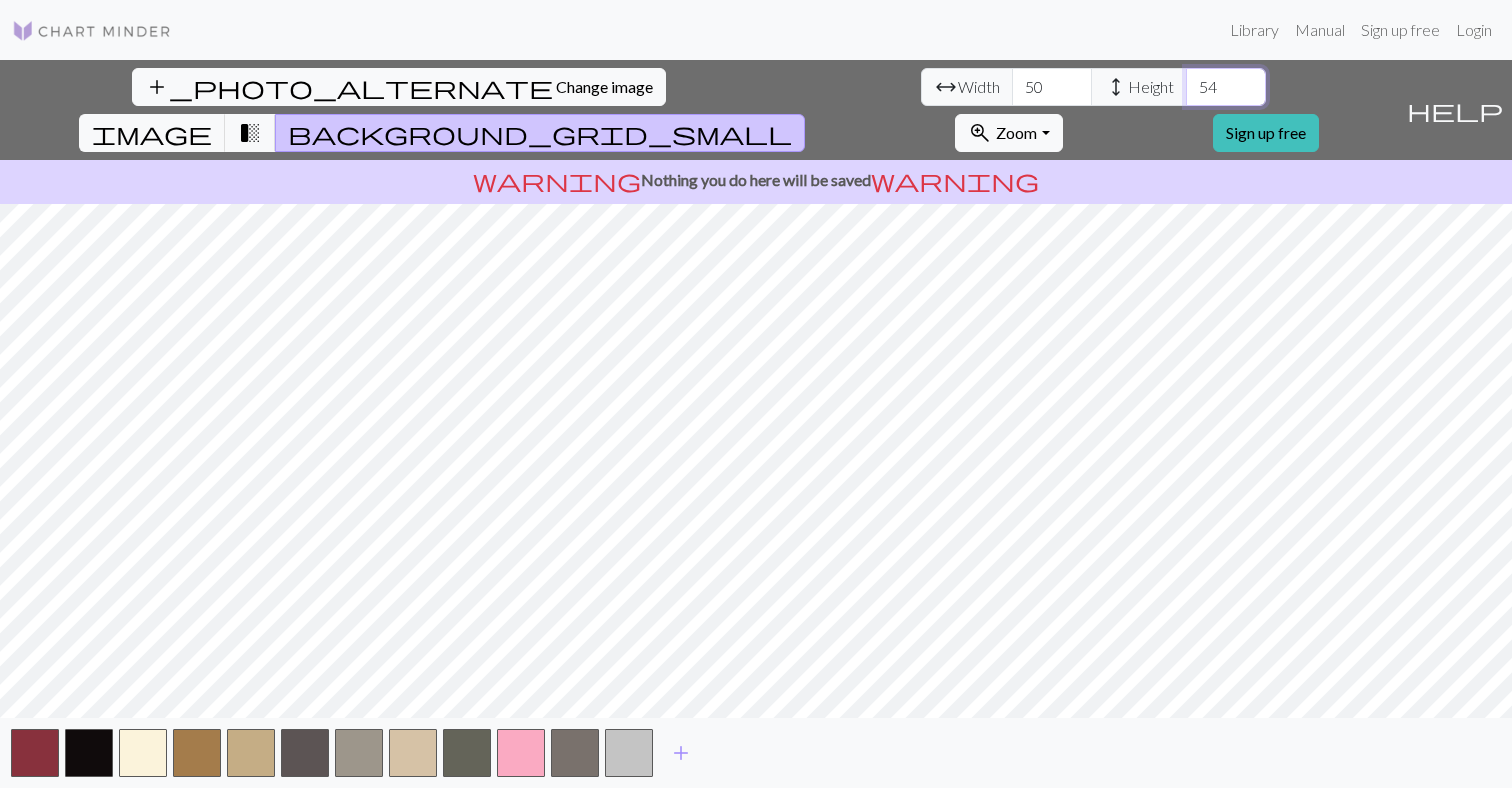 click on "54" at bounding box center (1226, 87) 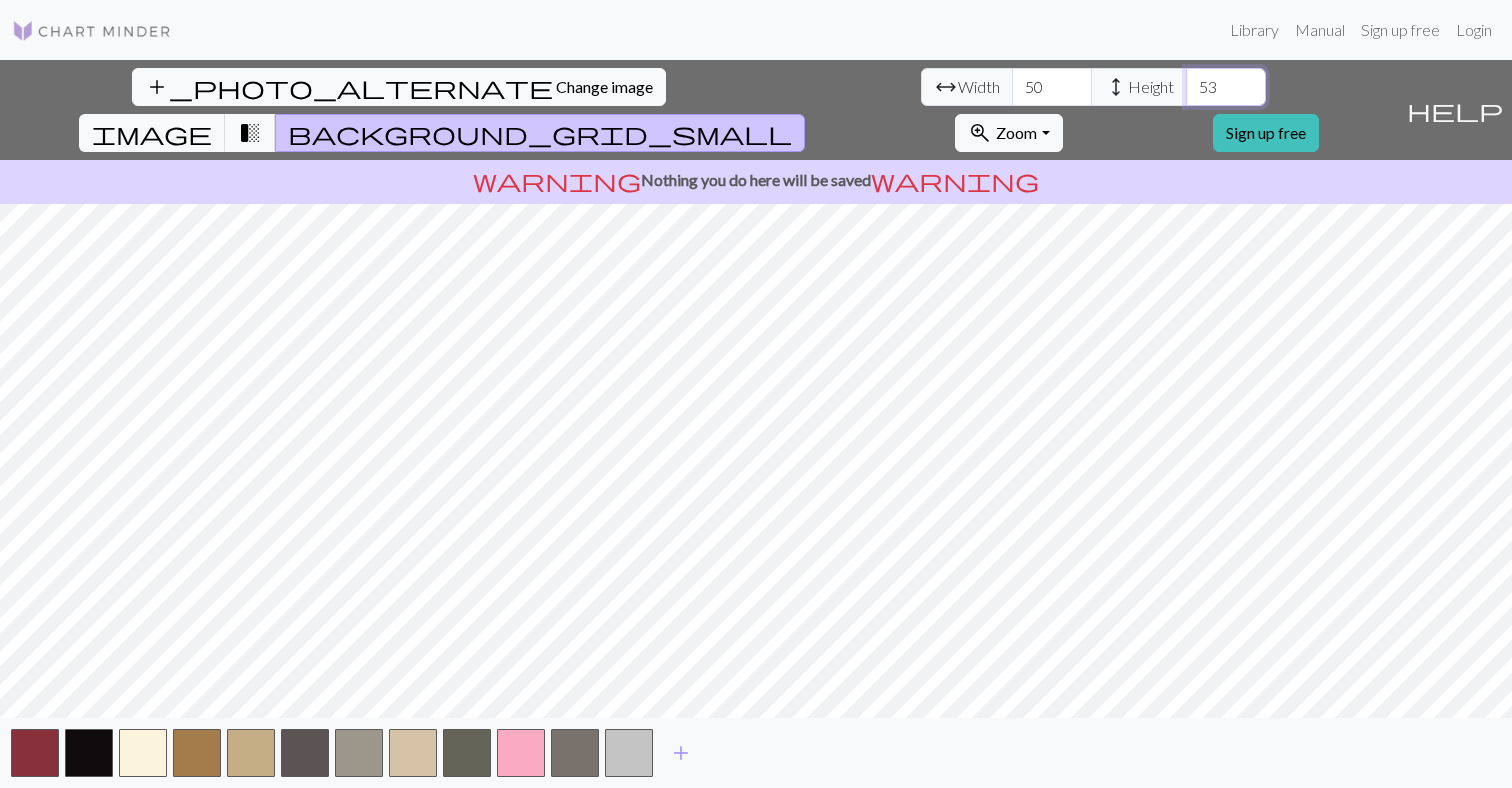 click on "53" at bounding box center (1226, 87) 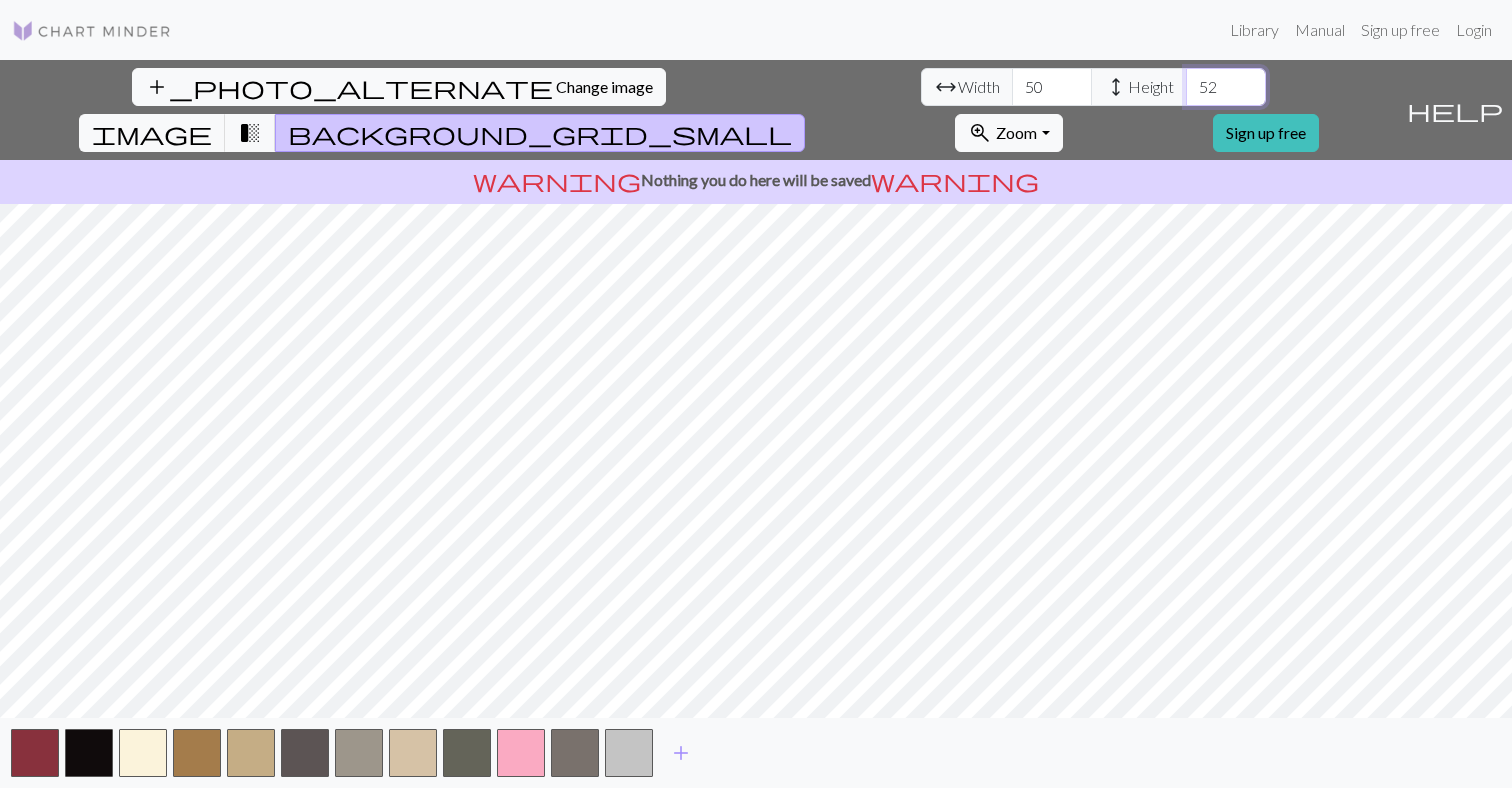 click on "52" at bounding box center [1226, 87] 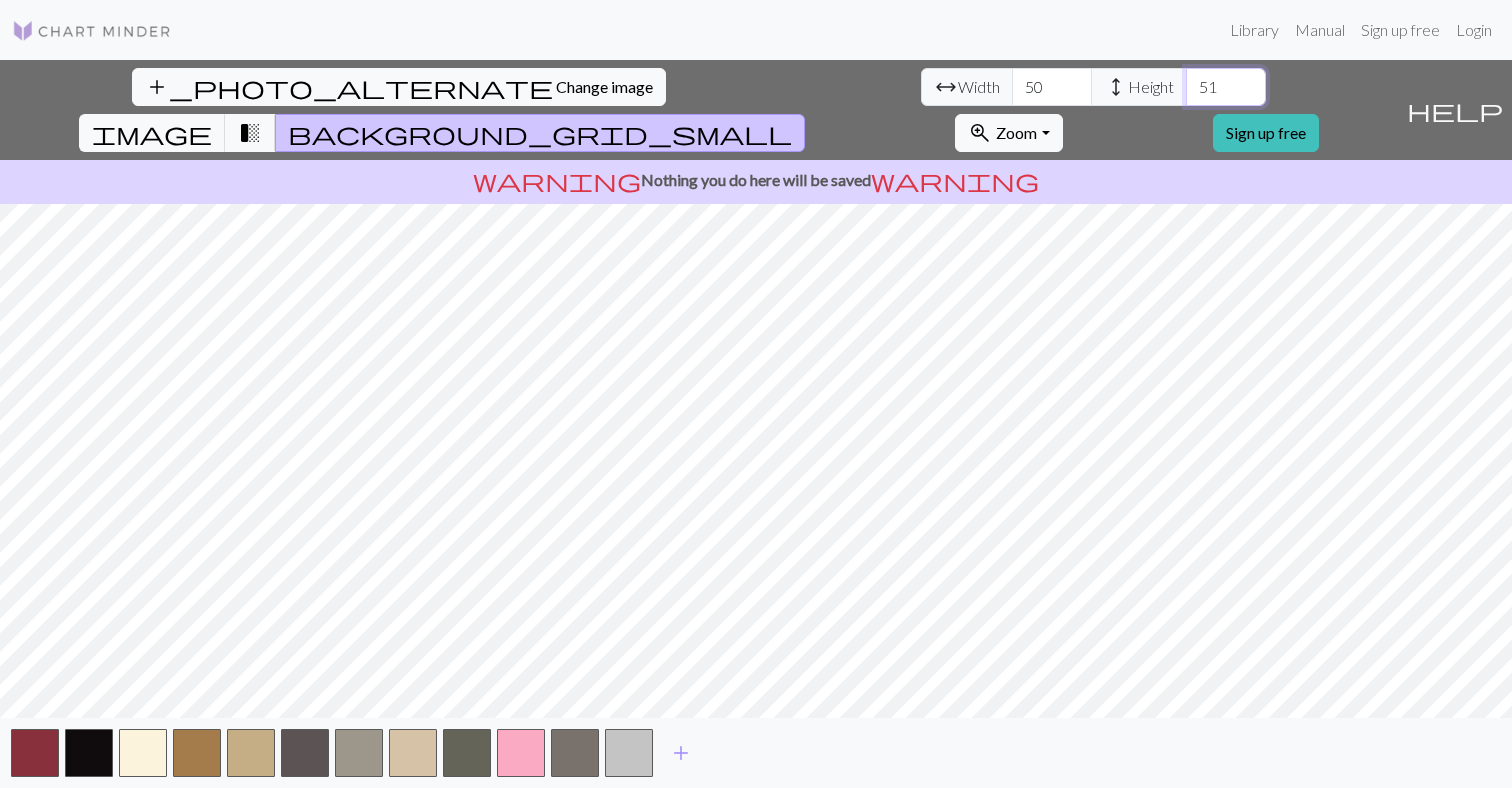 click on "51" at bounding box center [1226, 87] 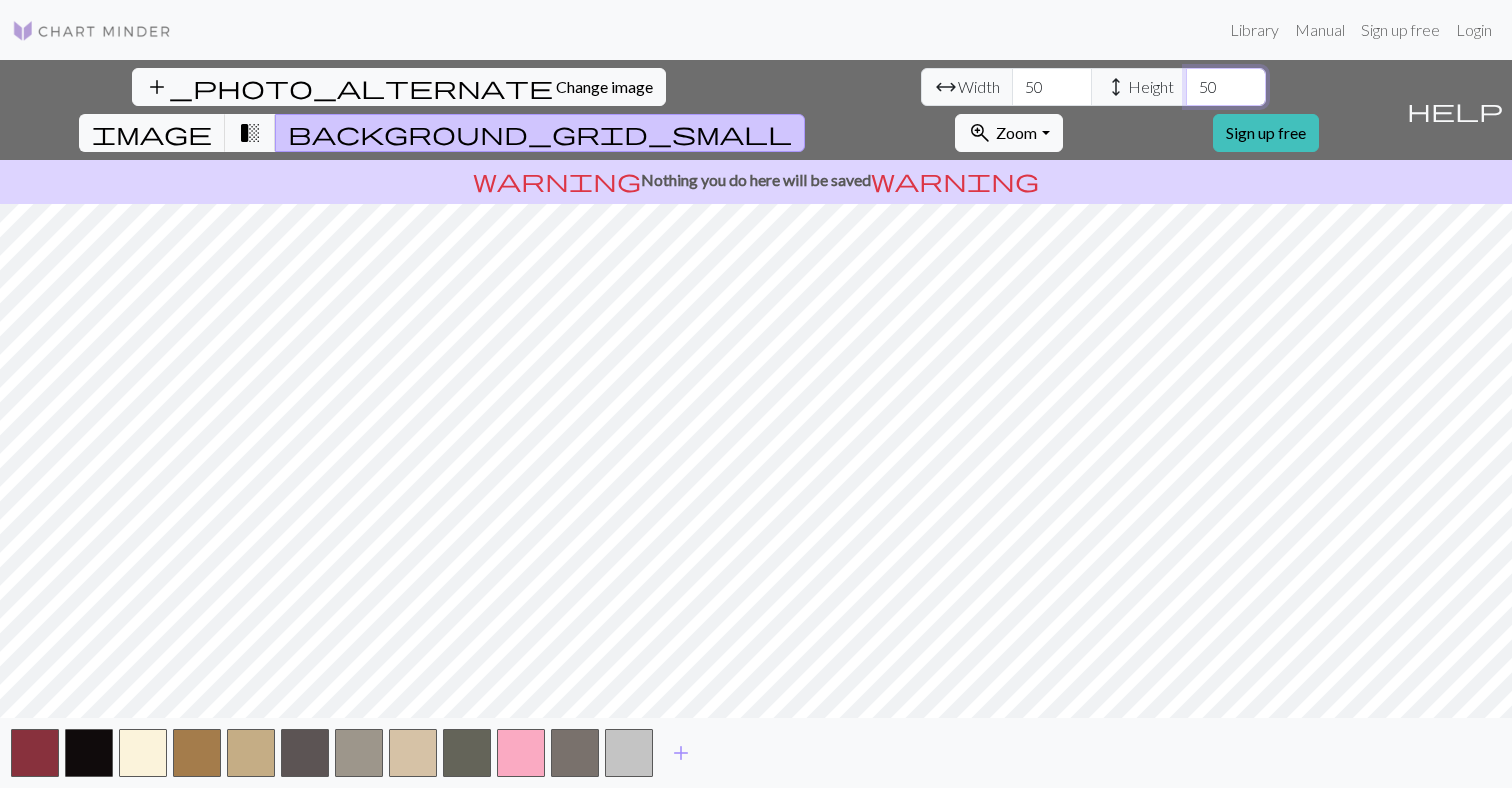 click on "50" at bounding box center [1226, 87] 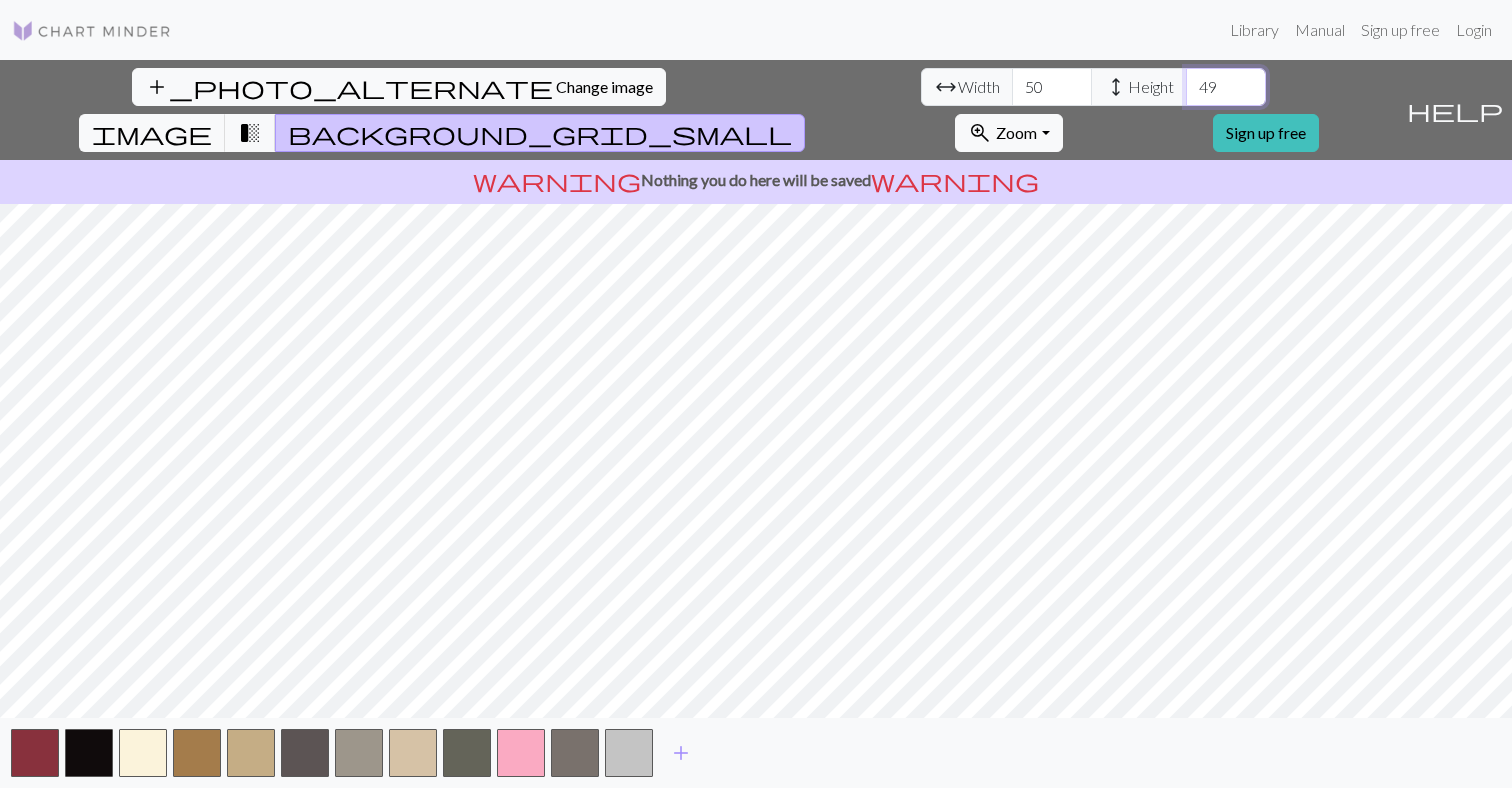 click on "49" at bounding box center [1226, 87] 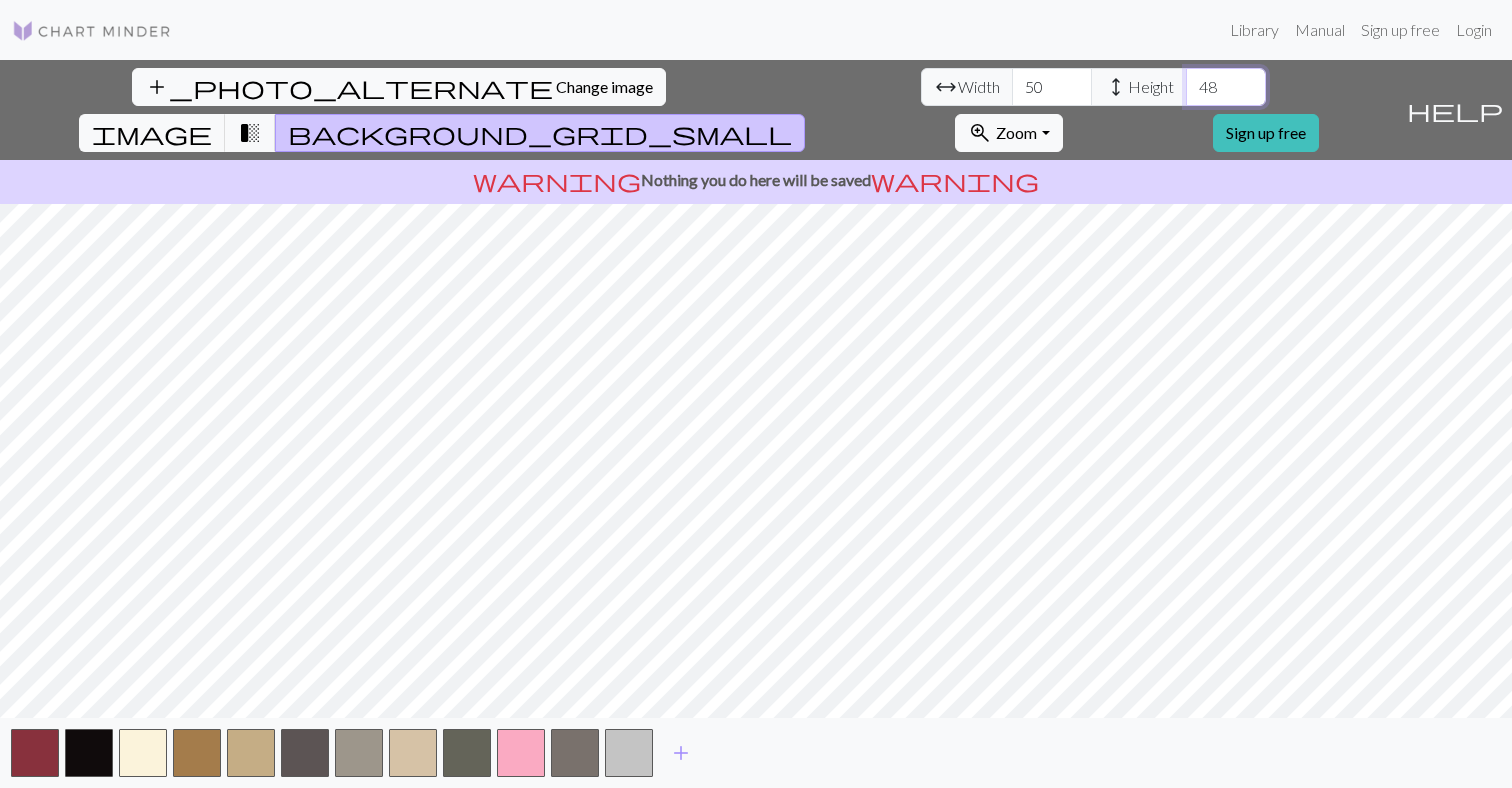 click on "48" at bounding box center [1226, 87] 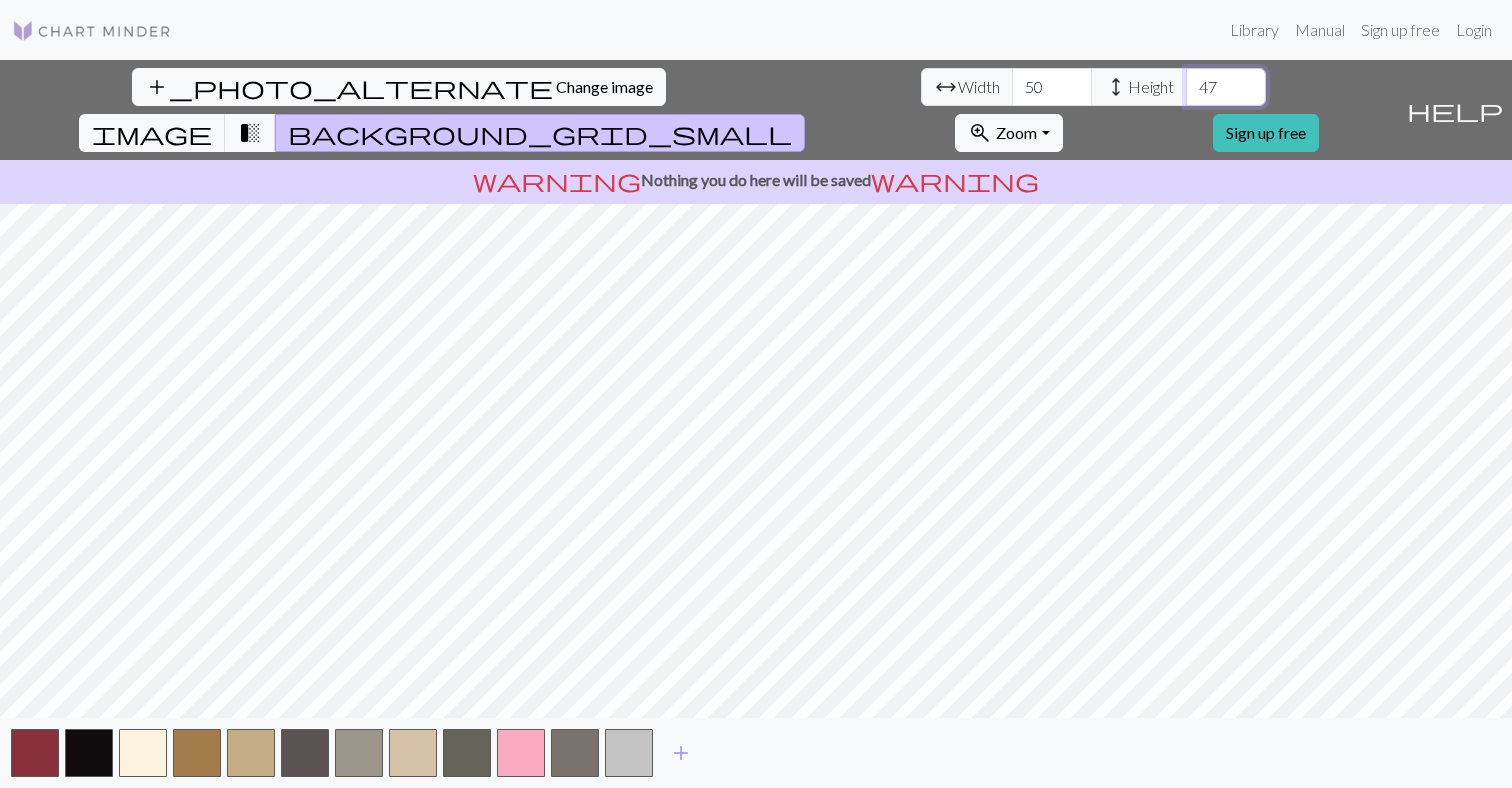 click on "47" at bounding box center (1226, 87) 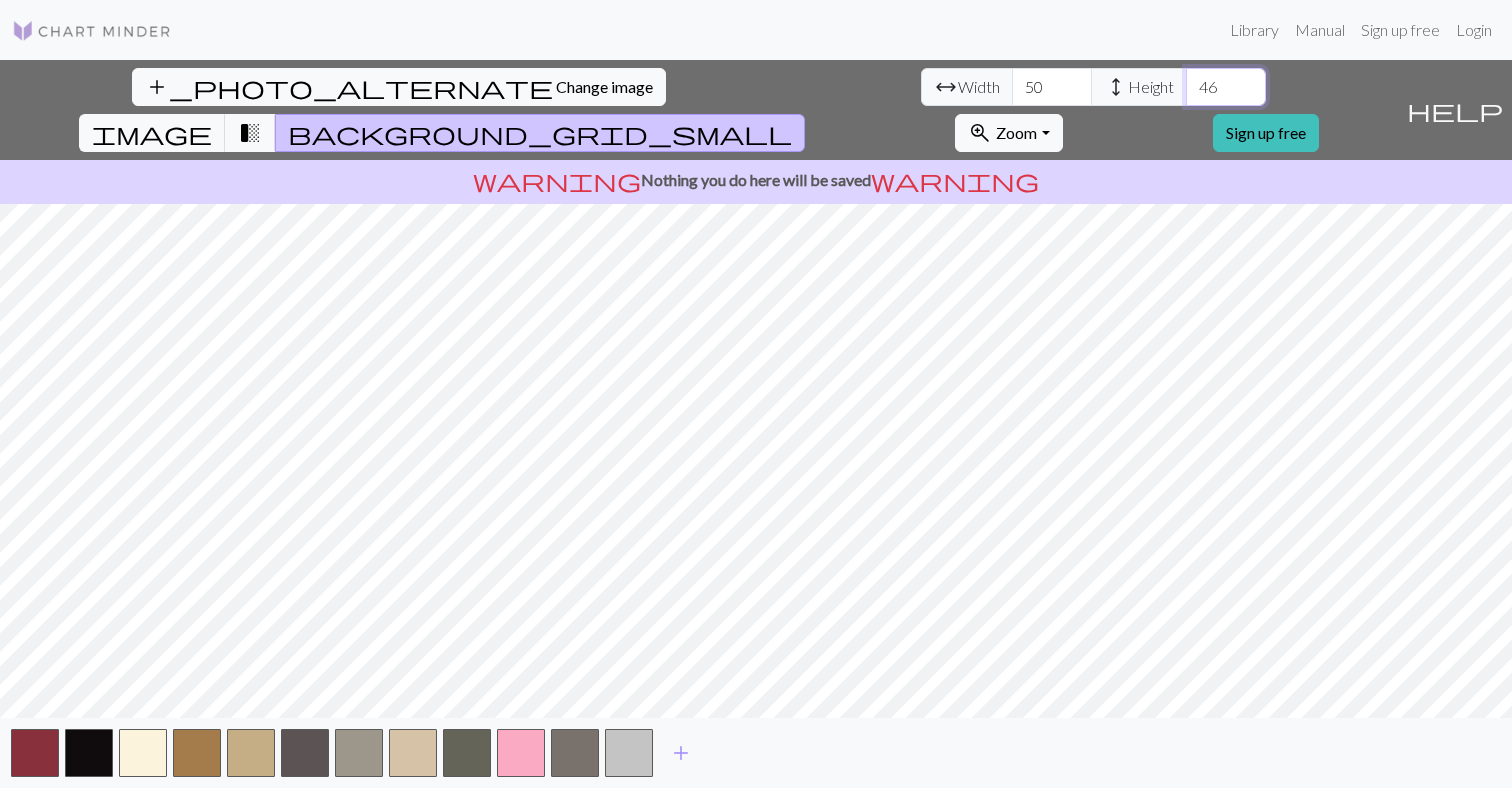 click on "46" at bounding box center (1226, 87) 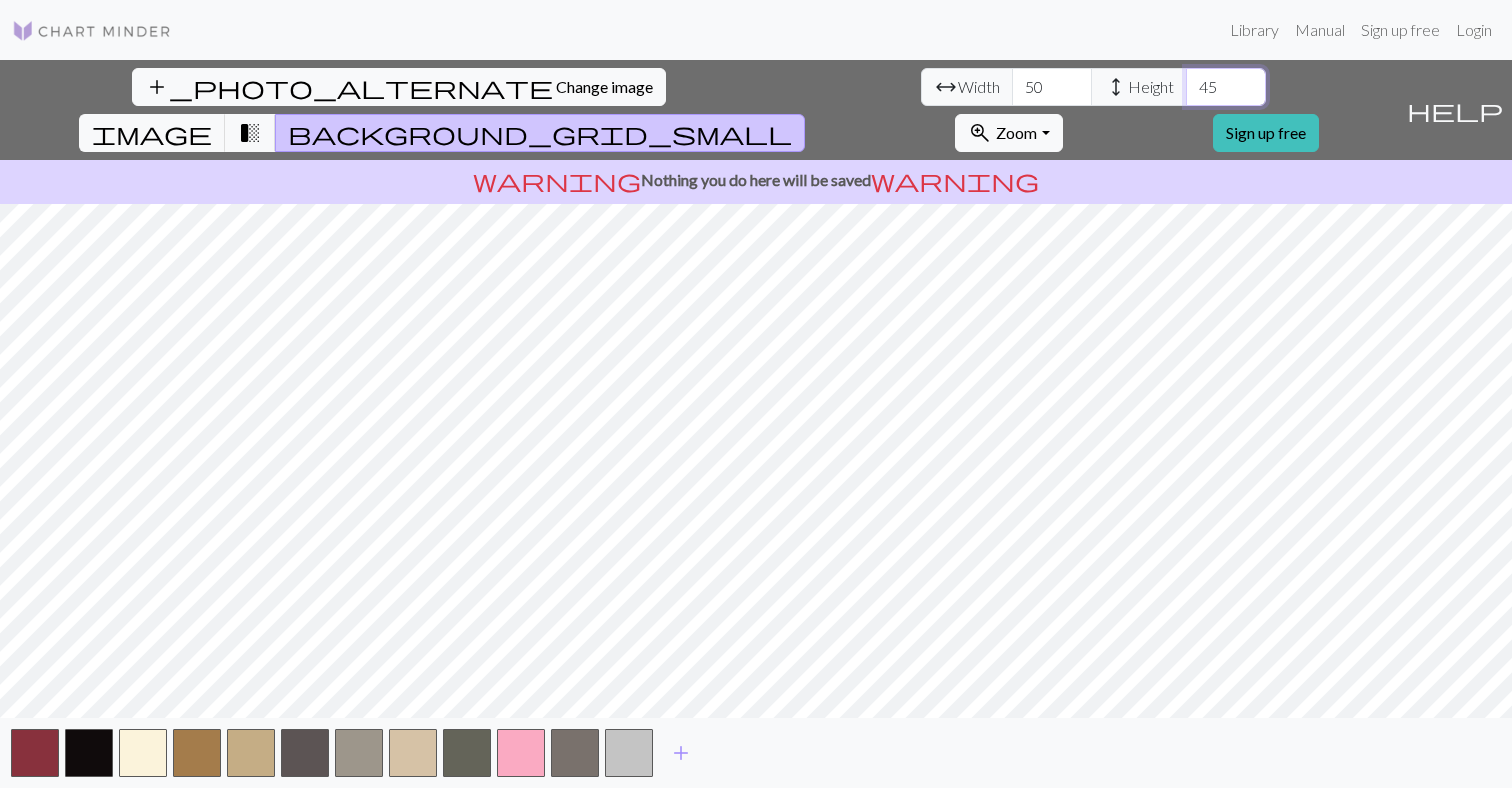 click on "45" at bounding box center [1226, 87] 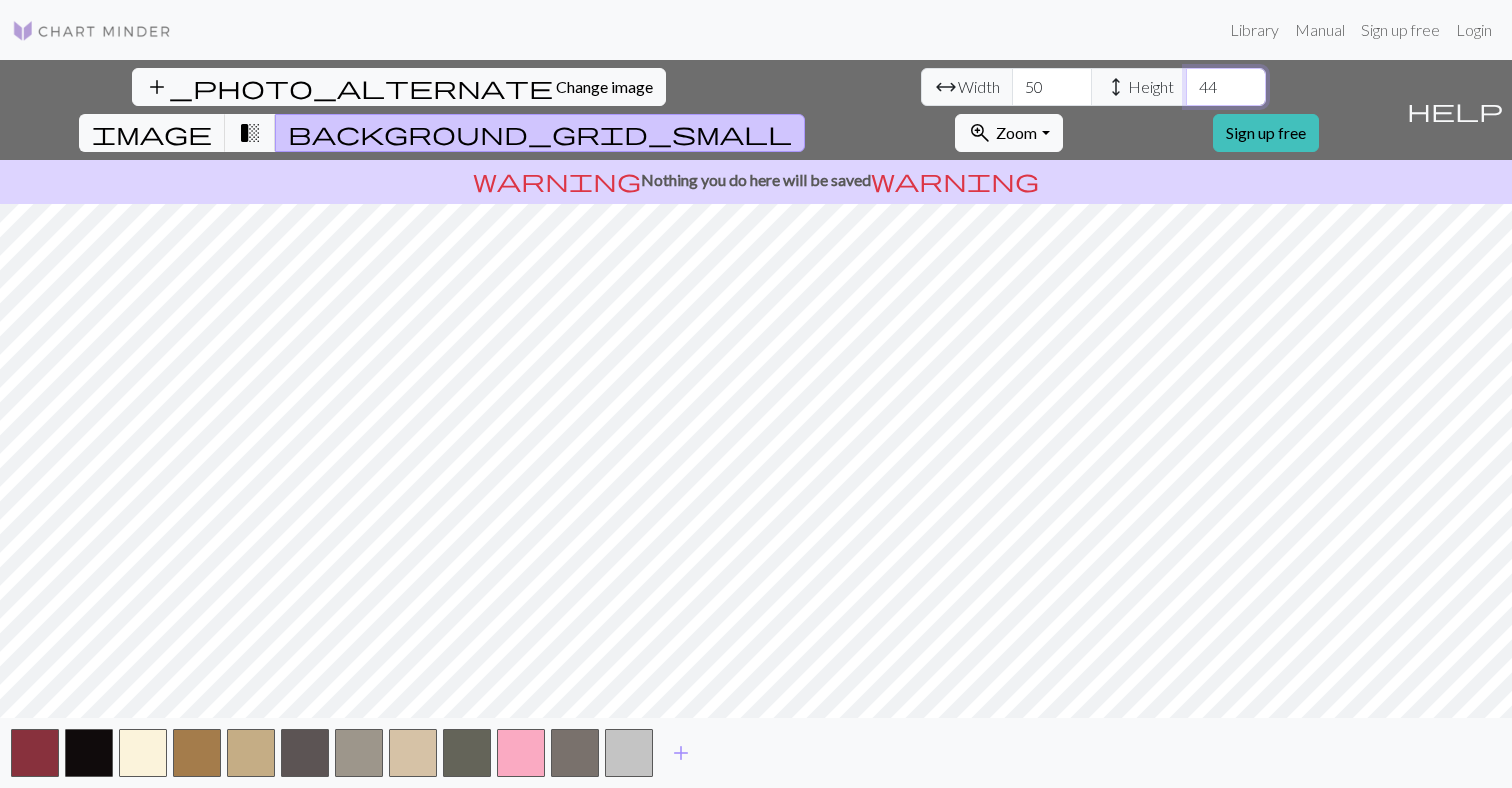 click on "44" at bounding box center [1226, 87] 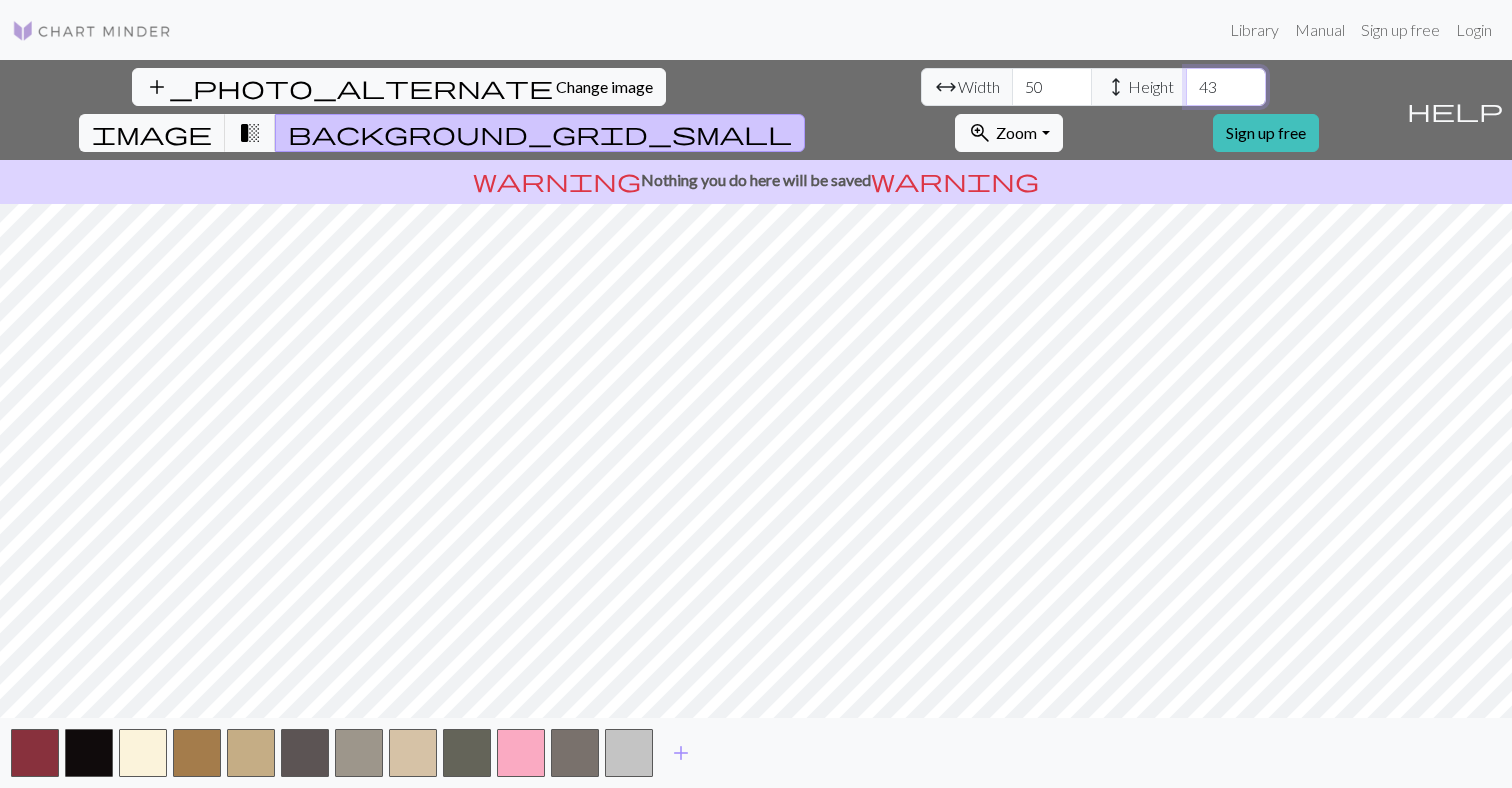 click on "43" at bounding box center (1226, 87) 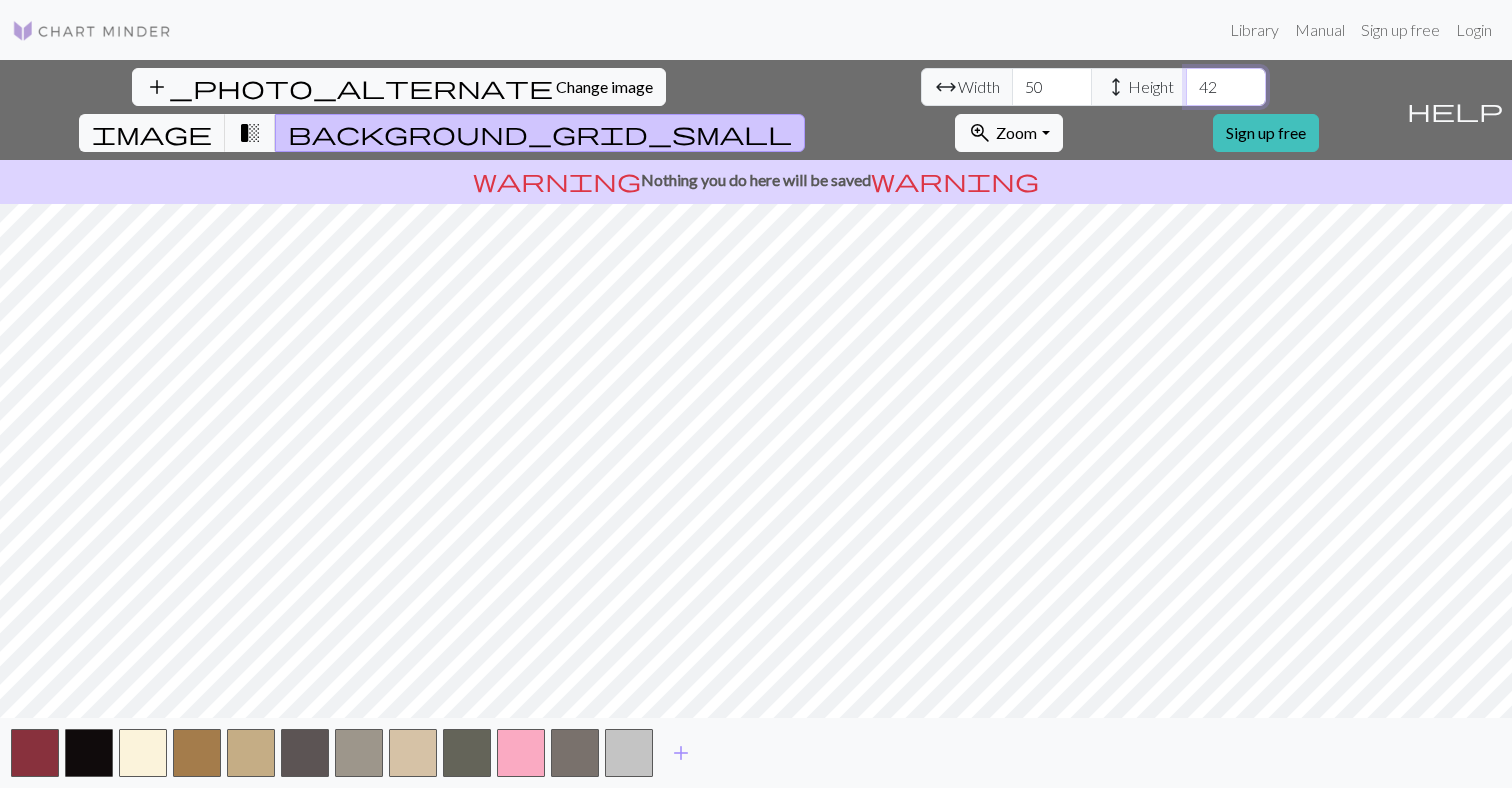 click on "42" at bounding box center [1226, 87] 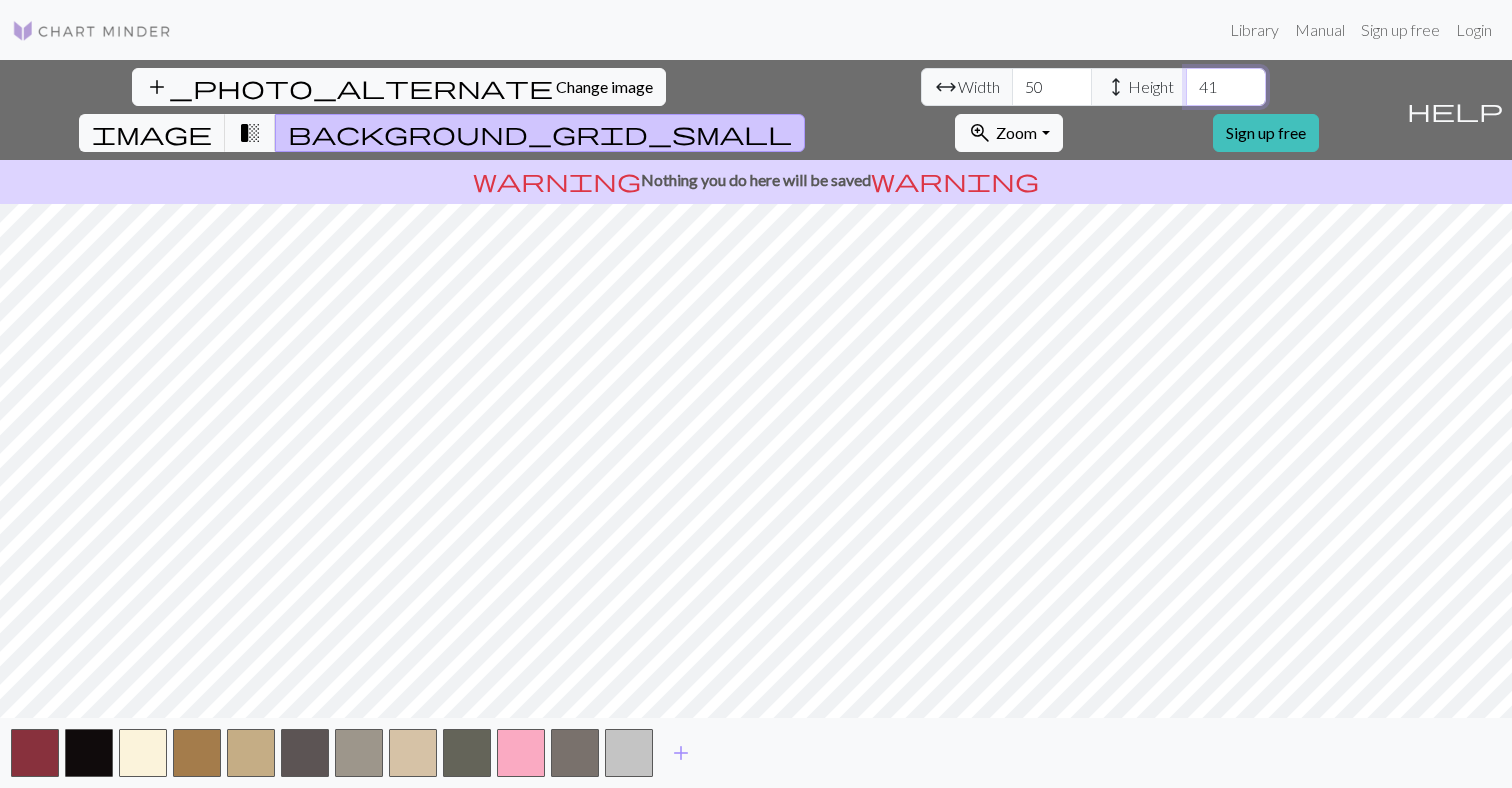 click on "41" at bounding box center [1226, 87] 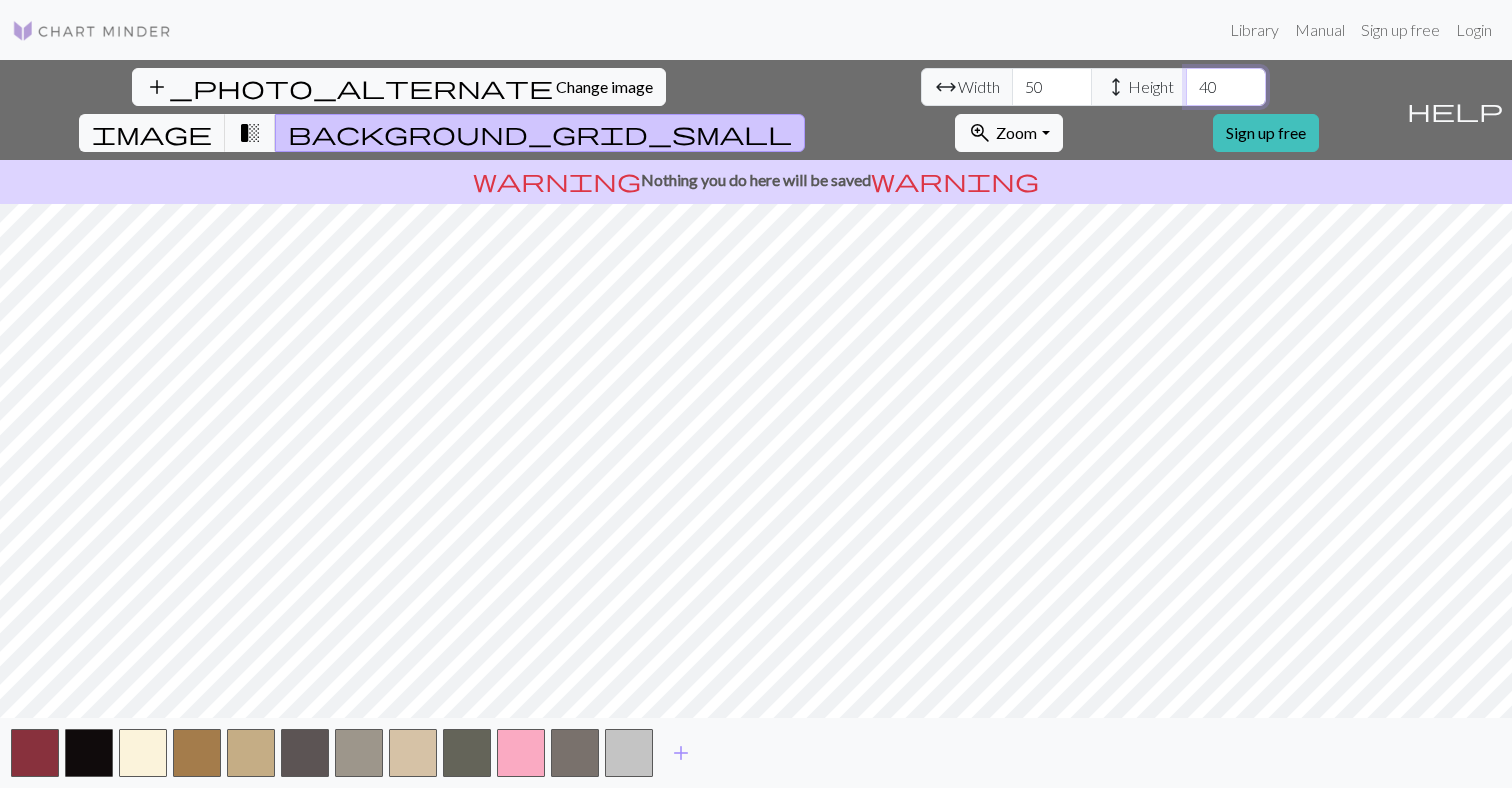 click on "40" at bounding box center (1226, 87) 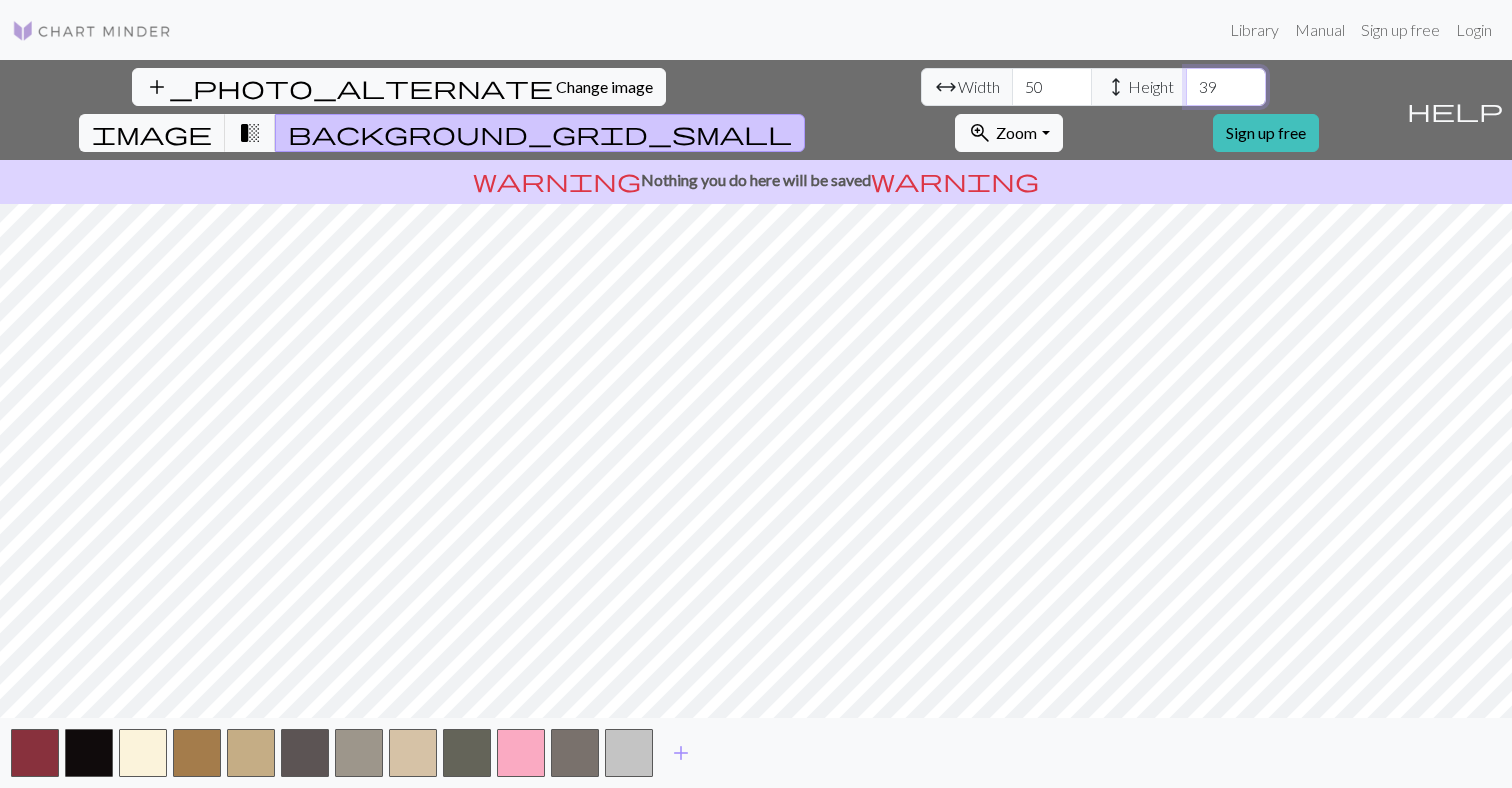 click on "39" at bounding box center (1226, 87) 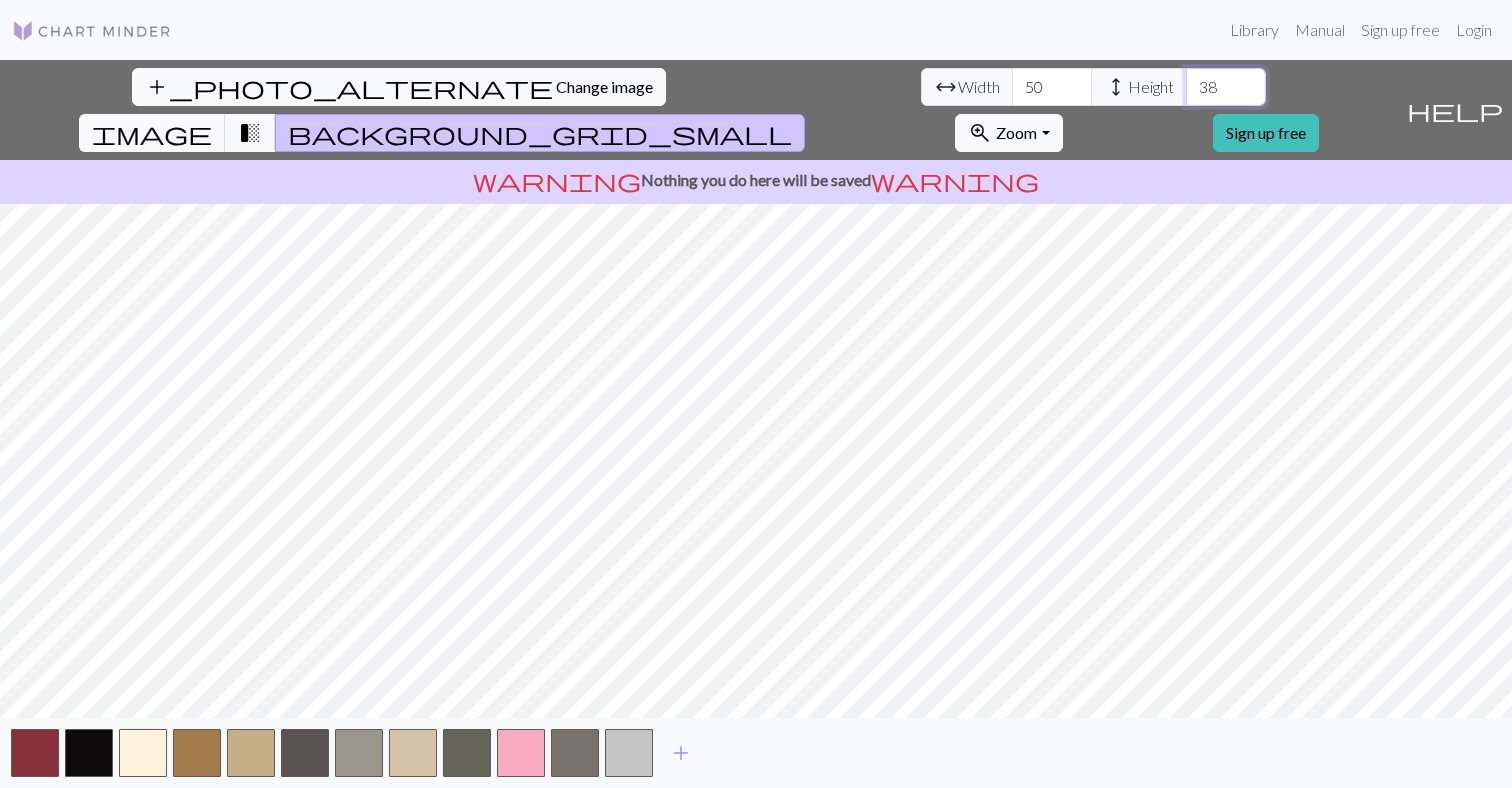click on "38" at bounding box center (1226, 87) 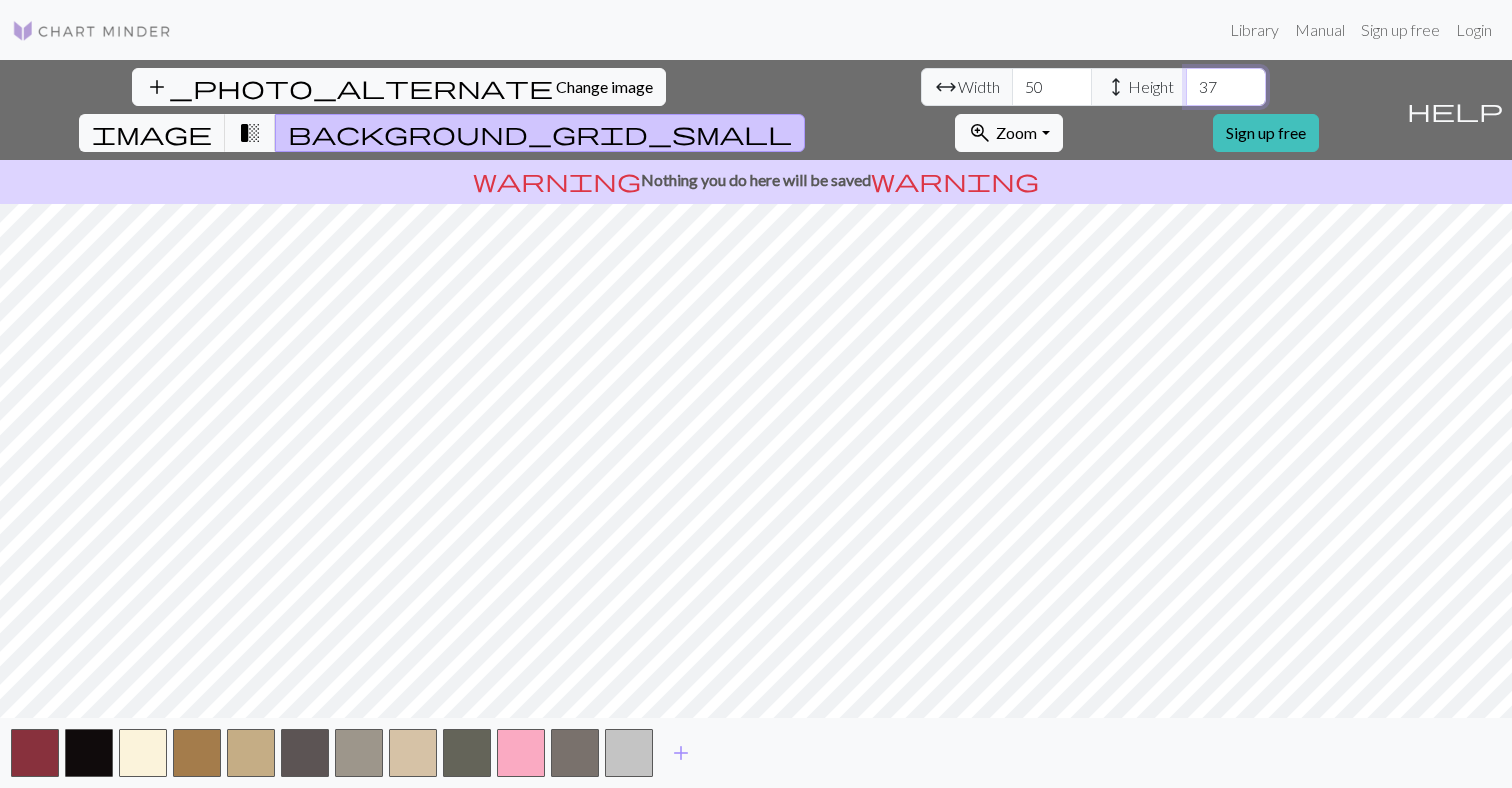 click on "37" at bounding box center [1226, 87] 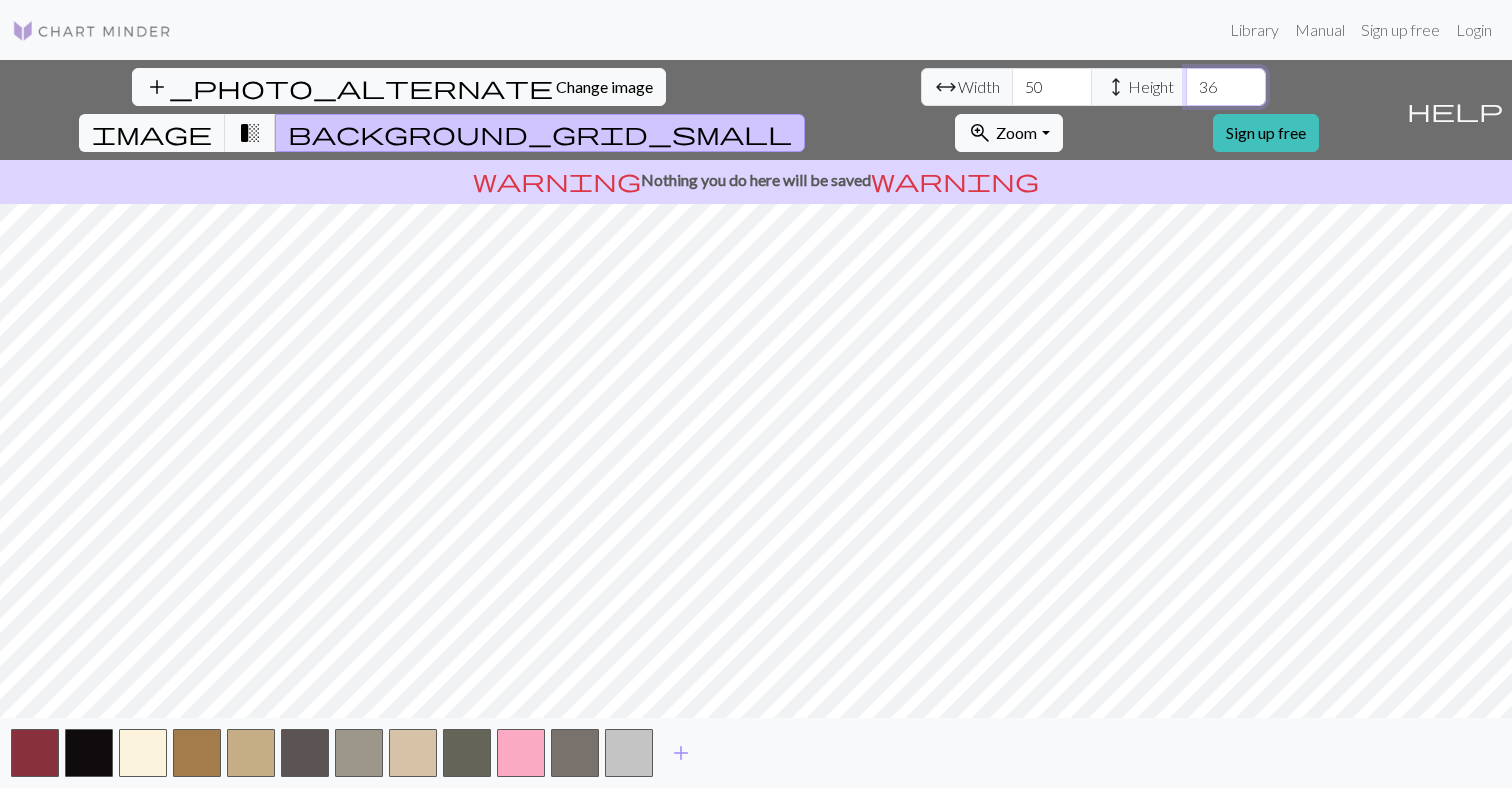 click on "36" at bounding box center [1226, 87] 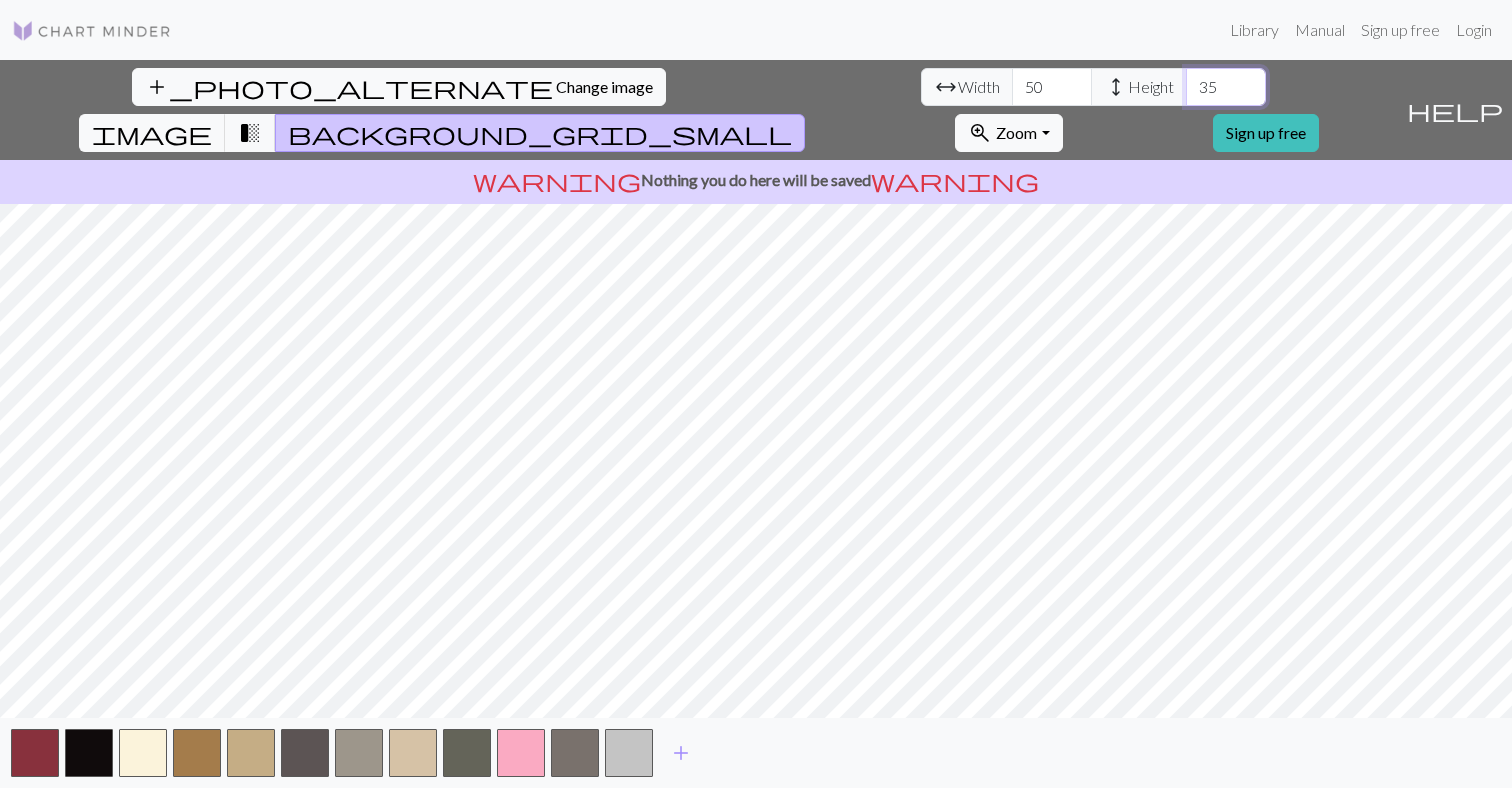 click on "35" at bounding box center (1226, 87) 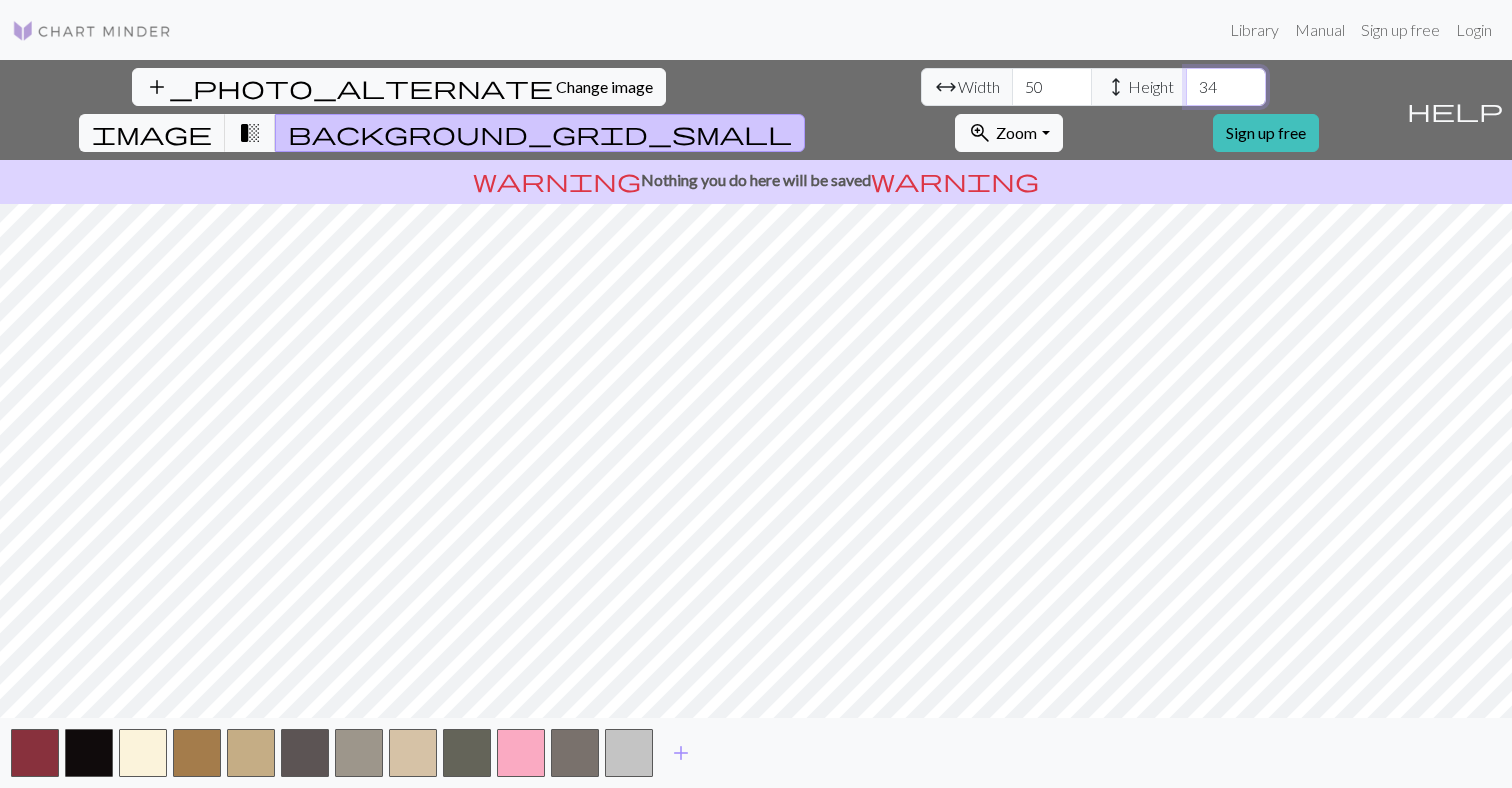 click on "34" at bounding box center [1226, 87] 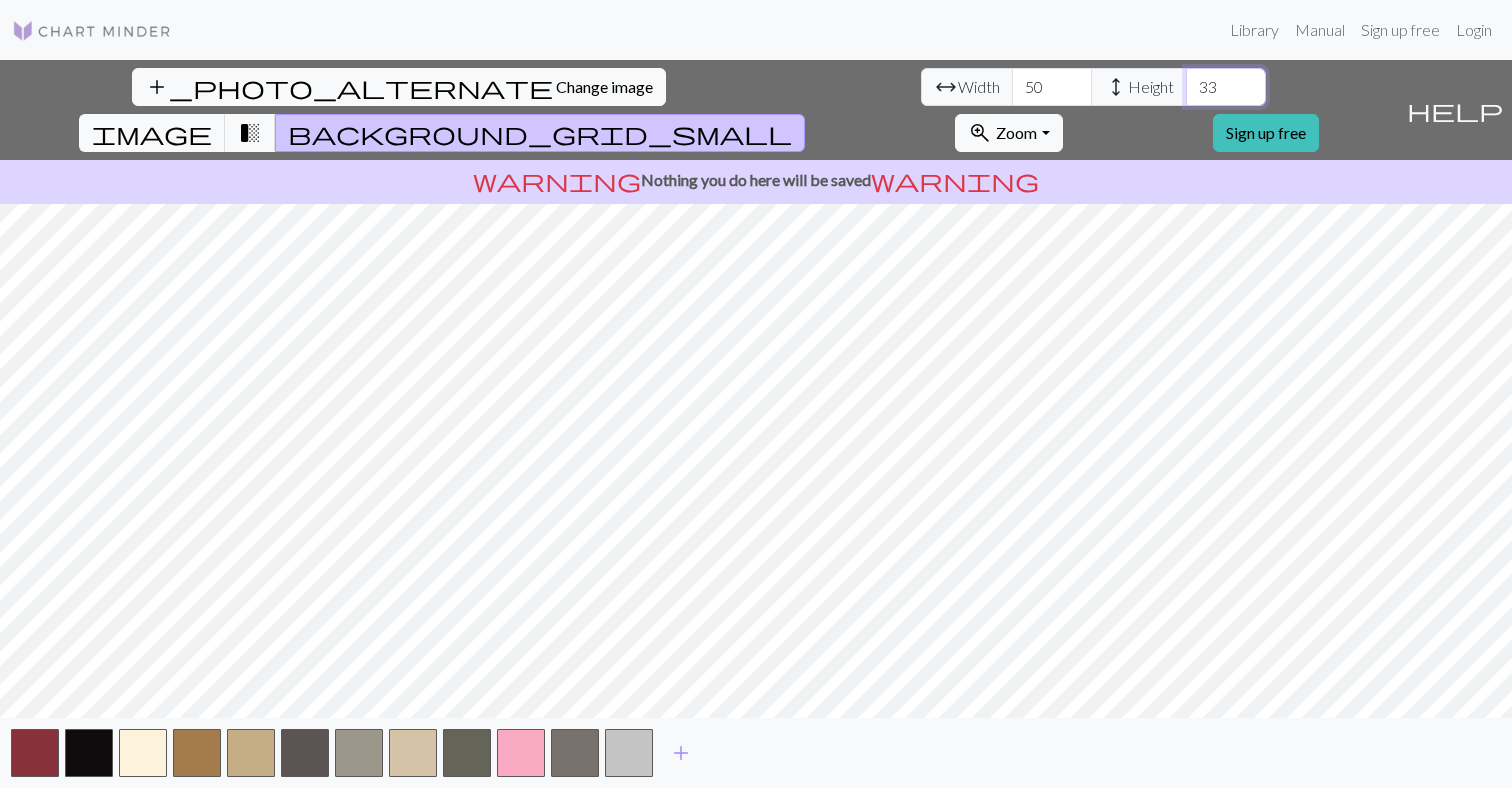 click on "33" at bounding box center (1226, 87) 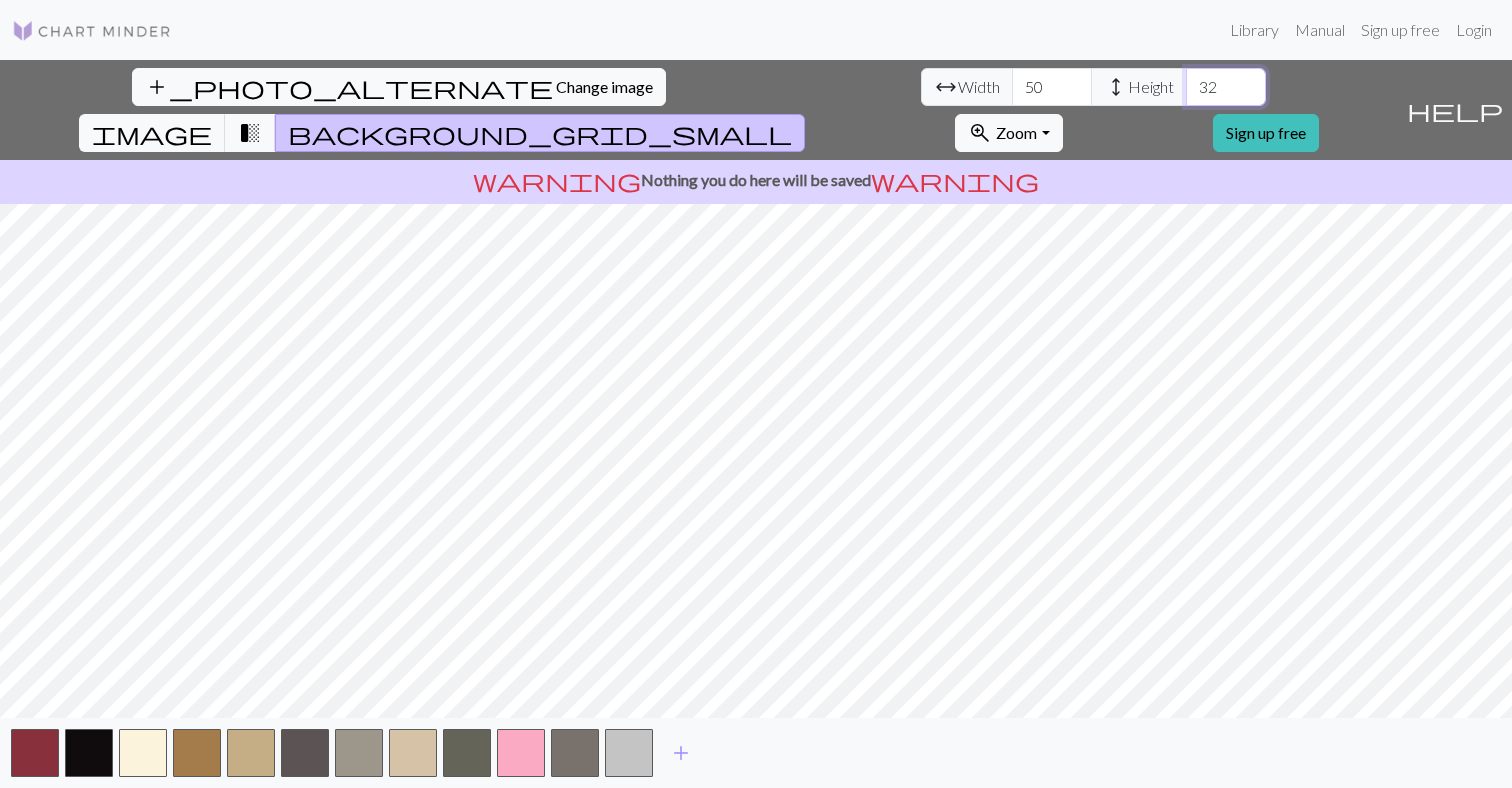 click on "32" at bounding box center (1226, 87) 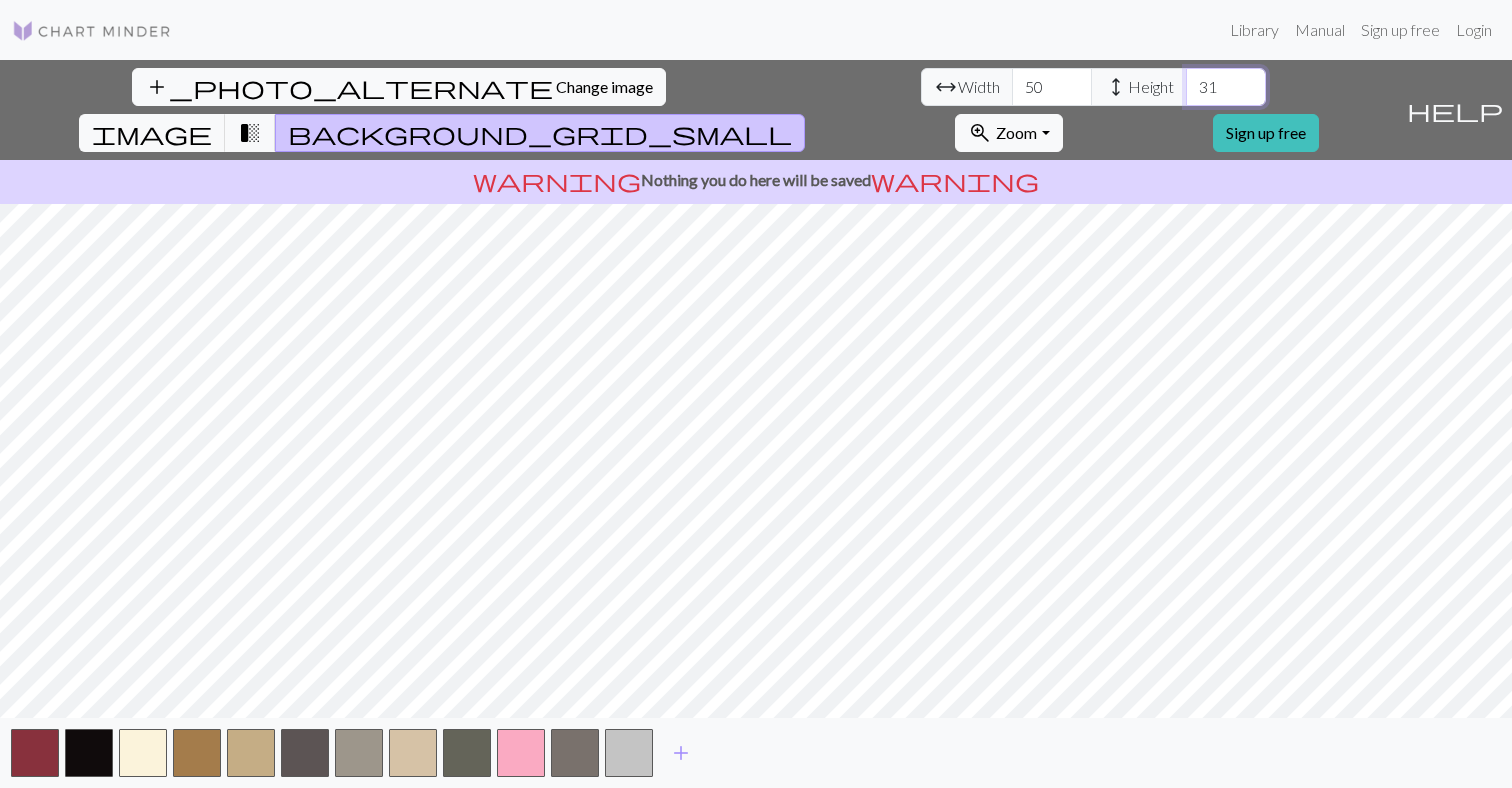 click on "31" at bounding box center [1226, 87] 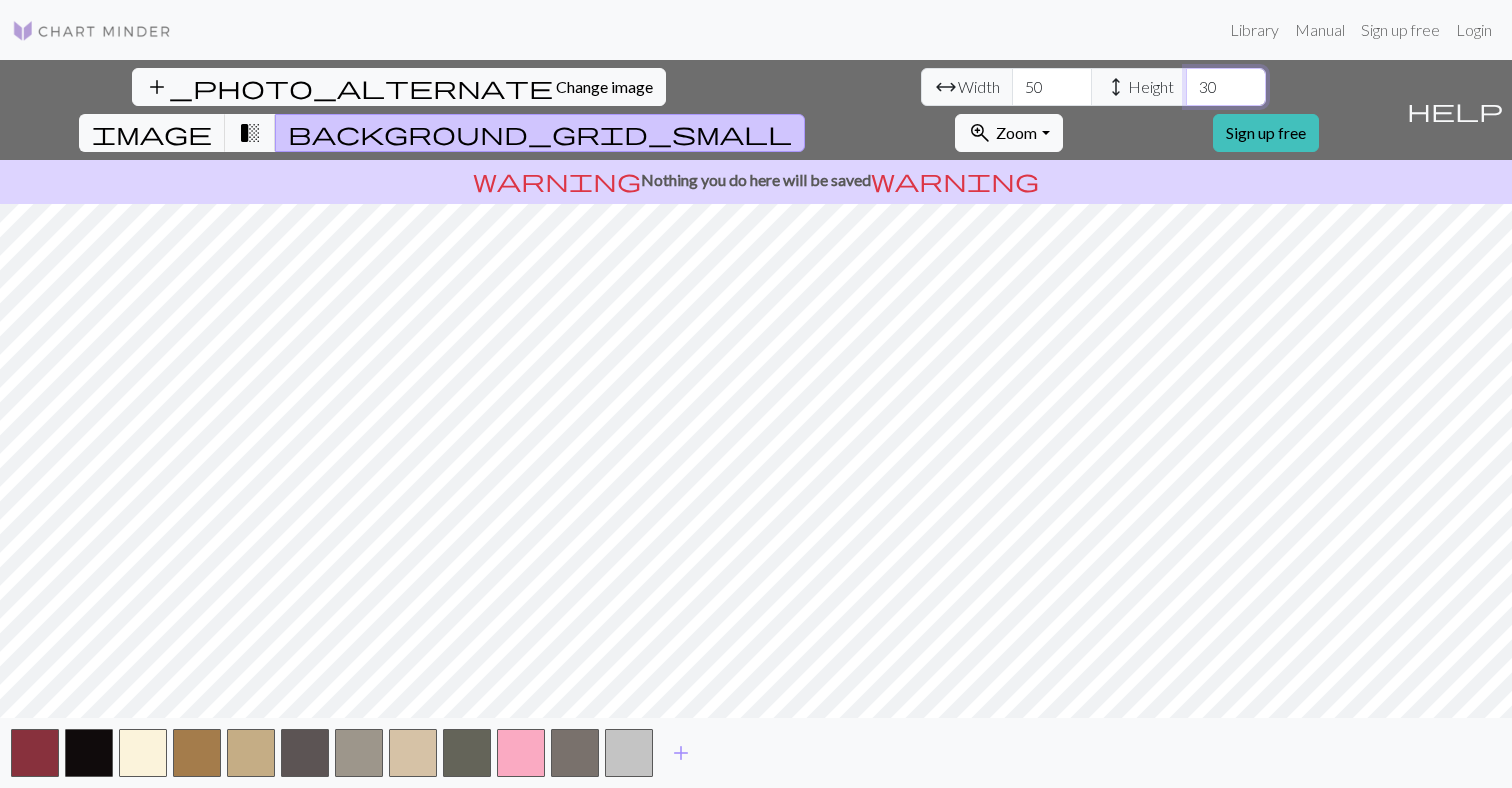 click on "30" at bounding box center (1226, 87) 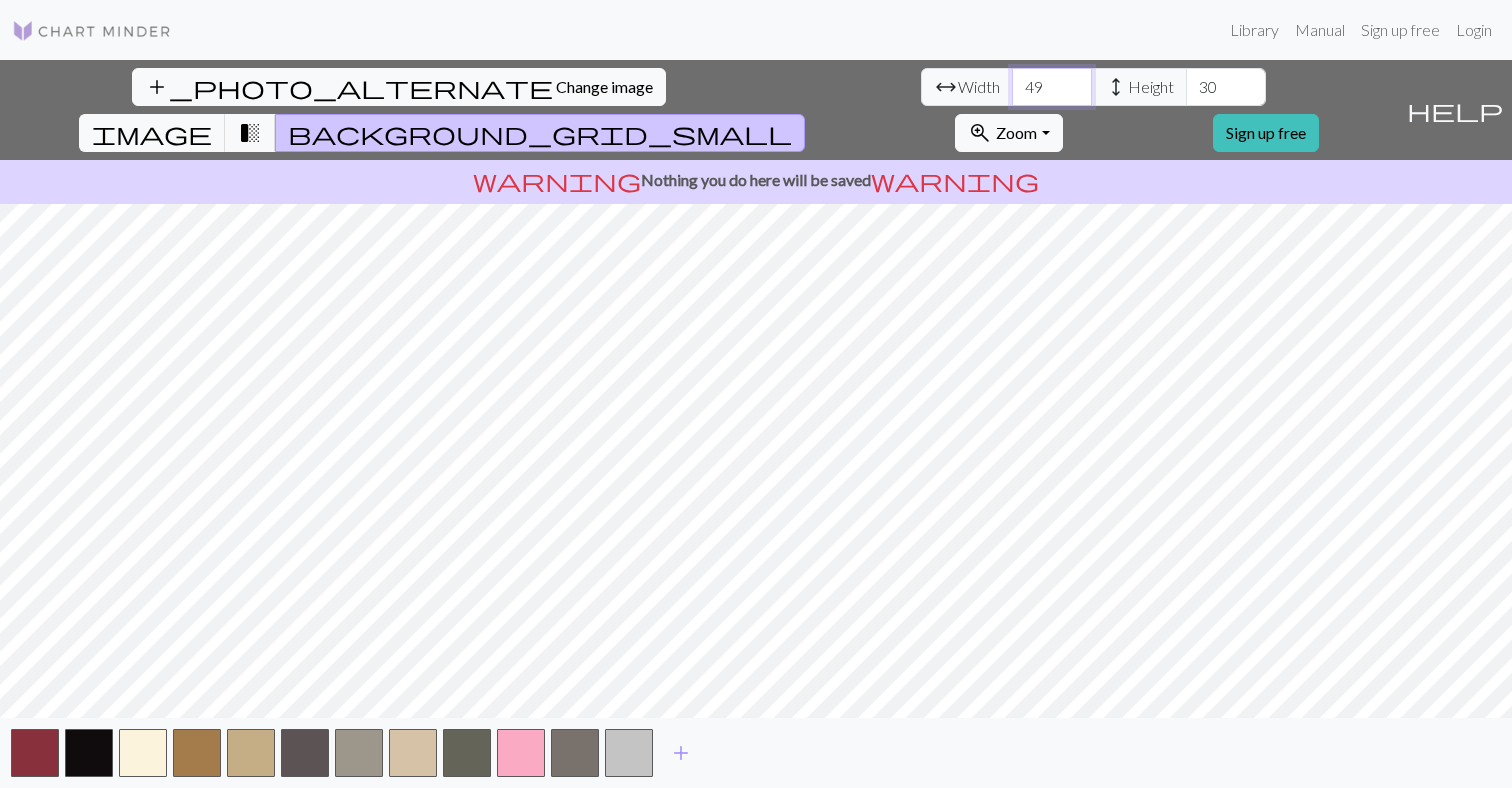 click on "49" at bounding box center [1052, 87] 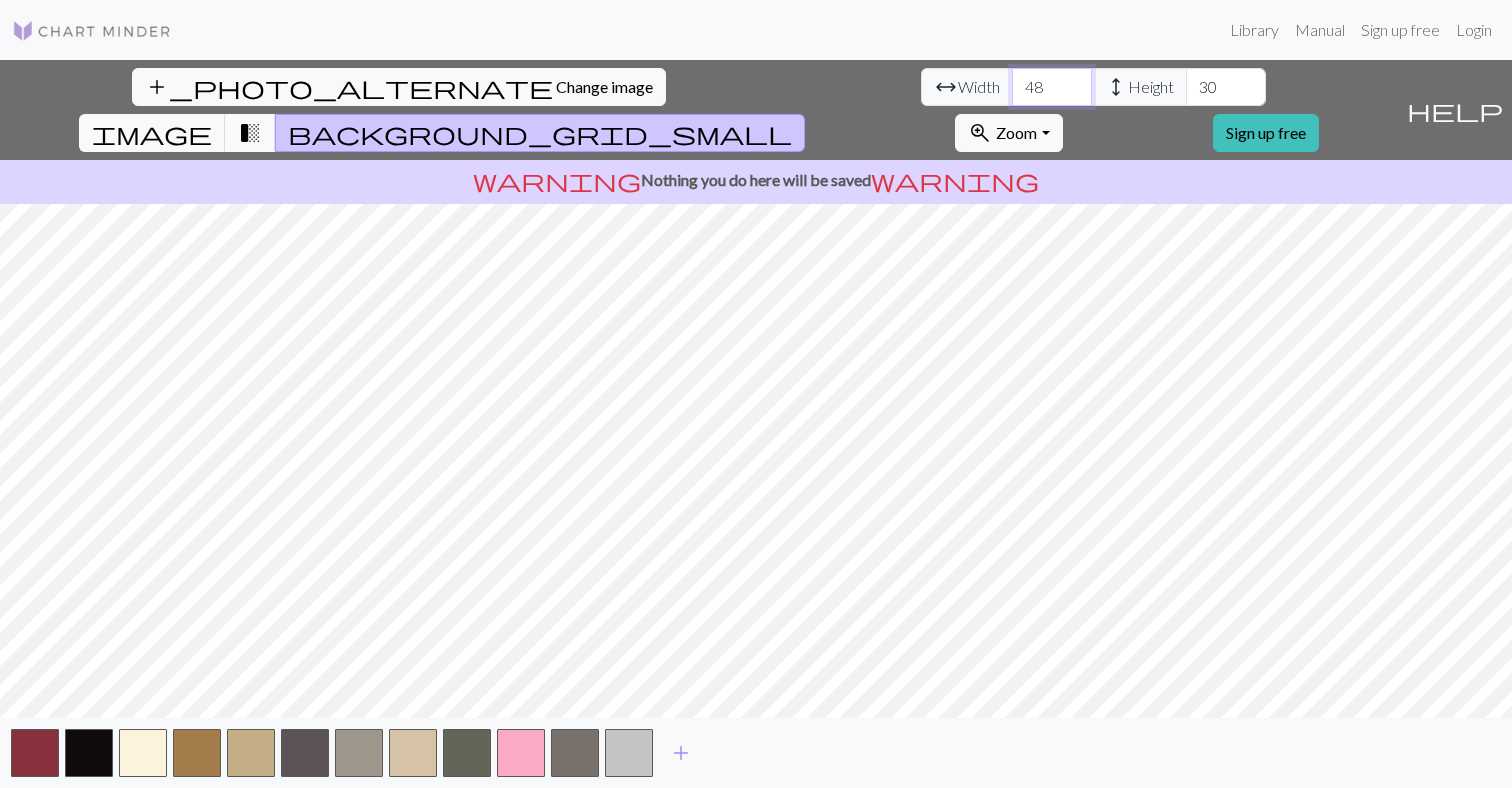 click on "48" at bounding box center (1052, 87) 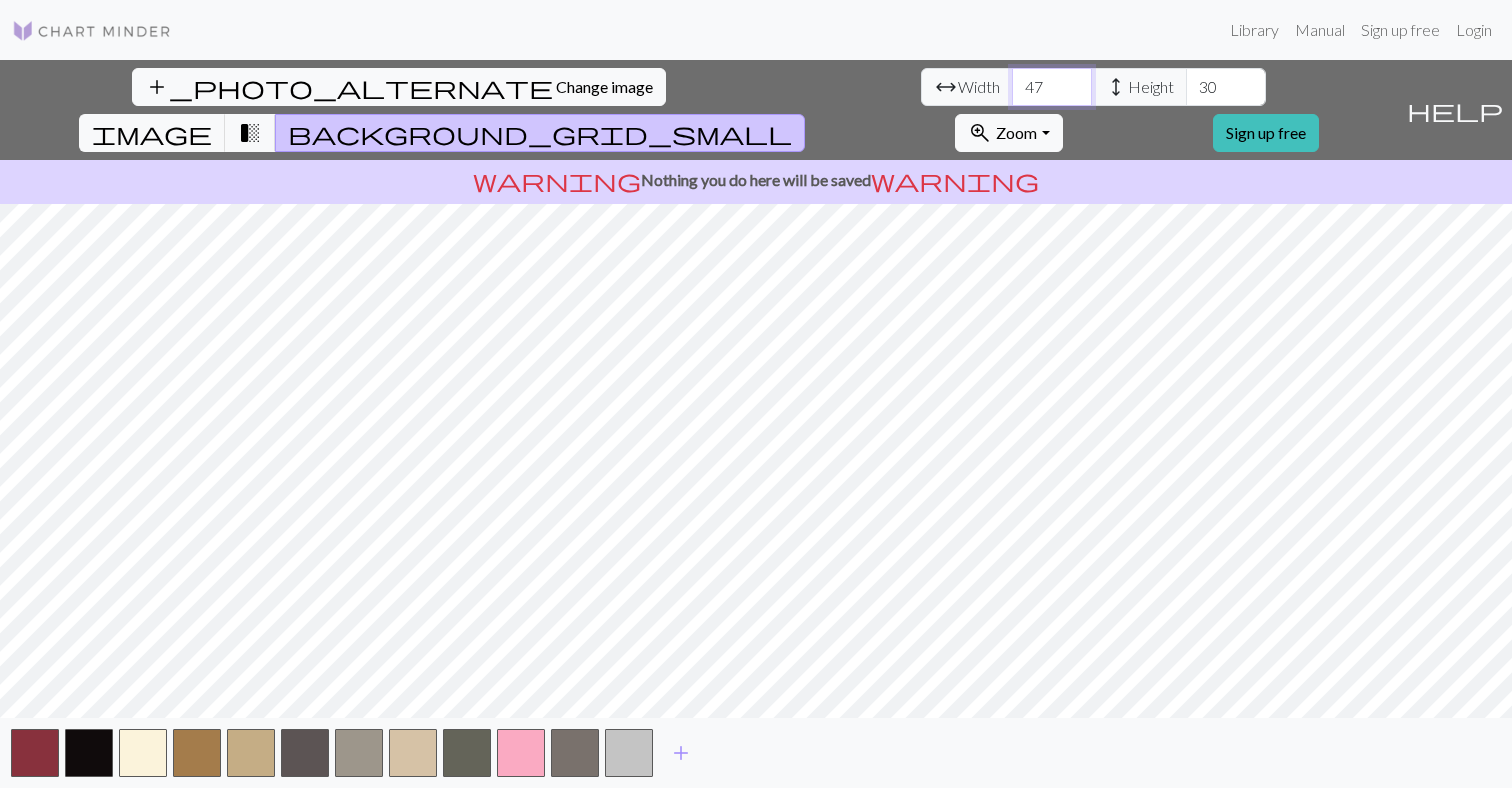 click on "47" at bounding box center [1052, 87] 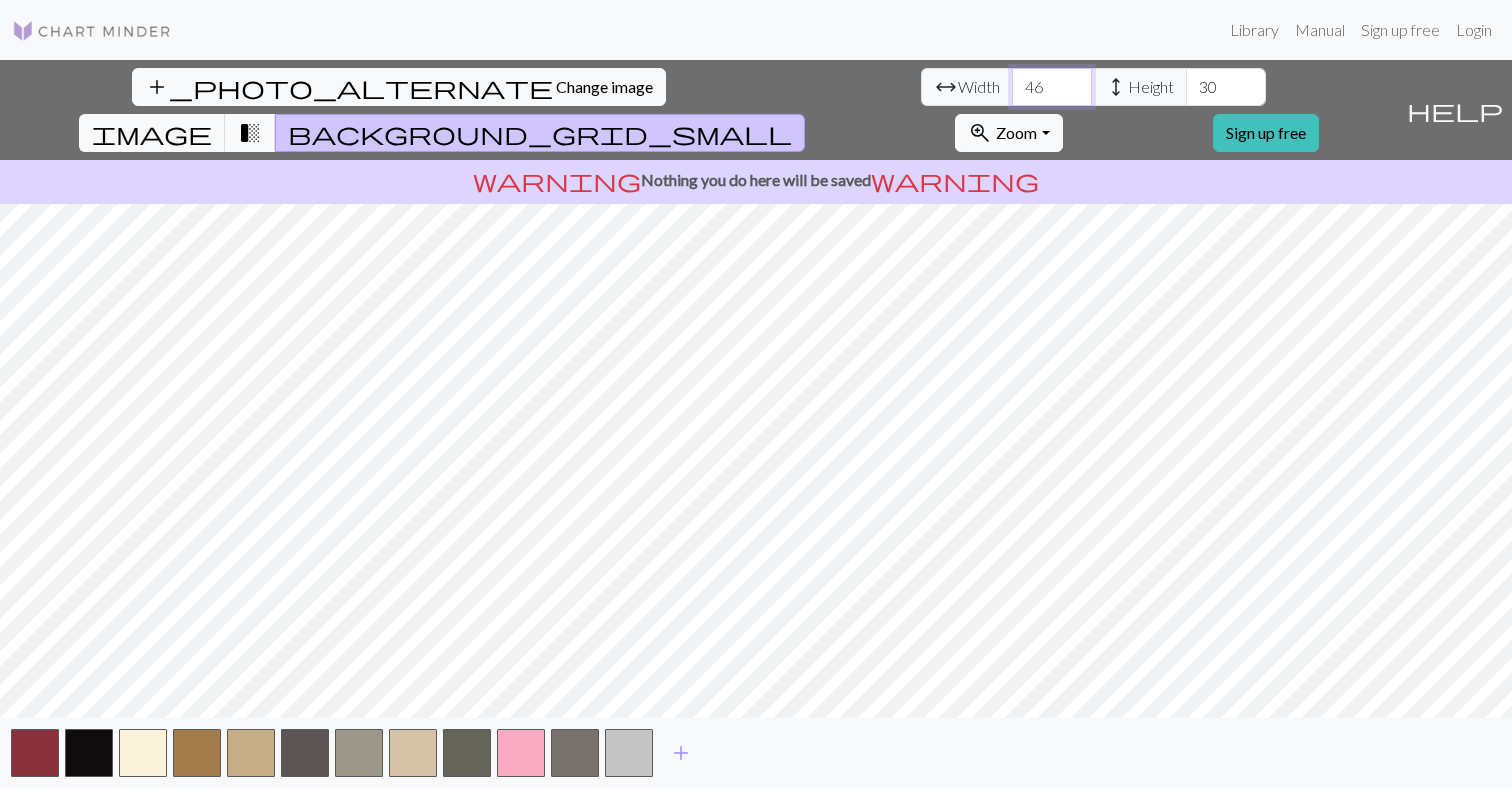 click on "46" at bounding box center (1052, 87) 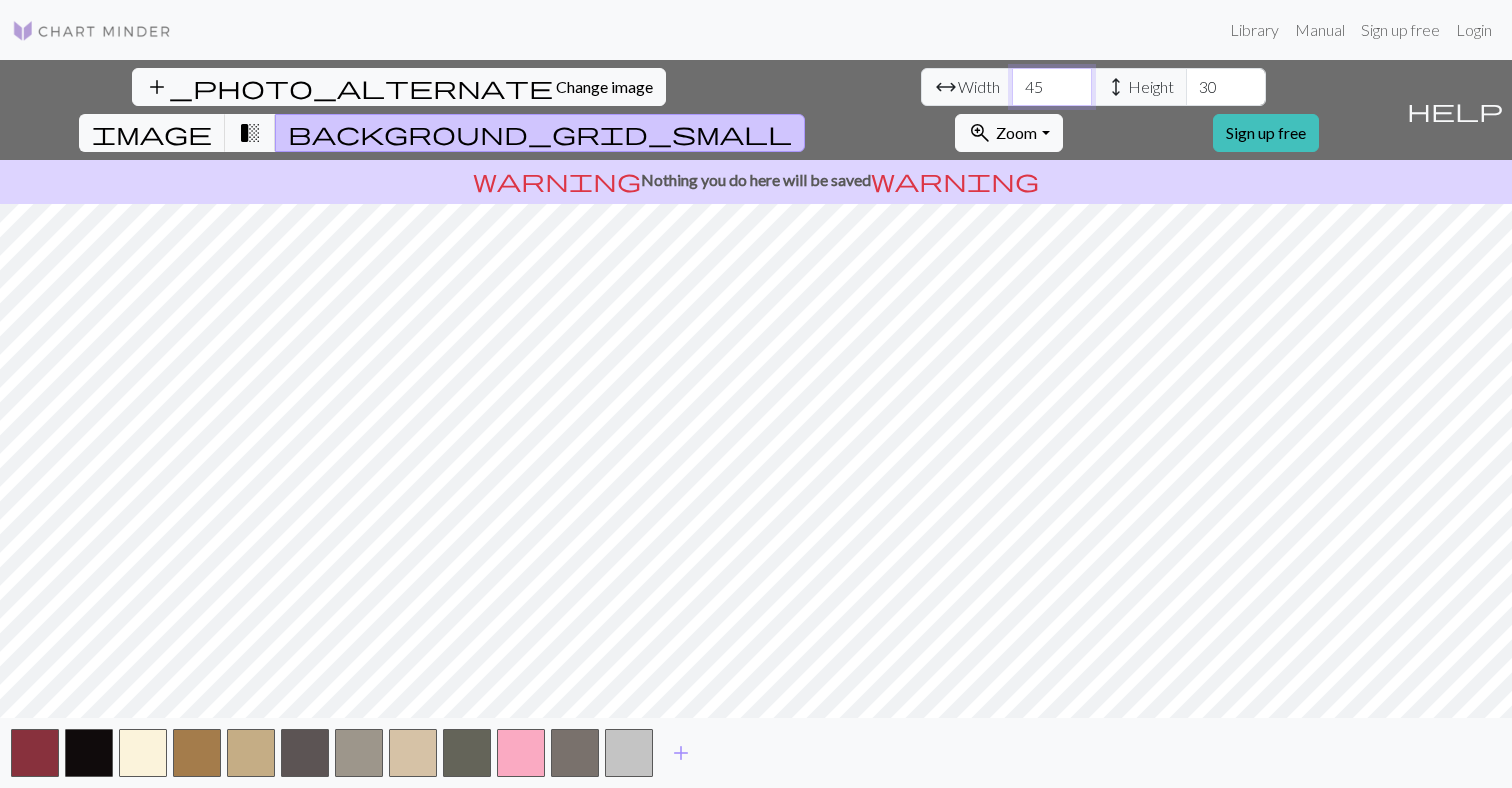 click on "45" at bounding box center [1052, 87] 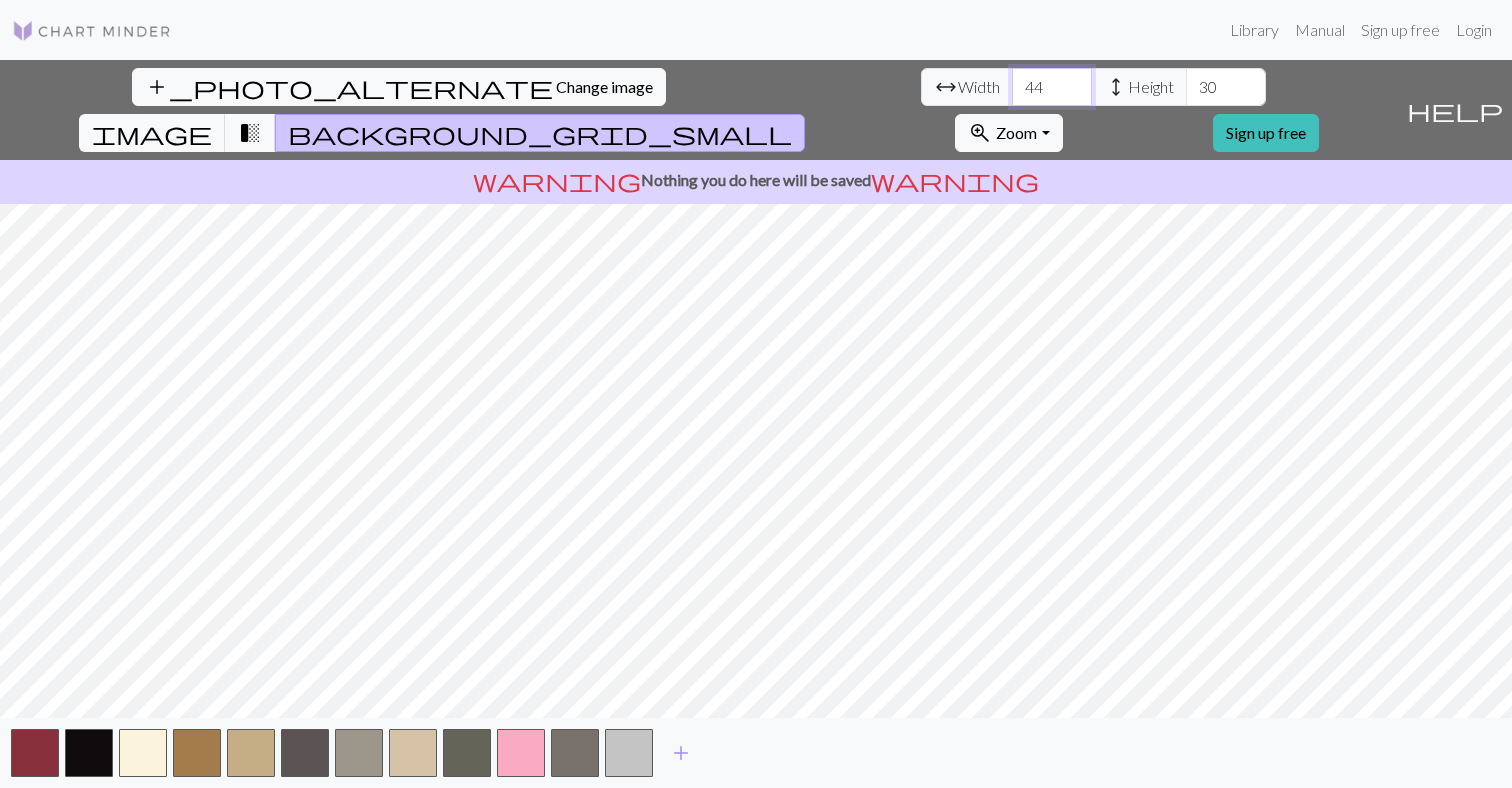 click on "44" at bounding box center [1052, 87] 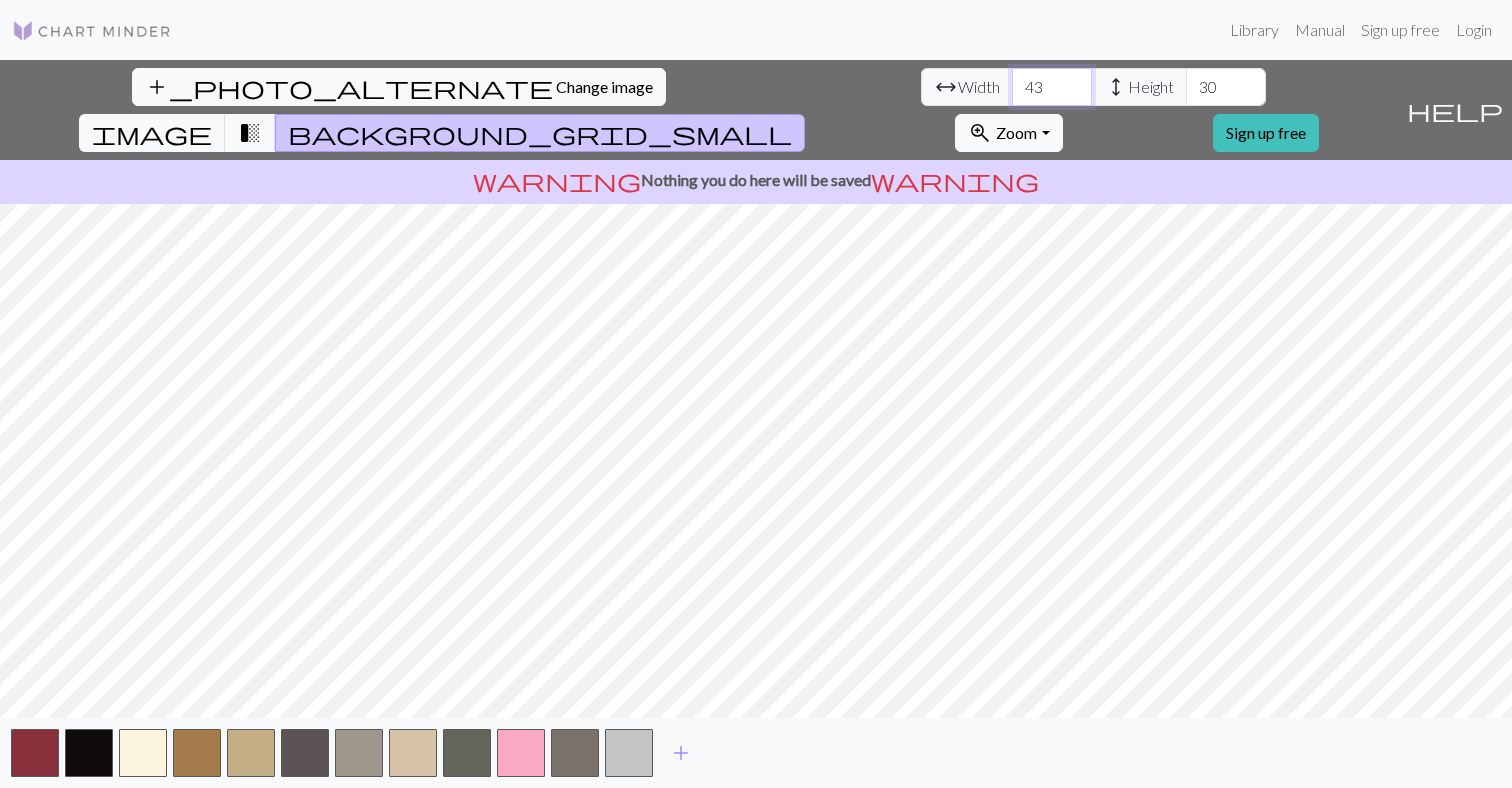 click on "43" at bounding box center (1052, 87) 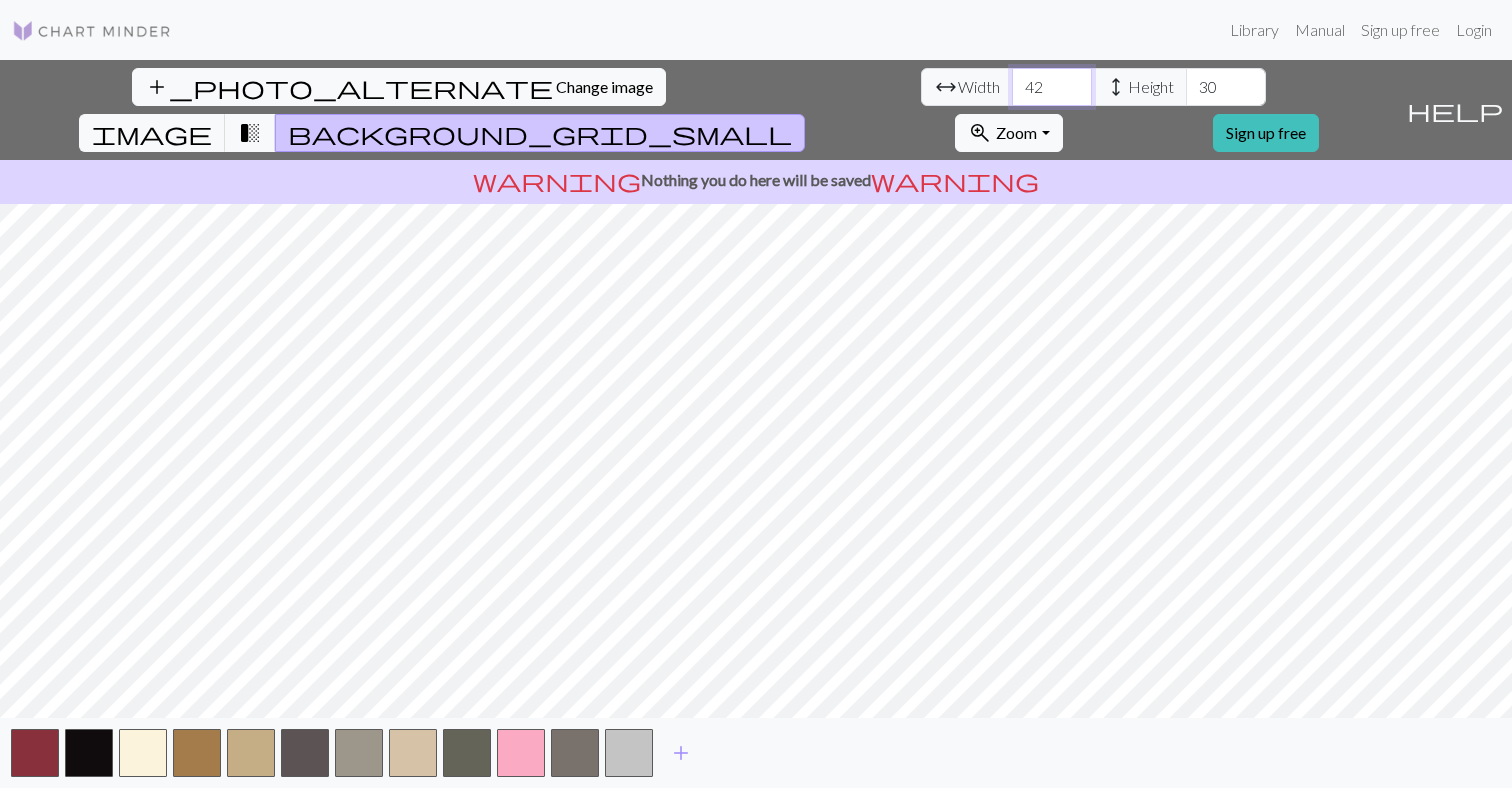 click on "42" at bounding box center (1052, 87) 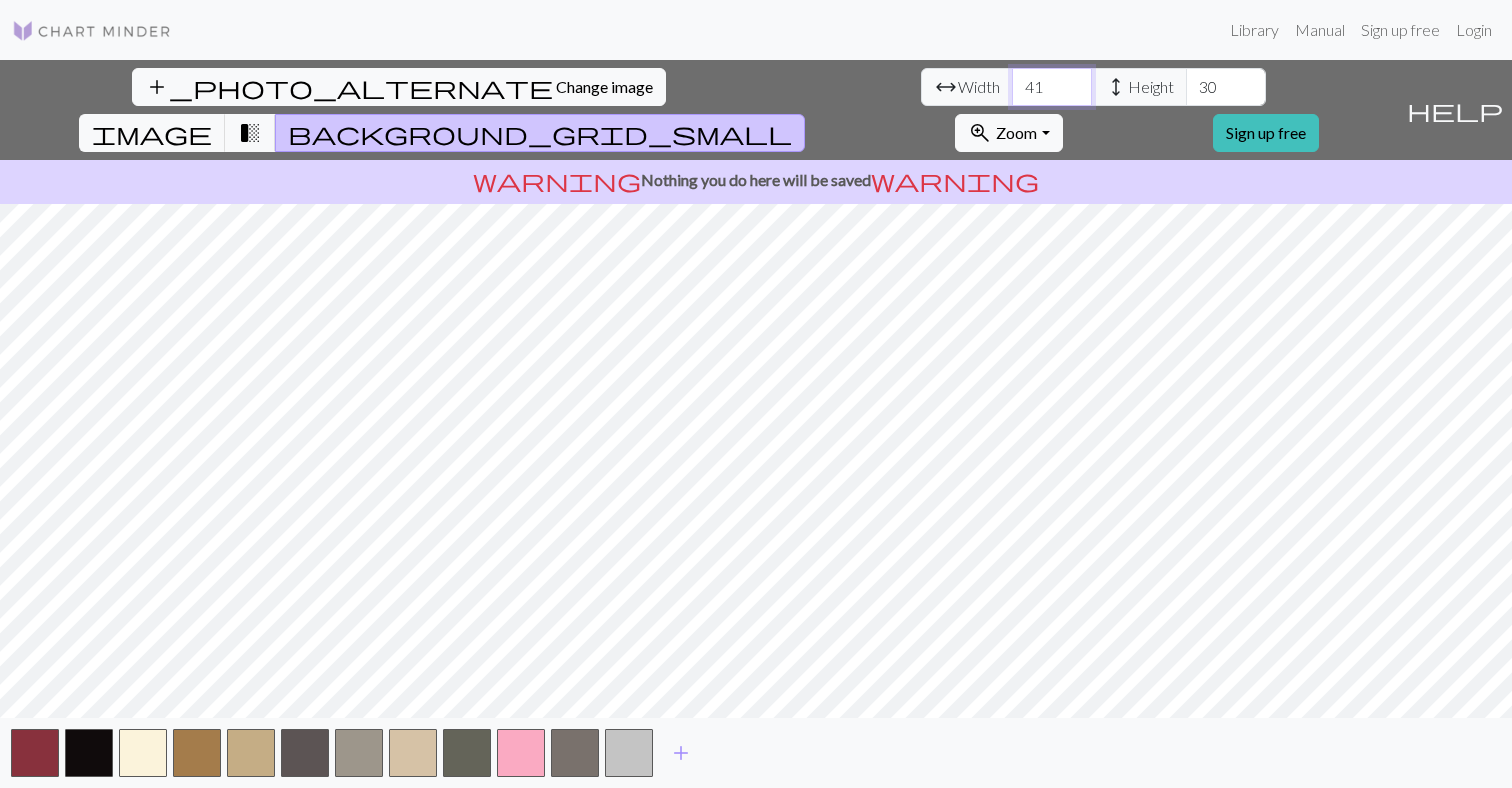 click on "41" at bounding box center (1052, 87) 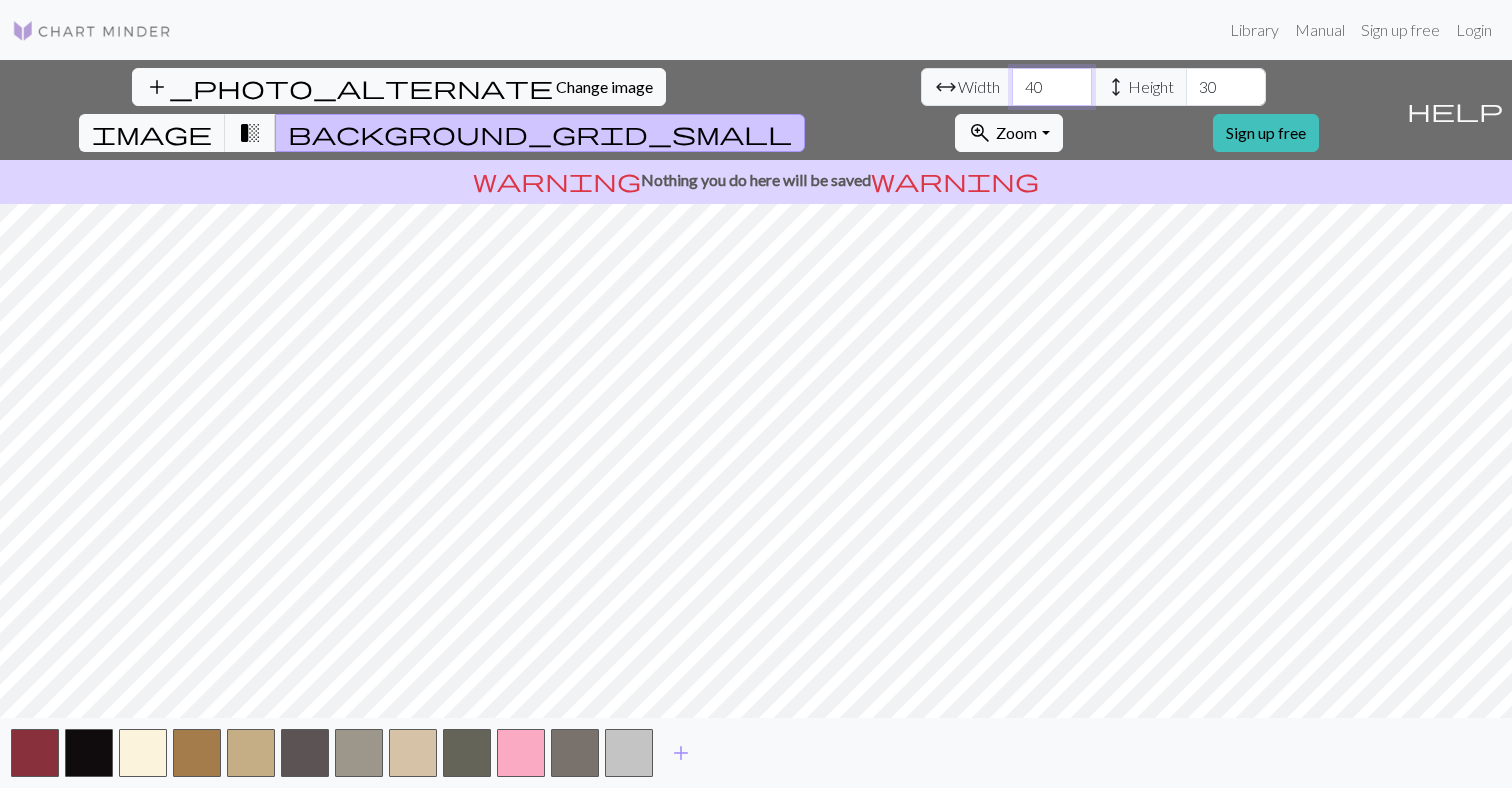 click on "40" at bounding box center (1052, 87) 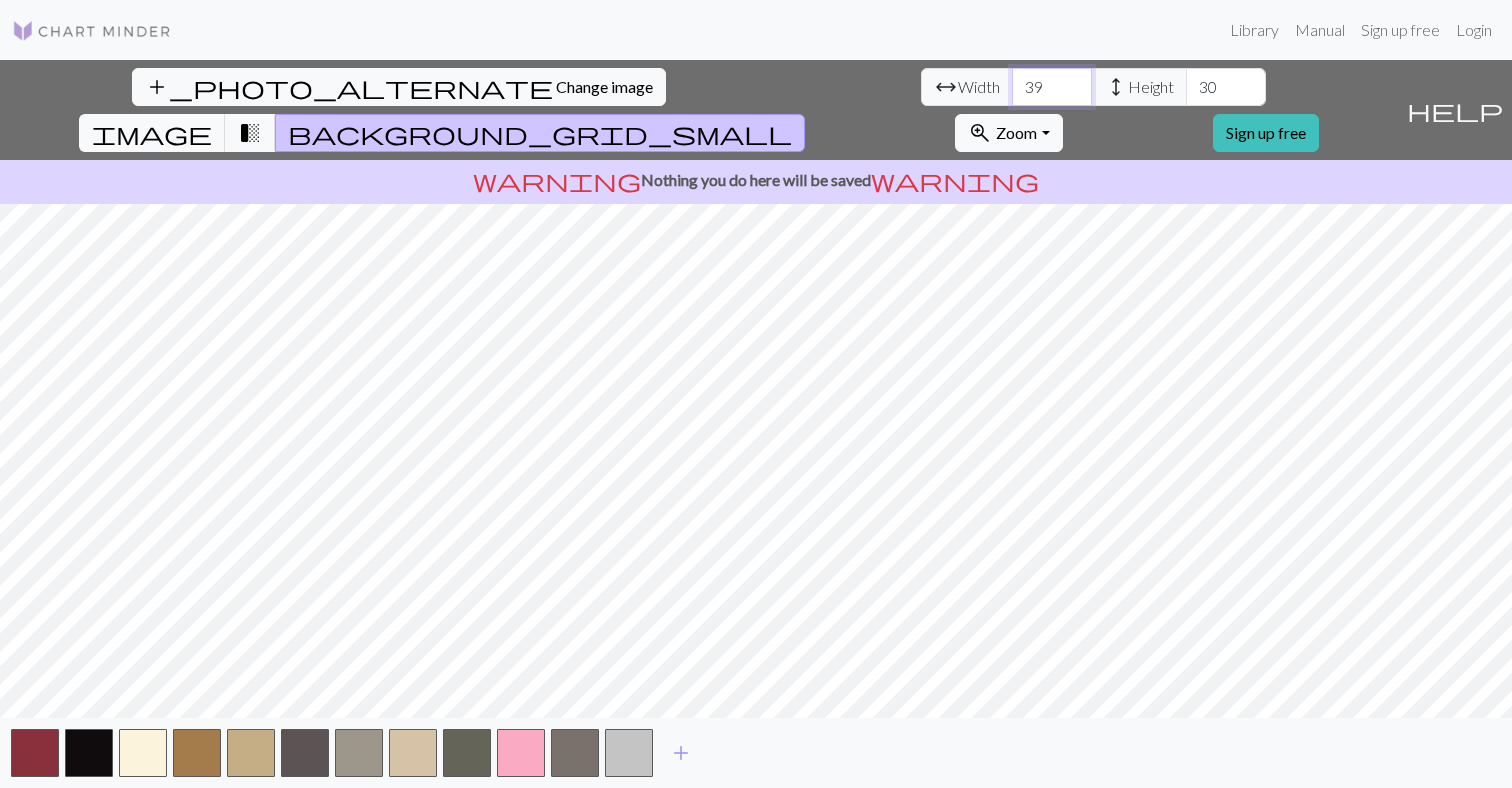 click on "39" at bounding box center (1052, 87) 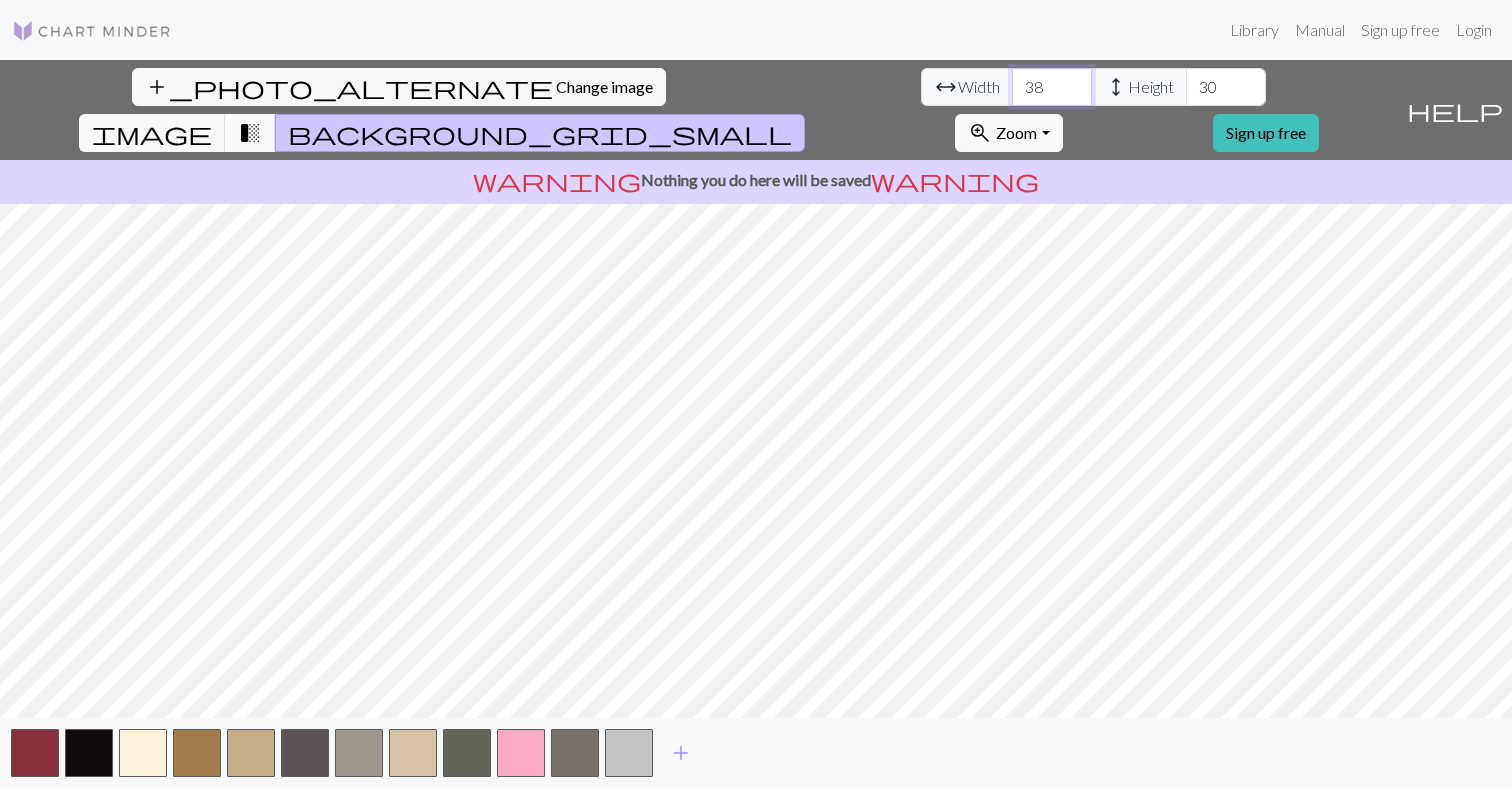 click on "38" at bounding box center [1052, 87] 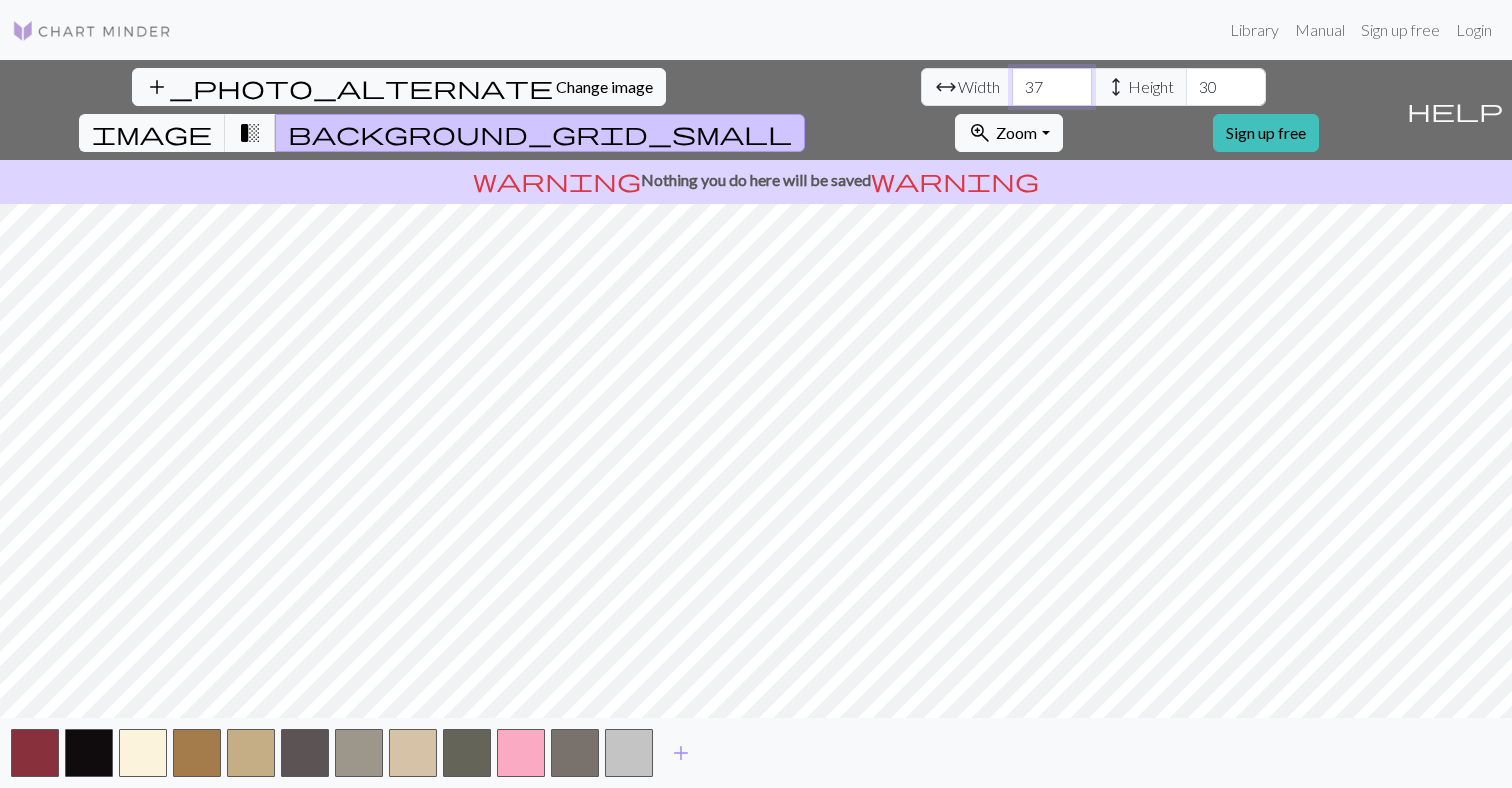 click on "37" at bounding box center (1052, 87) 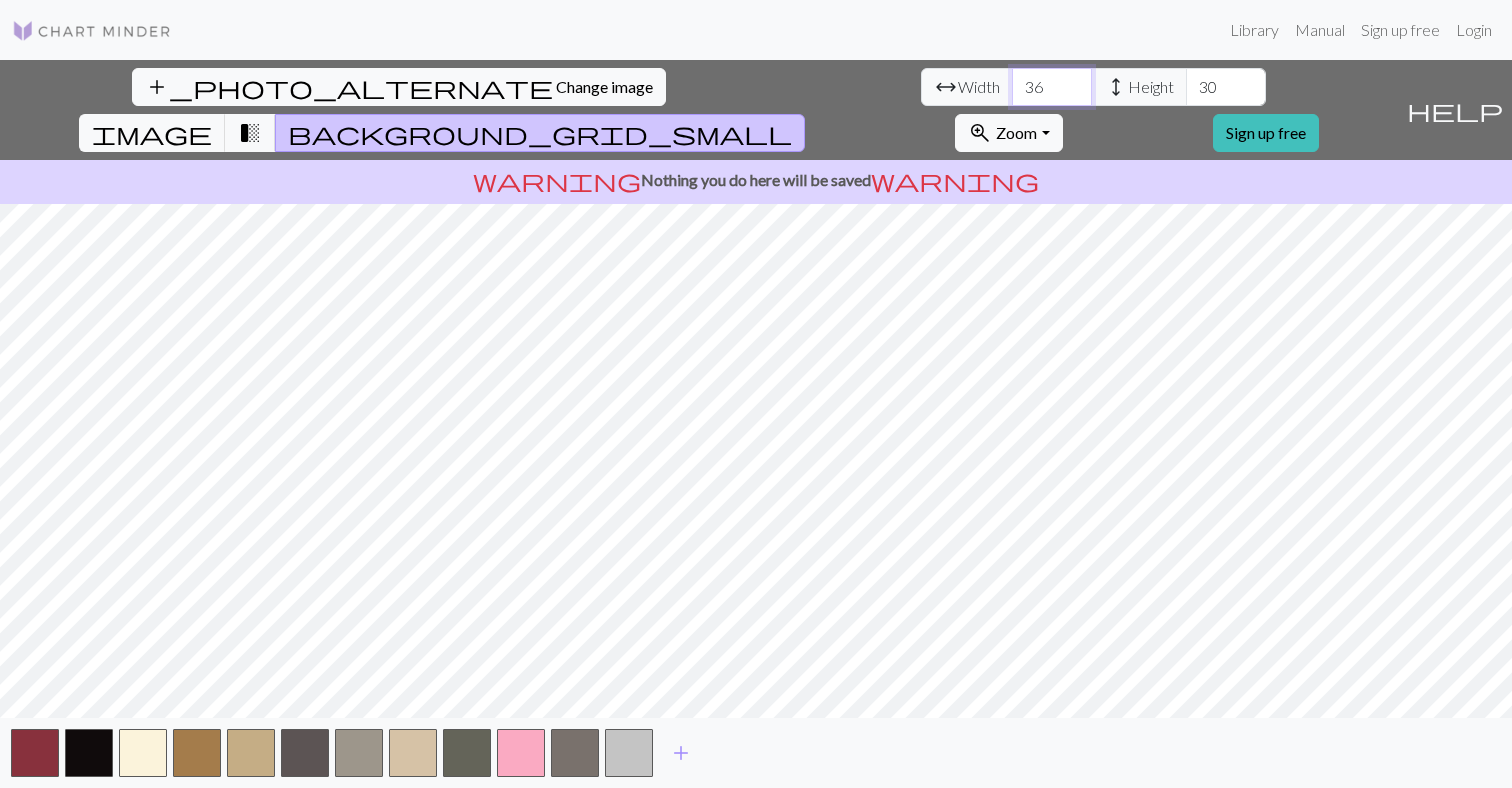 click on "36" at bounding box center (1052, 87) 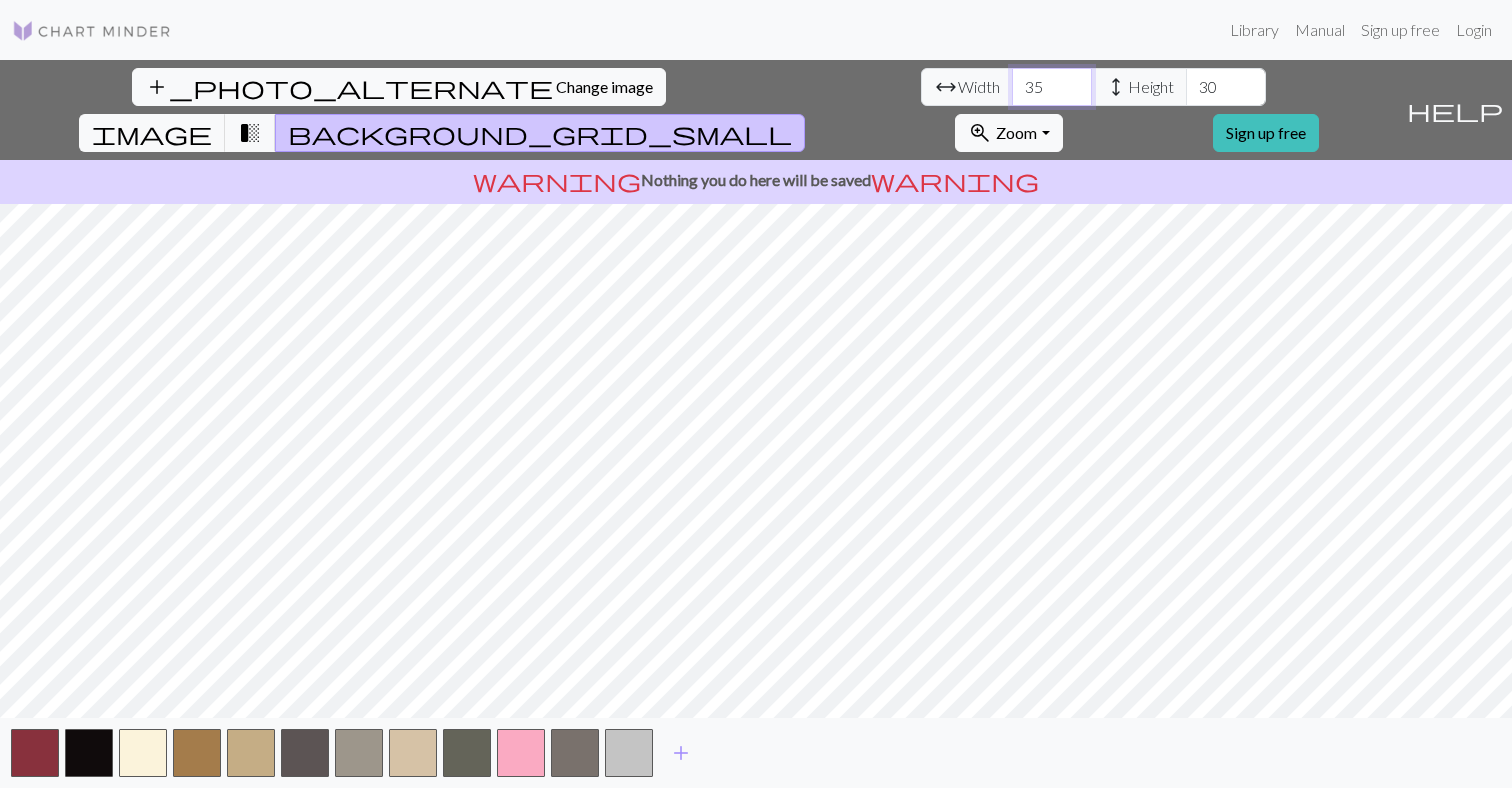 click on "35" at bounding box center [1052, 87] 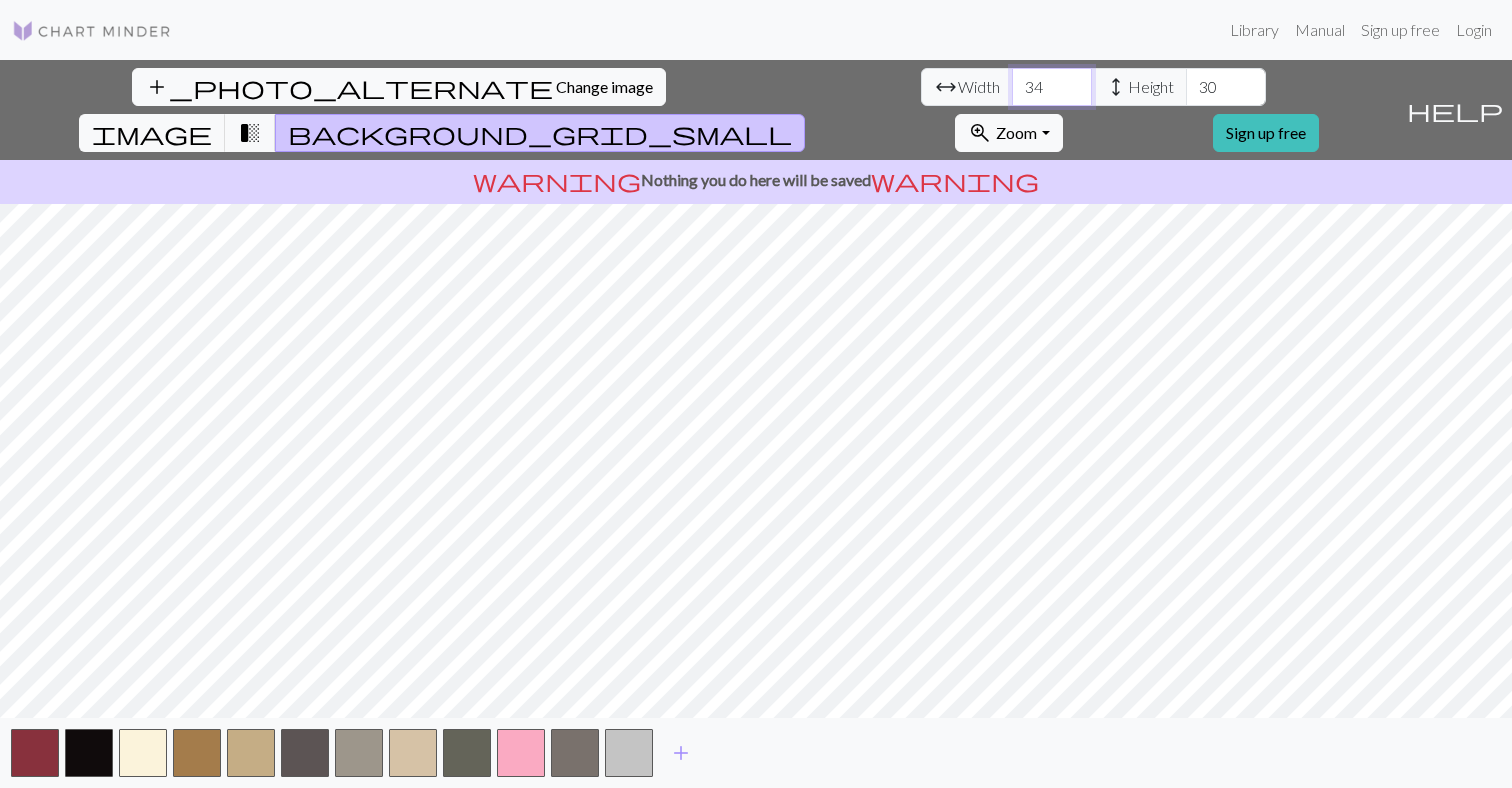 click on "34" at bounding box center (1052, 87) 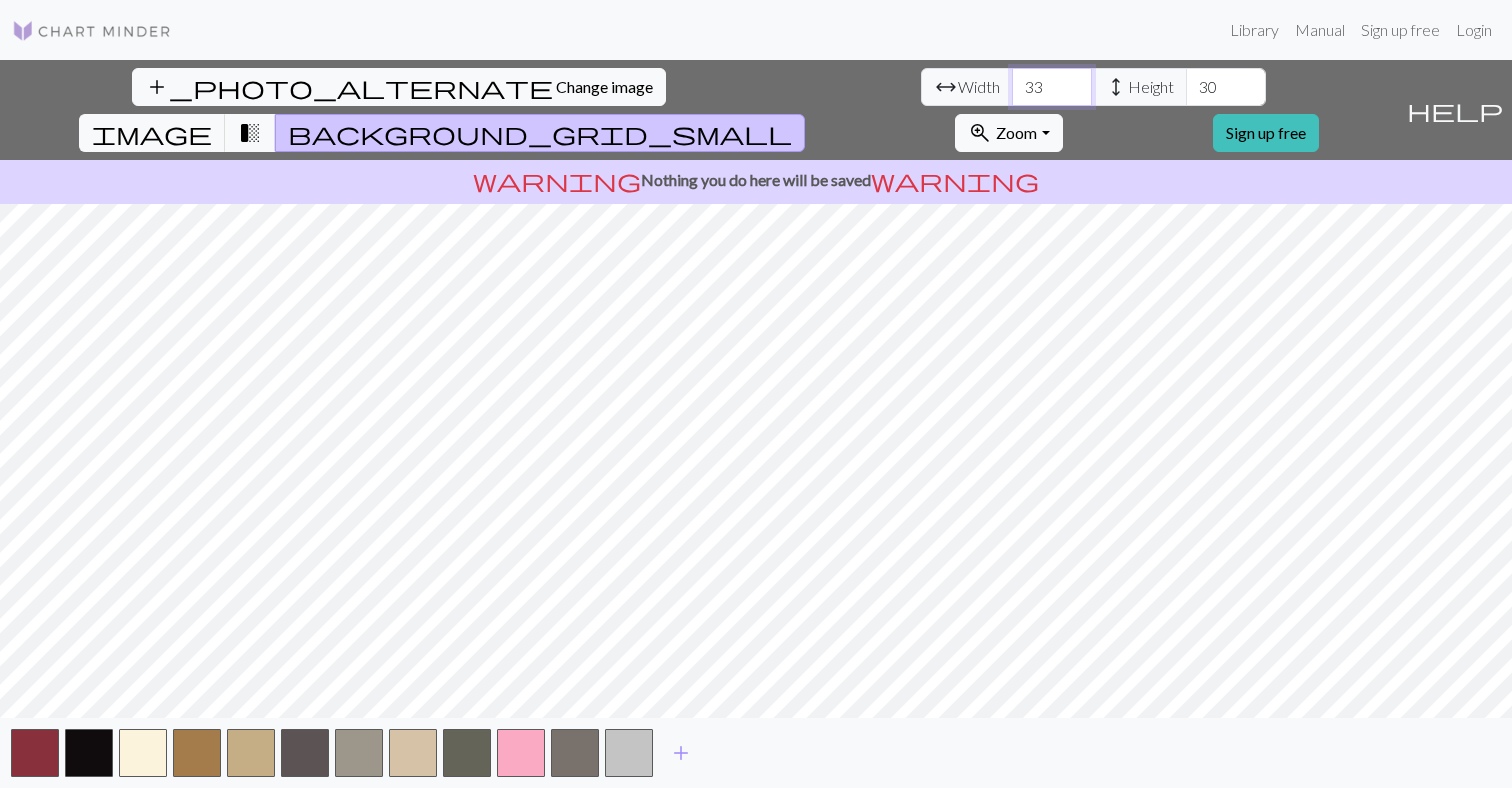 click on "33" at bounding box center [1052, 87] 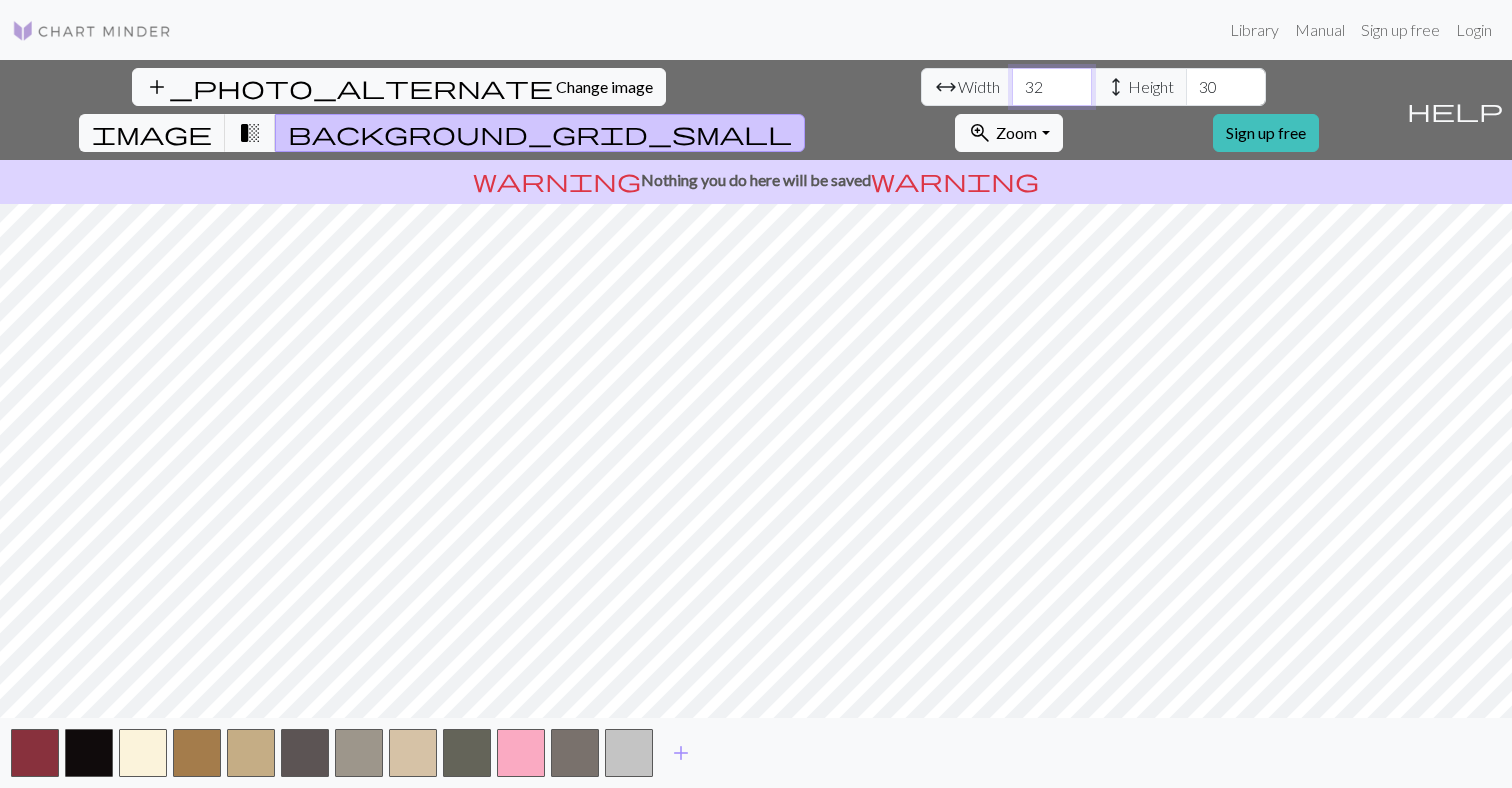 click on "32" at bounding box center [1052, 87] 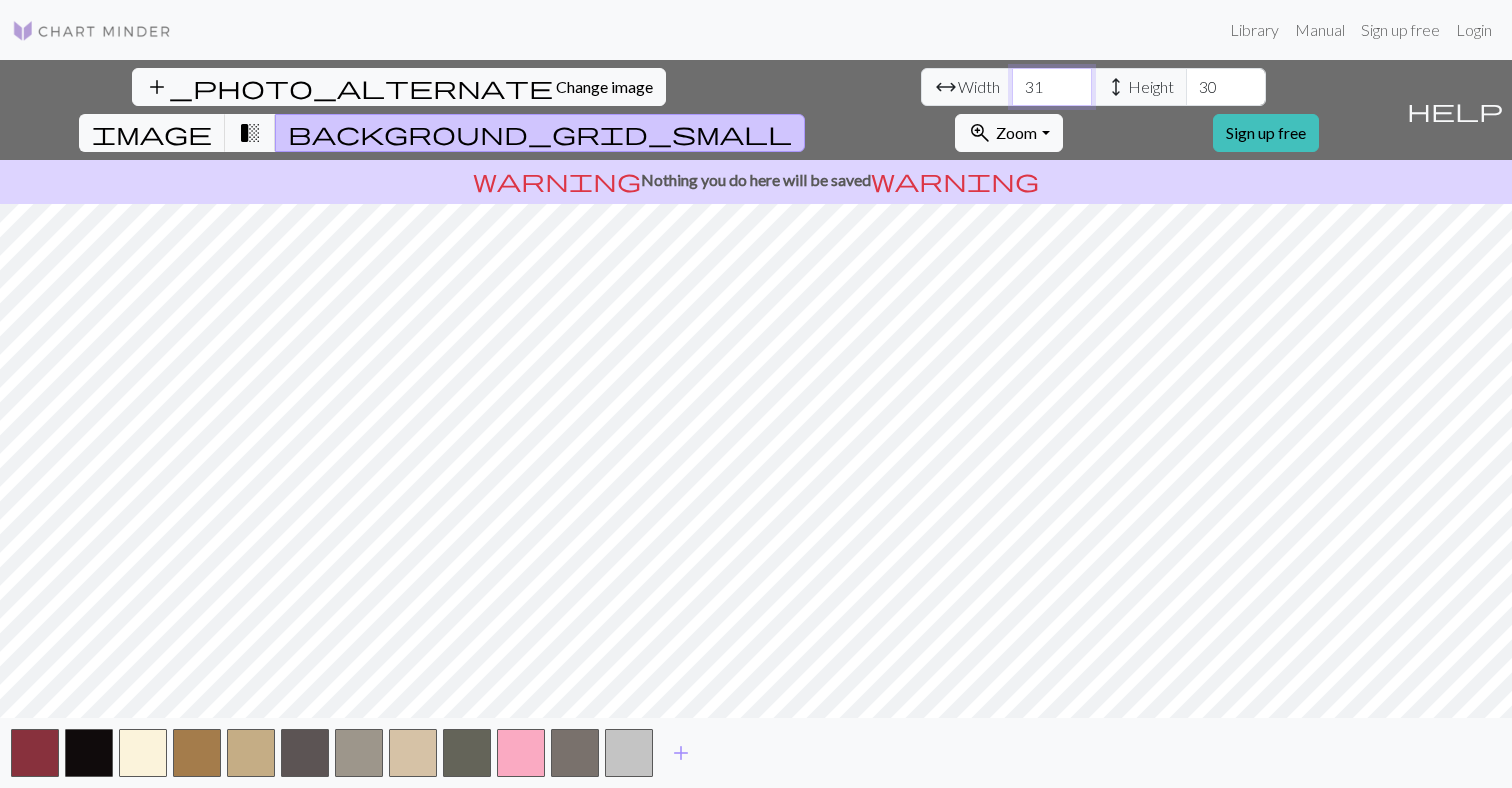 click on "31" at bounding box center [1052, 87] 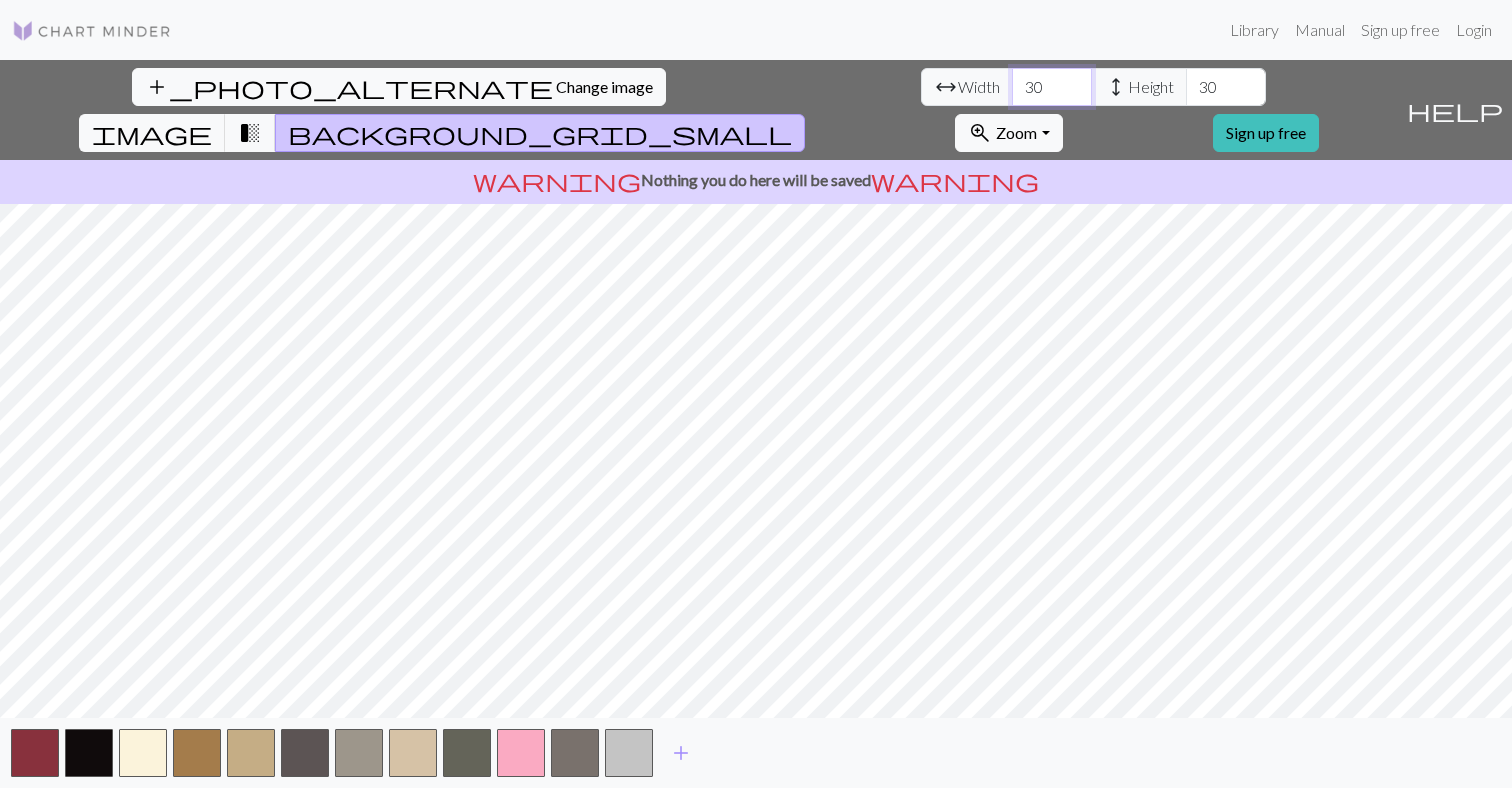click on "30" at bounding box center (1052, 87) 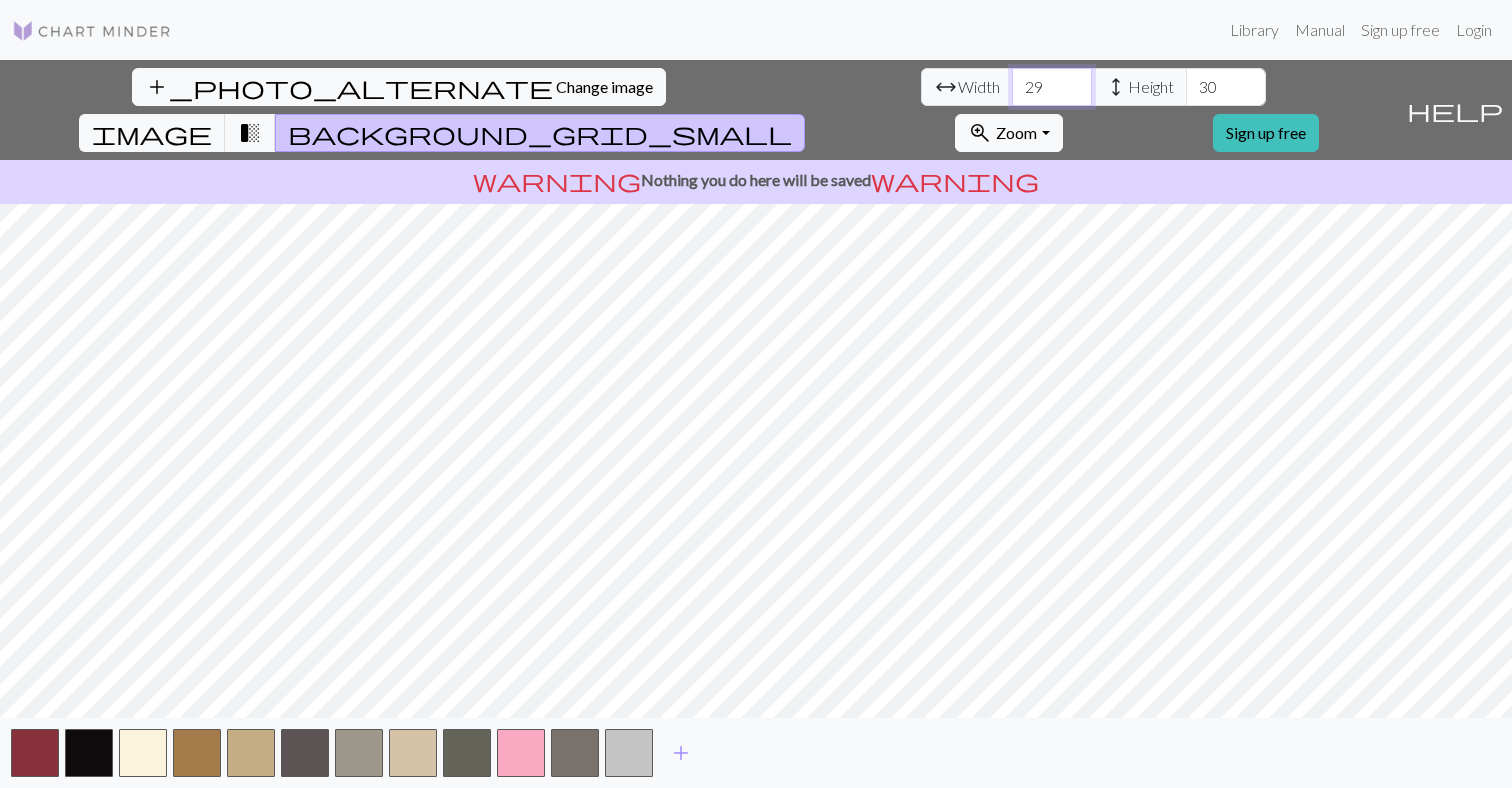 click on "29" at bounding box center [1052, 87] 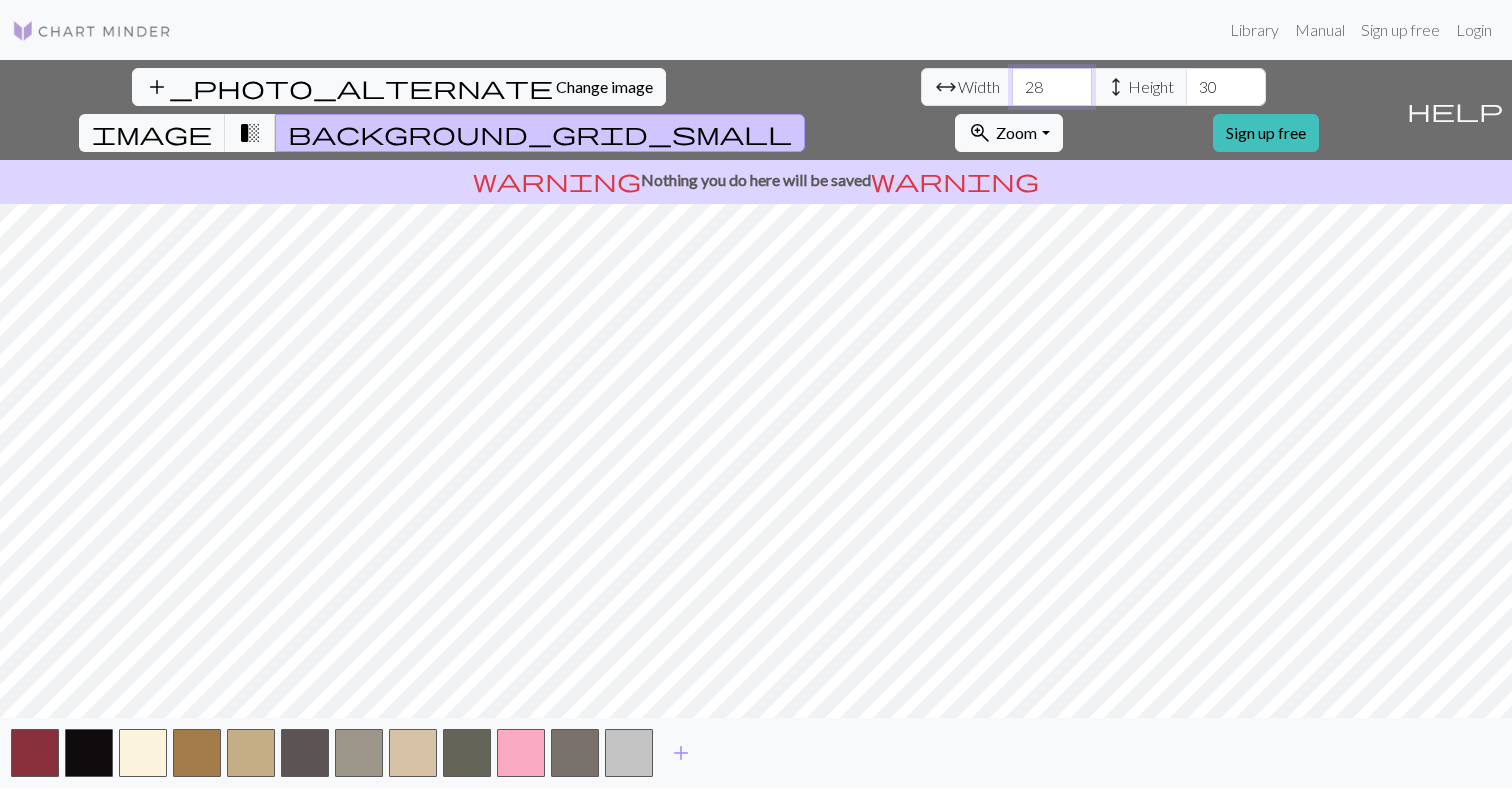 click on "28" at bounding box center [1052, 87] 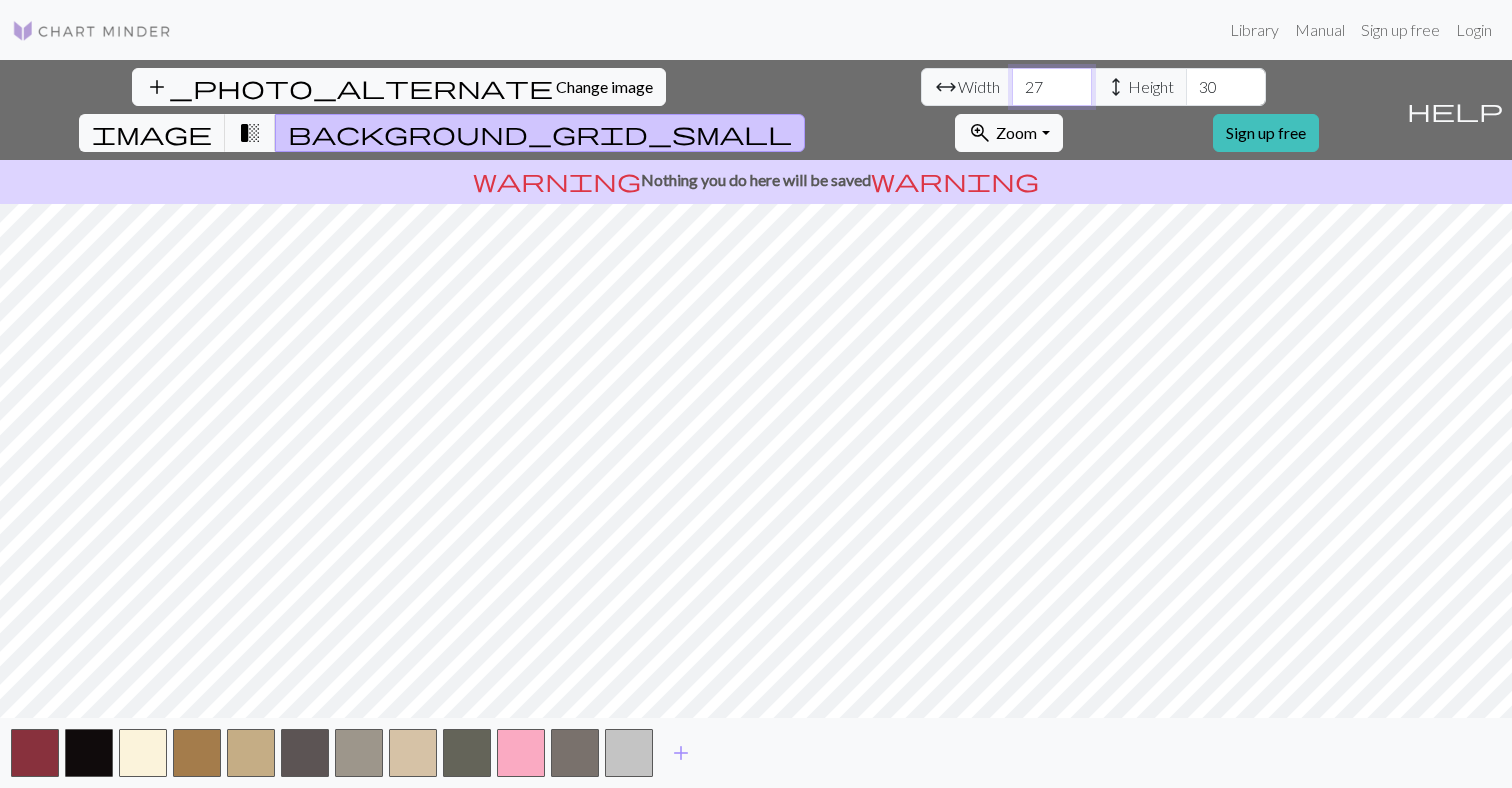 click on "27" at bounding box center [1052, 87] 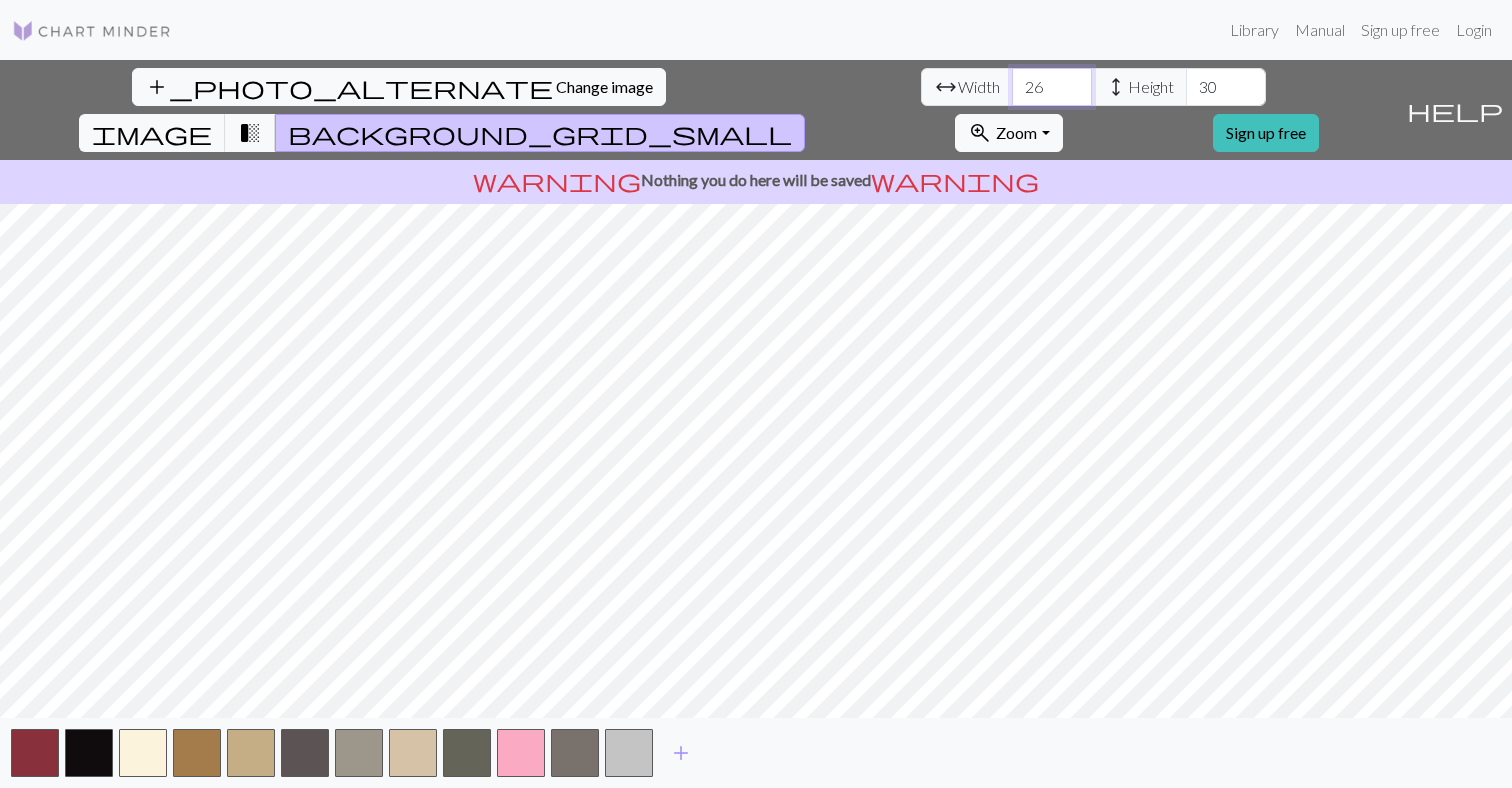 click on "26" at bounding box center [1052, 87] 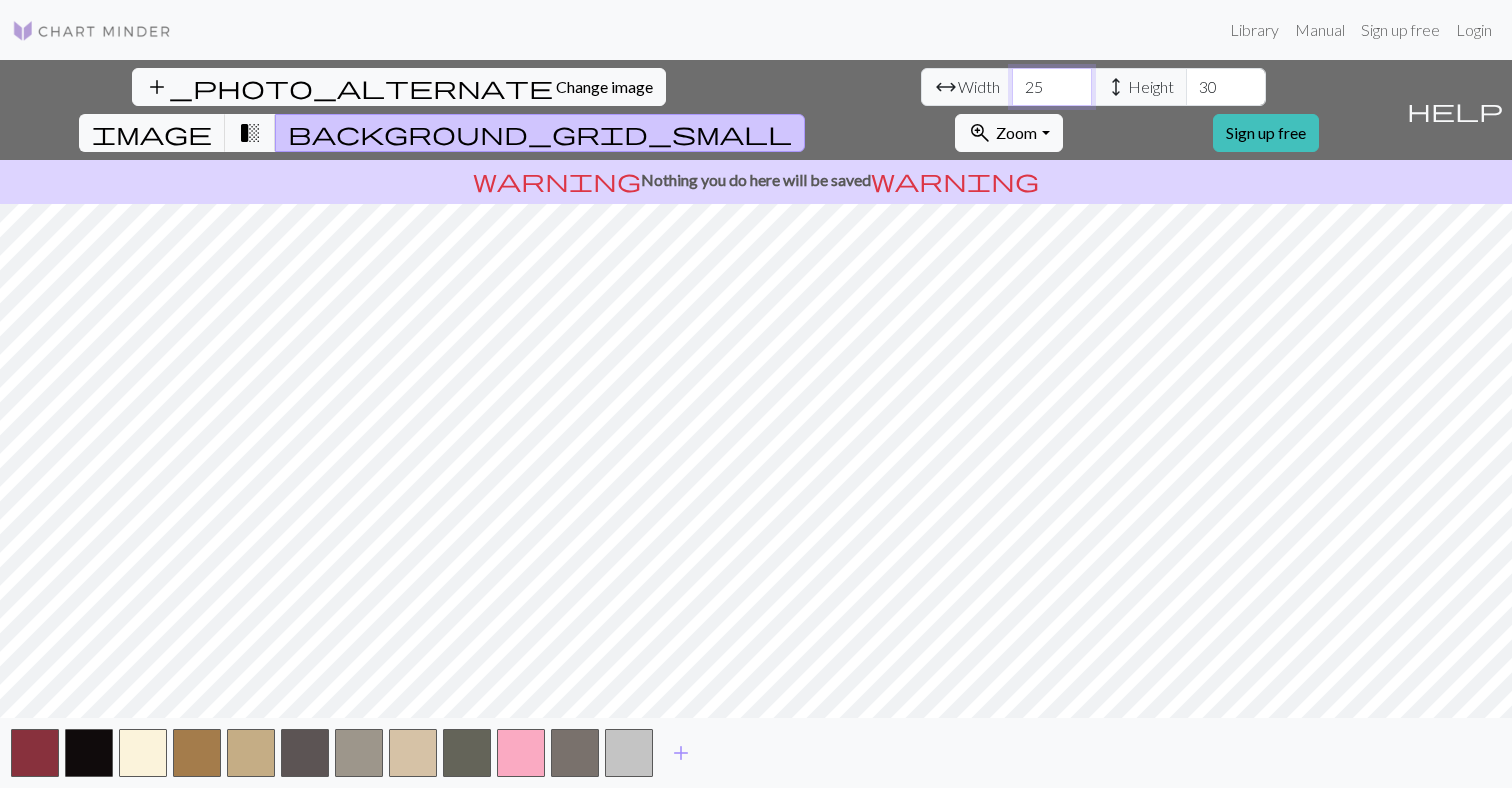 click on "25" at bounding box center (1052, 87) 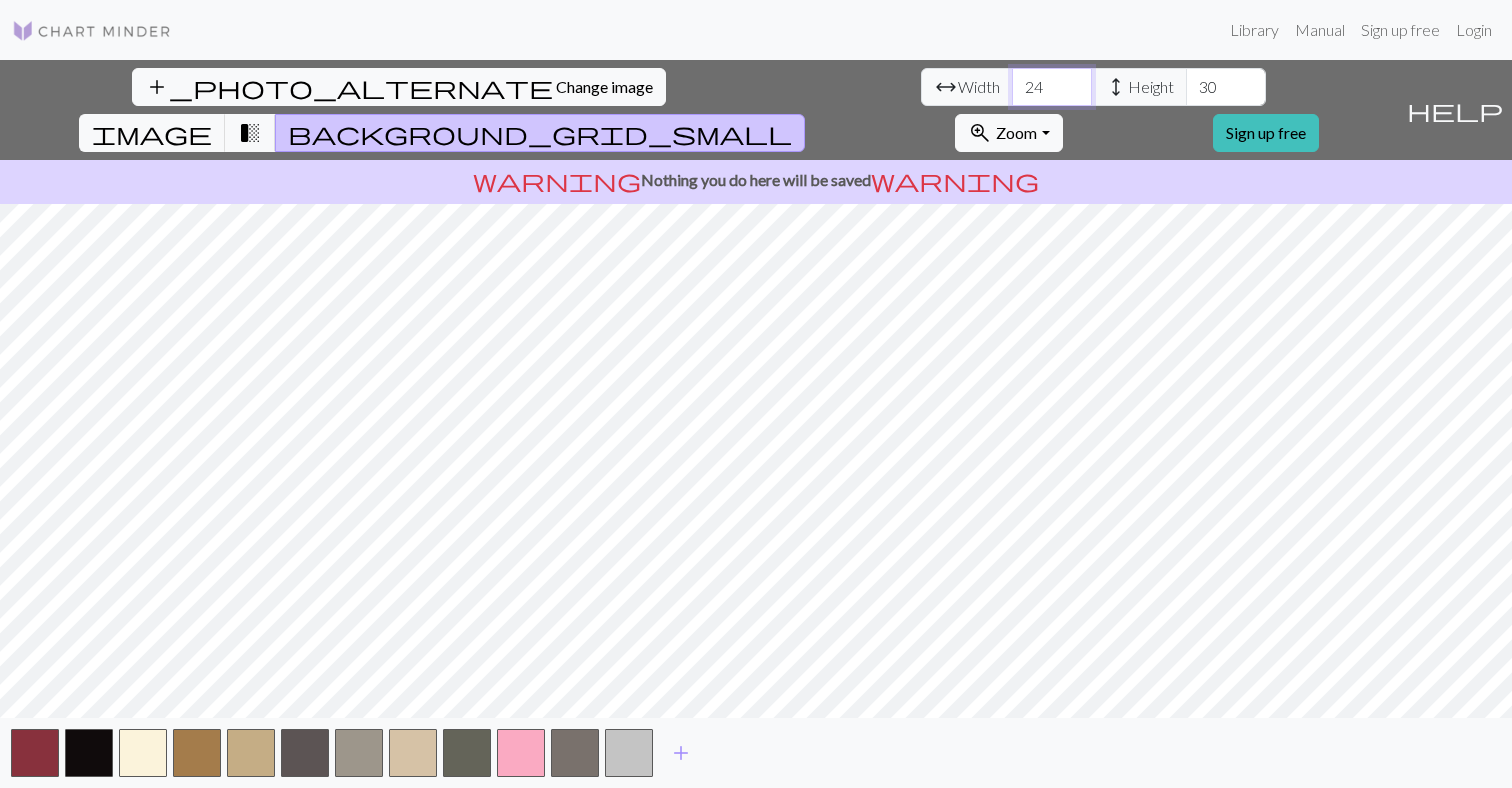 click on "24" at bounding box center (1052, 87) 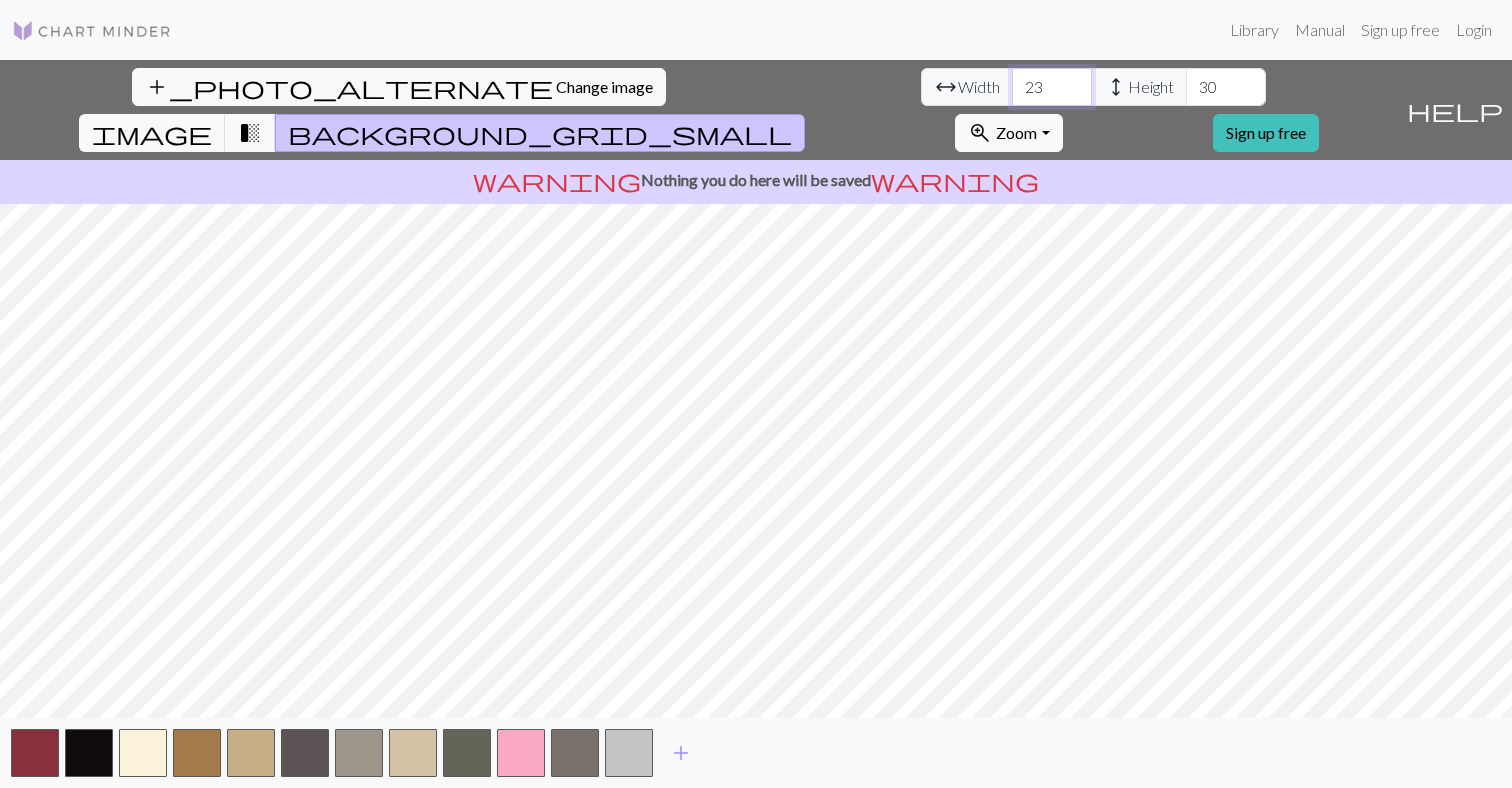 click on "23" at bounding box center (1052, 87) 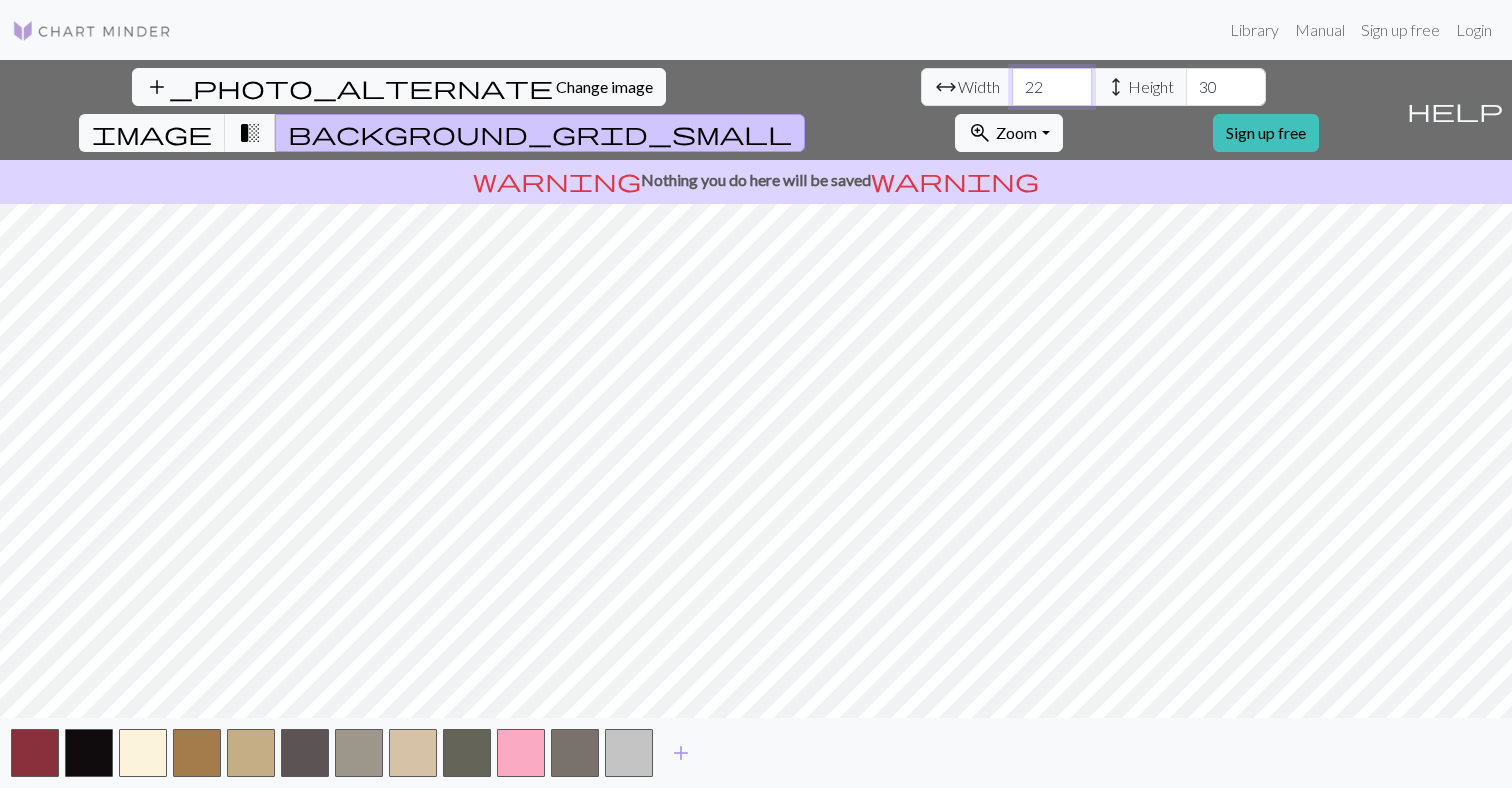 click on "22" at bounding box center [1052, 87] 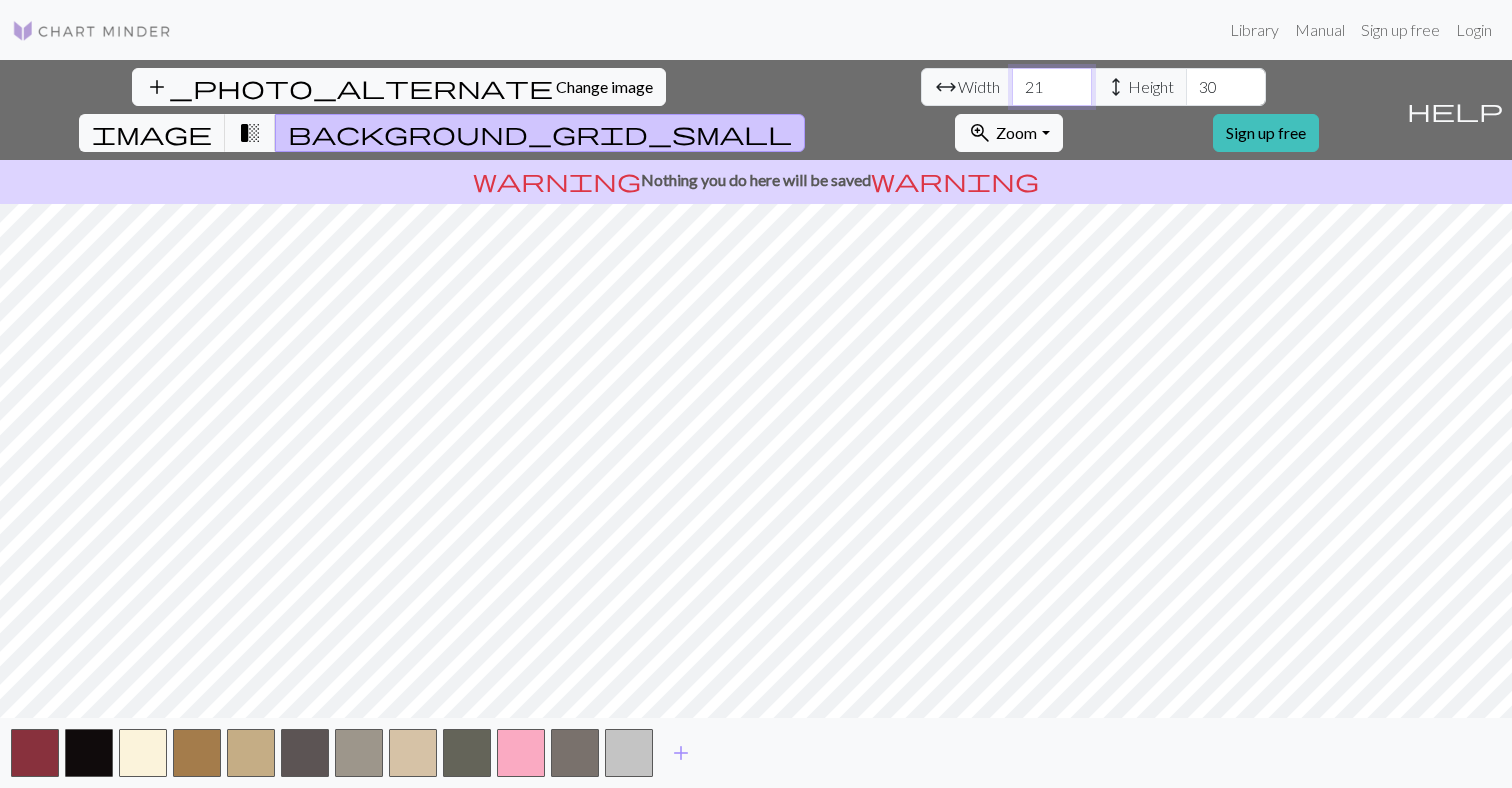 click on "21" at bounding box center [1052, 87] 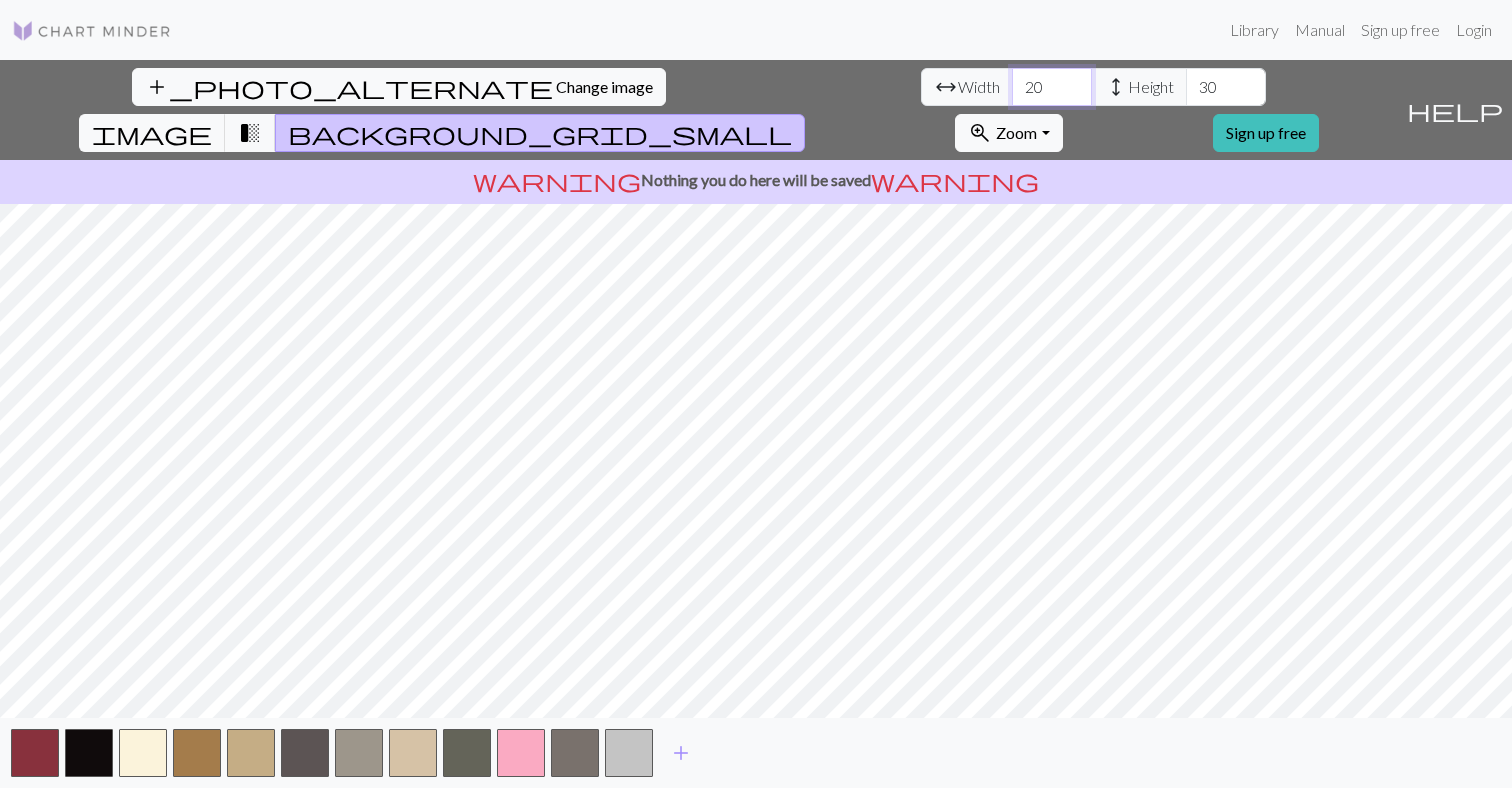 click on "20" at bounding box center (1052, 87) 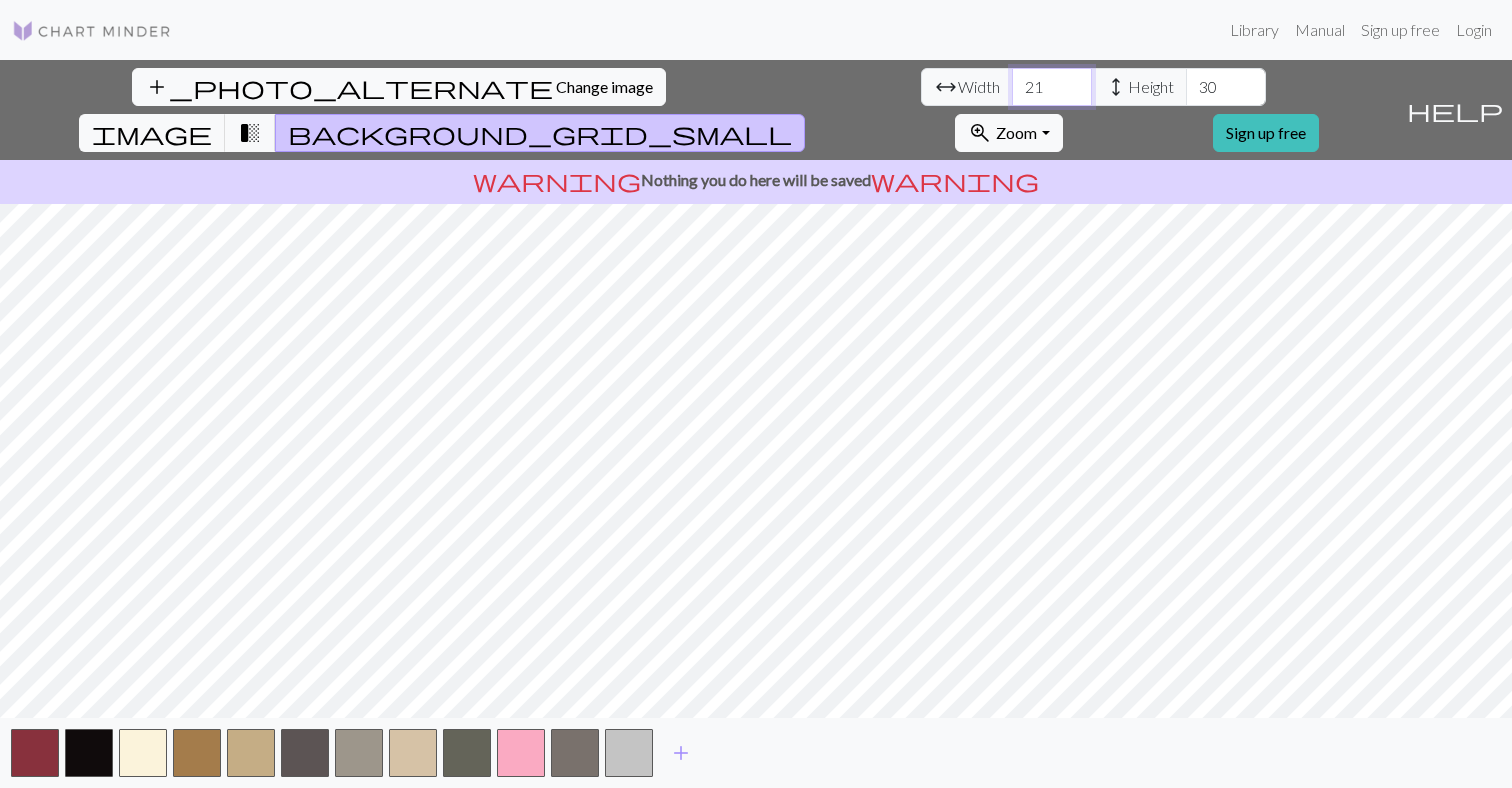 click on "21" at bounding box center (1052, 87) 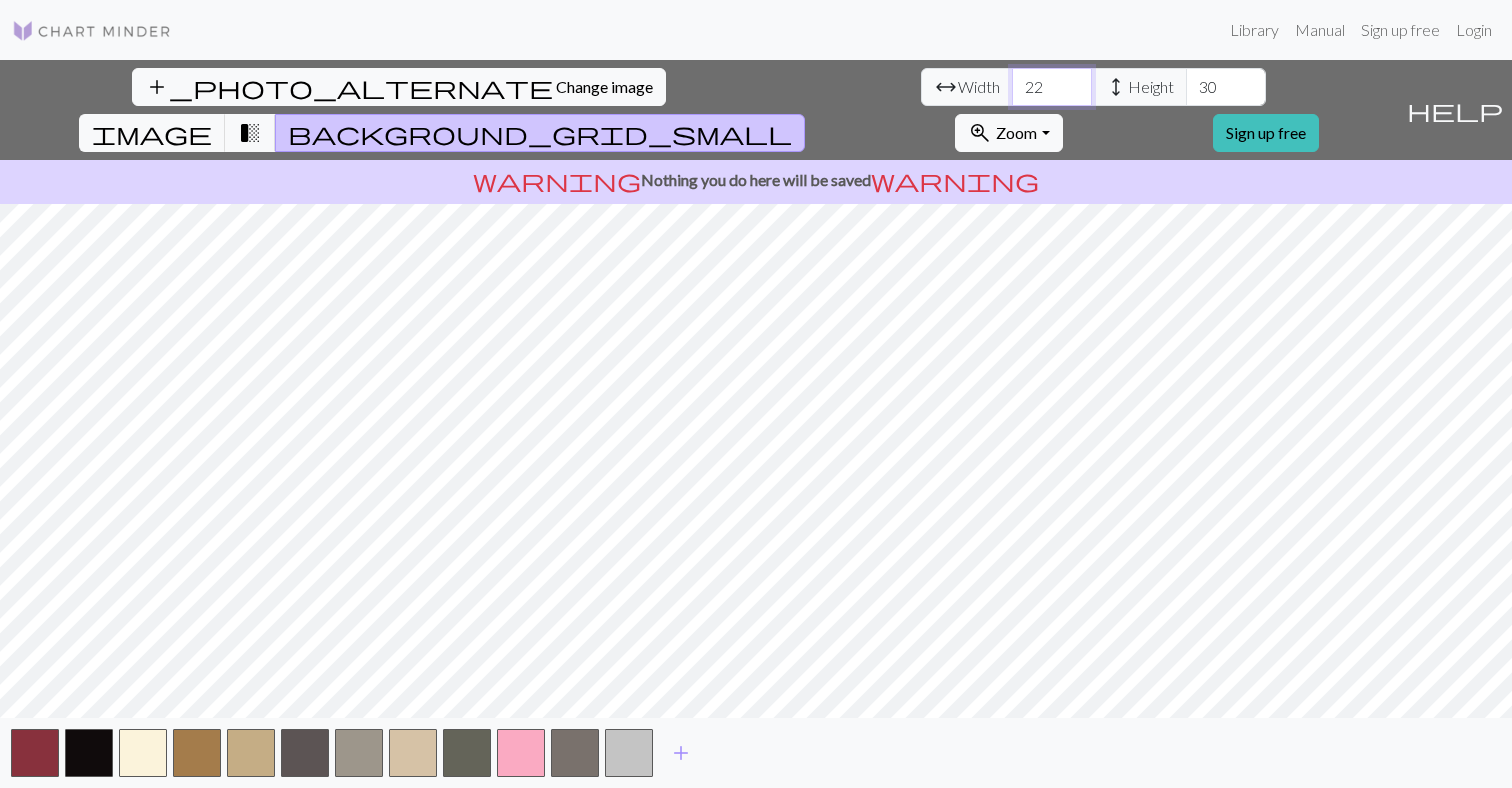 click on "22" at bounding box center (1052, 87) 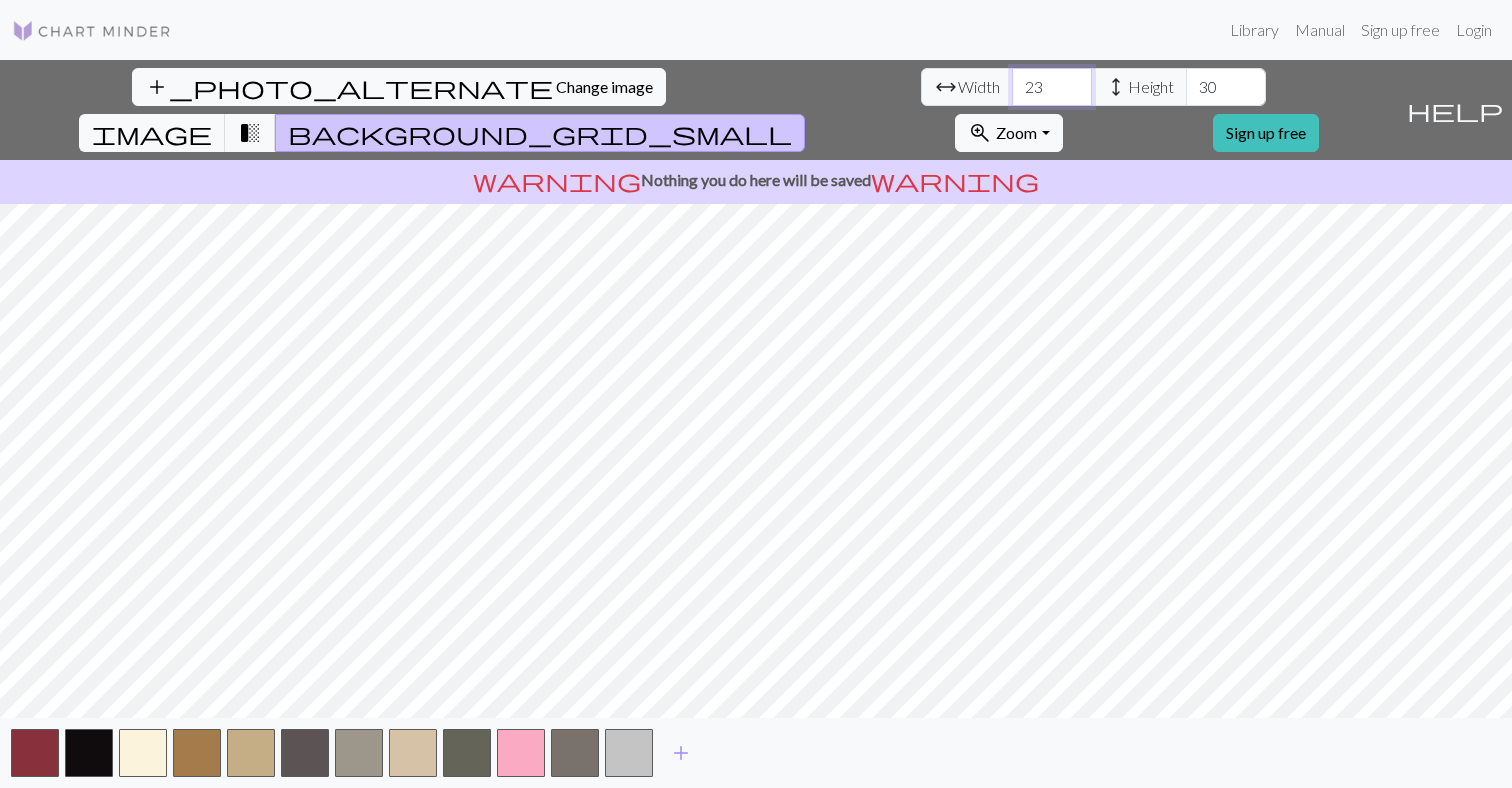 click on "23" at bounding box center [1052, 87] 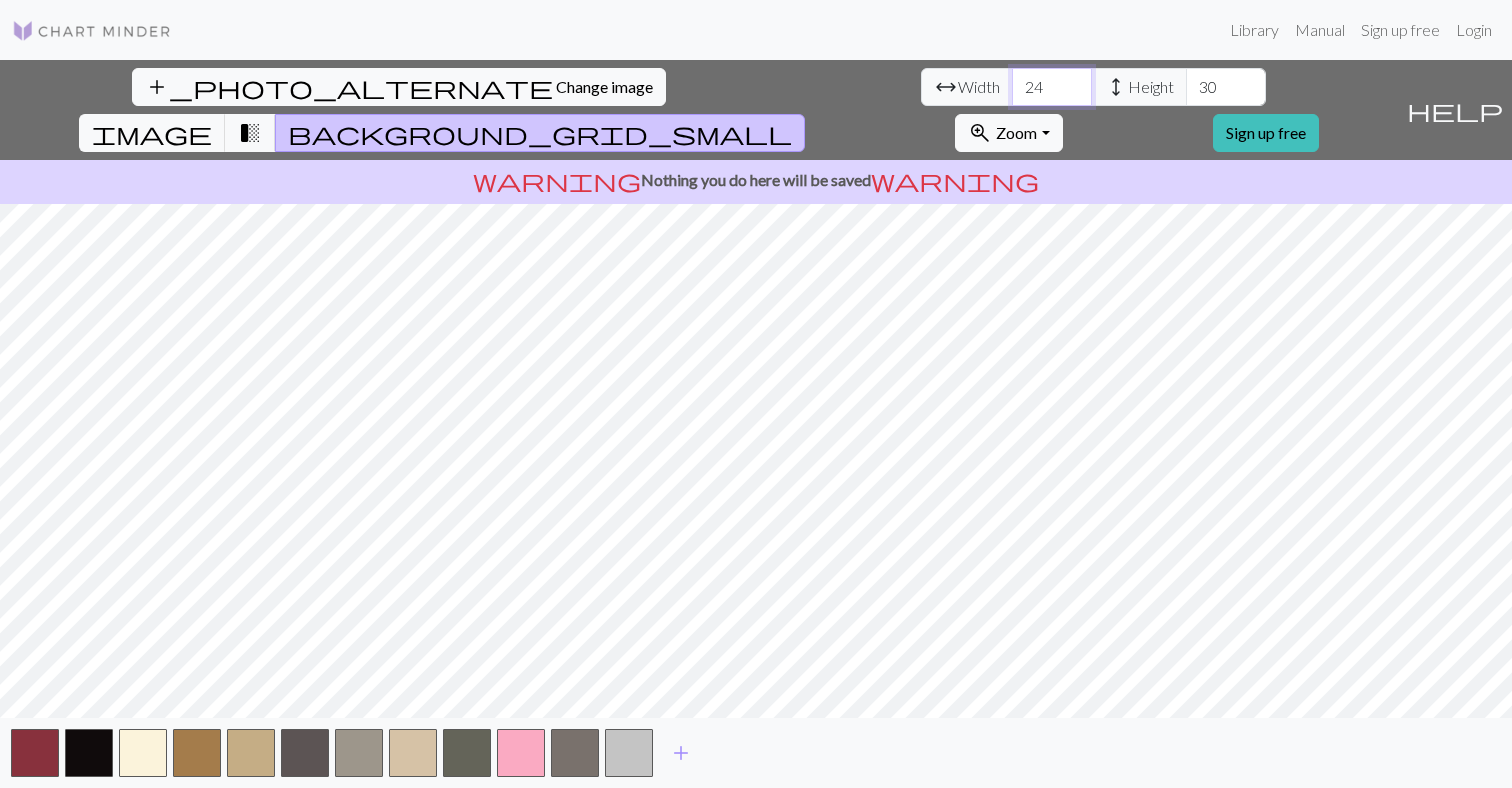 click on "24" at bounding box center (1052, 87) 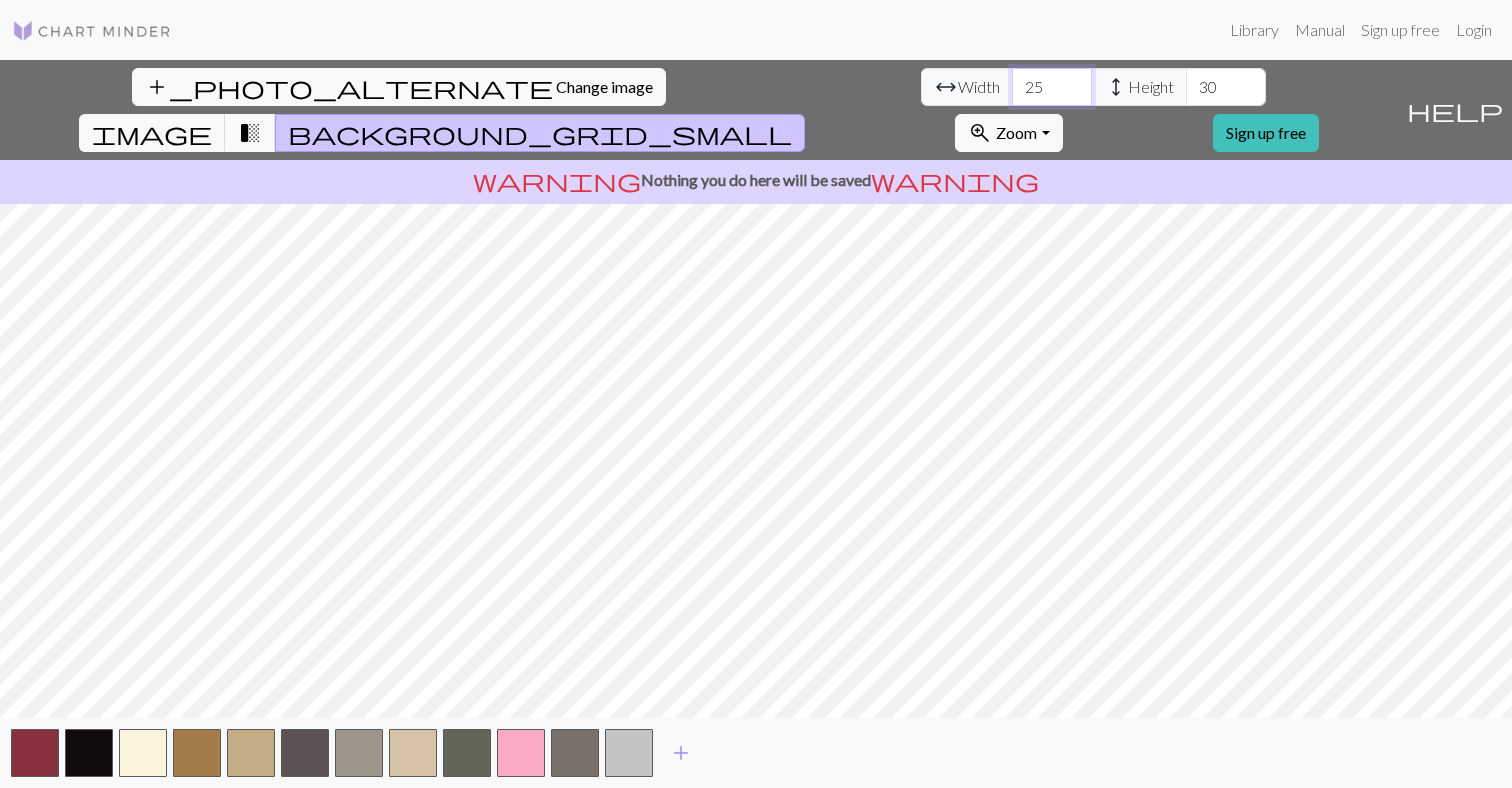 click on "25" at bounding box center [1052, 87] 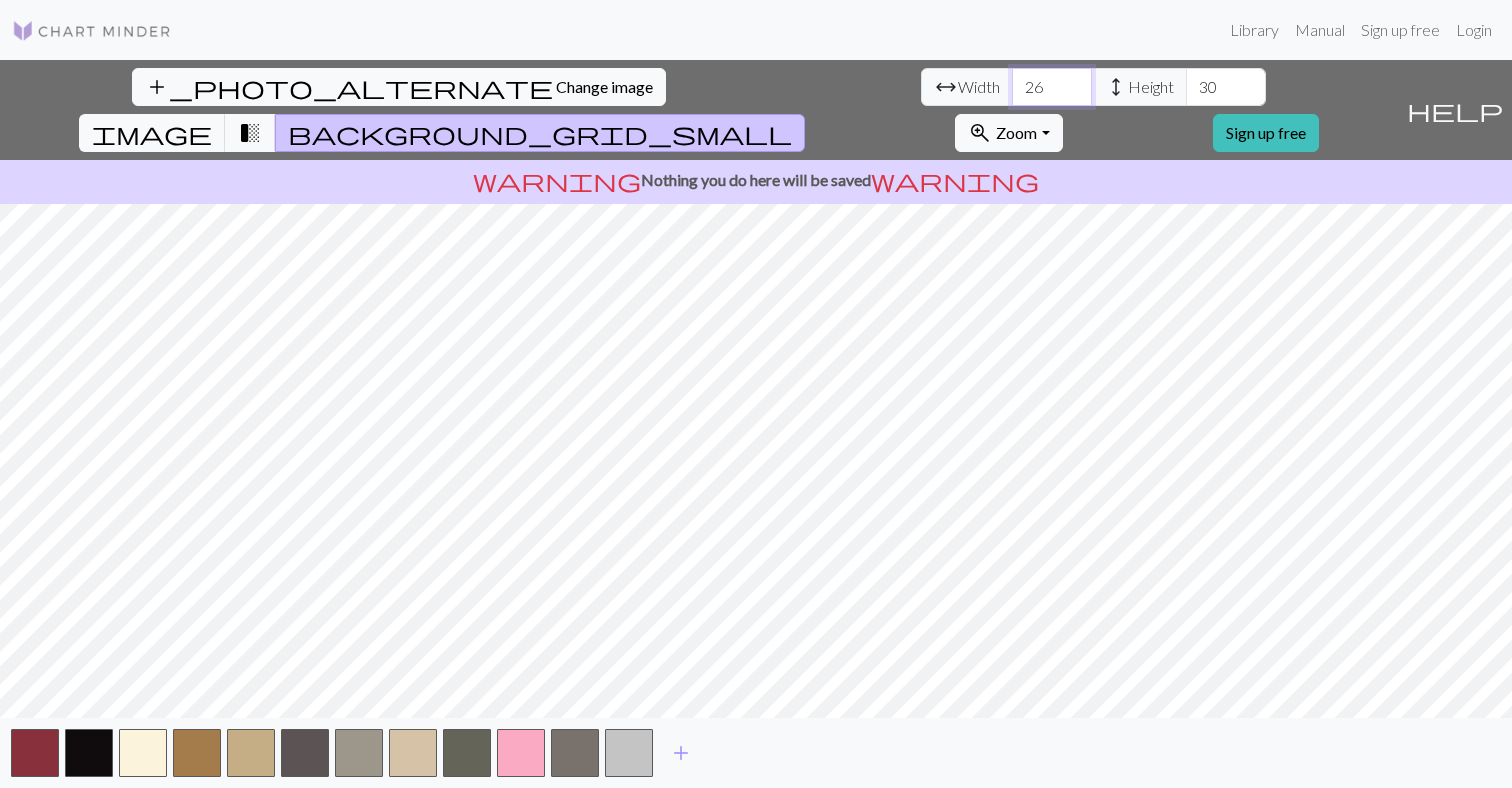 click on "26" at bounding box center [1052, 87] 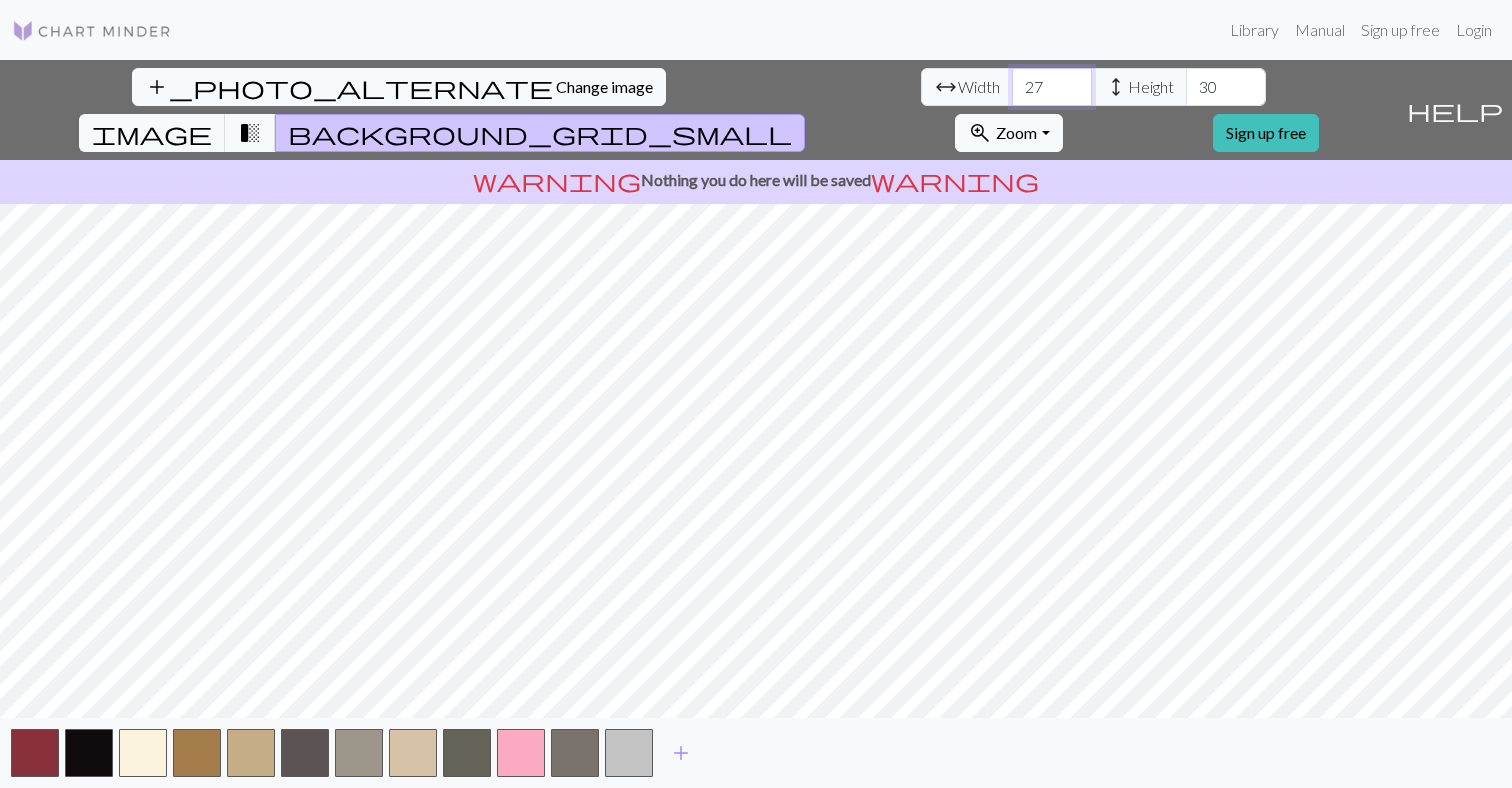 click on "27" at bounding box center [1052, 87] 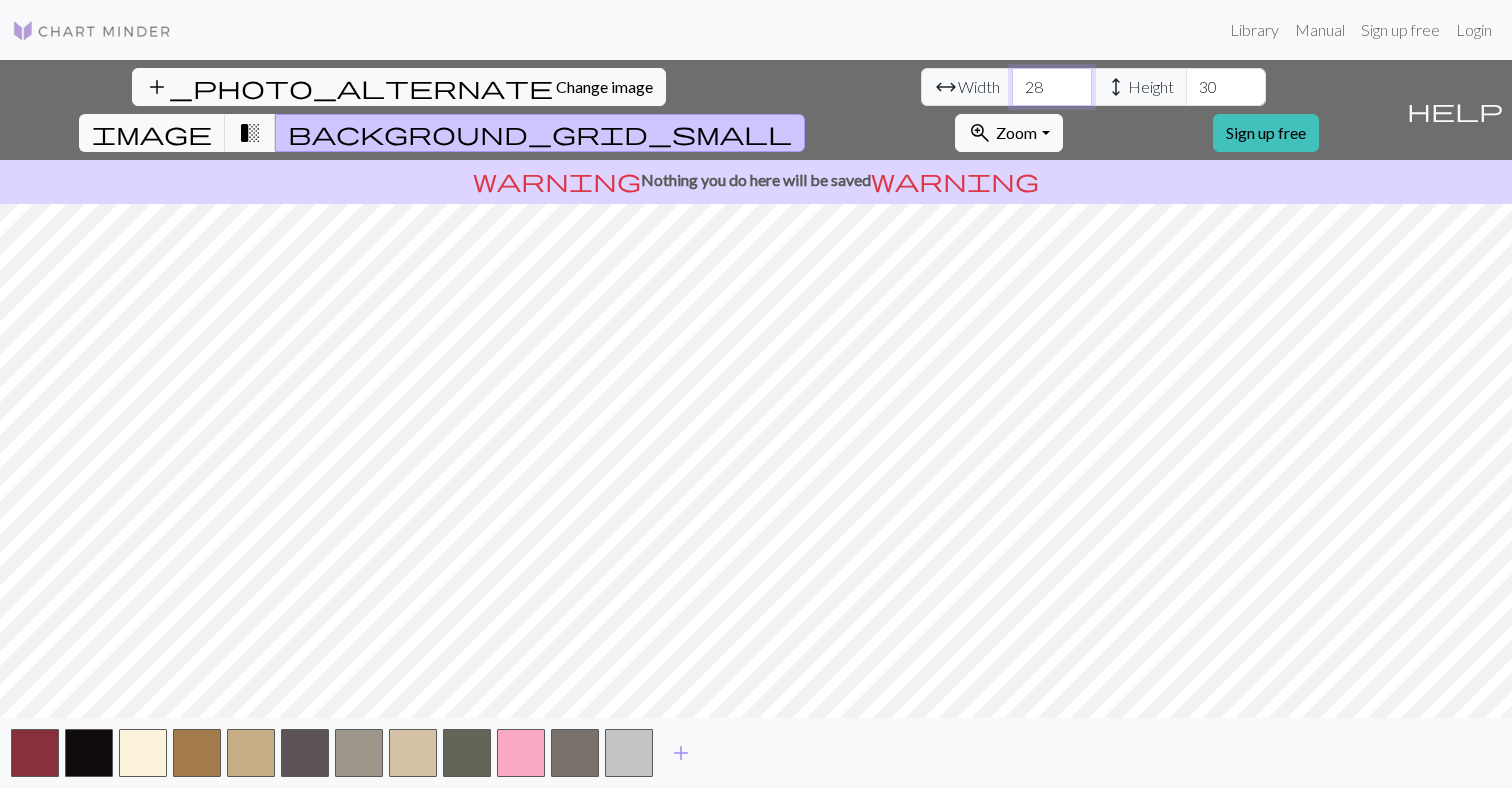 click on "28" at bounding box center [1052, 87] 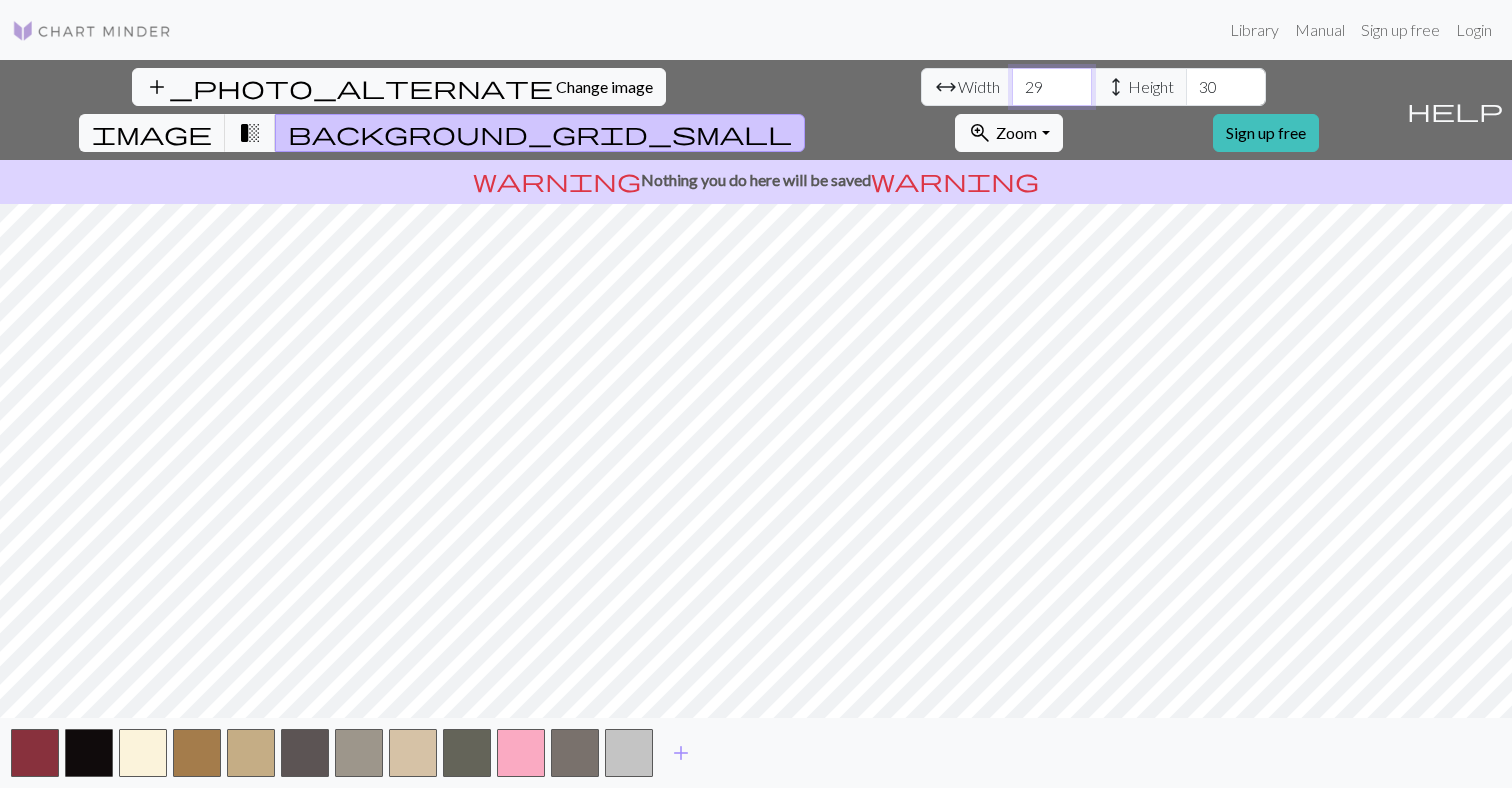 click on "29" at bounding box center [1052, 87] 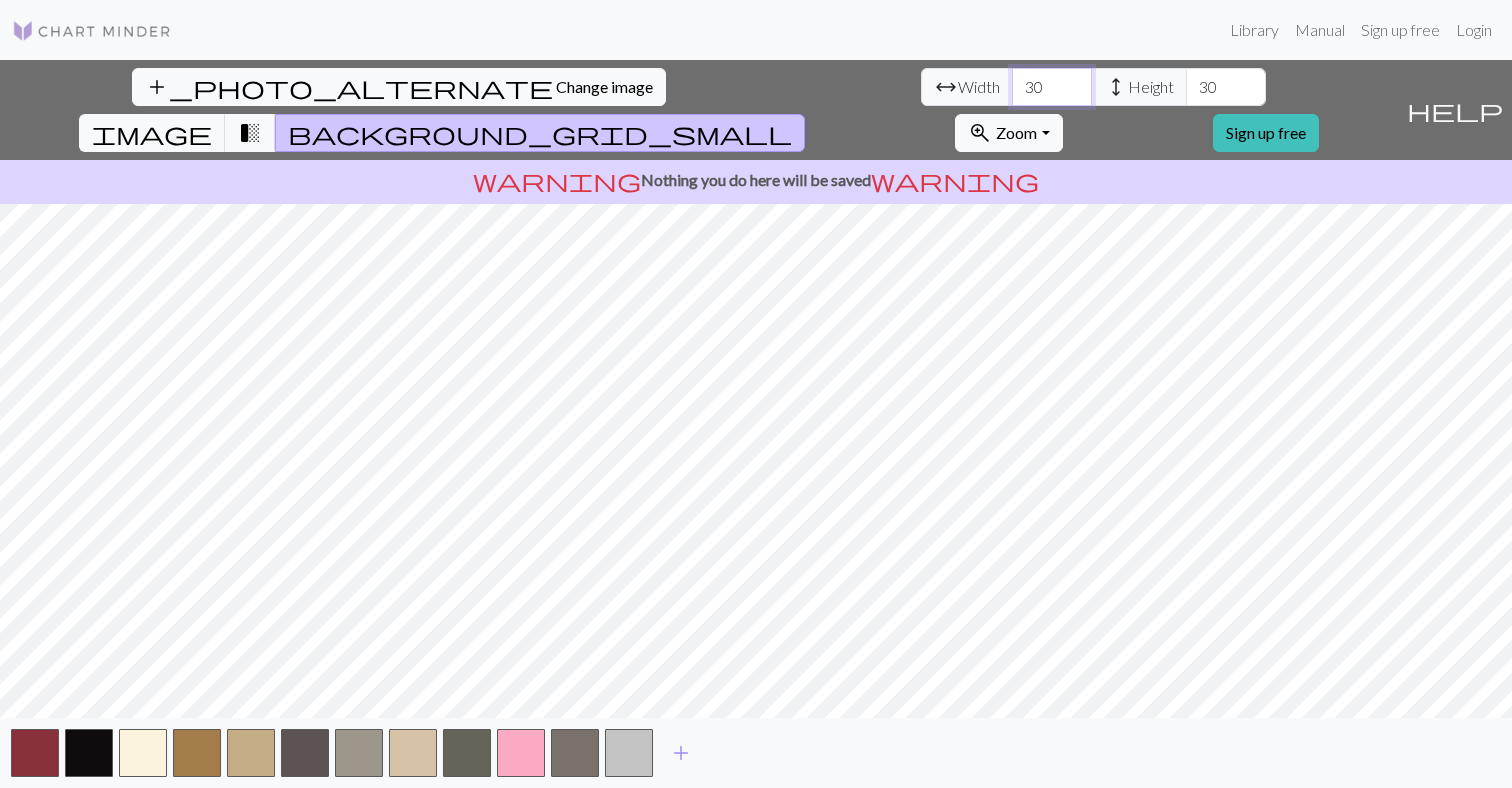 click on "30" at bounding box center [1052, 87] 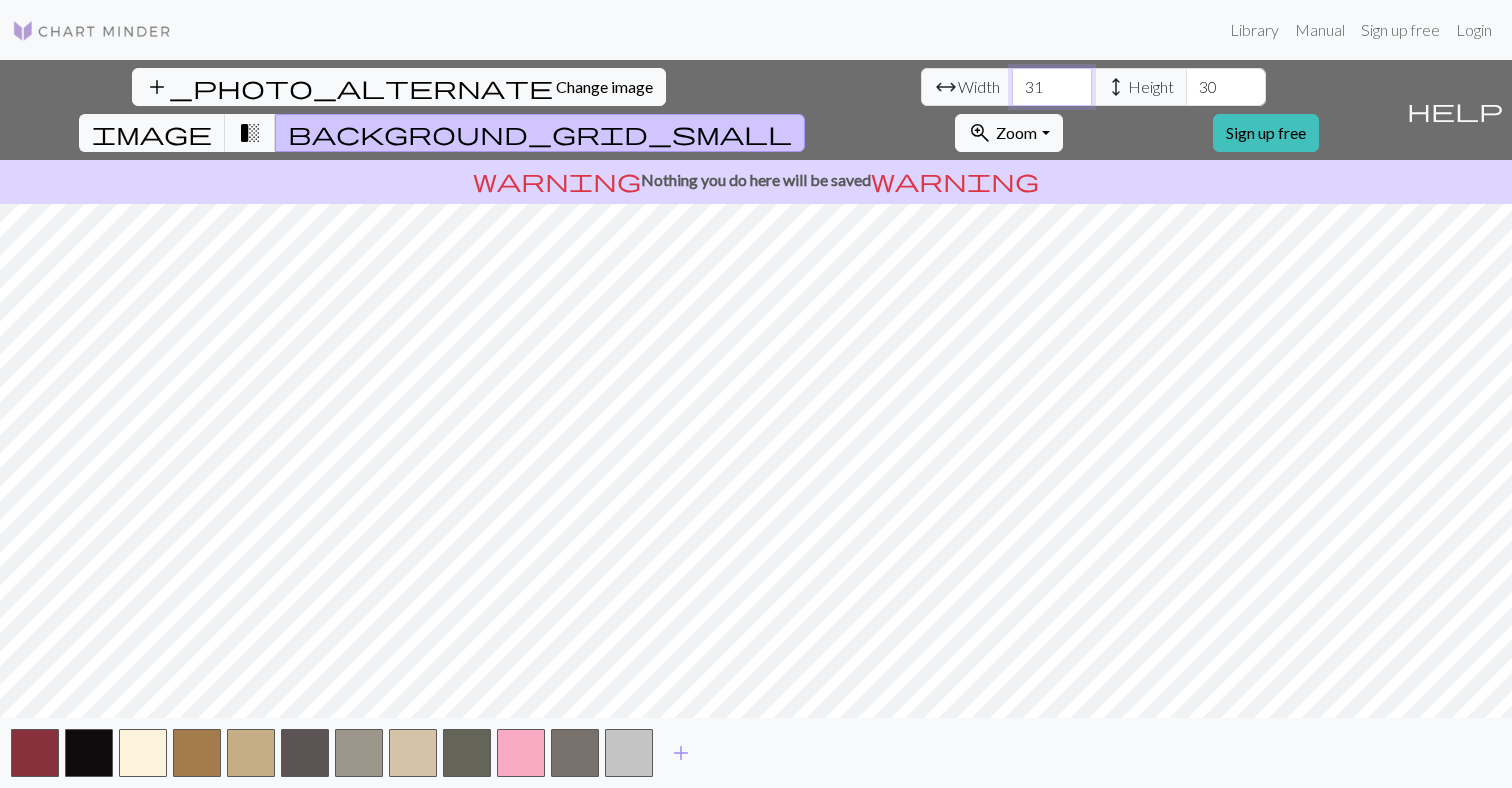 click on "31" at bounding box center [1052, 87] 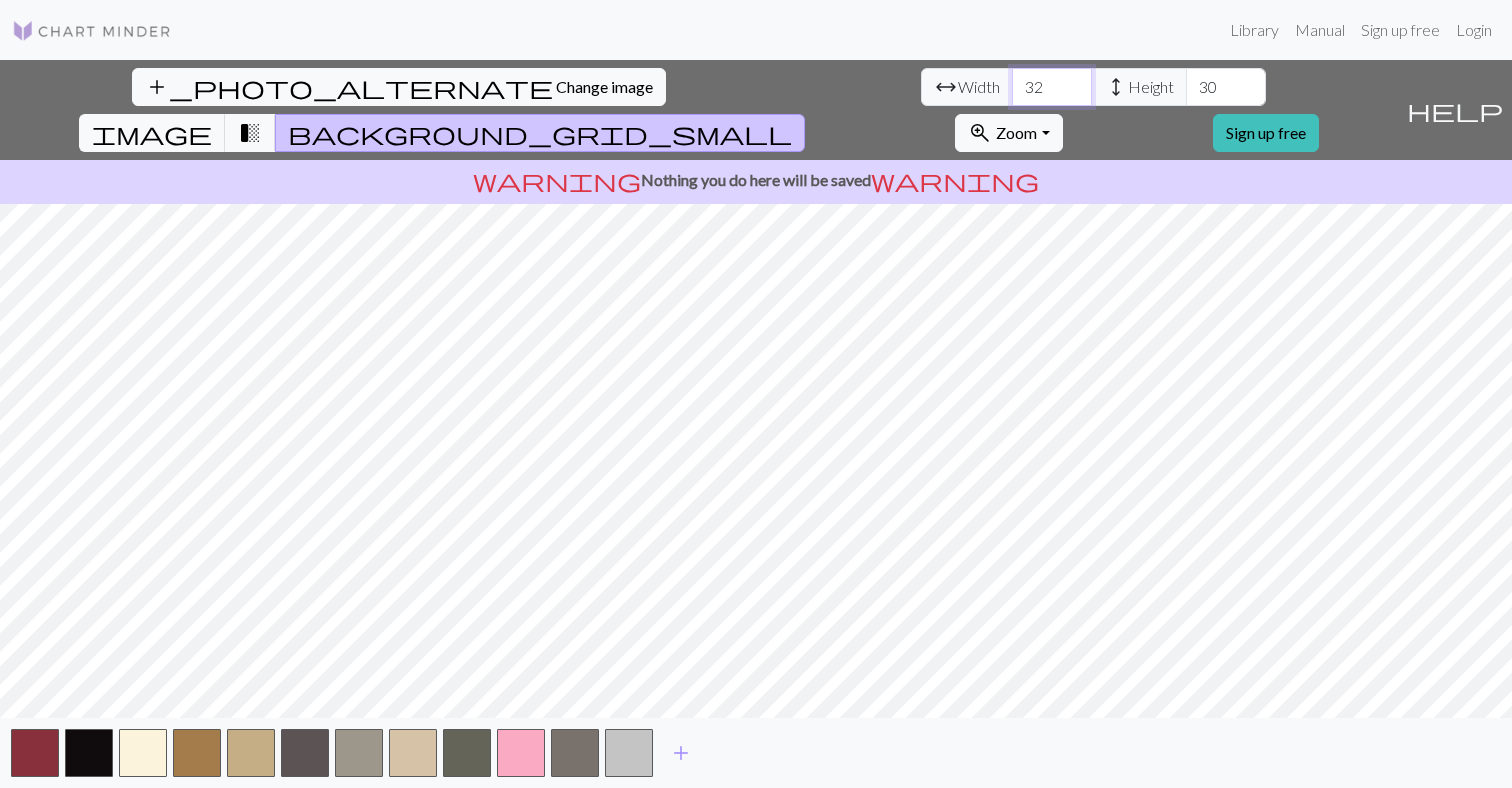 click on "32" at bounding box center [1052, 87] 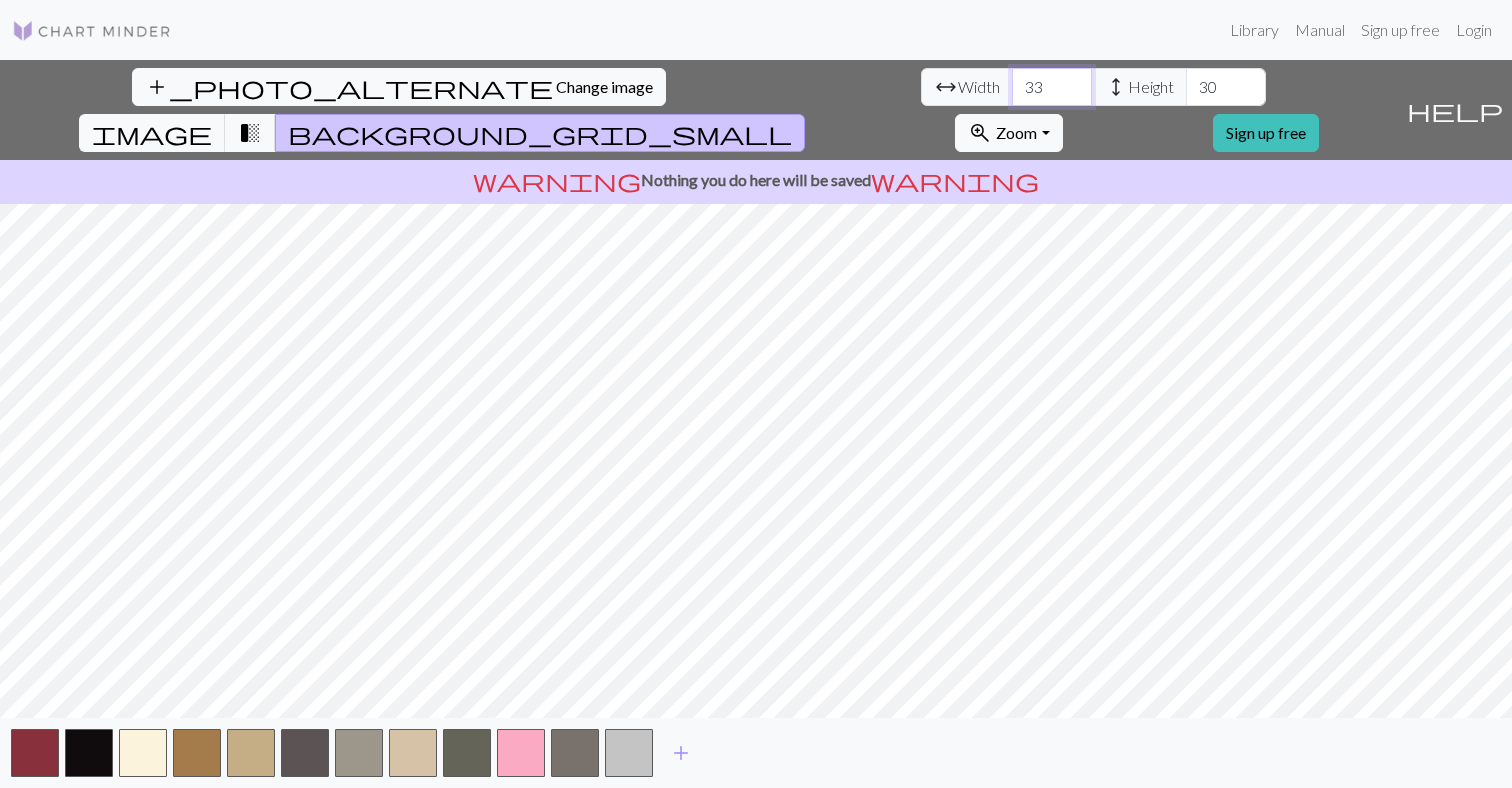 click on "33" at bounding box center (1052, 87) 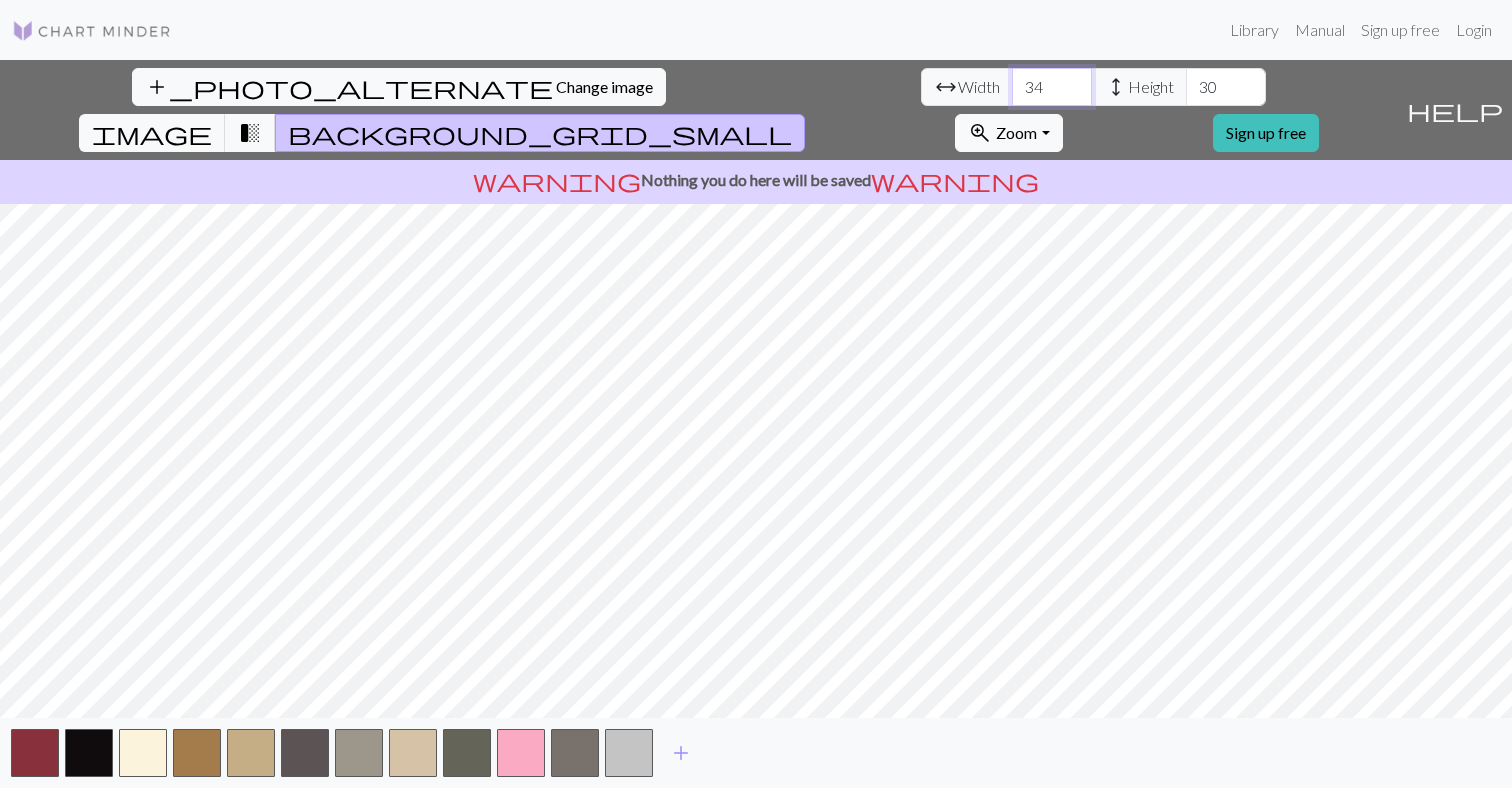 click on "34" at bounding box center (1052, 87) 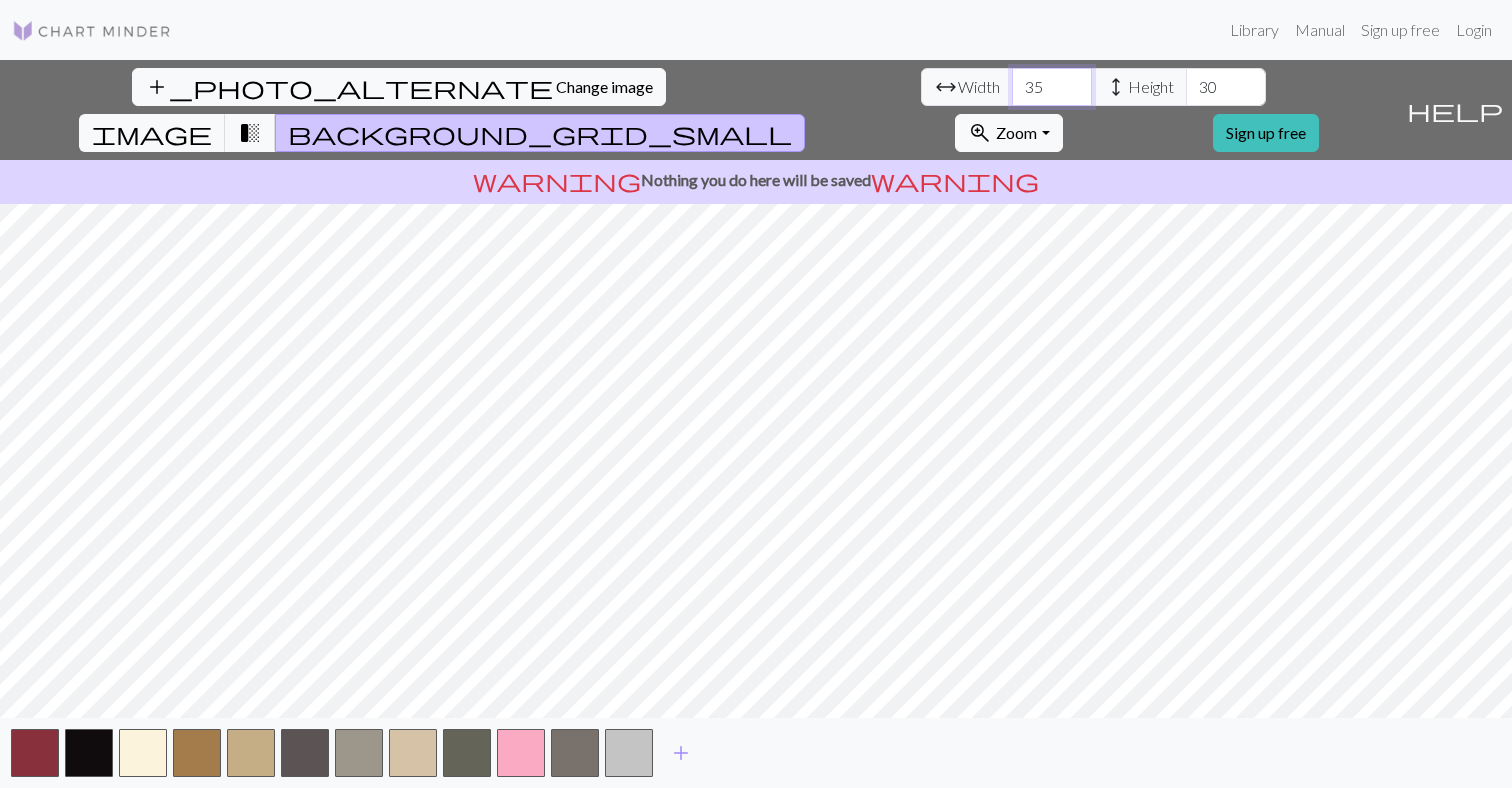 click on "35" at bounding box center [1052, 87] 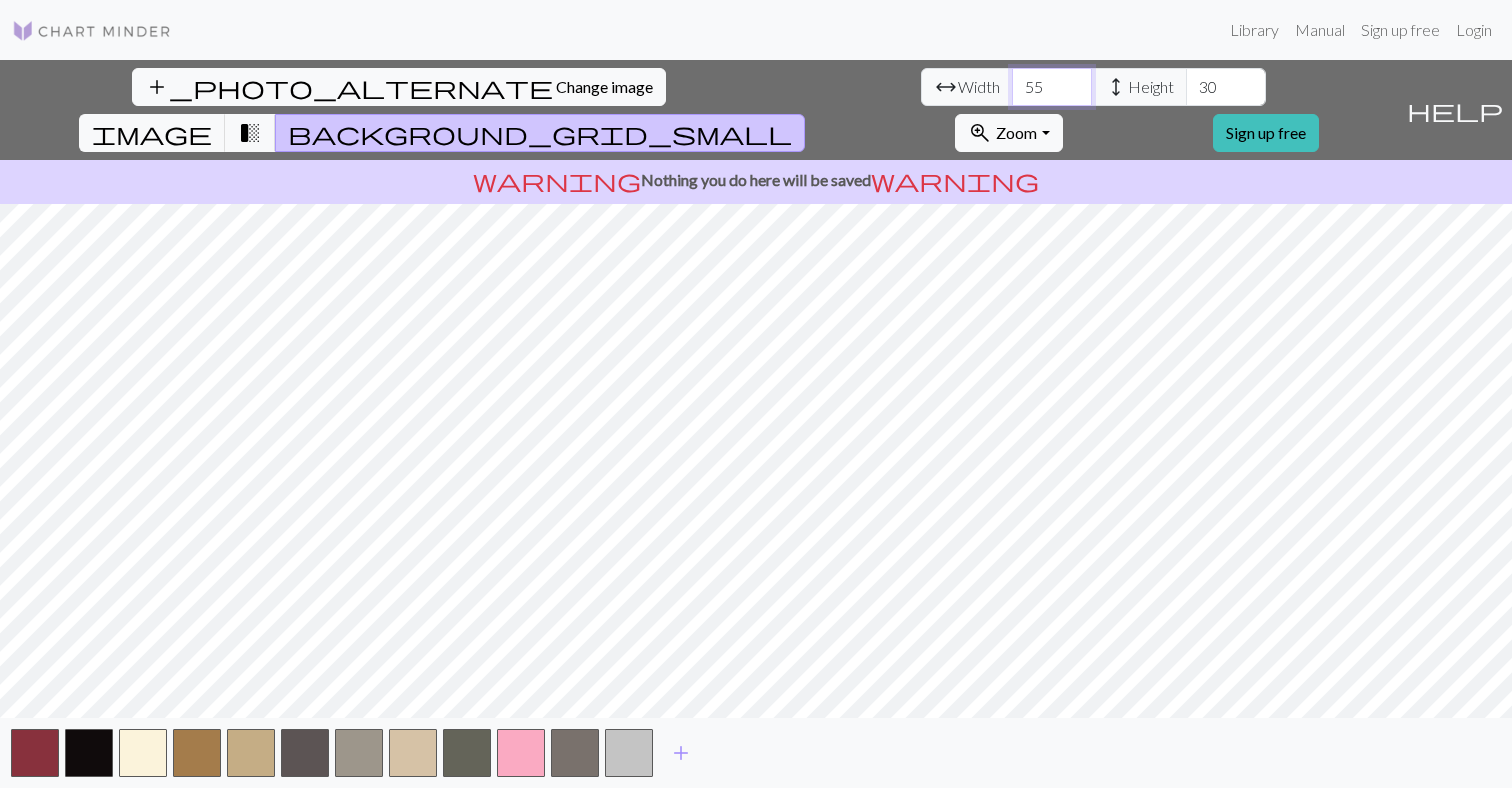 click on "55" at bounding box center (1052, 87) 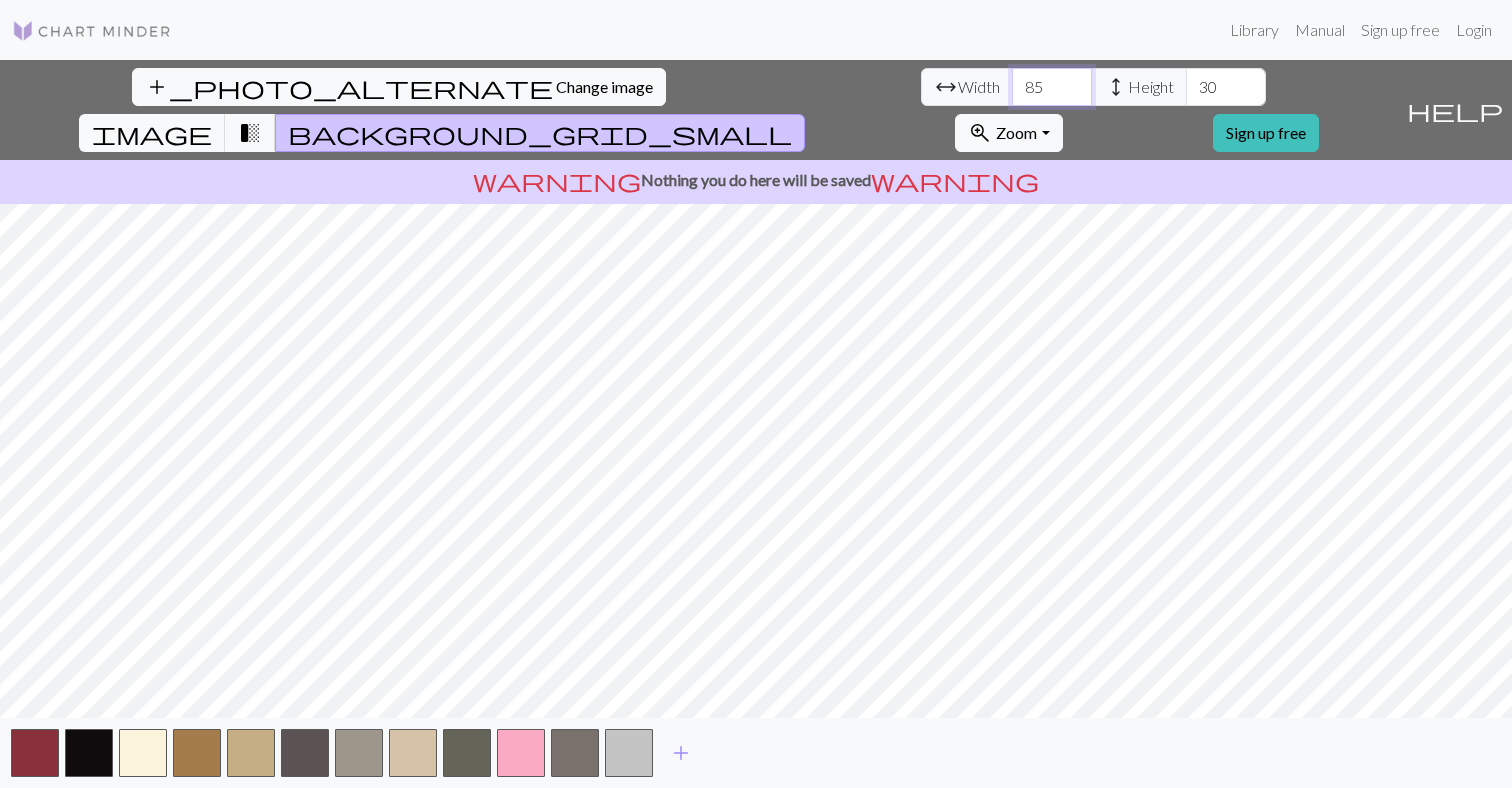 click on "85" at bounding box center (1052, 87) 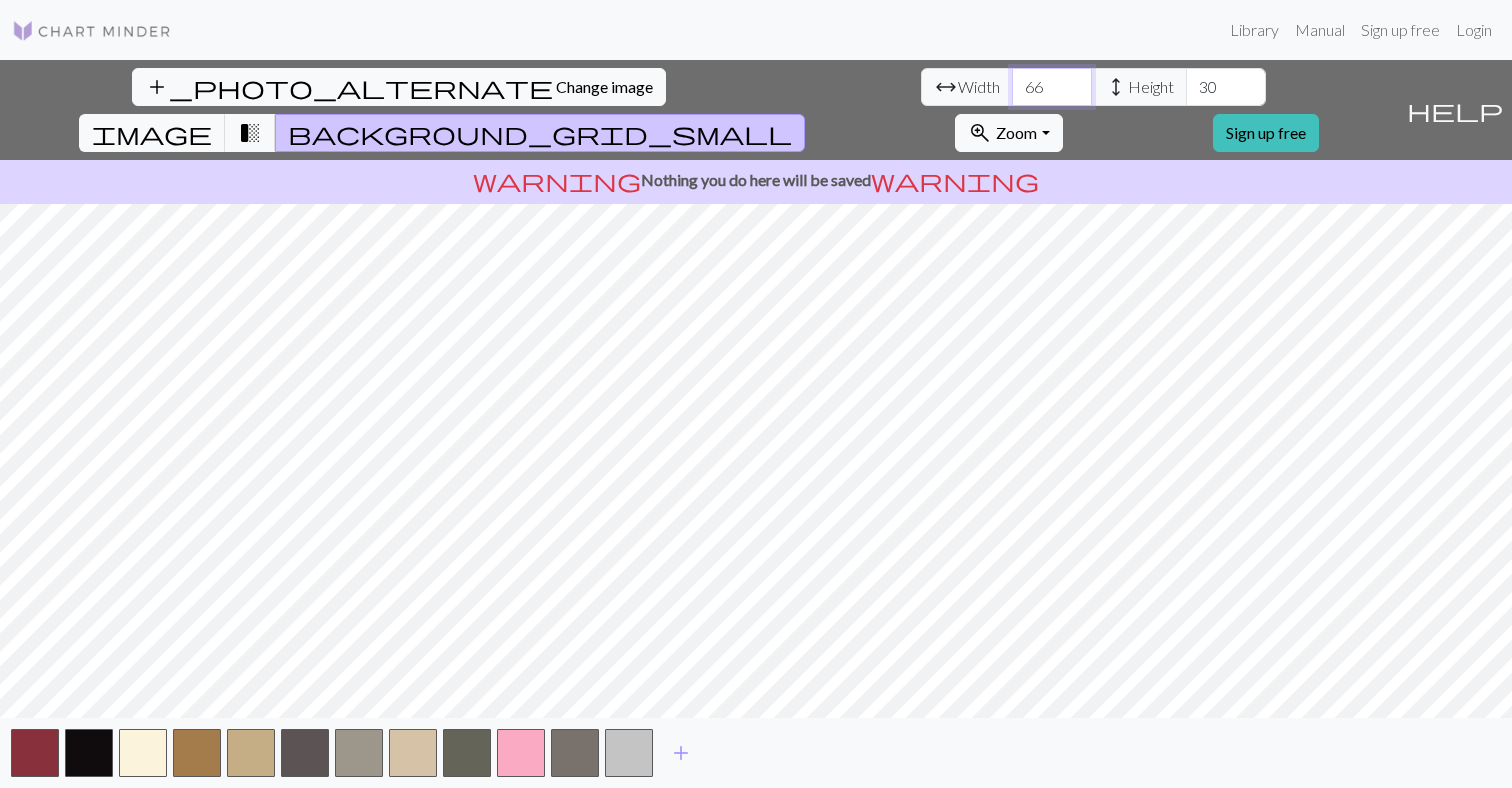 click on "66" at bounding box center (1052, 87) 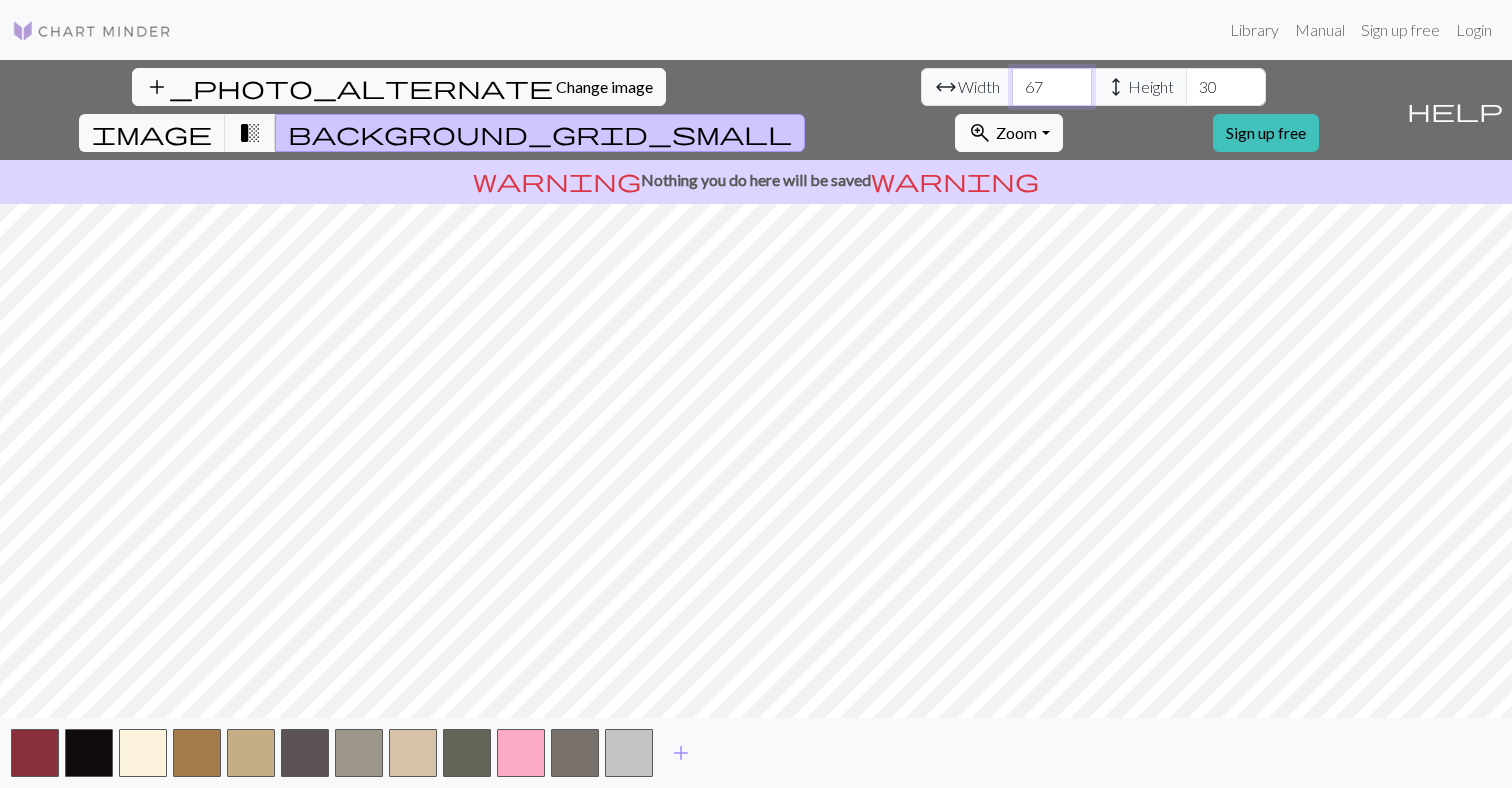 click on "67" at bounding box center (1052, 87) 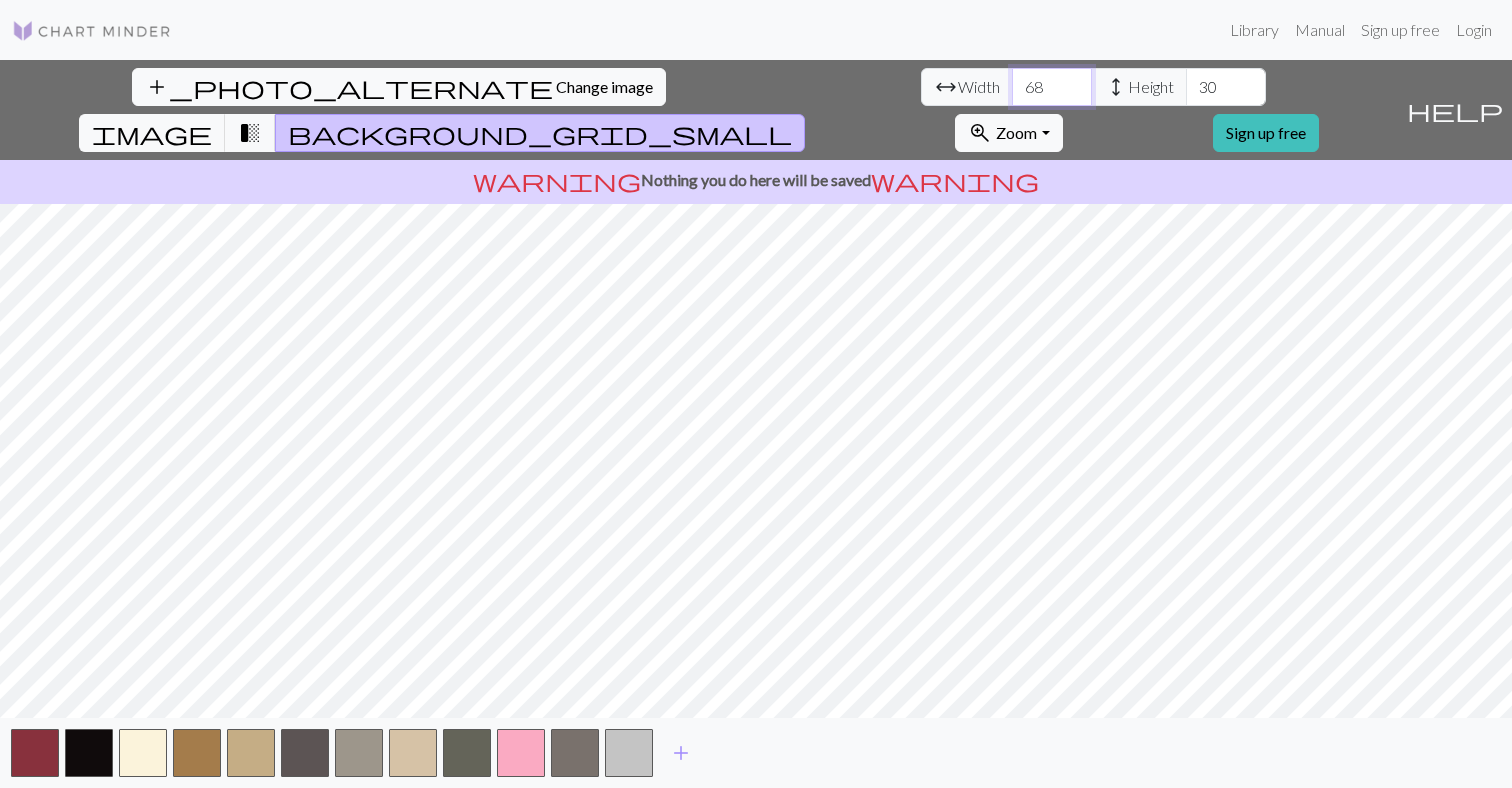click on "68" at bounding box center (1052, 87) 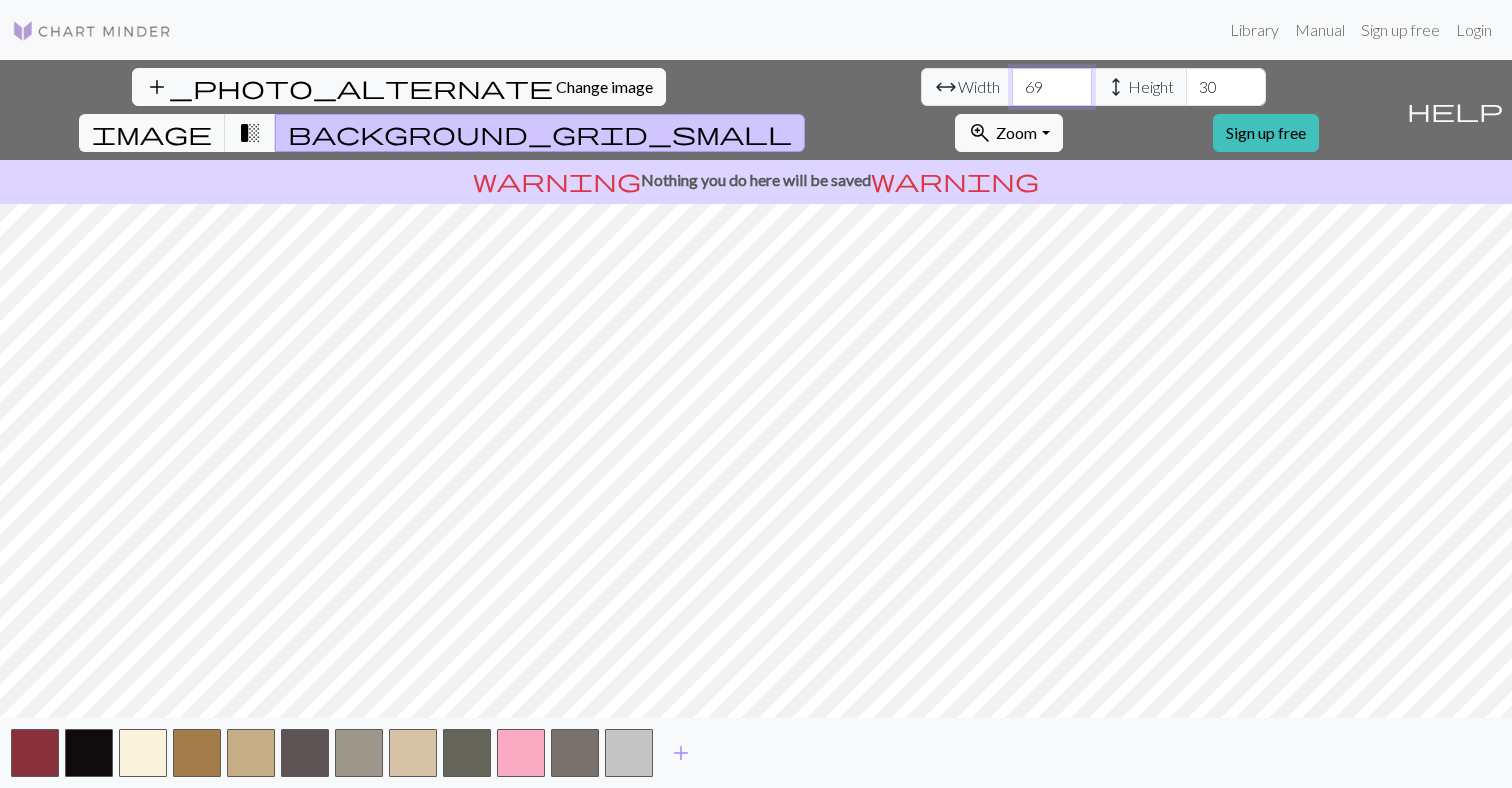 click on "69" at bounding box center [1052, 87] 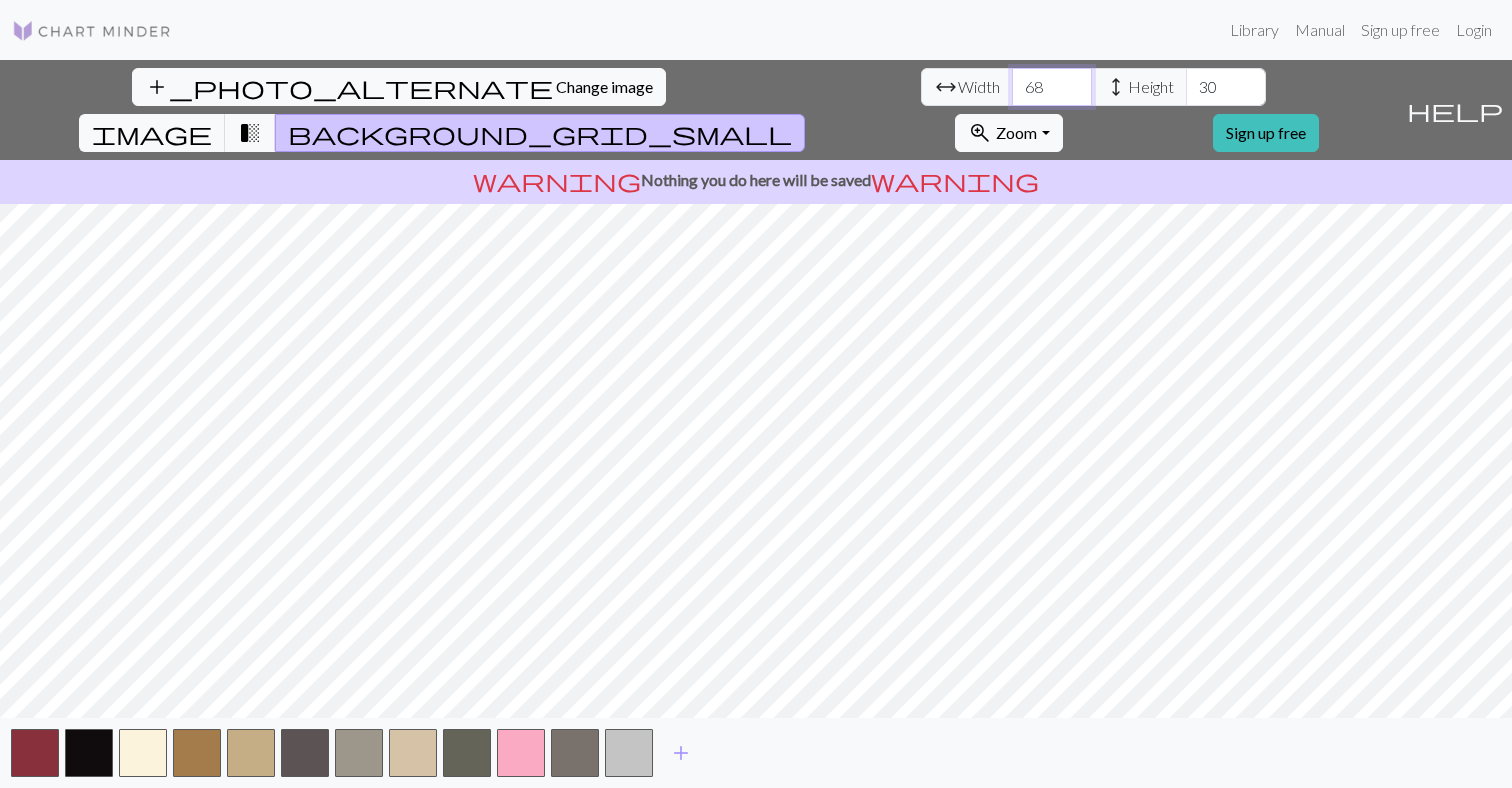 click on "68" at bounding box center (1052, 87) 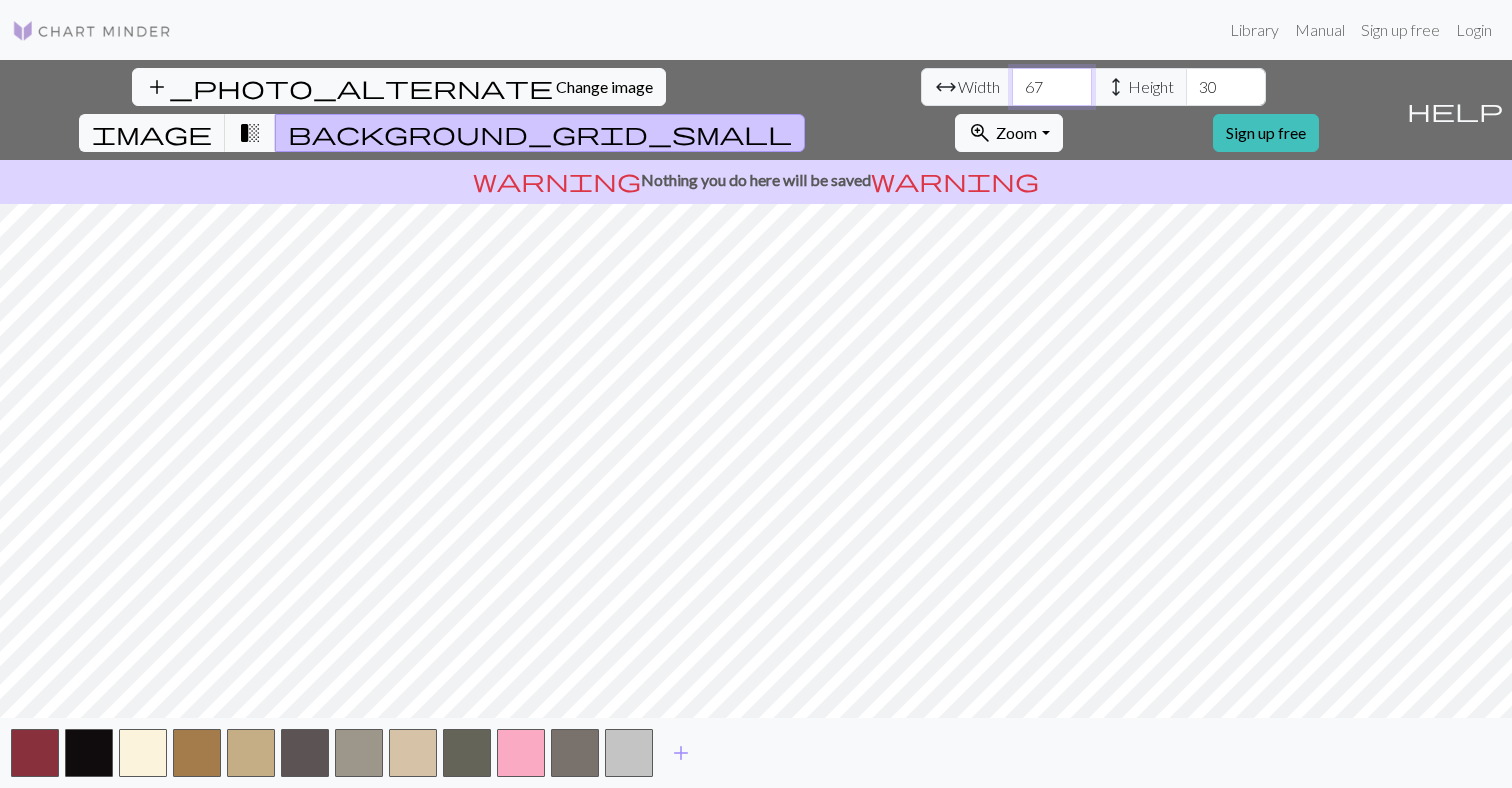 click on "67" at bounding box center (1052, 87) 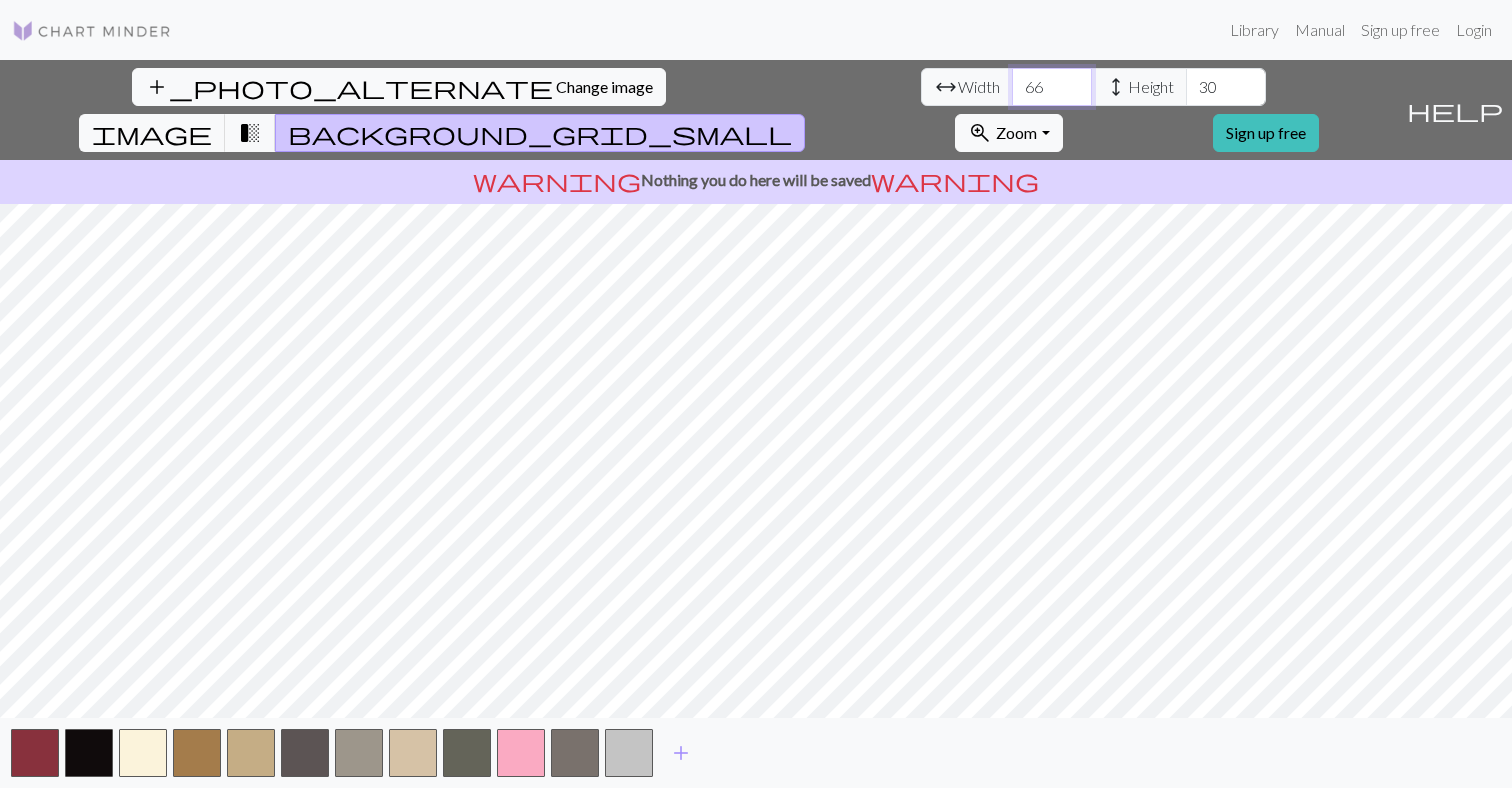 click on "66" at bounding box center [1052, 87] 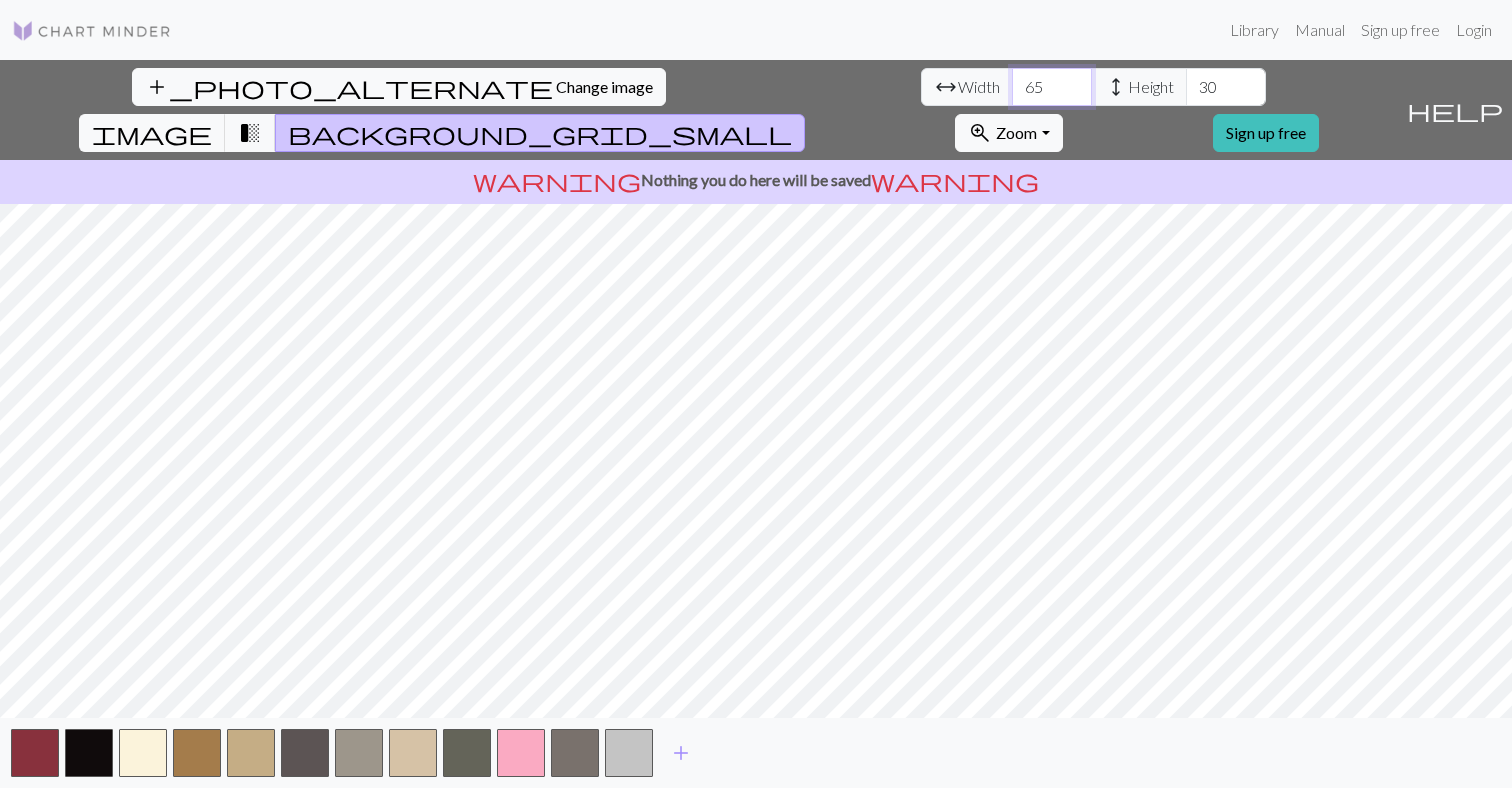 click on "65" at bounding box center [1052, 87] 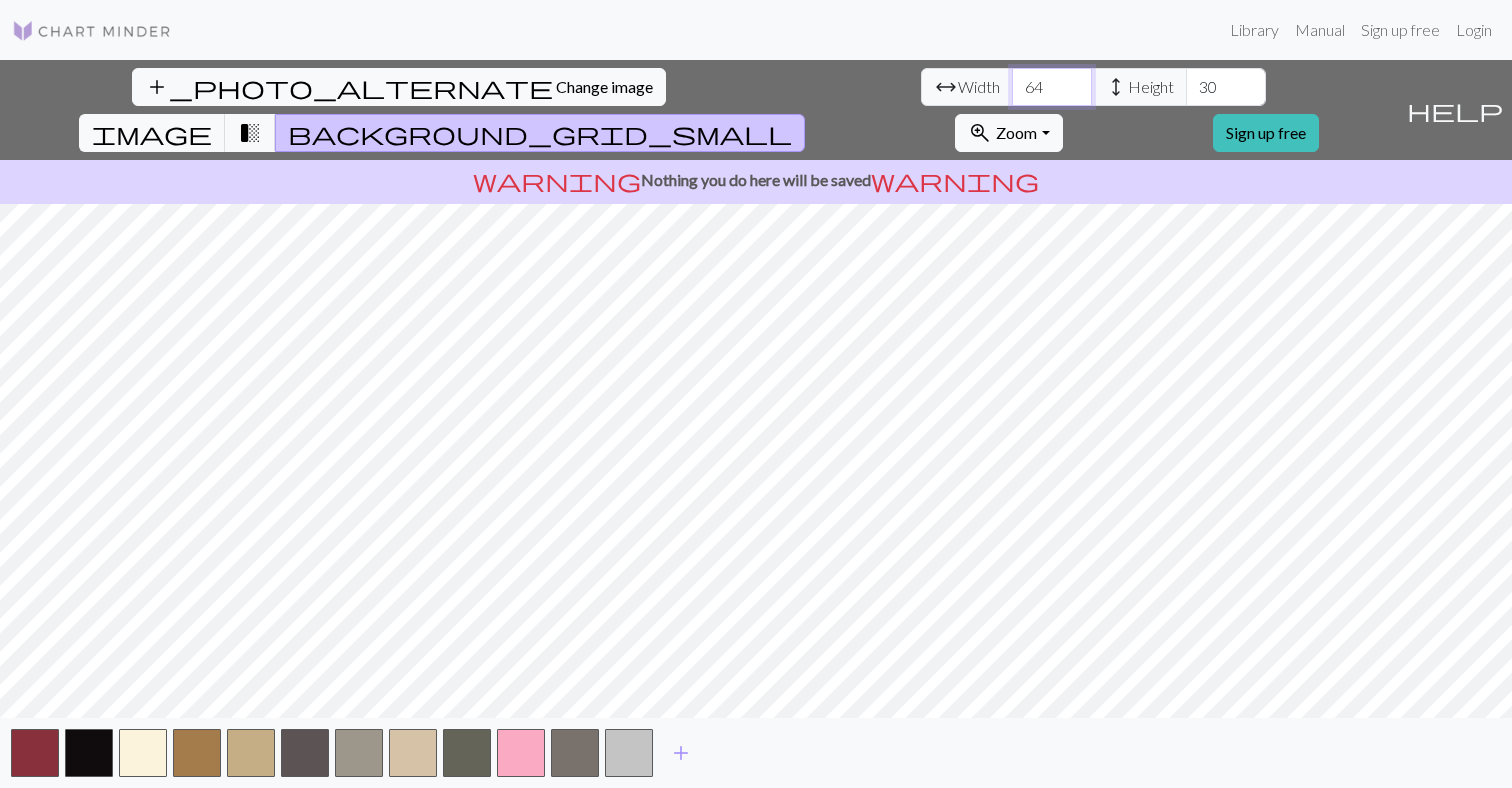 click on "64" at bounding box center (1052, 87) 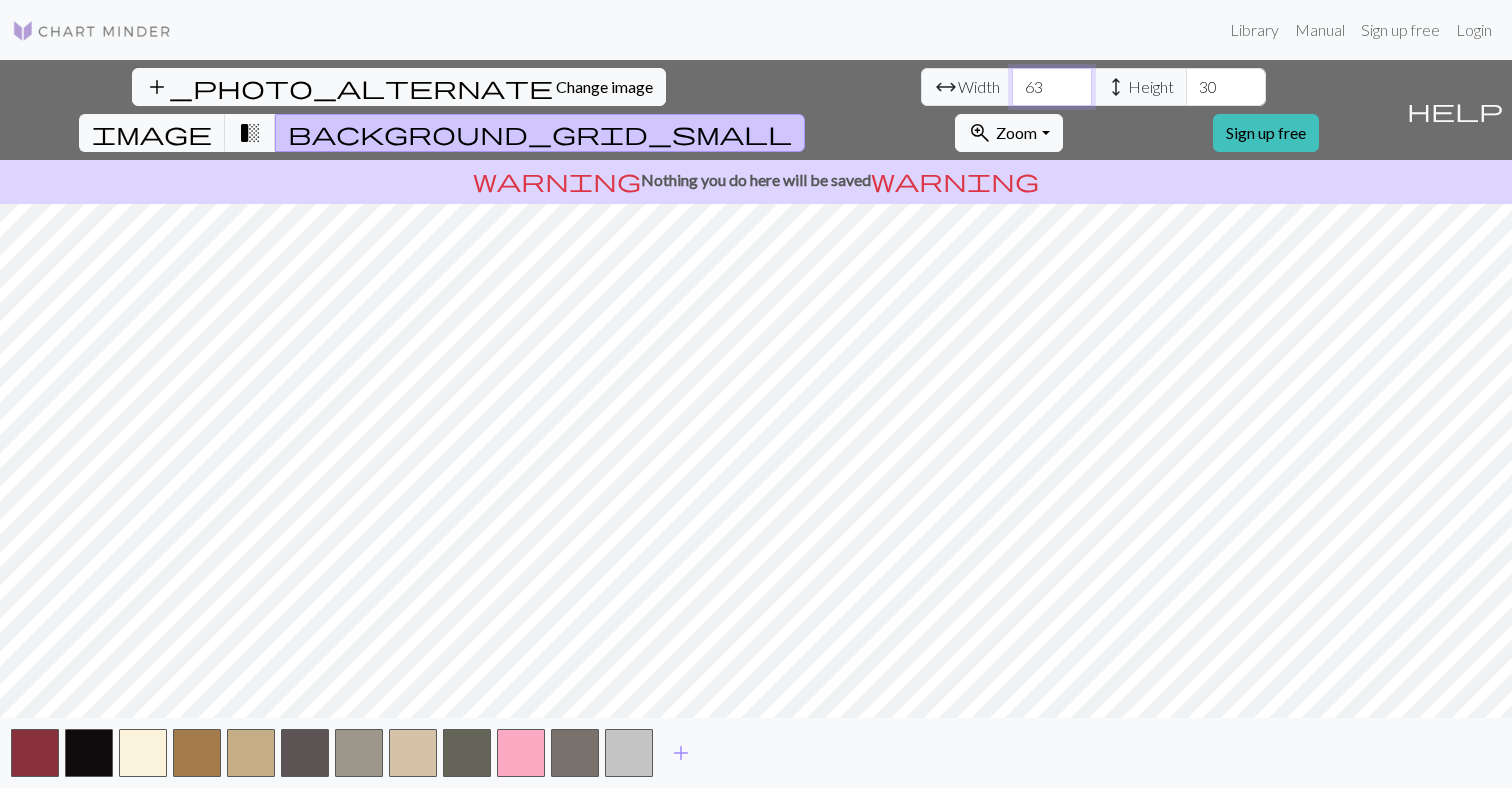 click on "63" at bounding box center [1052, 87] 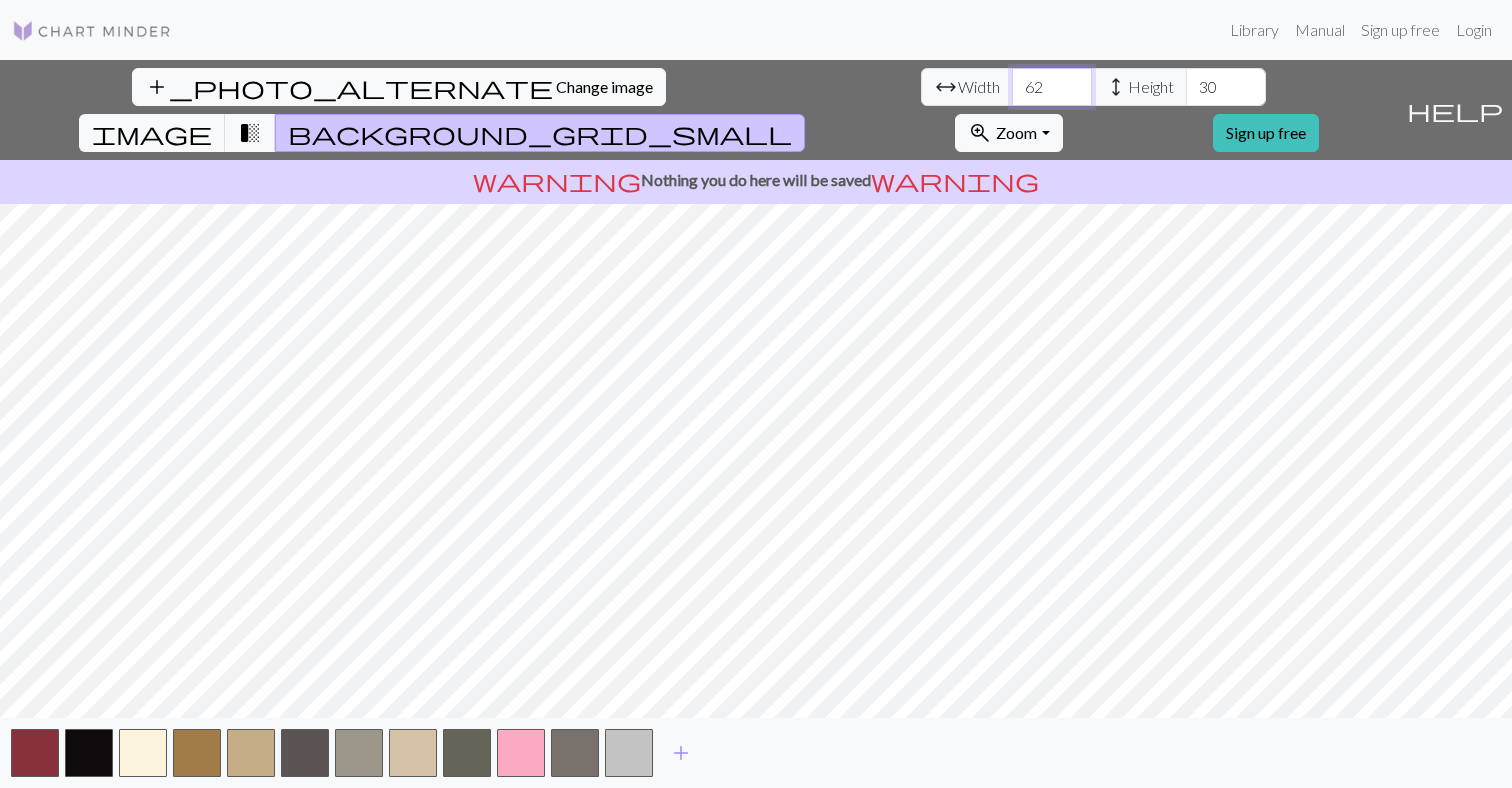 click on "62" at bounding box center [1052, 87] 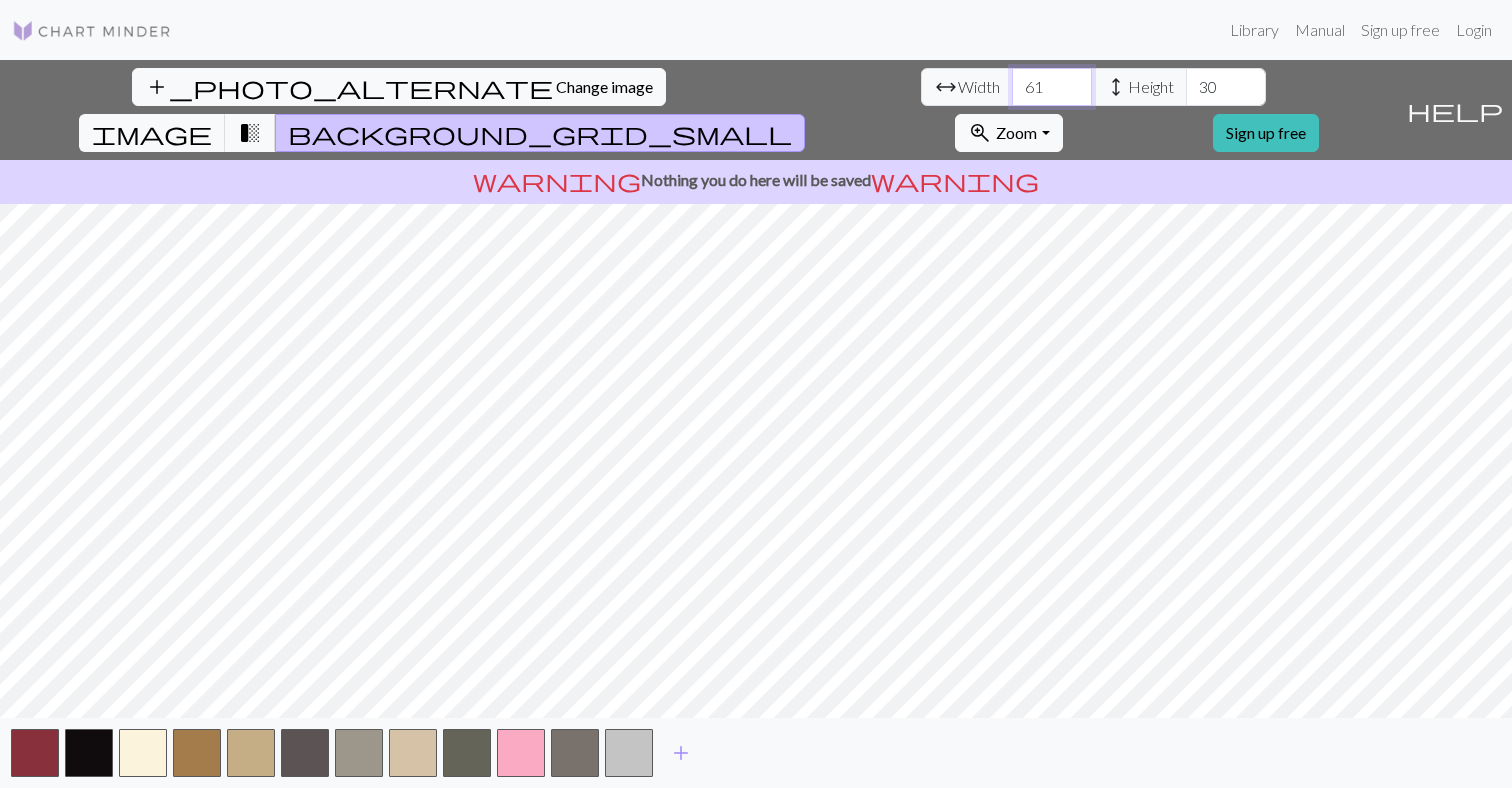 click on "61" at bounding box center [1052, 87] 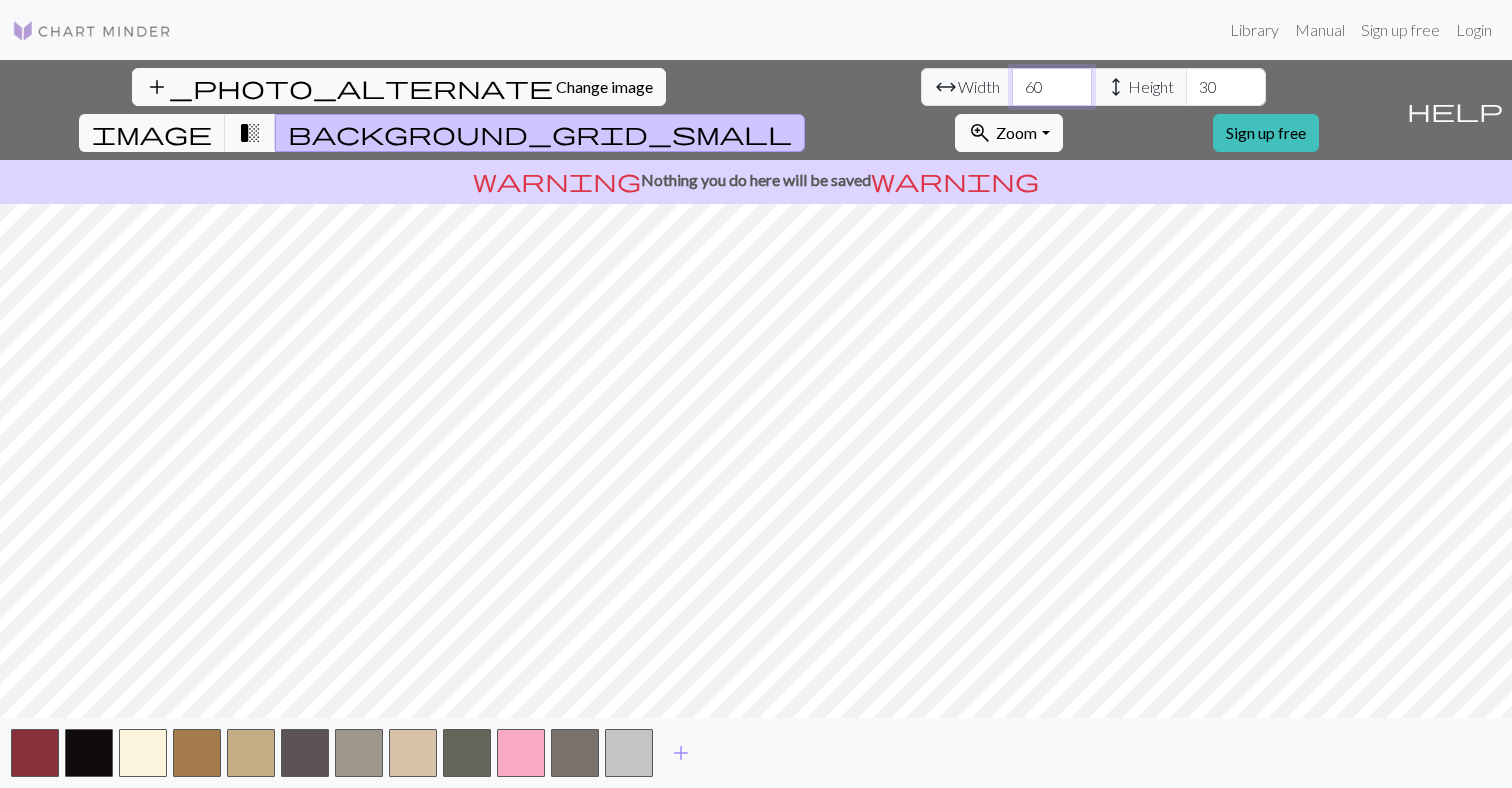click on "60" at bounding box center (1052, 87) 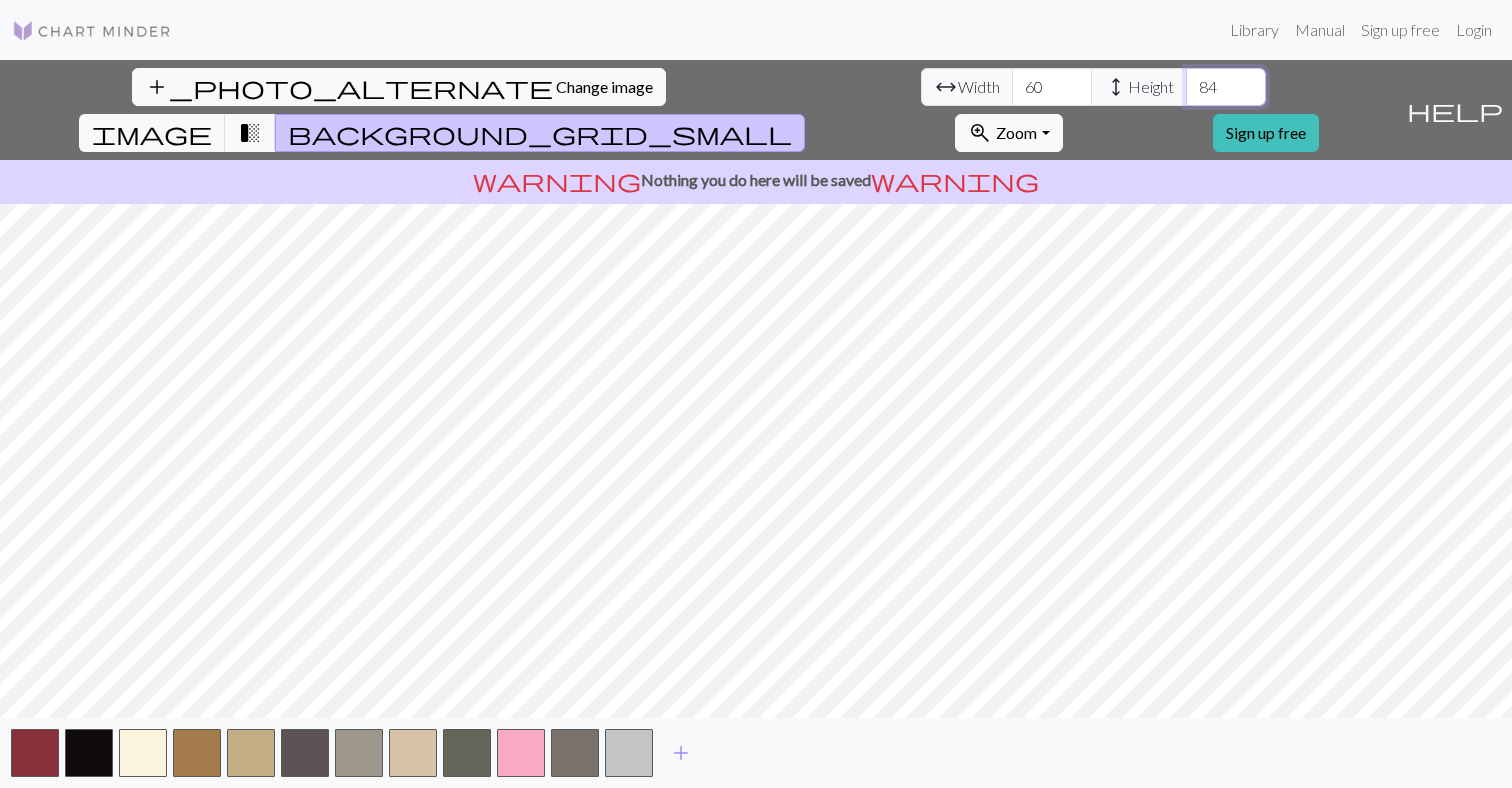click on "84" at bounding box center (1226, 87) 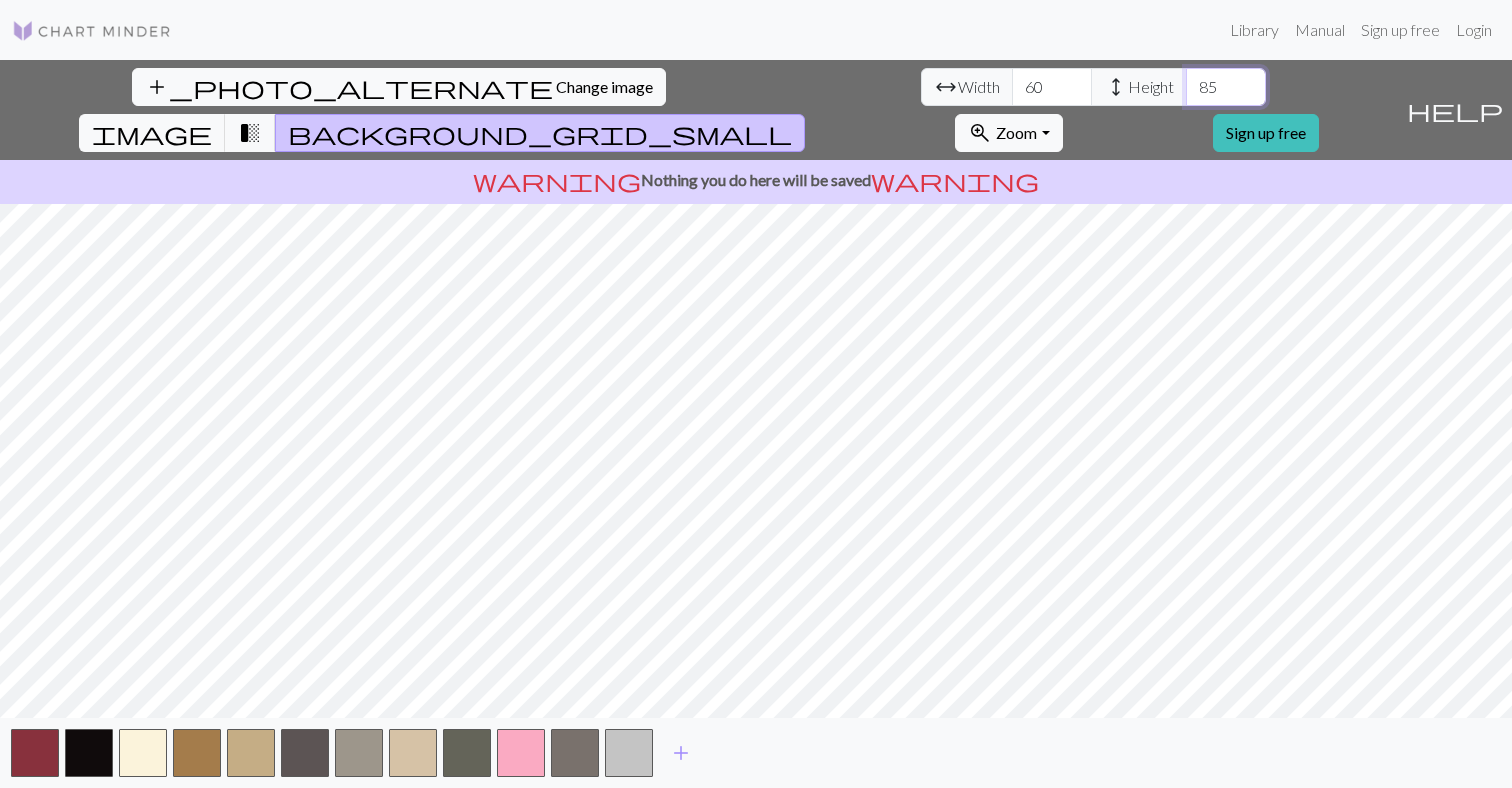click on "85" at bounding box center (1226, 87) 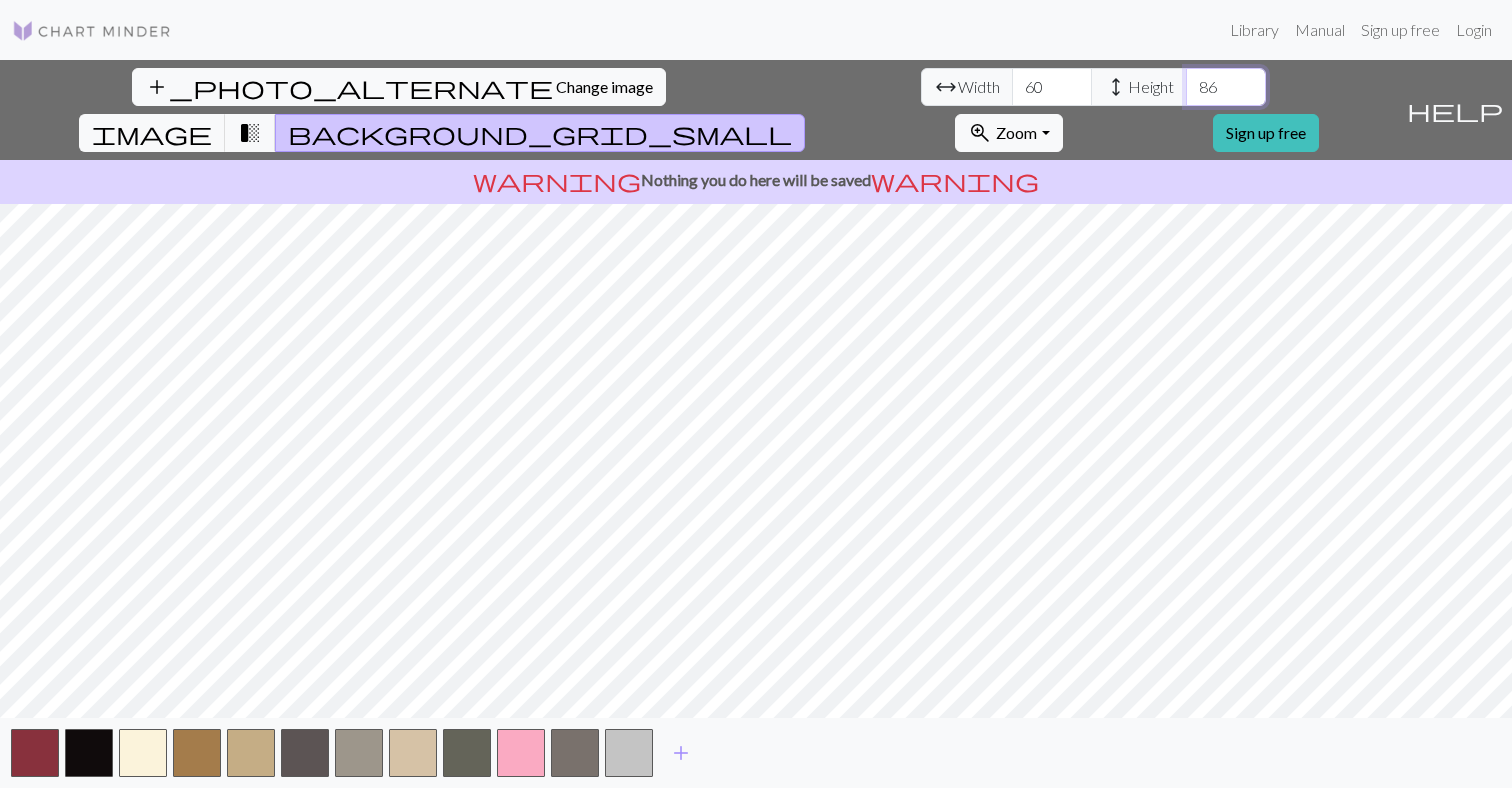 click on "86" at bounding box center (1226, 87) 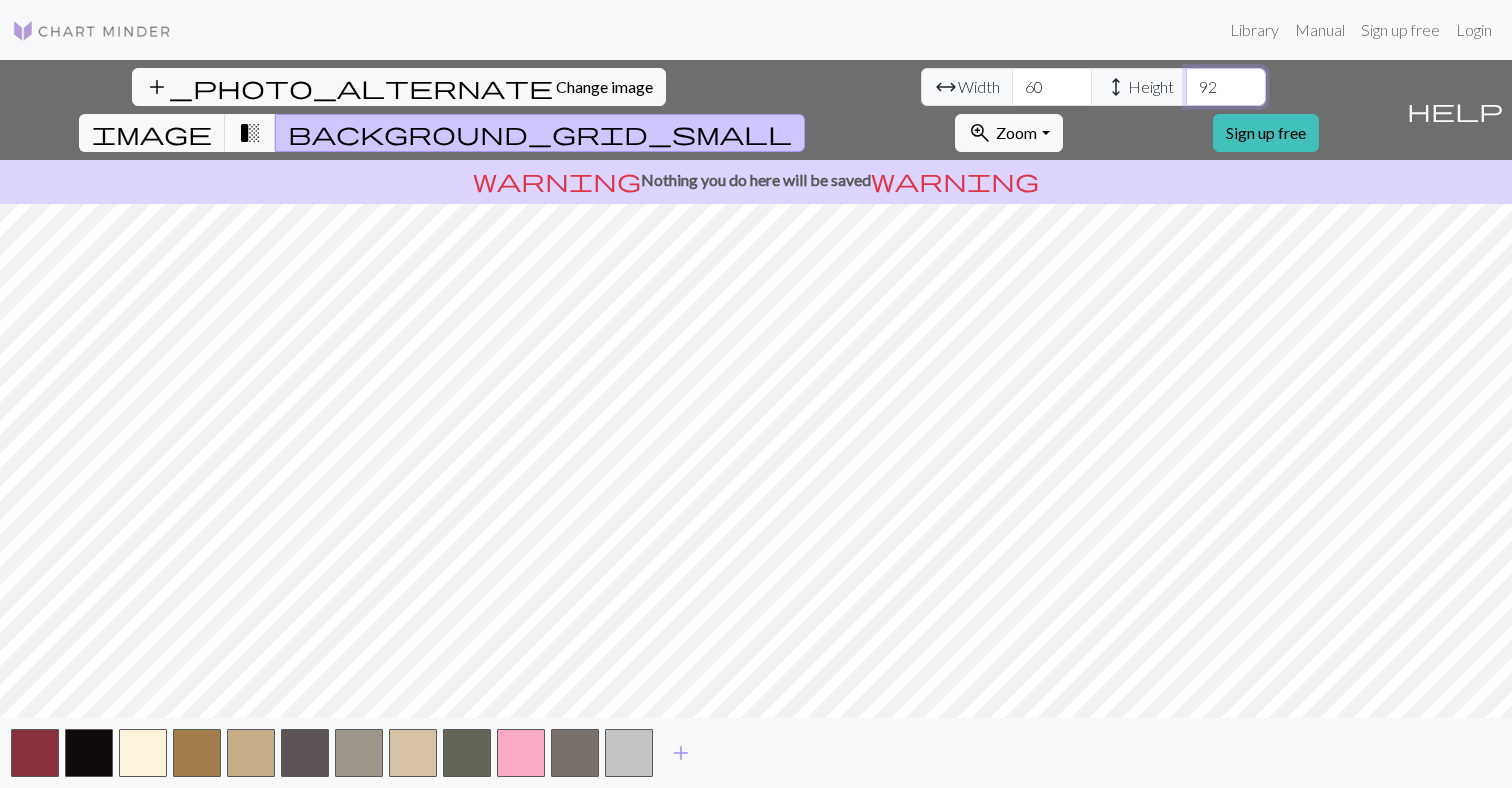 click on "92" at bounding box center (1226, 87) 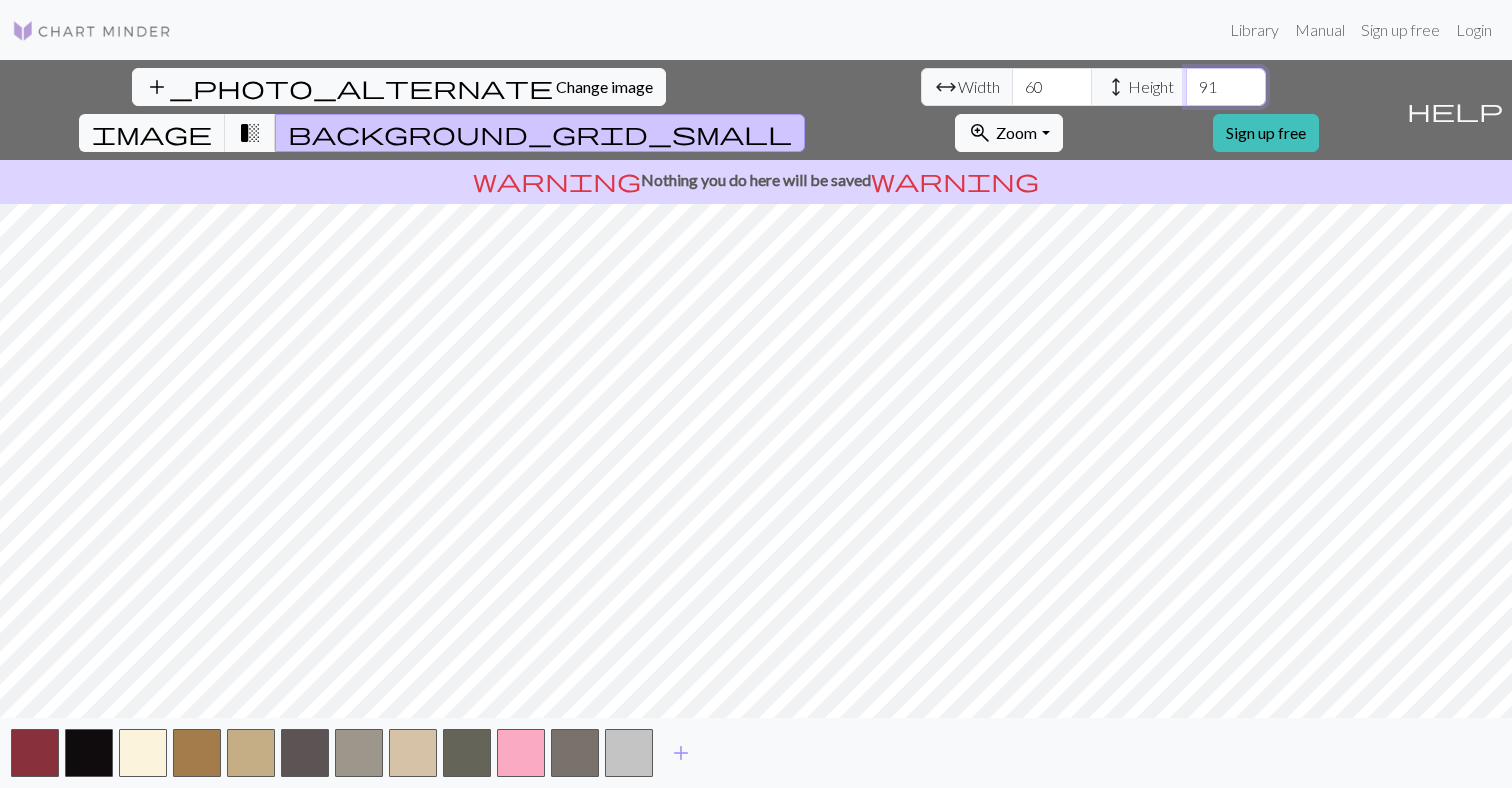 click on "91" at bounding box center (1226, 87) 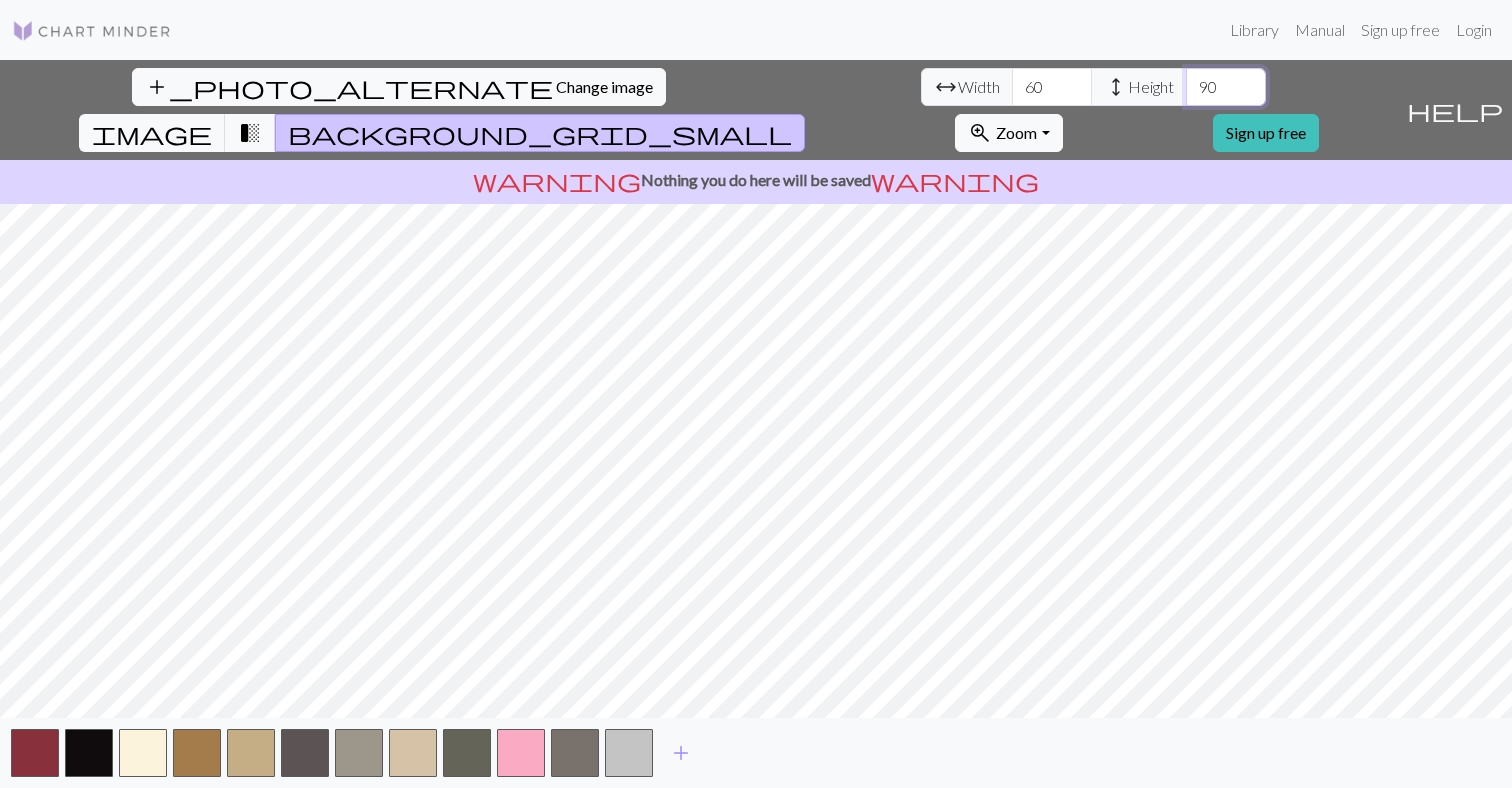 click on "90" at bounding box center [1226, 87] 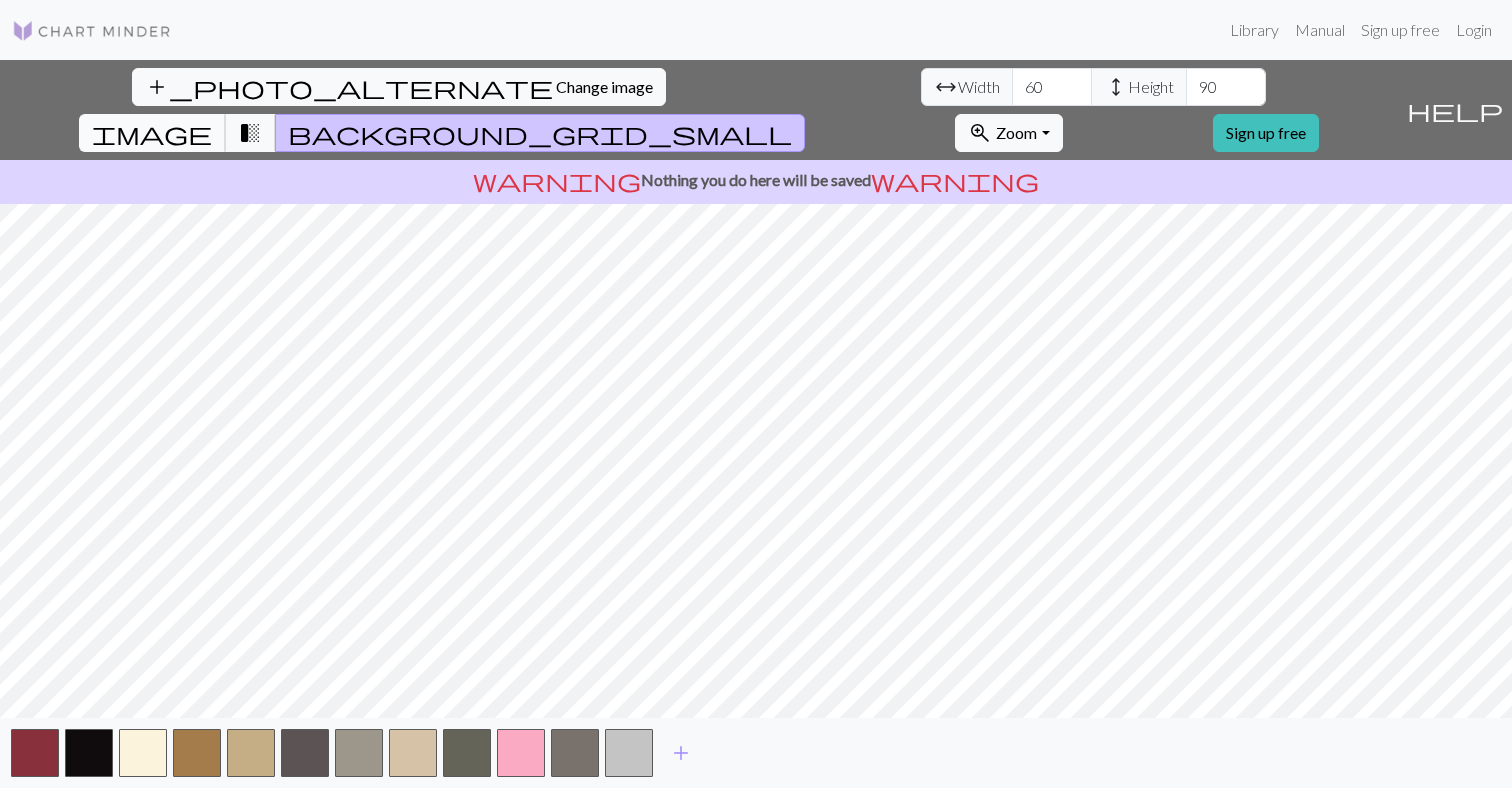 click on "image" at bounding box center (152, 133) 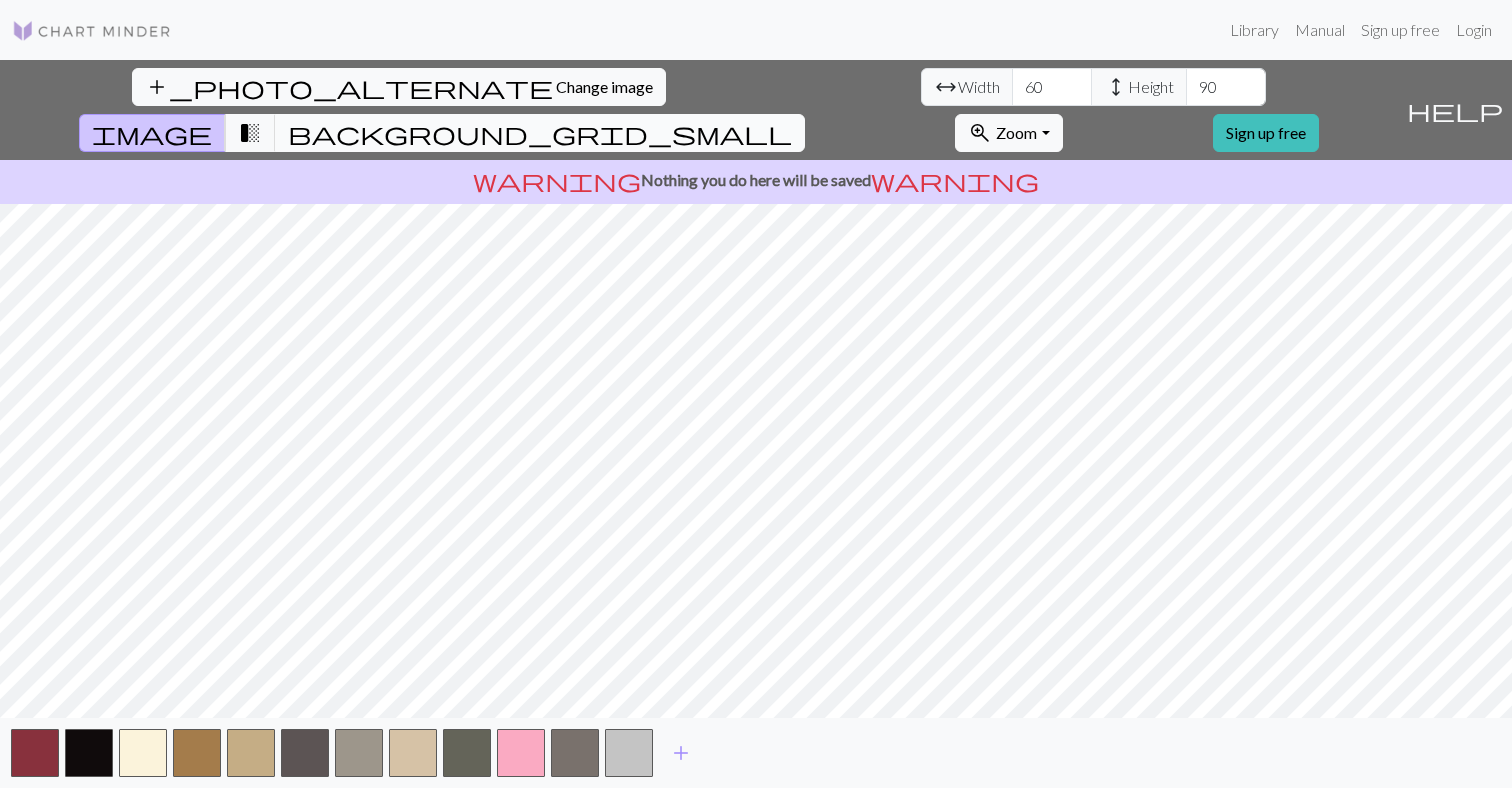 click on "background_grid_small" at bounding box center (540, 133) 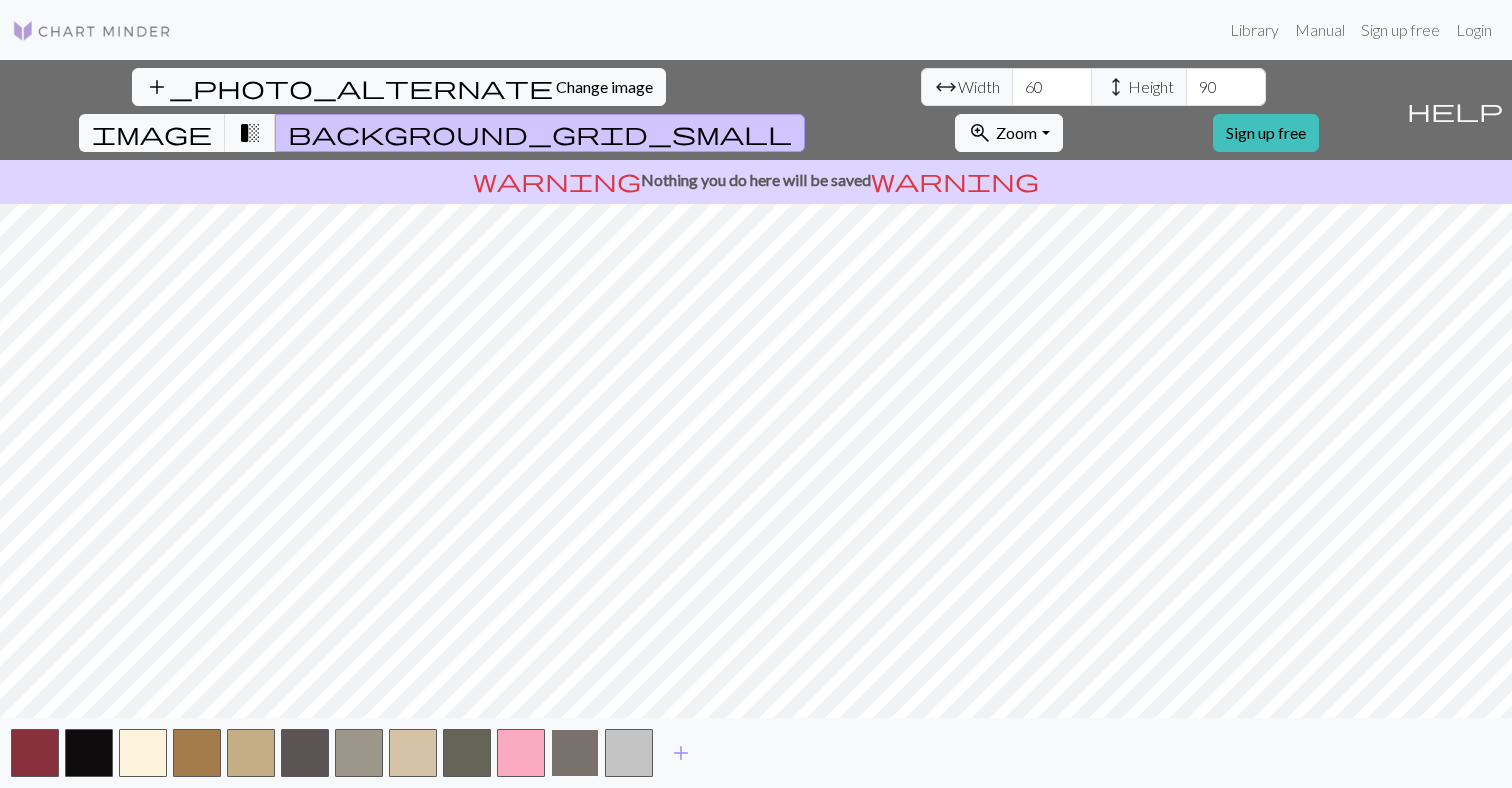 click at bounding box center (575, 753) 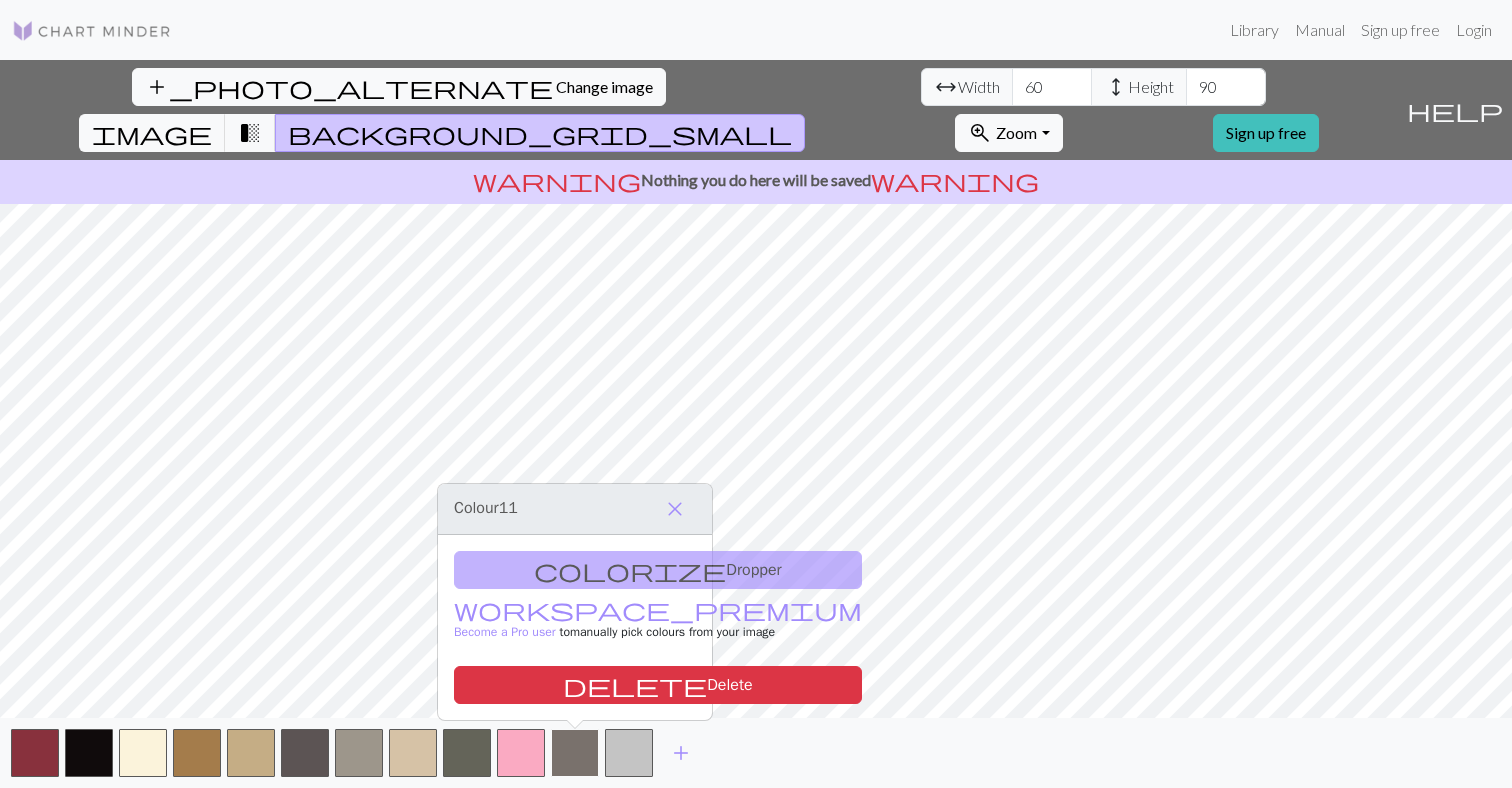 click at bounding box center (575, 753) 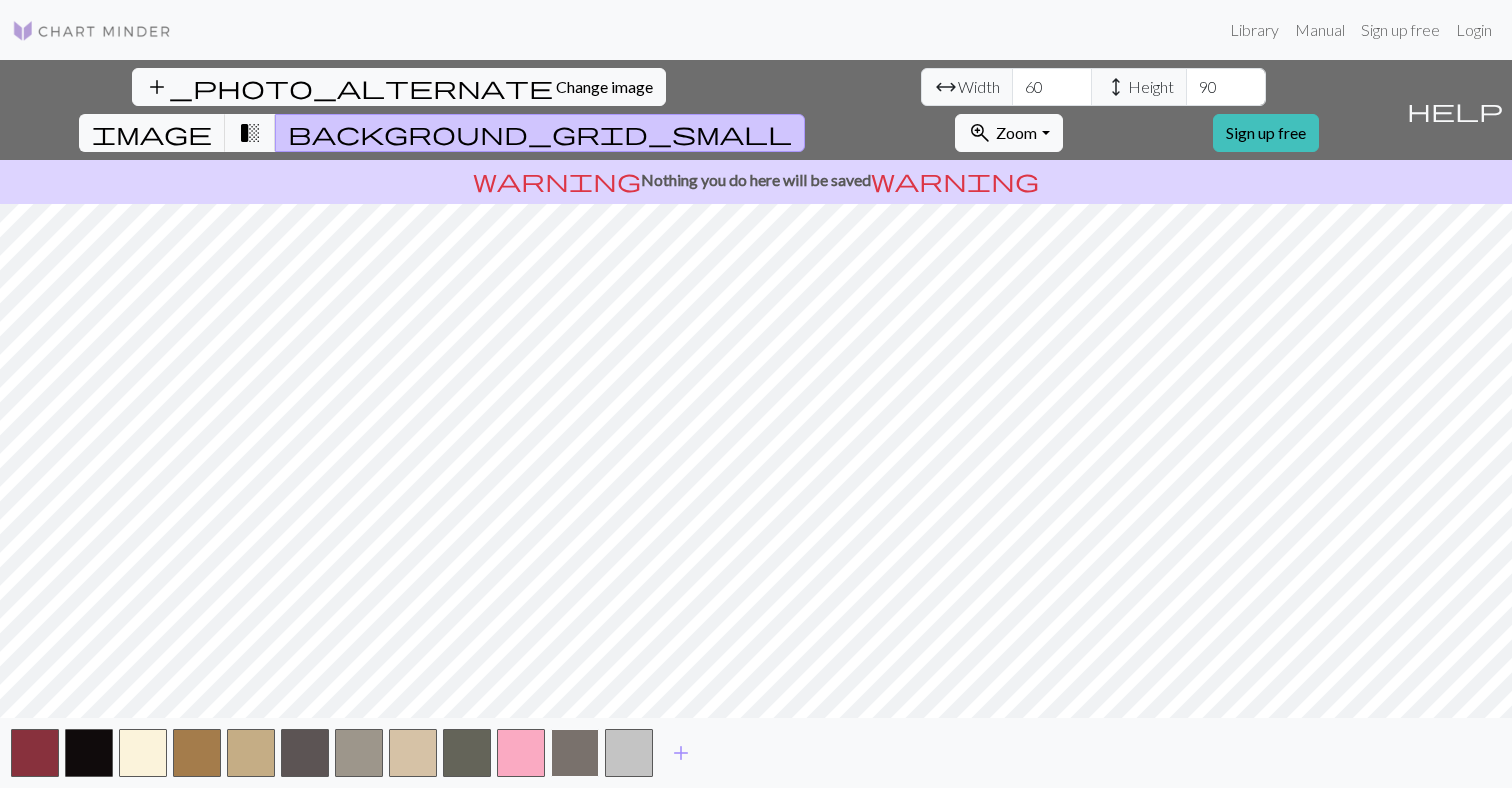 click at bounding box center [575, 753] 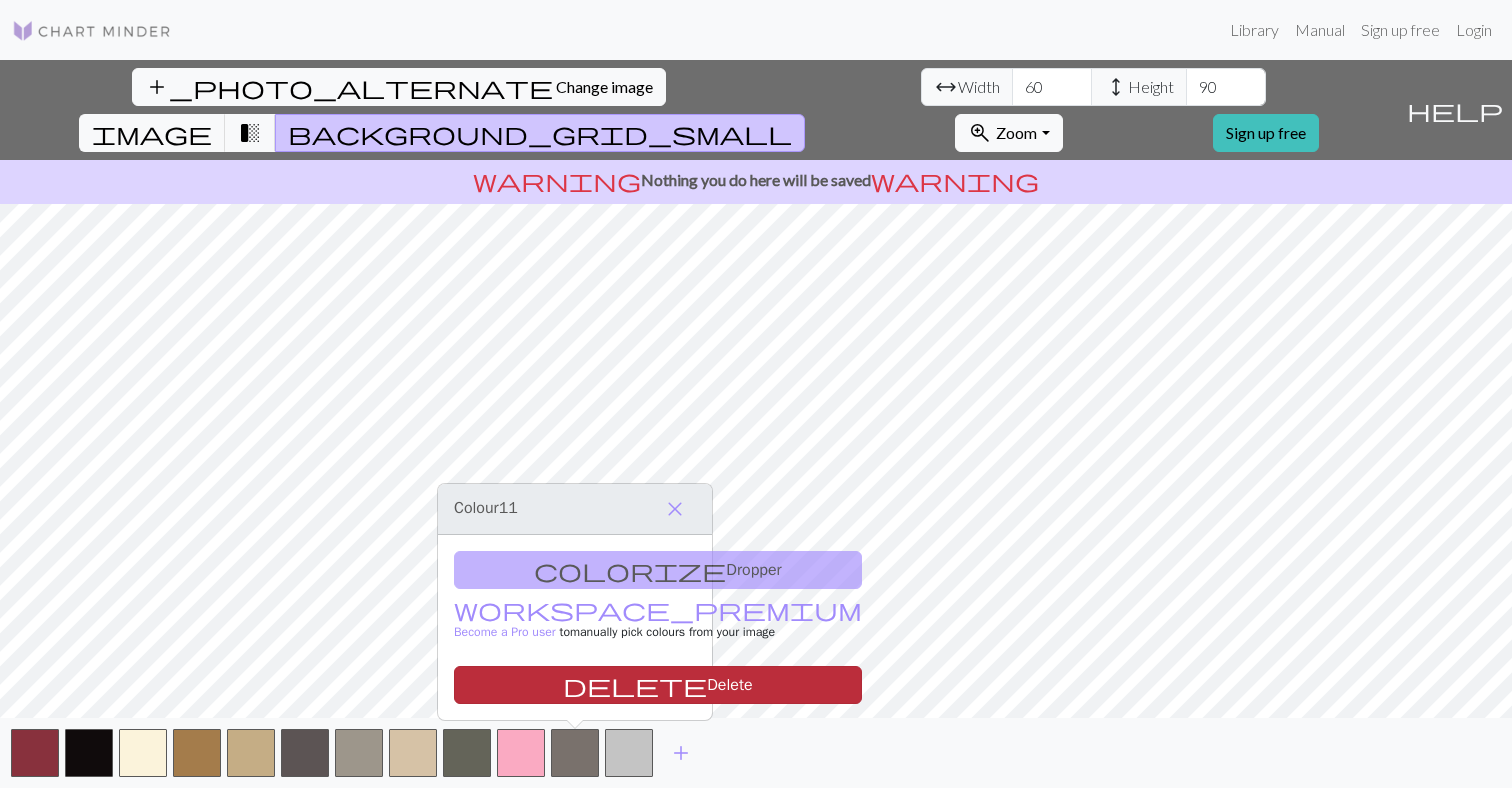 click on "delete Delete" at bounding box center [658, 685] 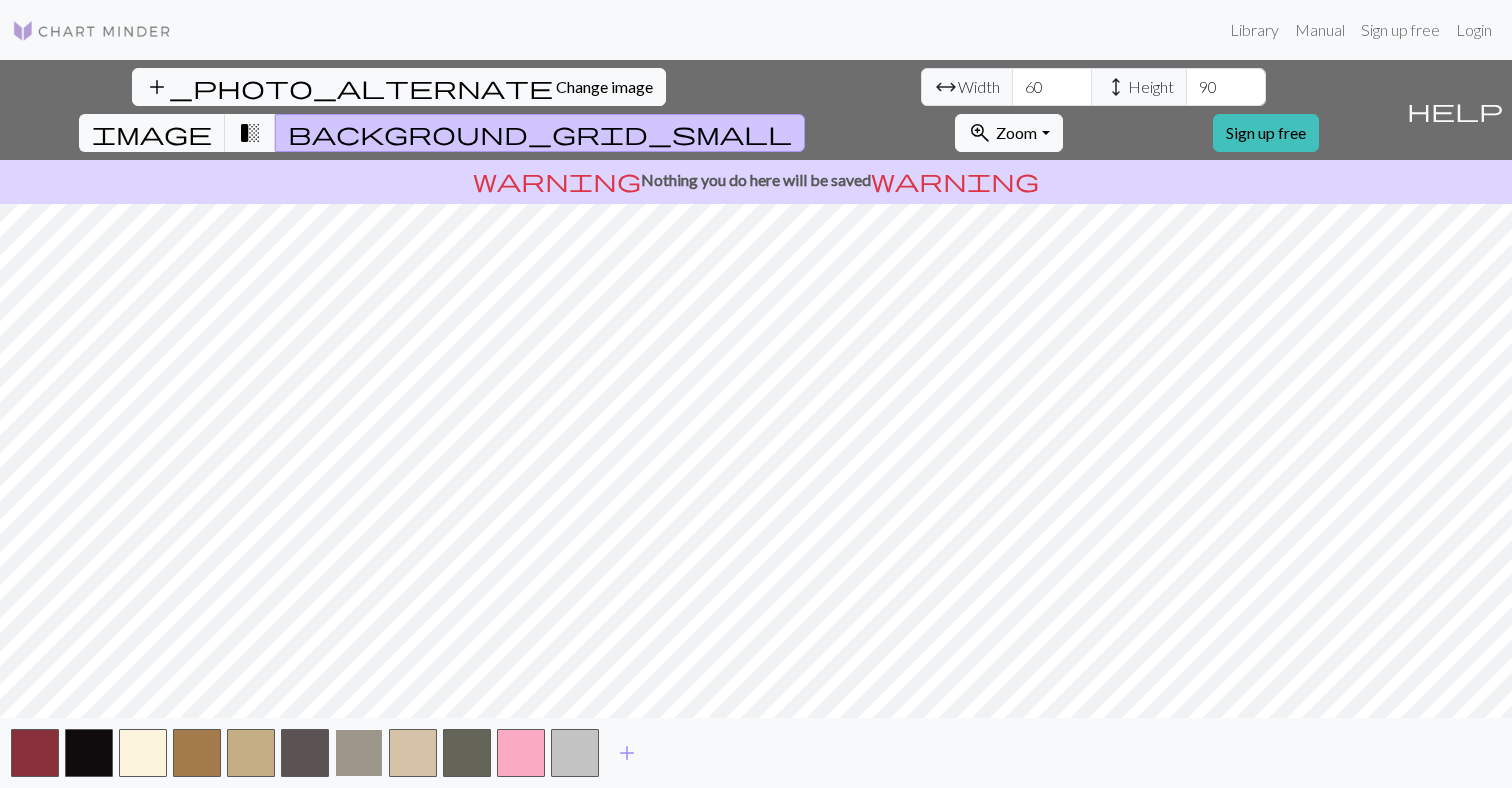 click at bounding box center (359, 753) 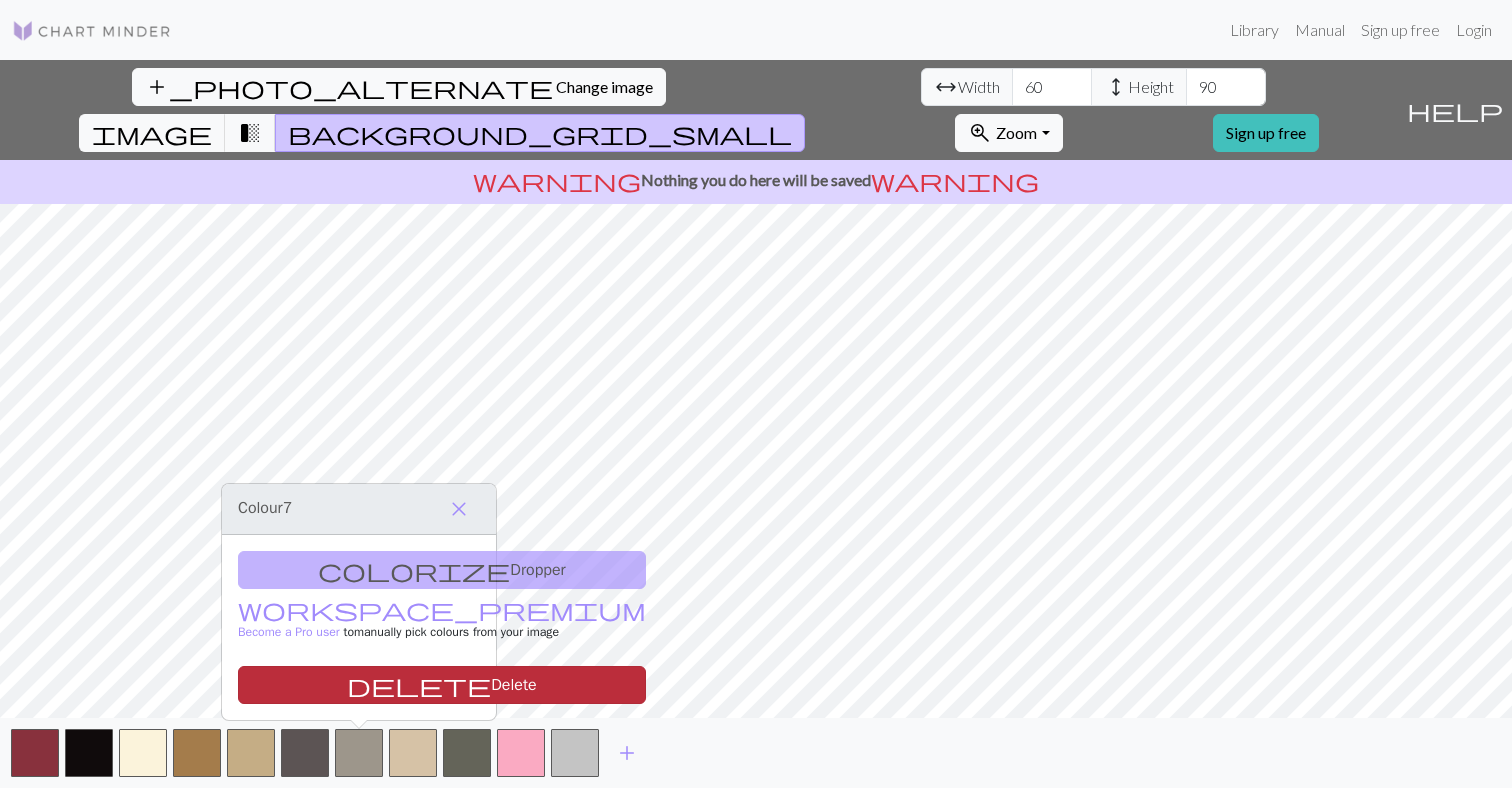 click on "delete Delete" at bounding box center (442, 685) 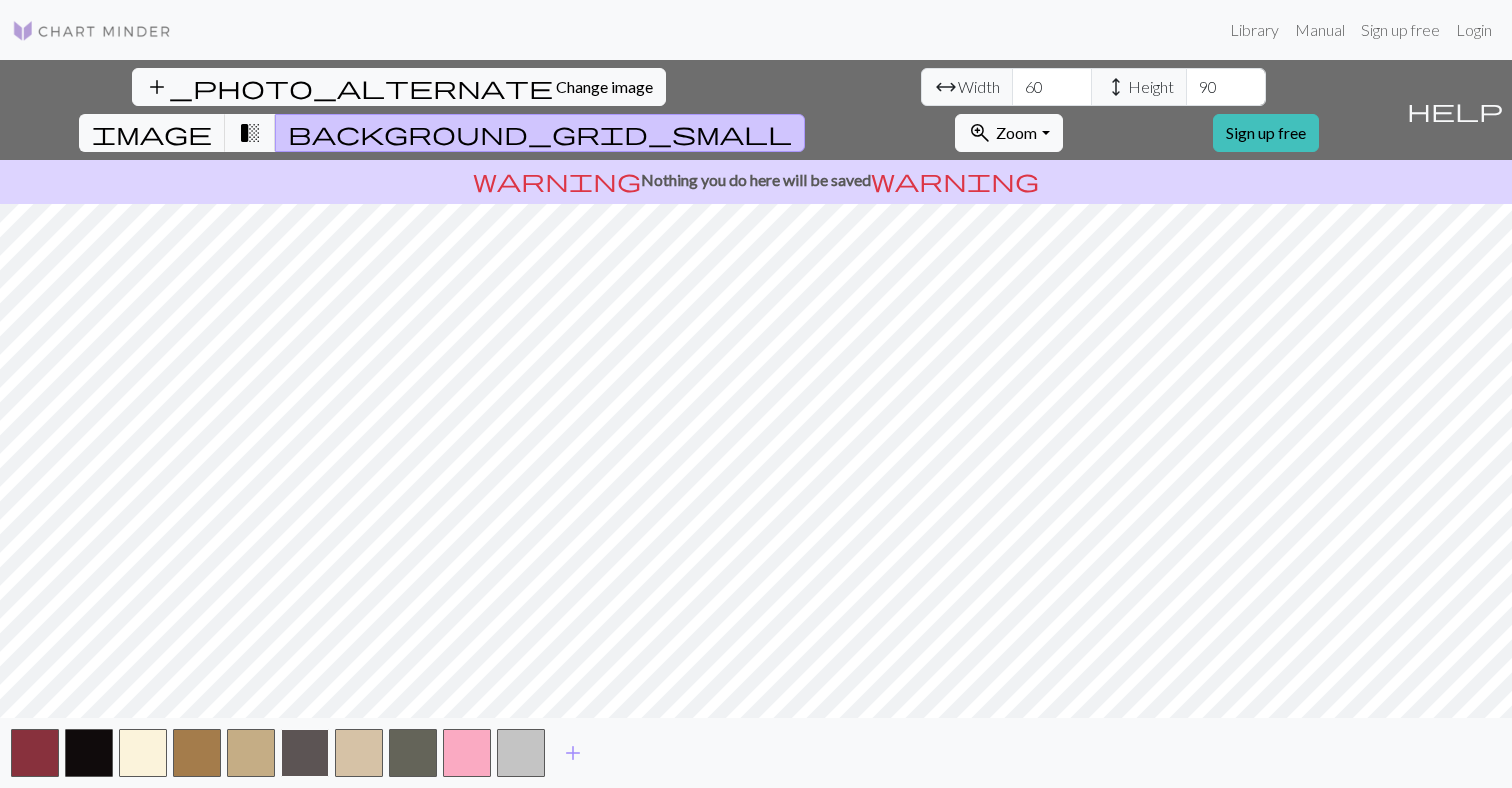 click at bounding box center [305, 753] 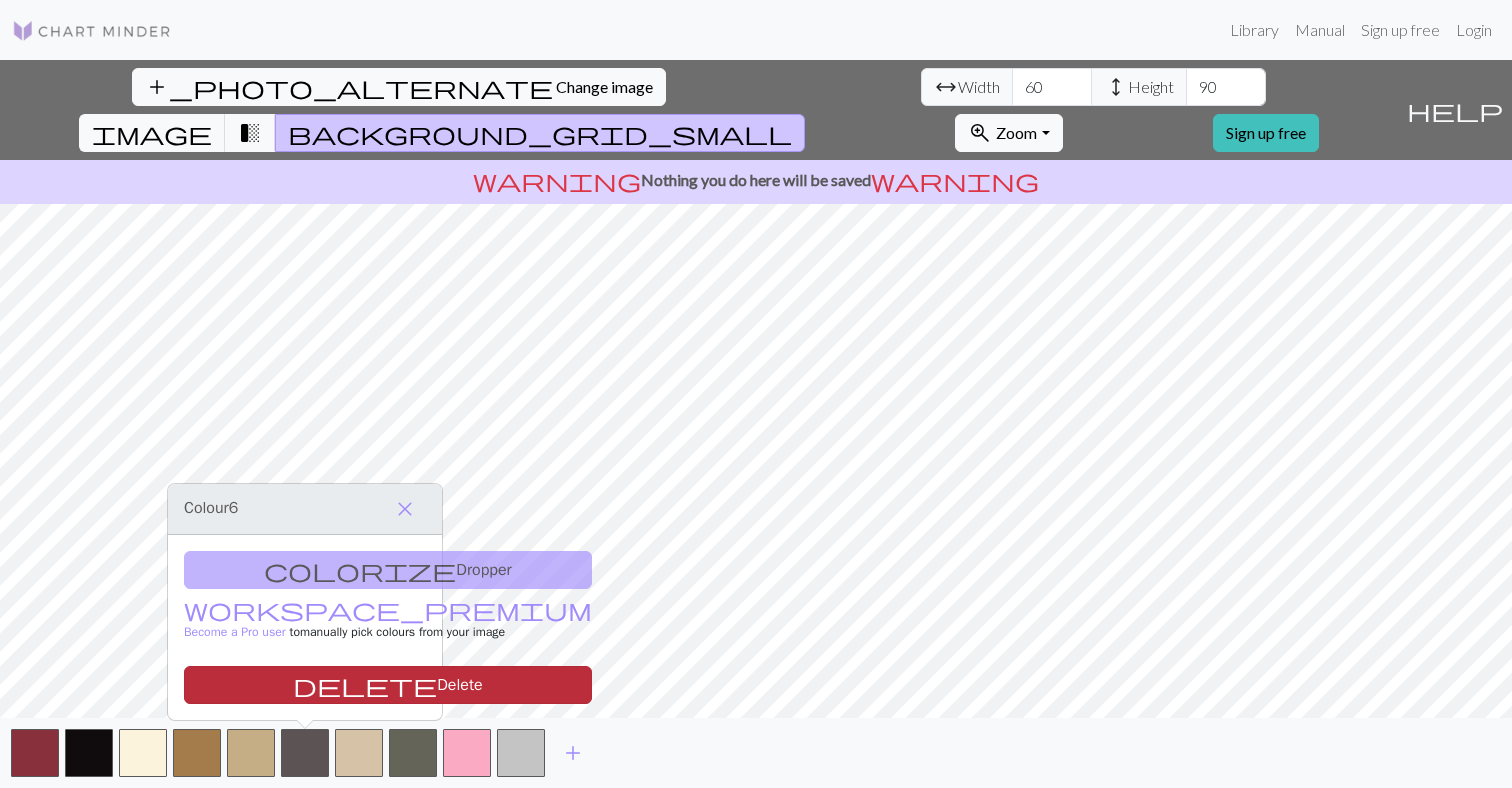 click on "delete Delete" at bounding box center [388, 685] 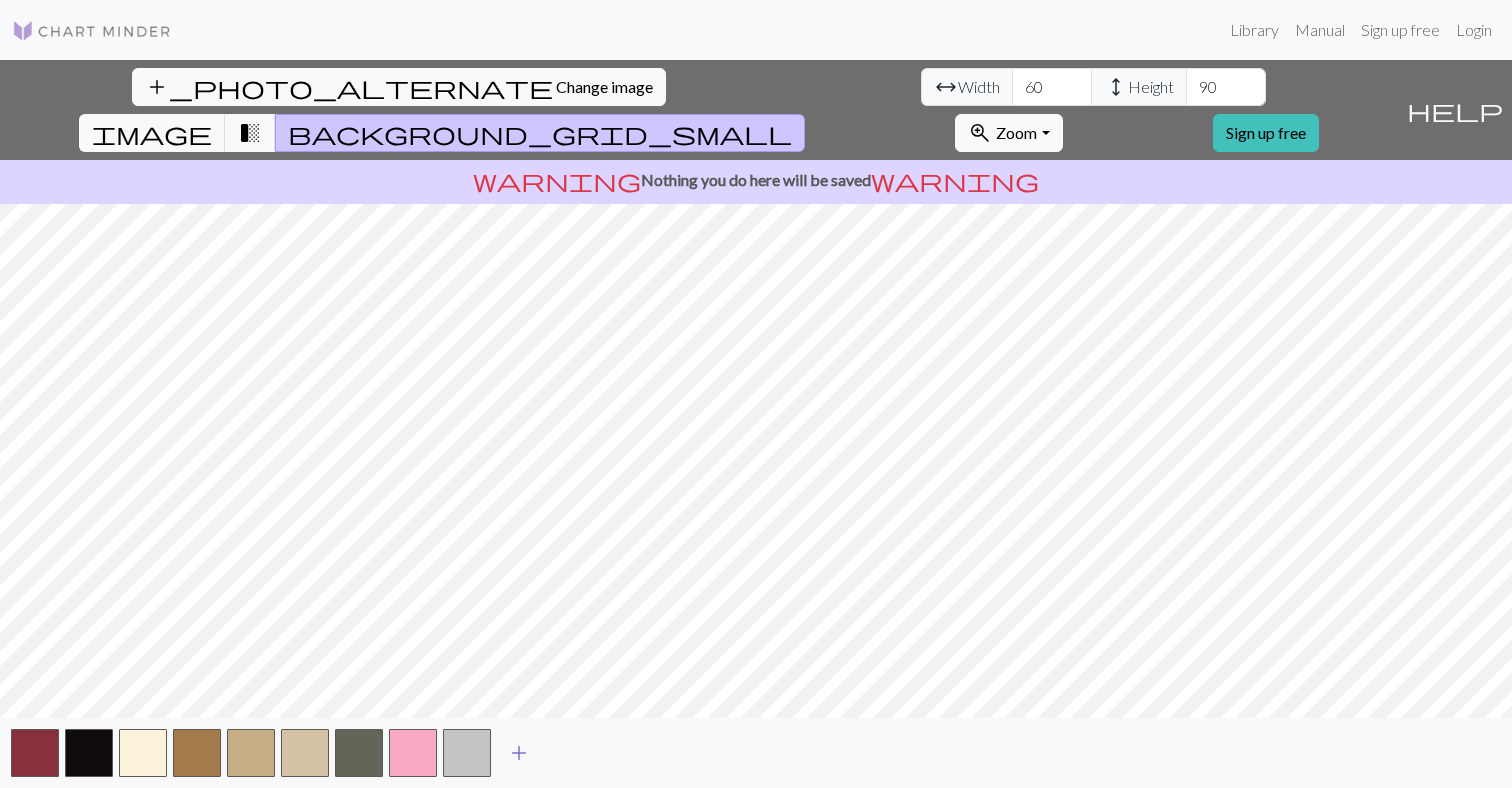 click on "add" at bounding box center (519, 753) 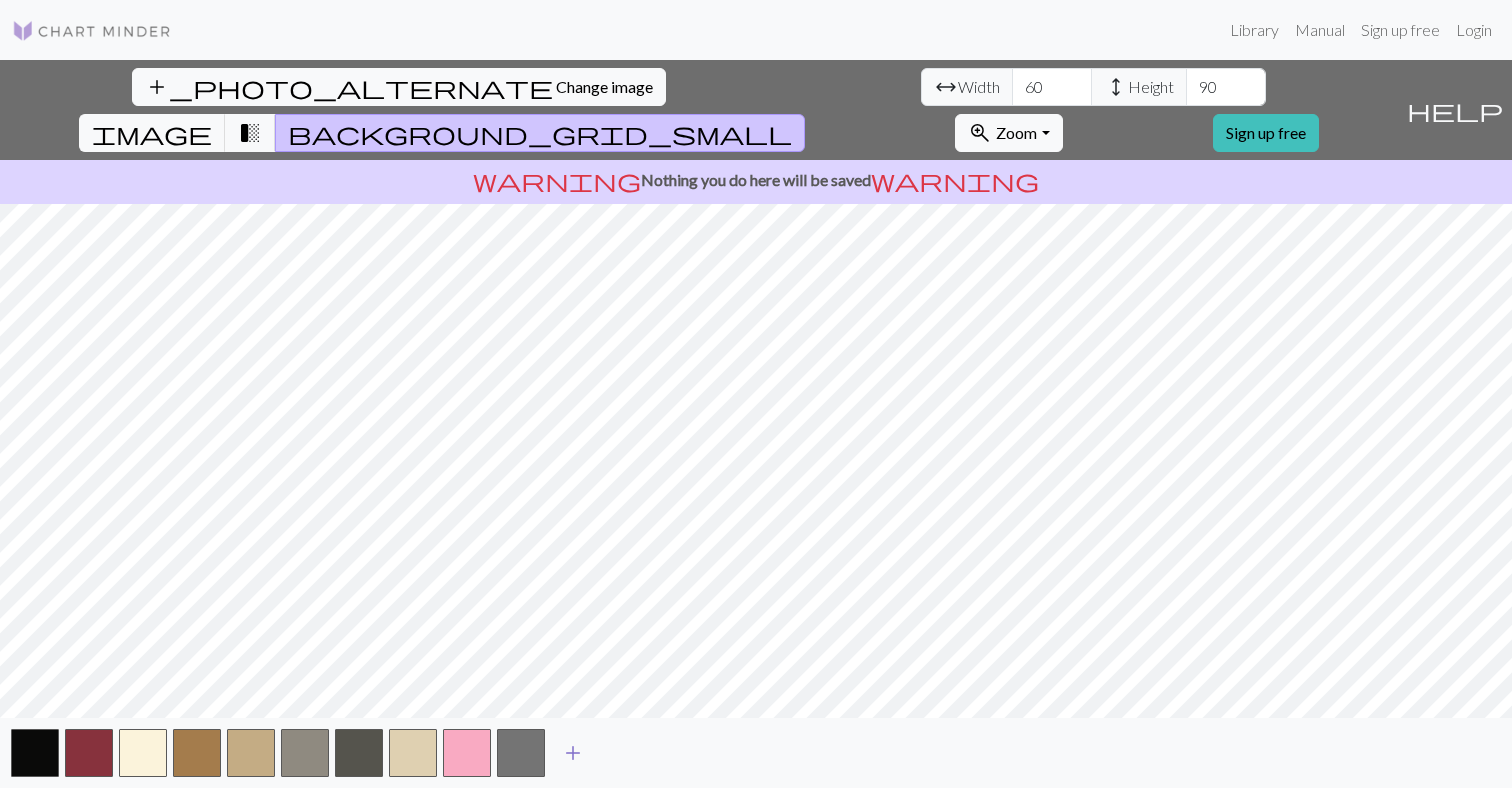 click on "add" at bounding box center (573, 753) 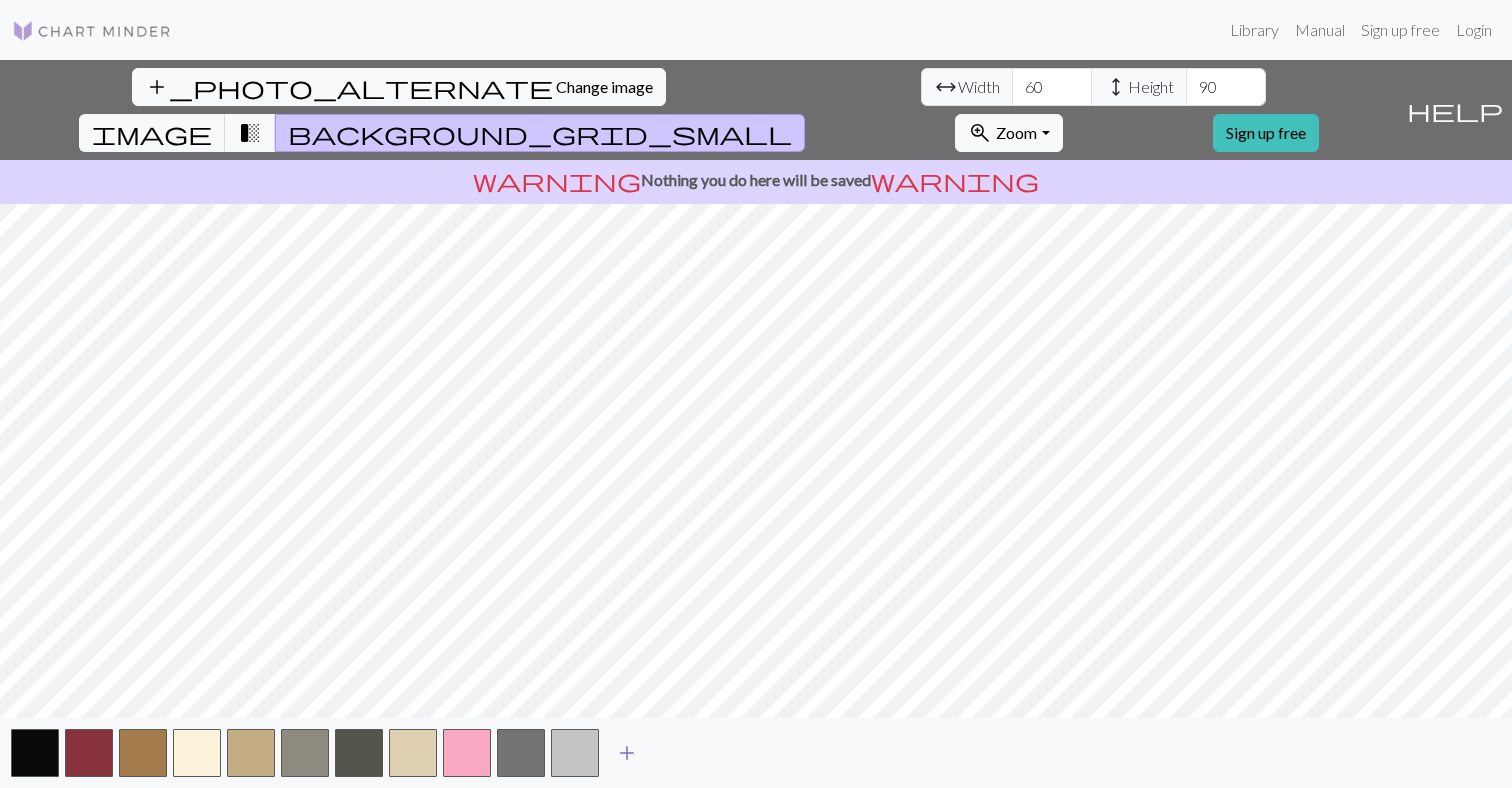 click on "add" at bounding box center (627, 753) 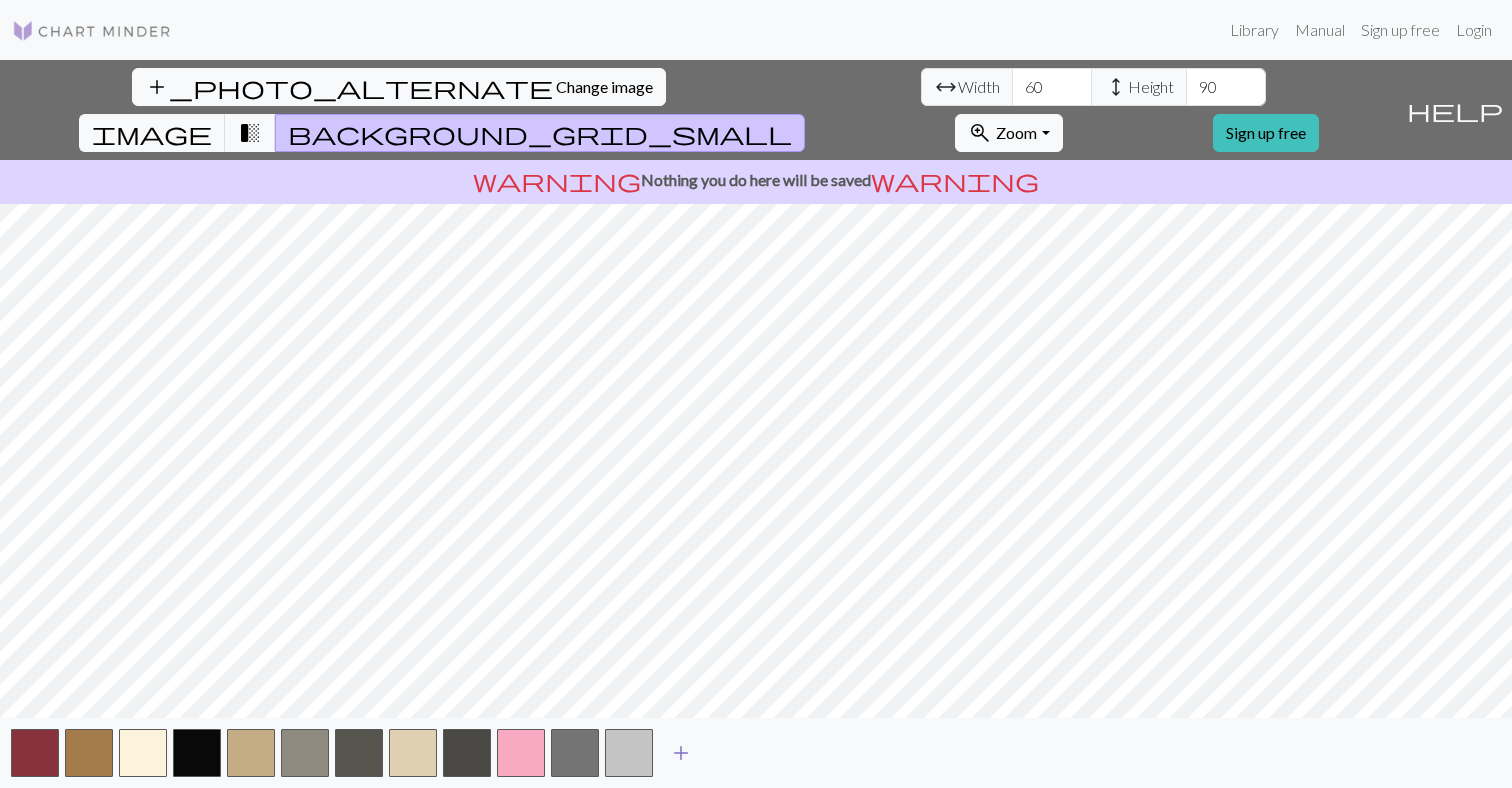 click on "add" at bounding box center [681, 753] 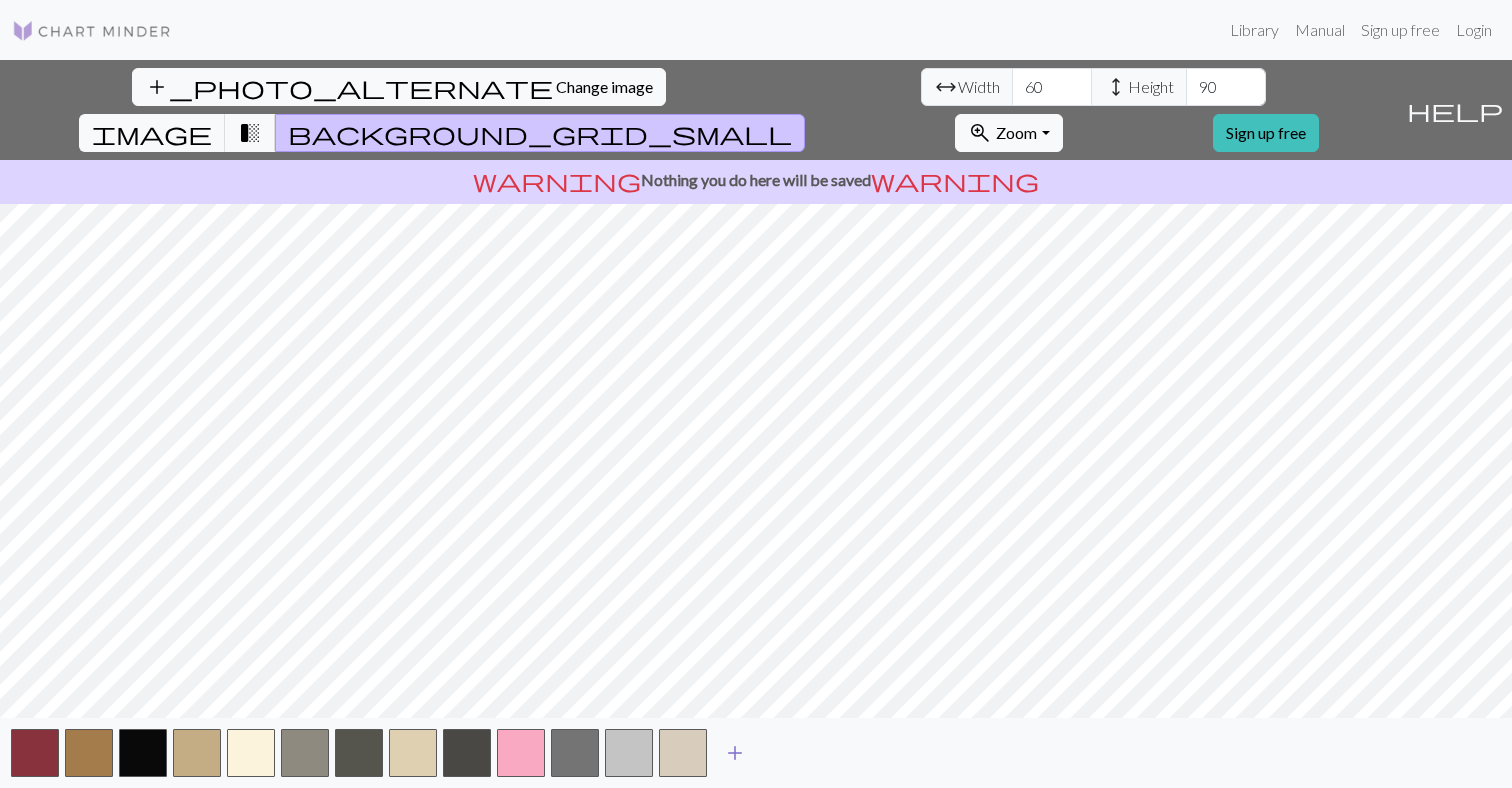 click on "add" at bounding box center (735, 753) 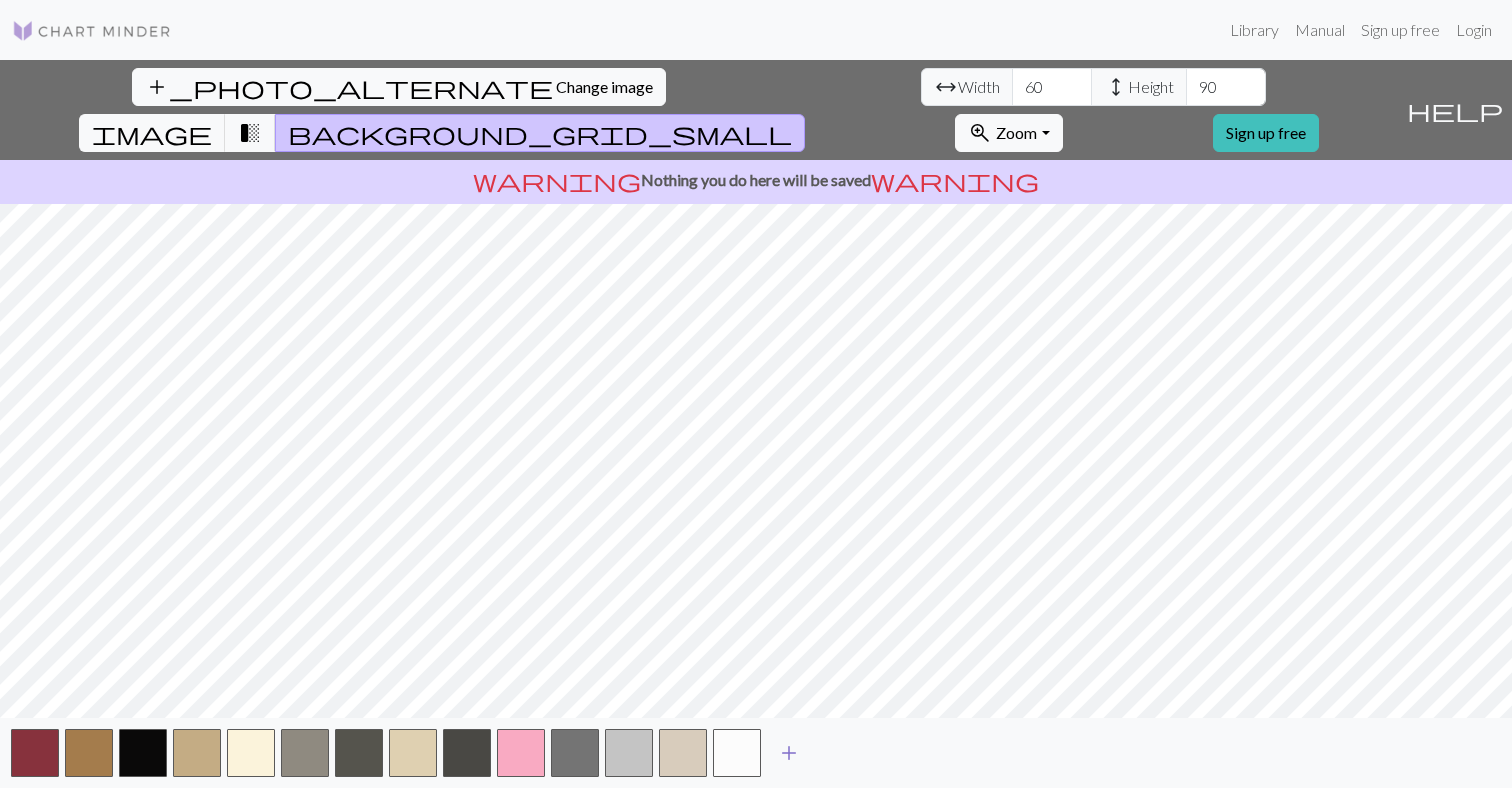 click on "add" at bounding box center (789, 753) 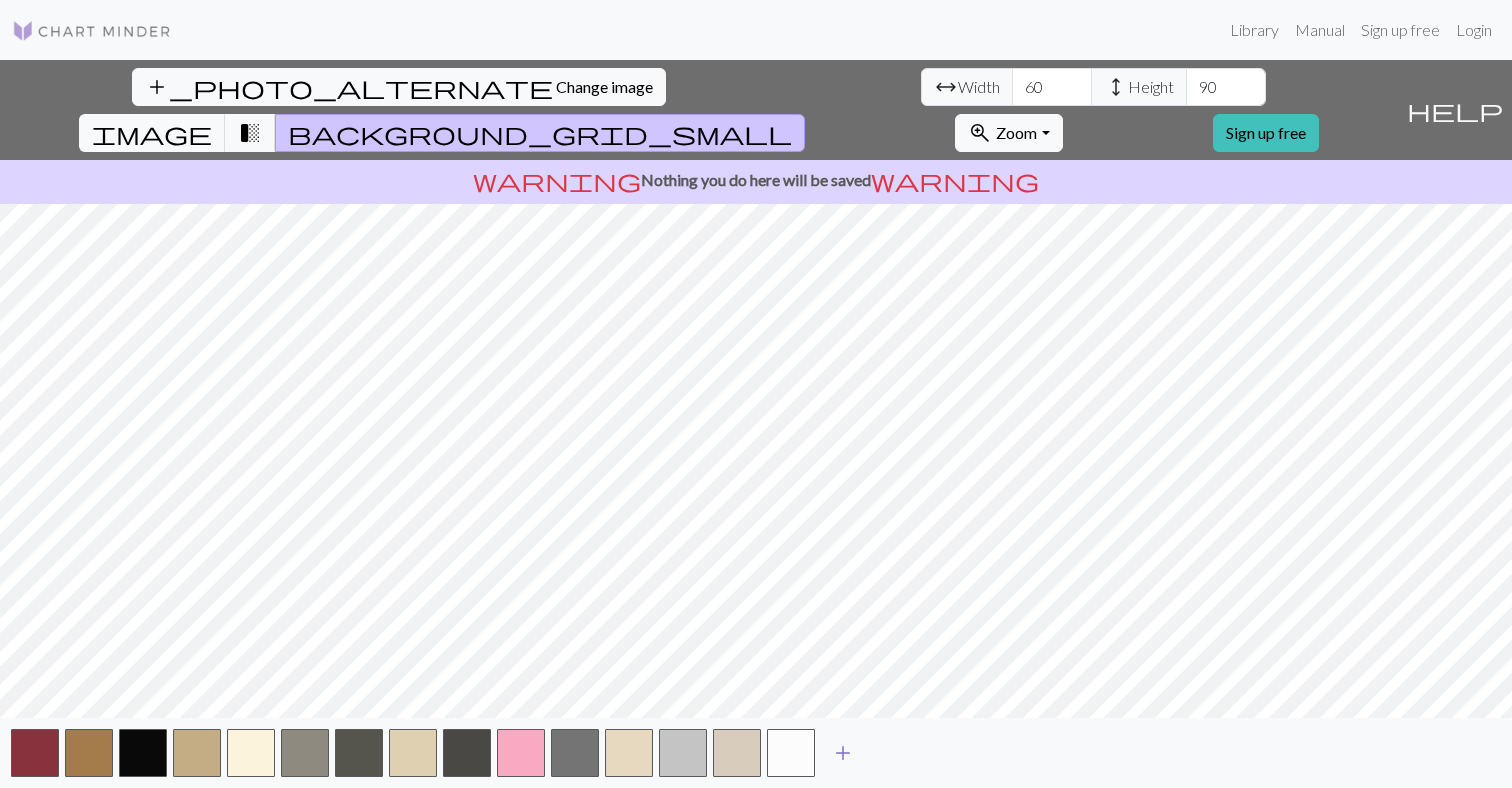 click on "add" at bounding box center (843, 753) 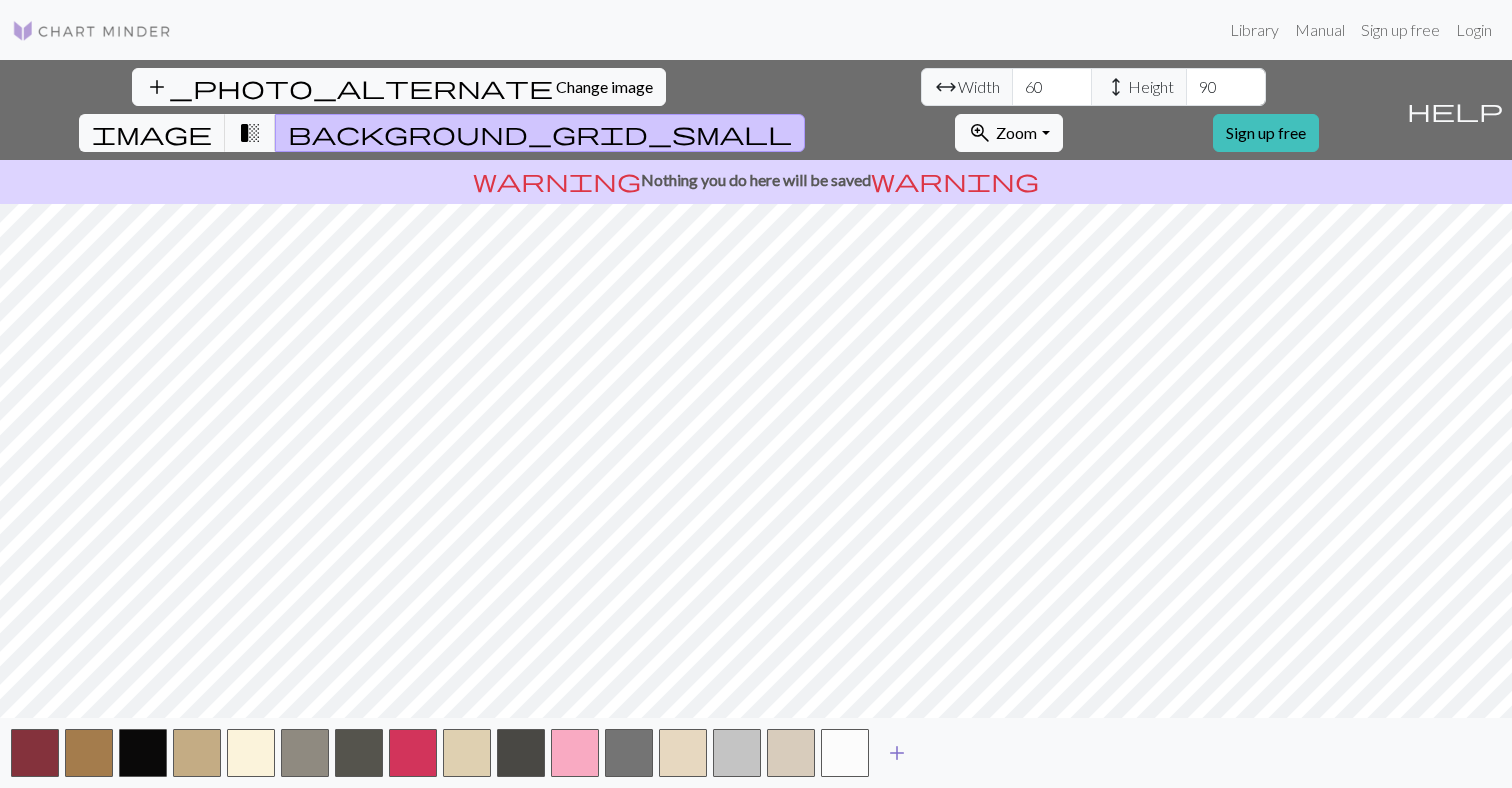 click on "add" at bounding box center [897, 753] 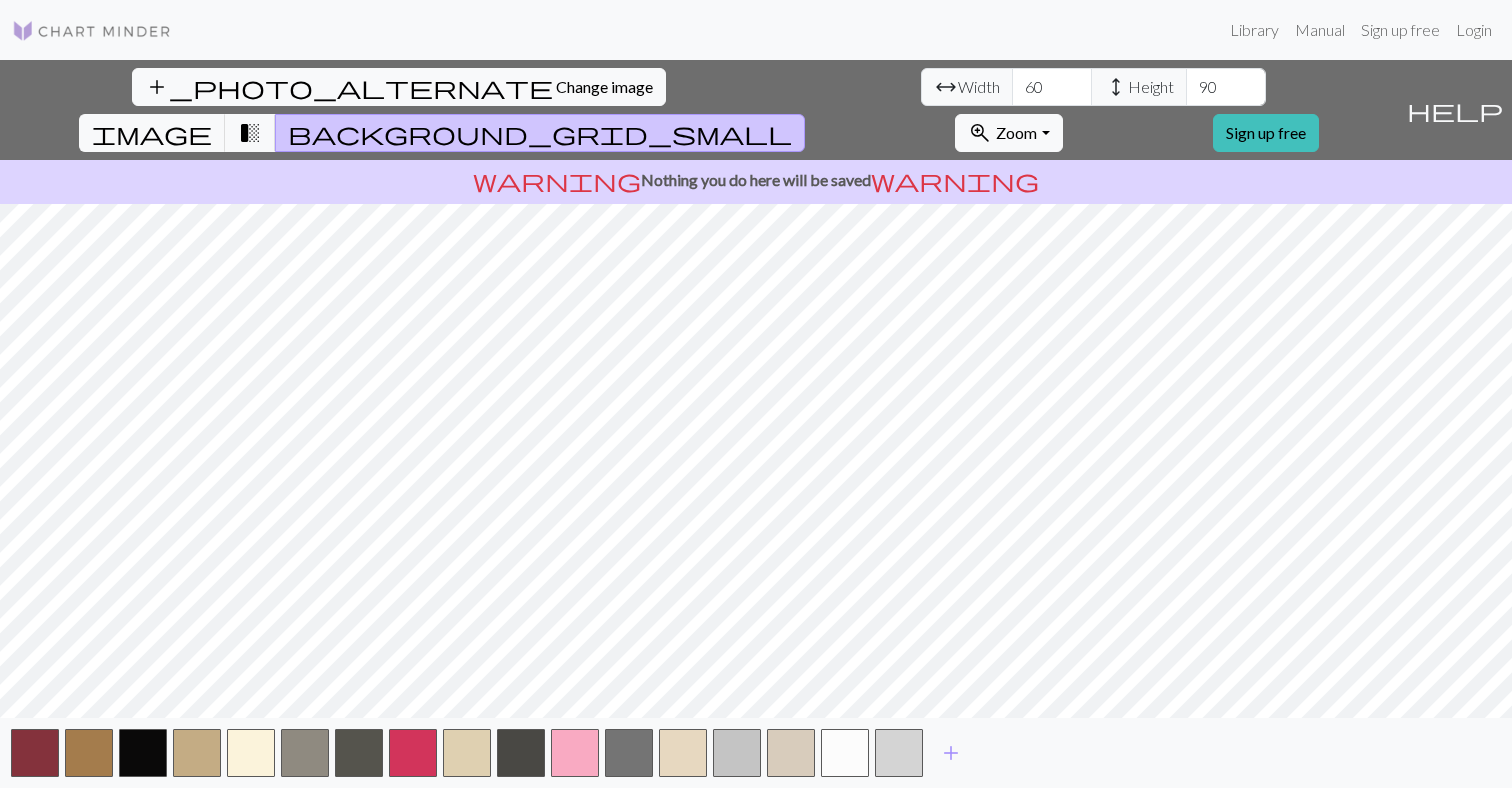 click on "add" at bounding box center [756, 753] 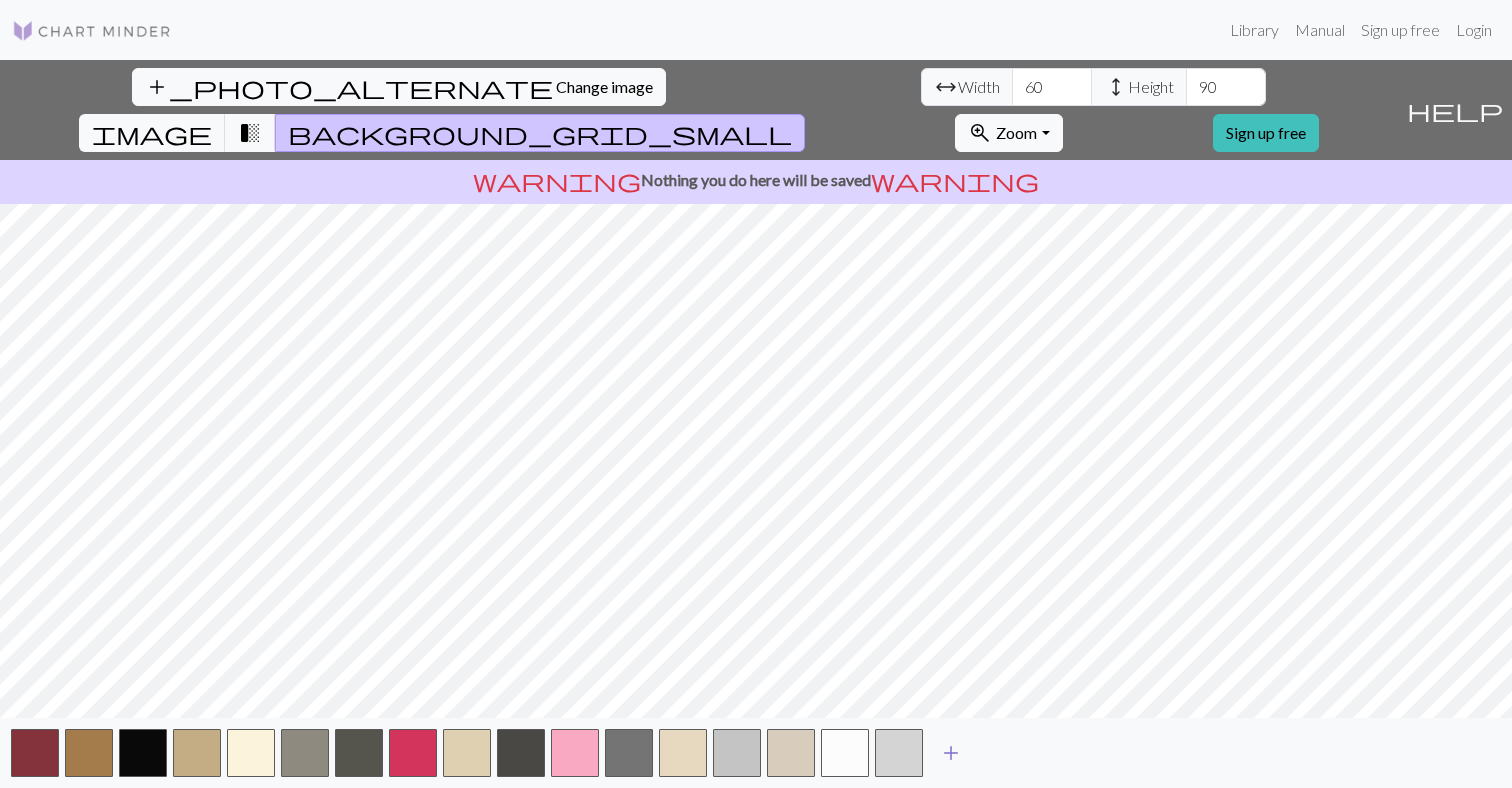 click on "add" at bounding box center (951, 753) 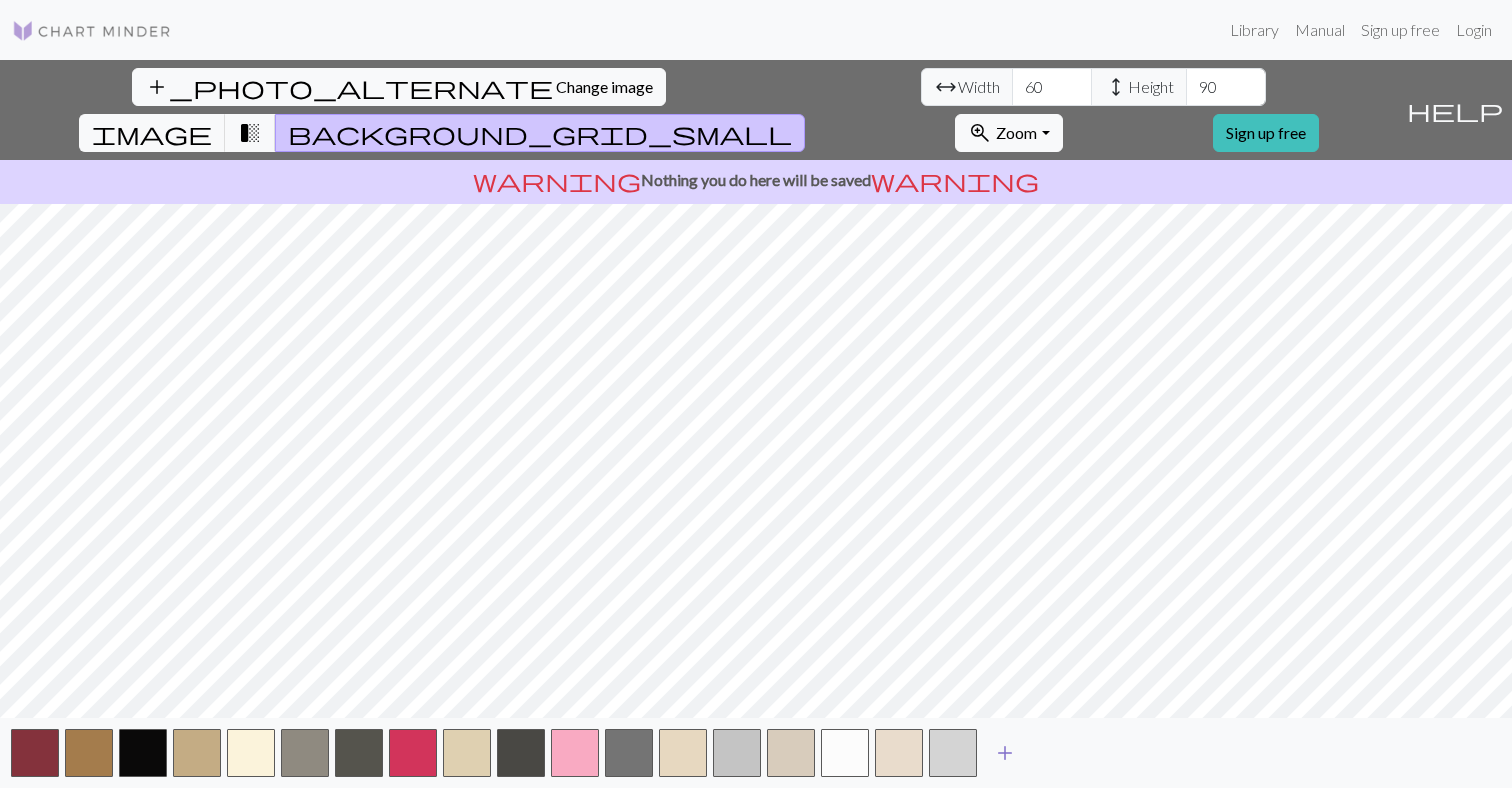 click on "add" at bounding box center (1005, 753) 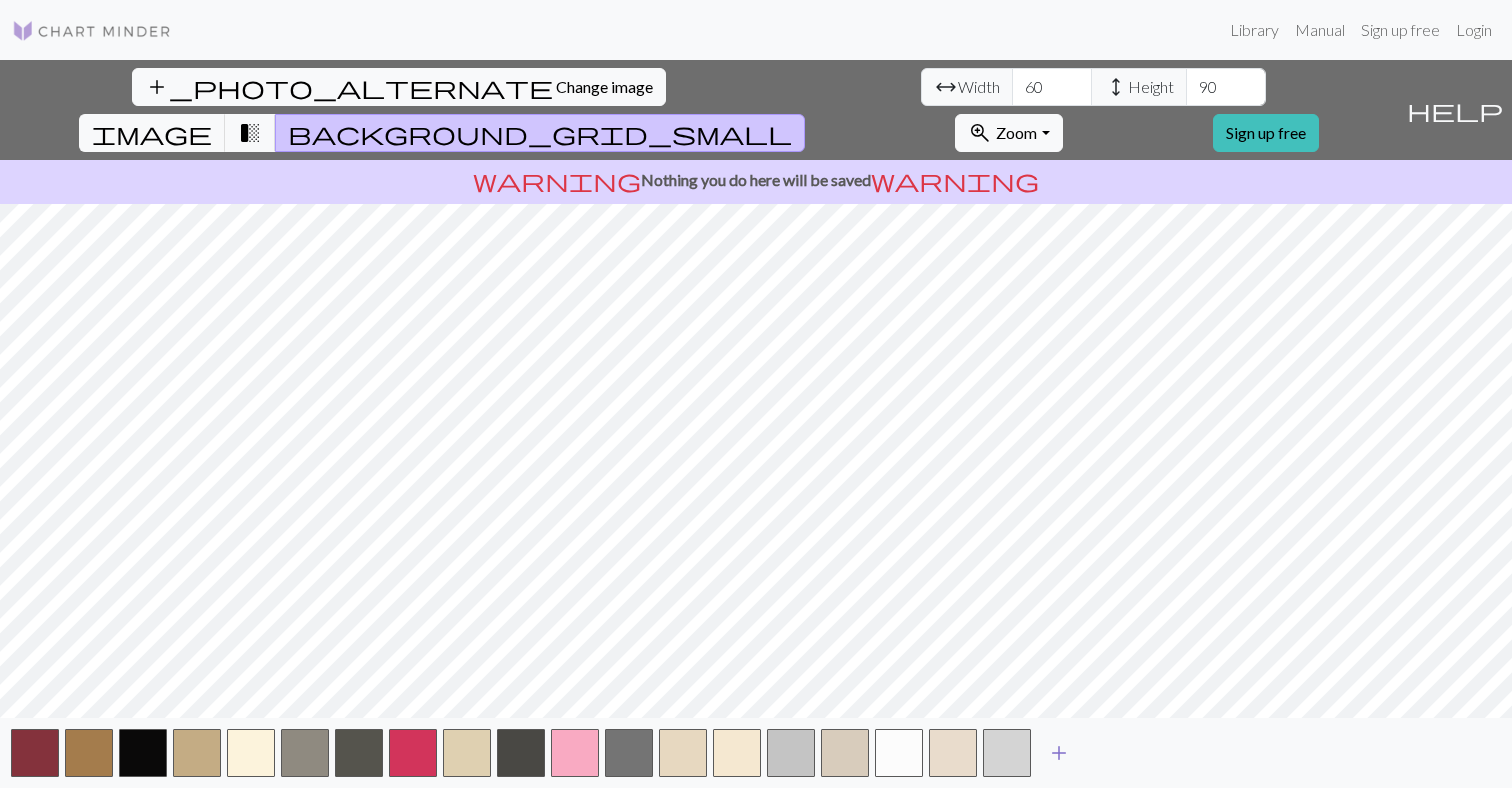 click on "add" at bounding box center [1059, 753] 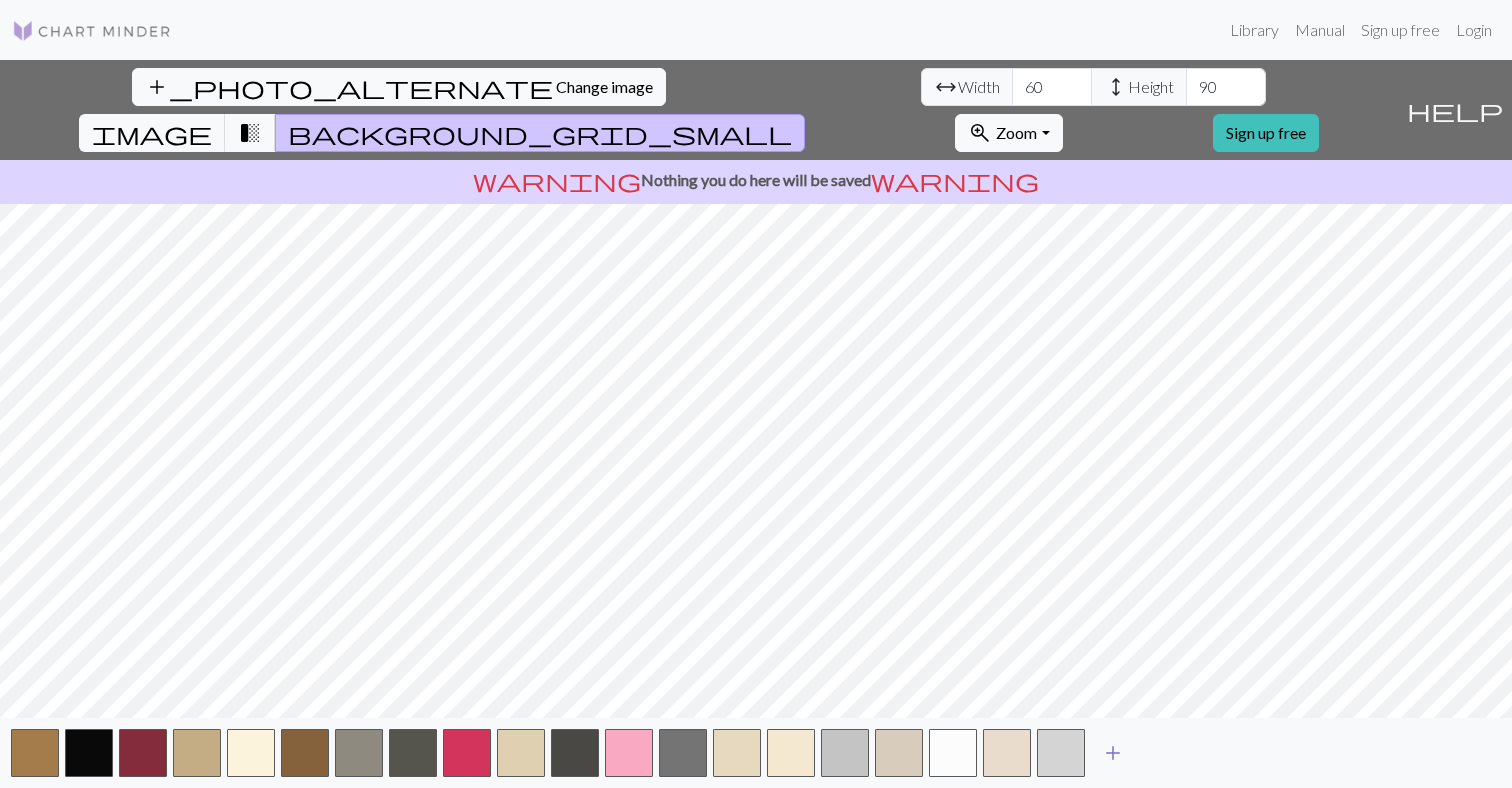 click on "add" at bounding box center (1113, 753) 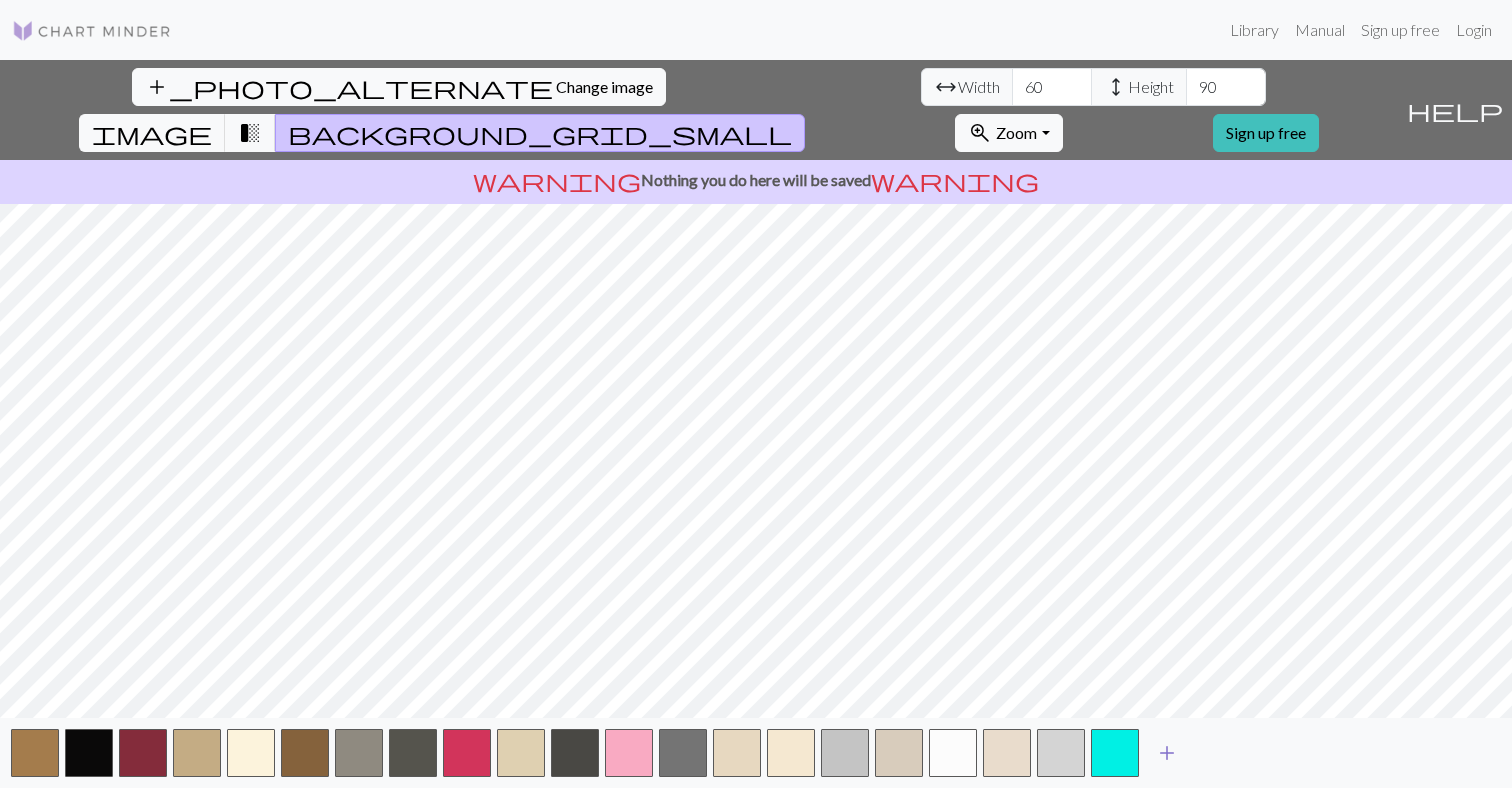 click on "add" at bounding box center [1167, 753] 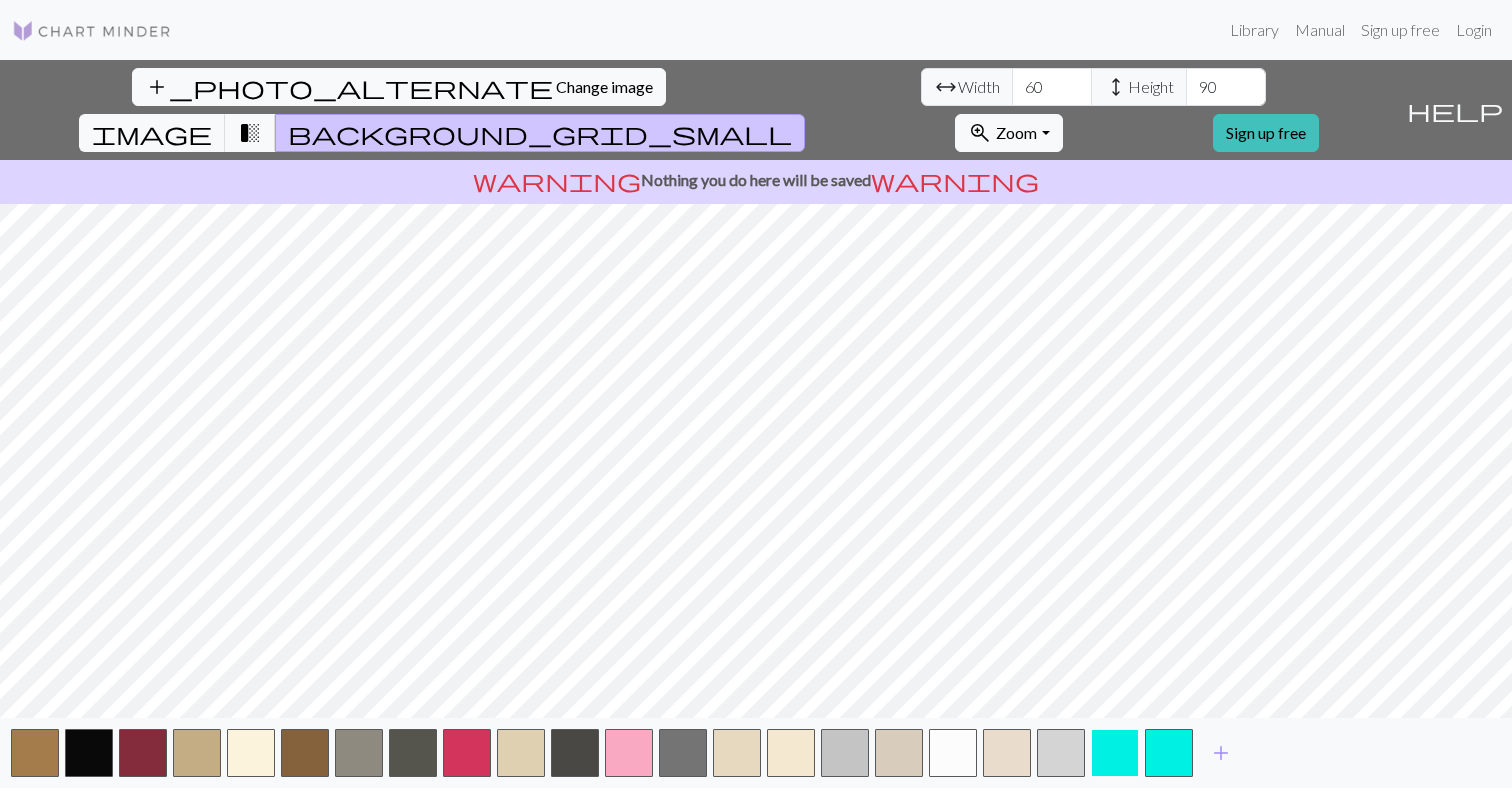 click at bounding box center [1115, 753] 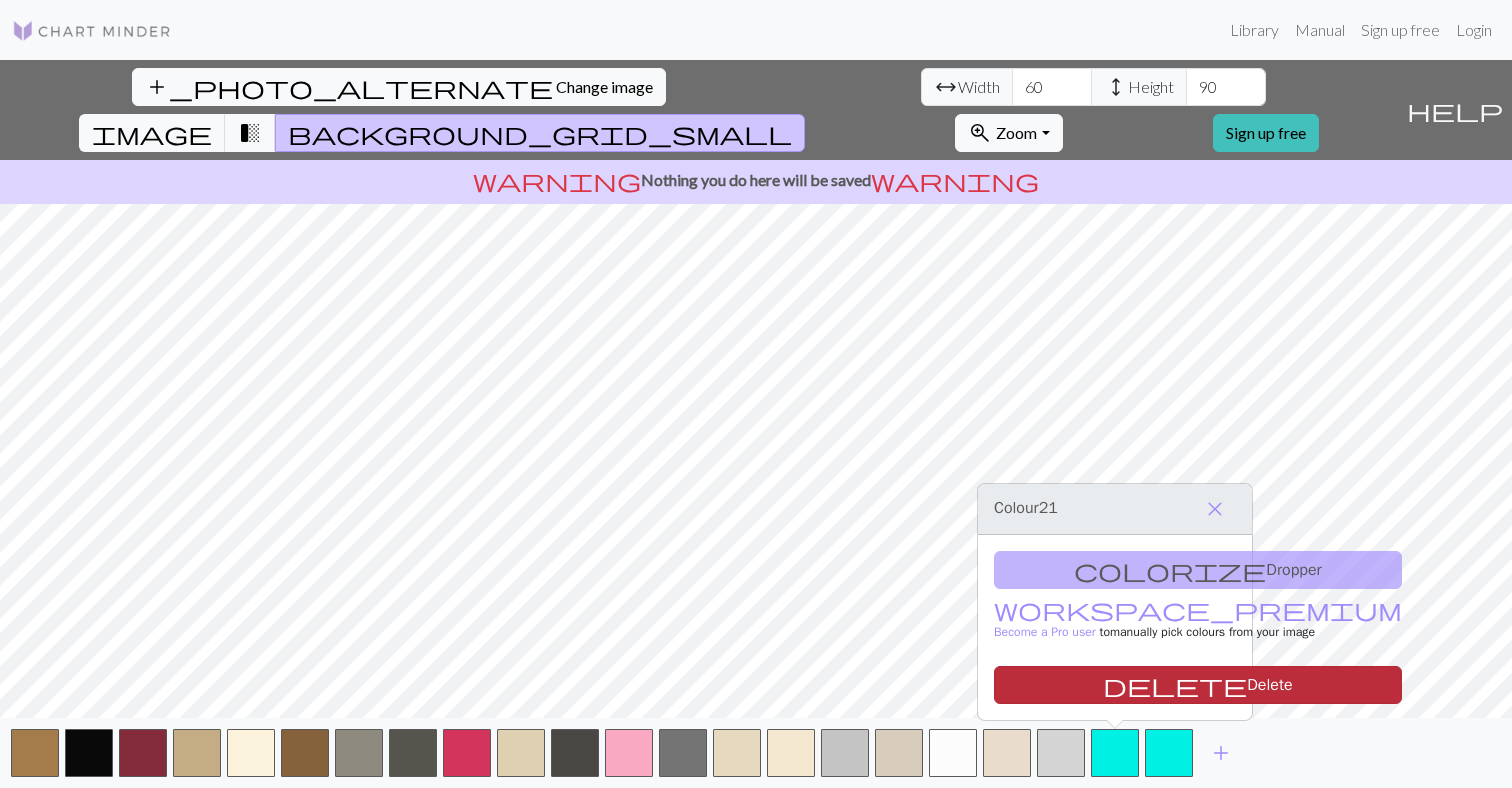click on "delete Delete" at bounding box center [1198, 685] 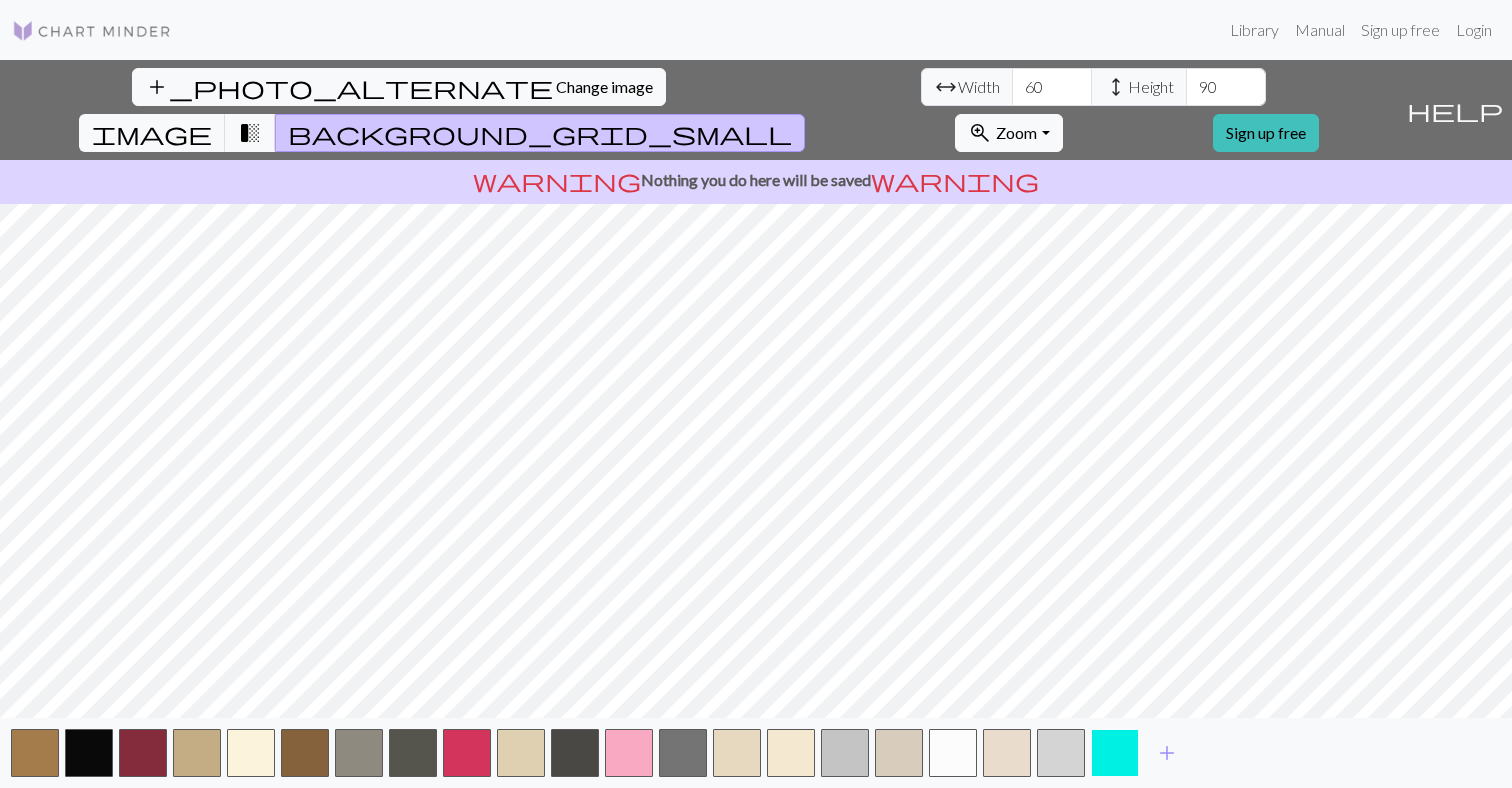click at bounding box center [1115, 753] 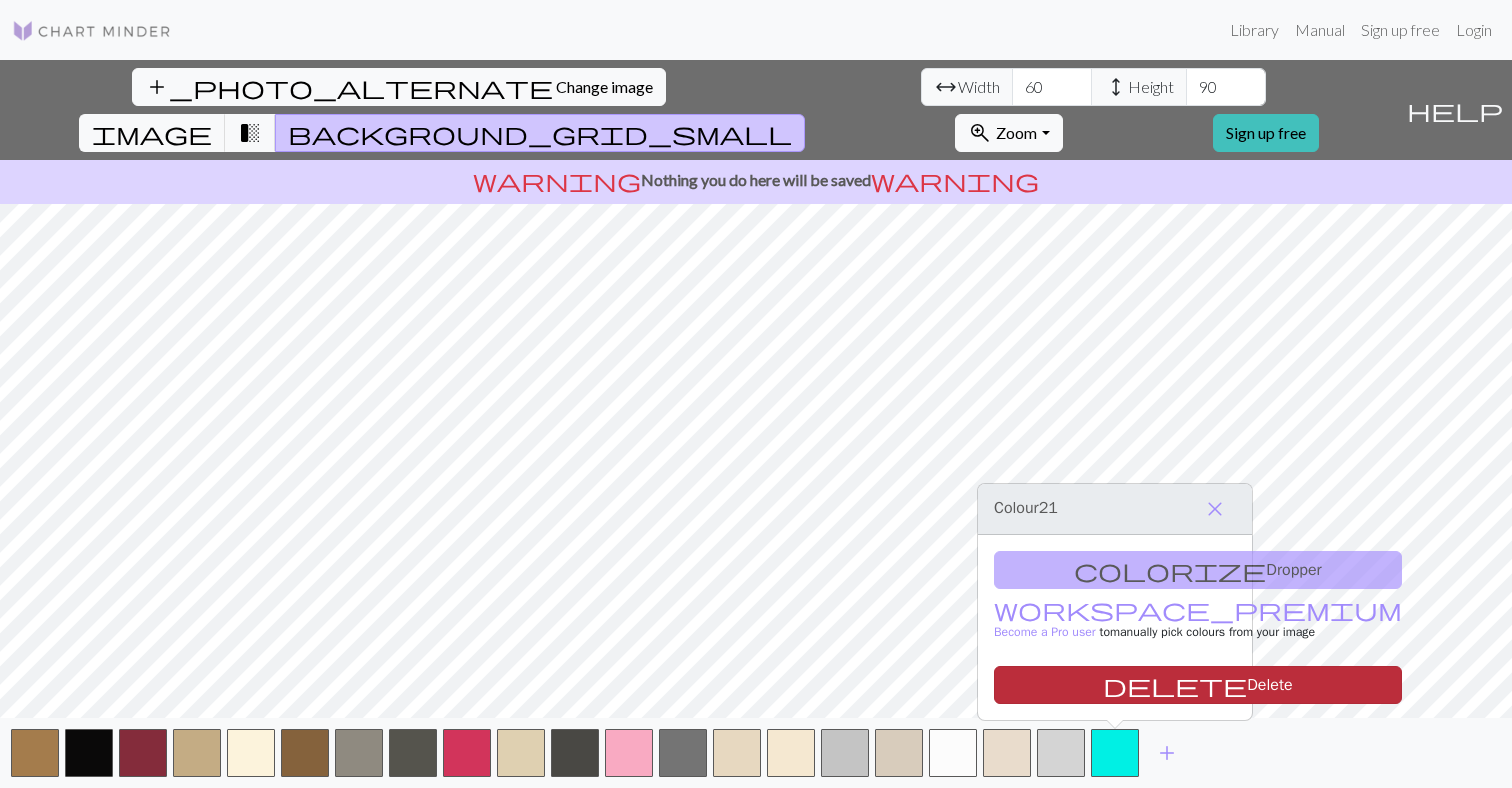 click on "delete Delete" at bounding box center [1198, 685] 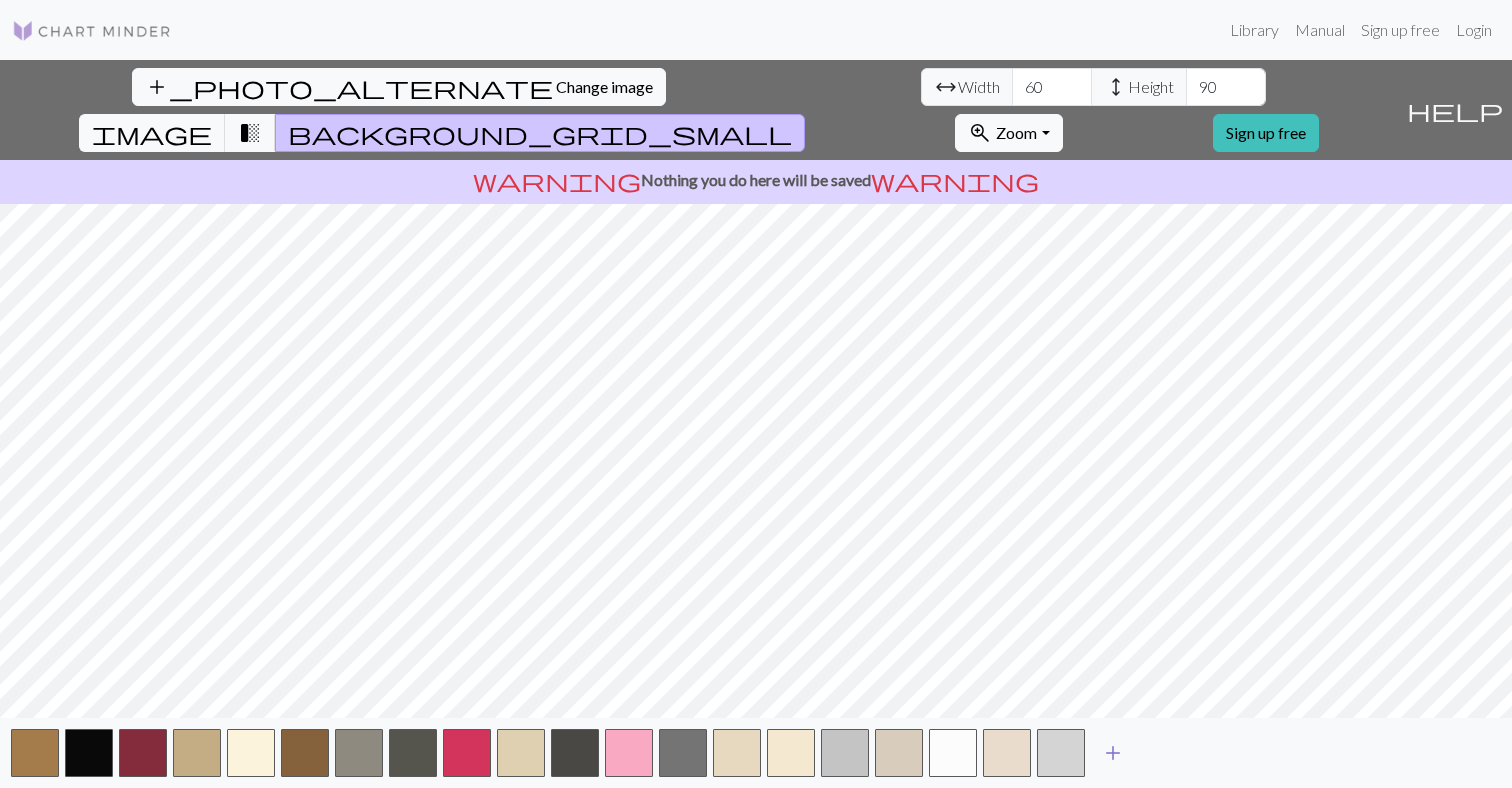 click on "add" at bounding box center (1113, 753) 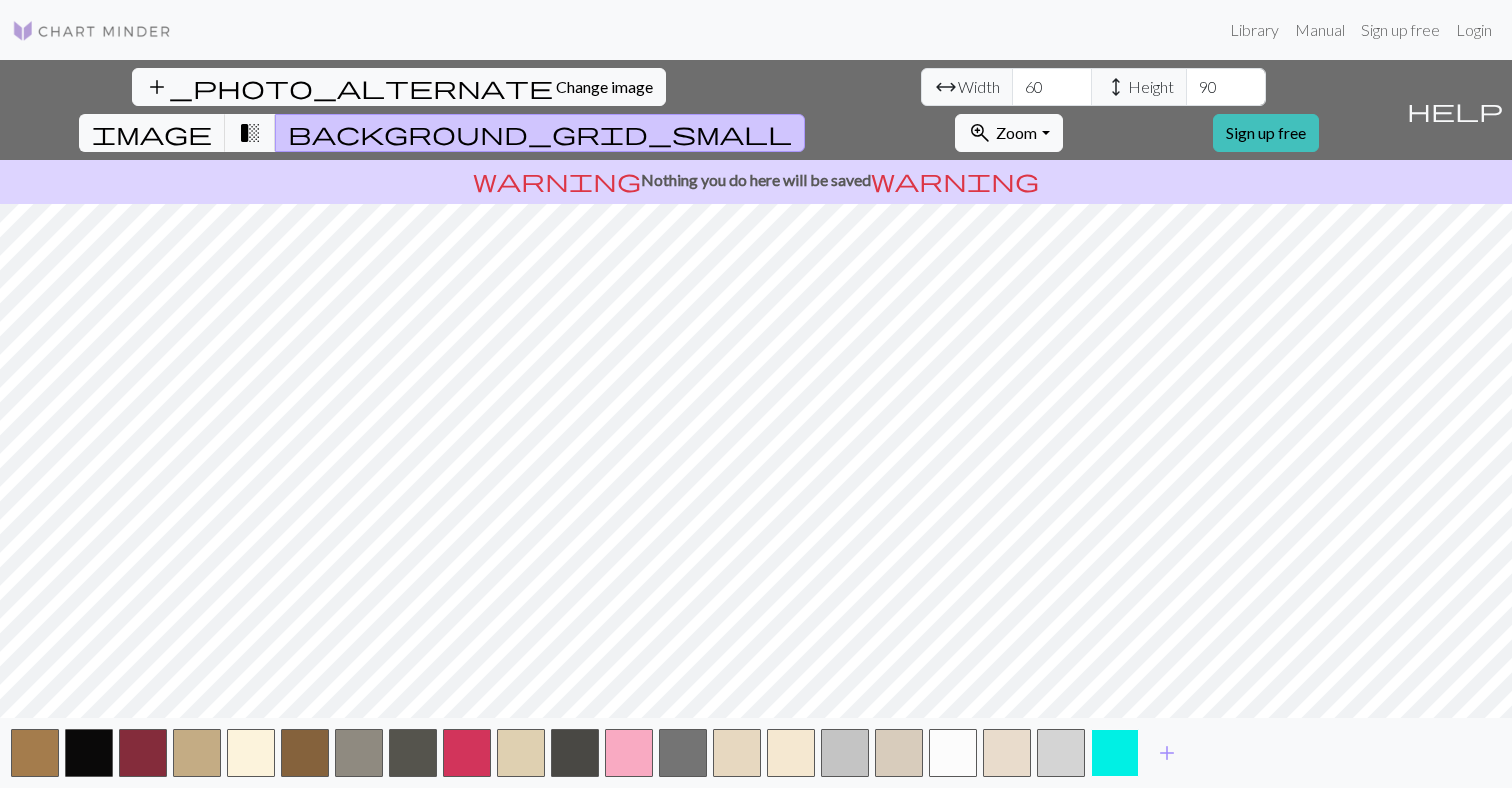 click at bounding box center [1115, 753] 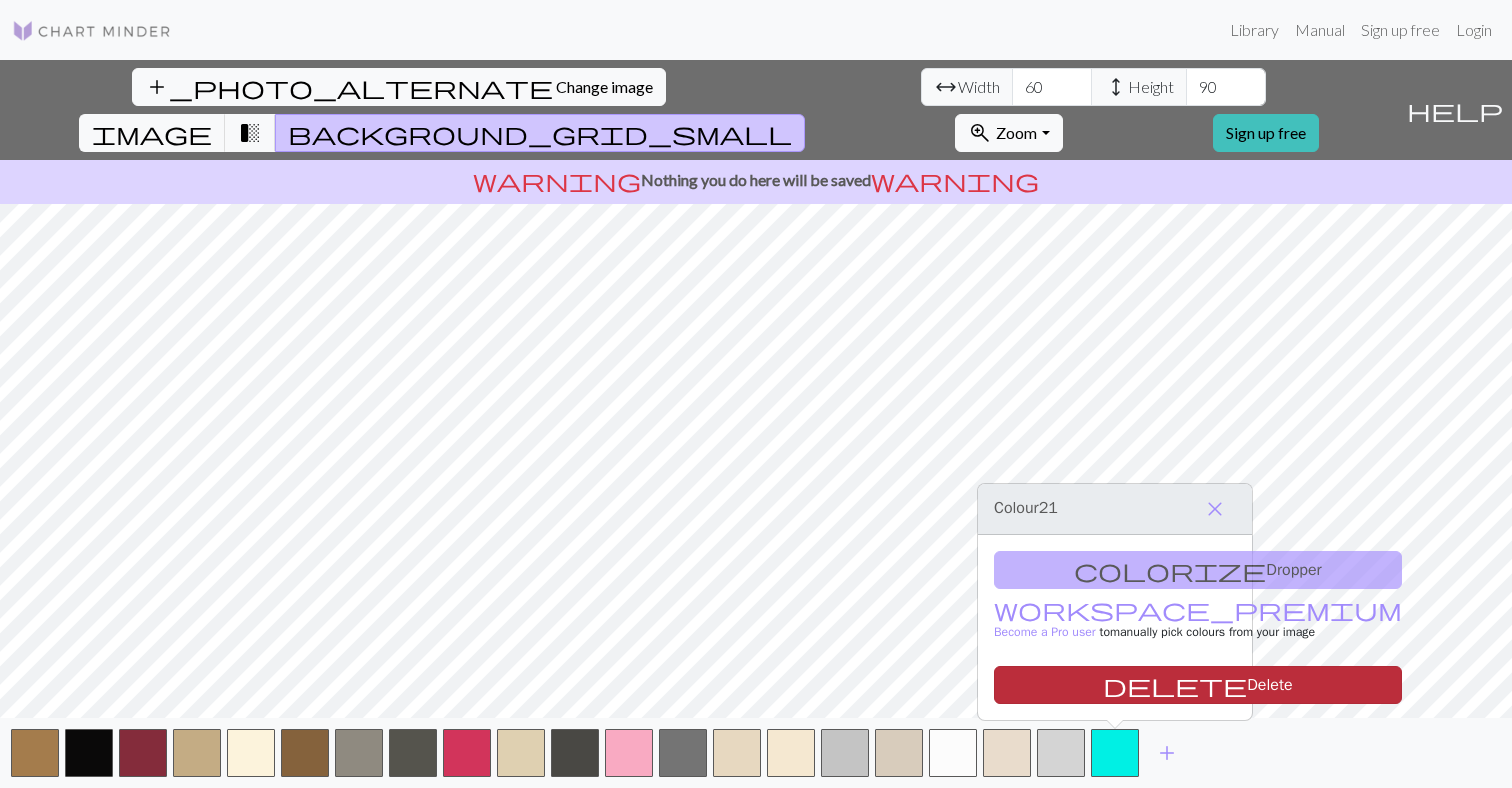 click on "delete Delete" at bounding box center [1198, 685] 